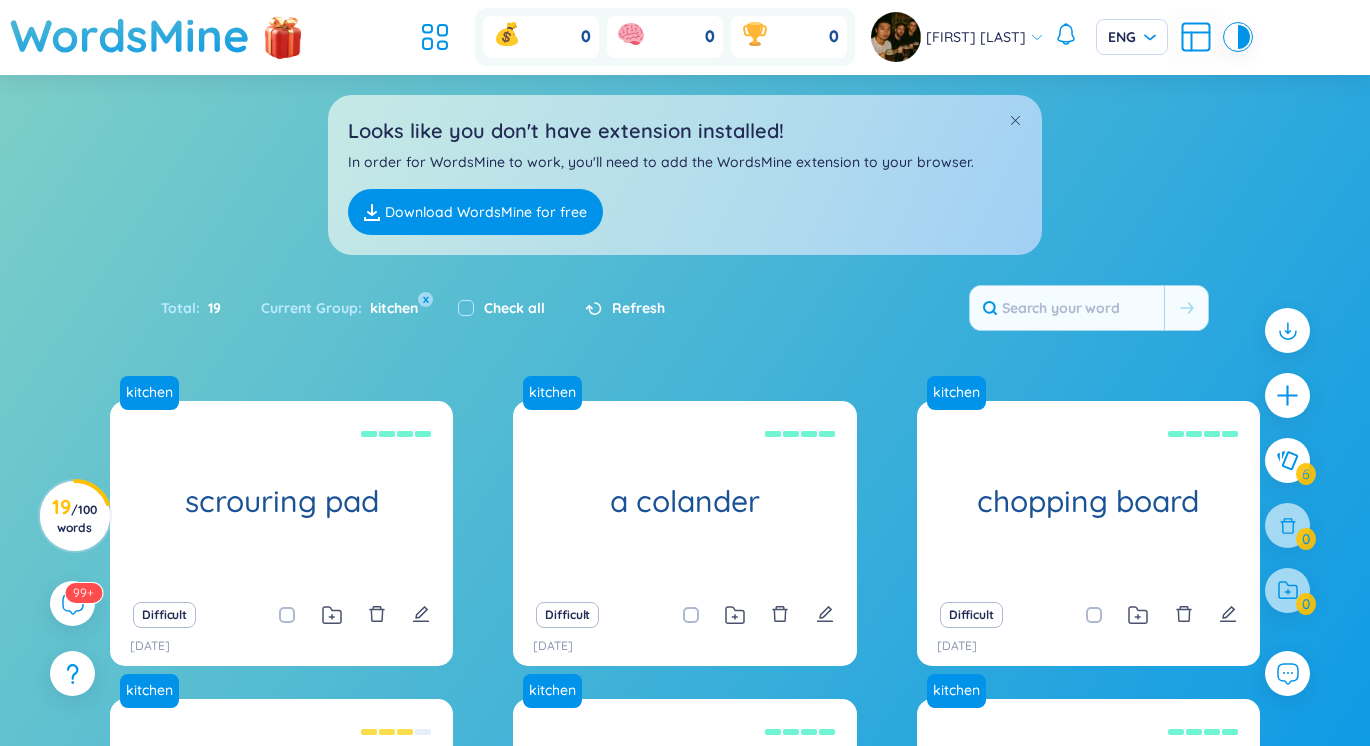 scroll, scrollTop: 385, scrollLeft: 0, axis: vertical 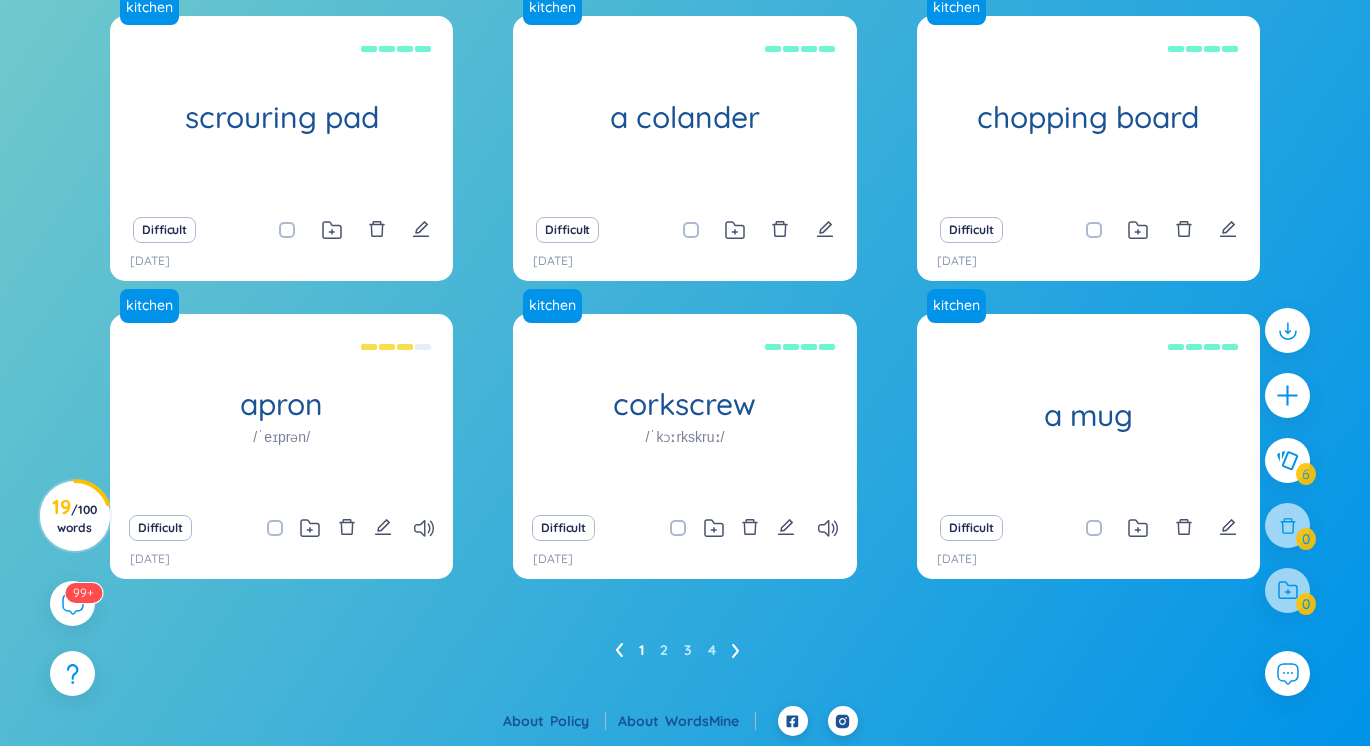 click on "kitchen scrouring pad Miếng rửa bát
Eg: use this to wash the dish Difficult 4/8/2025 kitchen a colander Cái rổ
Eg: You have to put the vegestable into a colander and washed it  Difficult 4/8/2025 kitchen chopping board Thớt
Eg: there are a chopping board at the corner of the kitchen Difficult 4/8/2025 kitchen apron /ˈeɪprən/ Tạp dề
Eg: use this when you cooked this thing will covered you from oil Difficult 4/8/2025 kitchen corkscrew /ˈkɔːrkskruː/ Cái mở nút chai
Eg: you have to put the corkscrew into the wine and twisted Difficult 4/8/2025 kitchen a mug 1 cái cốc lớn  Difficult 4/8/2025 No data to display 1 2 3 4" at bounding box center (685, 341) 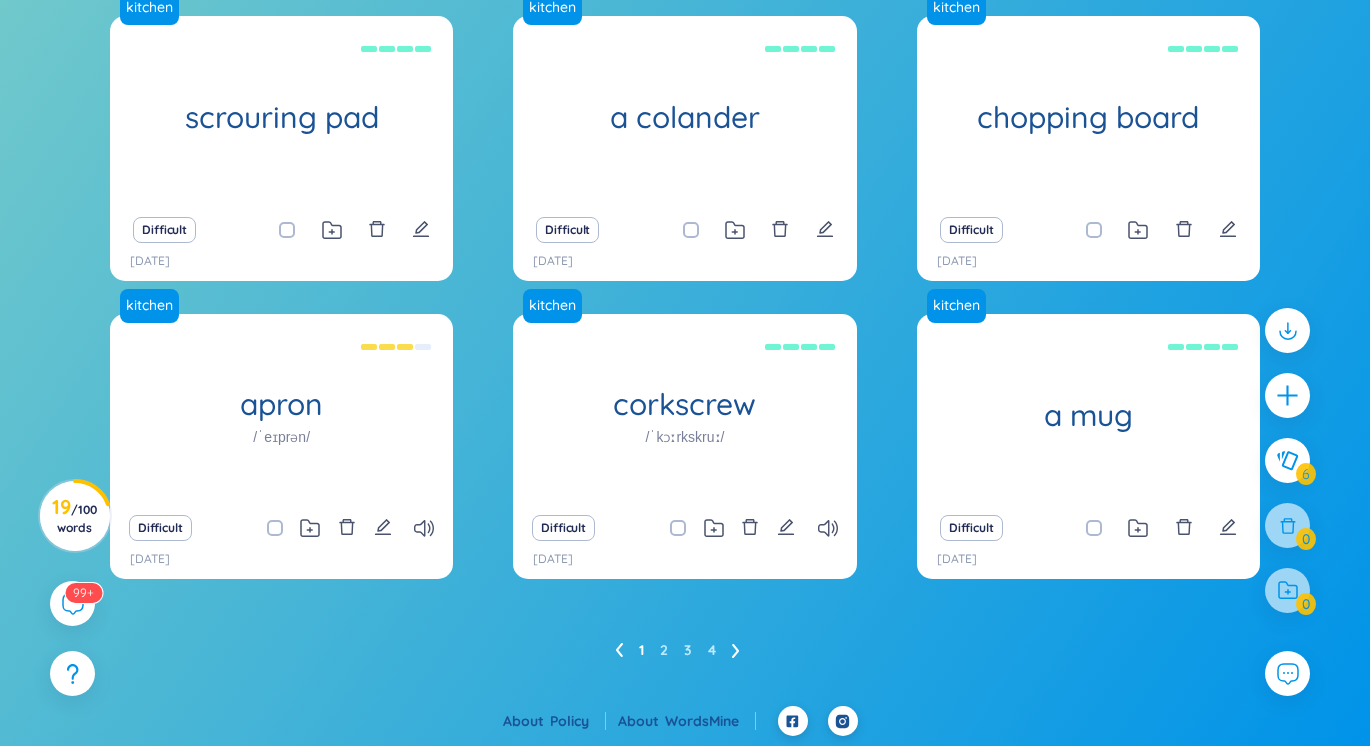 scroll, scrollTop: 0, scrollLeft: 0, axis: both 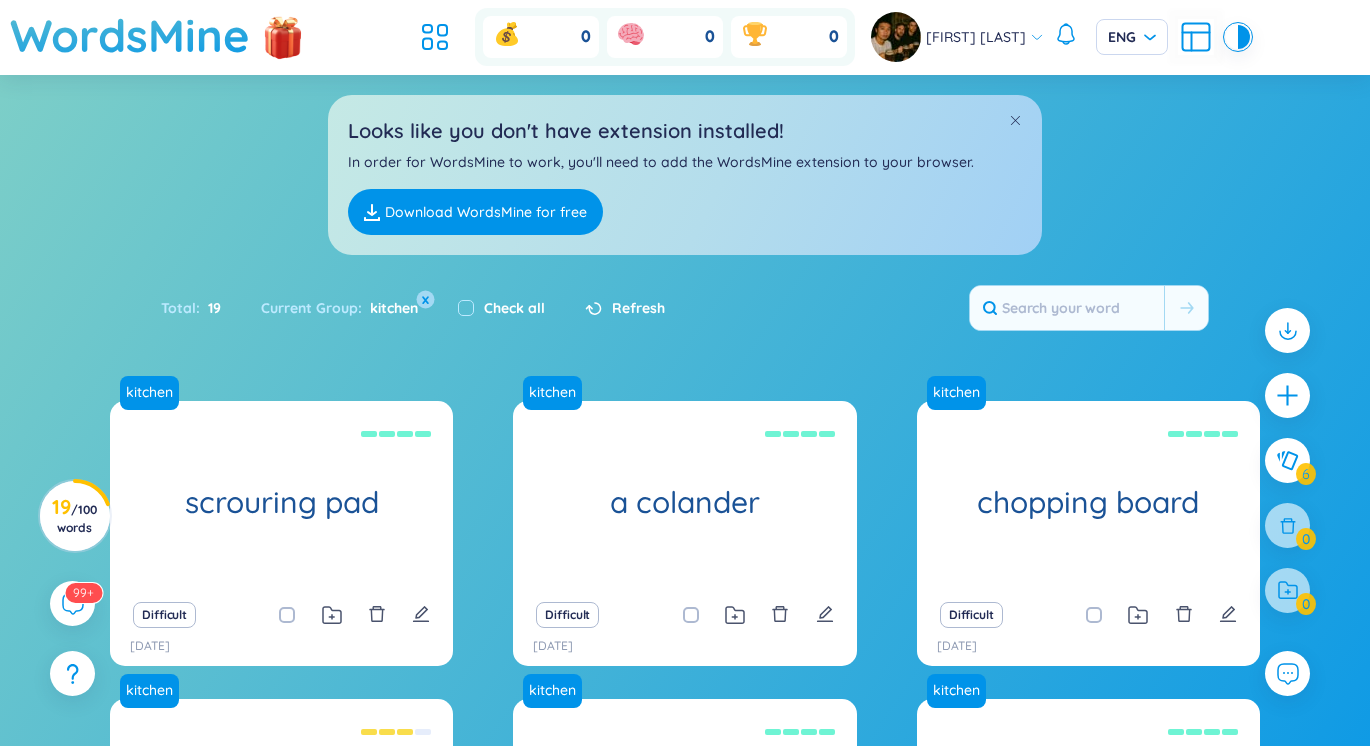 click on "x" at bounding box center (426, 300) 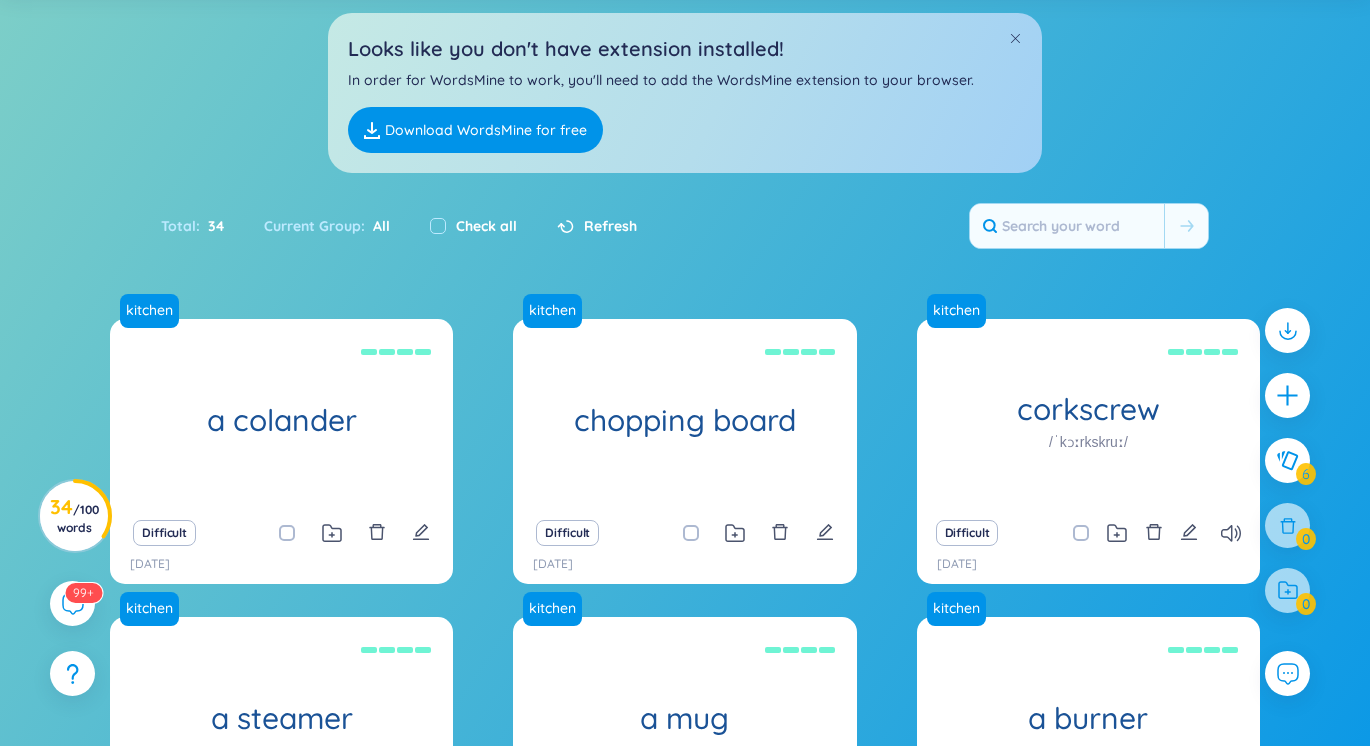 scroll, scrollTop: 0, scrollLeft: 0, axis: both 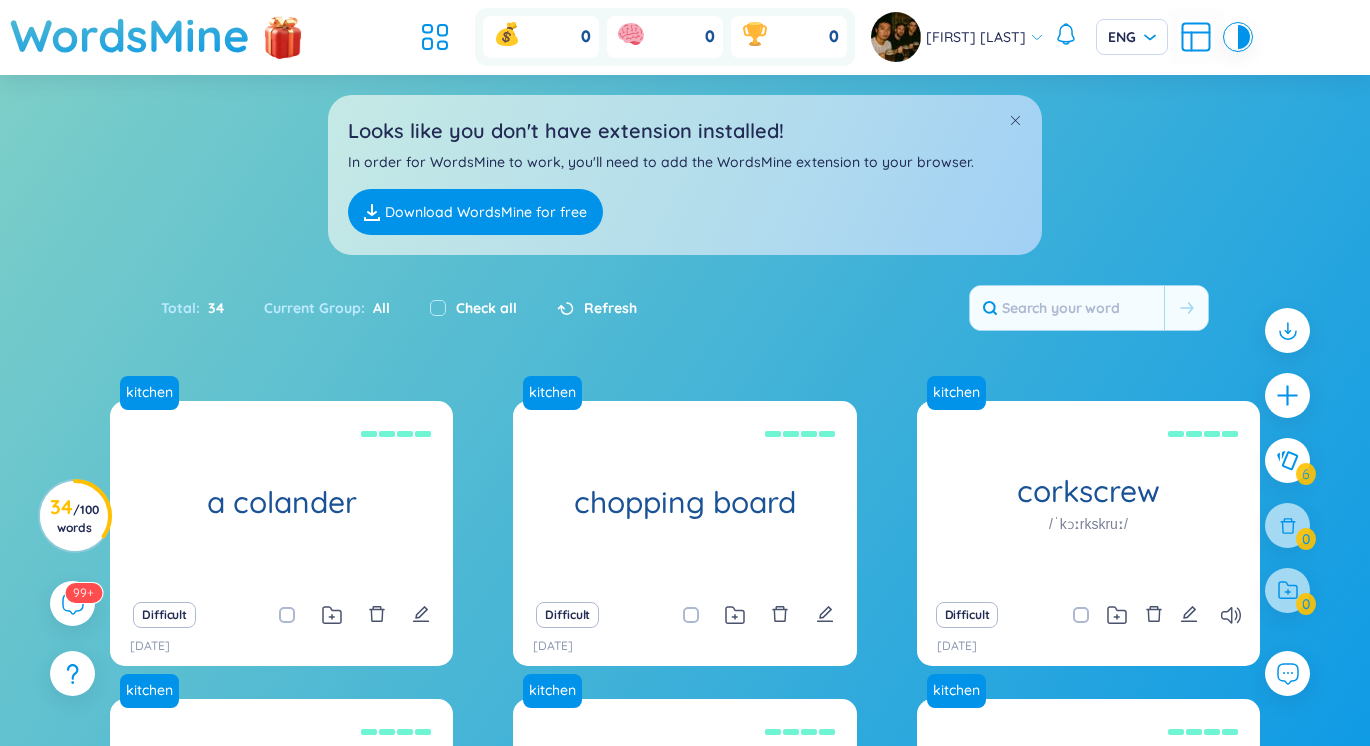 click 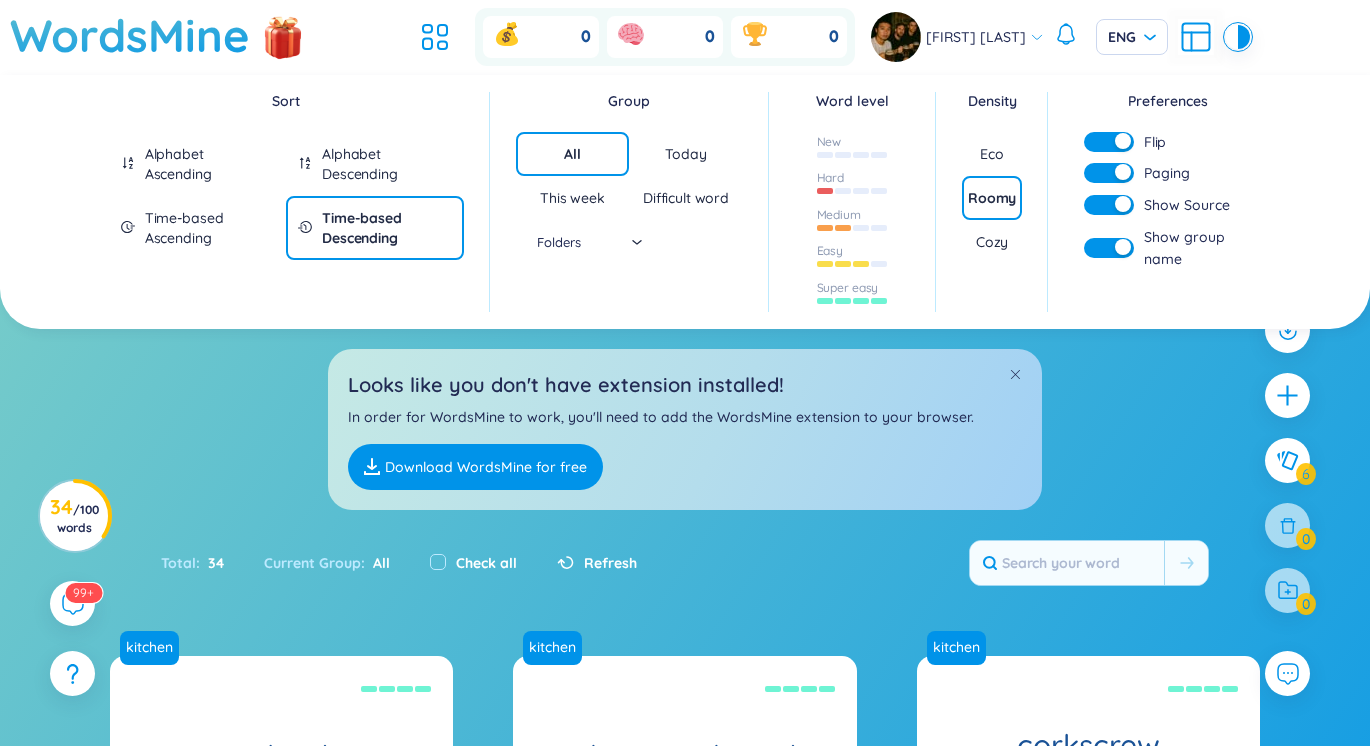 click on "Sort Alphabet Ascending Alphabet Descending Time-based Ascending Time-based Descending Group All Today This week Difficult word Folders Word level New Hard Medium Easy Super easy Density Eco Roomy Cozy Preferences Flip Paging Show Source Show group name Looks like you don't have extension installed! In order for WordsMine to work, you'll need to add the WordsMine extension to your browser.   Download WordsMine for free Total :       34 Current Group :     All Check all   Refresh kitchen a colander Cái rổ
Eg: You have to put the vegestable into a colander and washed it  Difficult 4/8/2025 kitchen chopping board Thớt
Eg: there are a chopping board at the corner of the kitchen Difficult 4/8/2025 kitchen corkscrew /ˈkɔːrkskruː/ Cái mở nút chai
Eg: you have to put the corkscrew into the wine and twisted Difficult 4/8/2025 kitchen a steamer Nồi hấp
Eg: use this when you want to steamed some food for ex shrimp Difficult 4/8/2025 kitchen a mug 1 cái cốc lớn  Difficult 4/8/2025 kitchen 1 2 3 4" at bounding box center [685, 710] 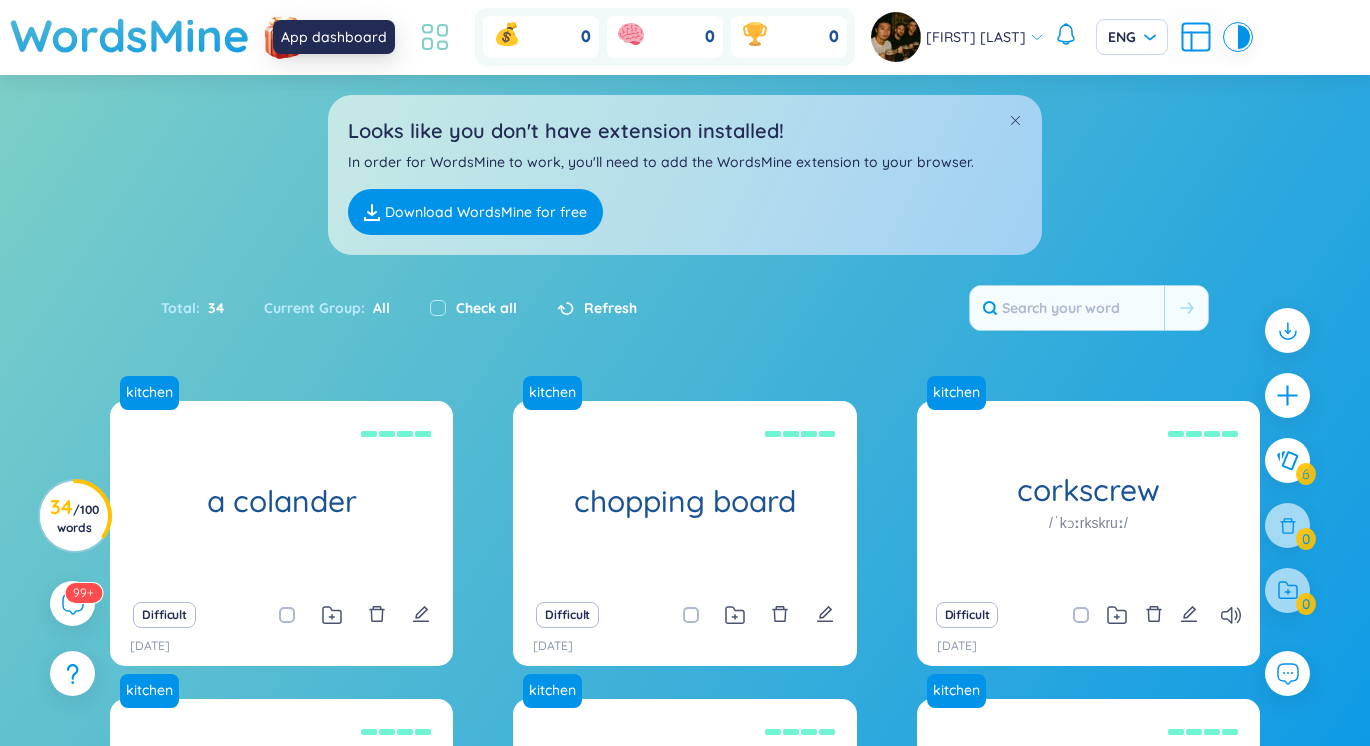 click 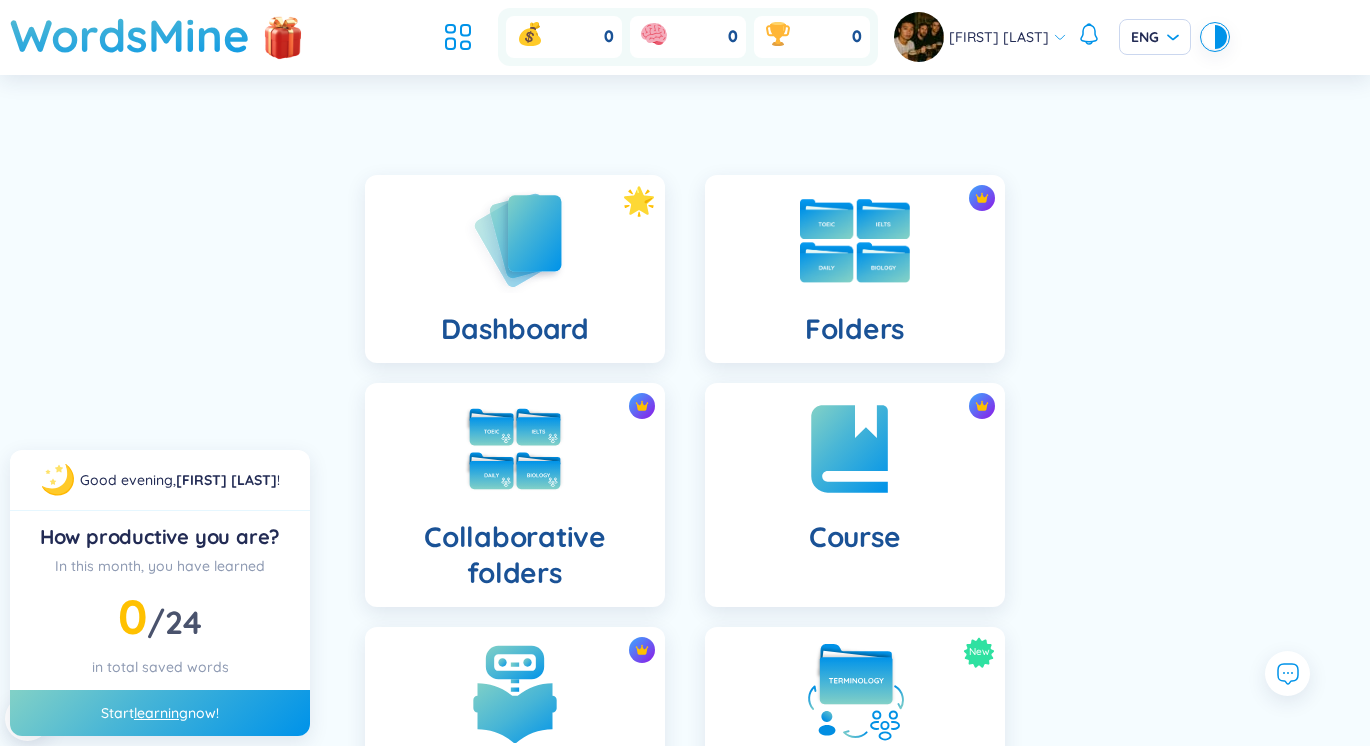 click at bounding box center (855, 241) 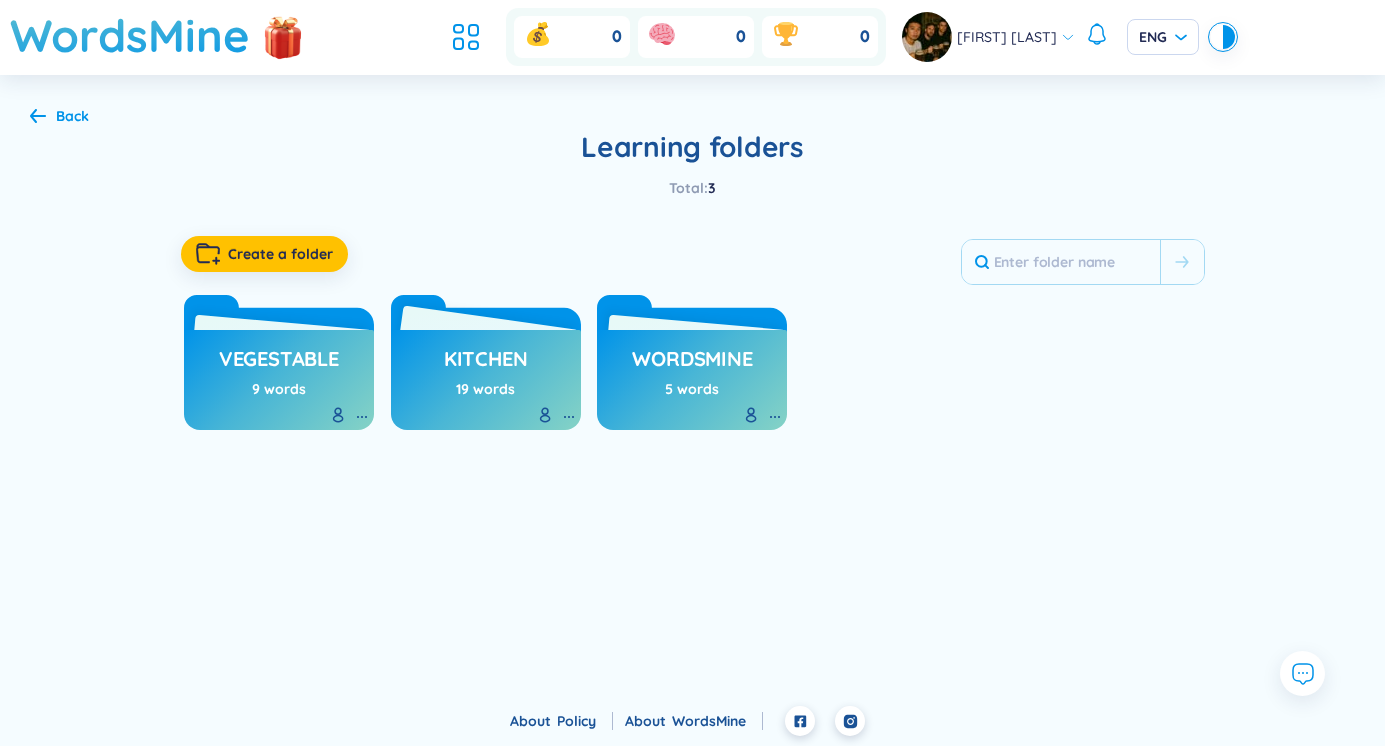 click on "kitchen" at bounding box center [486, 364] 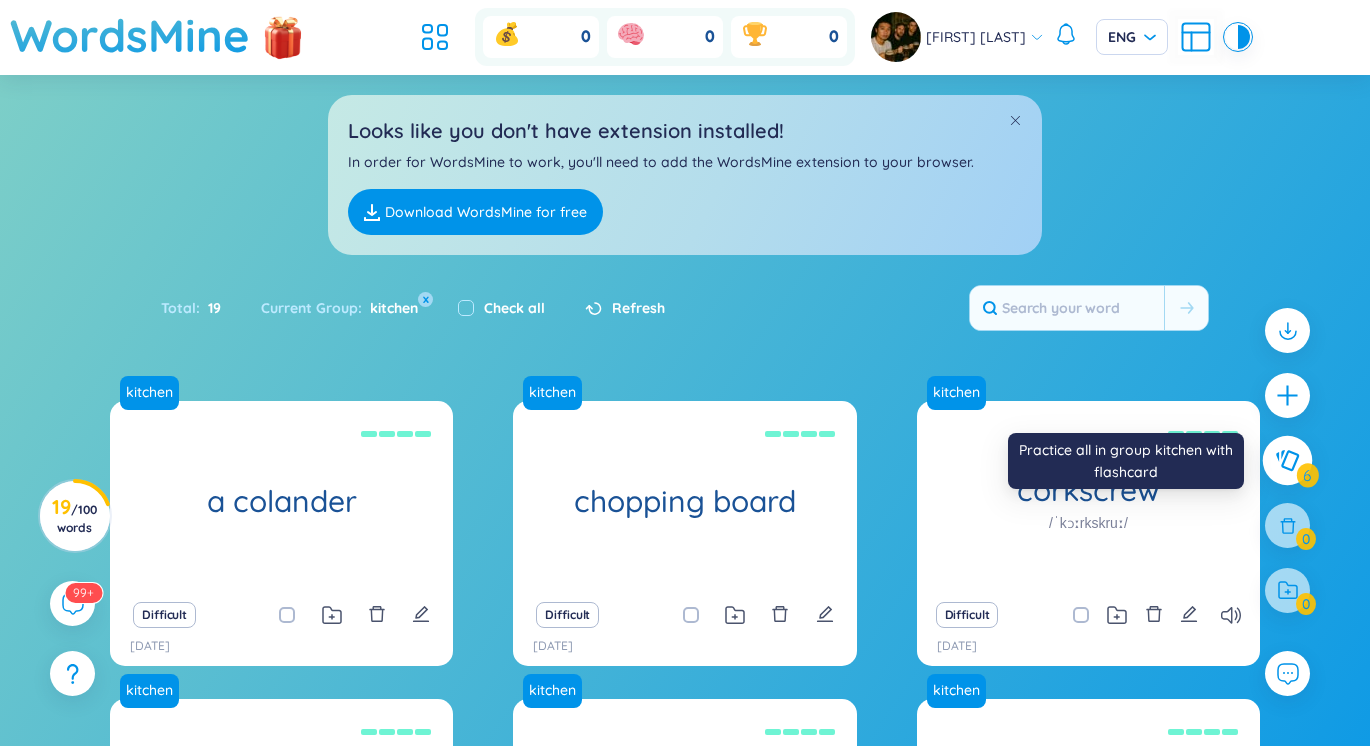 click 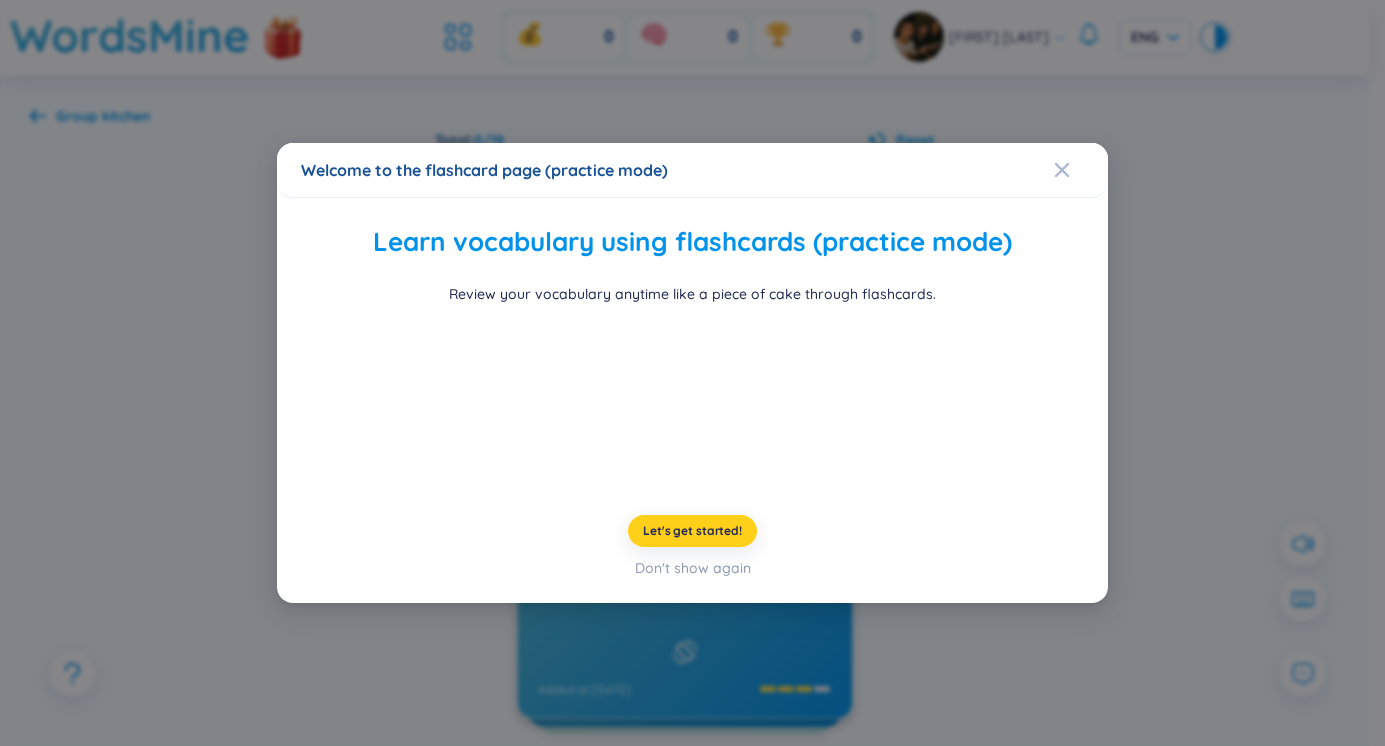 click on "Let's get started!" at bounding box center [692, 531] 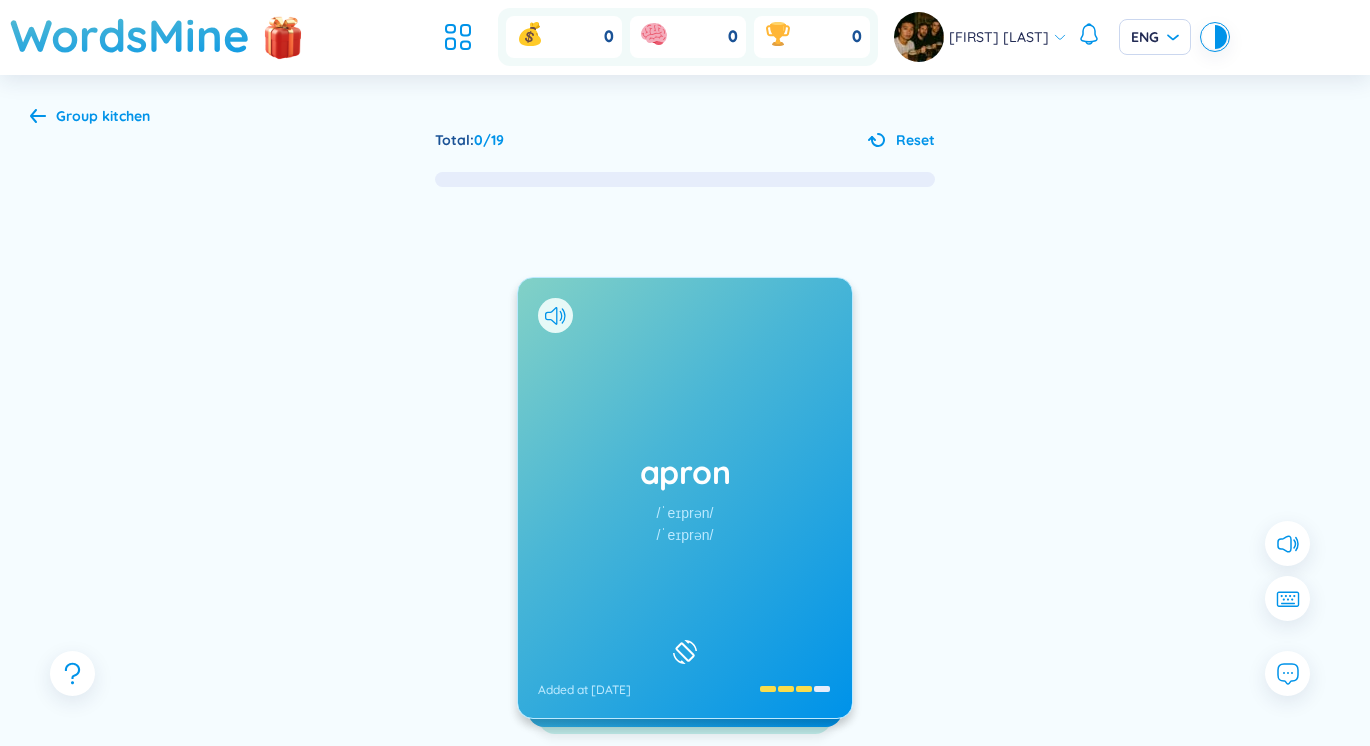 click on "apron /ˈeɪprən/ /ˈeɪprən/ Added at 4/8/2025" at bounding box center (685, 498) 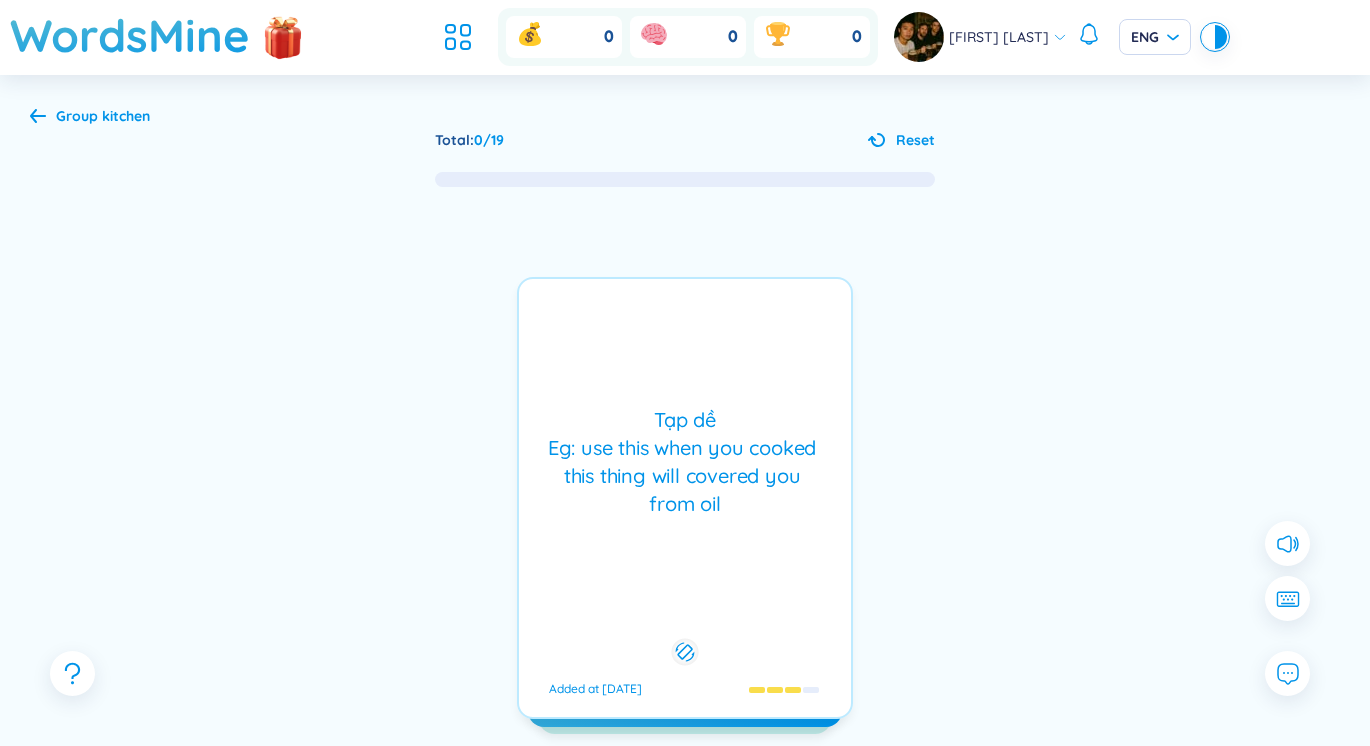 click on "Tạp dề
Eg: use this when you cooked this thing will covered you from oil" at bounding box center [685, 462] 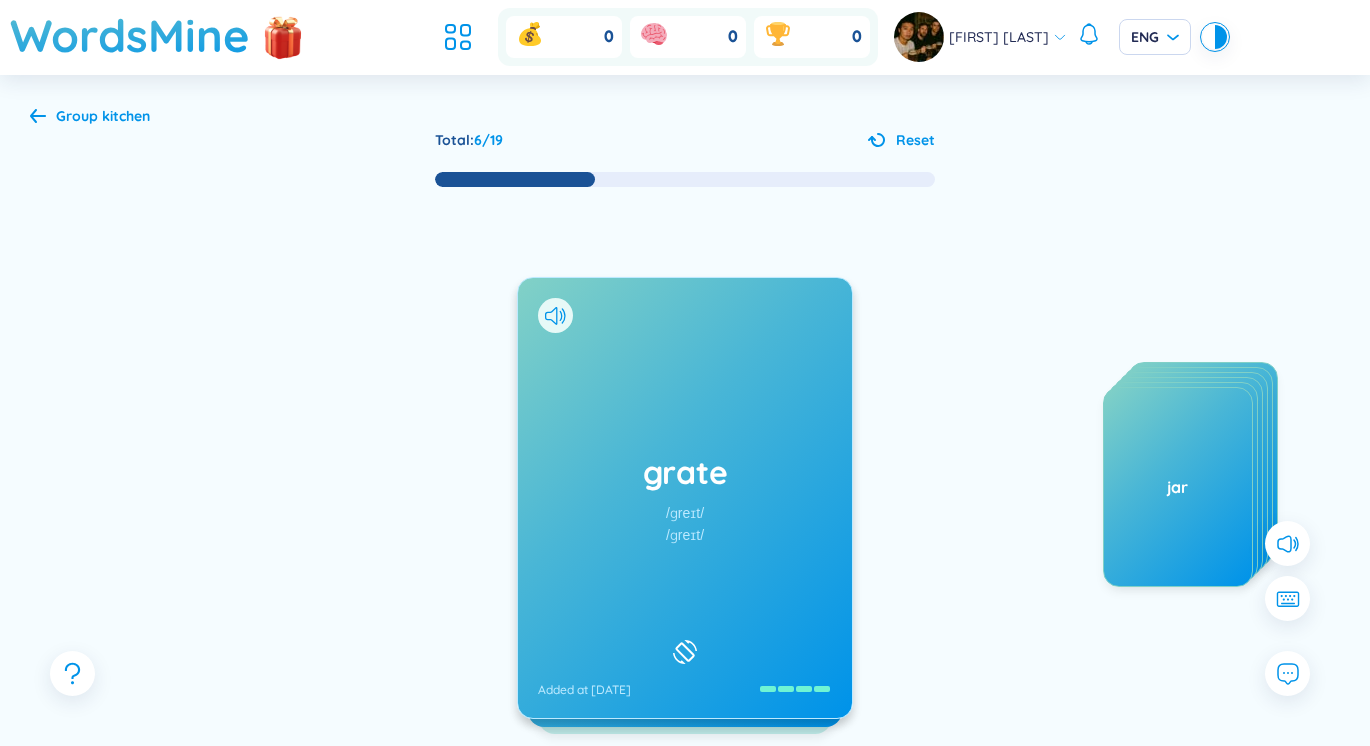 click on "grate /ɡreɪt/ /ɡreɪt/ Added at 4/8/2025" at bounding box center [685, 498] 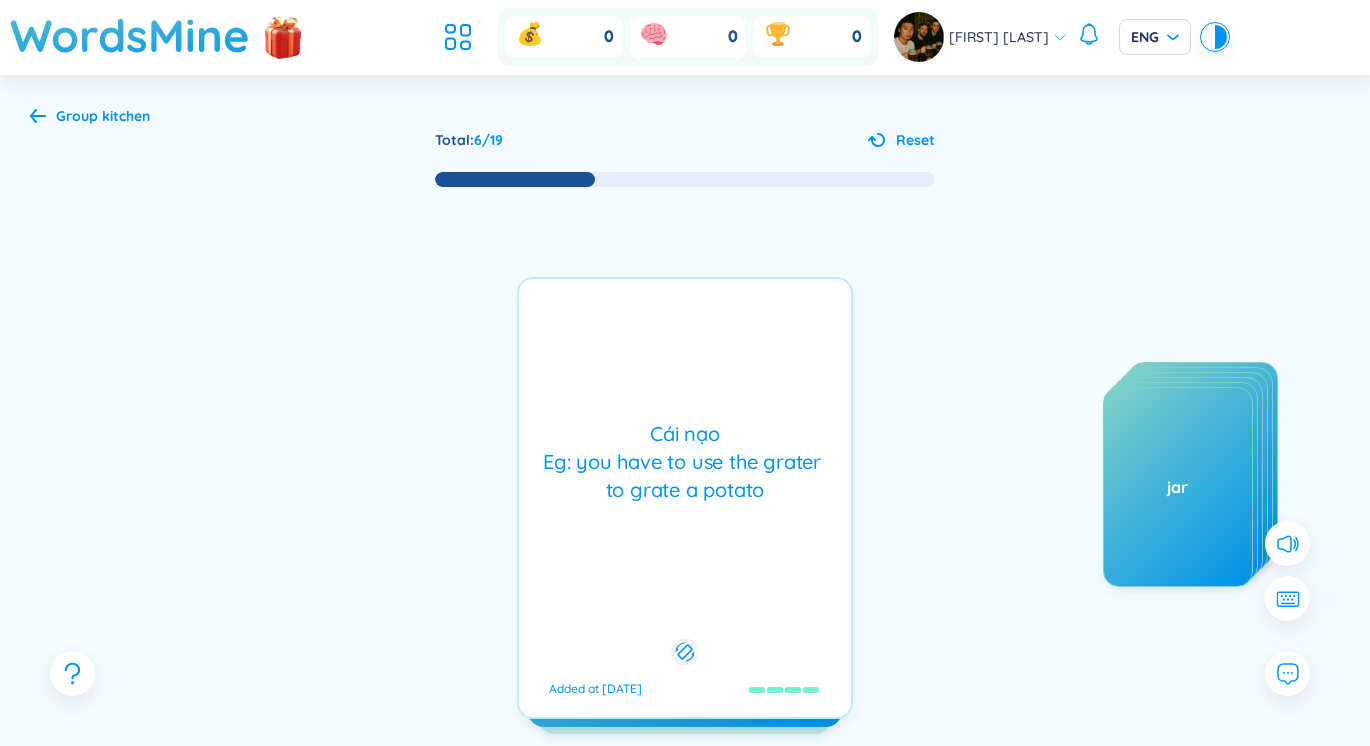 click on "Cái nạo
Eg: you have to use the grater to grate a potato Added at 4/8/2025" at bounding box center [685, 498] 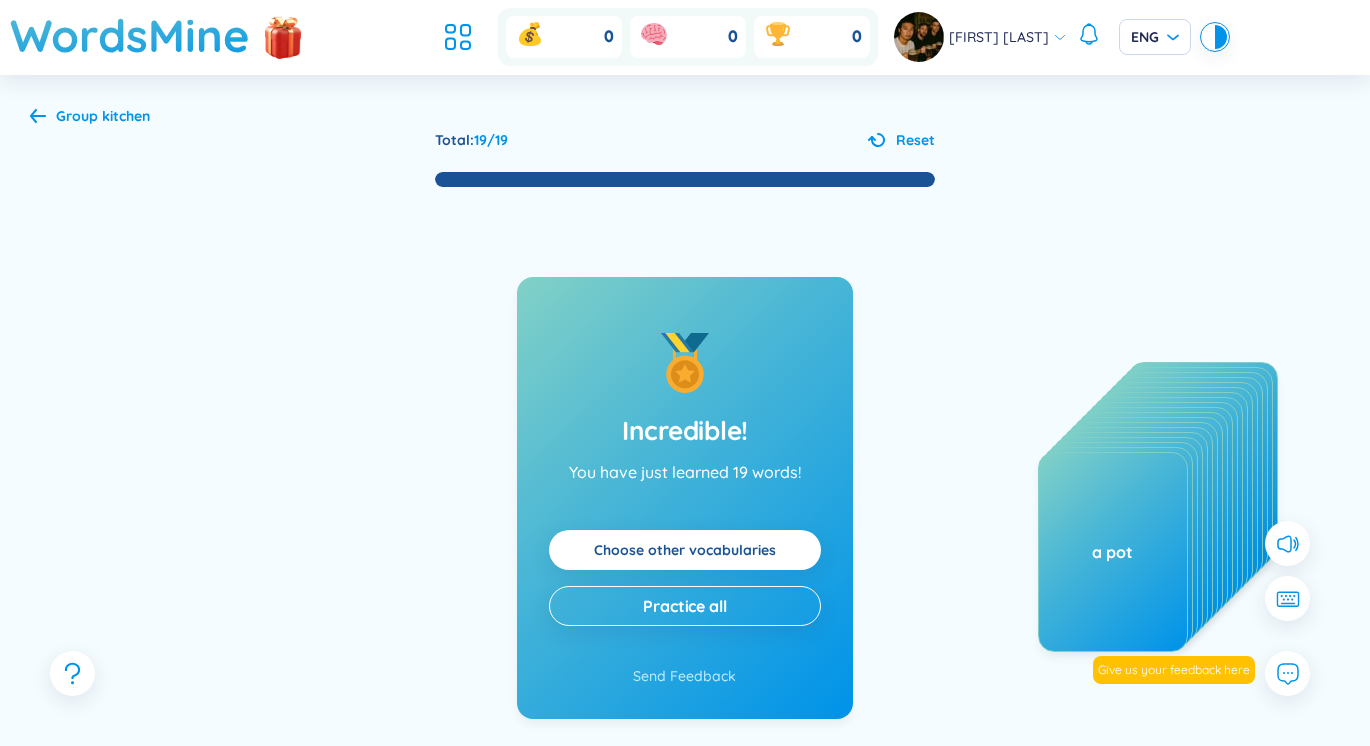 click on "kitchen" at bounding box center [126, 116] 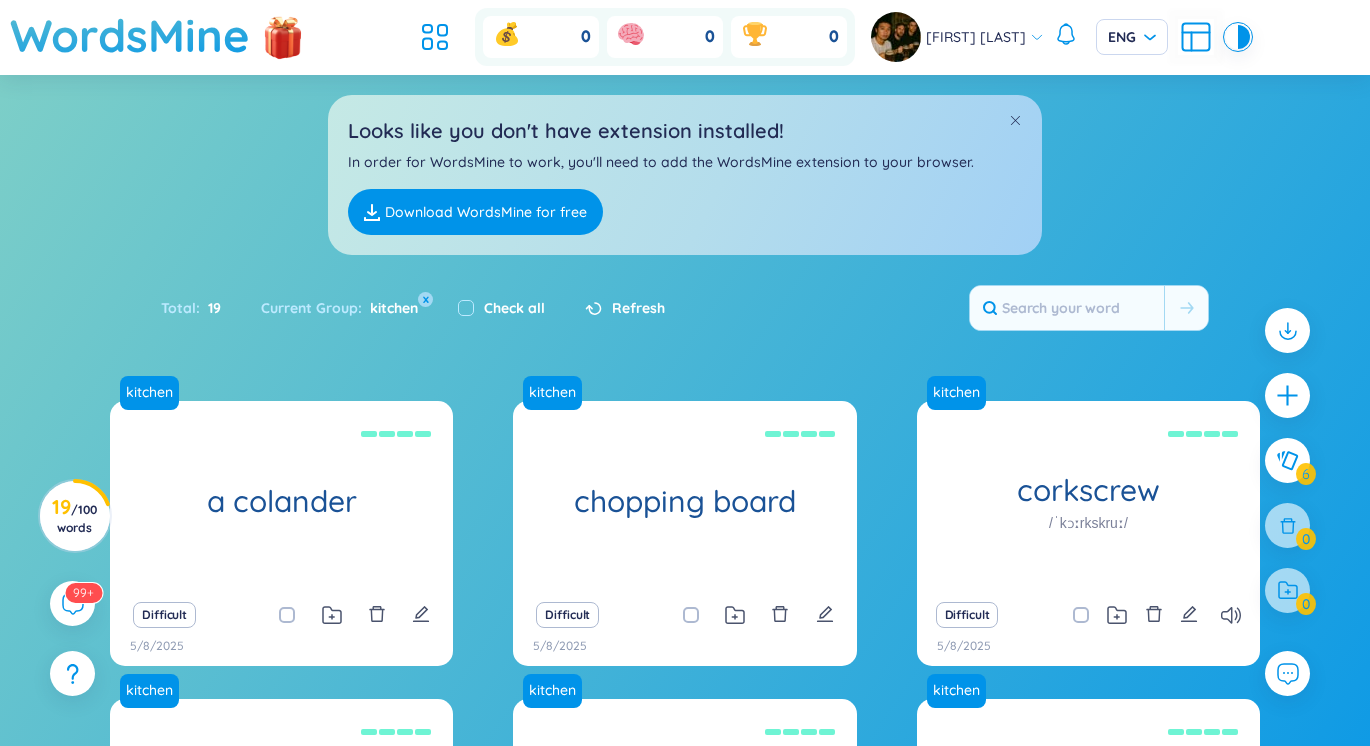 click on "x" at bounding box center [425, 299] 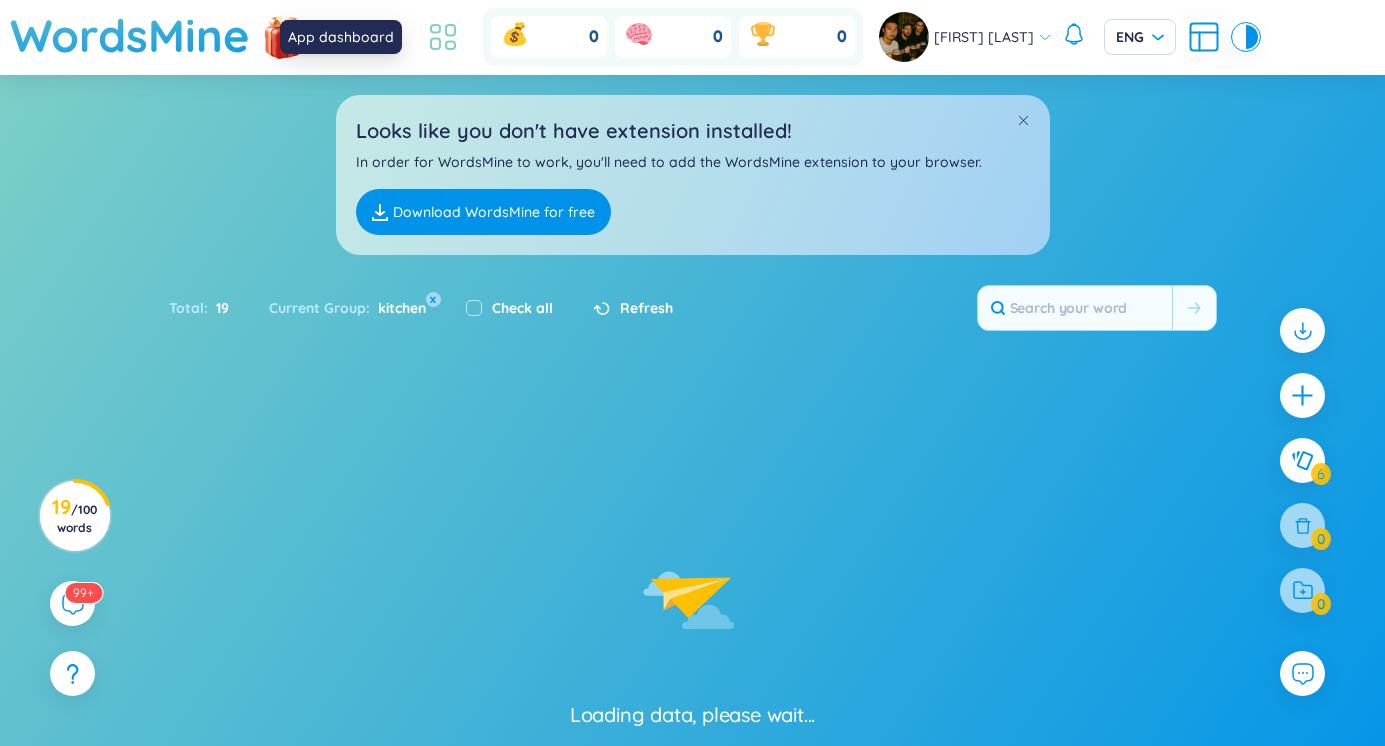 click 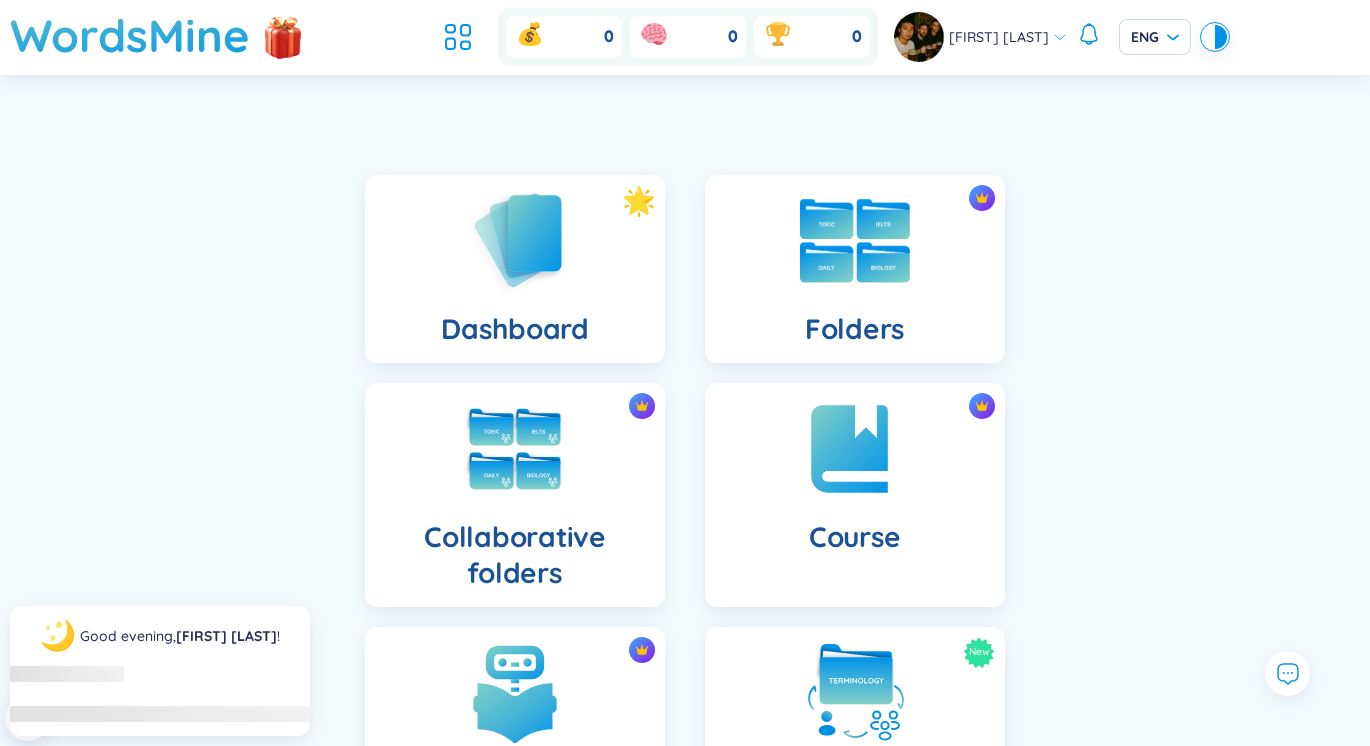 click on "Folders" at bounding box center (855, 269) 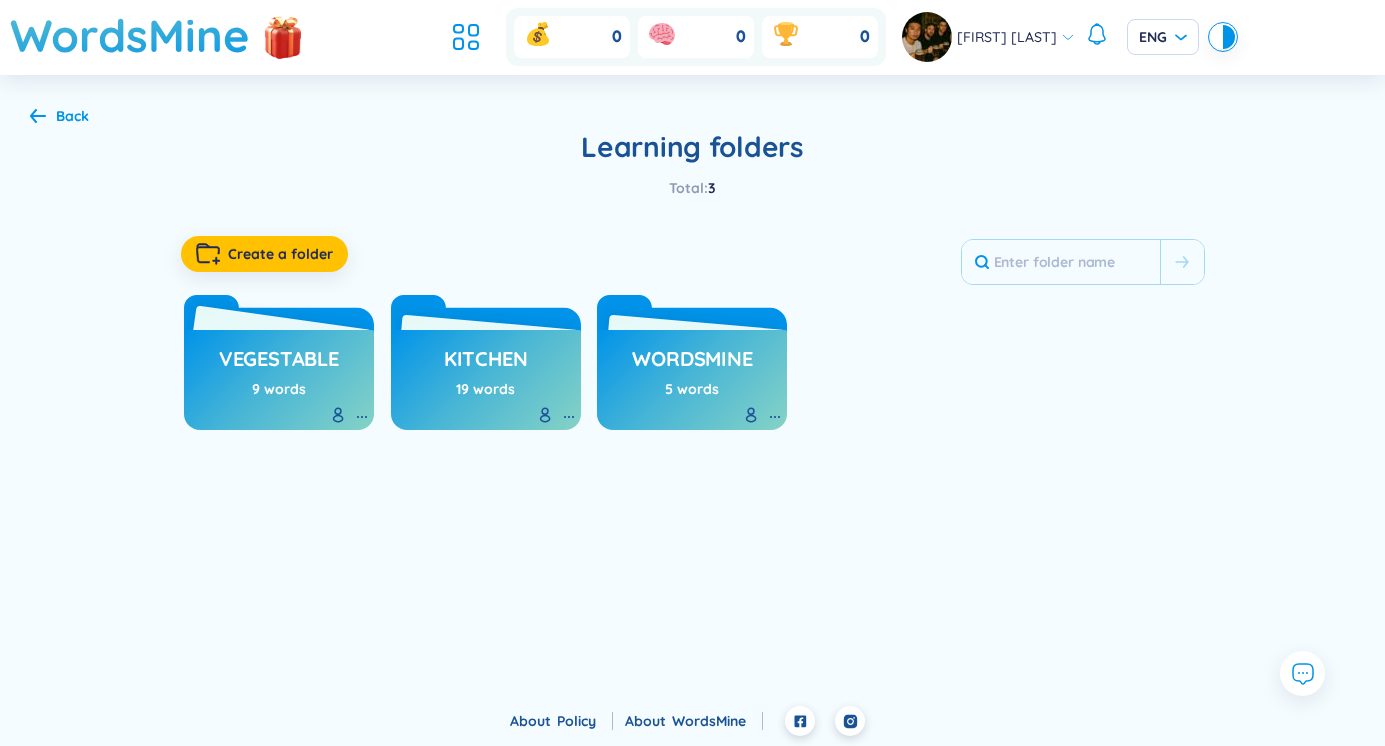 click on "vegestable 9 words" at bounding box center (279, 375) 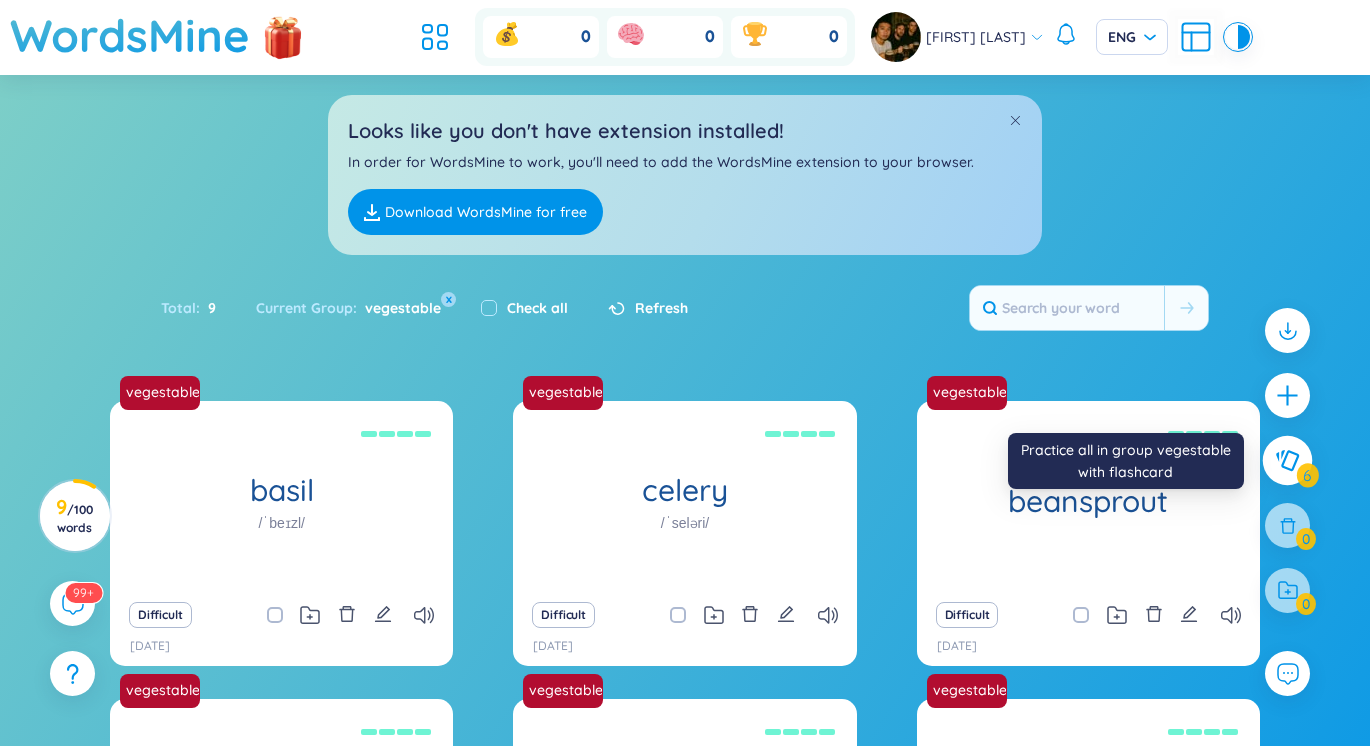 click 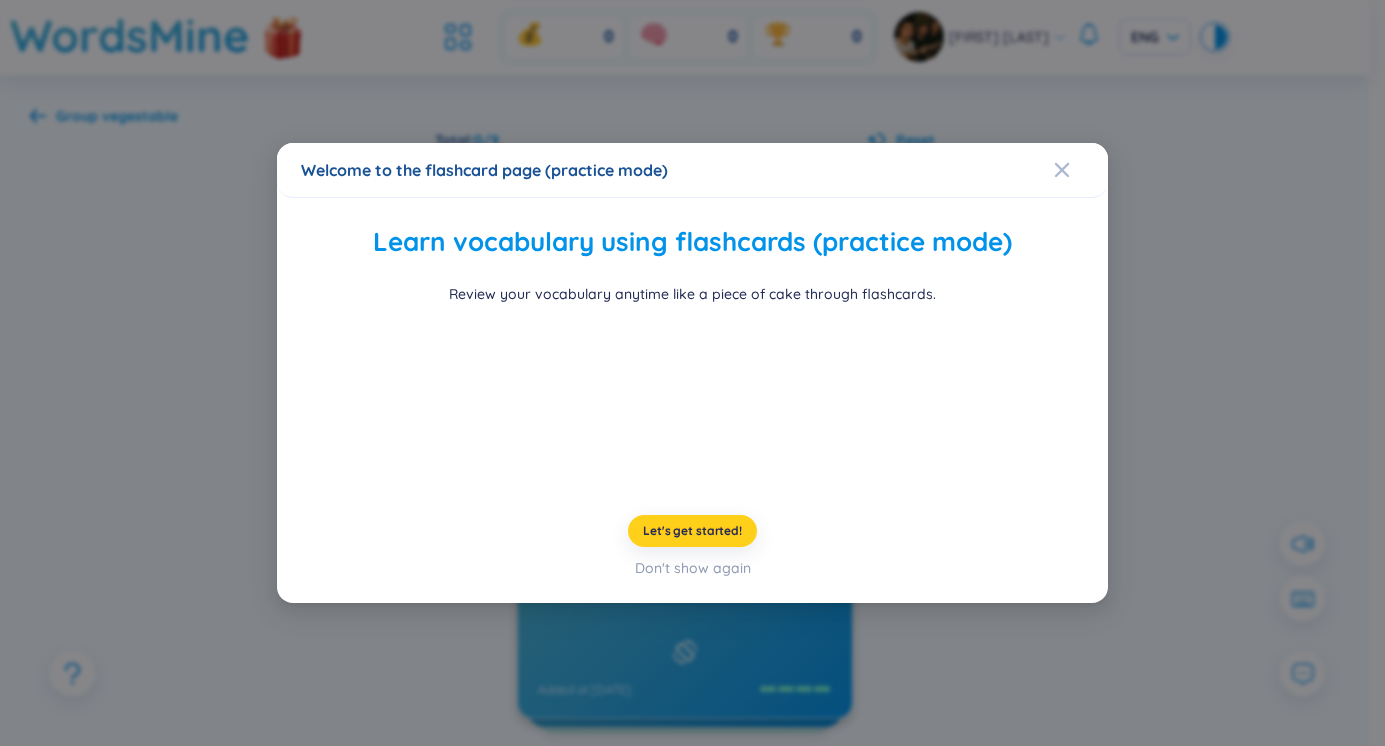 click on "Let's get started!" at bounding box center [692, 531] 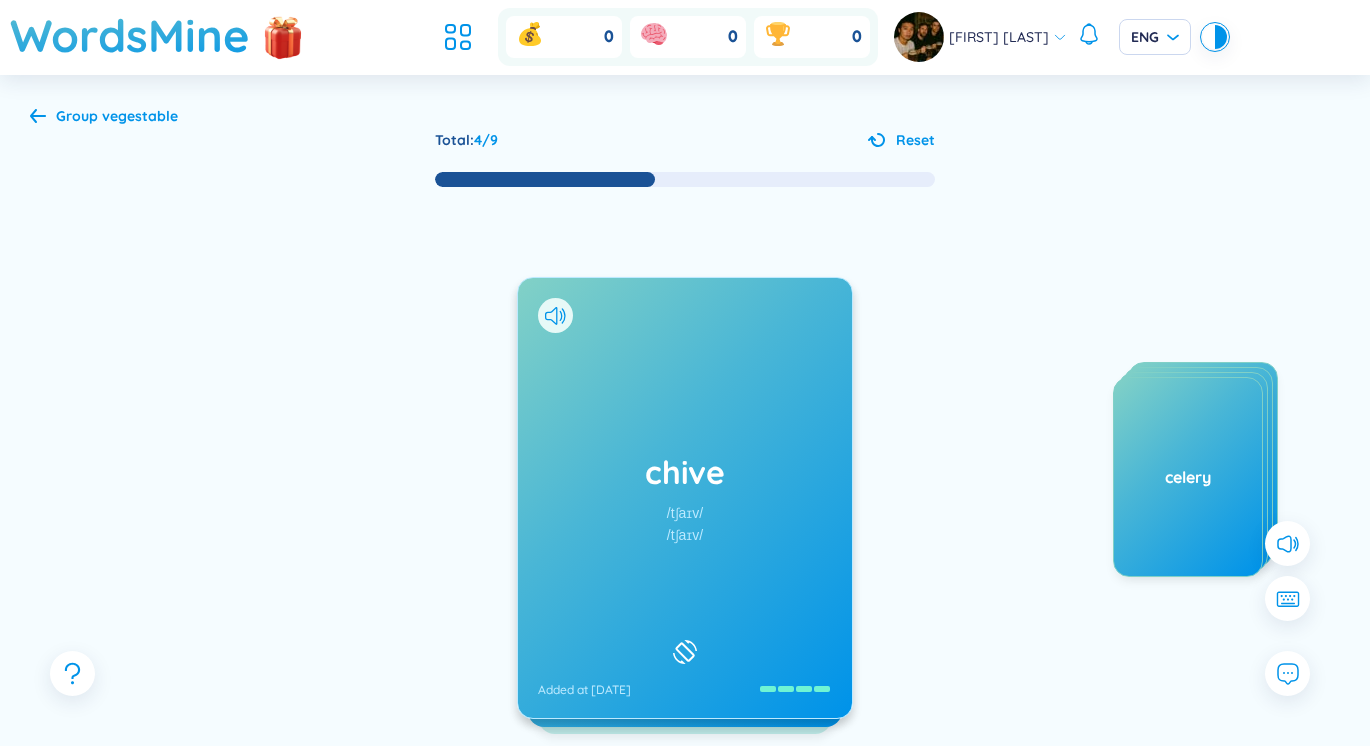 click on "chive /tʃaɪv/ /tʃaɪv/ Added at [DATE]" at bounding box center (685, 498) 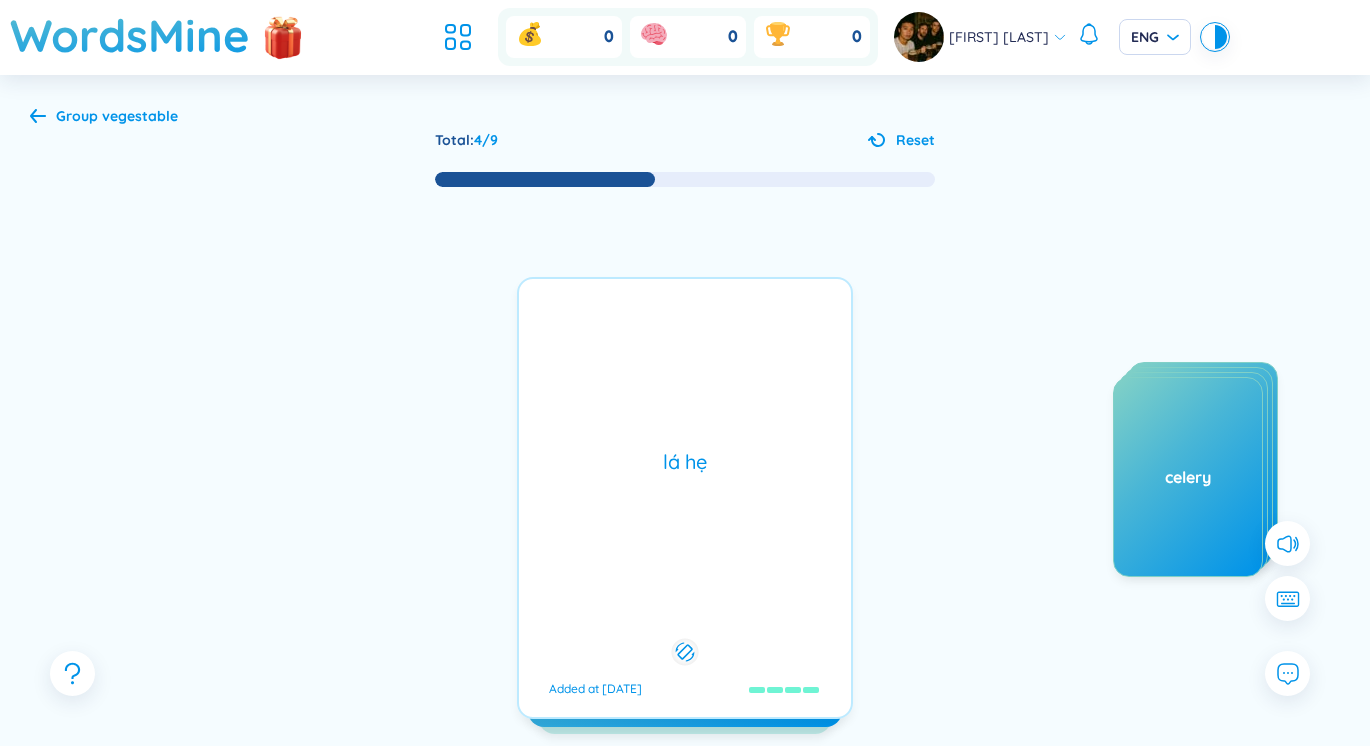 click on "lá hẹ Added at 4/8/2025" at bounding box center (685, 498) 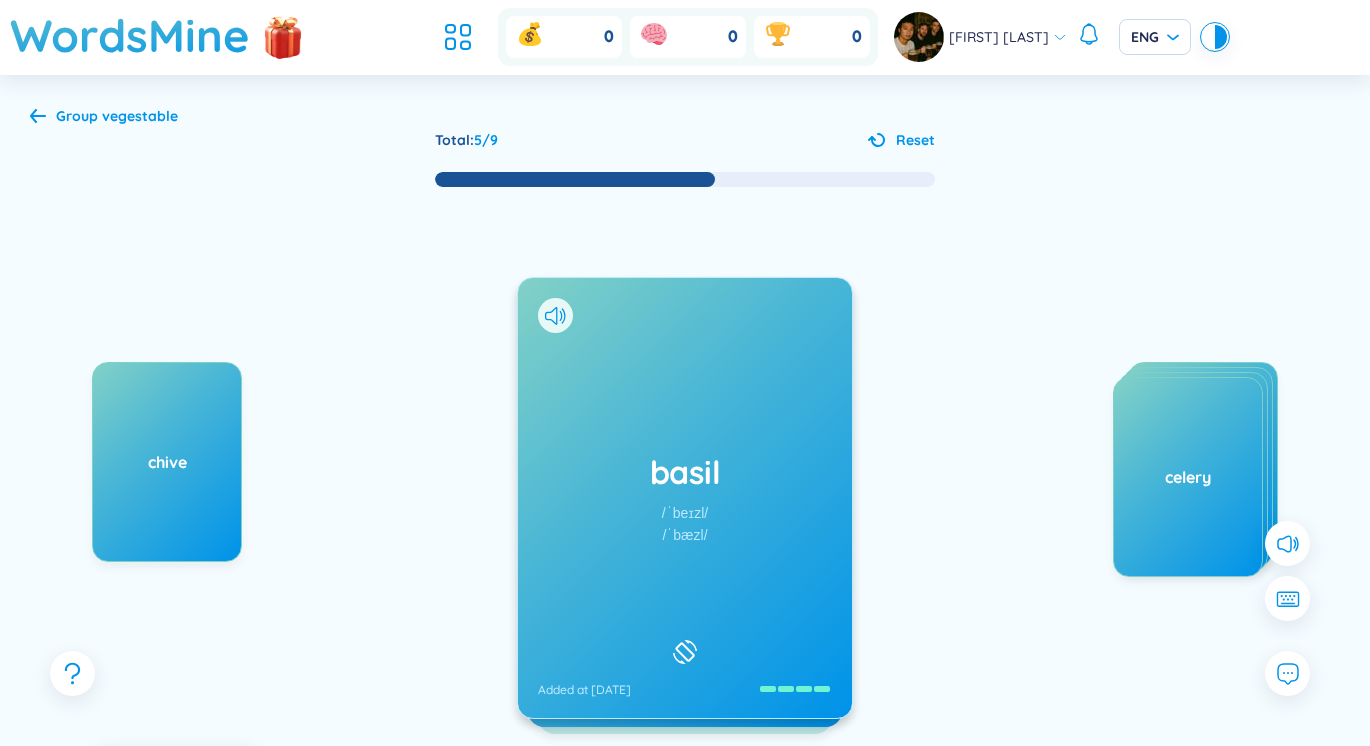 click on "basil /ˈbeɪzl/ /ˈbæzl/ Added at 4/8/2025" at bounding box center (685, 498) 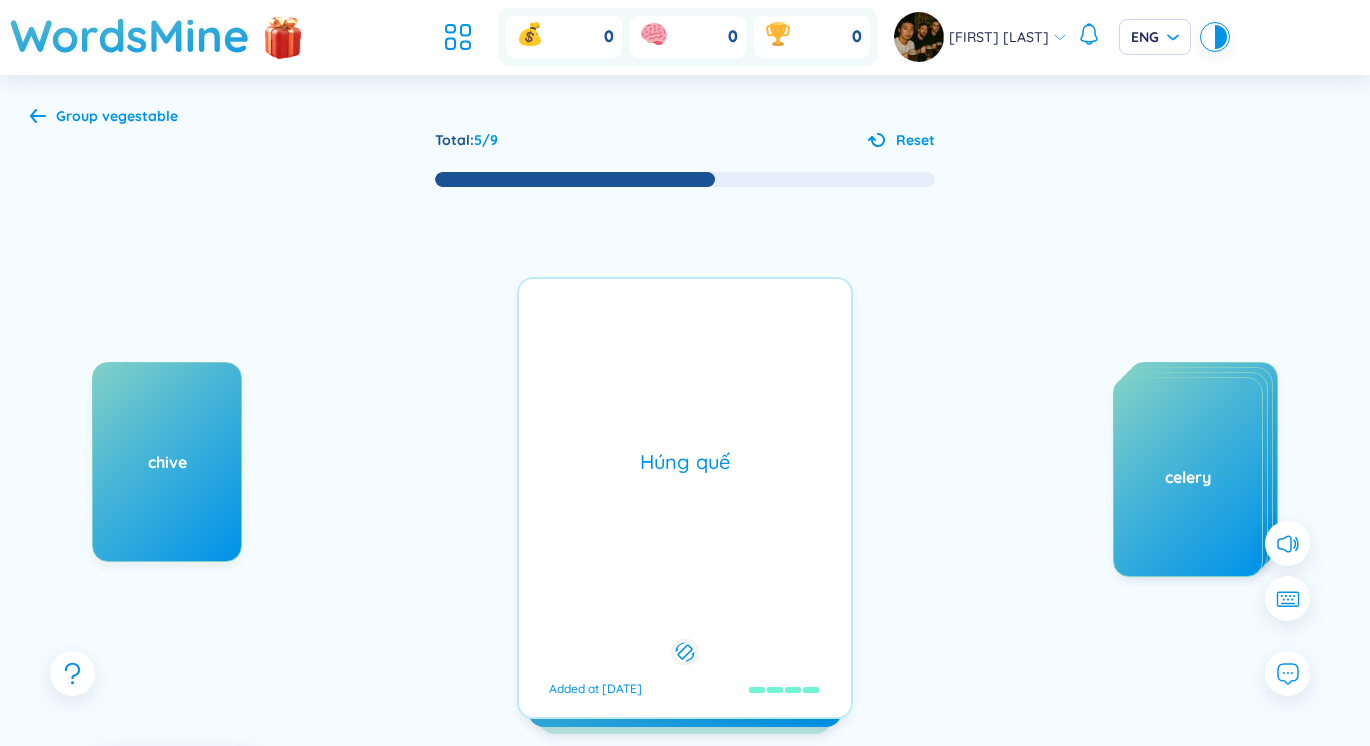 click on "basil /ˈbeɪzl/ /ˈbæzl/ Added at 4/8/2025 Húng quế Added at 4/8/2025" at bounding box center (685, 498) 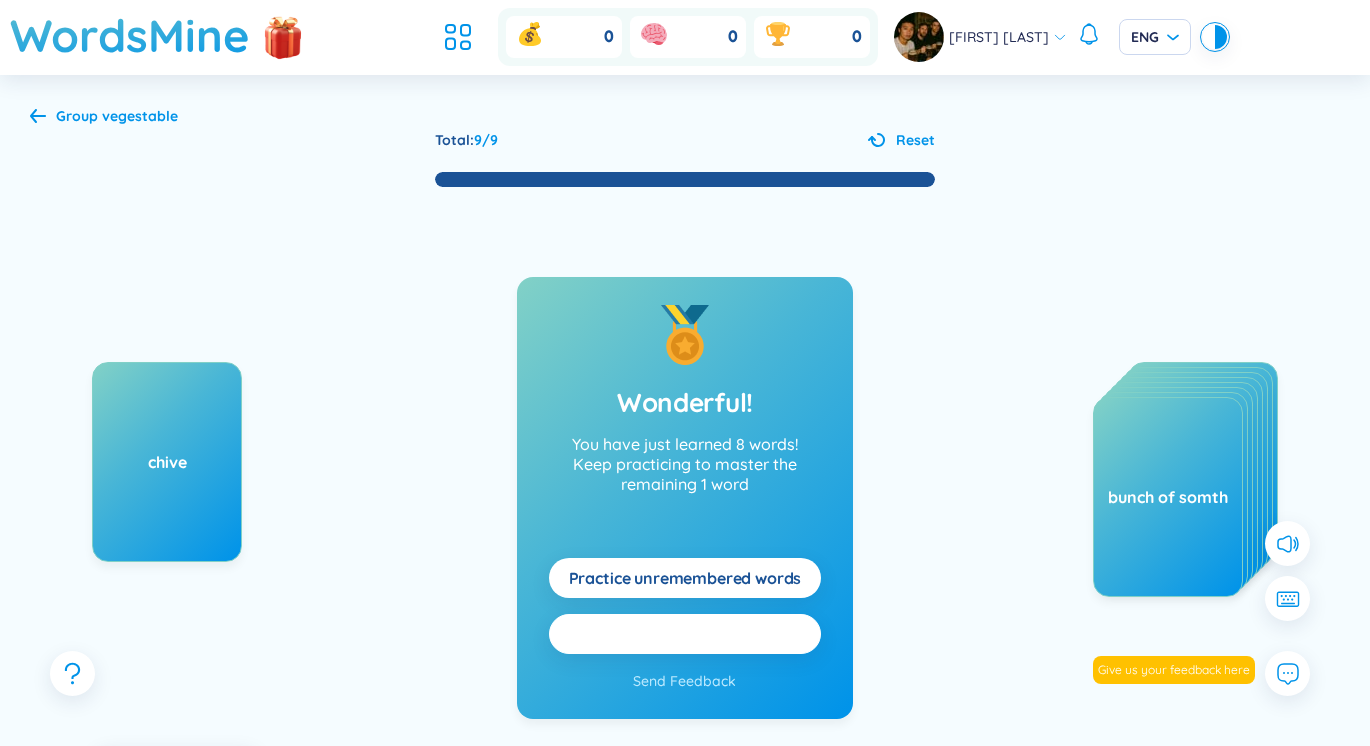 click on "Practice all here" at bounding box center [685, 634] 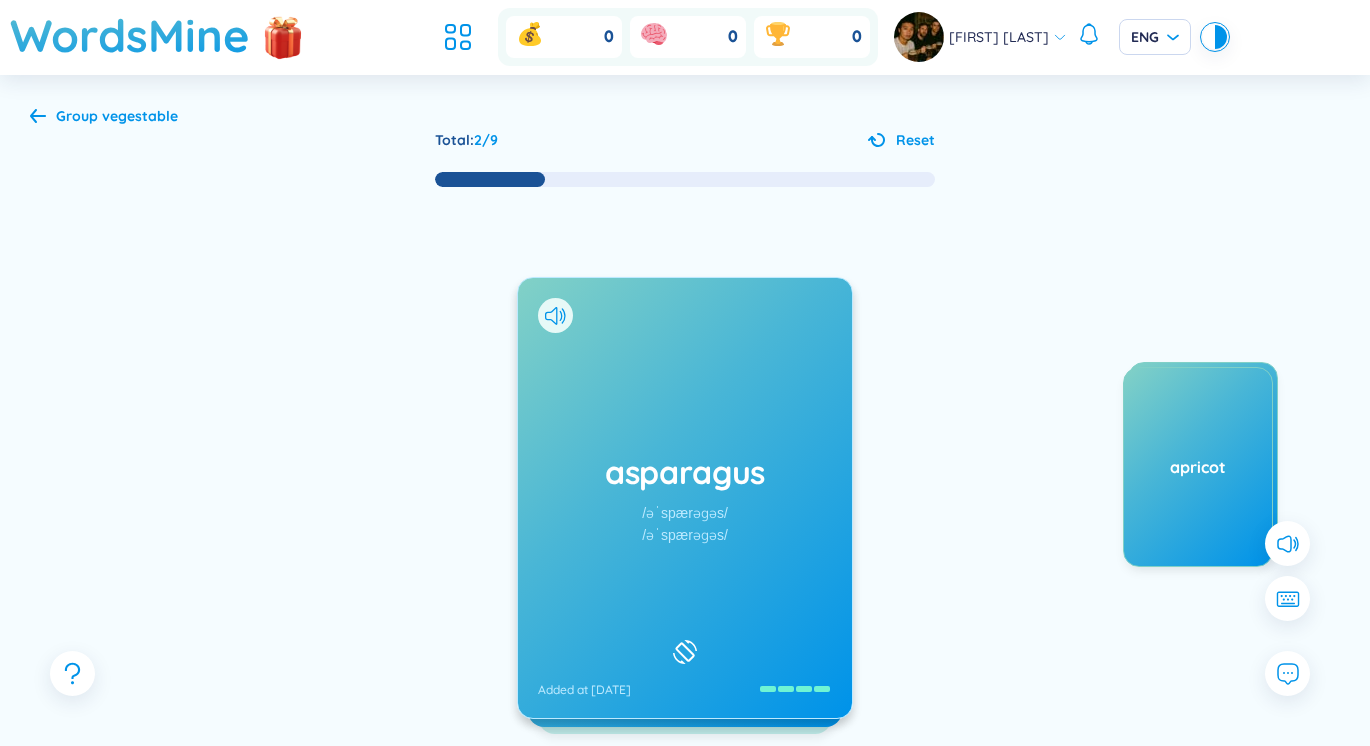 click on "asparagus" at bounding box center [685, 472] 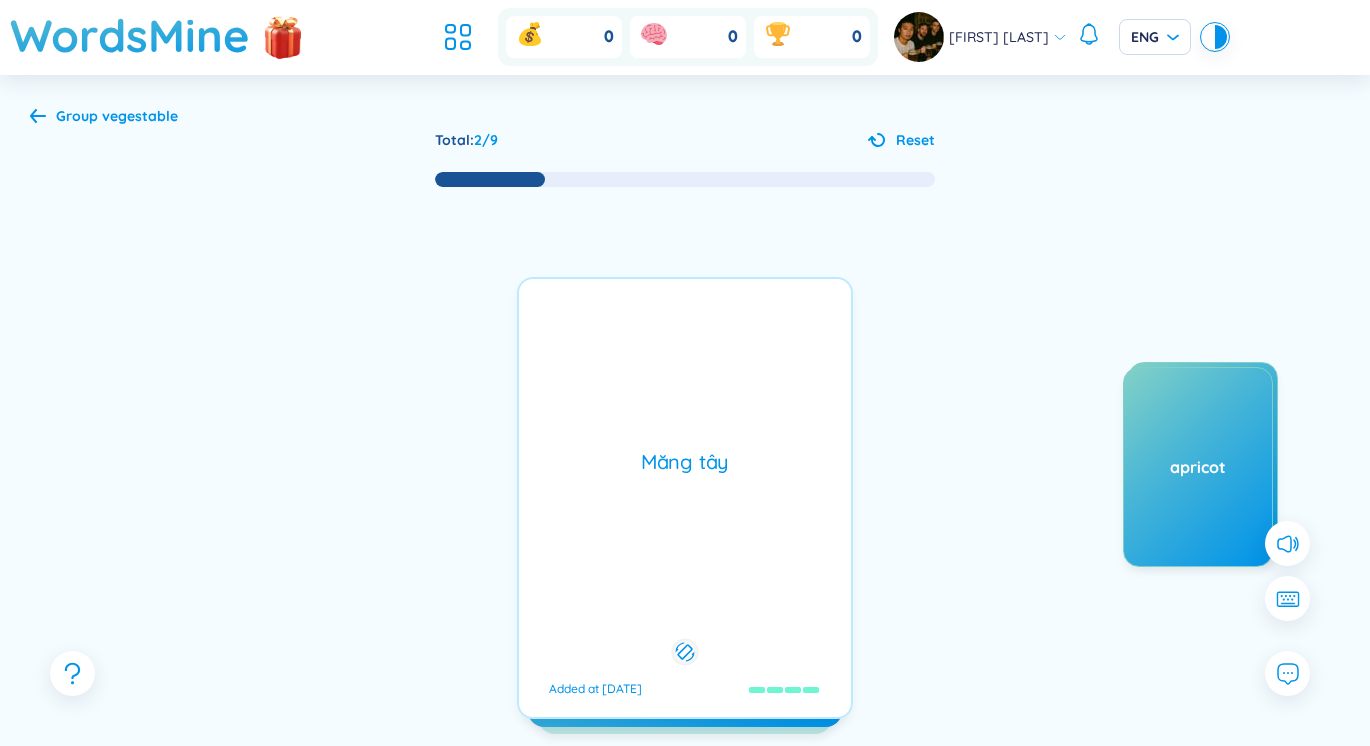 click on "Măng tây" at bounding box center [685, 462] 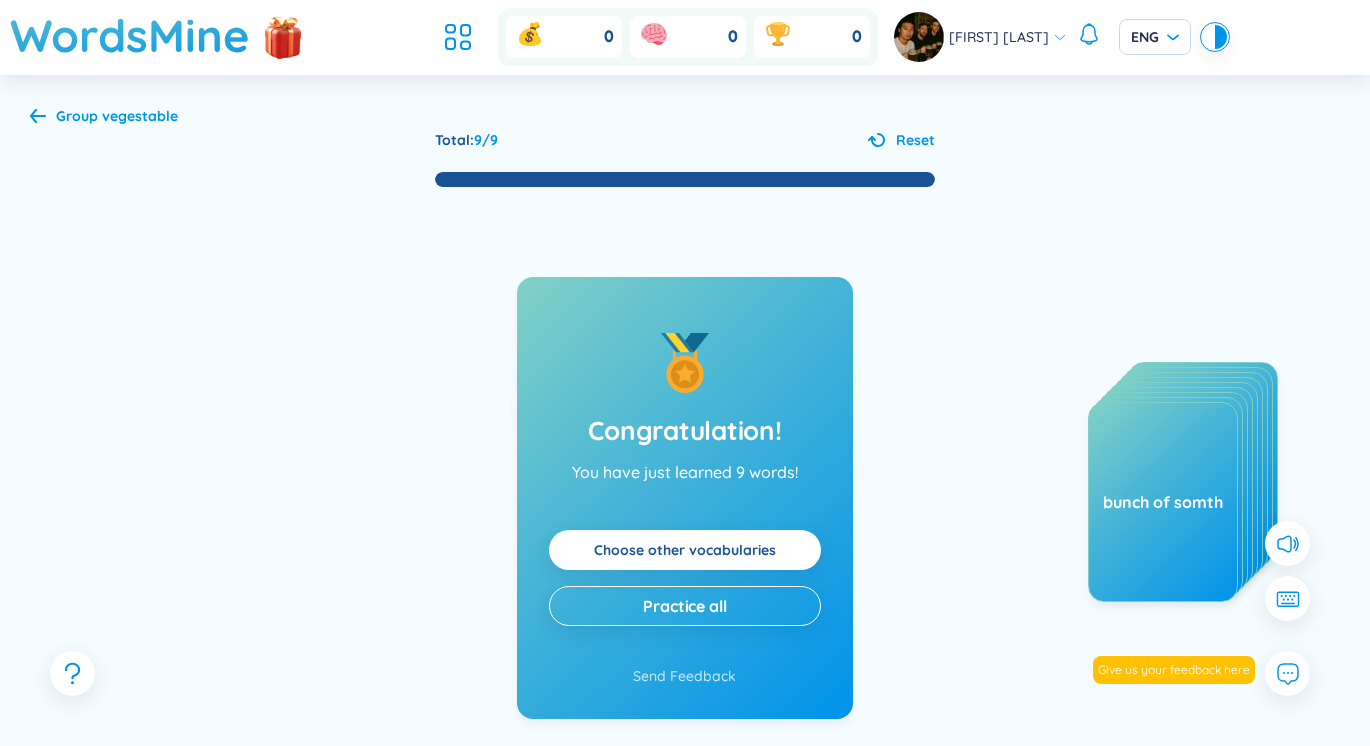 click on "vegestable" at bounding box center [140, 116] 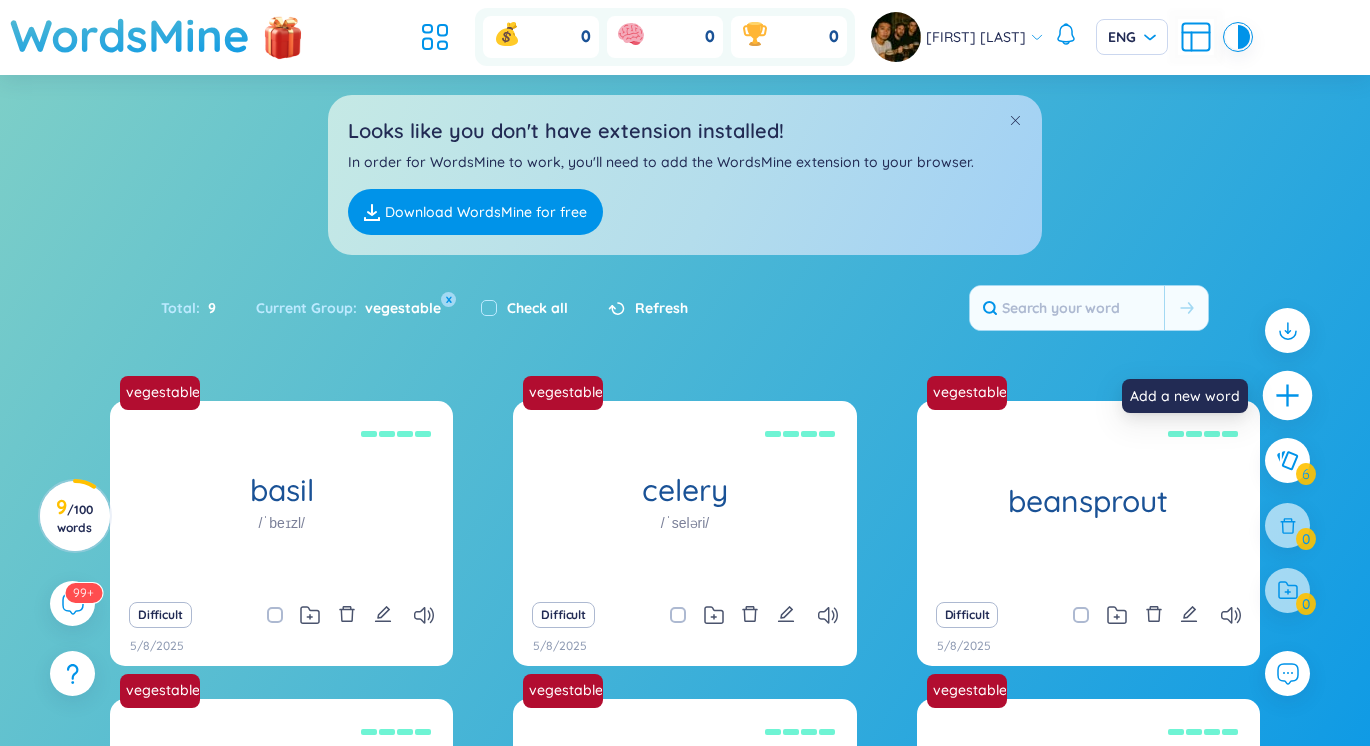 click 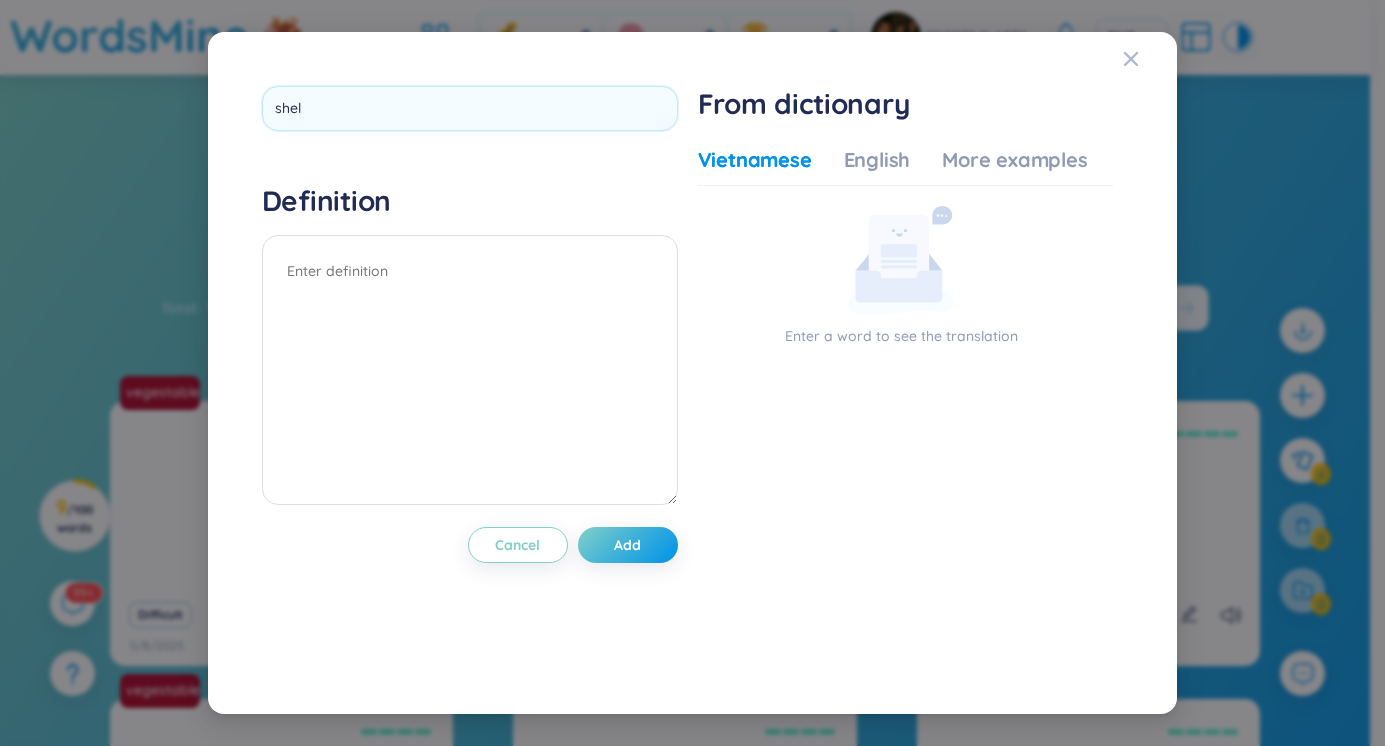 type on "shelf" 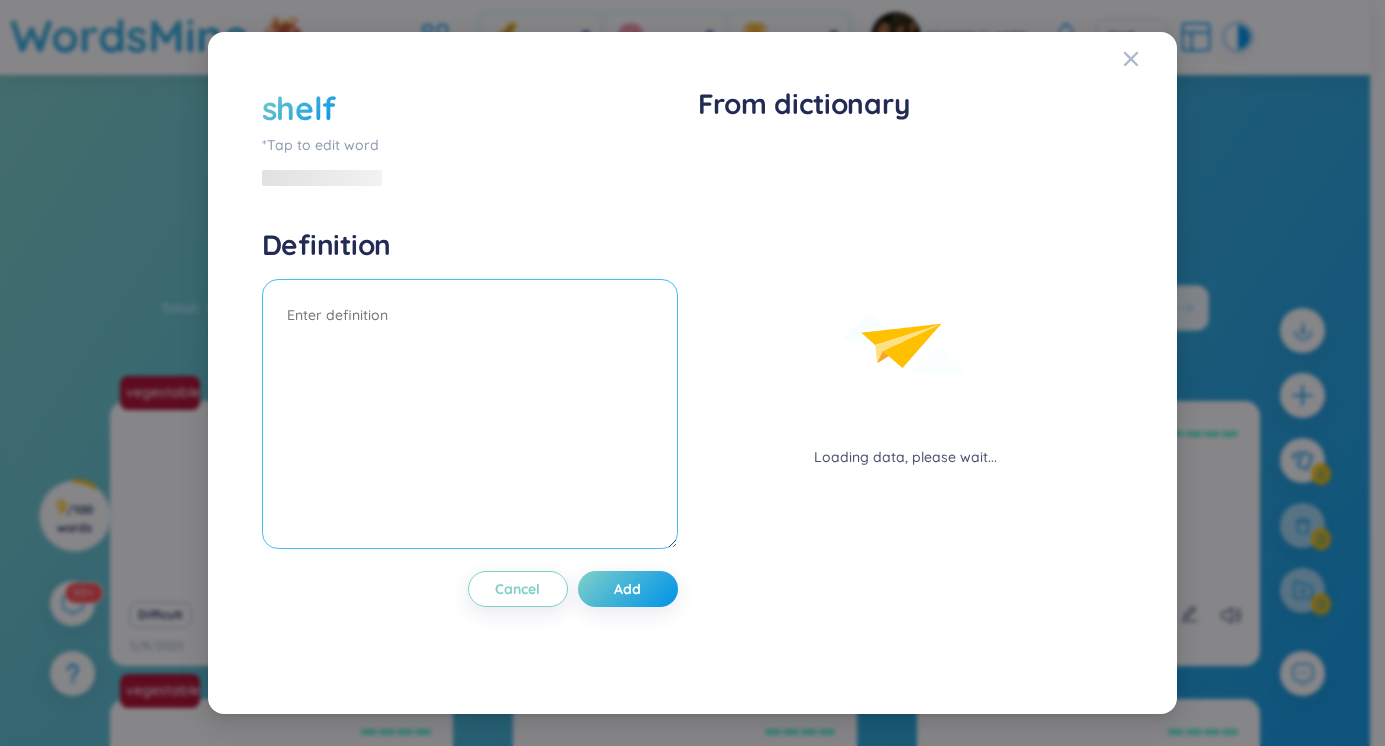 click at bounding box center (470, 414) 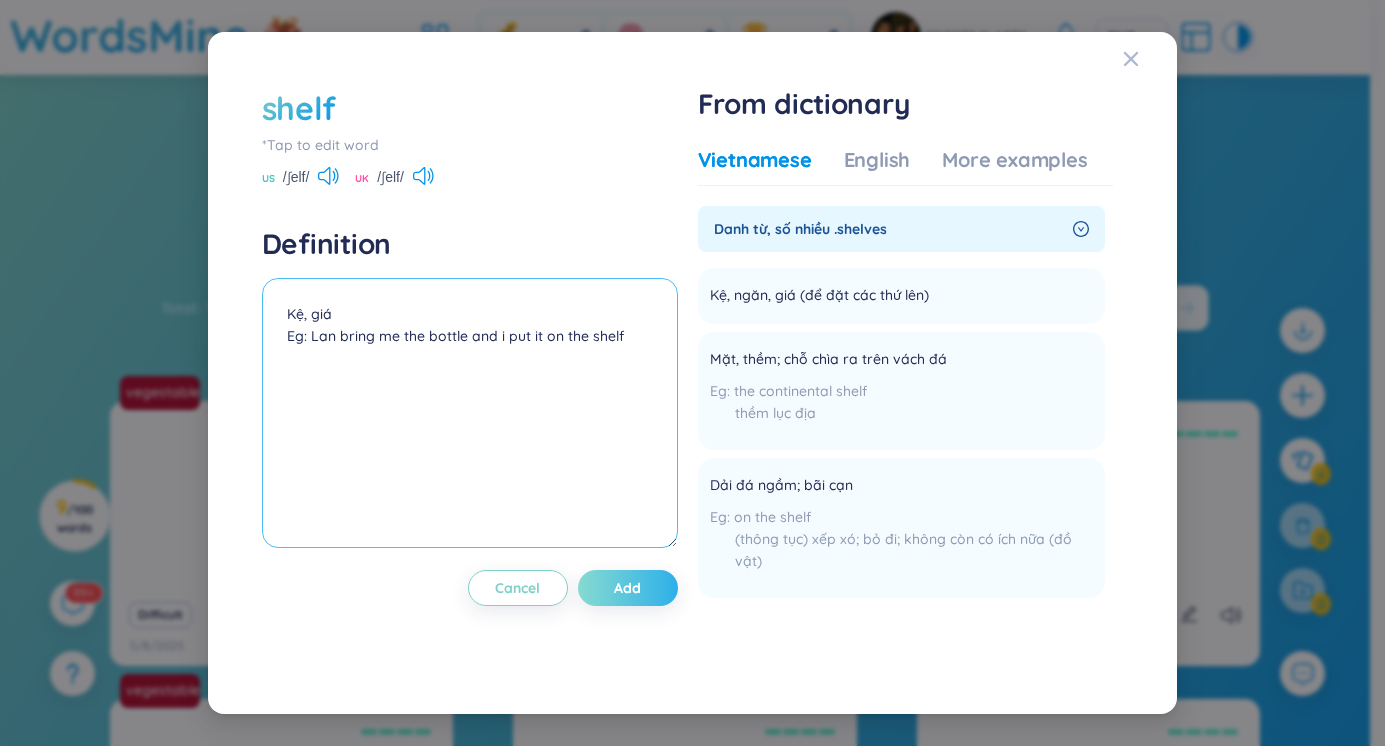 type on "Kệ, giá
Eg: Lan bring me the bottle and i put it on the shelf" 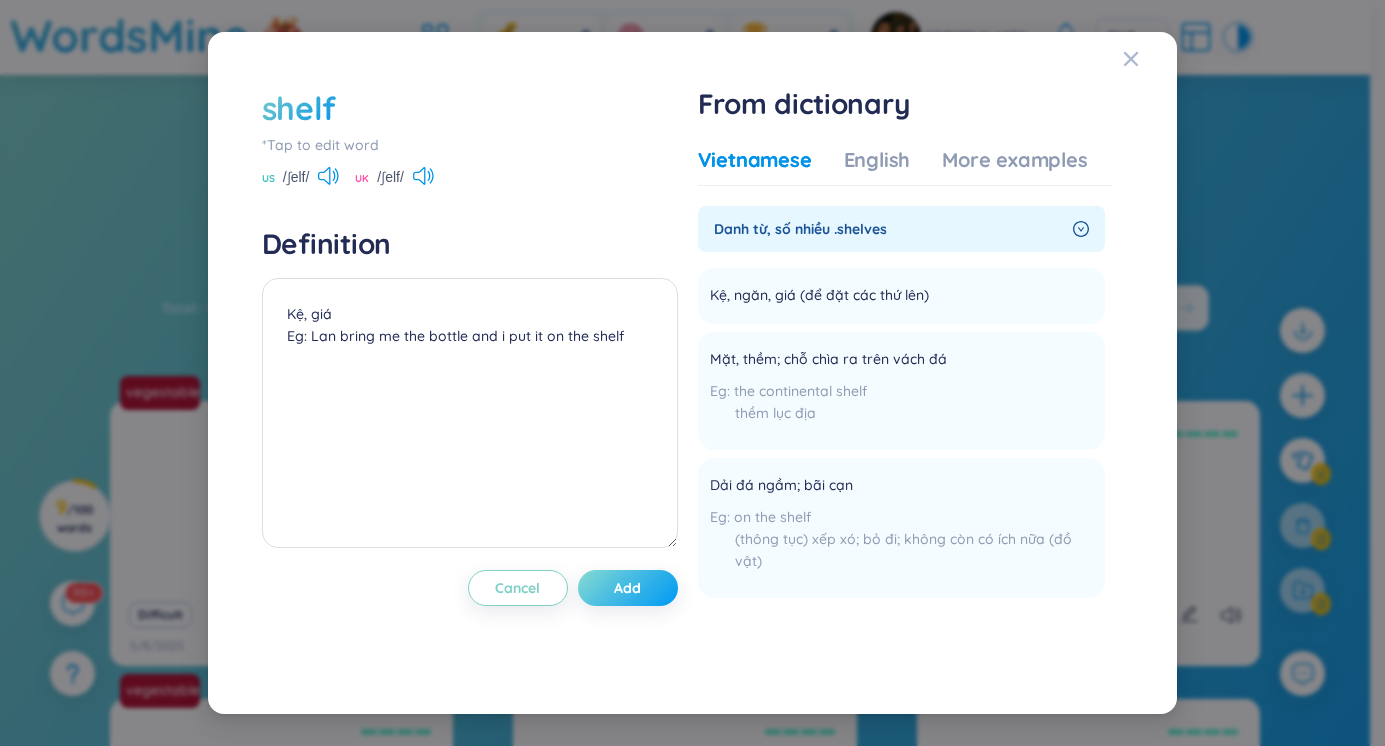 click on "Add" at bounding box center (628, 588) 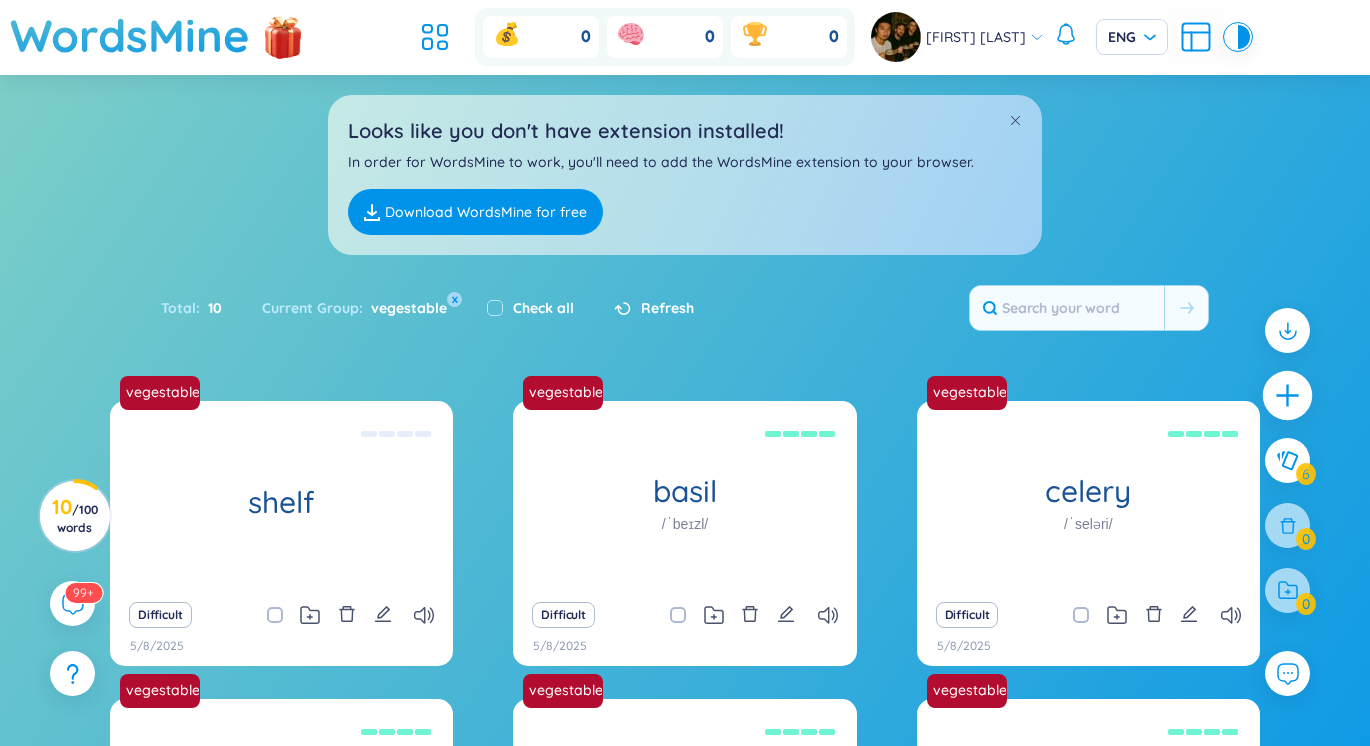 click 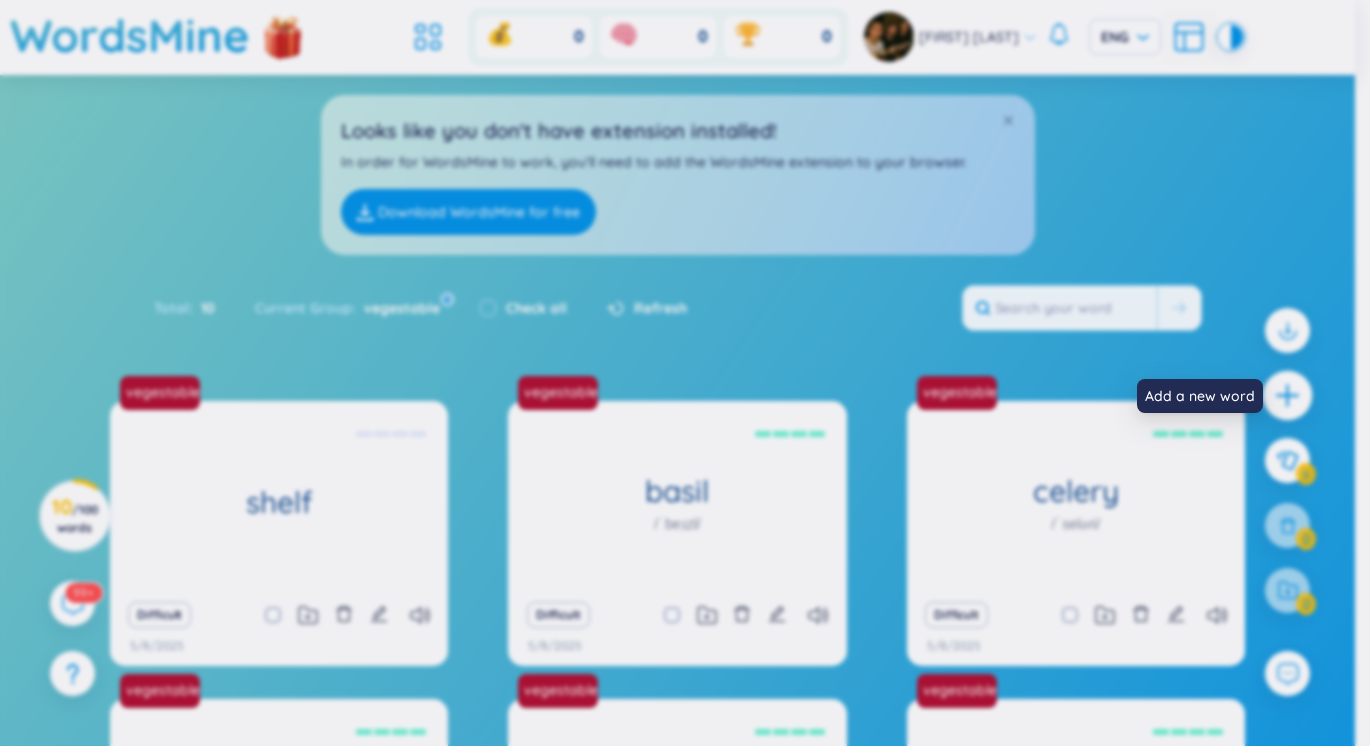 type 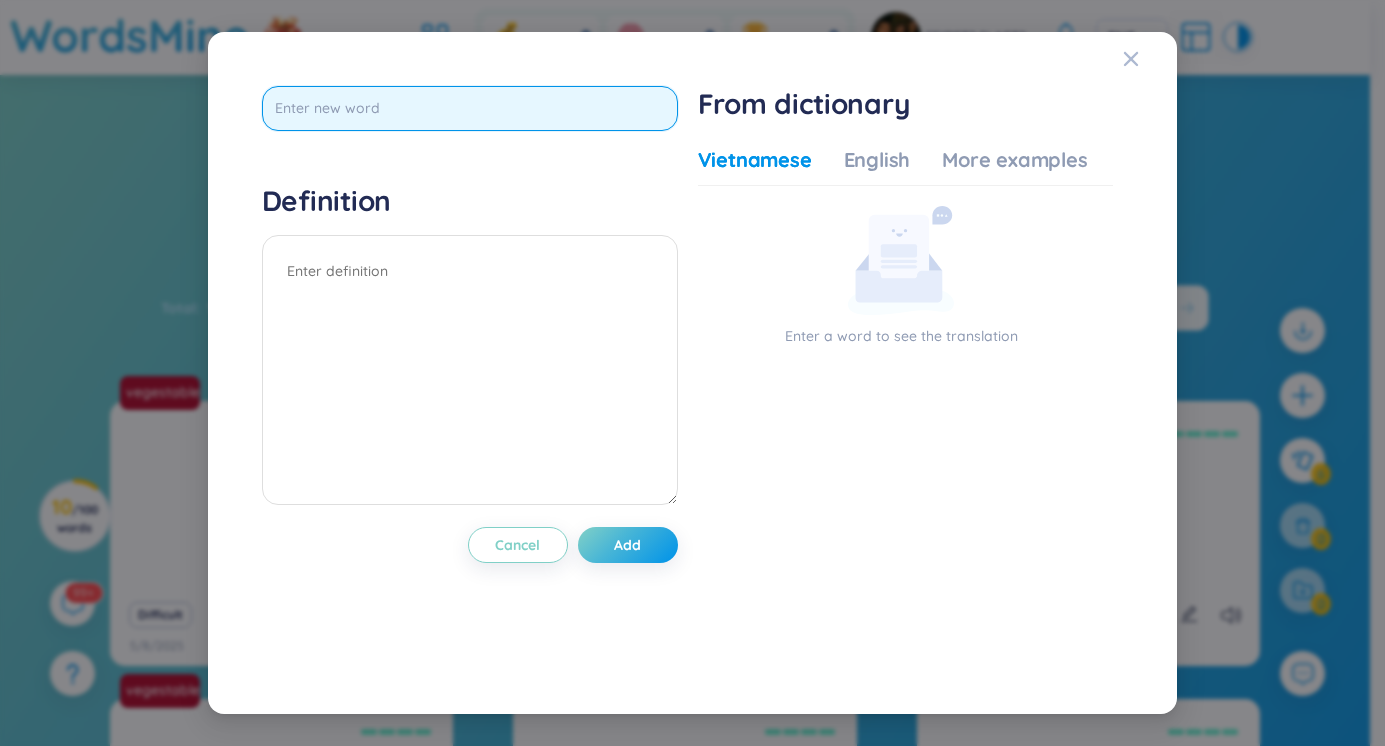 click at bounding box center [470, 108] 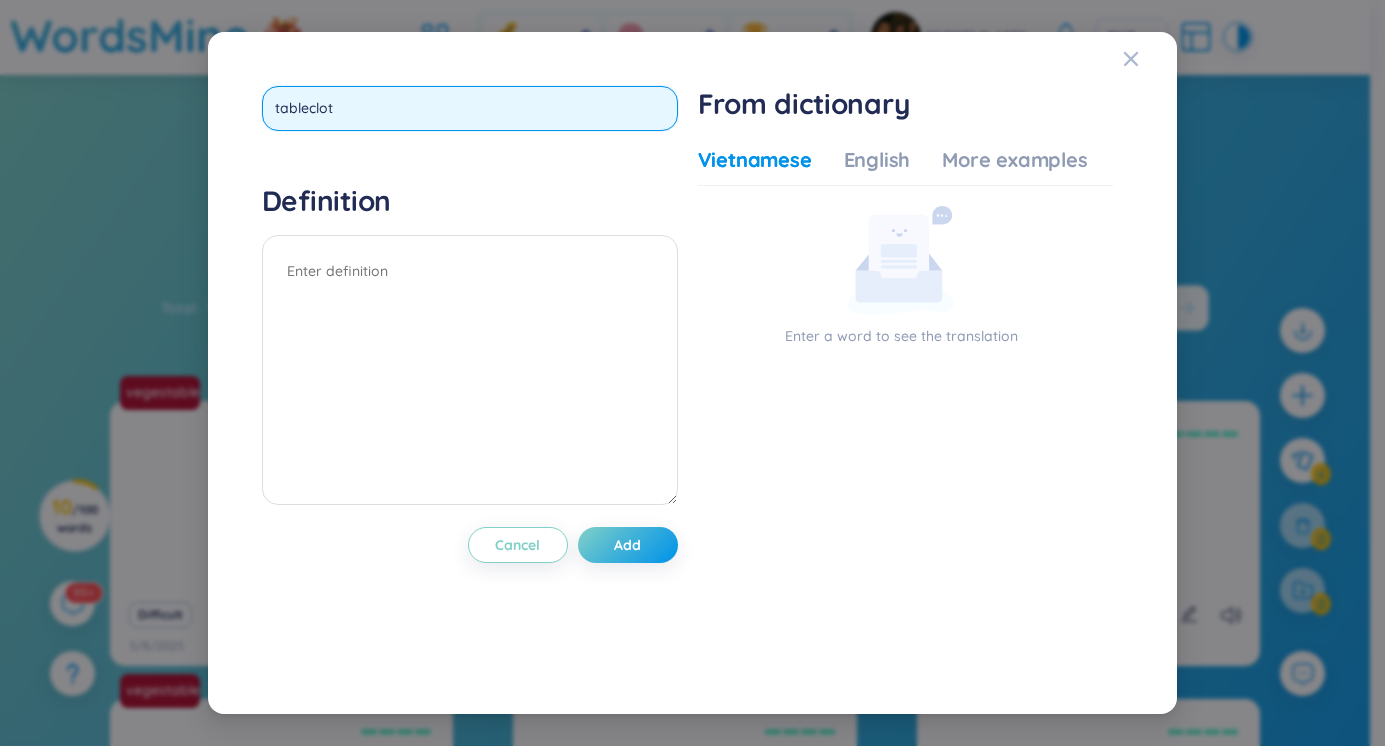 type on "tablecloth" 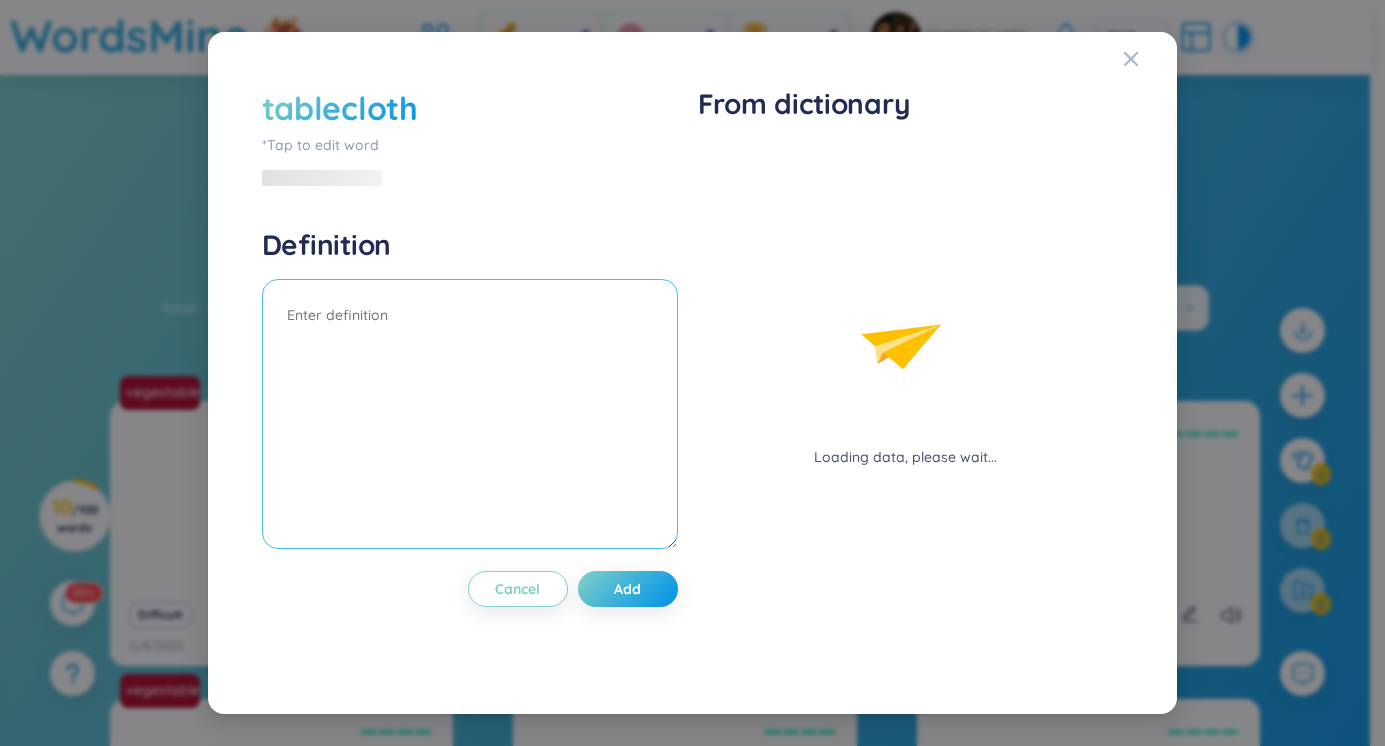 click at bounding box center (470, 414) 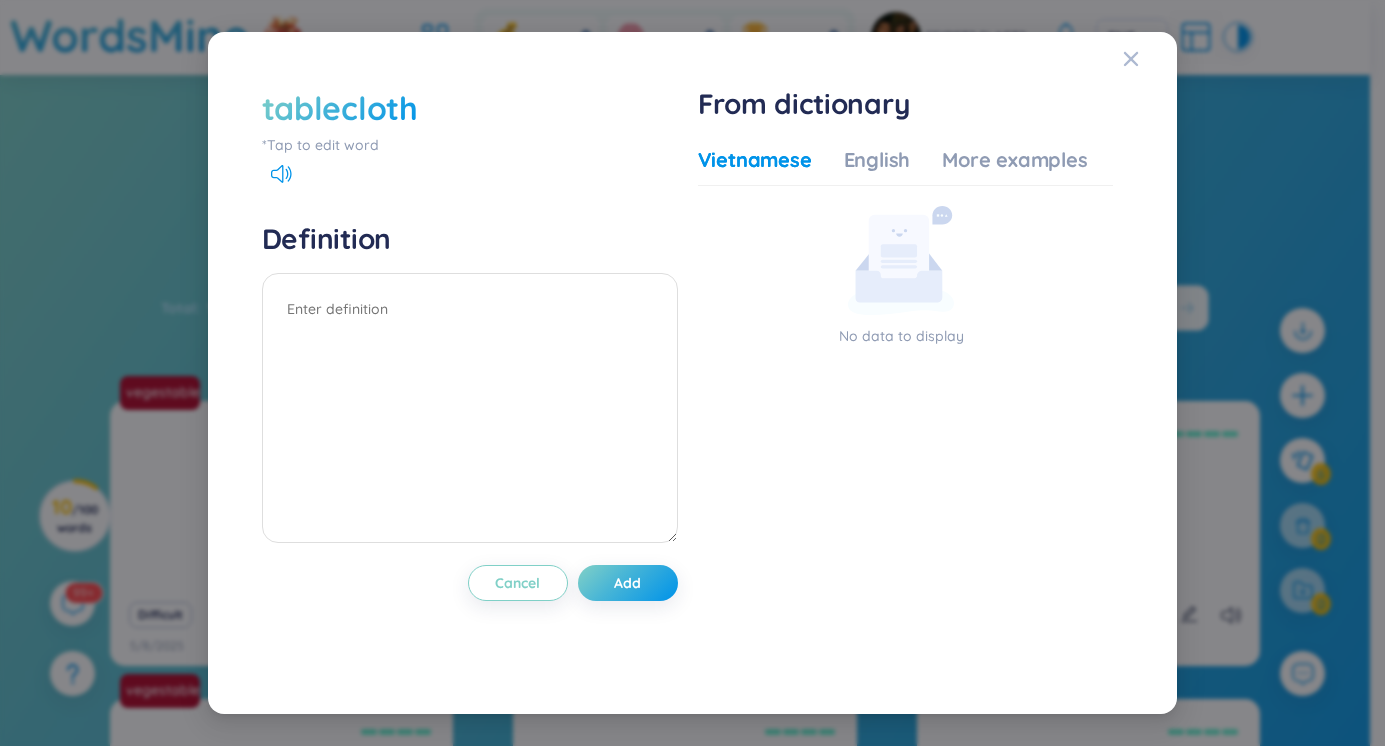 click on "tablecloth" at bounding box center (470, 108) 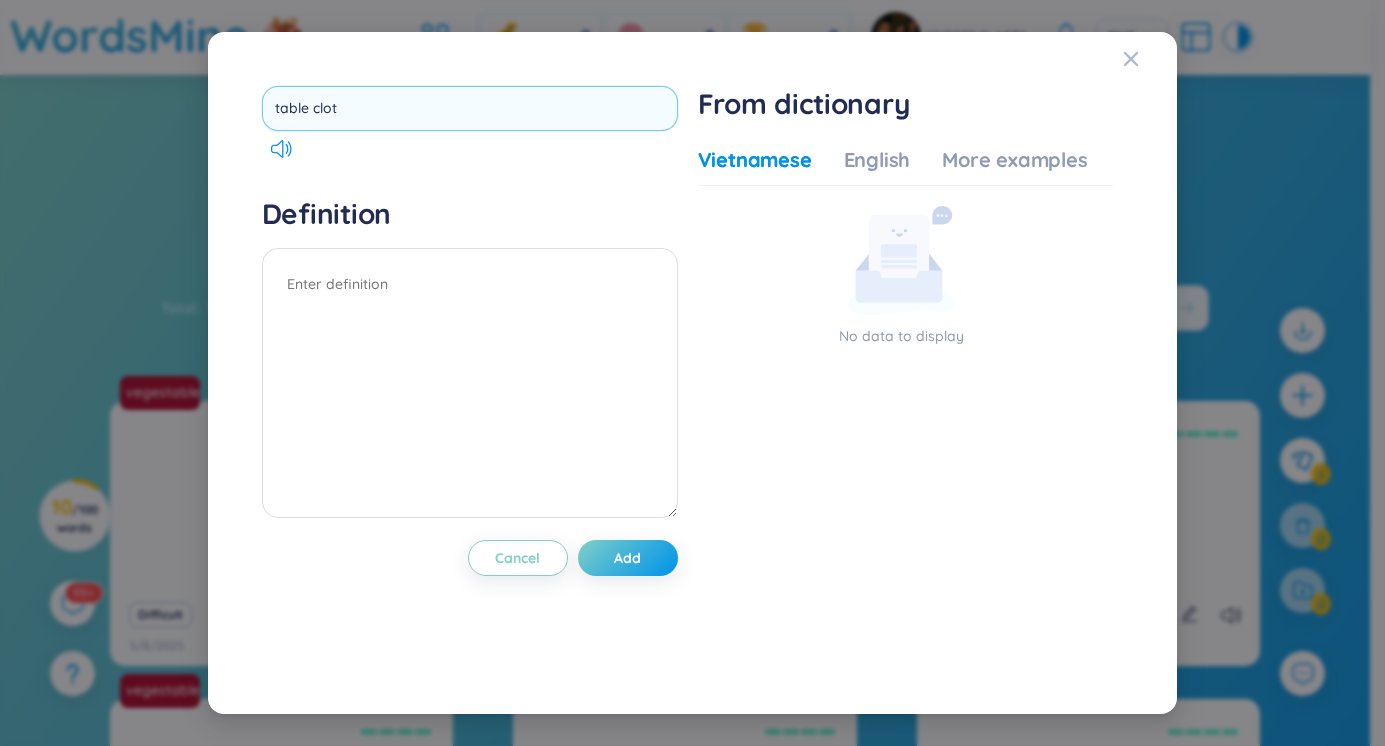 type on "table cloth" 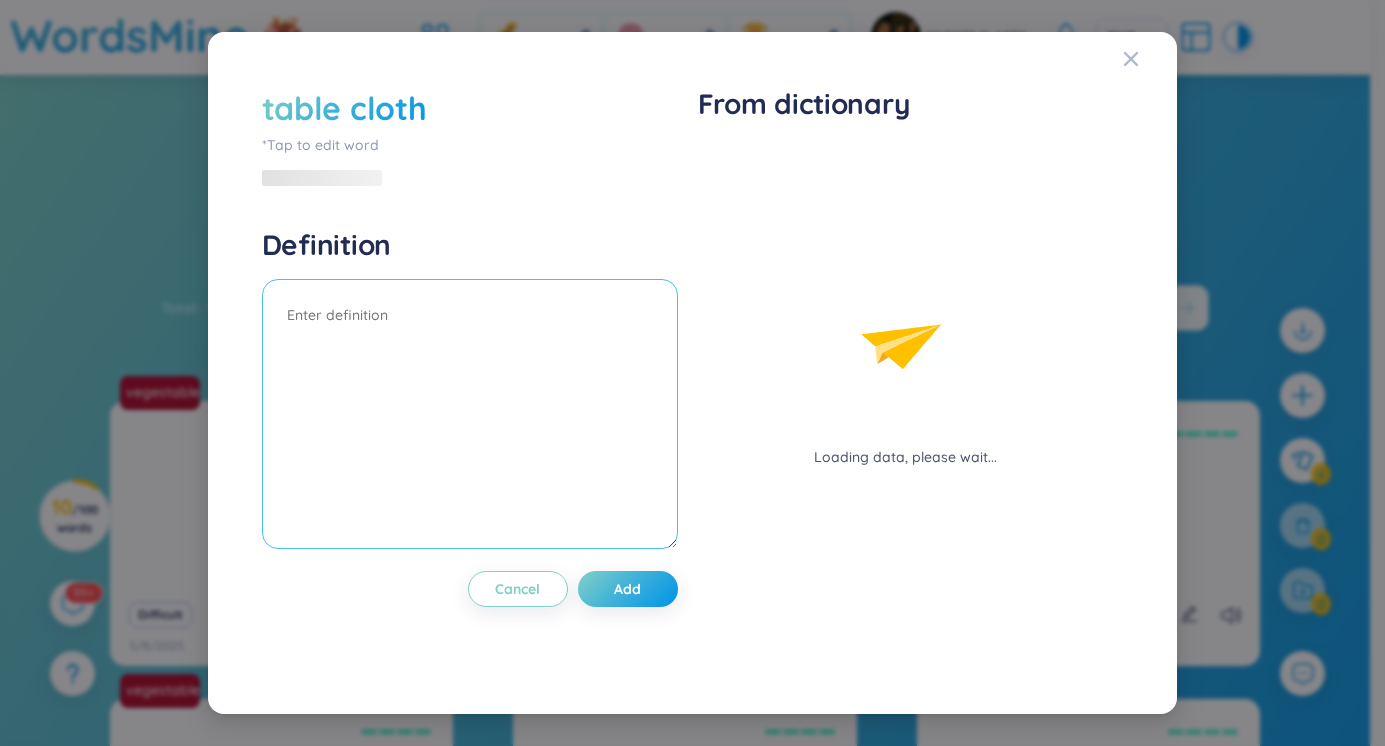 click on "Definition" at bounding box center [470, 391] 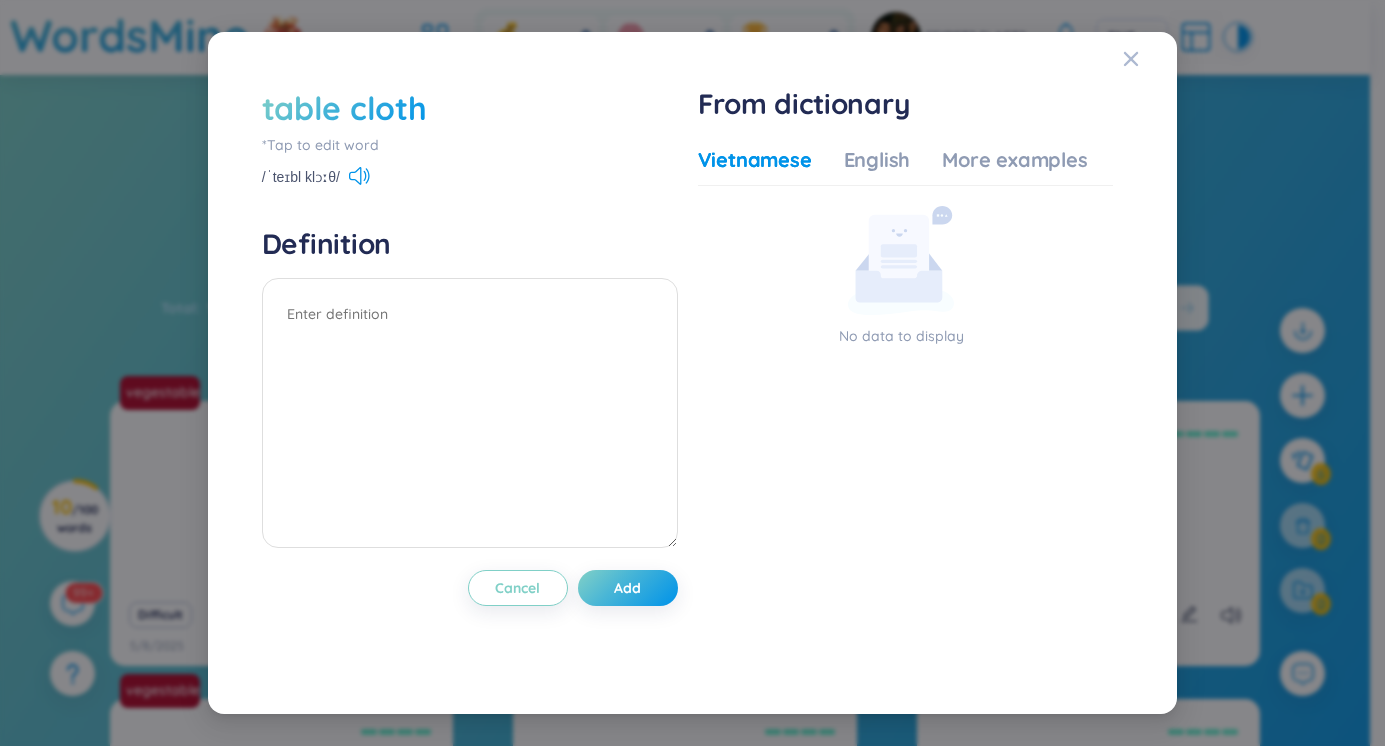 click on "table cloth" at bounding box center (344, 108) 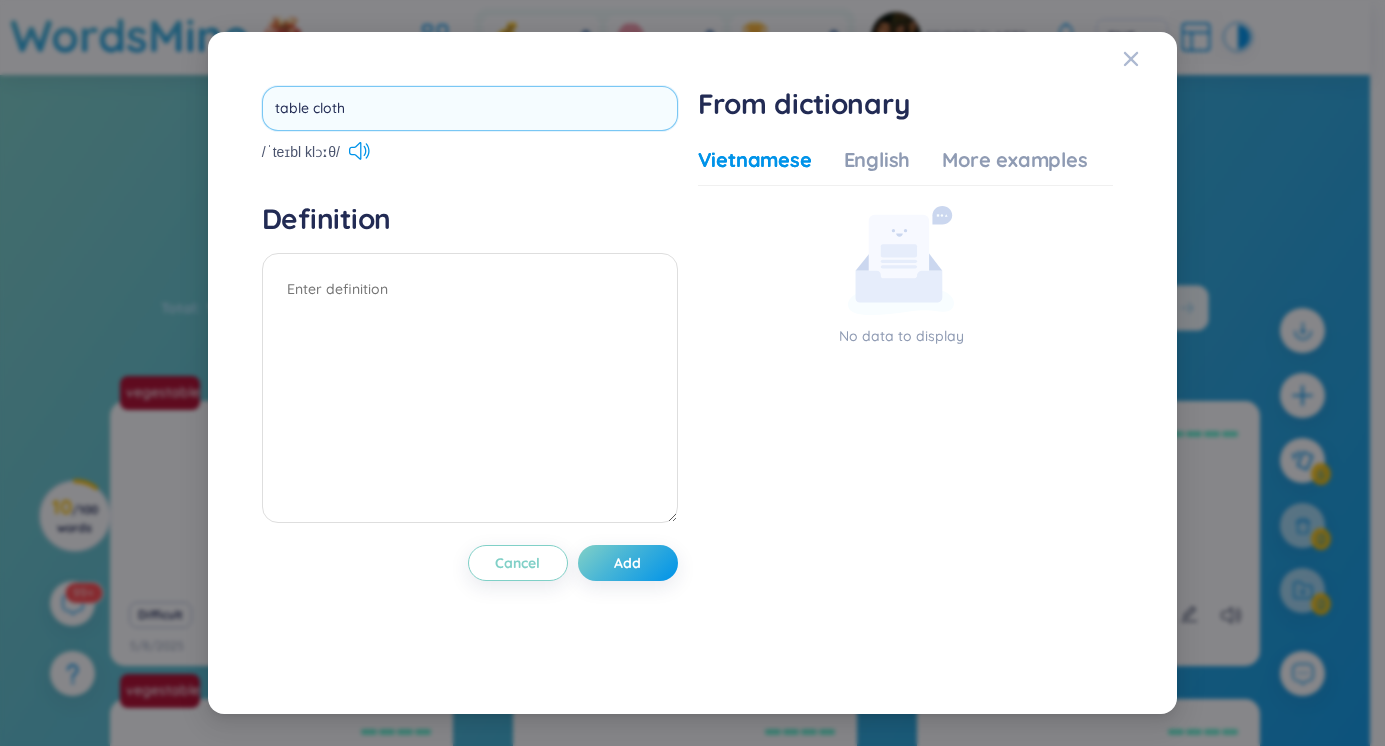 click on "table cloth" at bounding box center [470, 108] 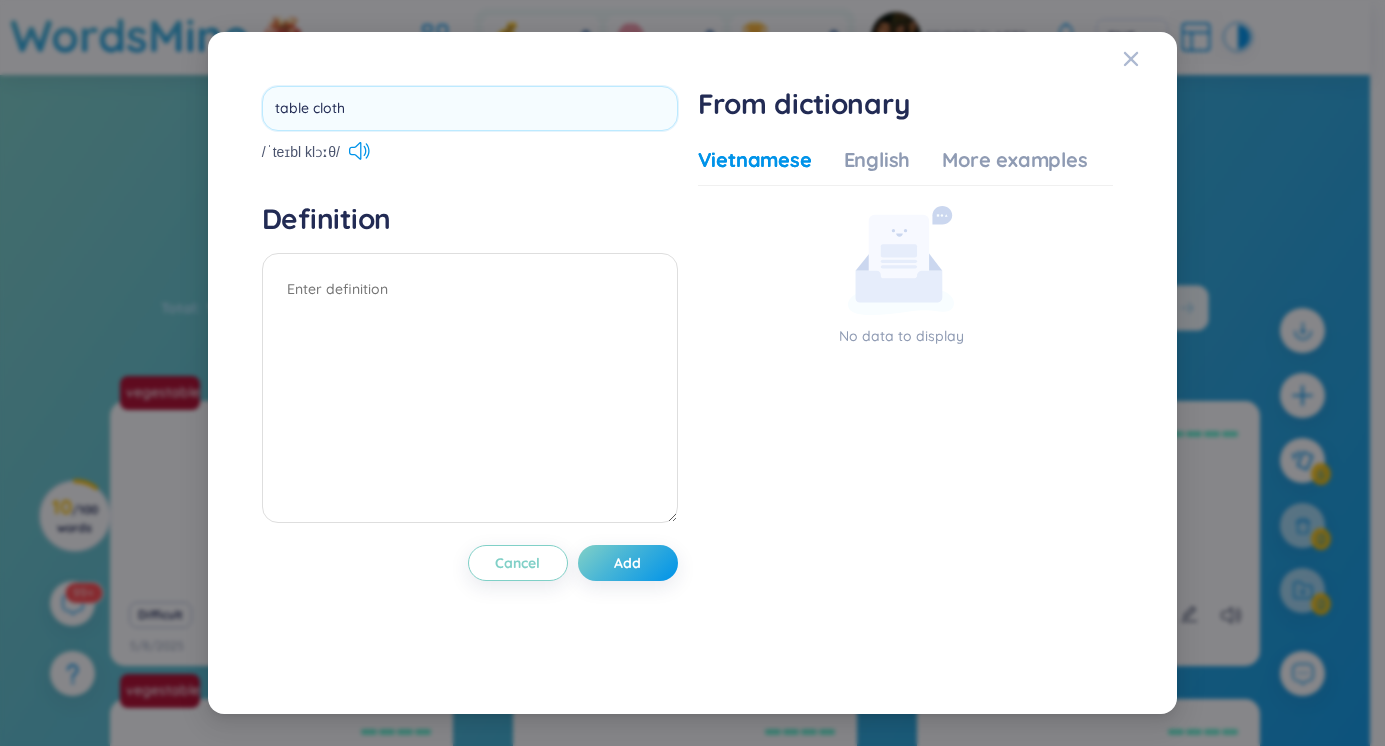 type on "tablecloth" 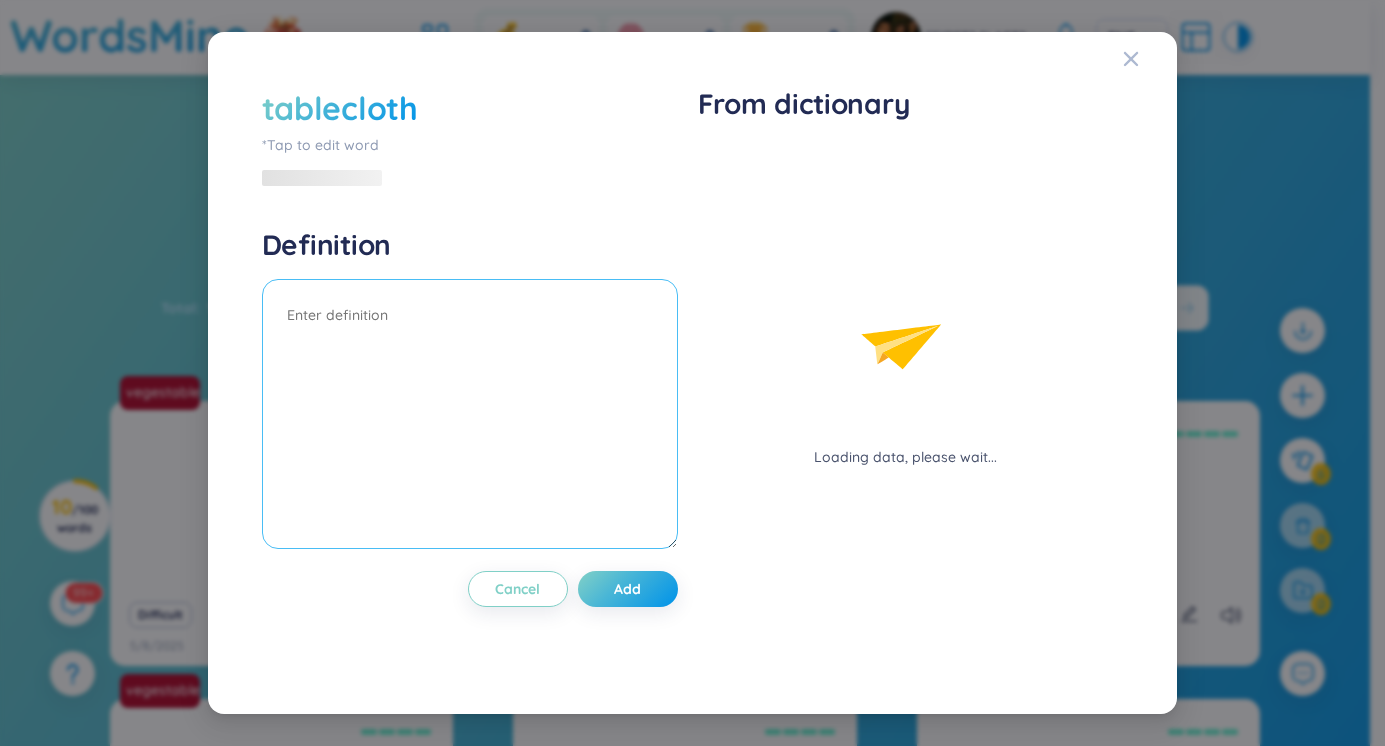 click at bounding box center (470, 414) 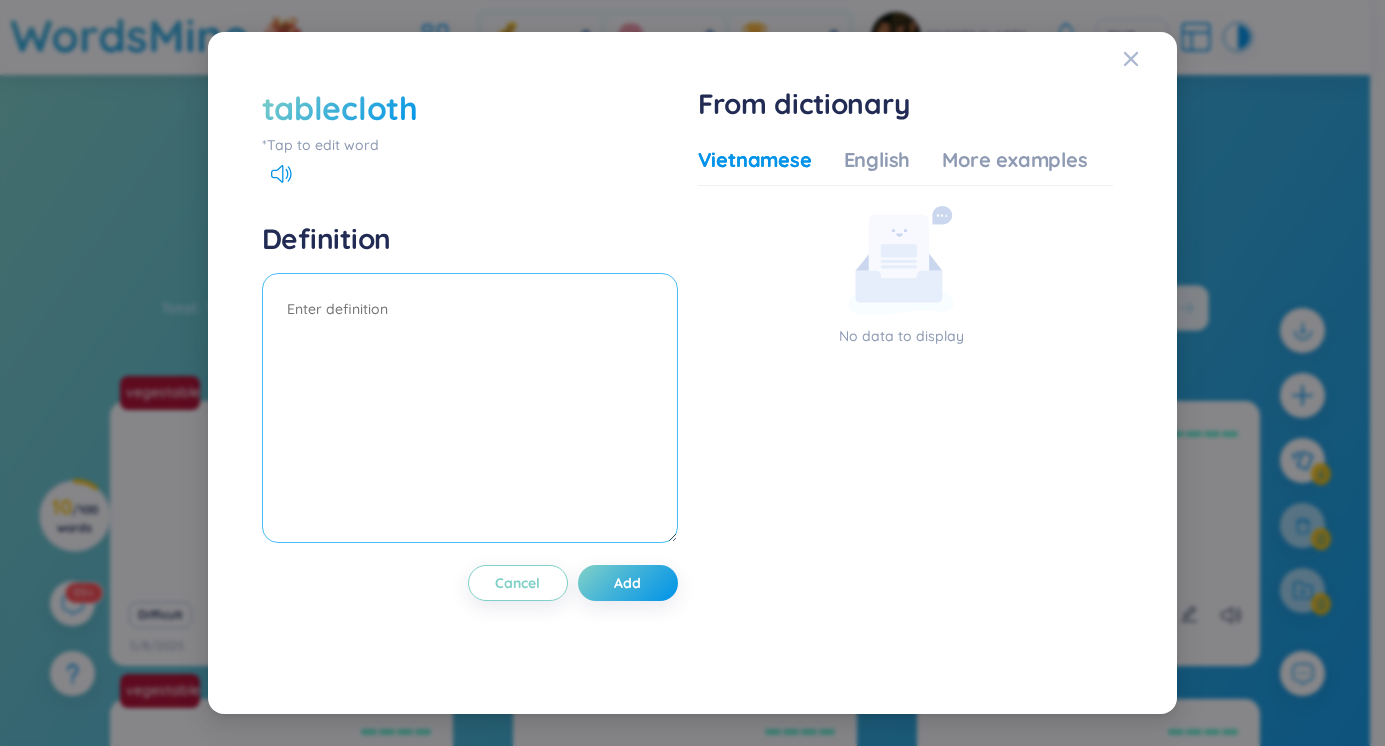 click at bounding box center [470, 408] 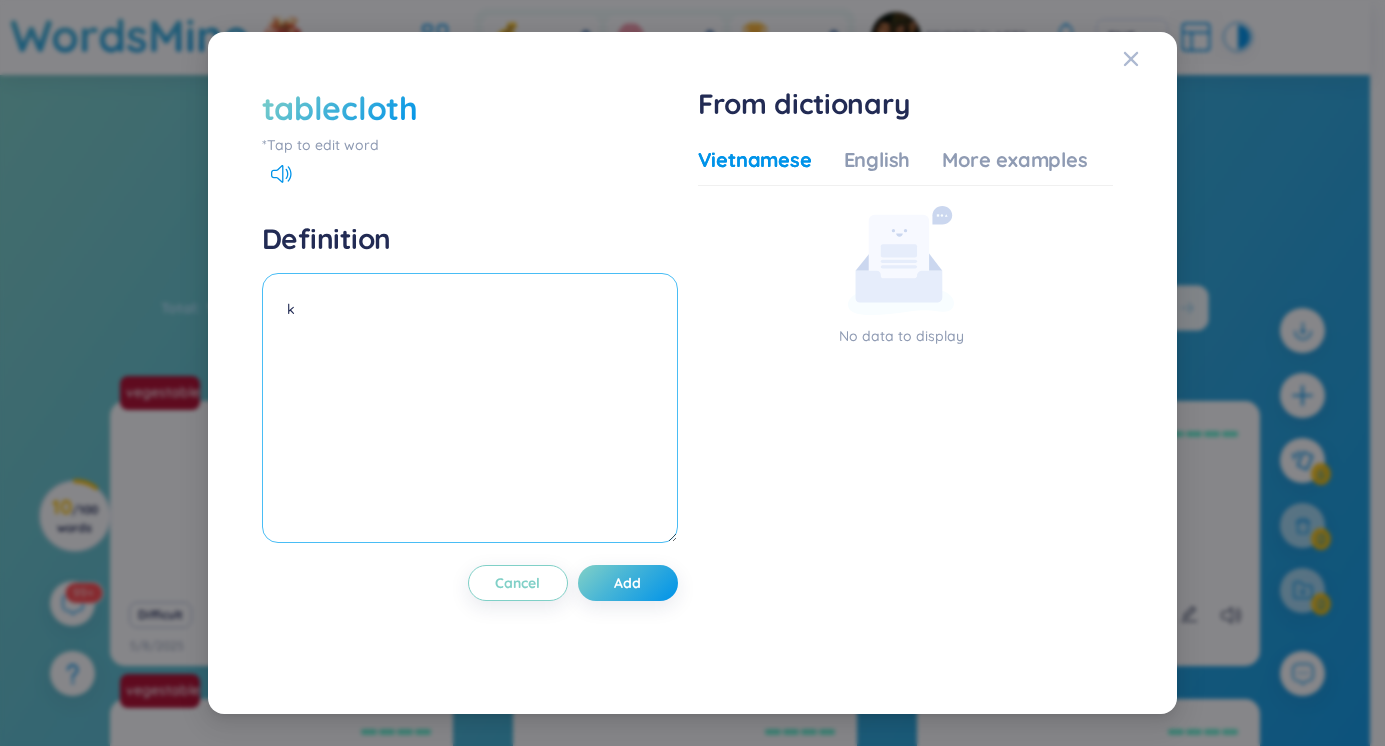 click on "k" at bounding box center (470, 408) 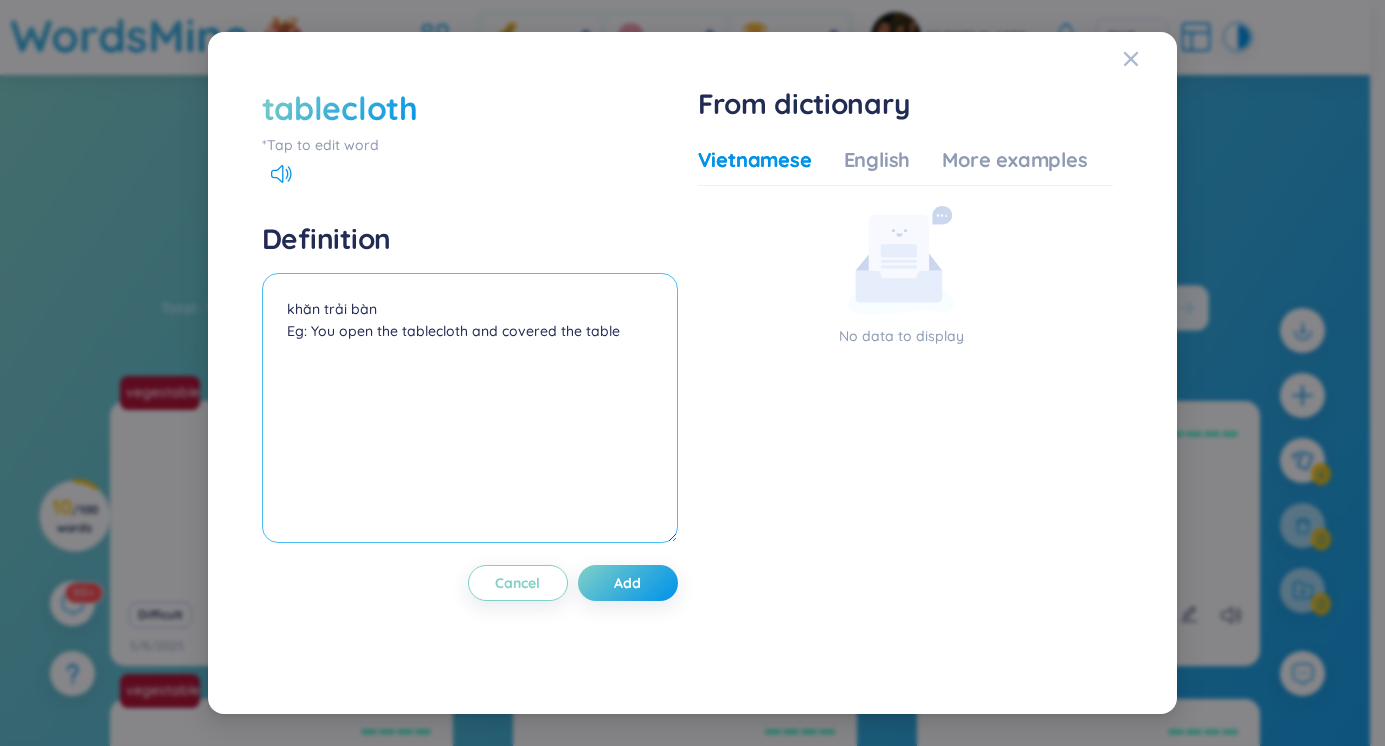 click on "khăn trải bàn
Eg: You open the tablecloth and covered the table" at bounding box center [470, 408] 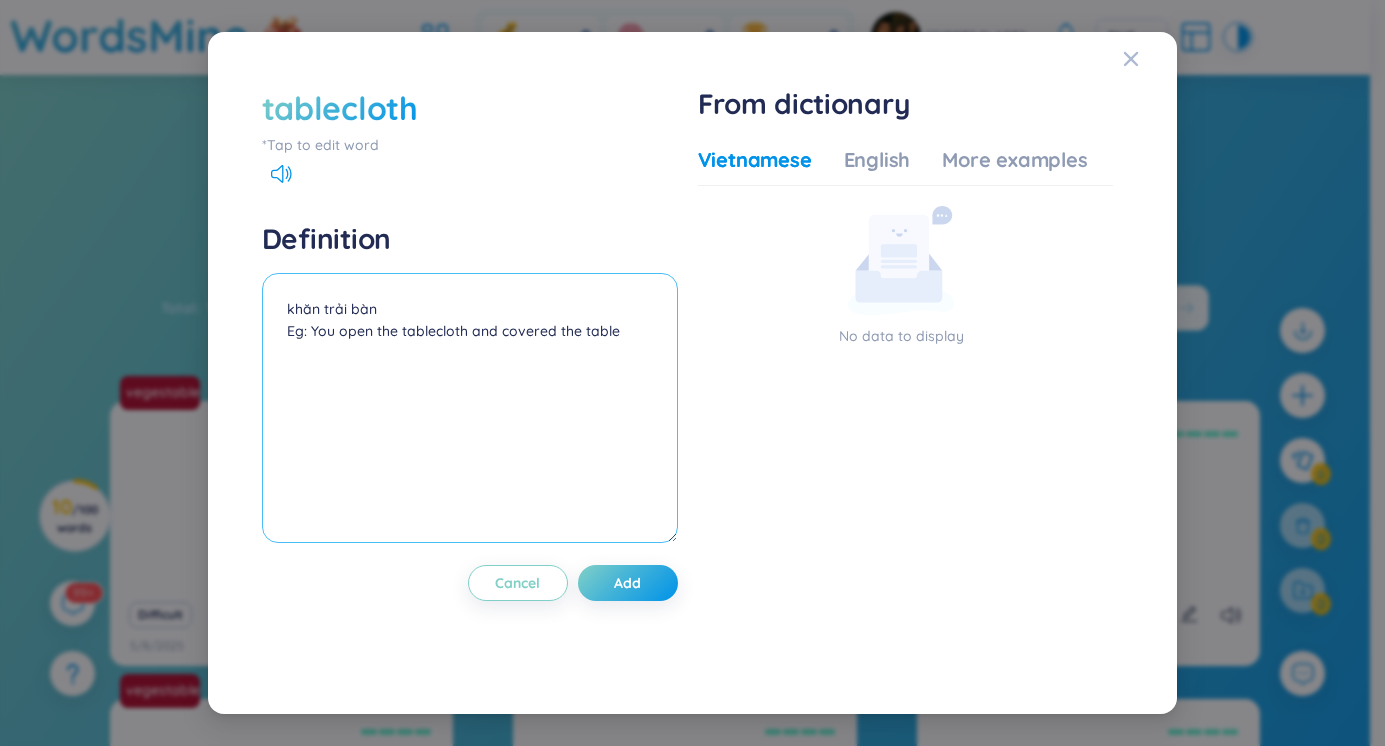 drag, startPoint x: 638, startPoint y: 331, endPoint x: 472, endPoint y: 339, distance: 166.19266 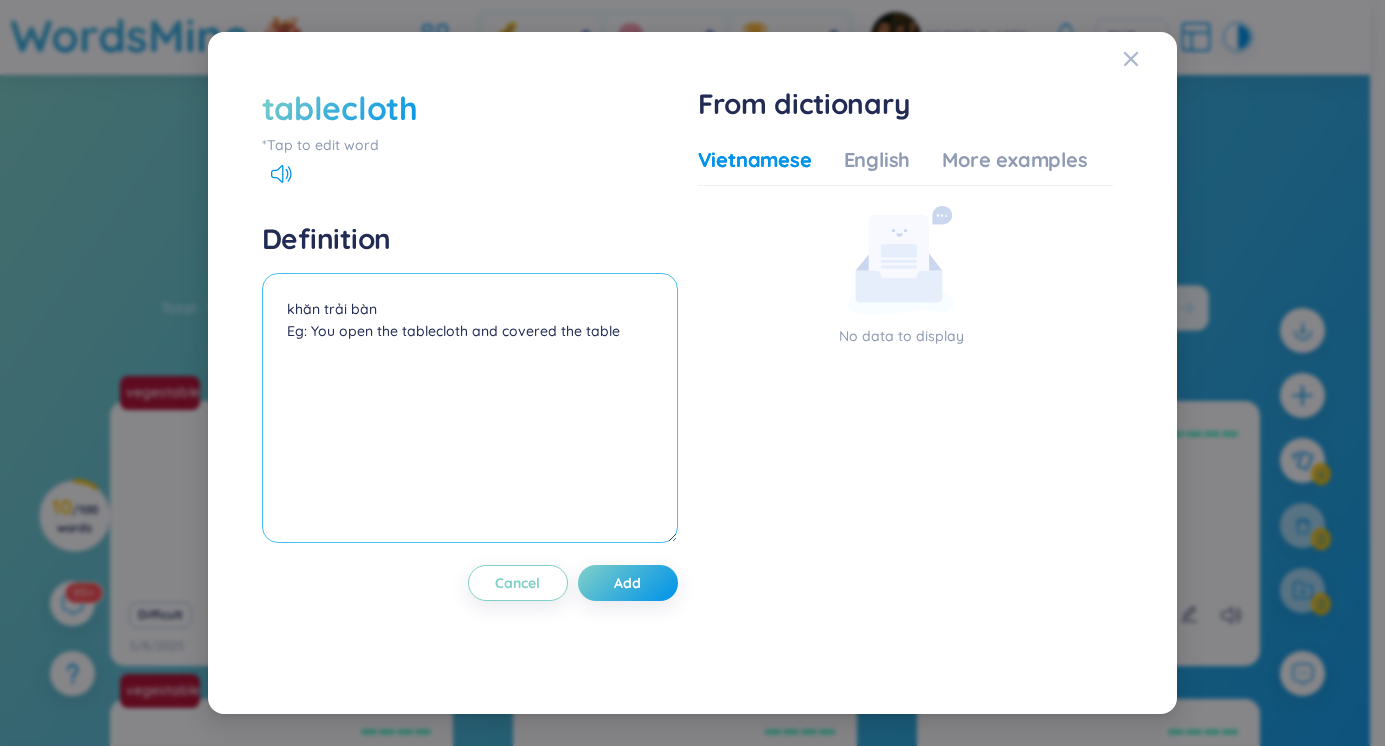 click on "khăn trải bàn
Eg: You open the tablecloth and covered the table" at bounding box center (470, 408) 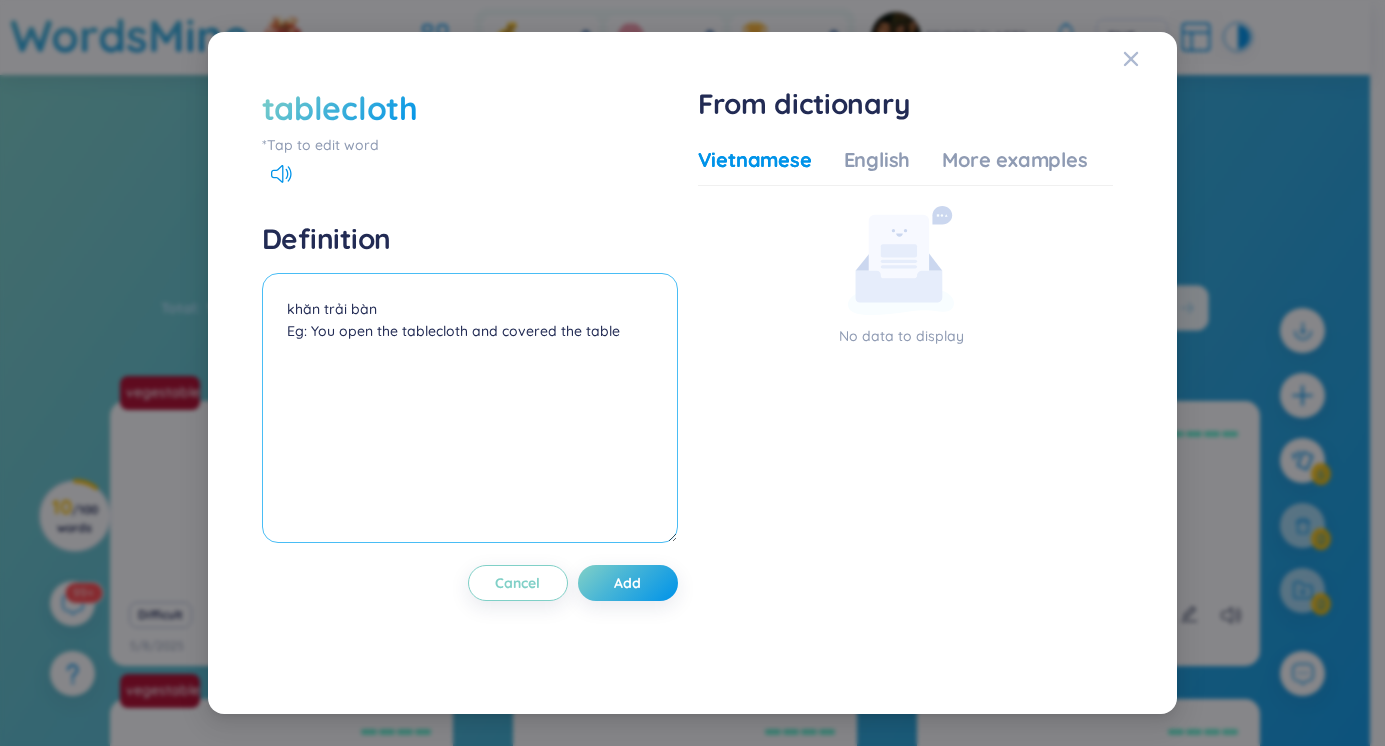 click on "khăn trải bàn
Eg: You open the tablecloth and covered the table" at bounding box center (470, 408) 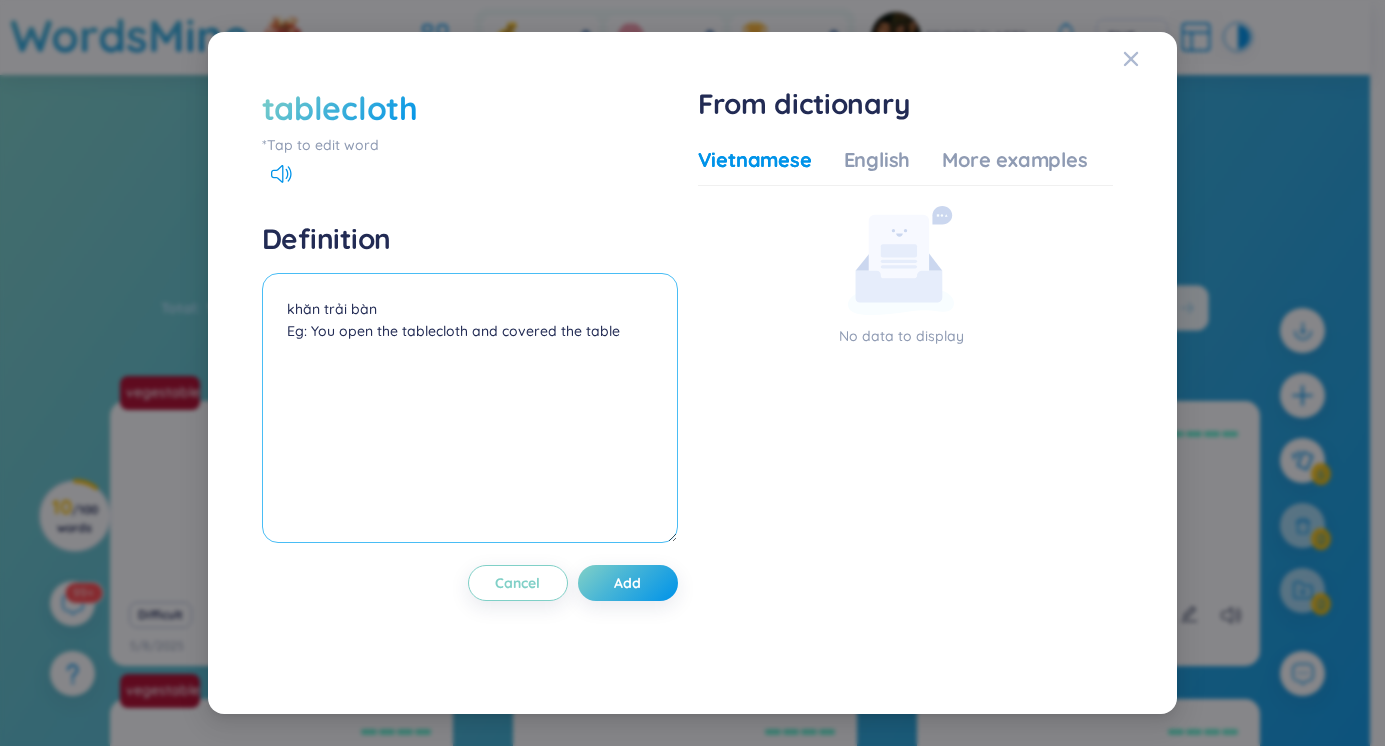 drag, startPoint x: 472, startPoint y: 339, endPoint x: 554, endPoint y: 337, distance: 82.02438 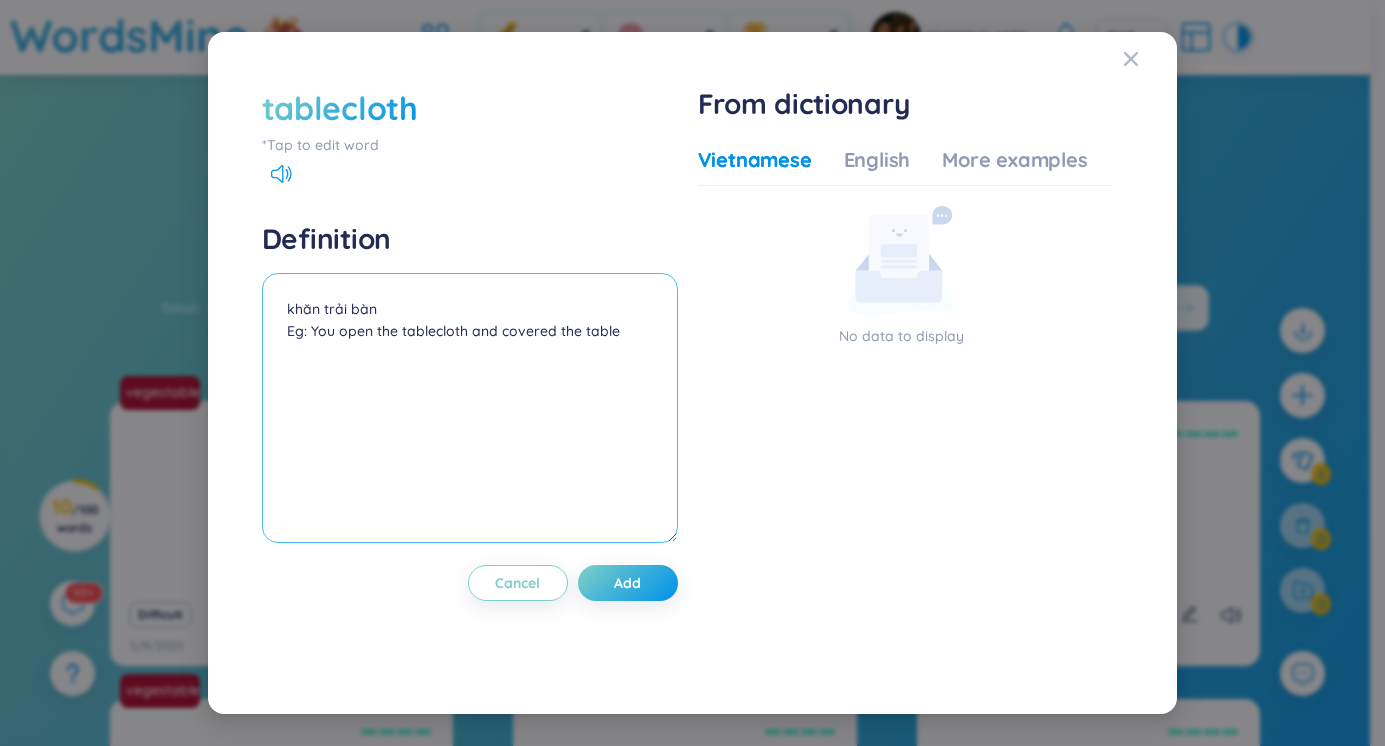 click on "khăn trải bàn
Eg: You open the tablecloth and covered the table" at bounding box center (470, 408) 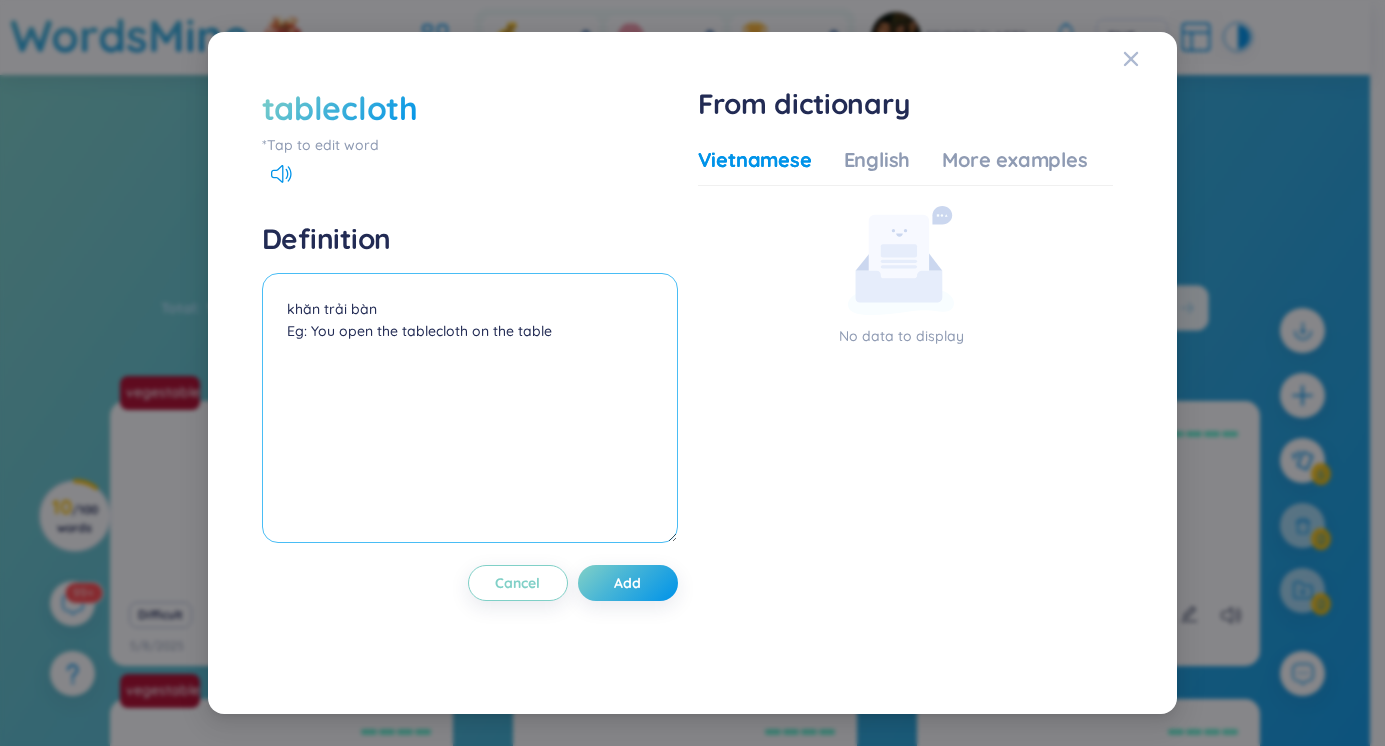 drag, startPoint x: 370, startPoint y: 328, endPoint x: 338, endPoint y: 329, distance: 32.01562 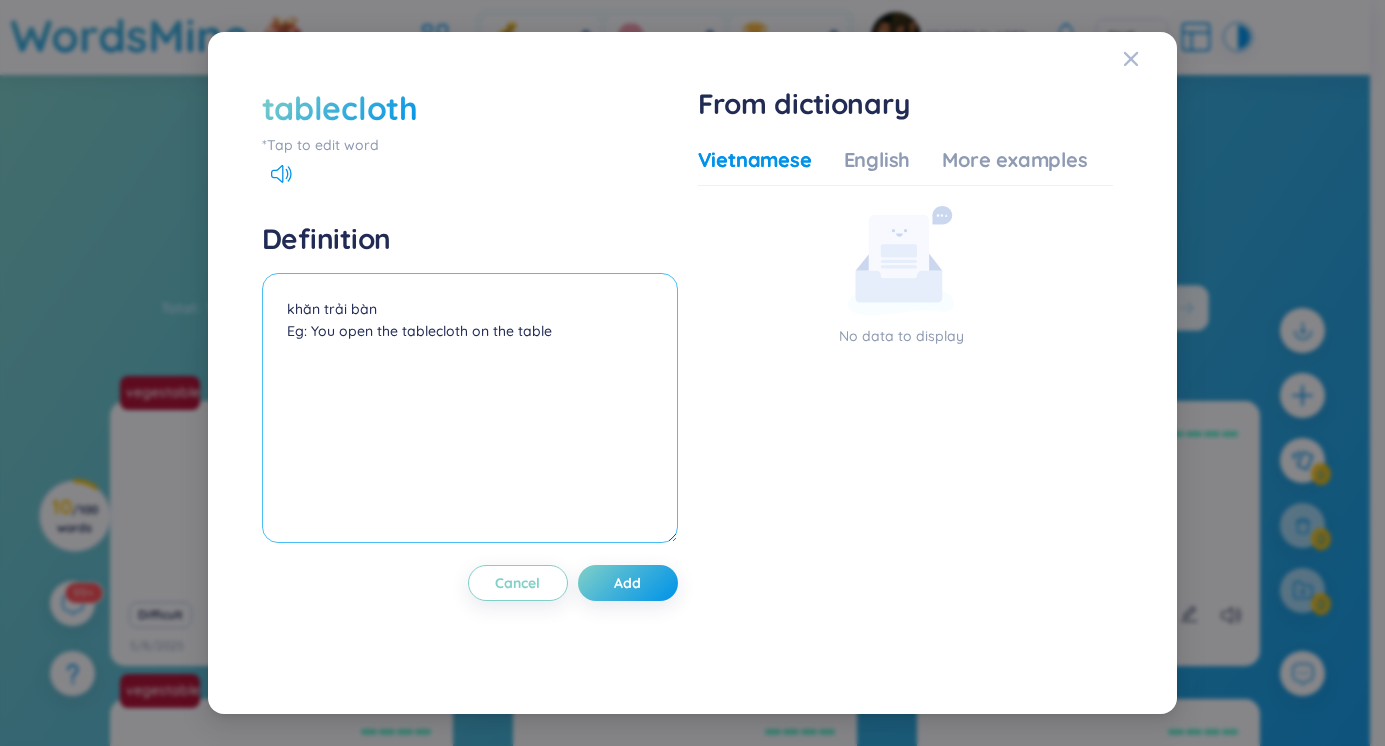 click on "khăn trải bàn
Eg: You open the tablecloth on the table" at bounding box center [470, 408] 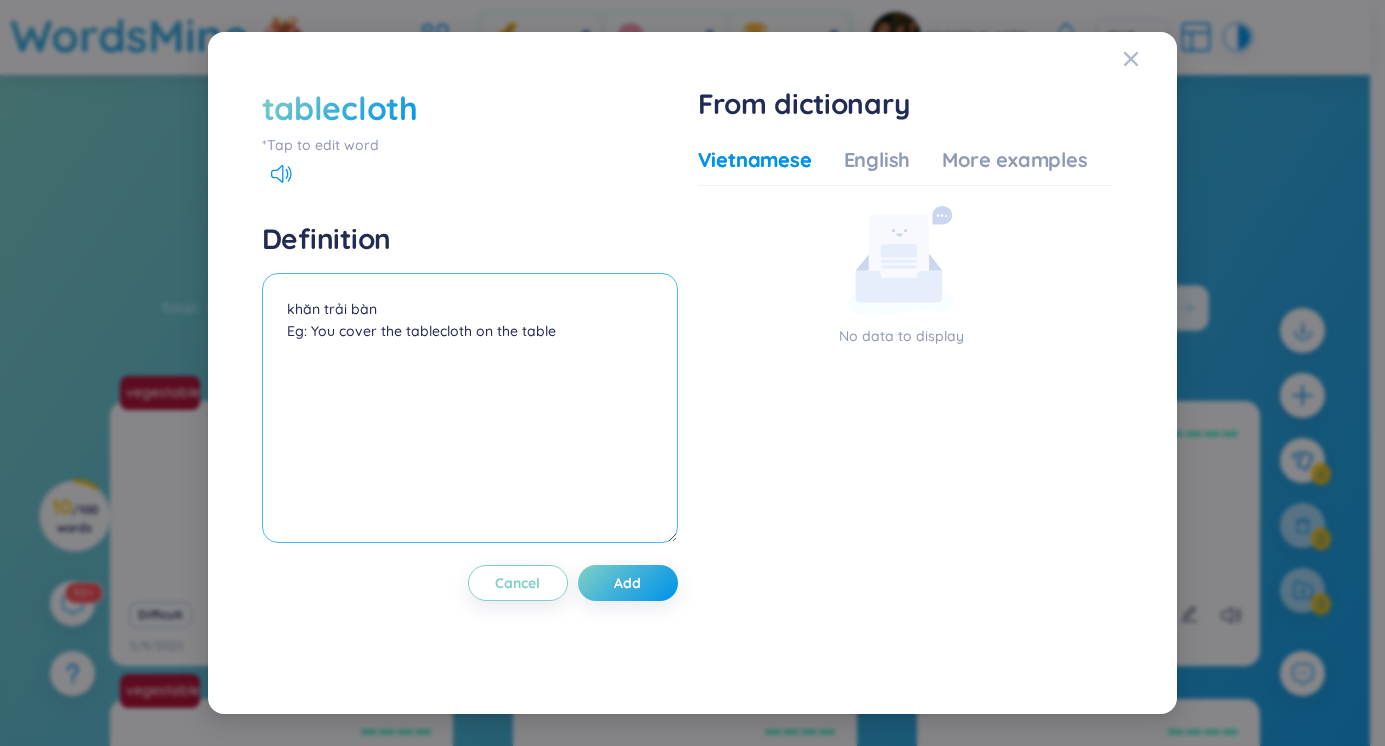 click on "khăn trải bàn
Eg: You cover the tablecloth on the table" at bounding box center (470, 408) 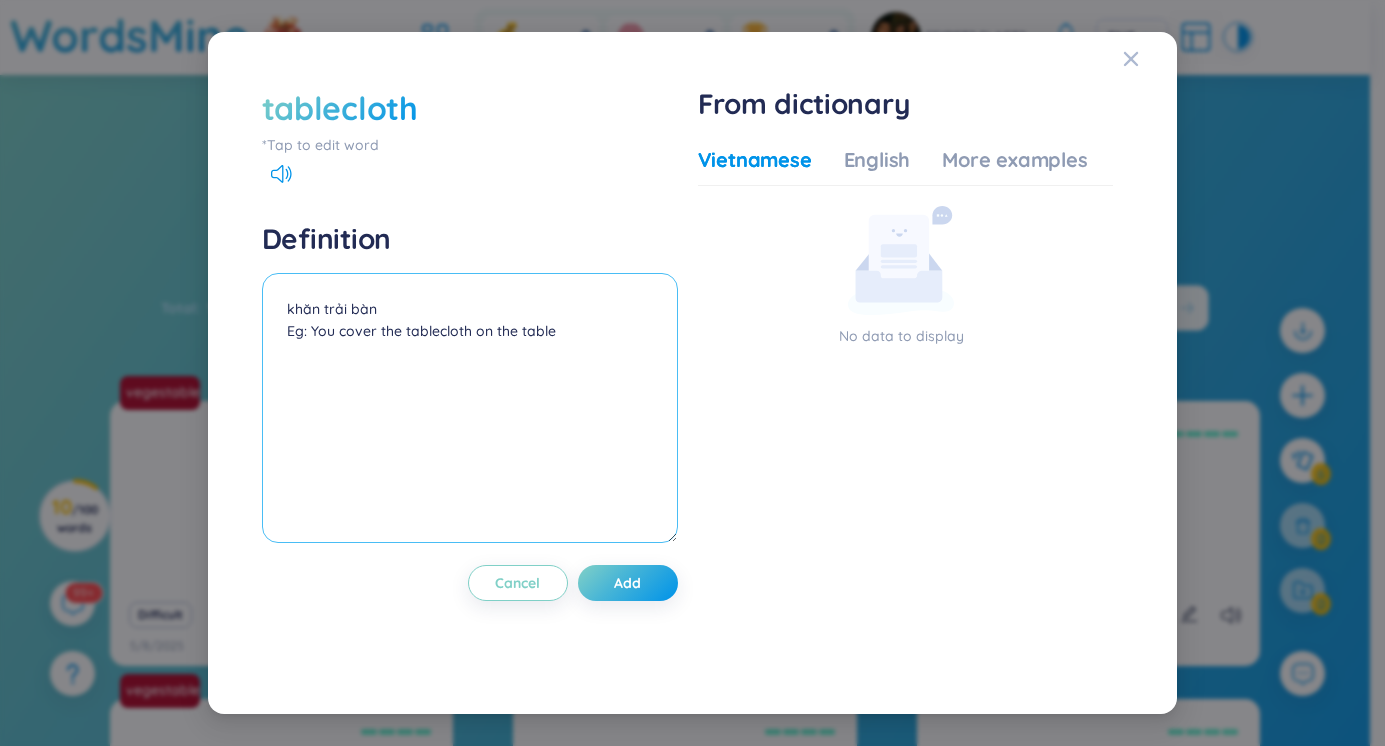 click on "khăn trải bàn
Eg: You cover the tablecloth on the table" at bounding box center (470, 408) 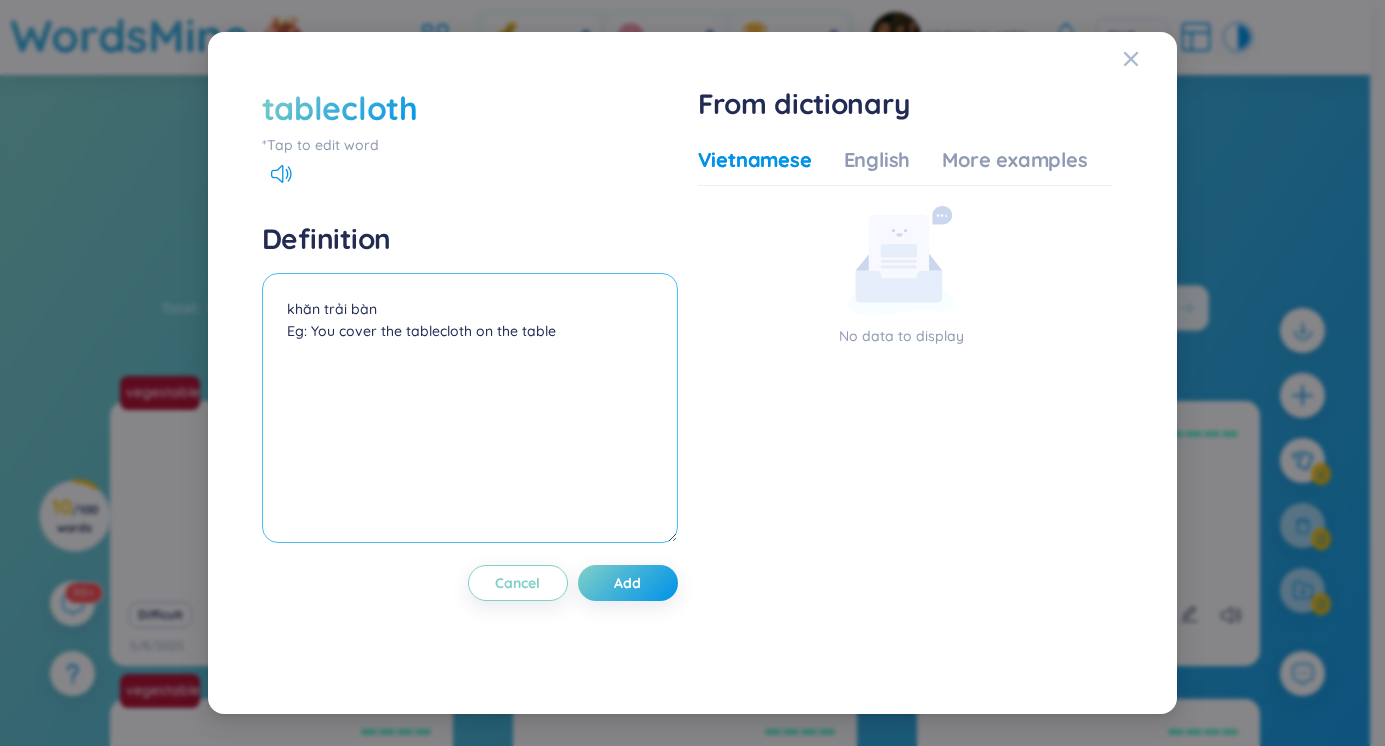 drag, startPoint x: 338, startPoint y: 332, endPoint x: 309, endPoint y: 331, distance: 29.017237 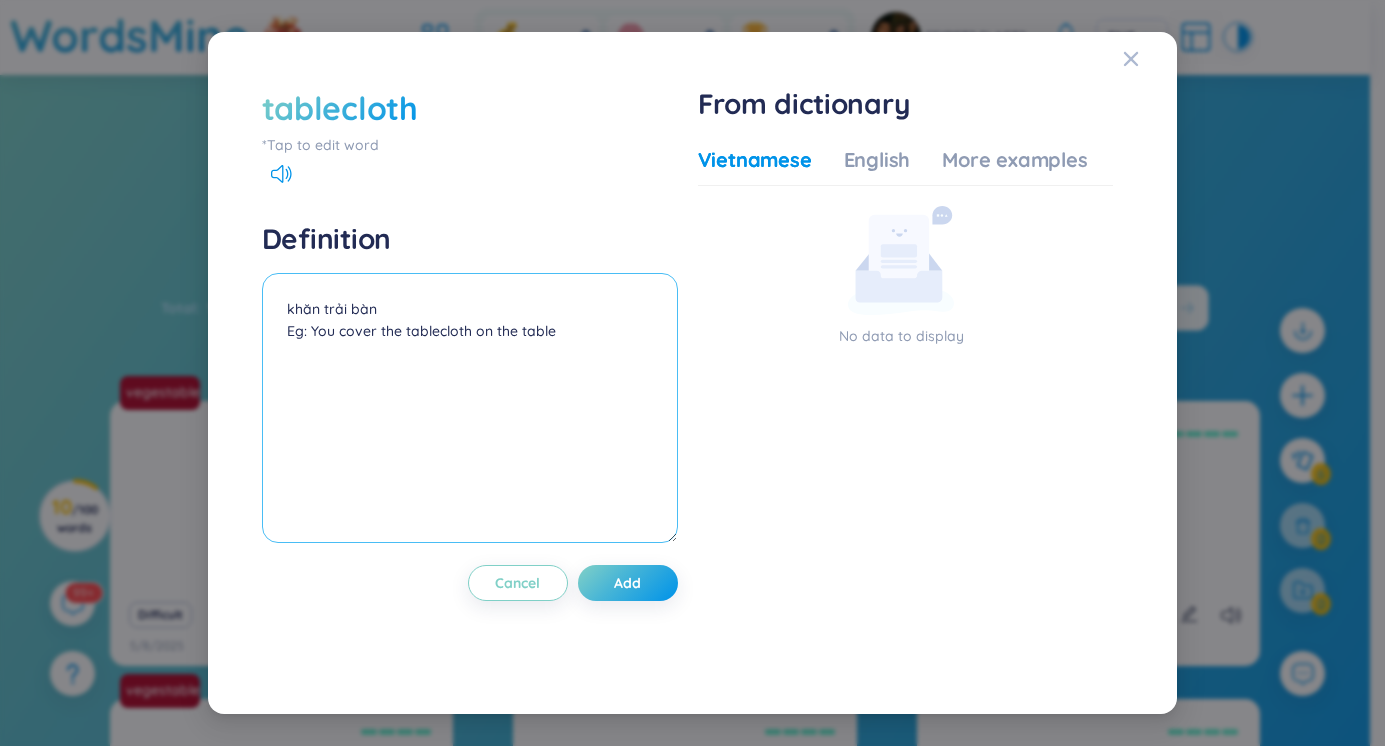 click on "khăn trải bàn
Eg: You cover the tablecloth on the table" at bounding box center (470, 408) 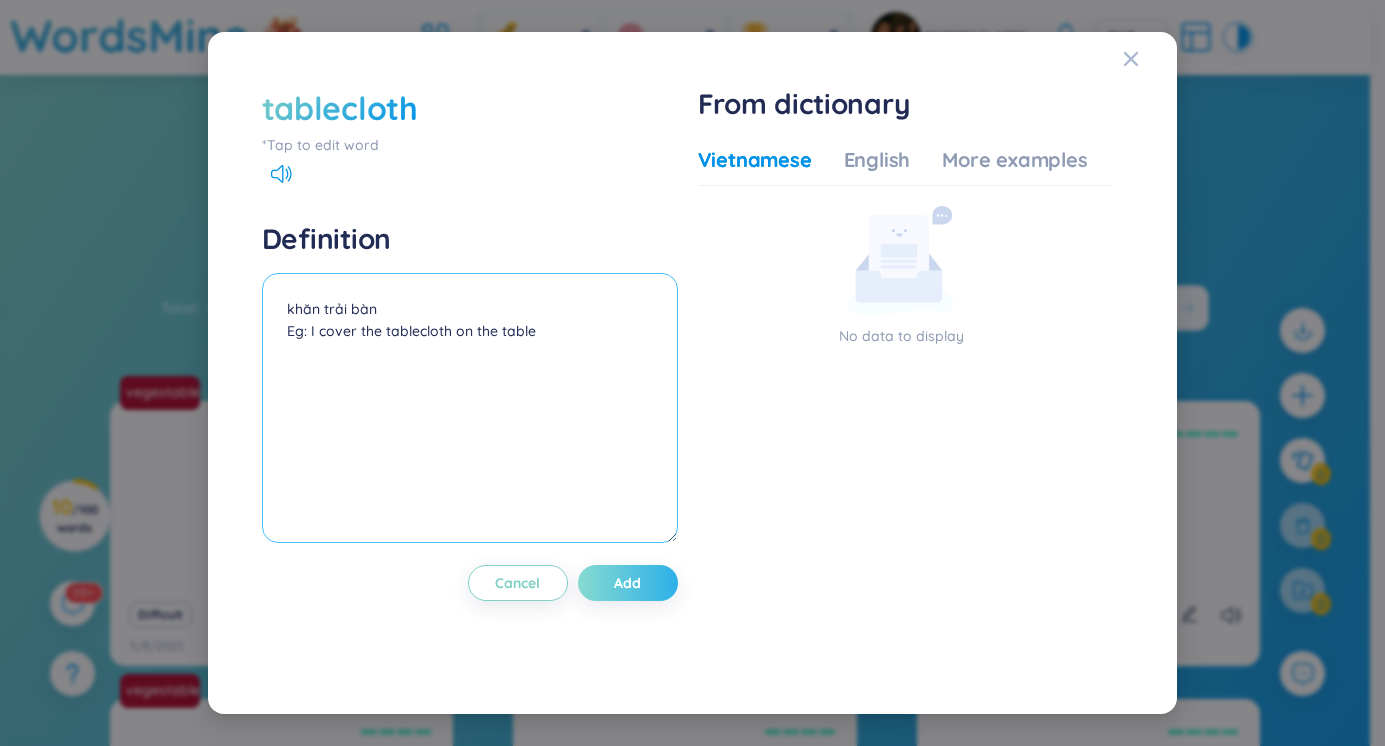 type on "khăn trải bàn
Eg: I cover the tablecloth on the table" 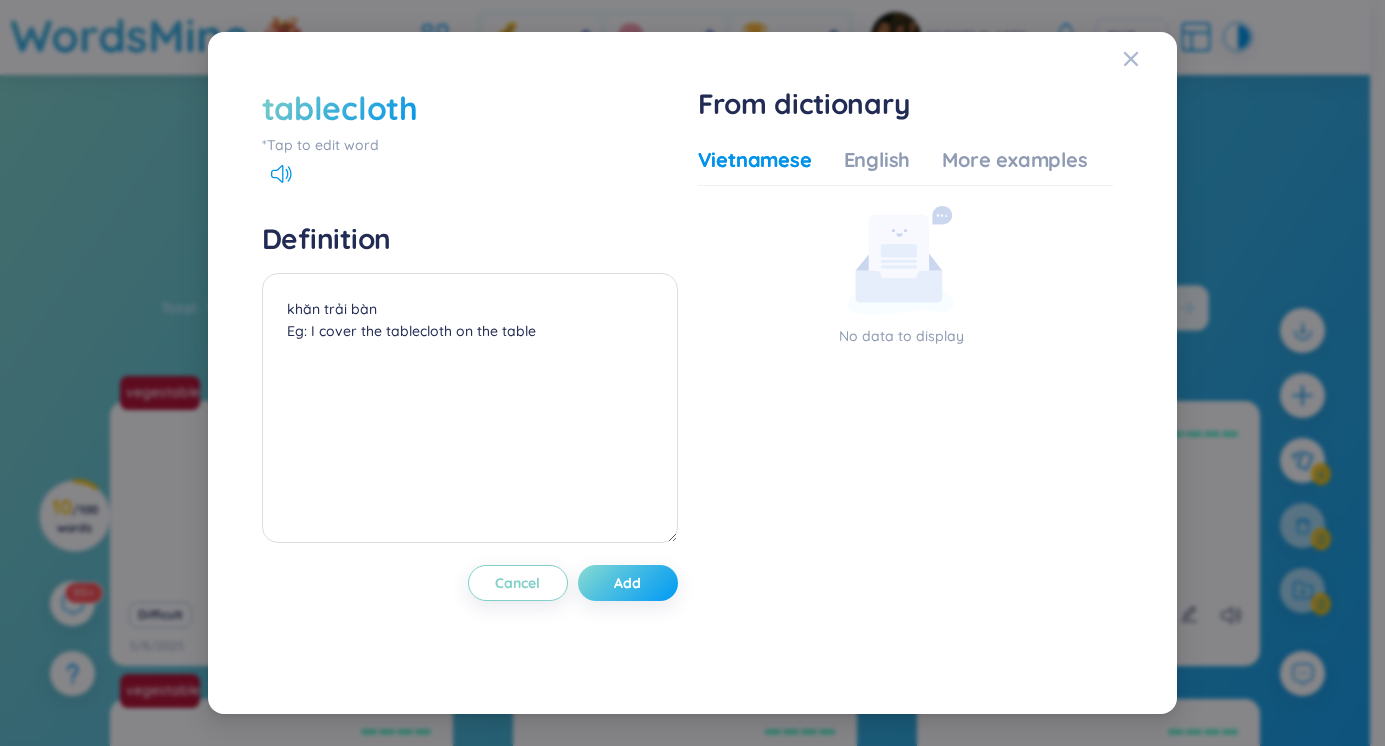 click on "Add" at bounding box center (627, 583) 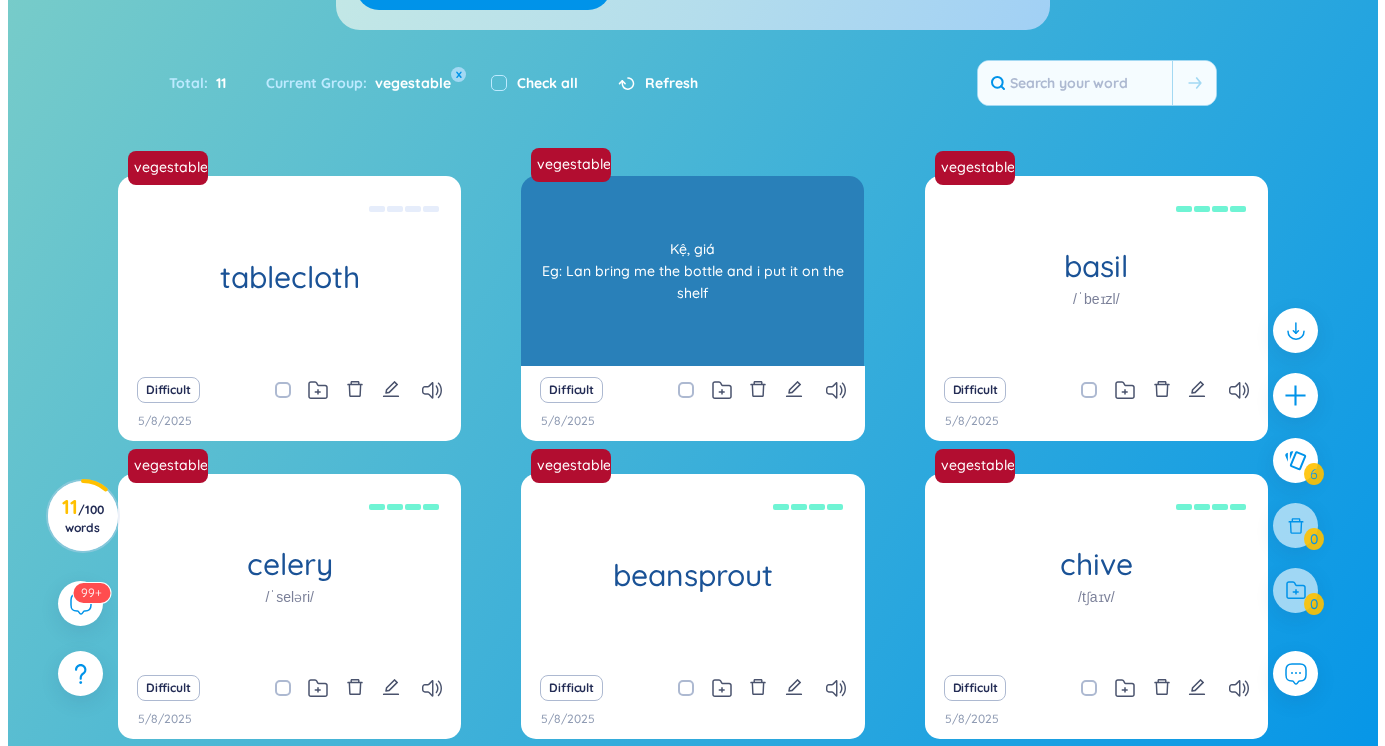 scroll, scrollTop: 233, scrollLeft: 0, axis: vertical 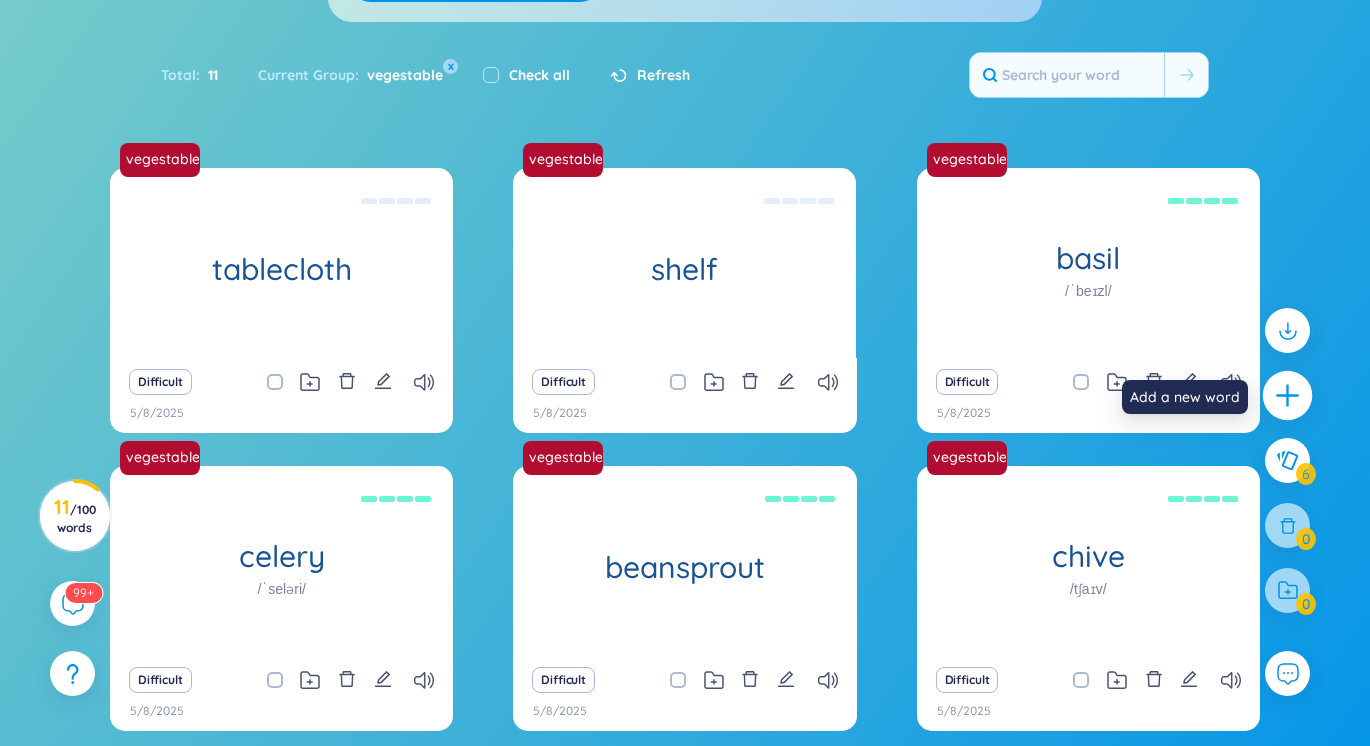 click 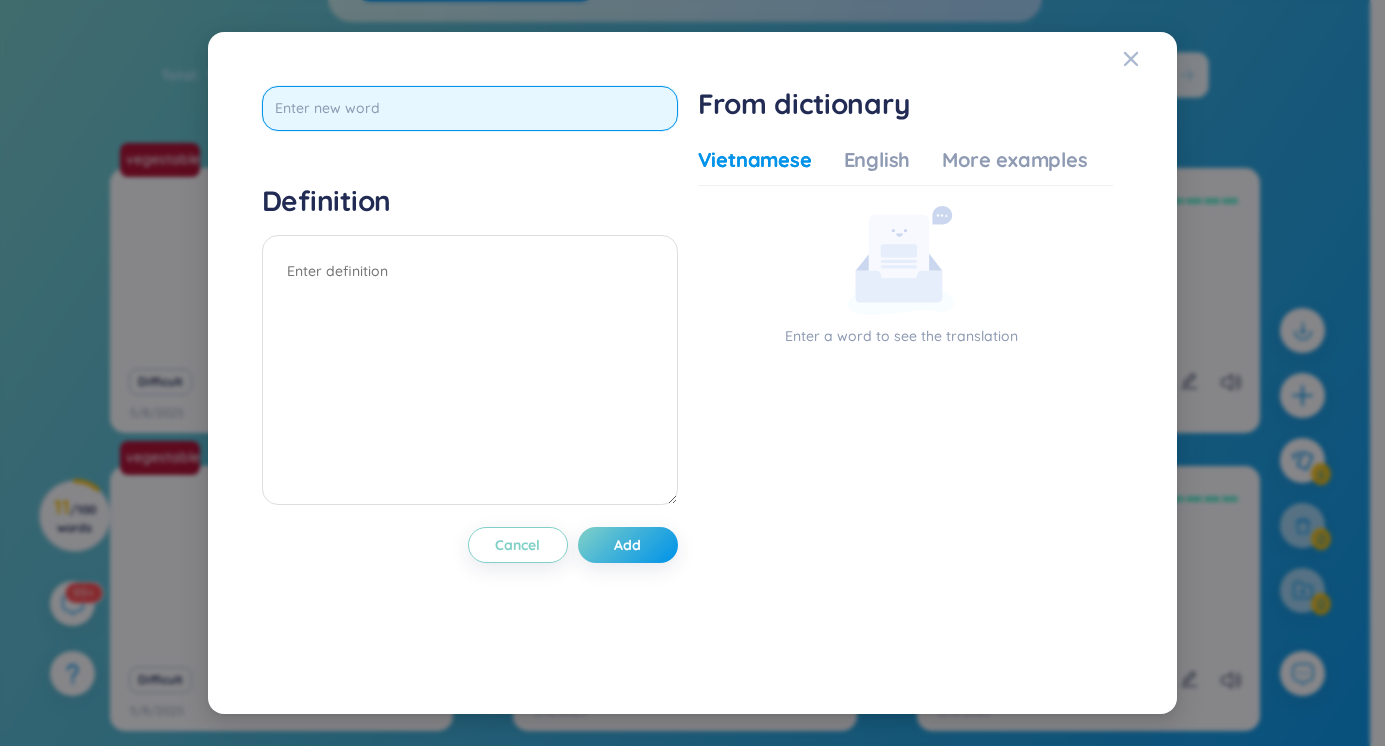click at bounding box center [470, 108] 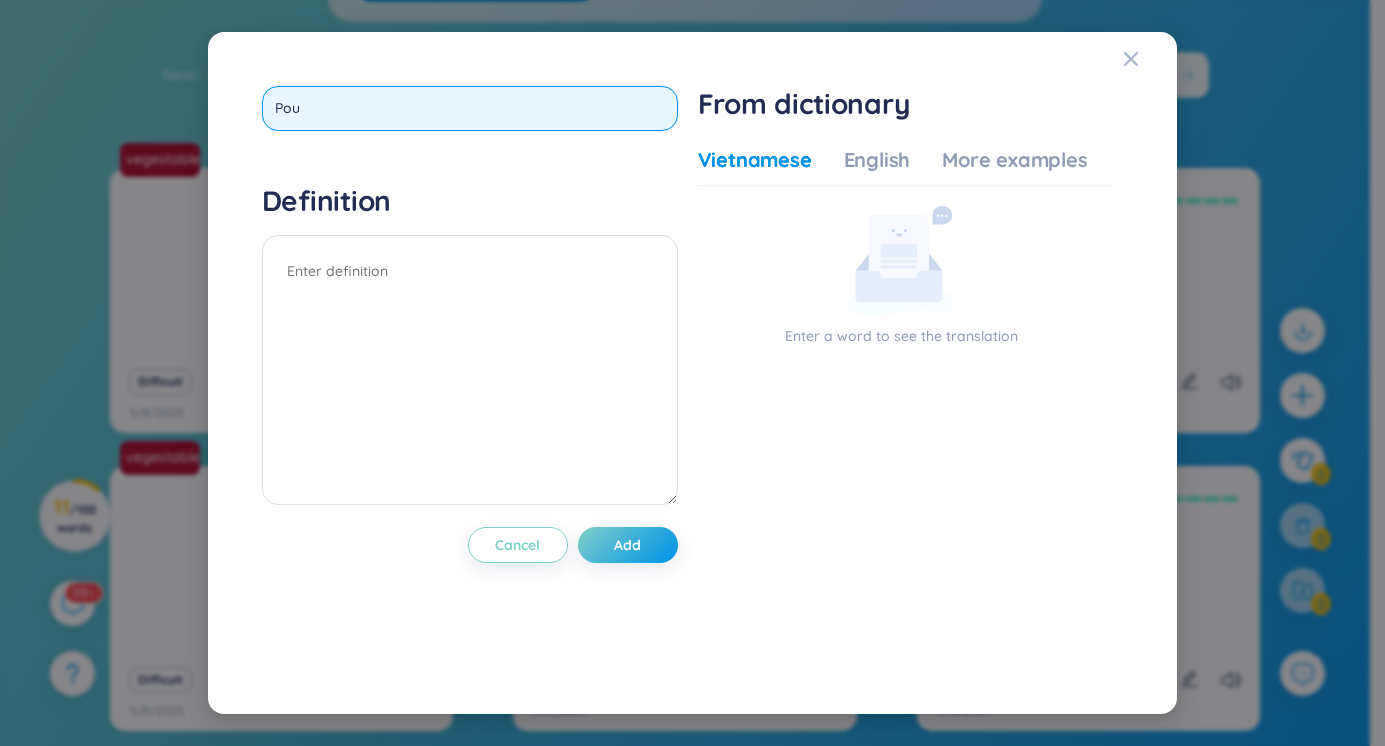 type on "Pour" 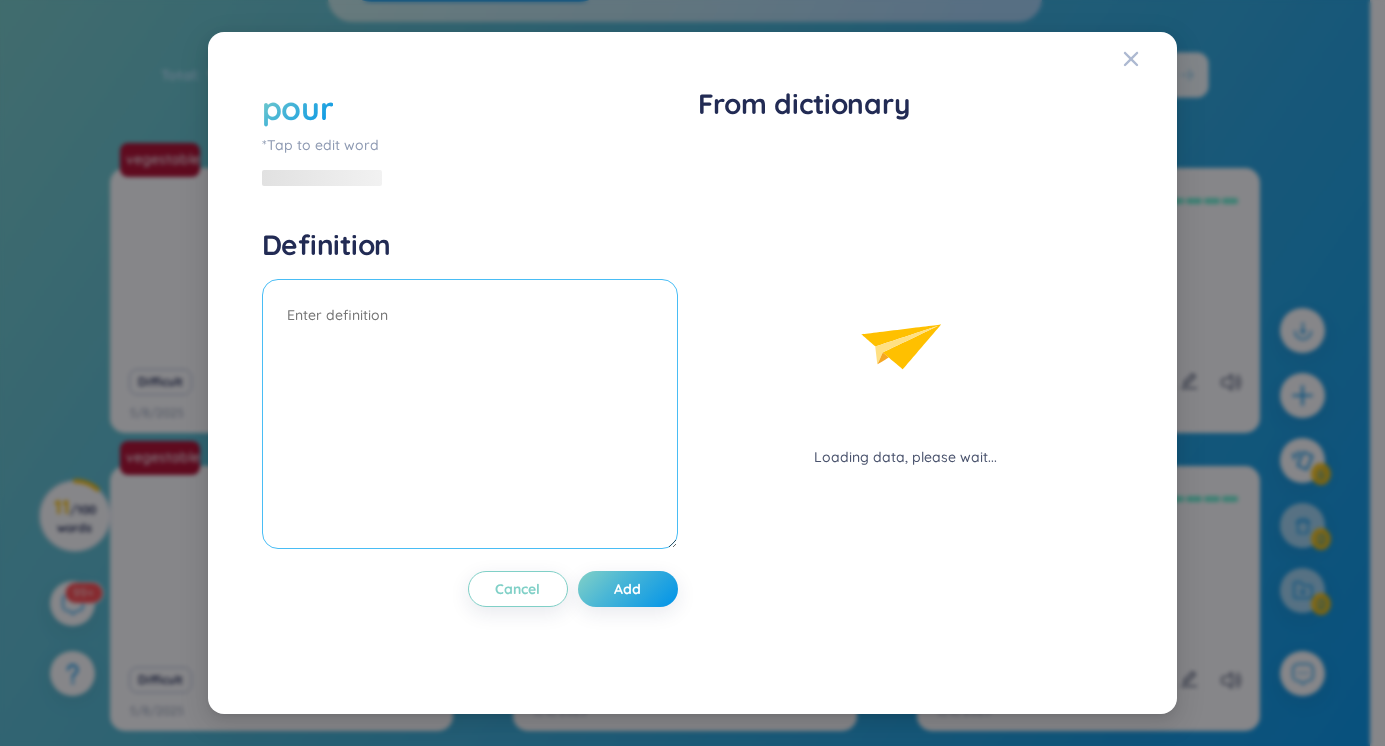 click on "Definition" at bounding box center [470, 391] 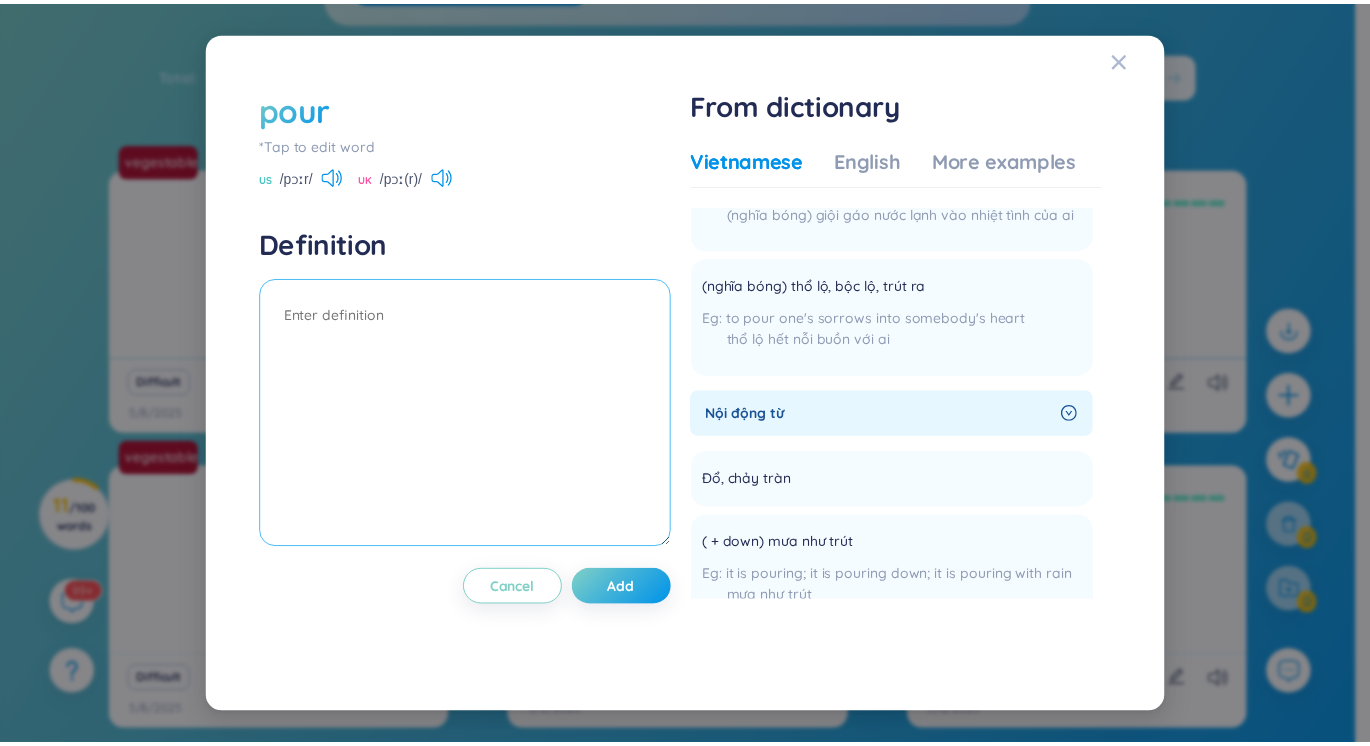 scroll, scrollTop: 256, scrollLeft: 0, axis: vertical 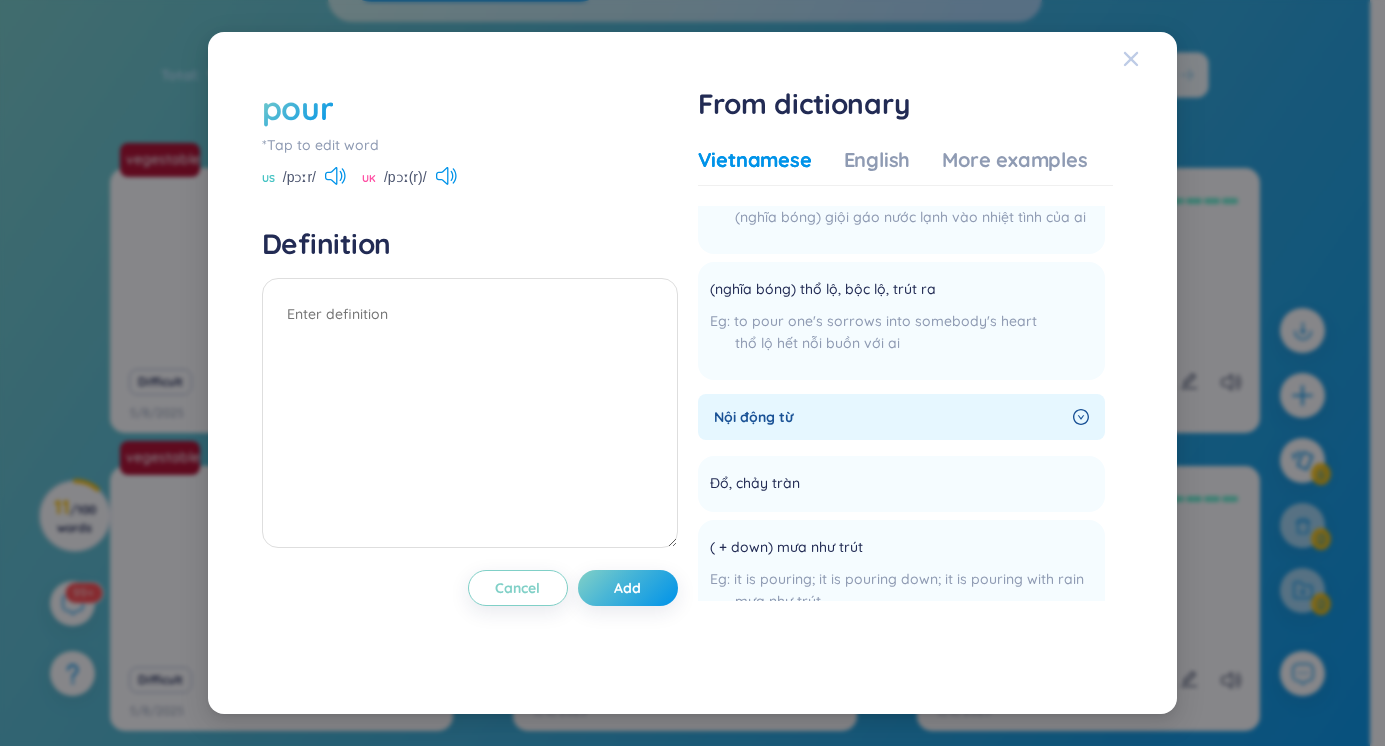 click 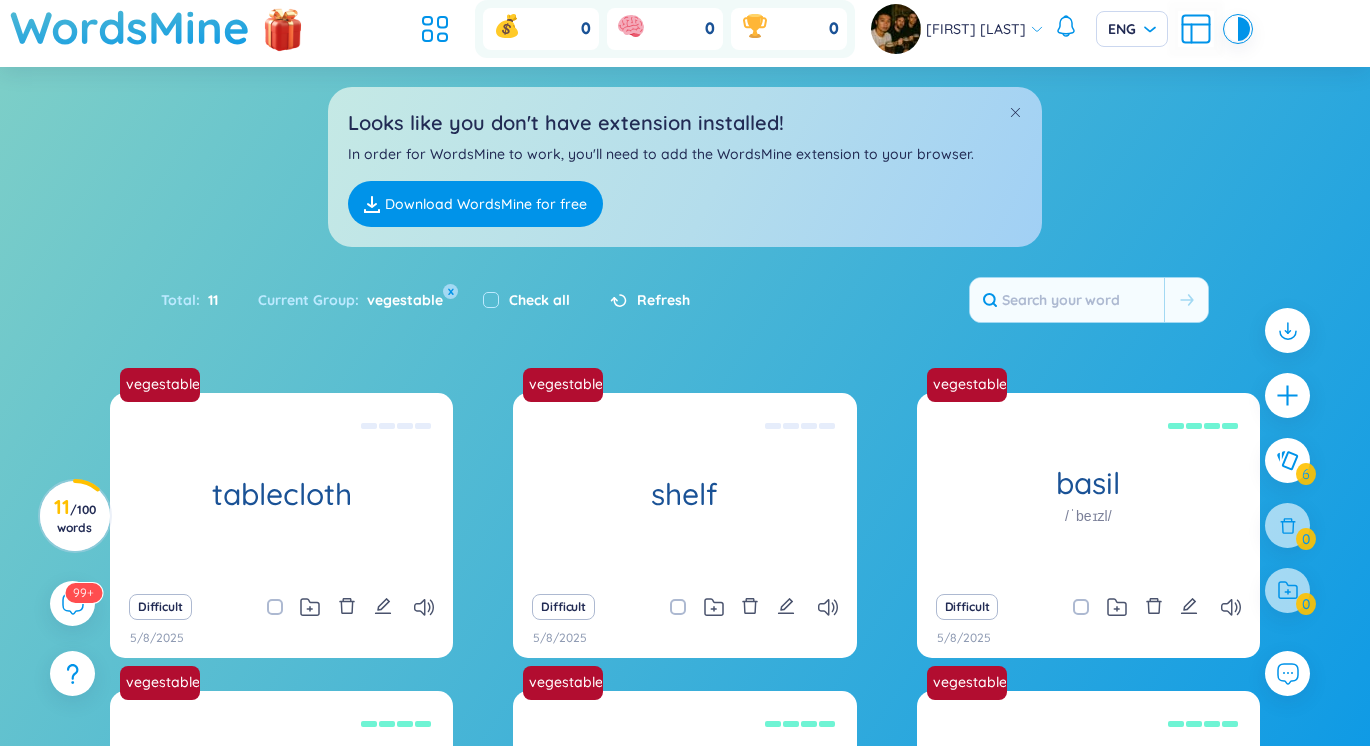 scroll, scrollTop: 0, scrollLeft: 0, axis: both 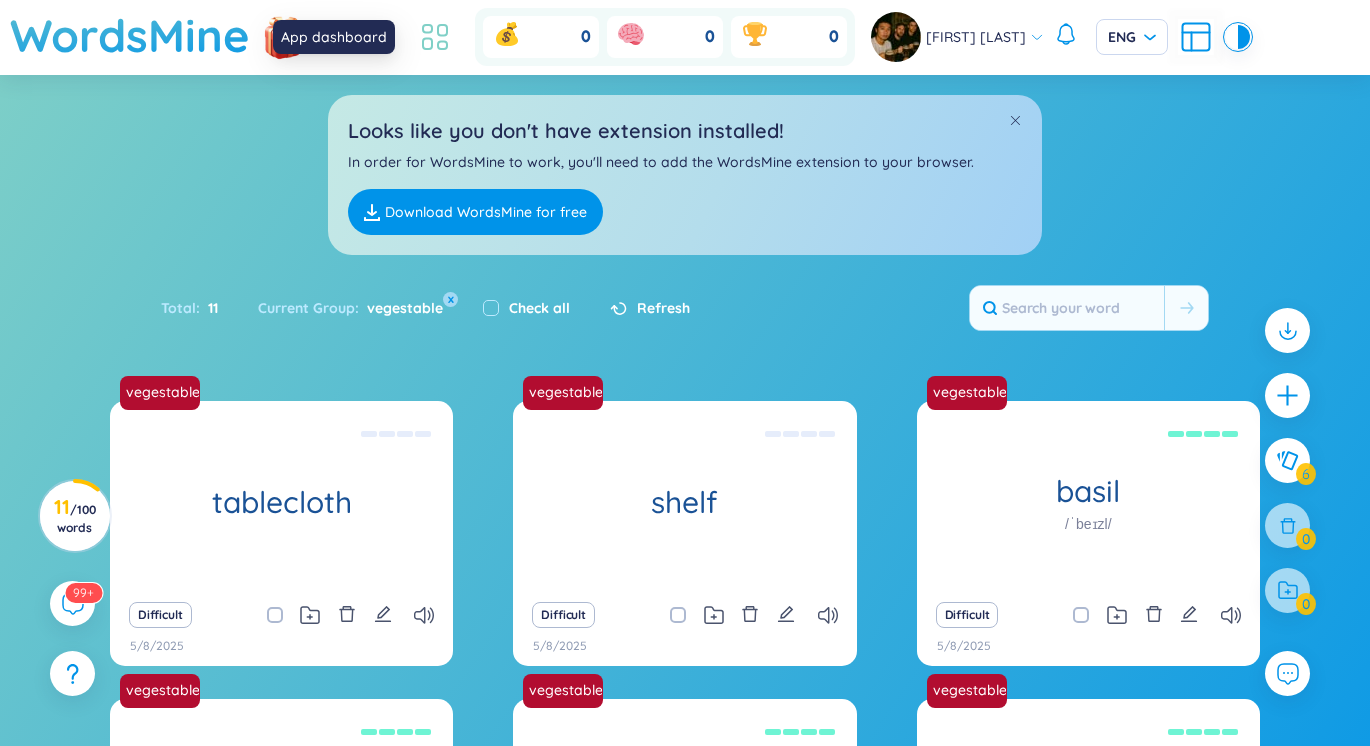 click 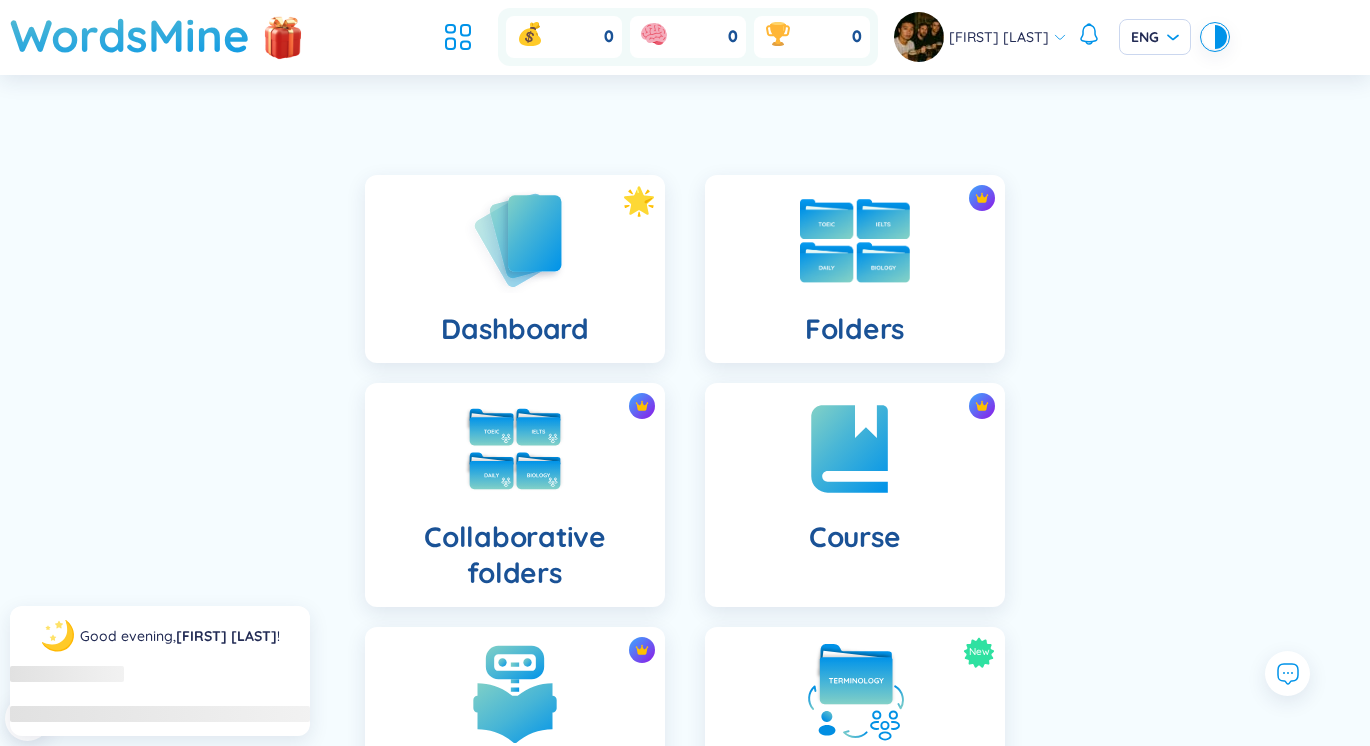 click on "Folders" at bounding box center (855, 269) 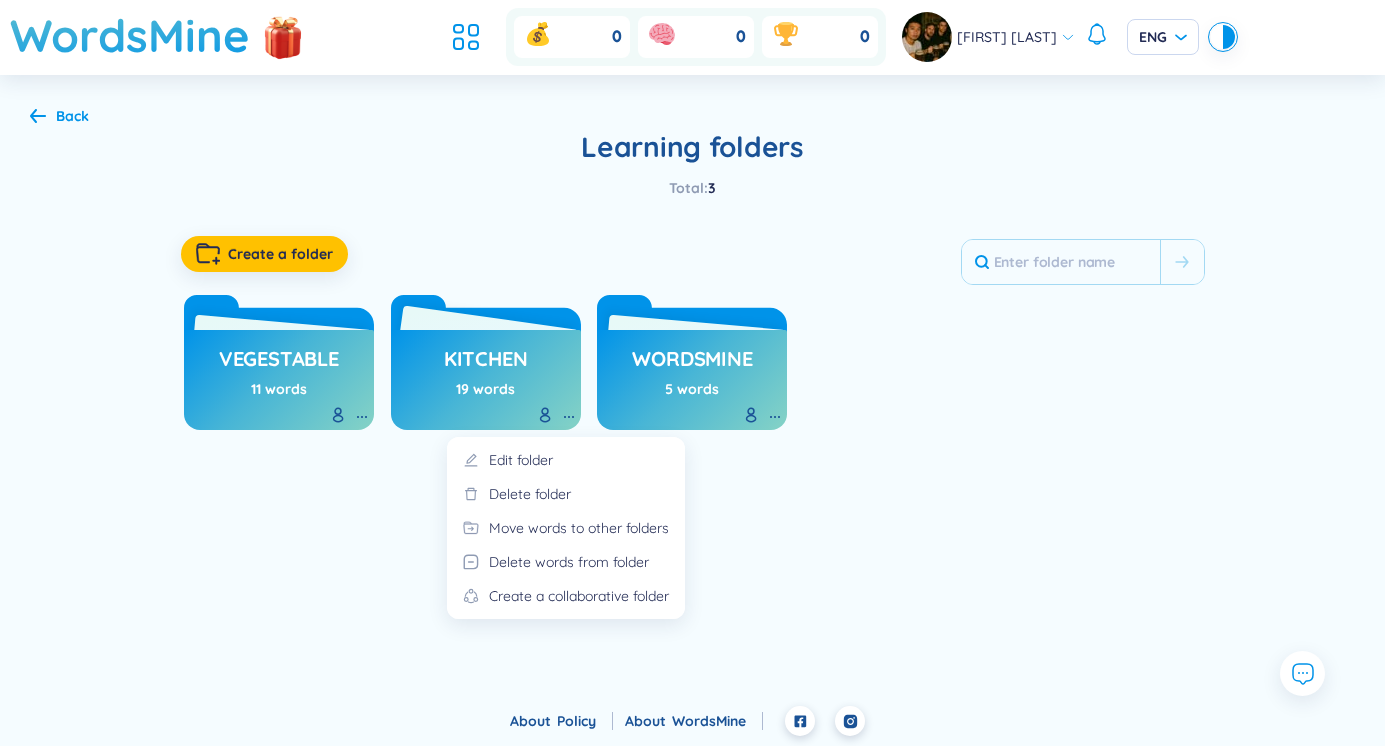 click 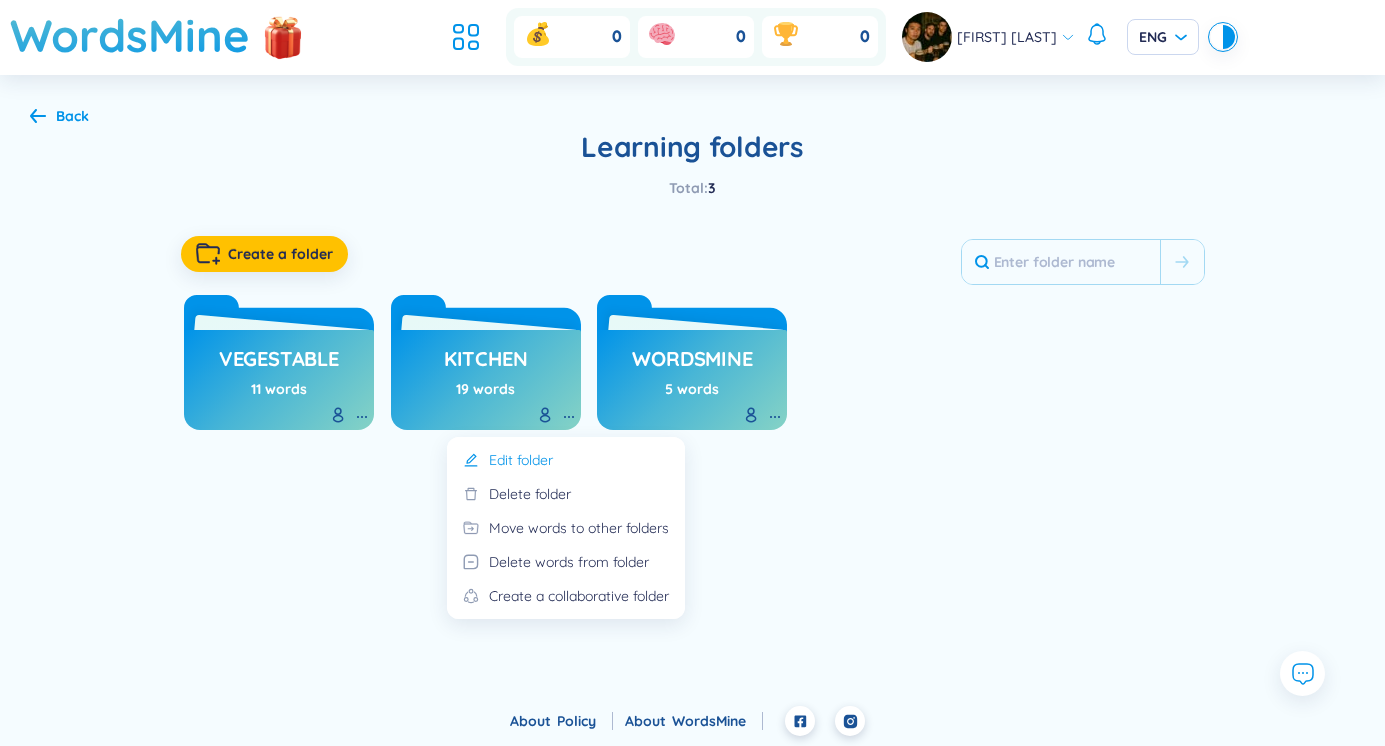 click on "Edit folder" at bounding box center (566, 466) 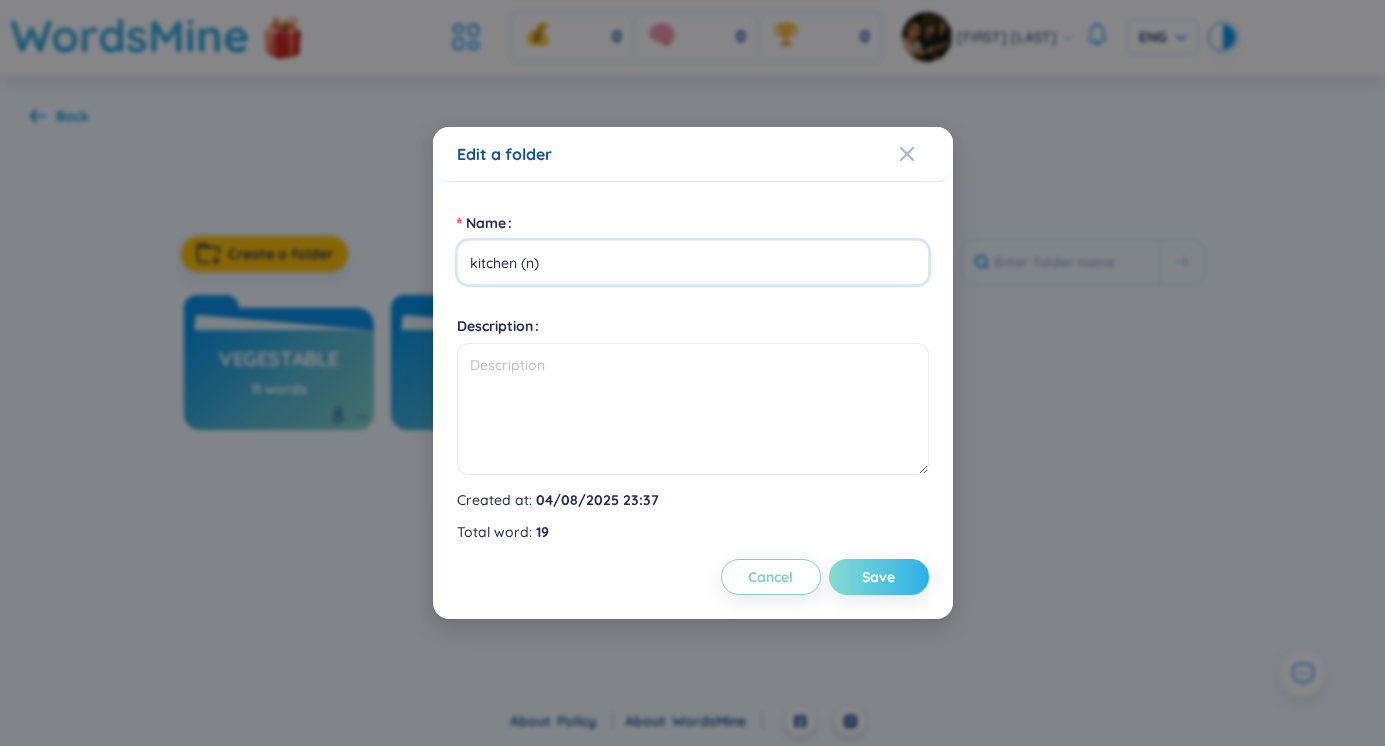 type on "kitchen (n)" 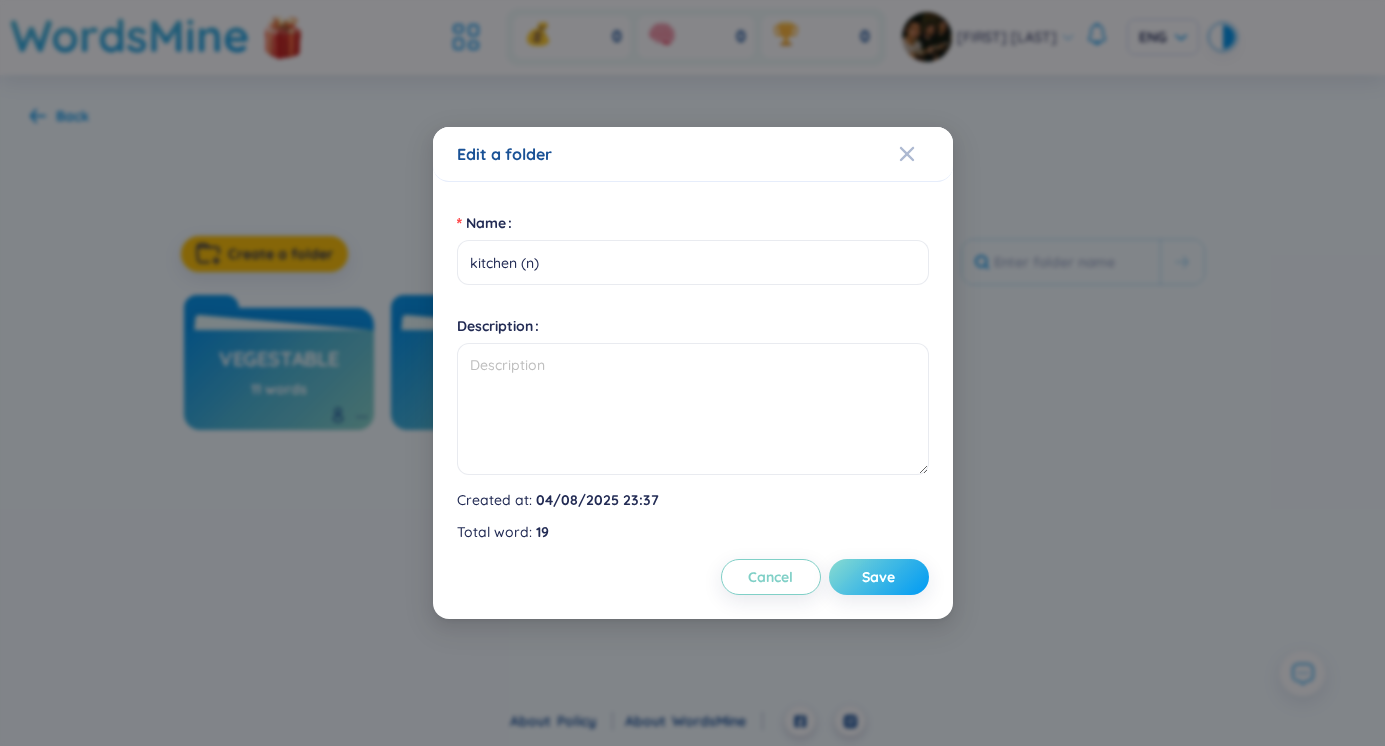 click on "Save" at bounding box center [879, 577] 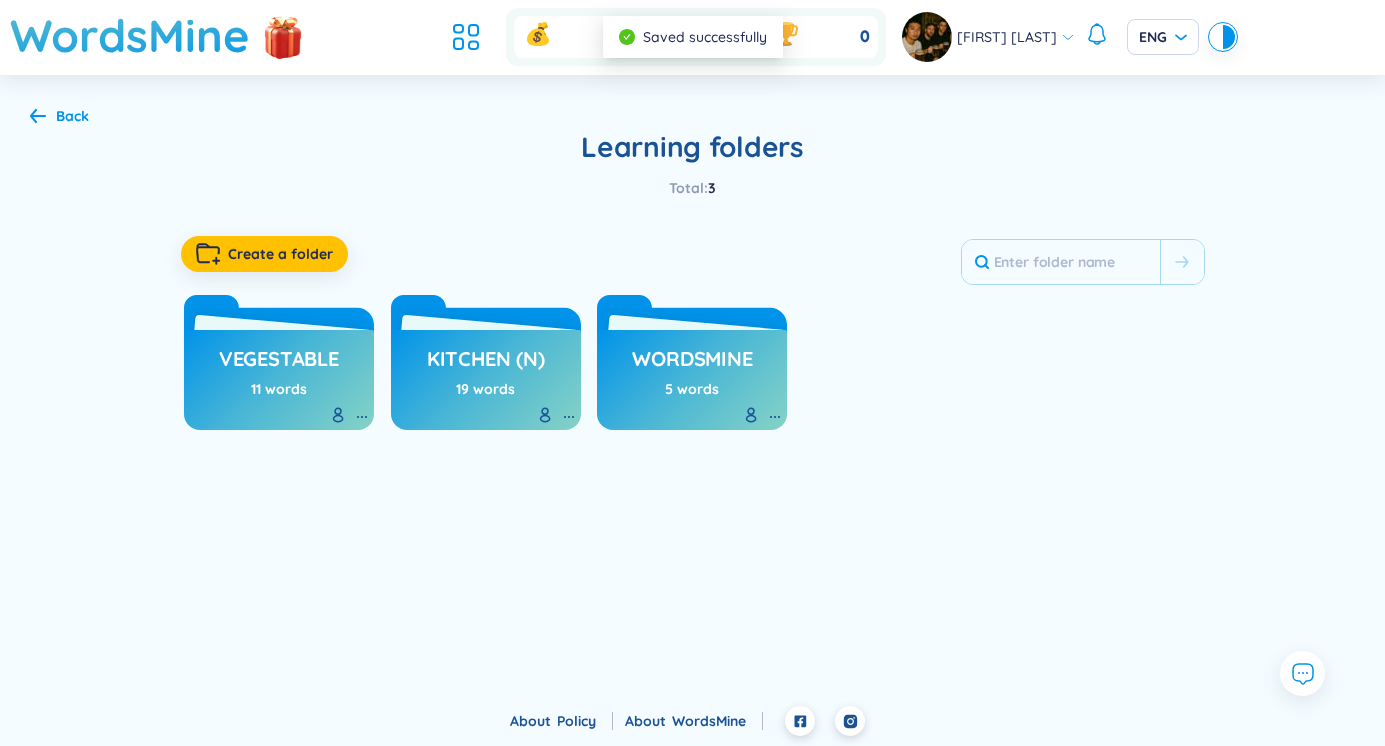 drag, startPoint x: 349, startPoint y: 571, endPoint x: 342, endPoint y: 528, distance: 43.56604 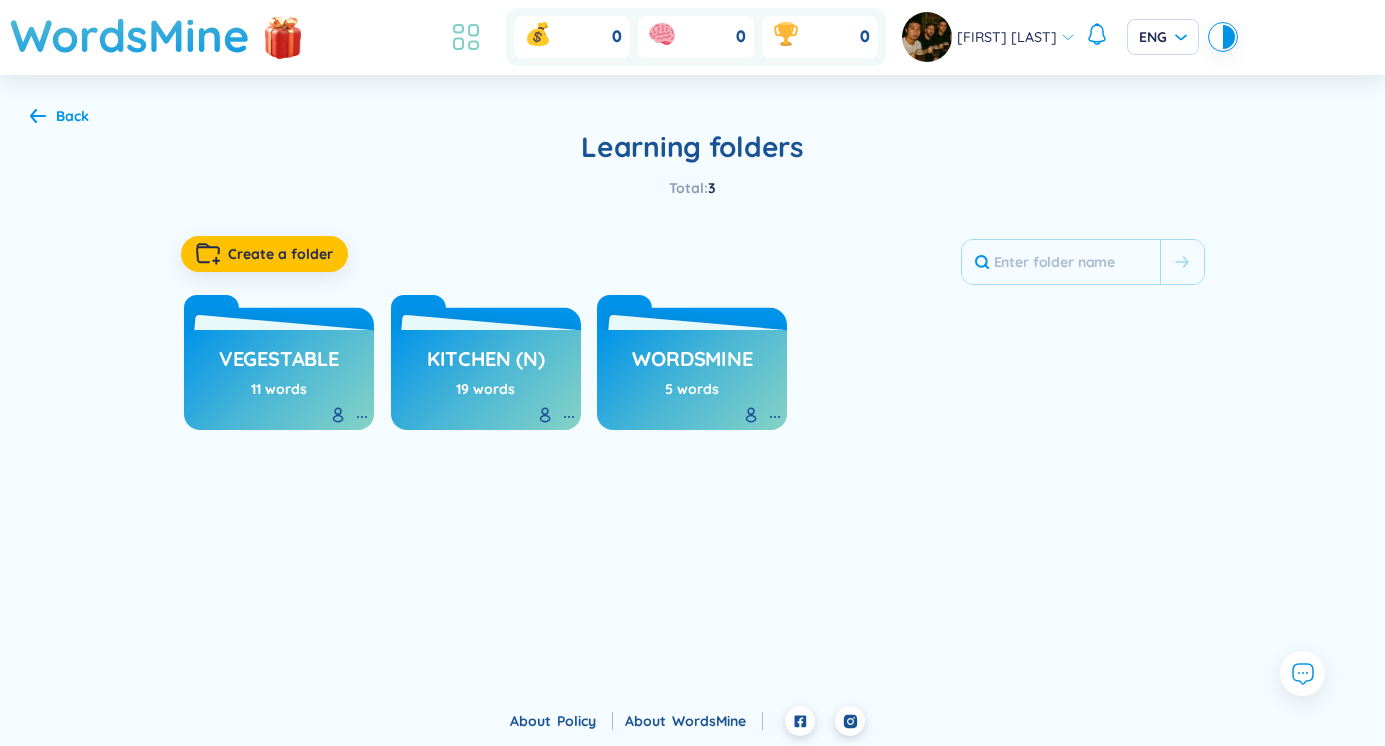 click 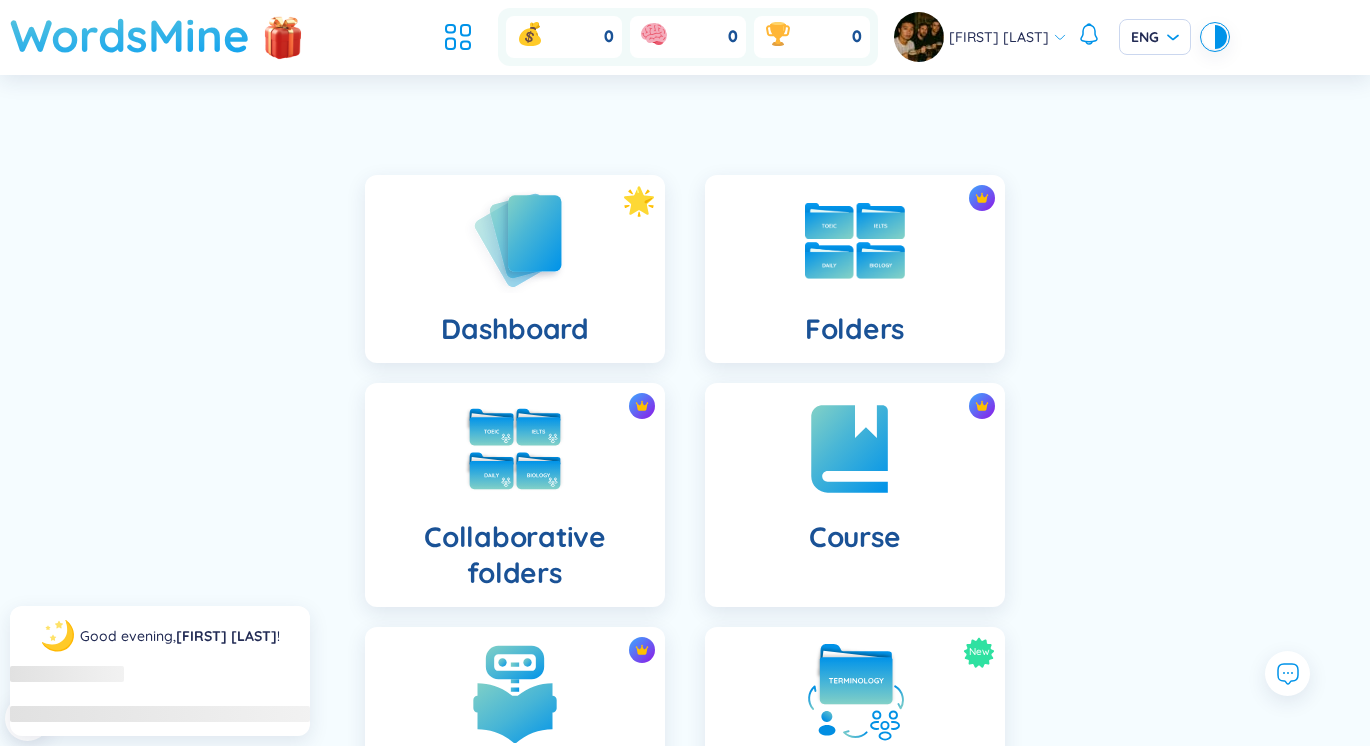 click on "WordsMine" at bounding box center (130, 35) 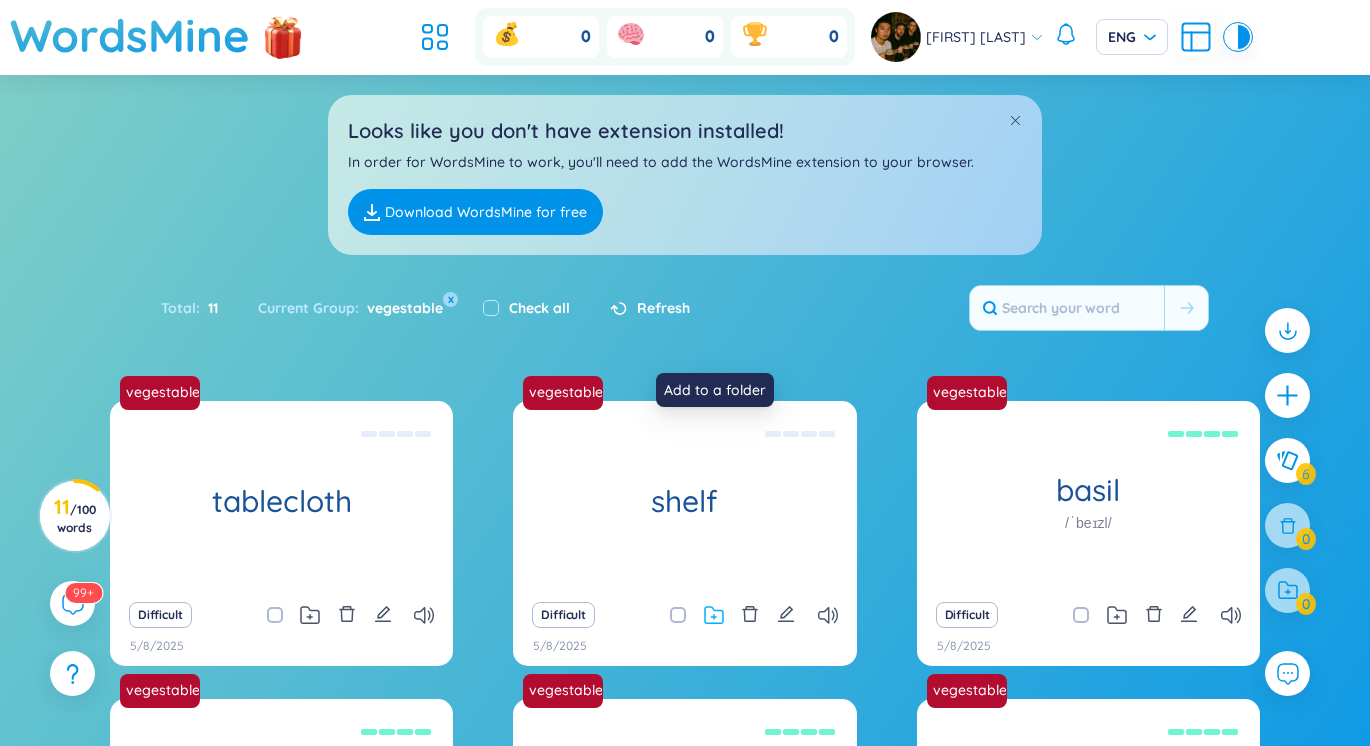 click 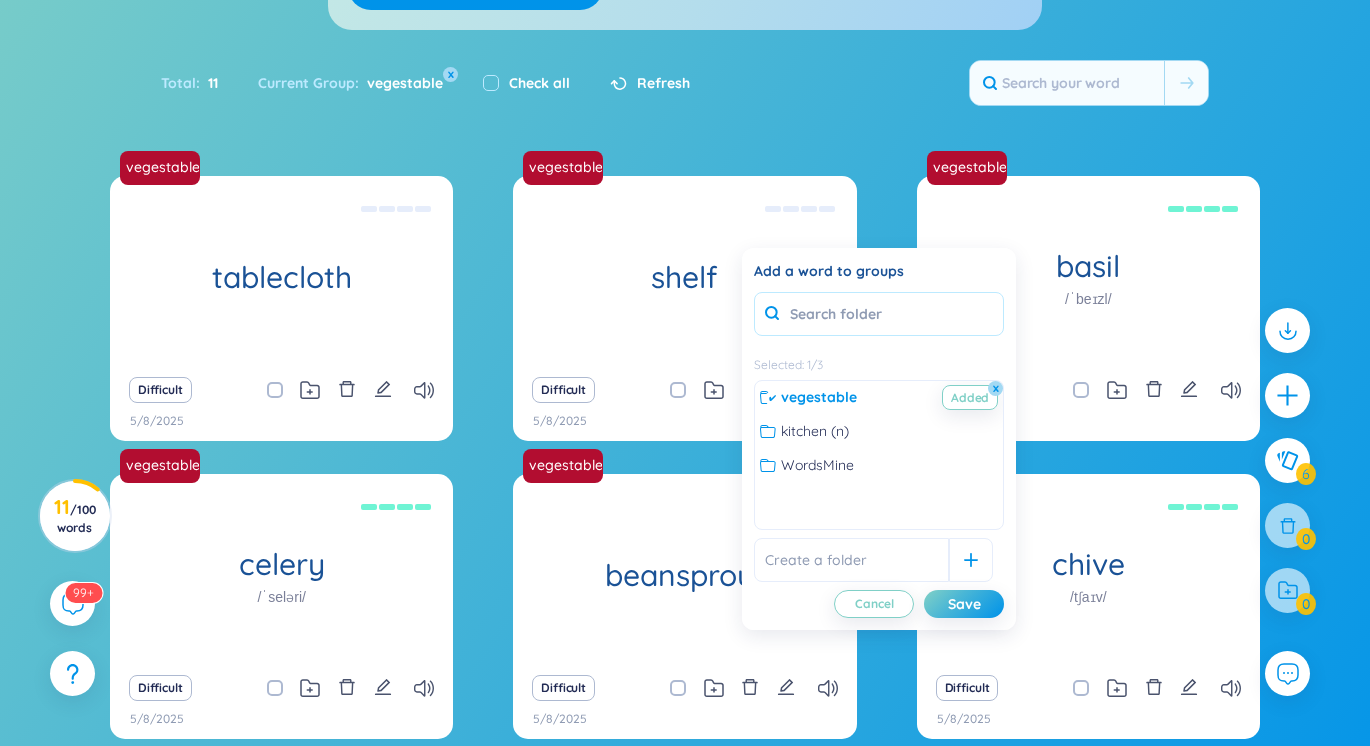 scroll, scrollTop: 233, scrollLeft: 0, axis: vertical 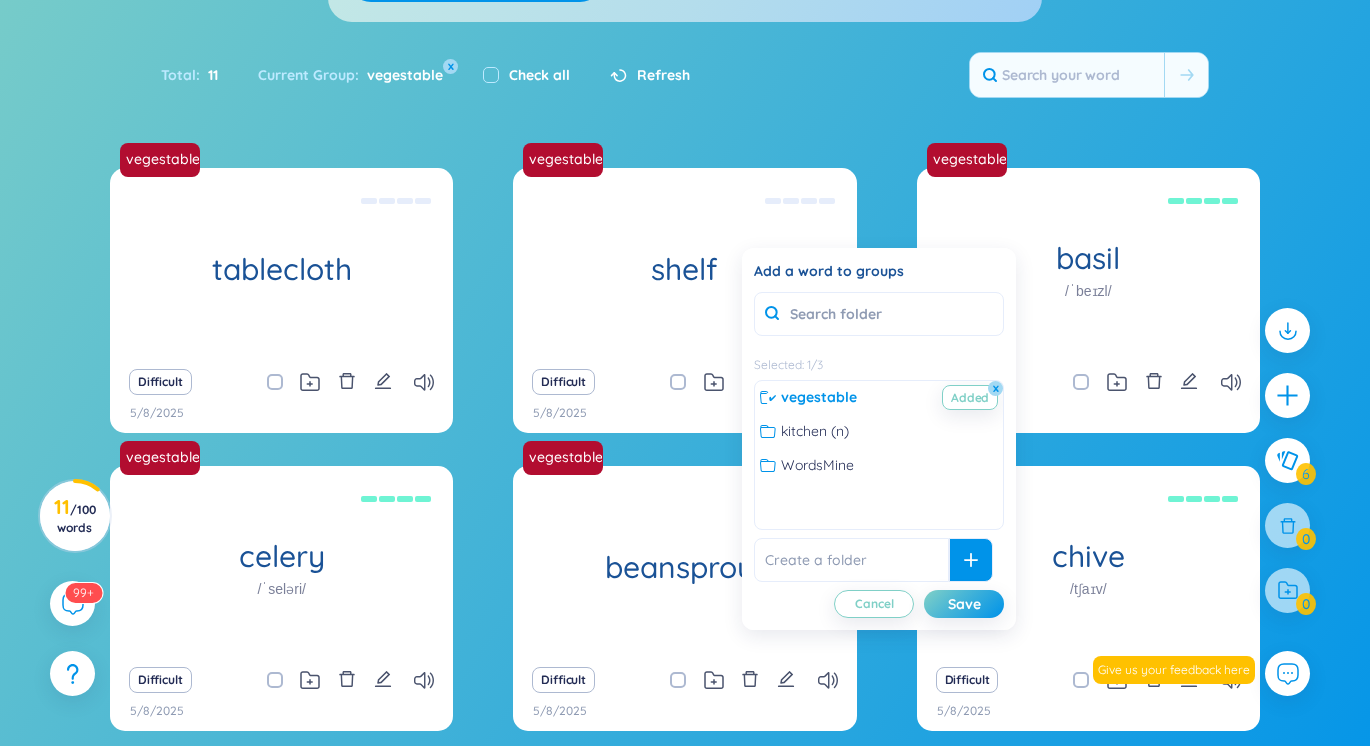 click 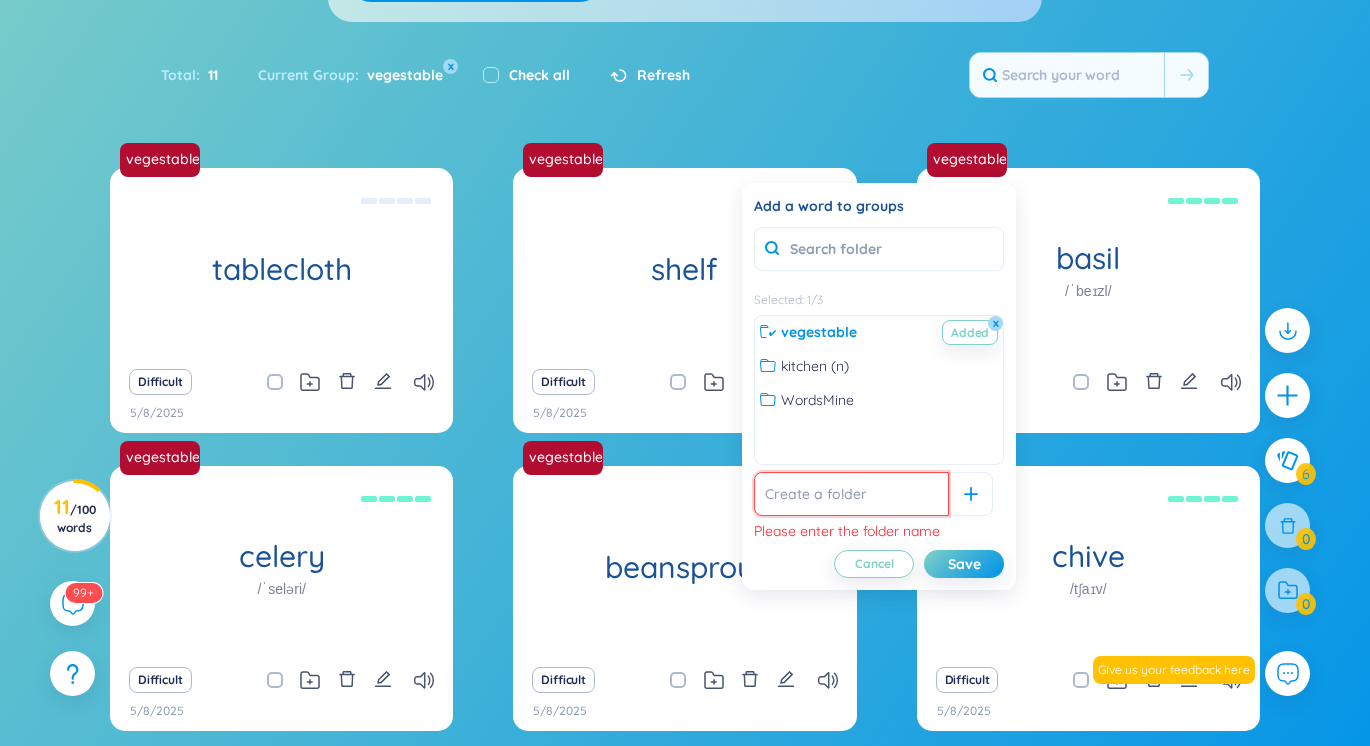 click at bounding box center [851, 494] 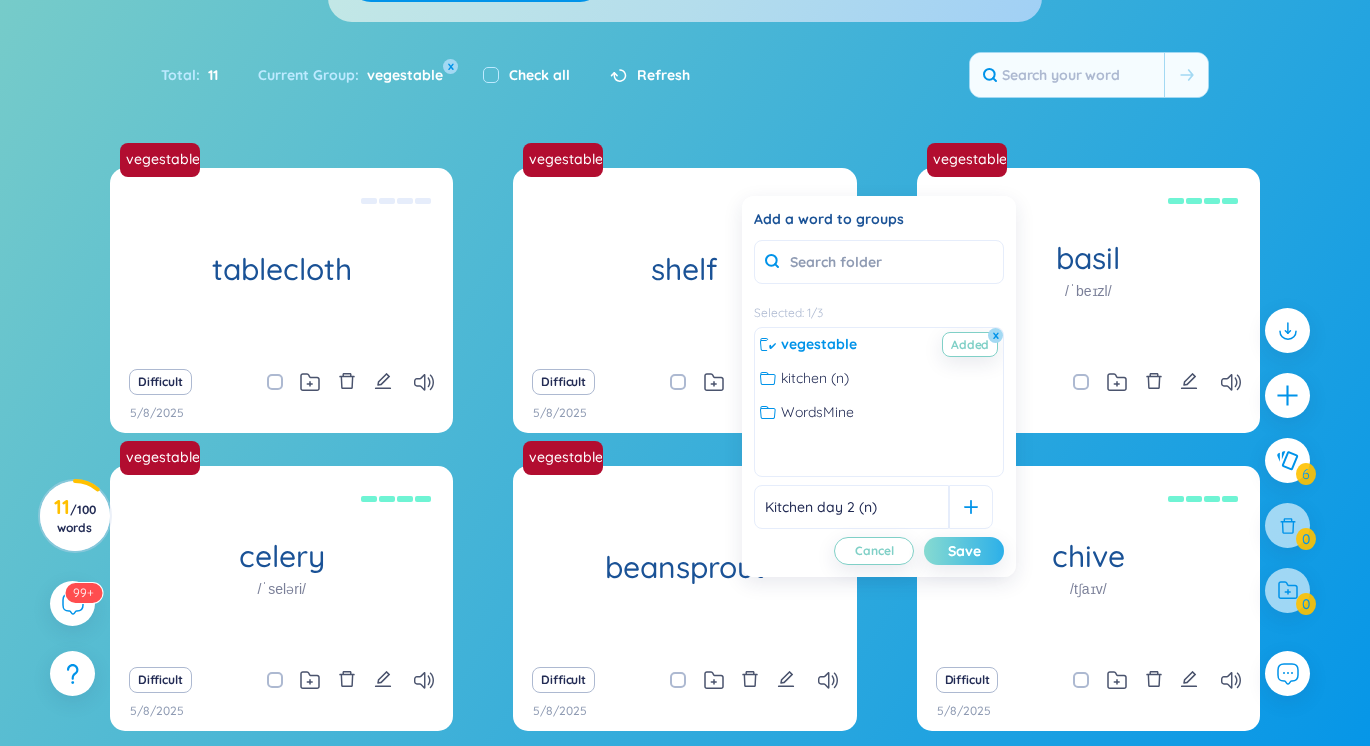 type on "Kitchen day 2 (n)" 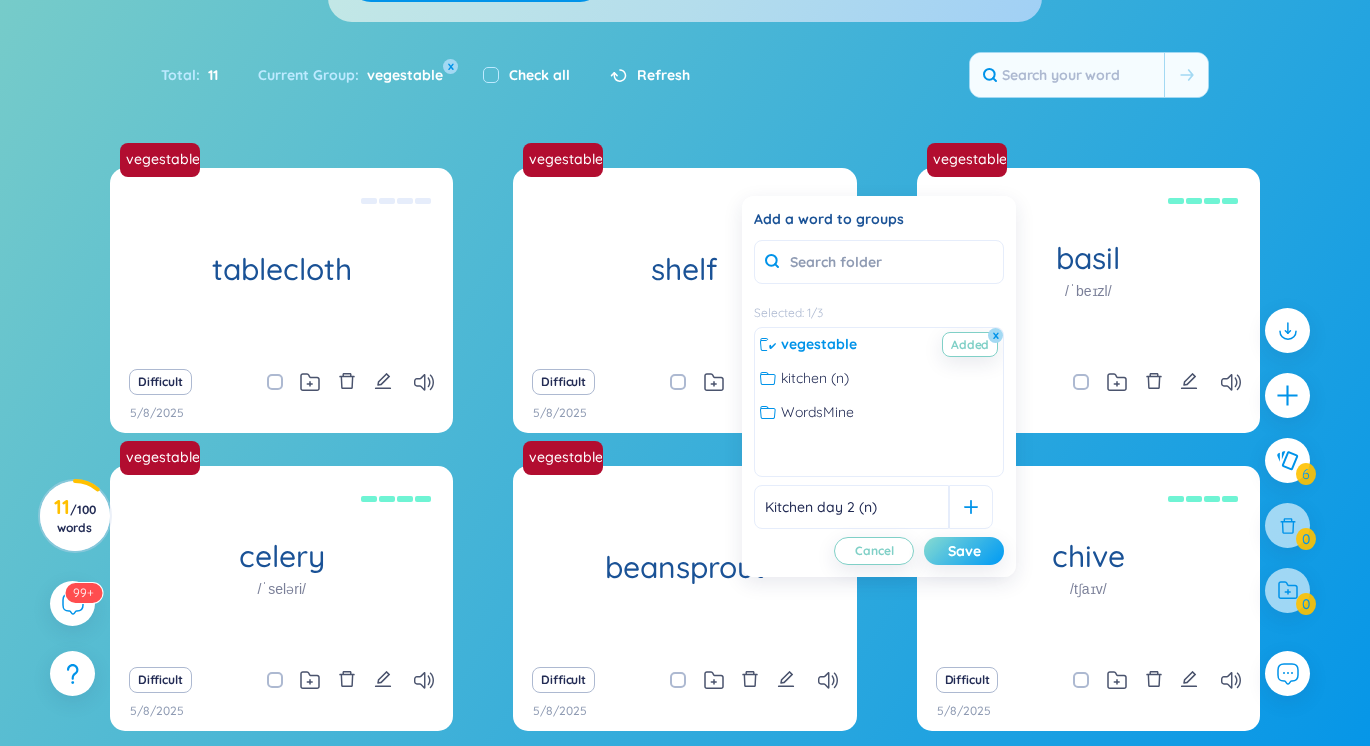click on "Save" at bounding box center (964, 551) 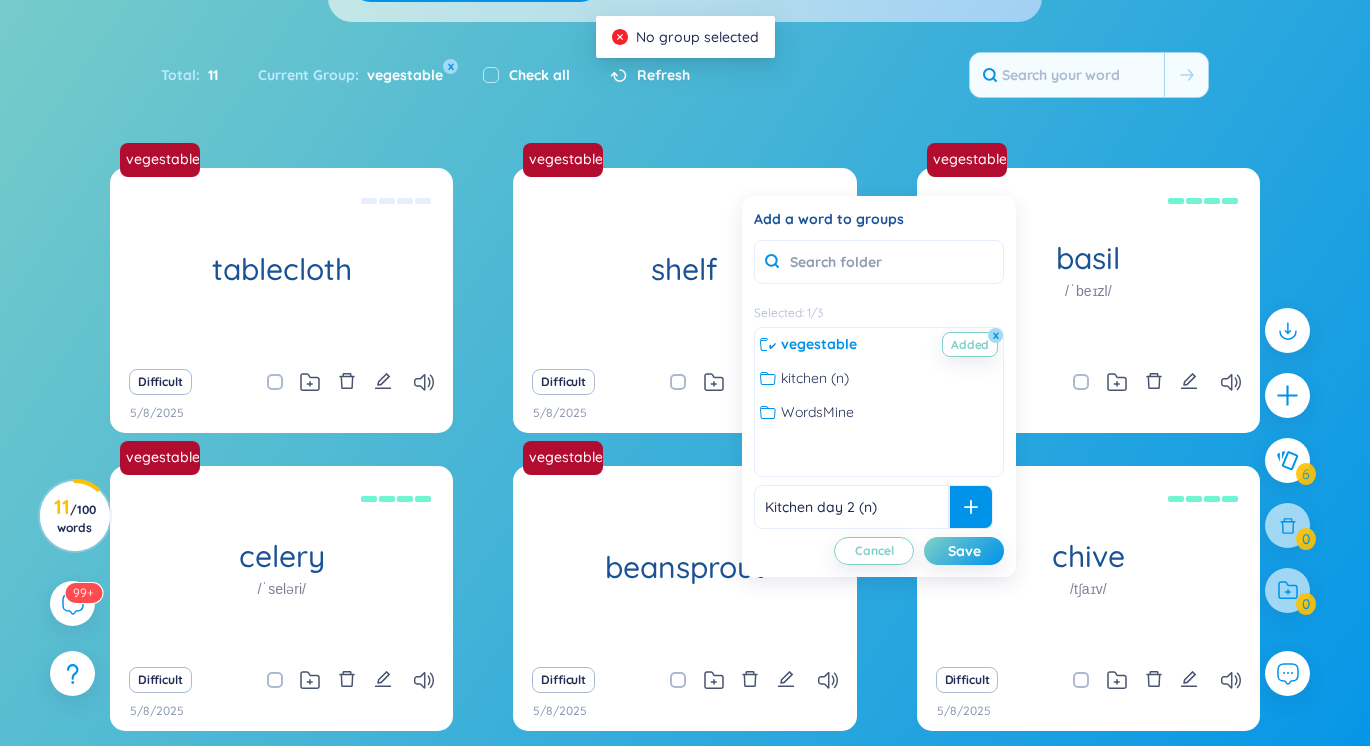 click at bounding box center (971, 507) 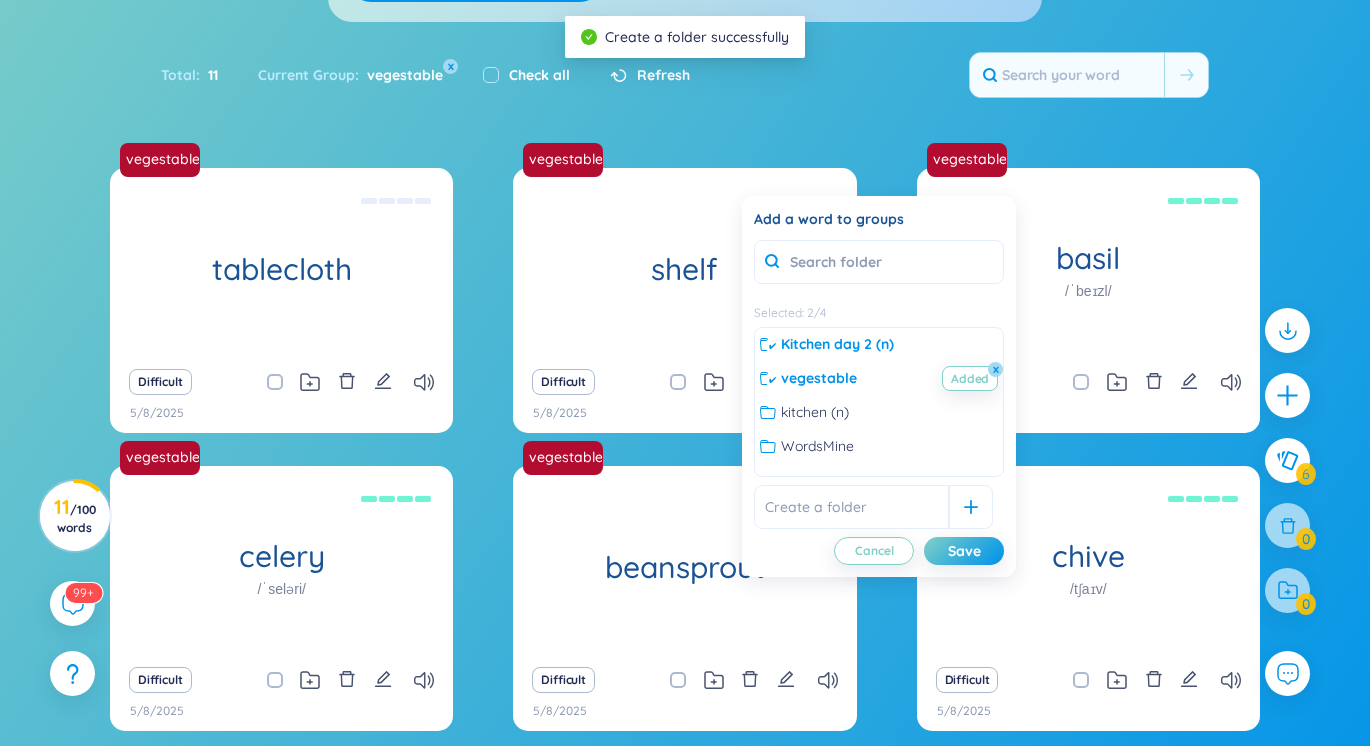 click on "Sort Alphabet Ascending Alphabet Descending Time-based Ascending Time-based Descending Group All Today This week Difficult word vegestable Word level New Hard Medium Easy Super easy Density Eco Roomy Cozy Preferences Flip Paging Show Source Show group name Looks like you don't have extension installed! In order for WordsMine to work, you'll need to add the WordsMine extension to your browser.   Download WordsMine for free Total :       11 Current Group :     vegestable x Check all   Refresh vegestable tablecloth khăn trải bàn
Eg: I cover the tablecloth on the table Difficult 5/8/2025 vegestable shelf Kệ, giá
Eg: Lan bring me the bottle and i put it on the shelf Difficult 5/8/2025 vegestable basil /ˈbeɪzl/ Húng quế Difficult 5/8/2025 vegestable celery /ˈseləri/ cần tây Difficult 5/8/2025 vegestable beansprout Giá đỗ Difficult 5/8/2025 vegestable chive /tʃaɪv/ lá hẹ Difficult 5/8/2025 No data to display 1 2 11 / 100   words X 11  of  100   words  have been created View Plans 99+ ," at bounding box center [685, 350] 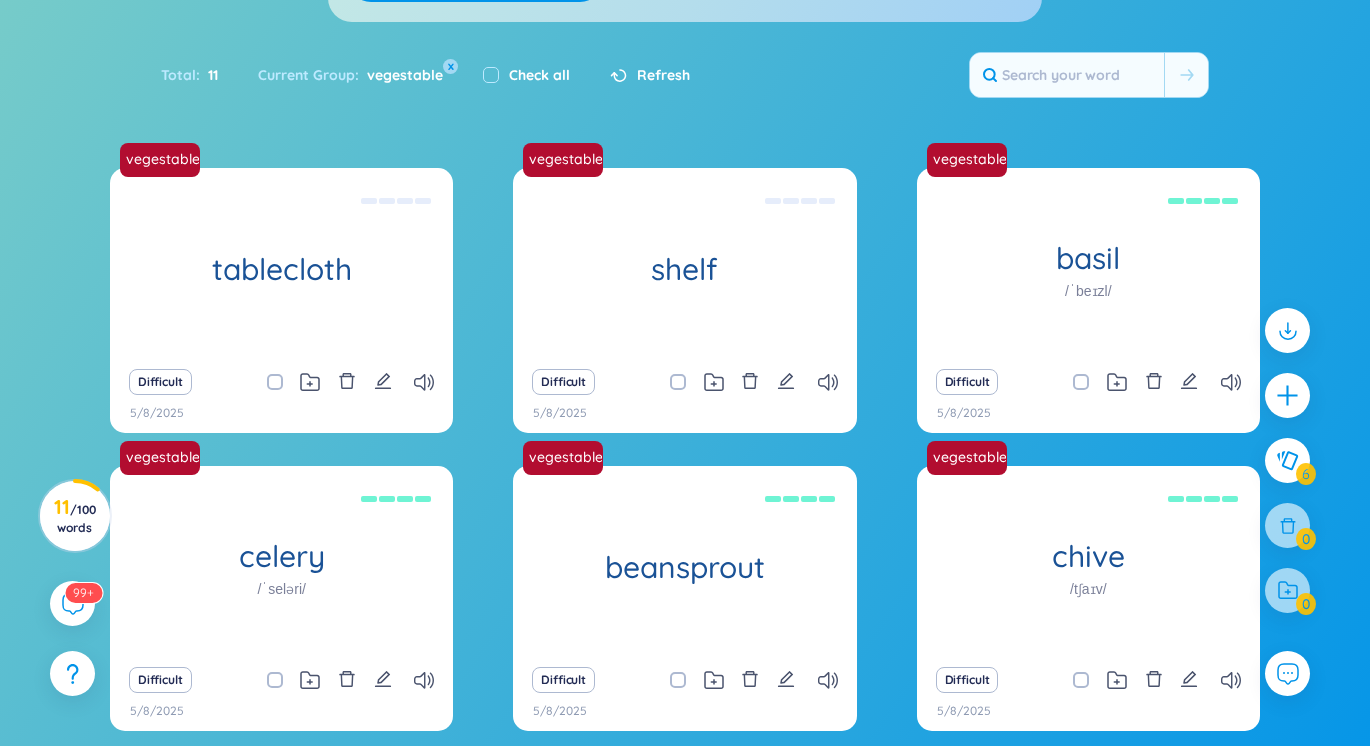 click at bounding box center (688, 382) 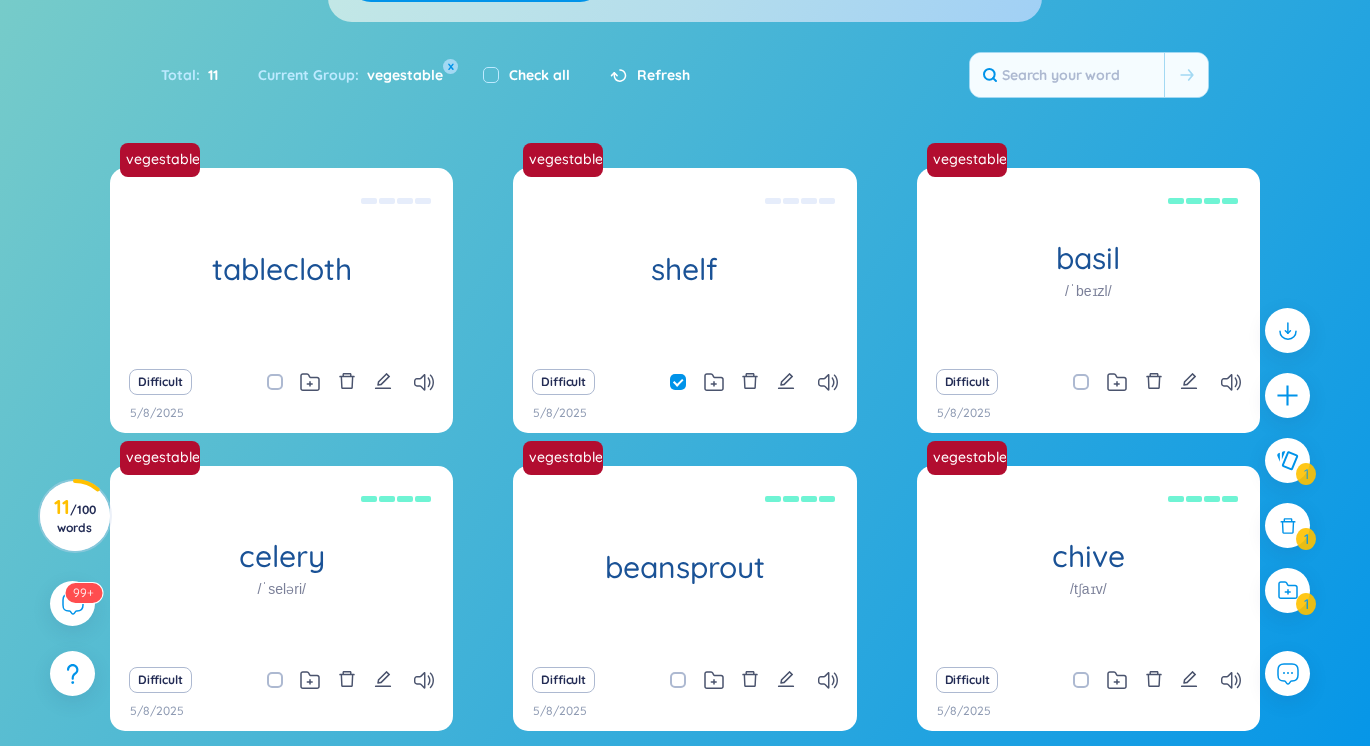 click at bounding box center (275, 382) 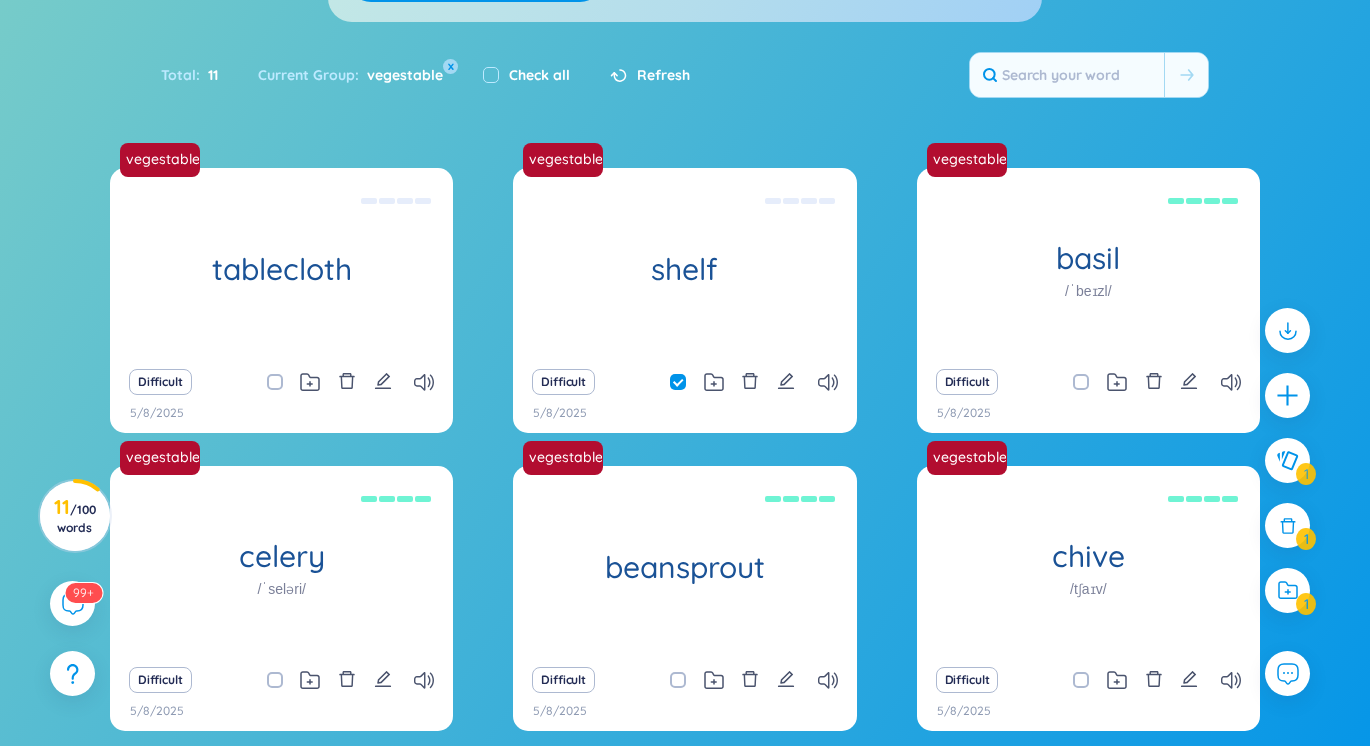 click at bounding box center [285, 382] 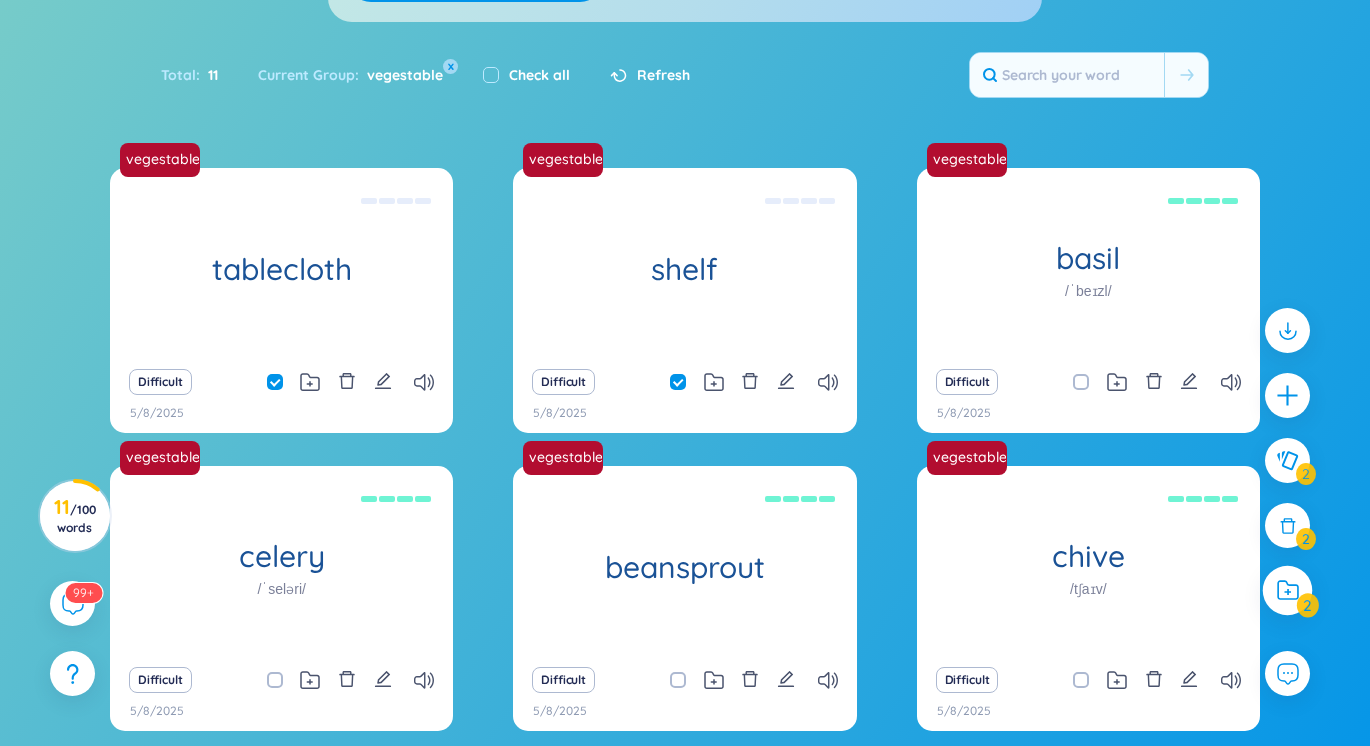click at bounding box center [1288, 591] 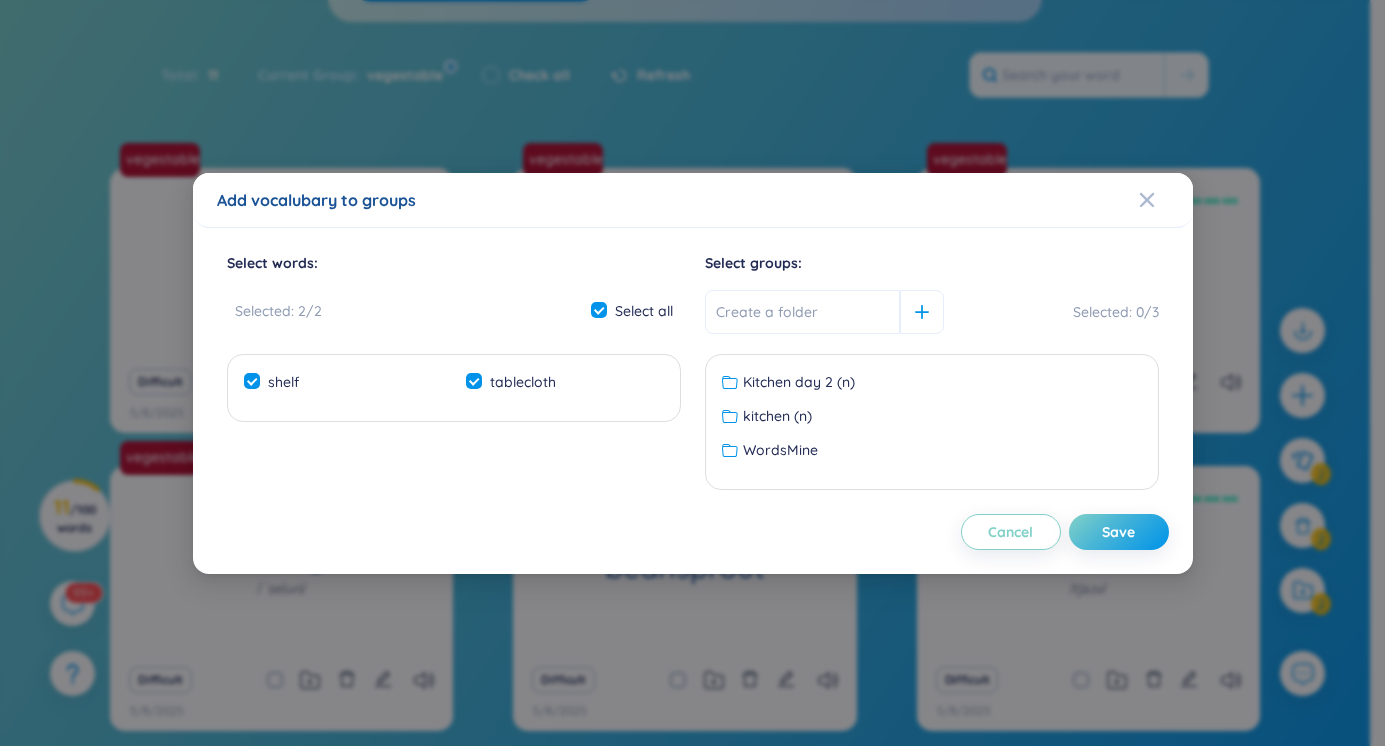 click on "Kitchen day 2 (n) kitchen (n) WordsMine No data to display" at bounding box center [932, 422] 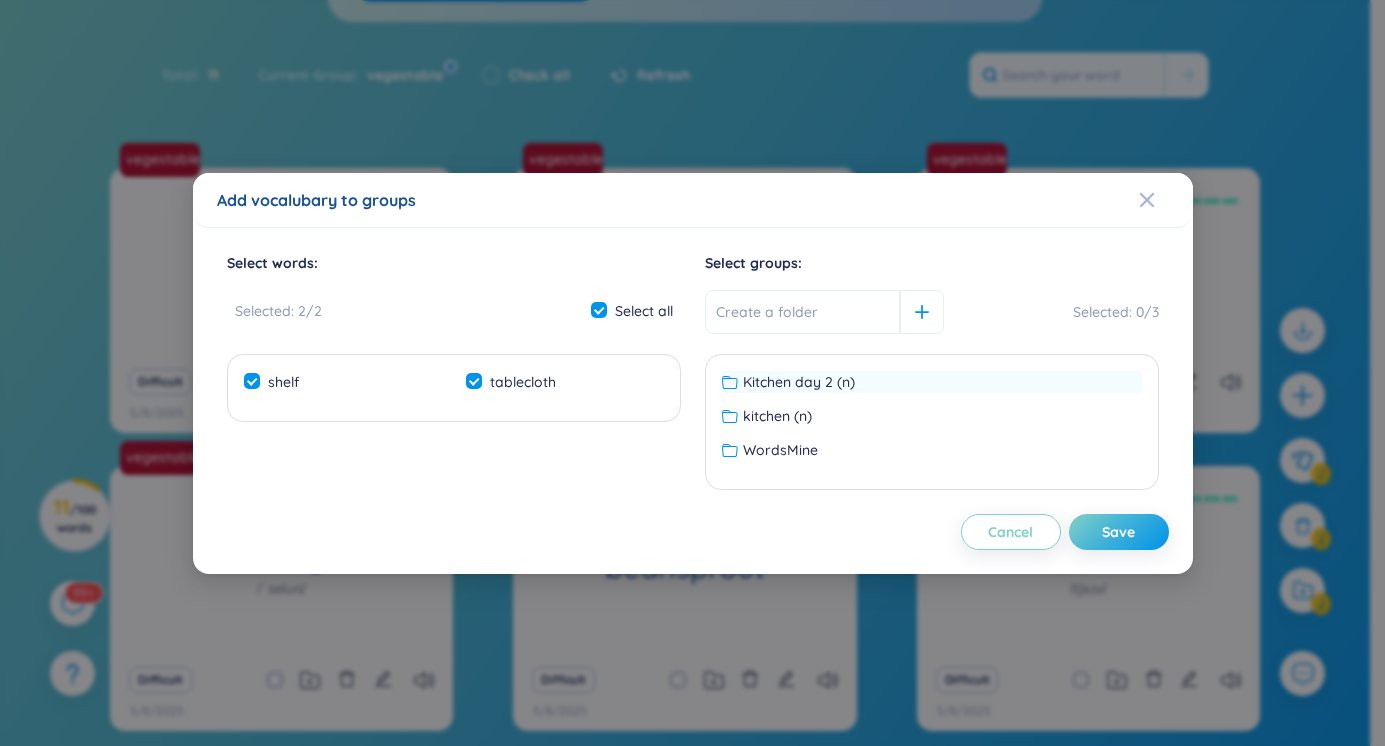 click on "Kitchen day 2 (n)" at bounding box center (799, 382) 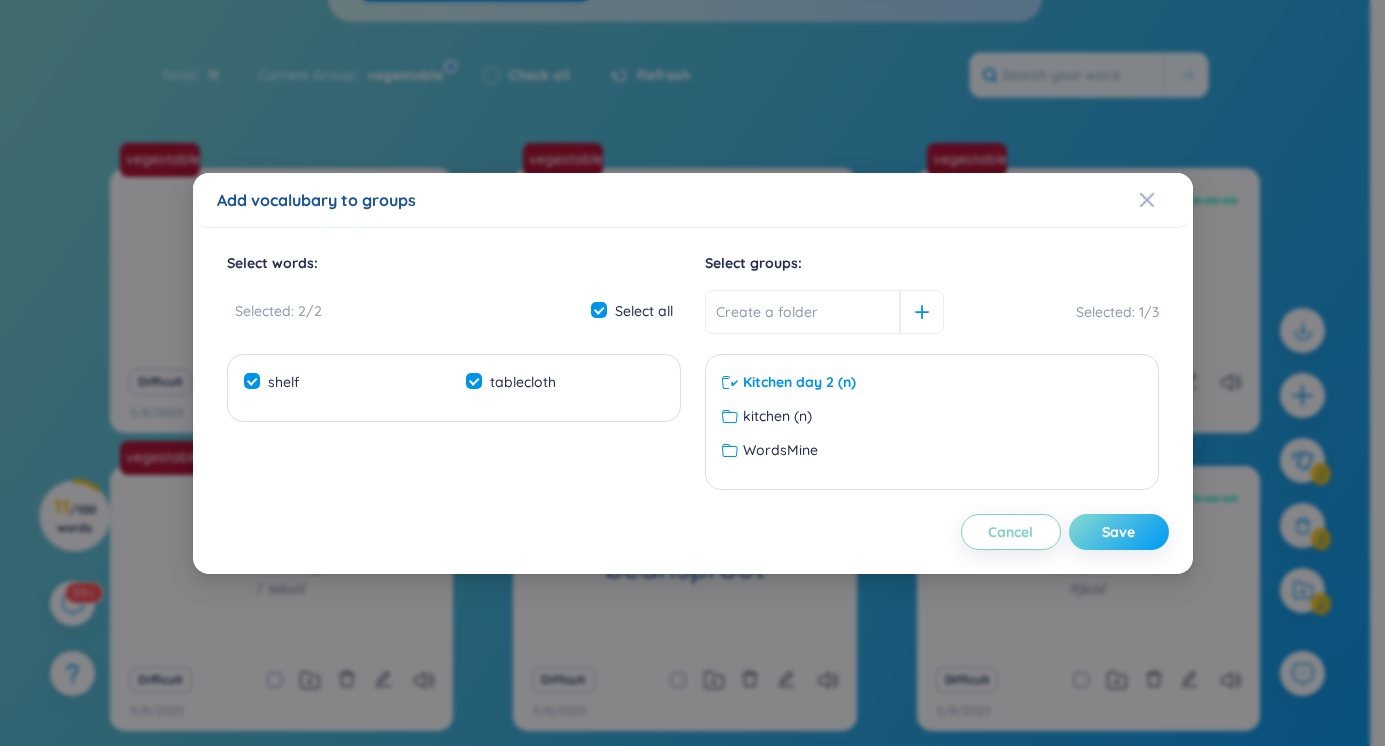 click on "Save" at bounding box center (1119, 532) 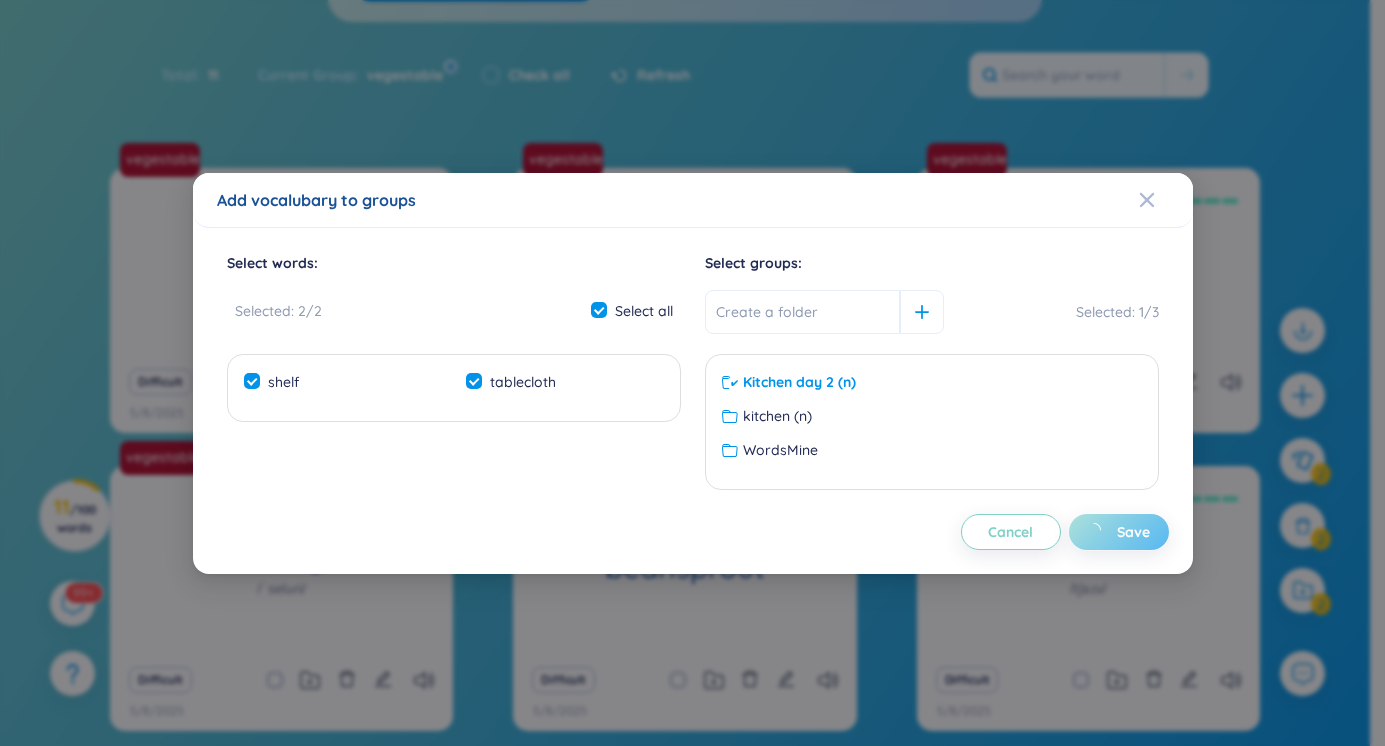 checkbox on "false" 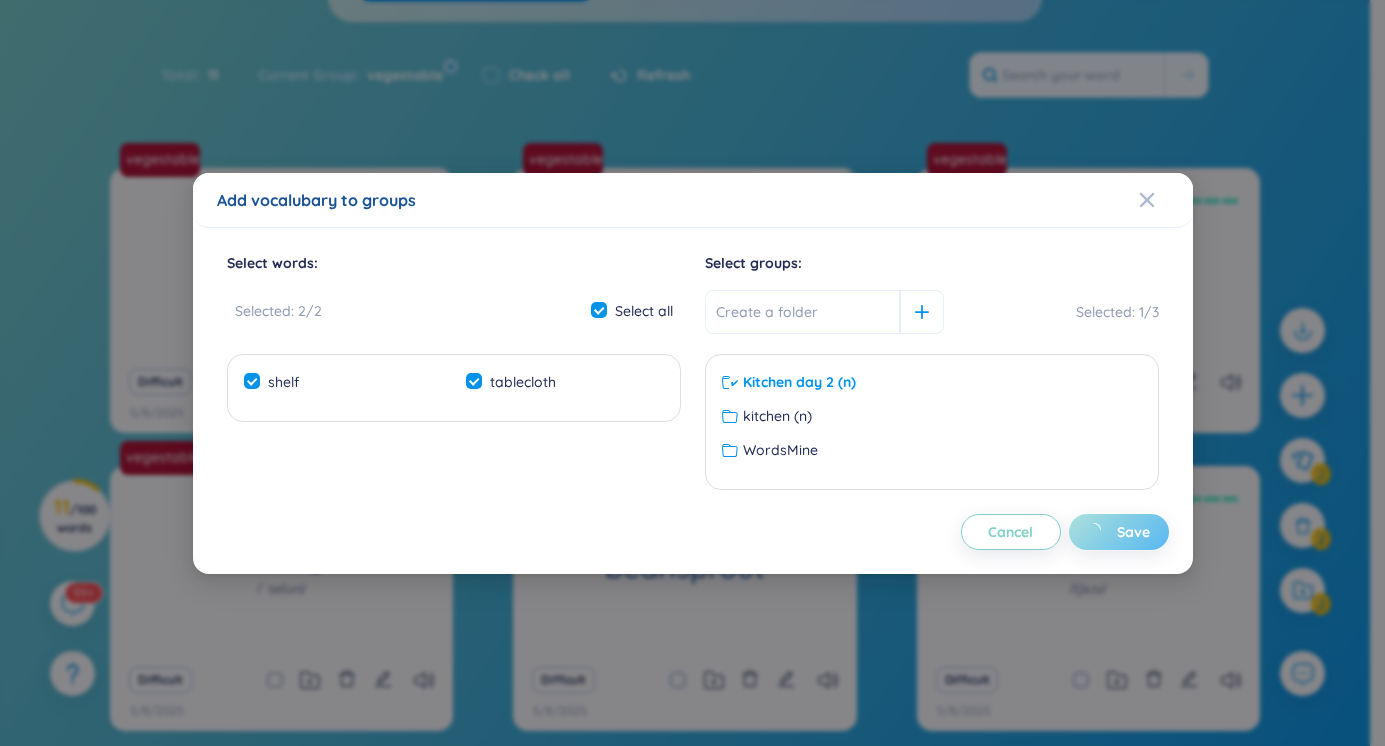 checkbox on "false" 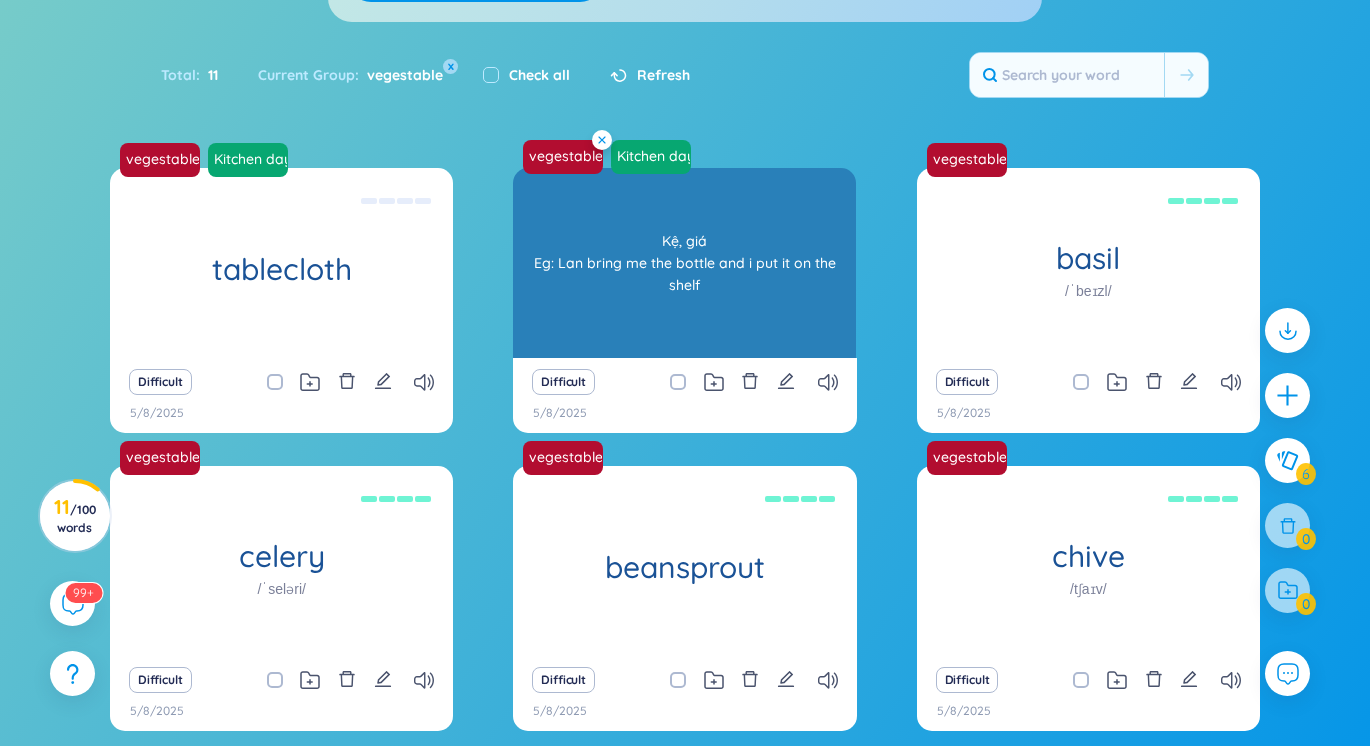 click 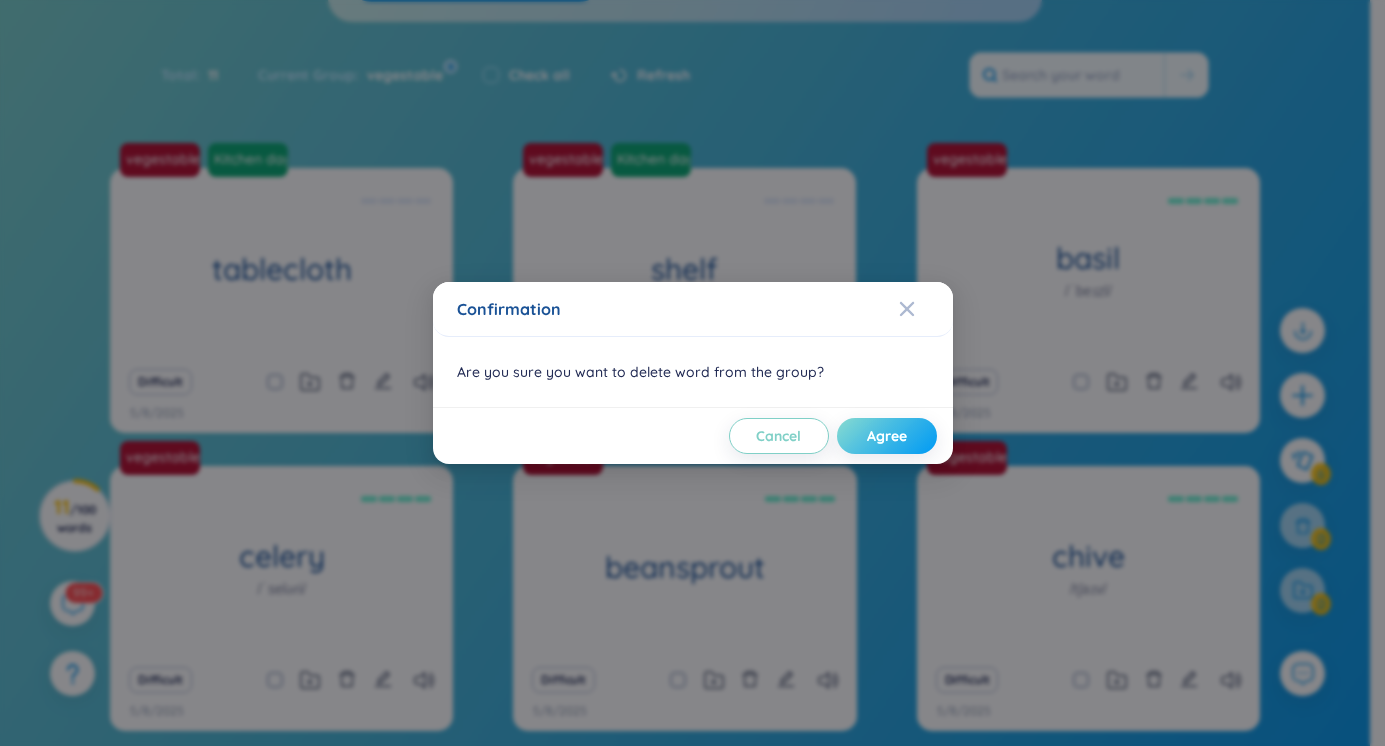 click on "Agree" at bounding box center [887, 436] 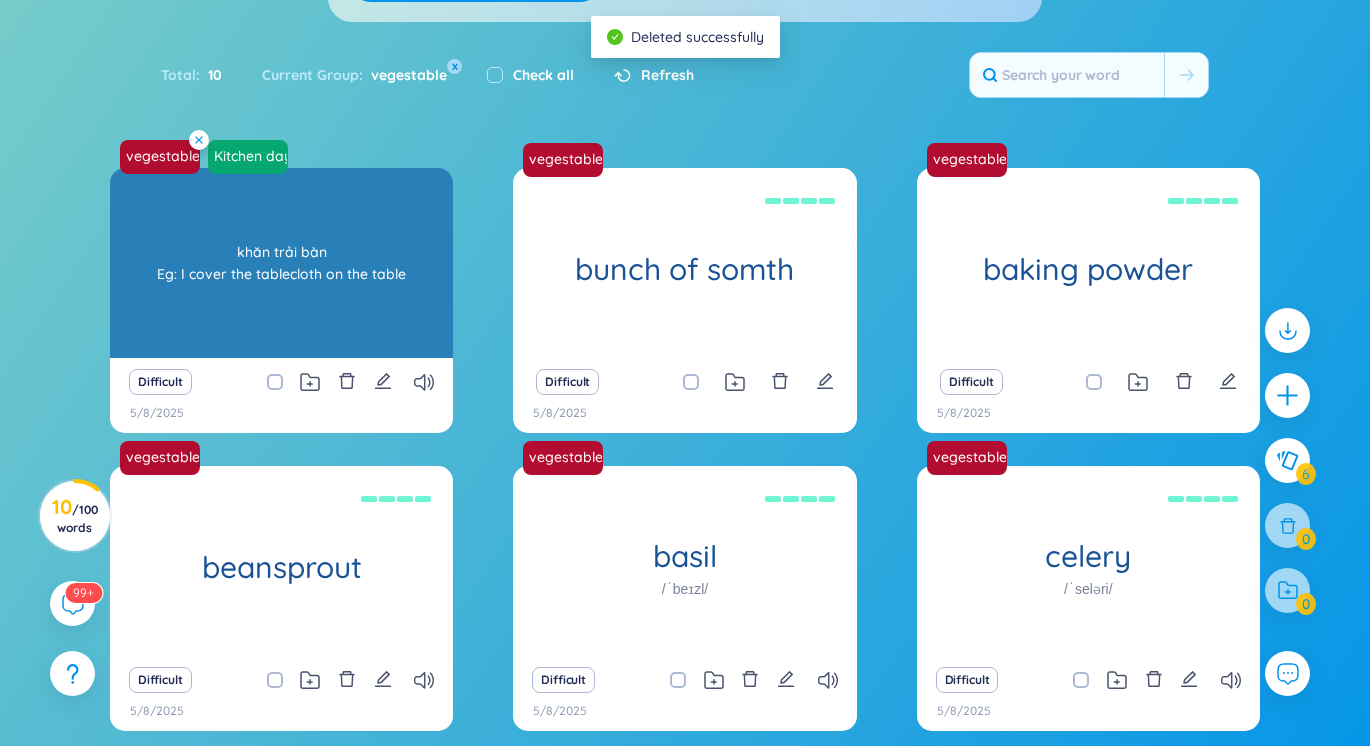 click at bounding box center [199, 140] 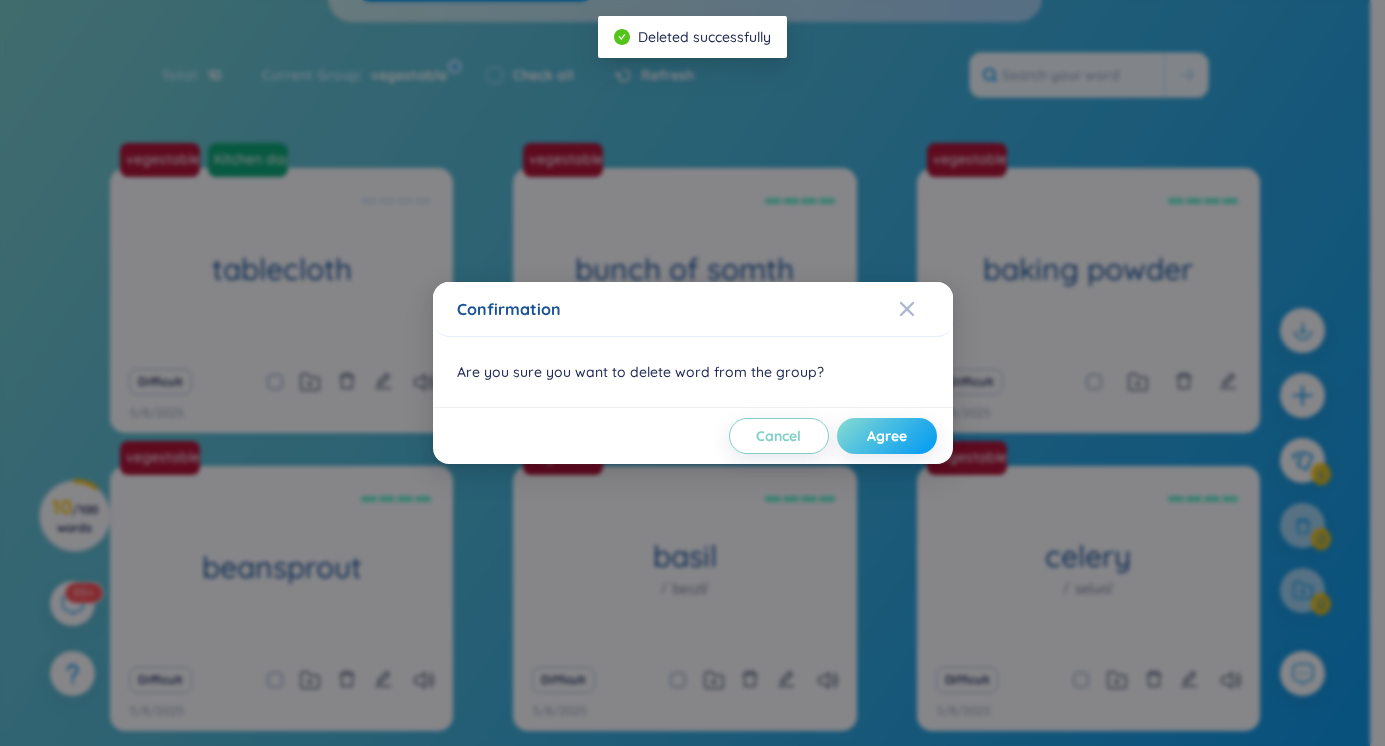 click on "Agree" at bounding box center (887, 436) 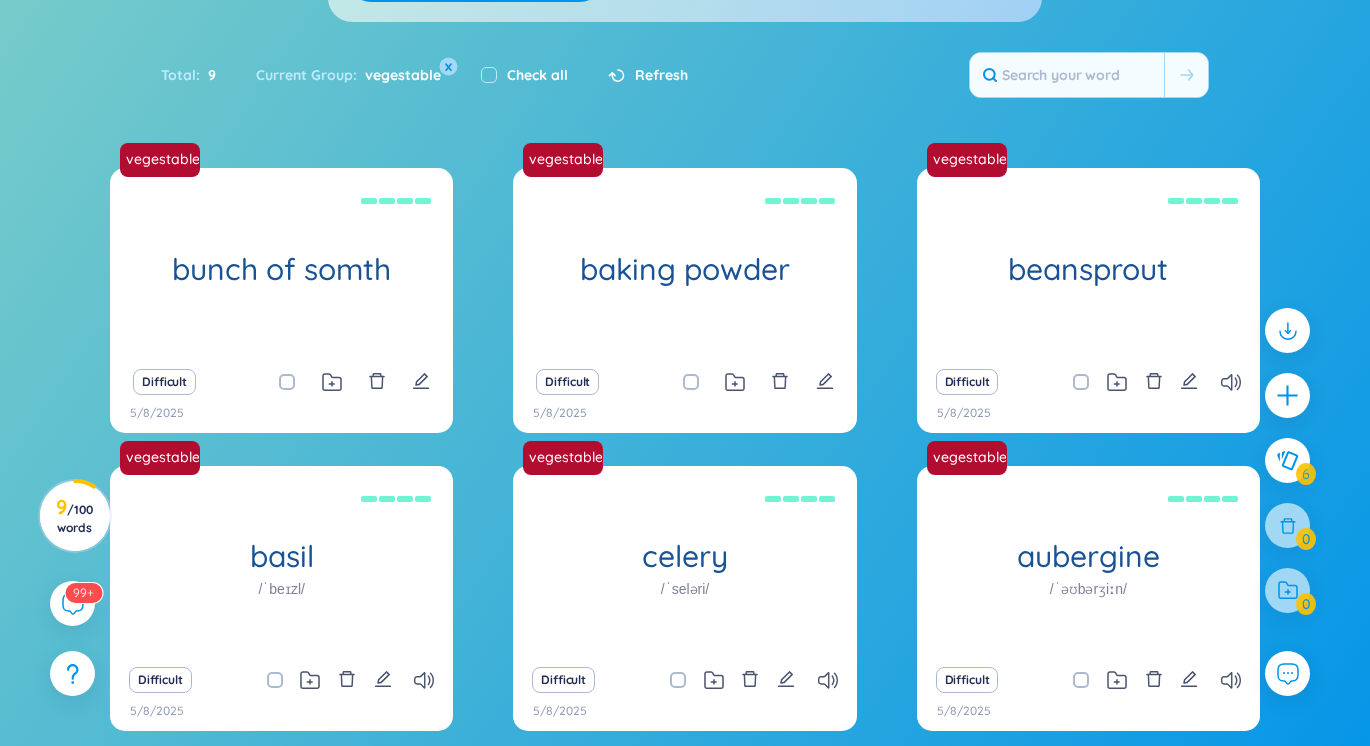 click on "x" at bounding box center (449, 67) 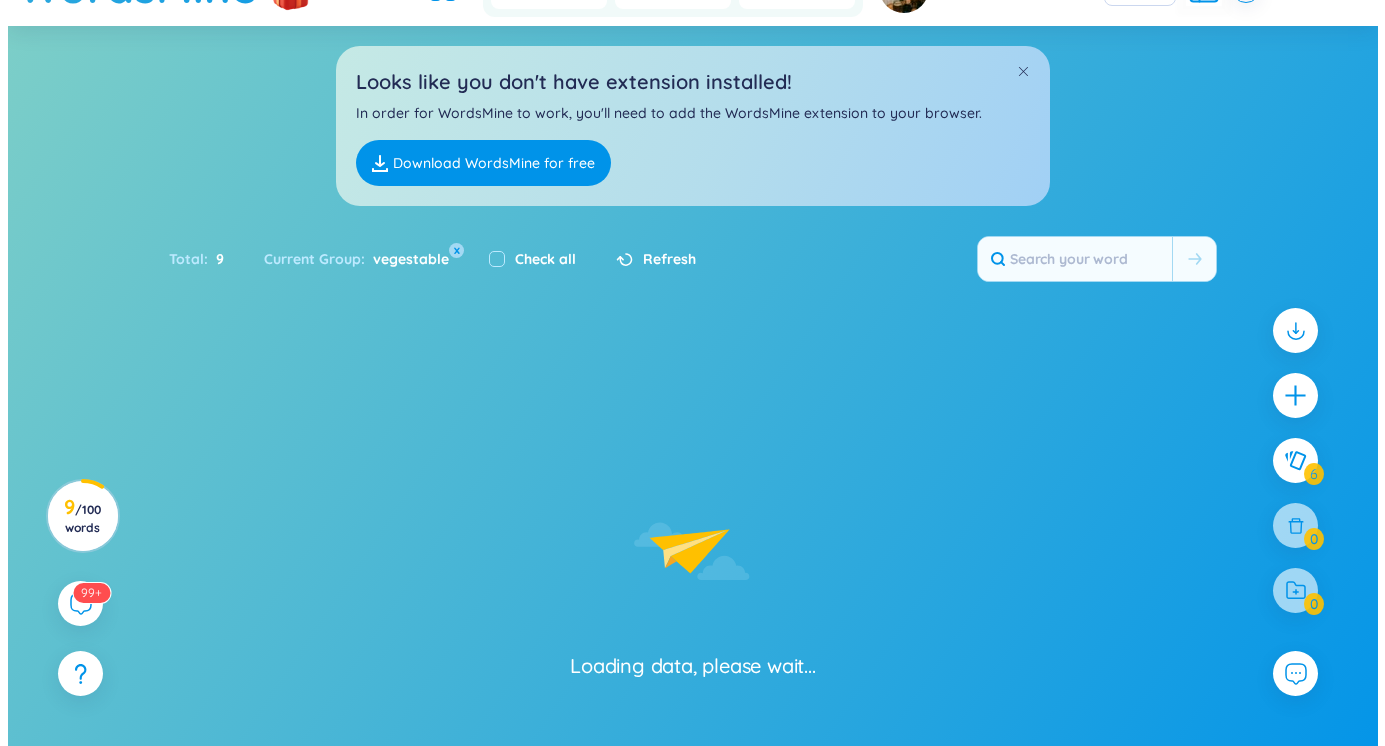 scroll, scrollTop: 0, scrollLeft: 0, axis: both 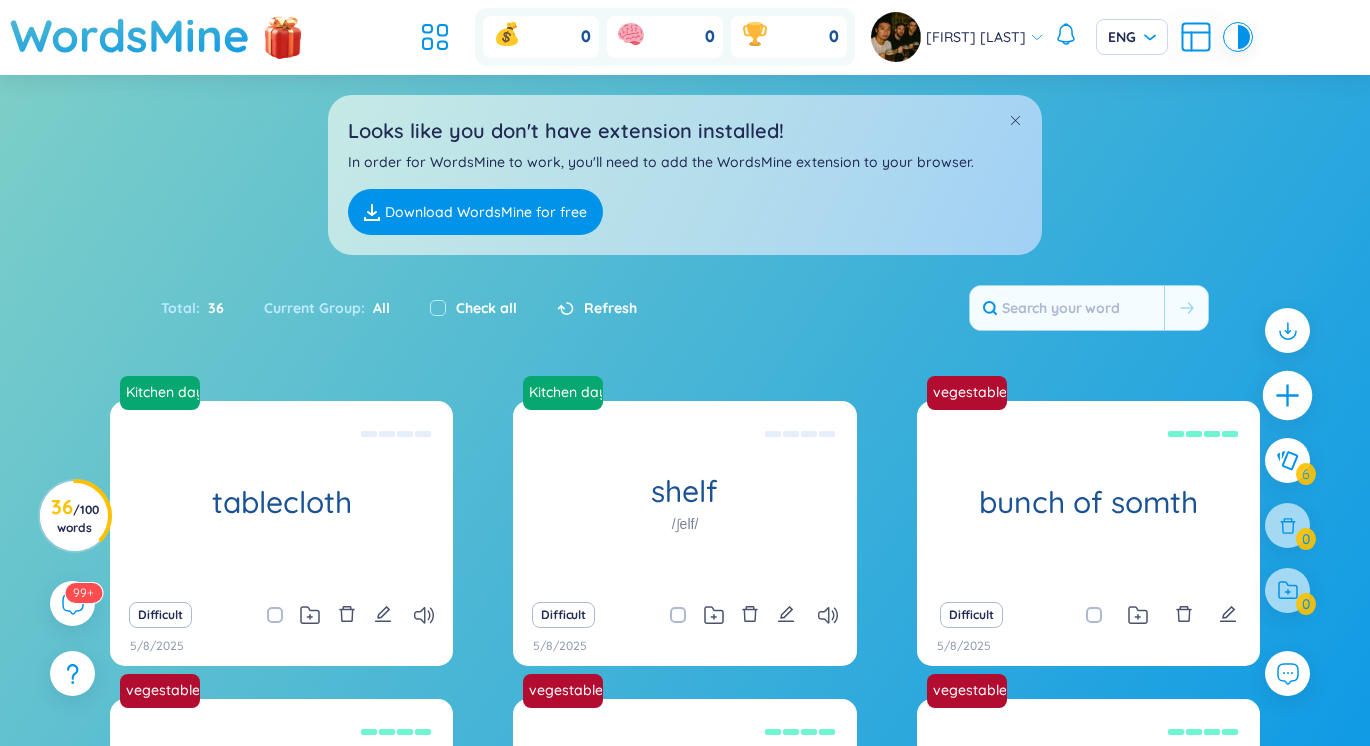 click 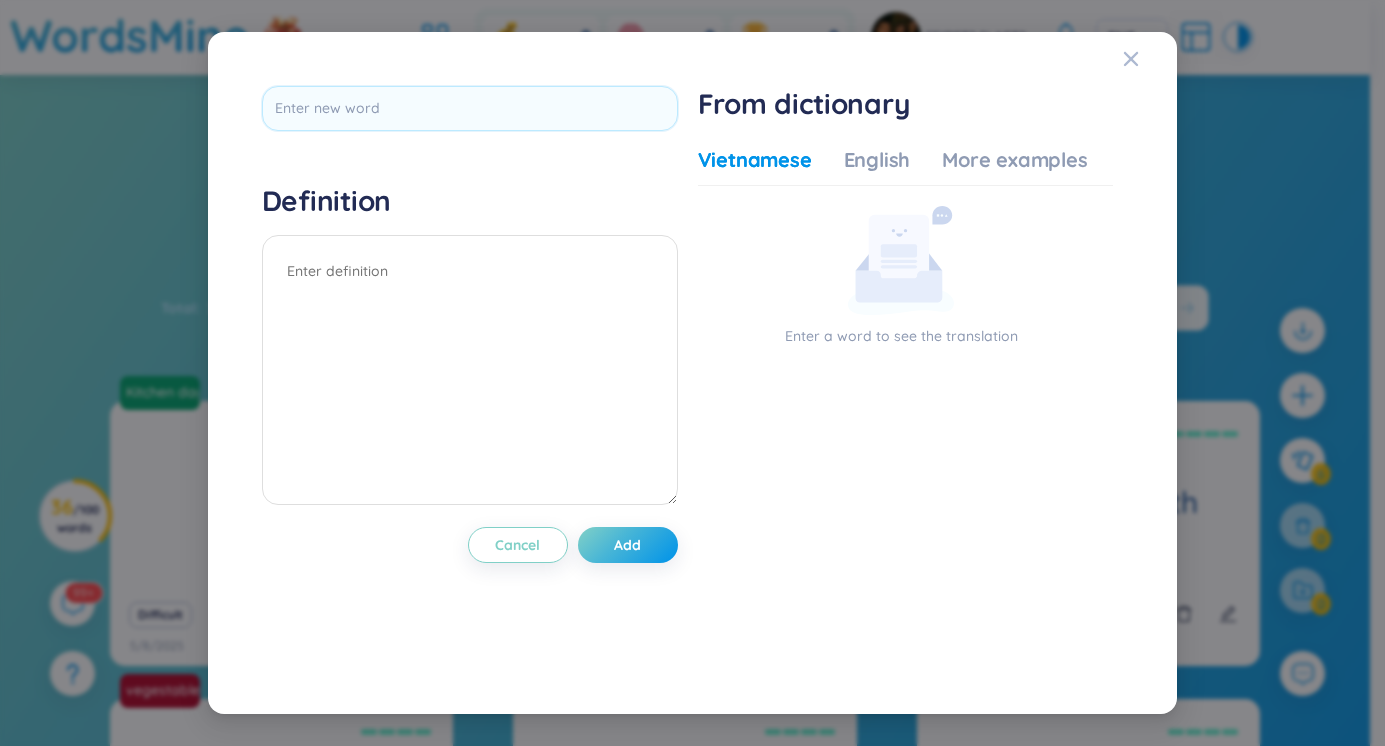 type on "ư" 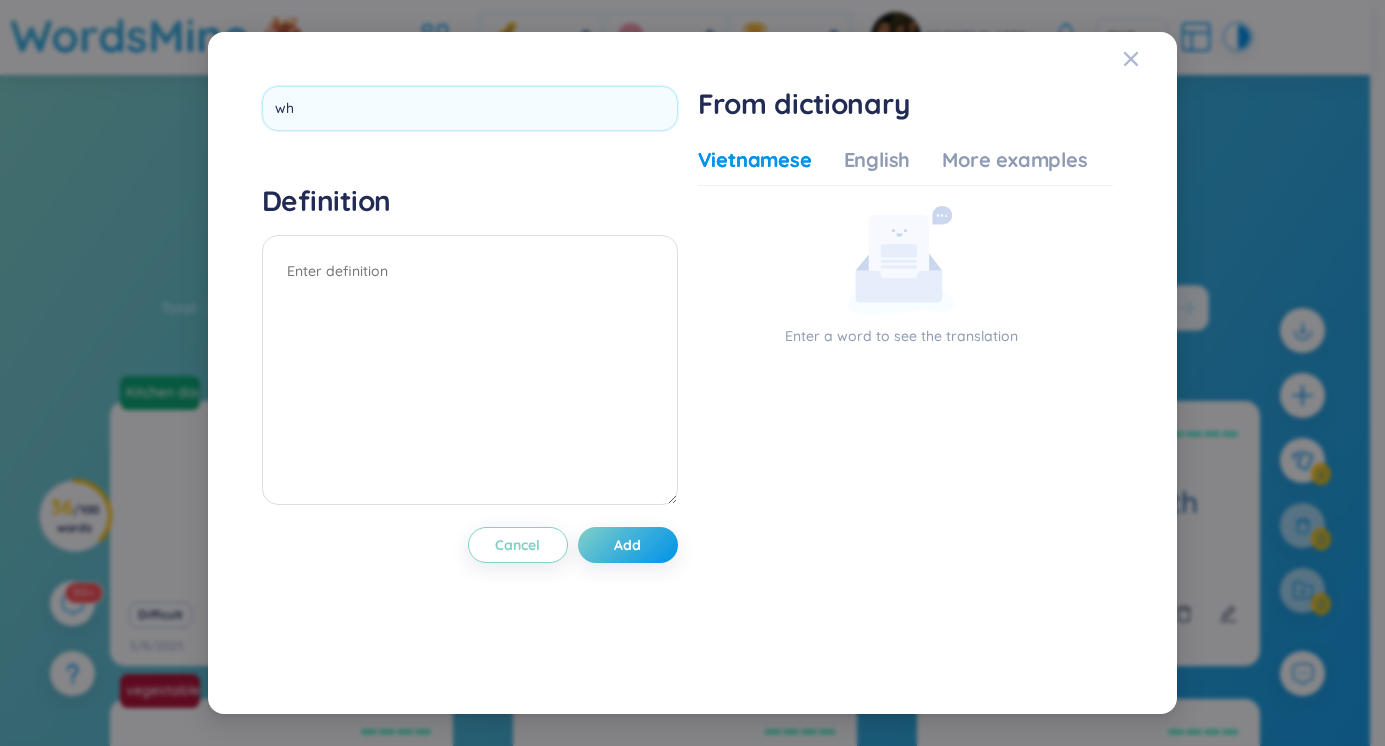 type on "whi" 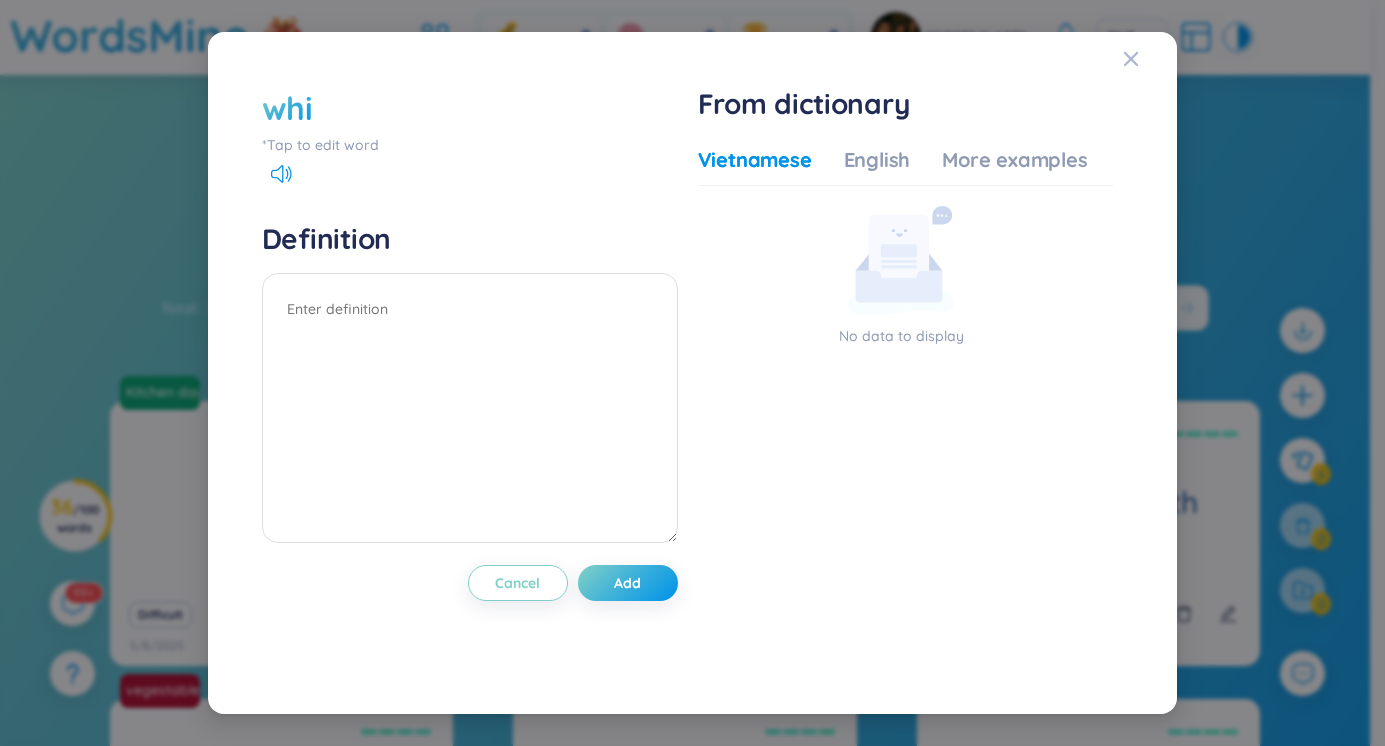 click on "whi" at bounding box center (287, 108) 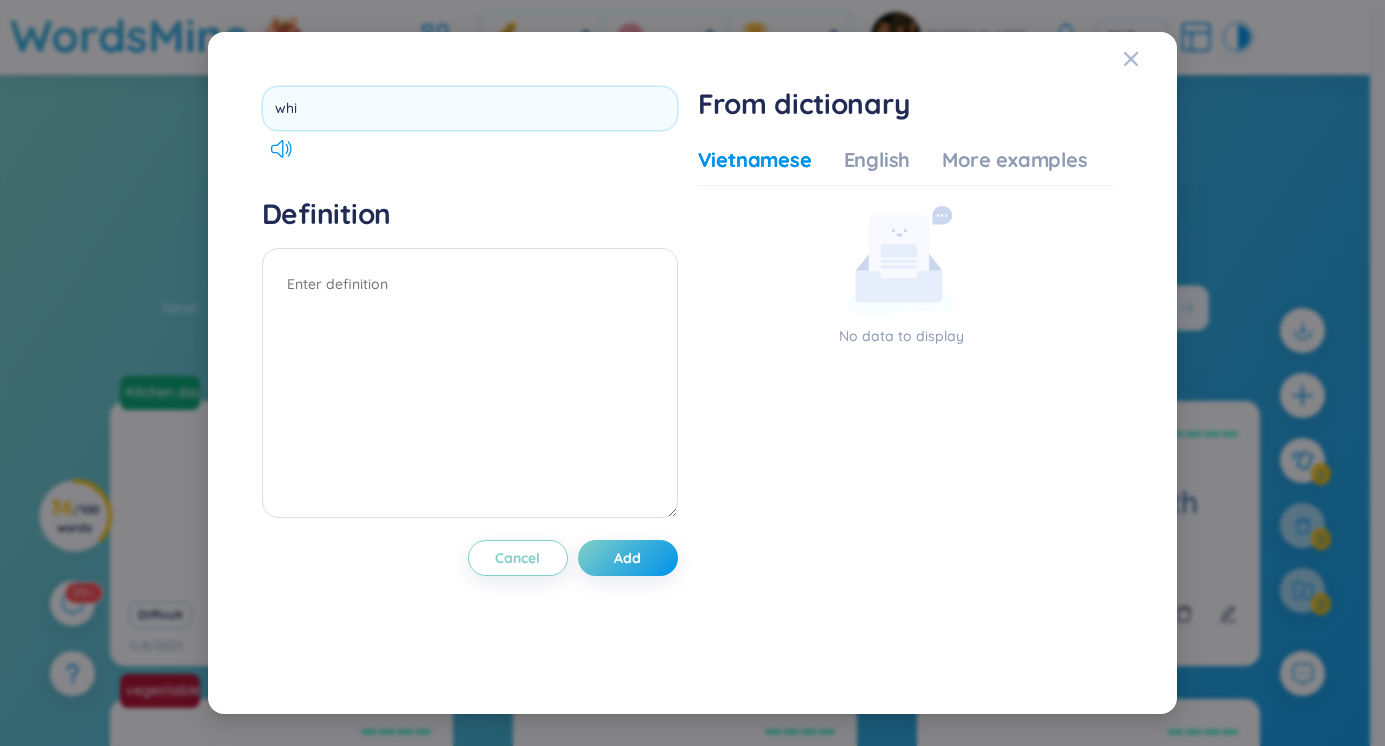 click on "whi" at bounding box center [470, 108] 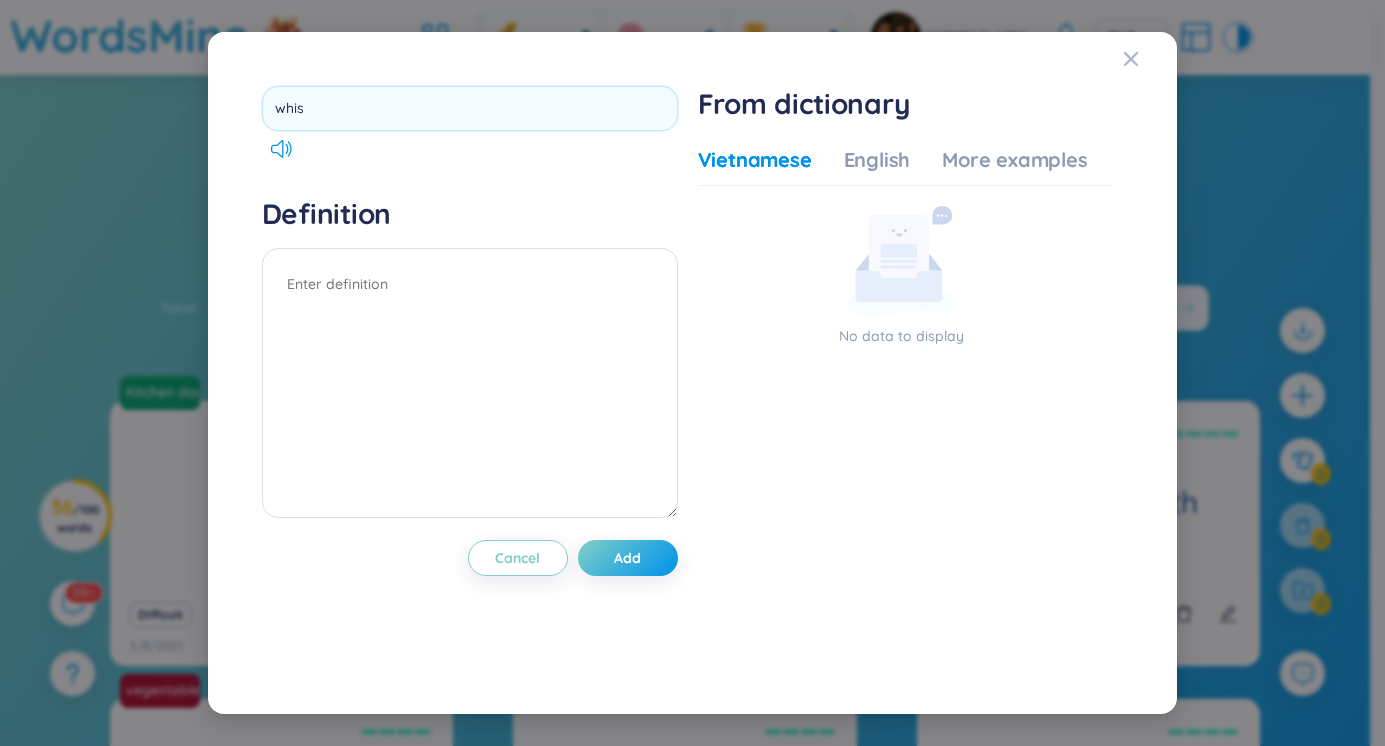 type on "whisk" 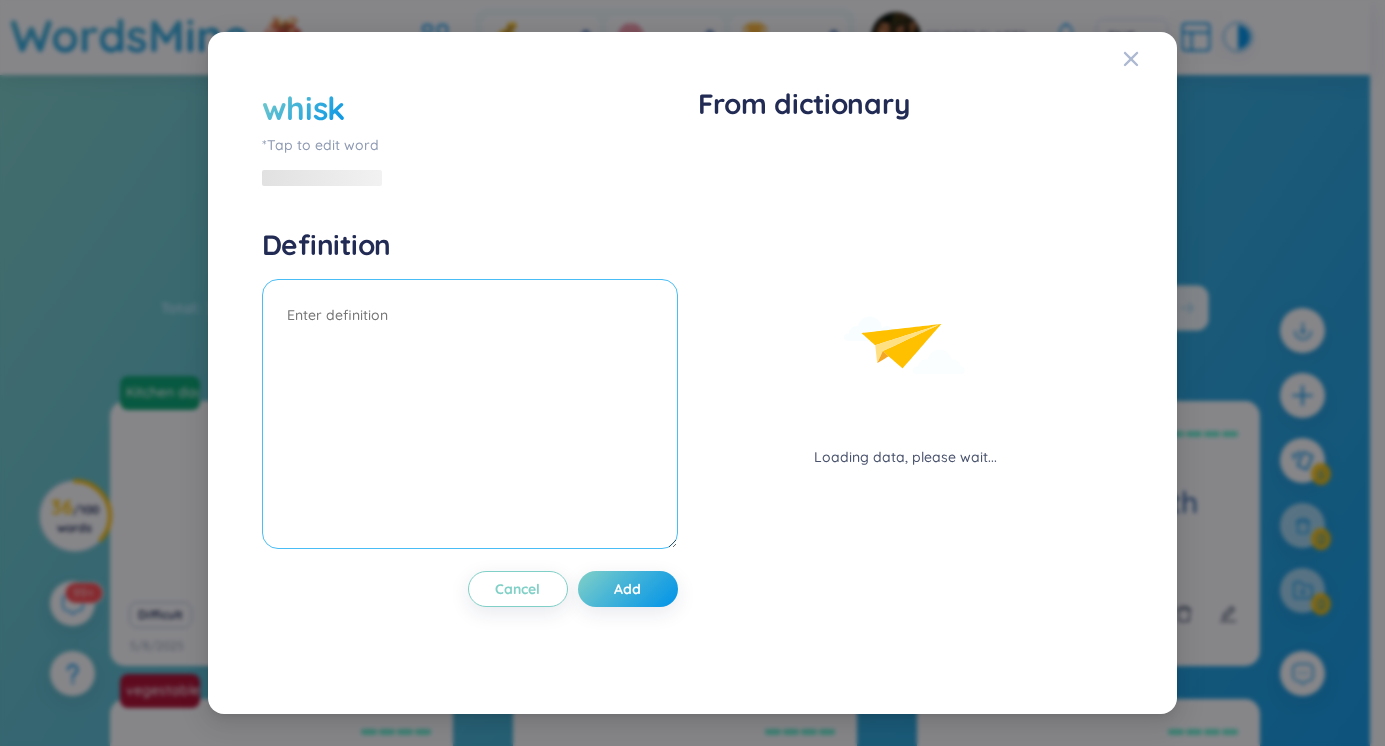 click at bounding box center [470, 414] 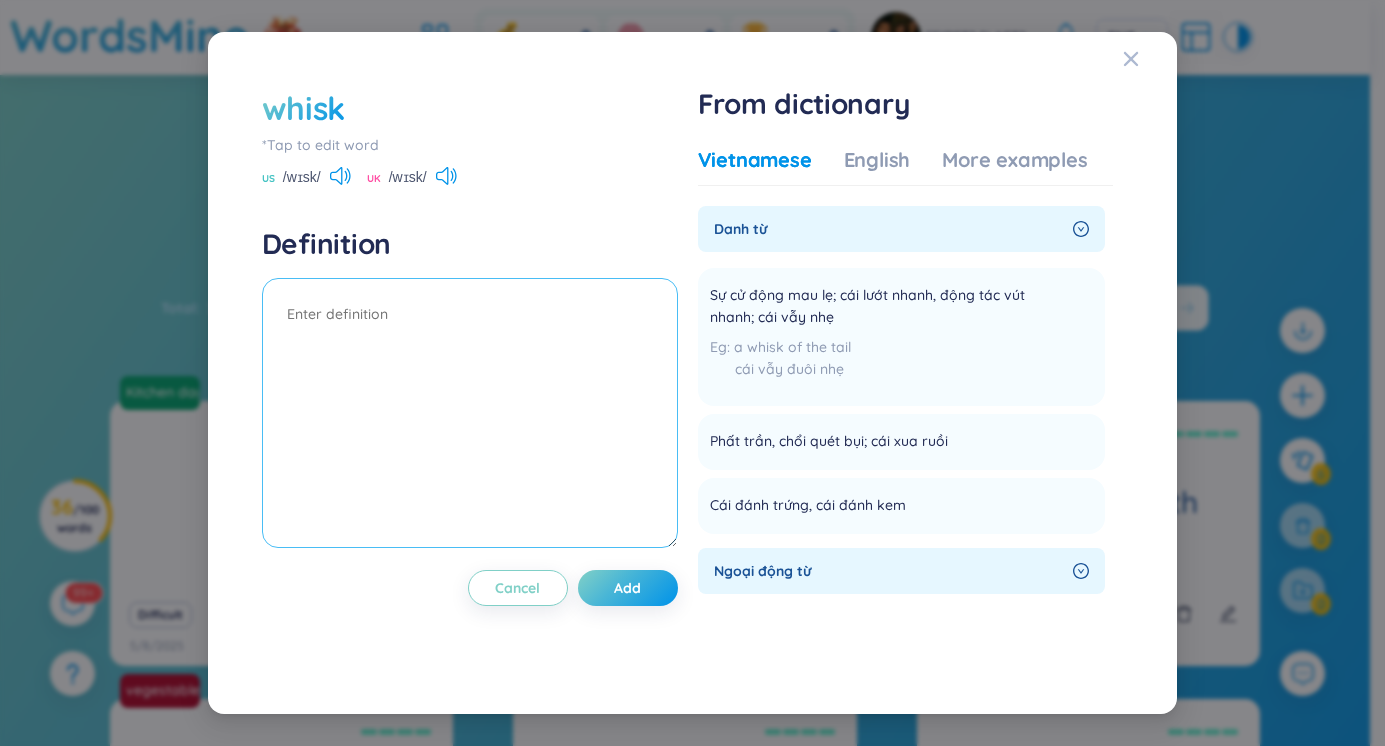 type on "D" 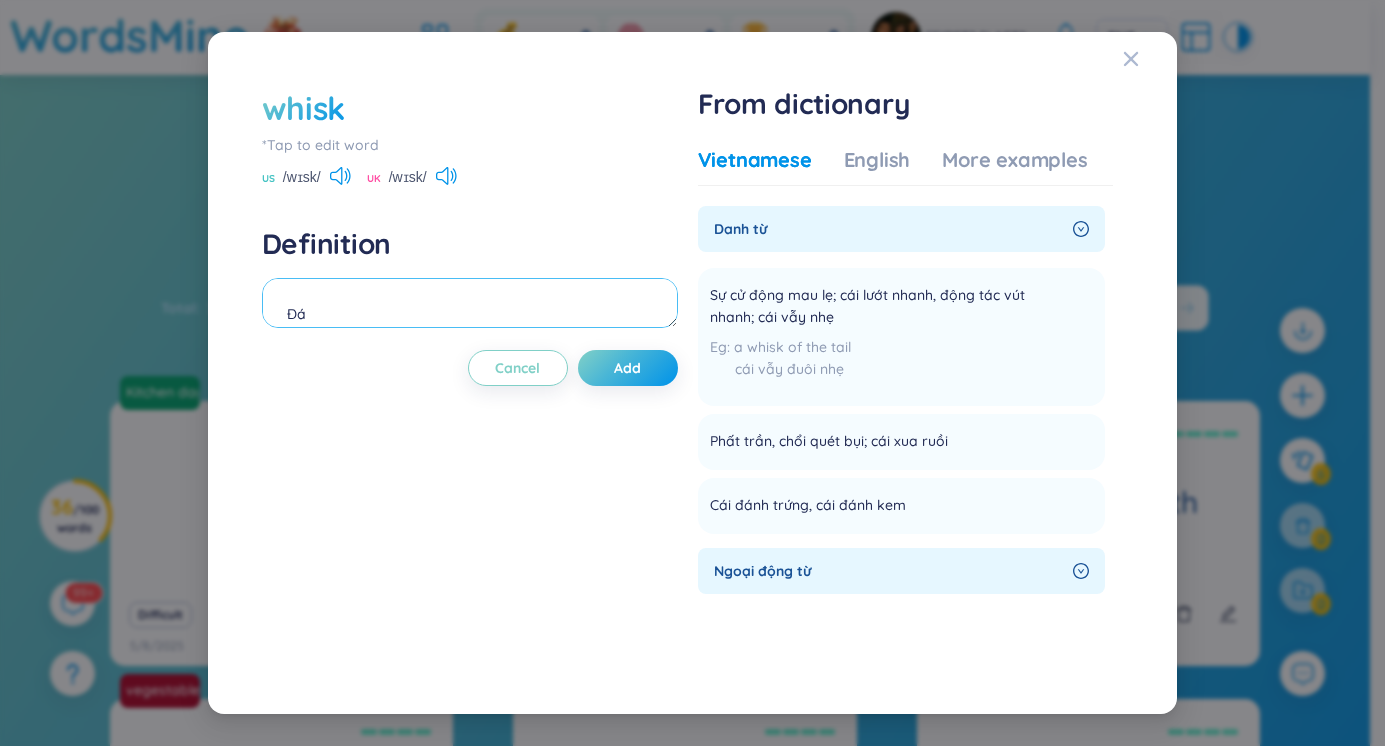 type on "Đ" 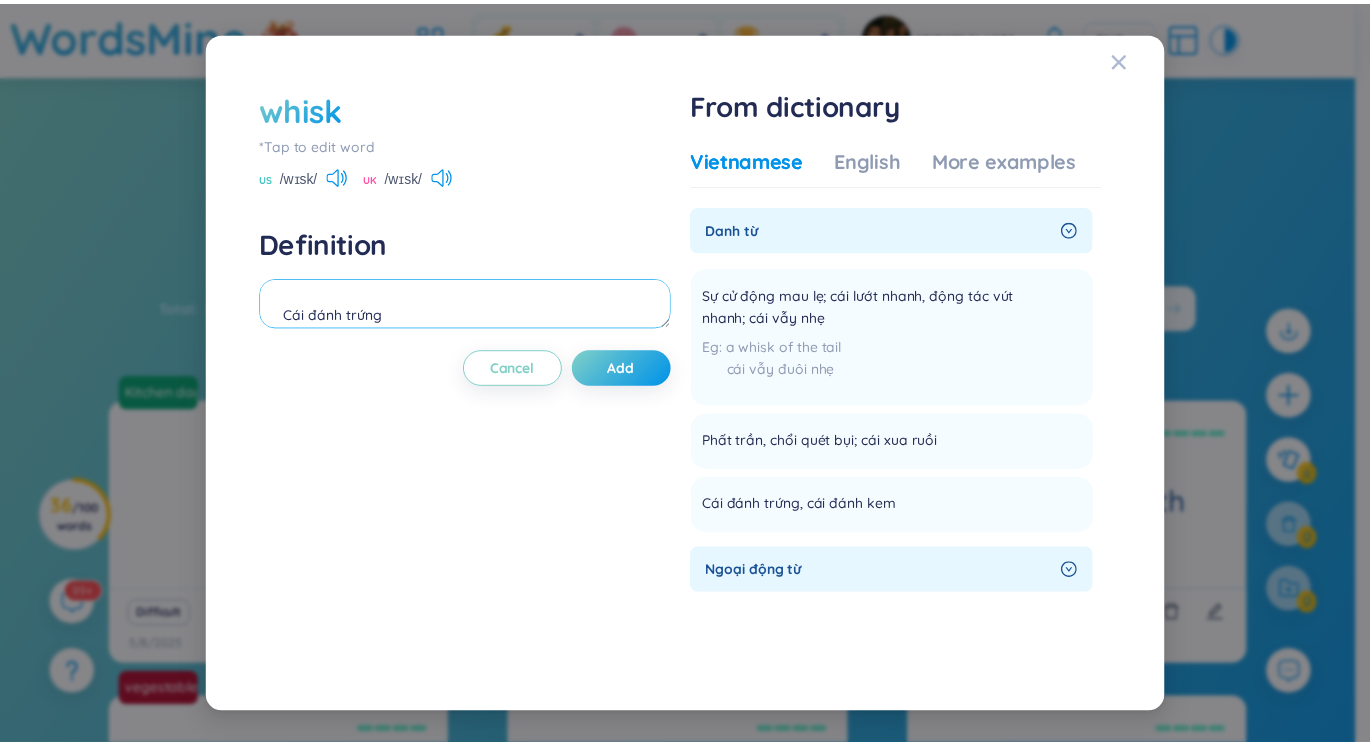 scroll, scrollTop: 17, scrollLeft: 0, axis: vertical 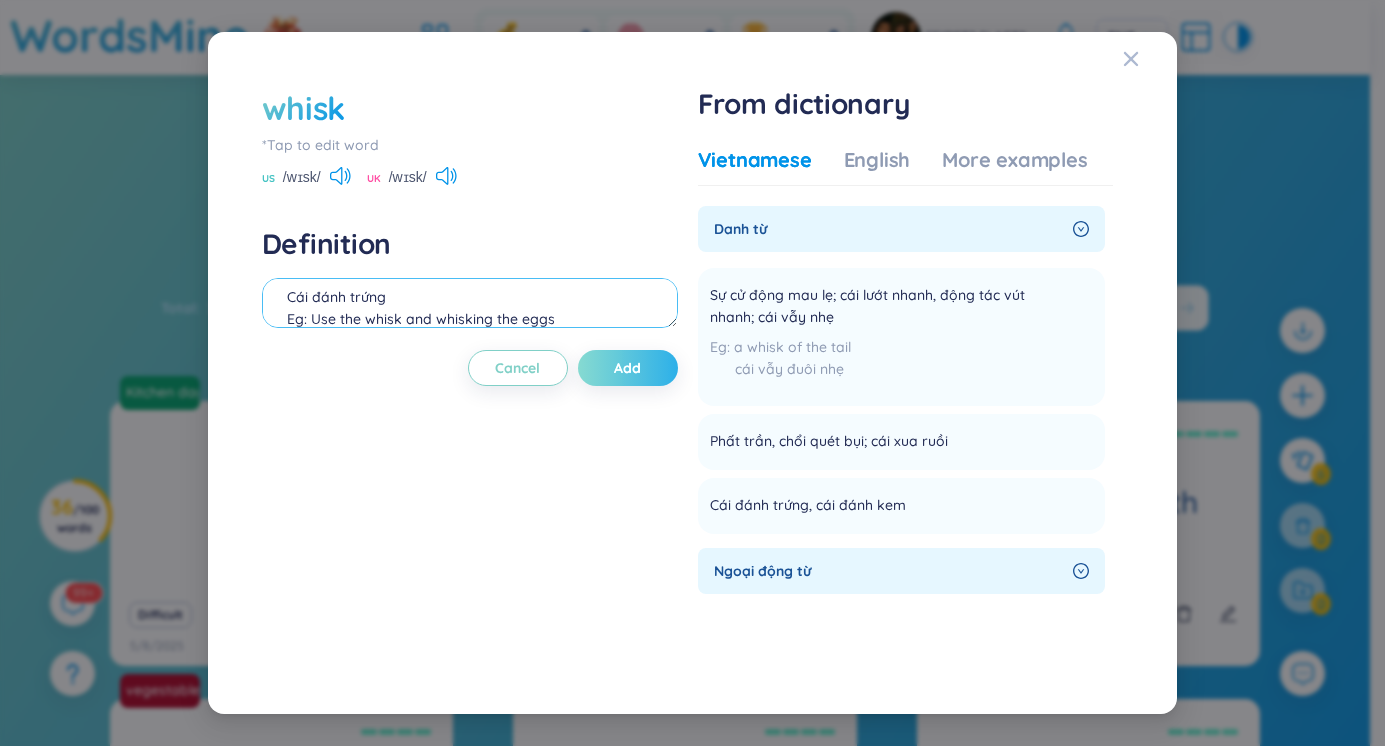 type on "Cái đánh trứng
Eg: Use the whisk and whisking the eggs" 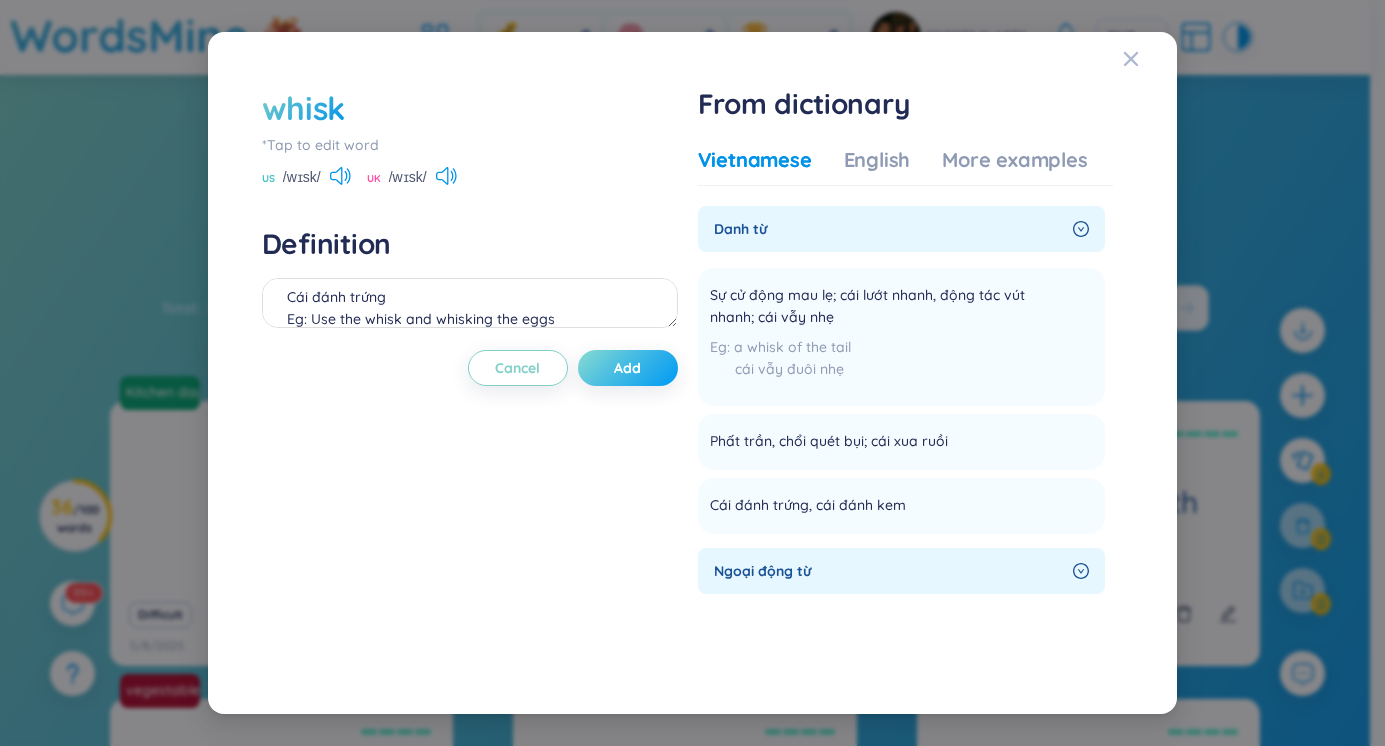 click on "Add" at bounding box center [628, 368] 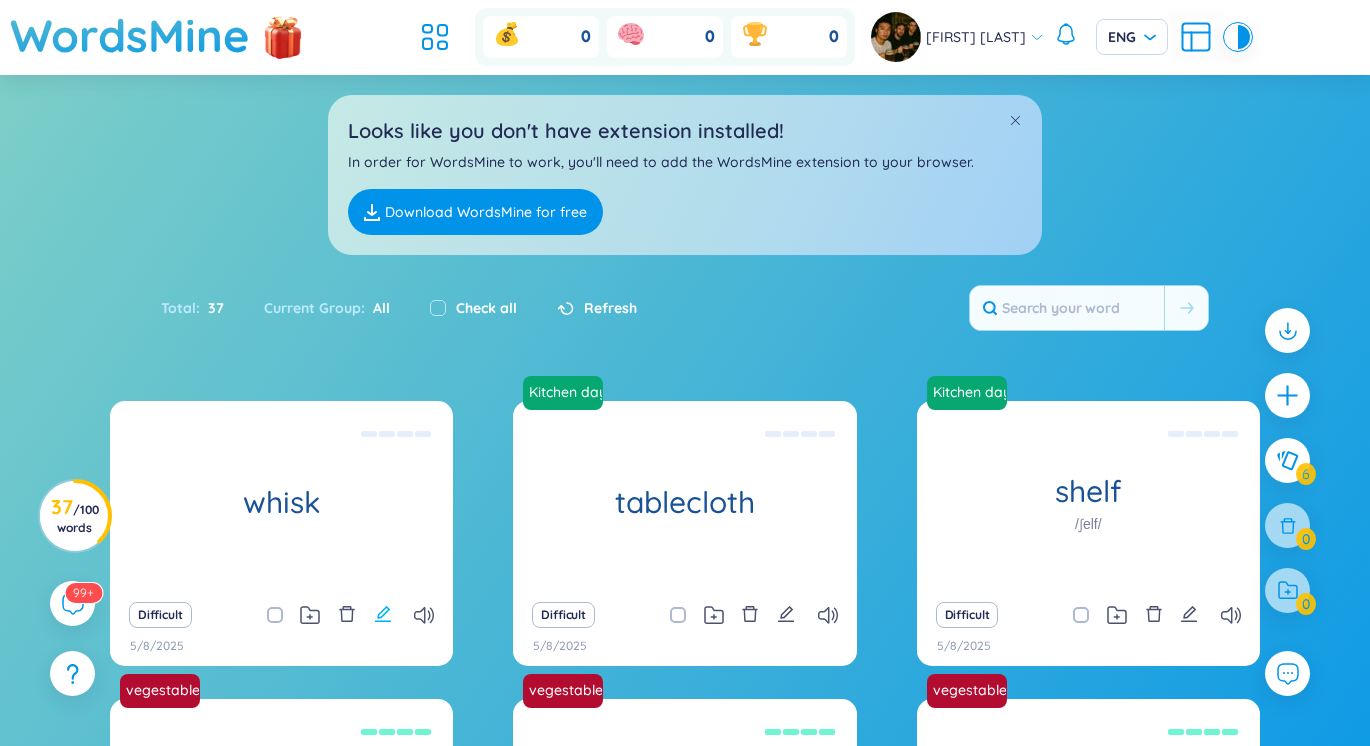 click 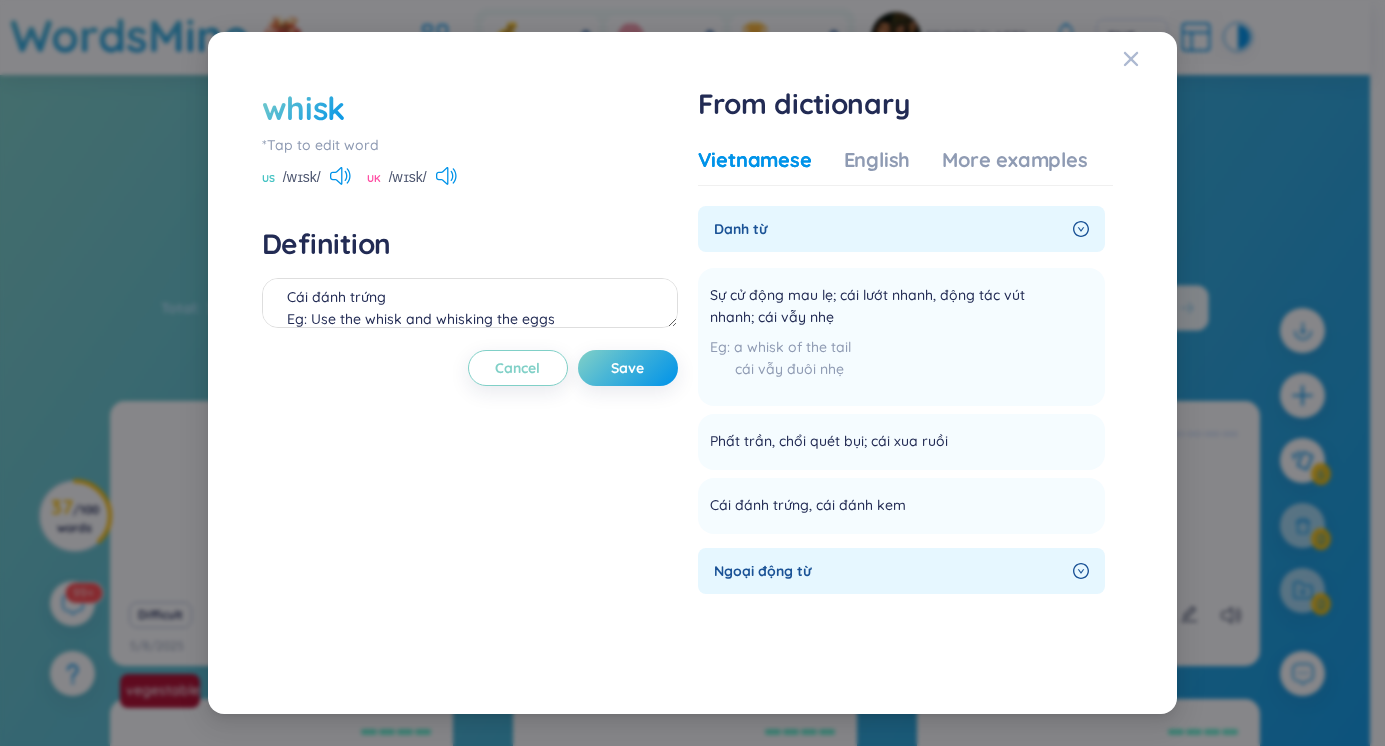 click on "whisk" at bounding box center [303, 108] 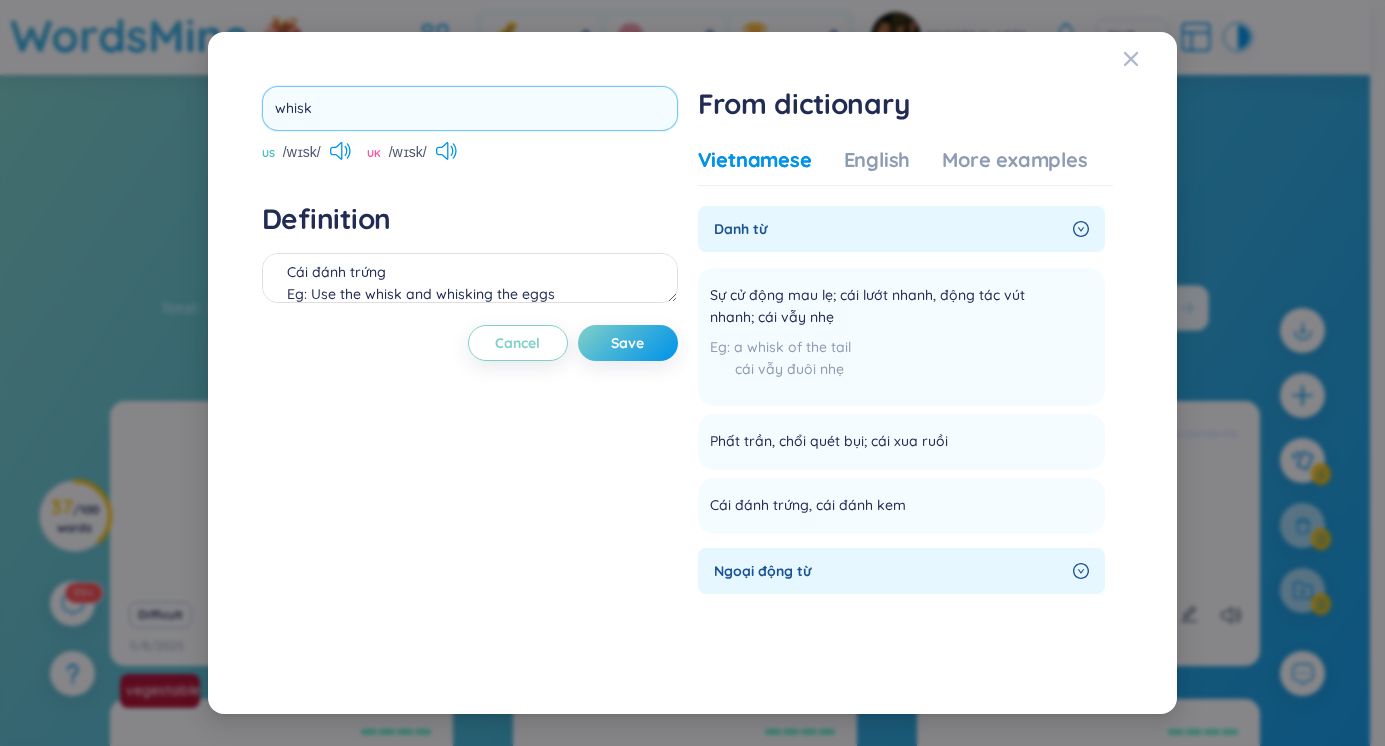 click on "whisk" at bounding box center [470, 108] 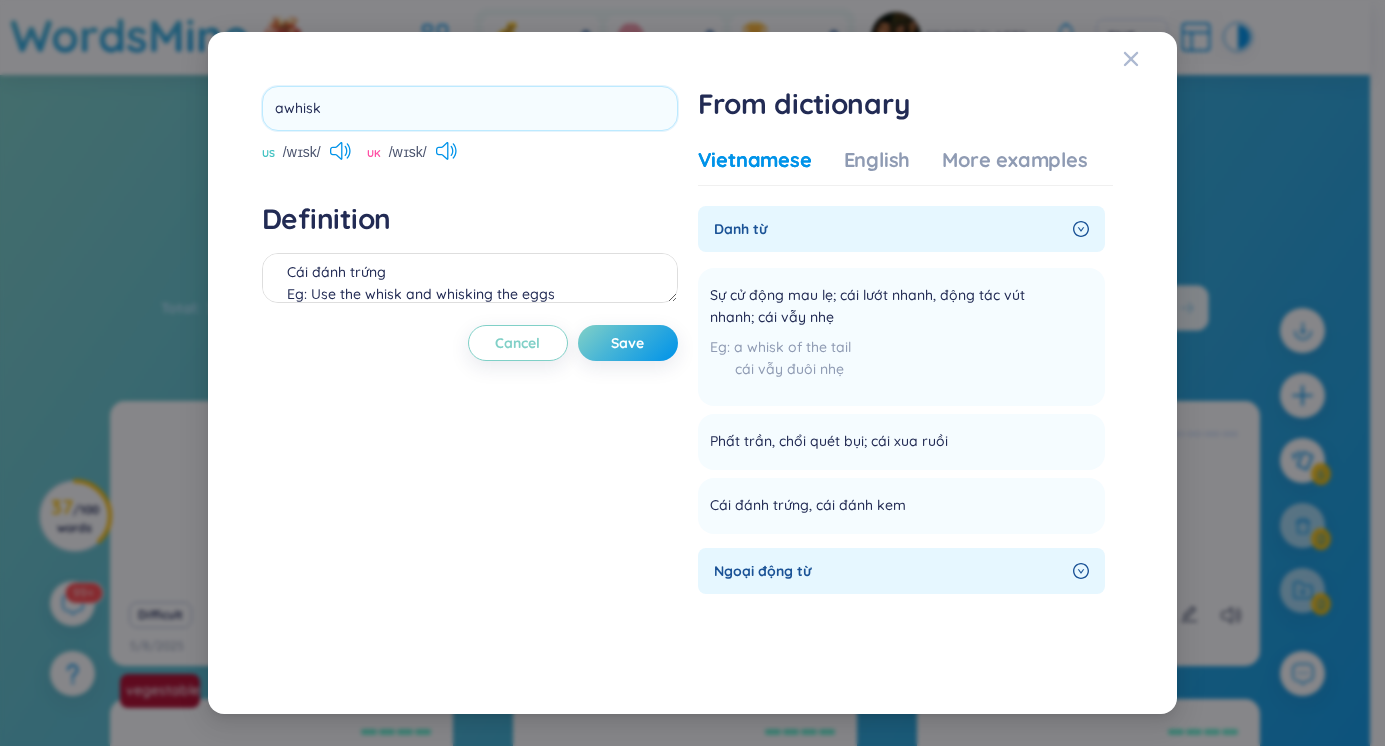 type on "a whisk" 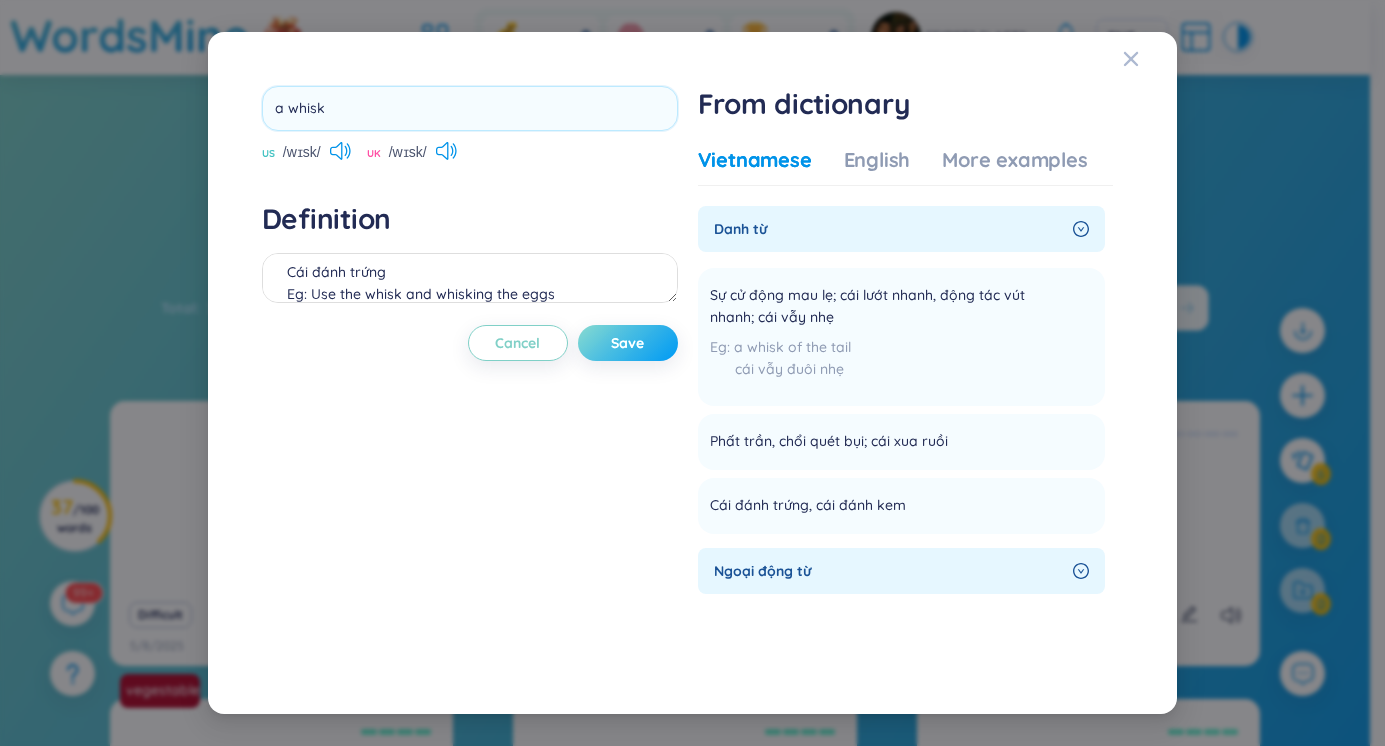 click on "a whisk US /wɪsk/ UK /wɪsk/ Definition Cái đánh trứng
Eg: Use the whisk and whisking the eggs Cancel Save" at bounding box center [470, 373] 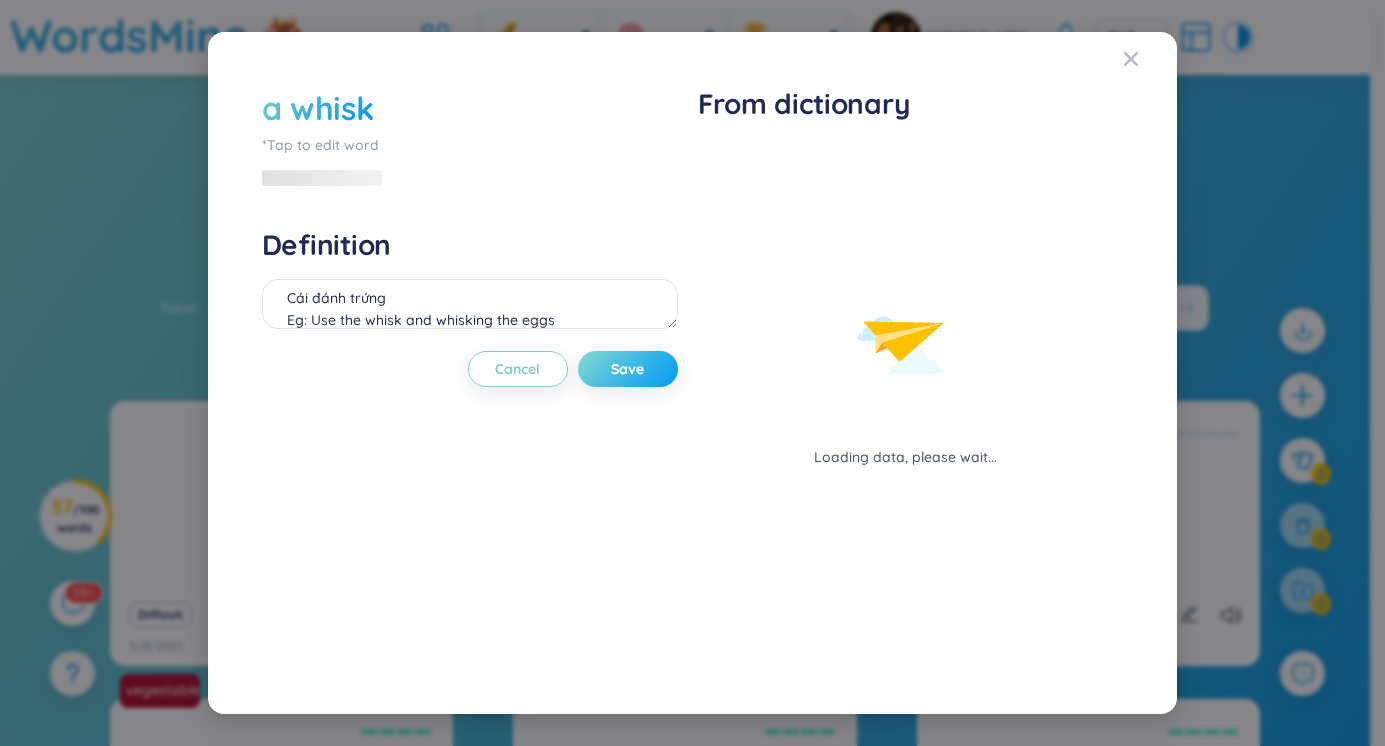 click on "Save" at bounding box center (627, 369) 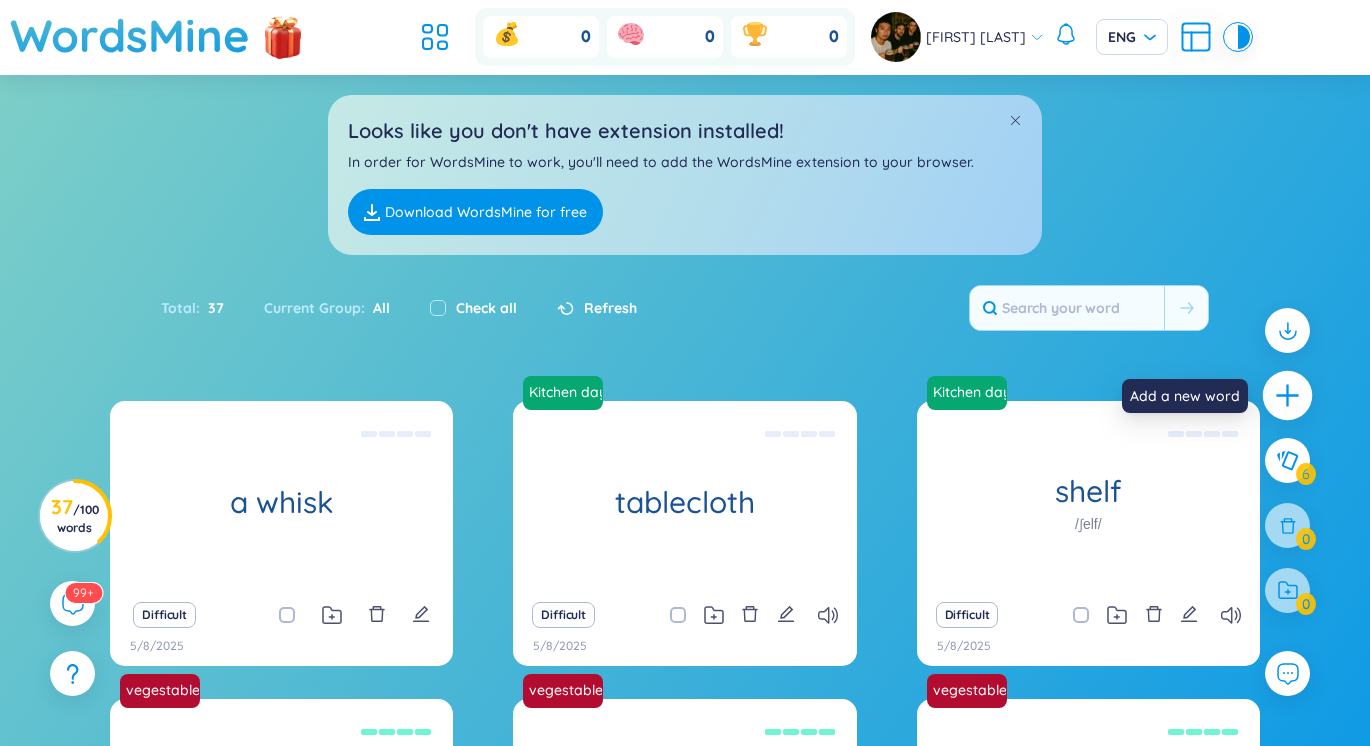 click 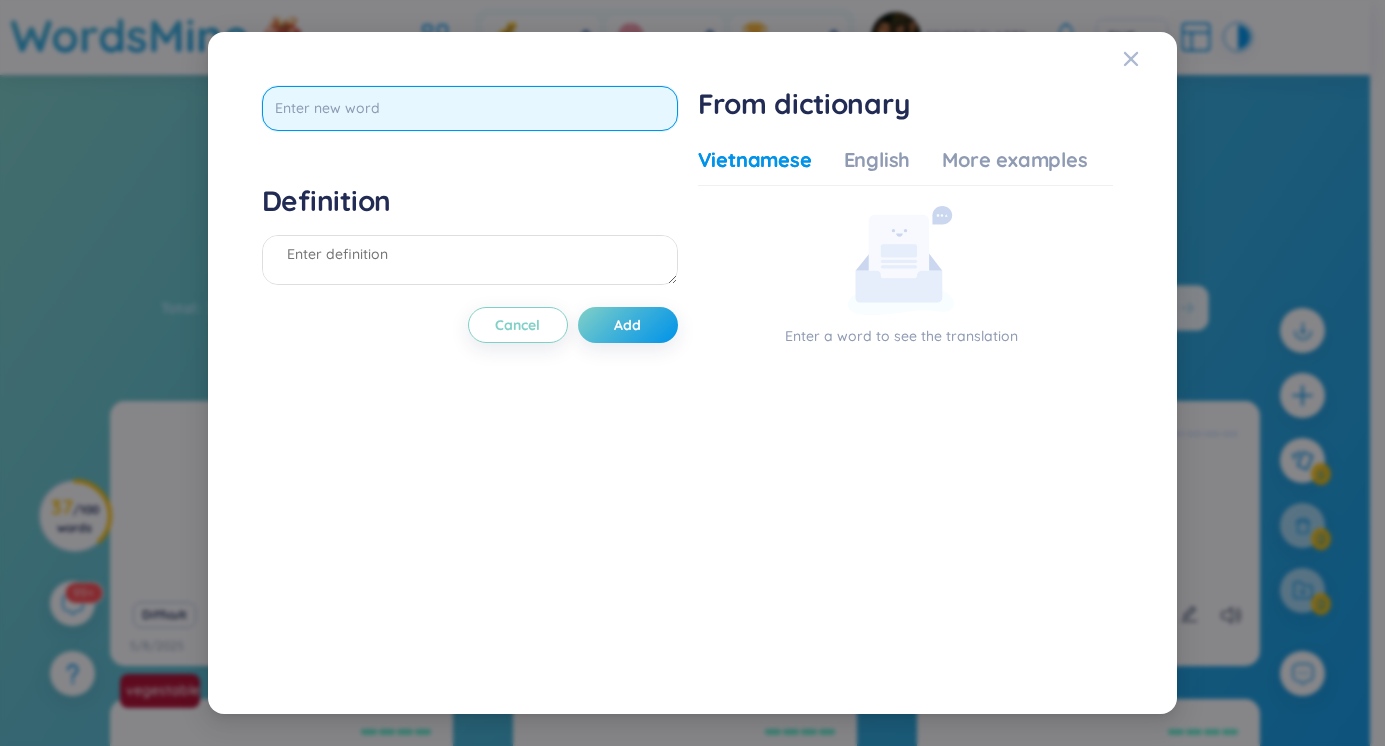 click at bounding box center [470, 108] 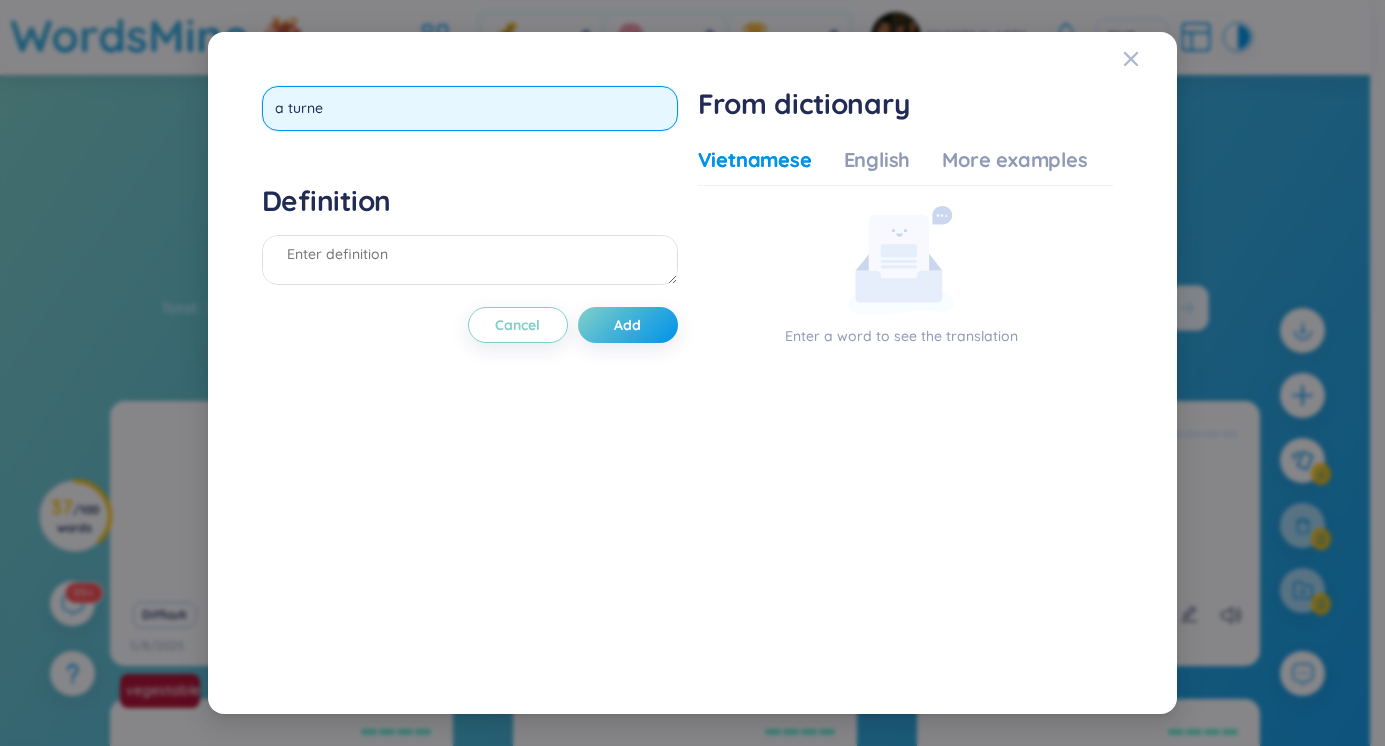 type on "a turner" 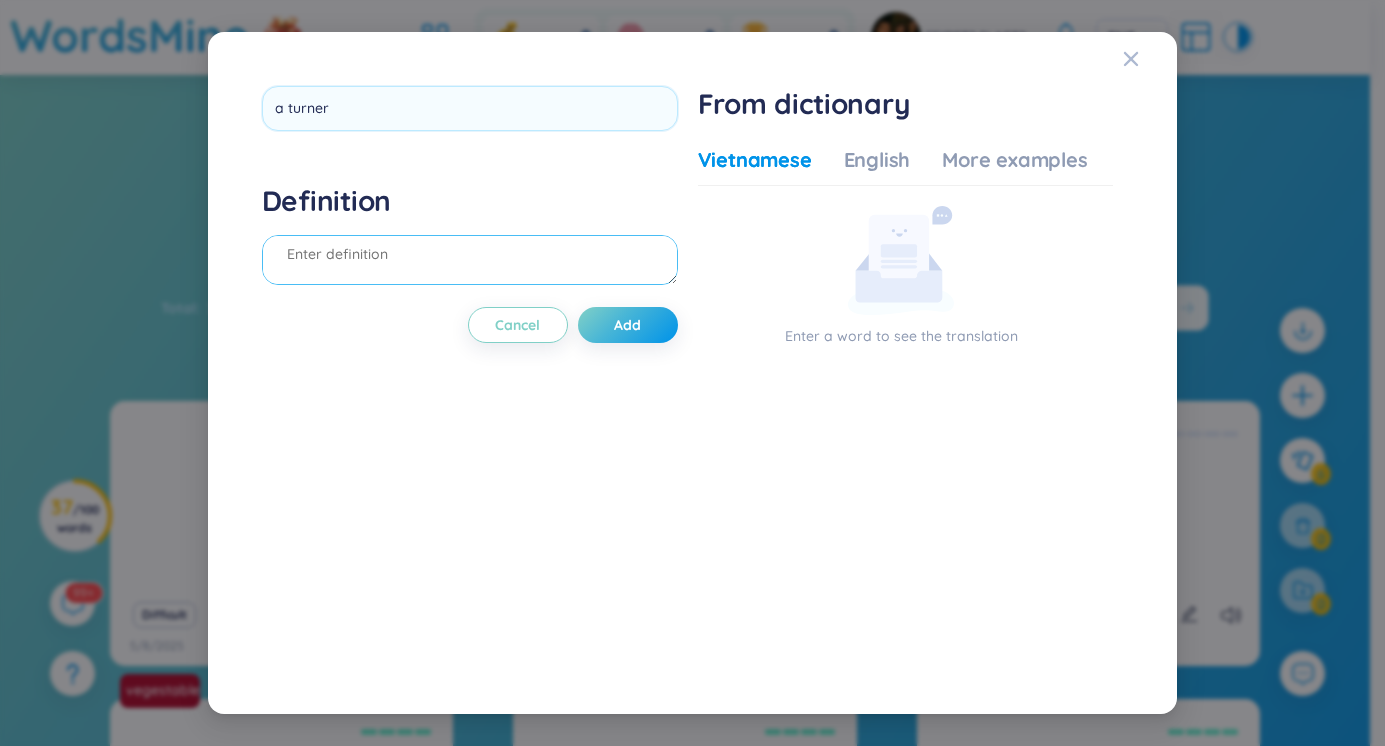 click on "Definition" at bounding box center (470, 237) 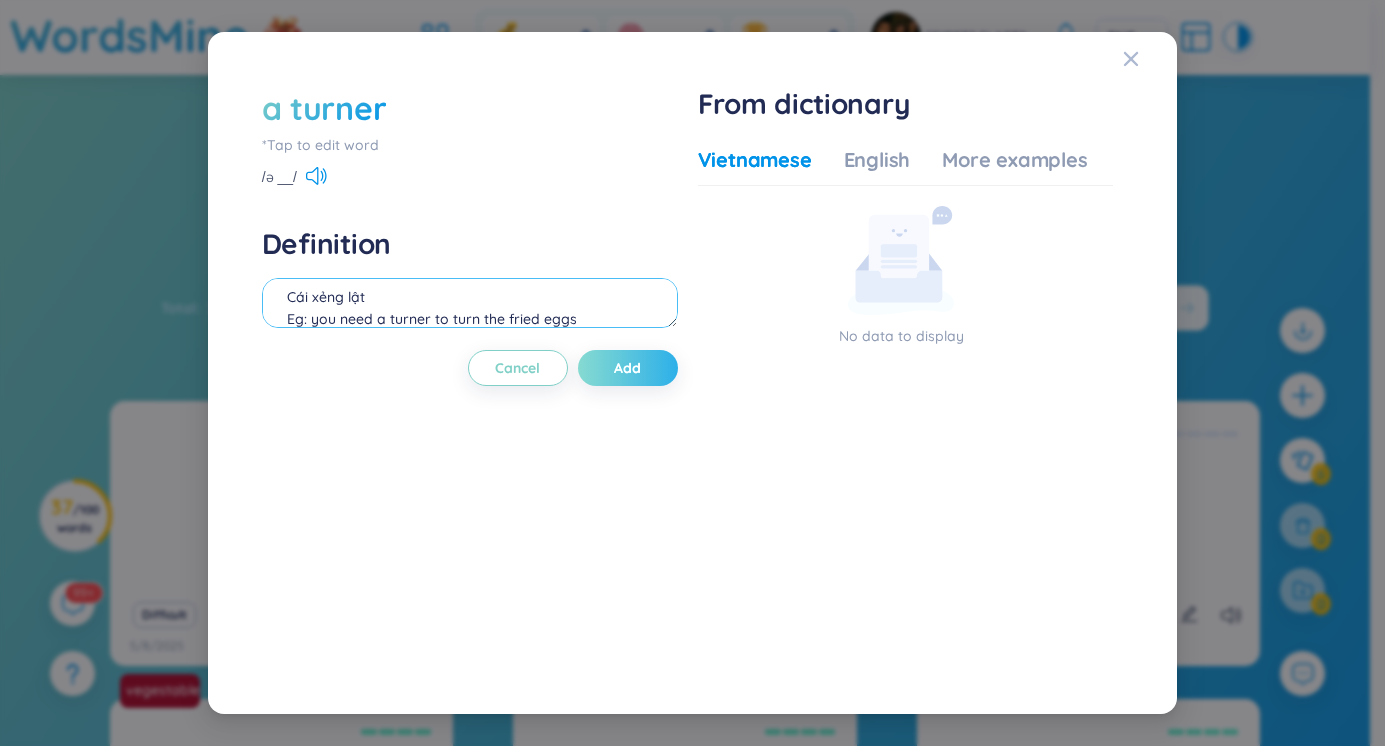 type on "Cái xẻng lật
Eg: you need a turner to turn the fried eggs" 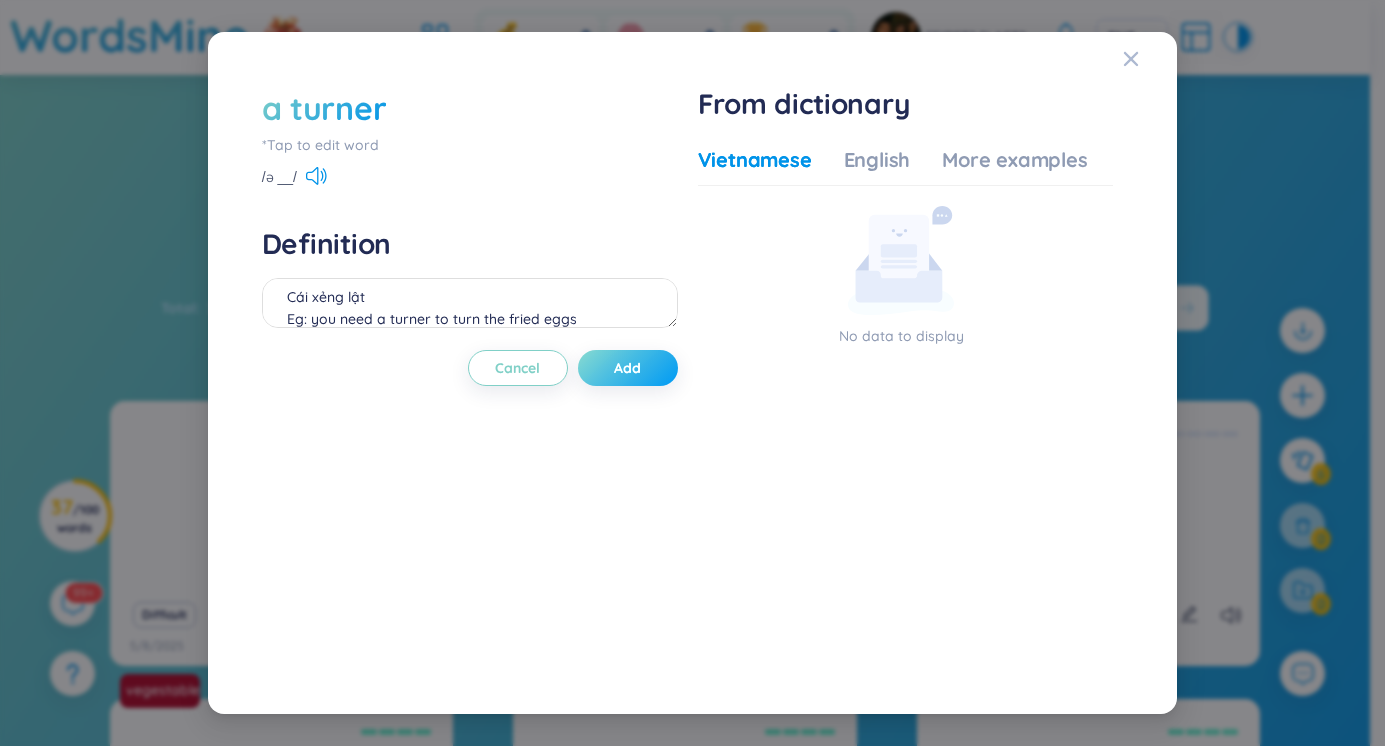 click on "Add" at bounding box center [628, 368] 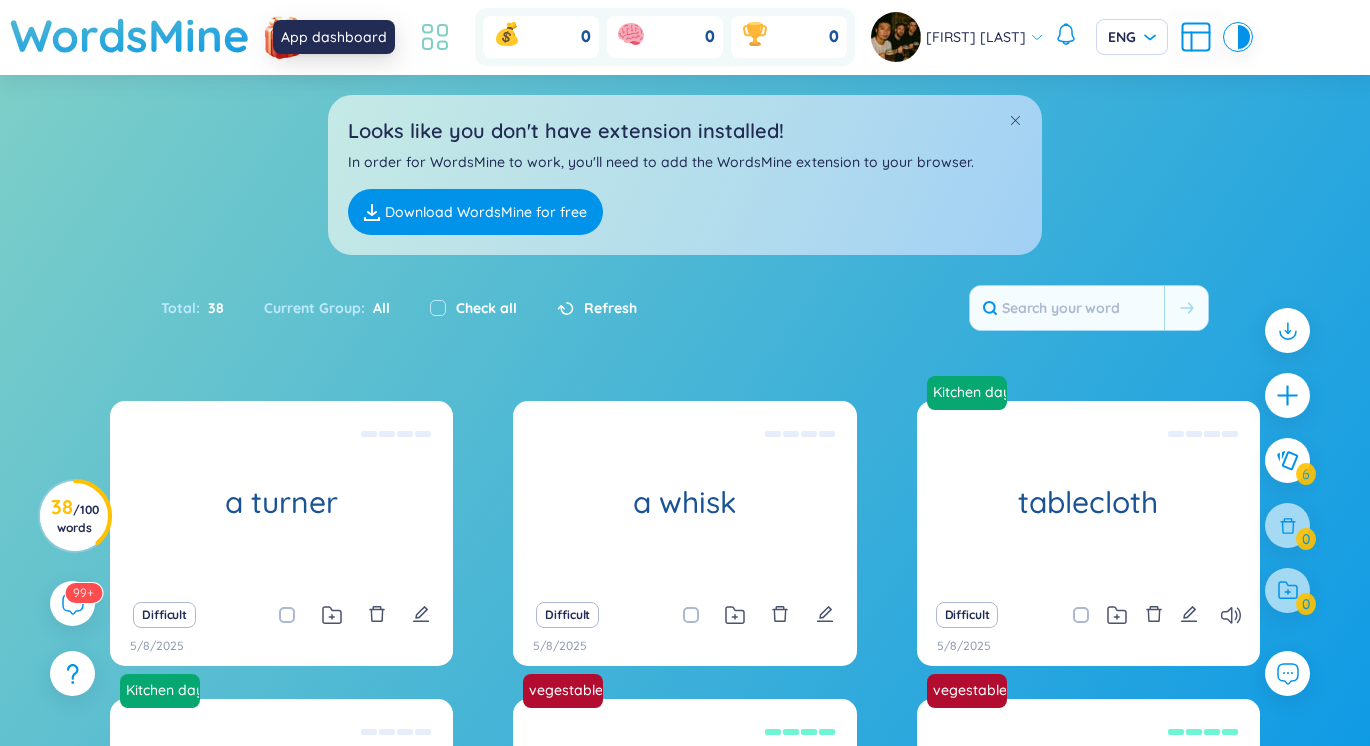 click 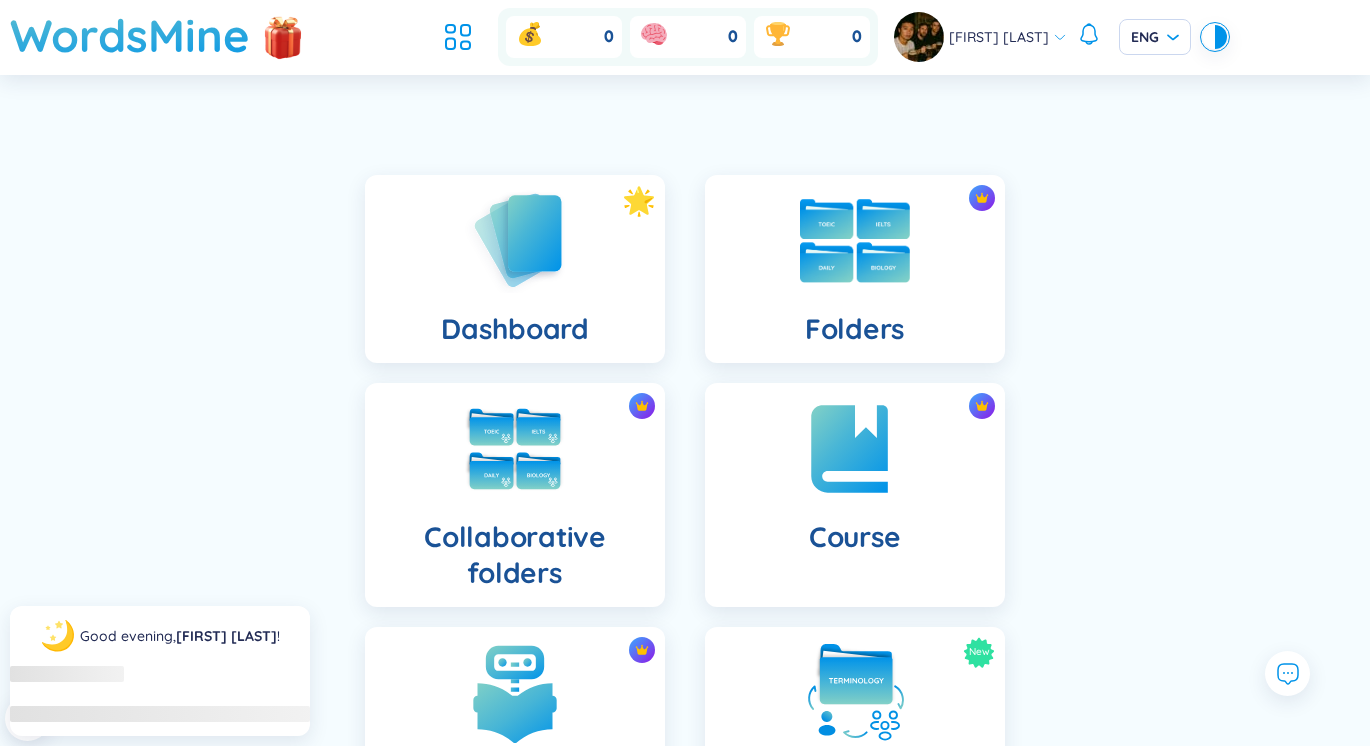 click at bounding box center [855, 241] 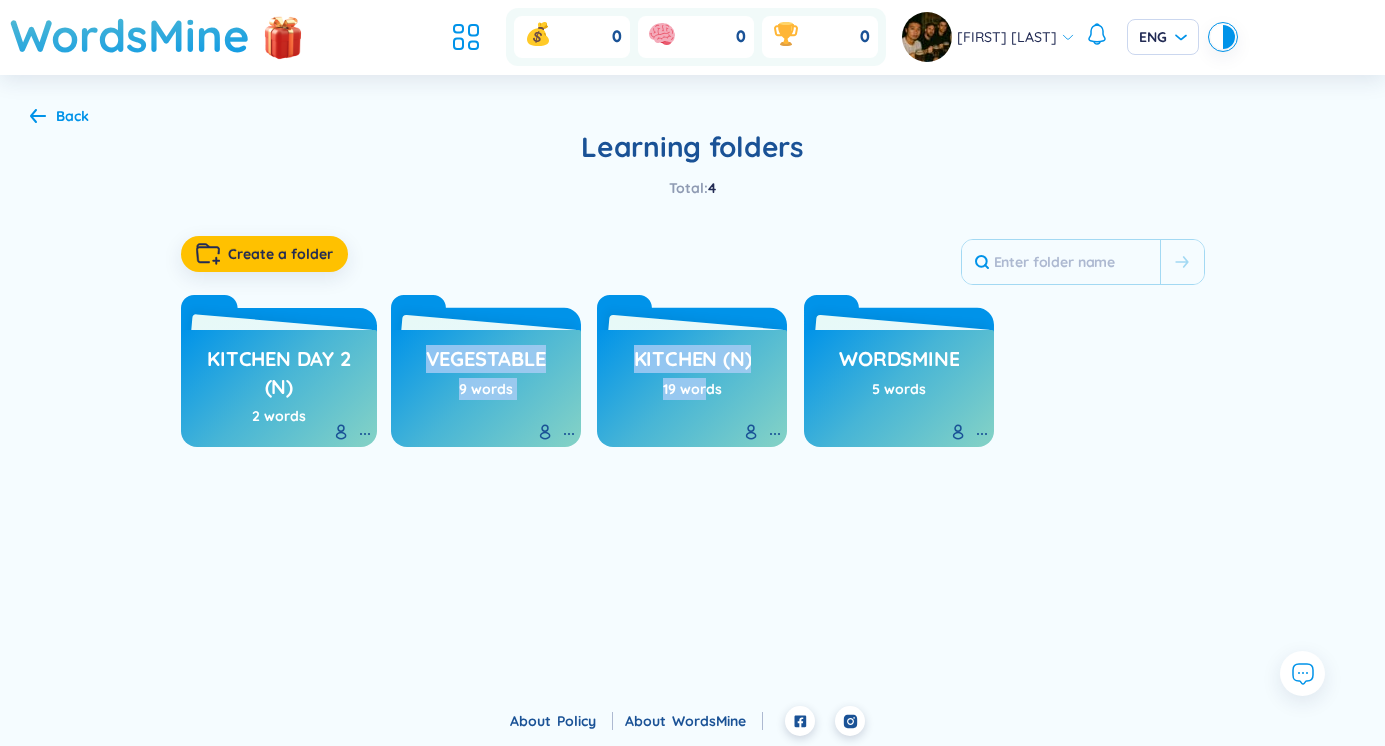 drag, startPoint x: 302, startPoint y: 378, endPoint x: 707, endPoint y: 495, distance: 421.56137 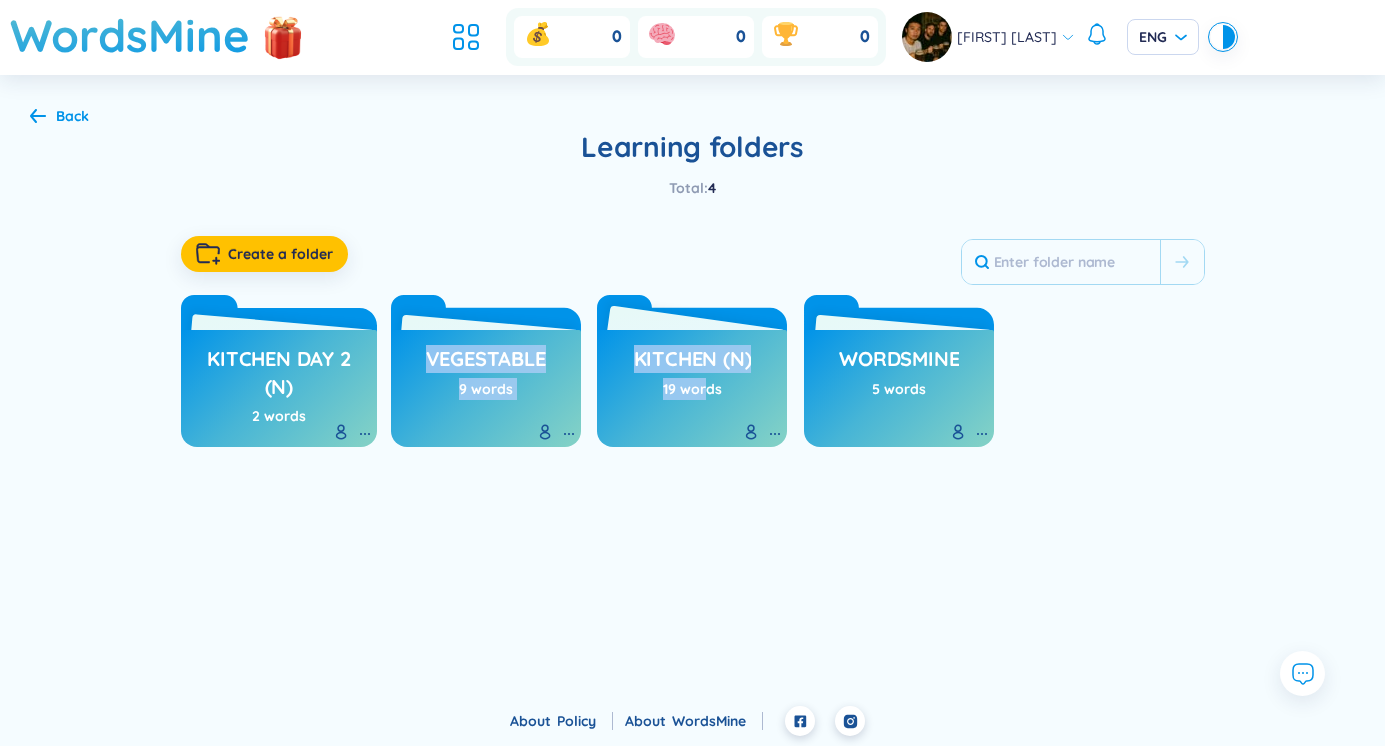 drag, startPoint x: 707, startPoint y: 495, endPoint x: 679, endPoint y: 378, distance: 120.30378 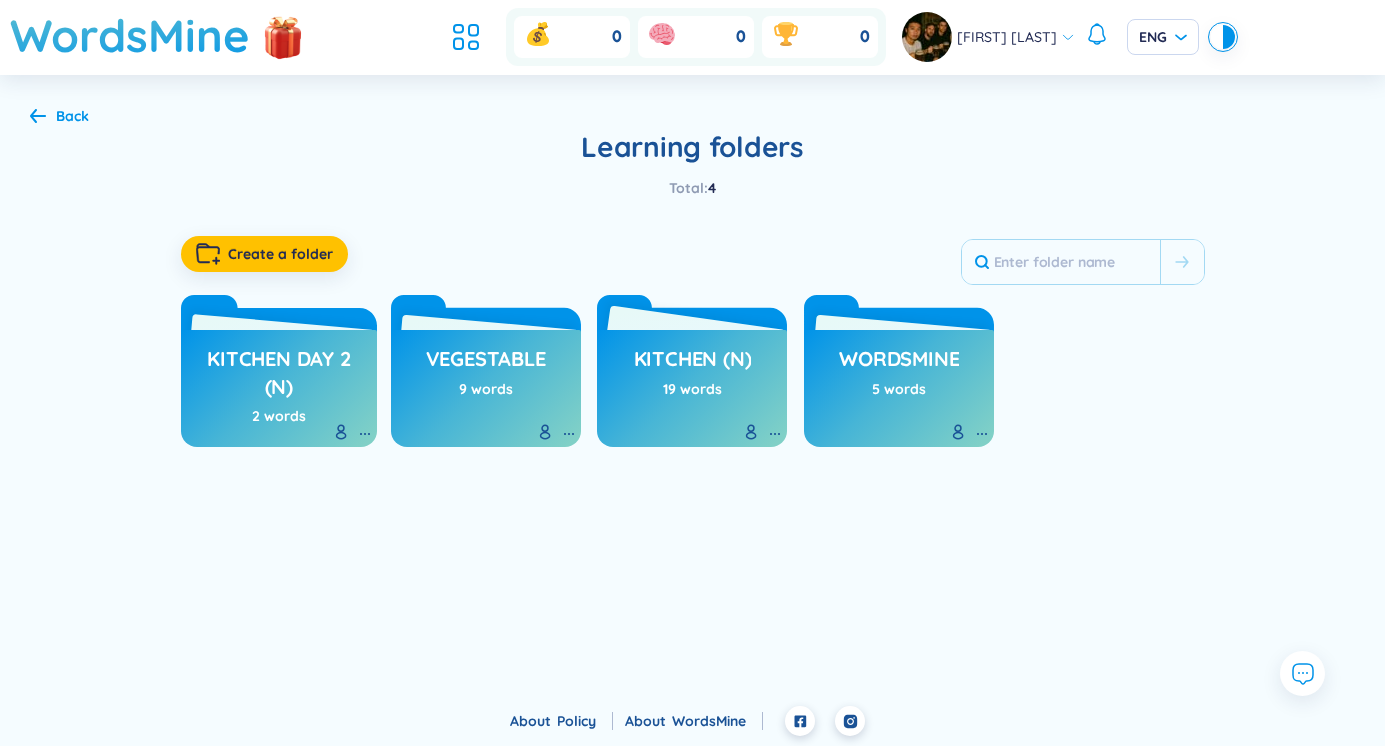 click on "19 words" at bounding box center (692, 389) 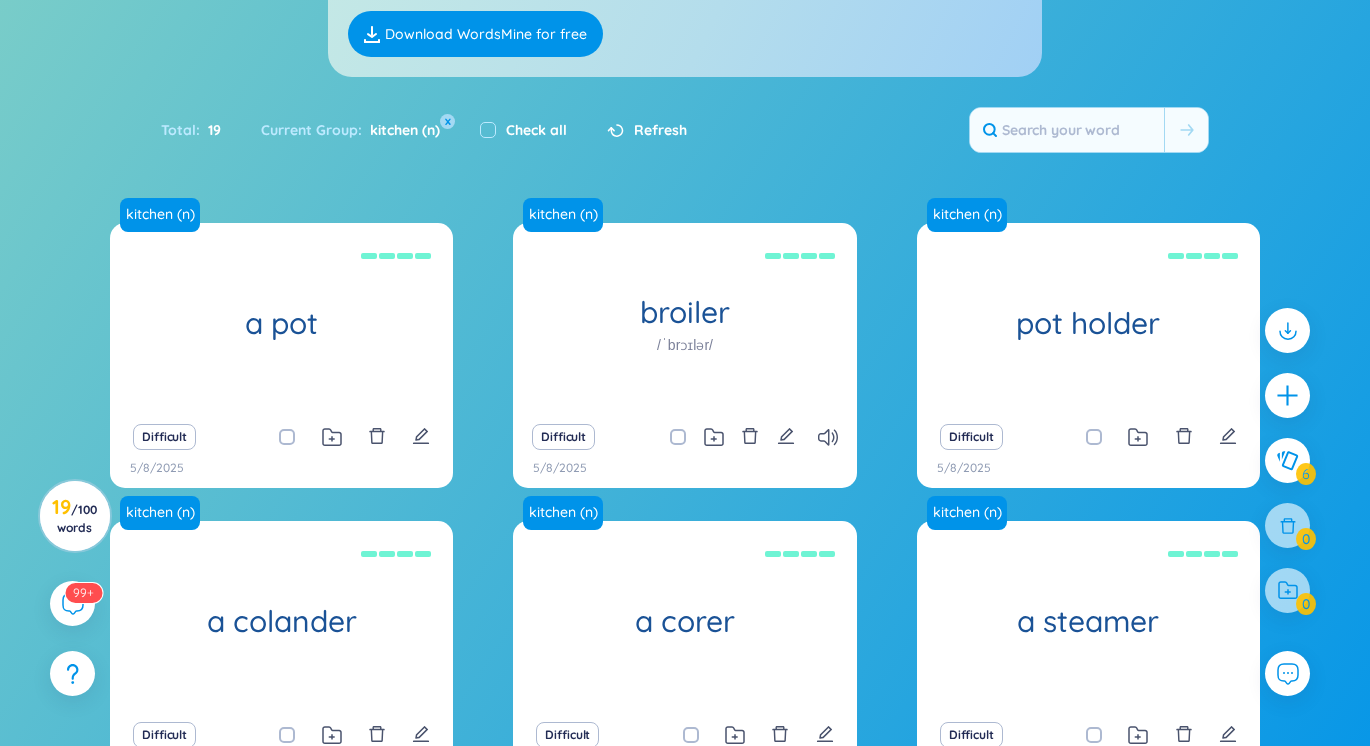 scroll, scrollTop: 204, scrollLeft: 0, axis: vertical 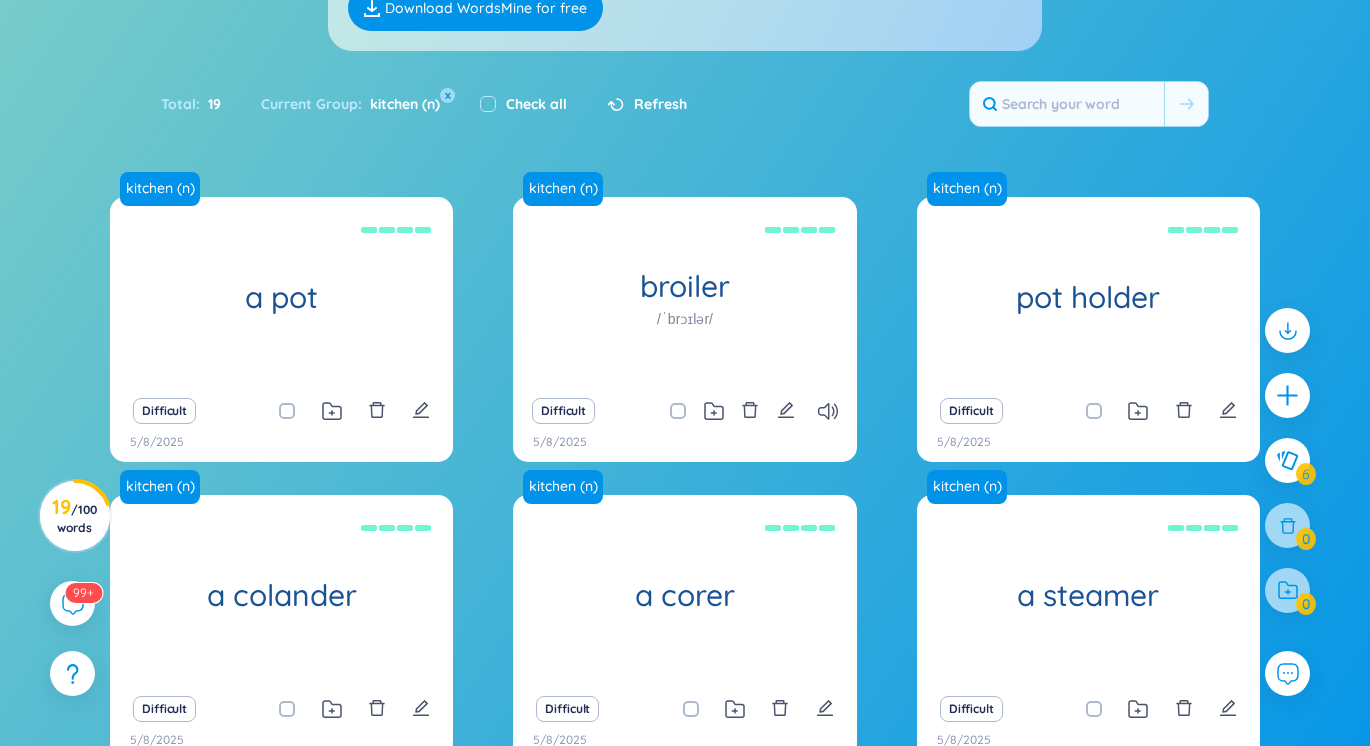 click on "1 2 3 4" at bounding box center (685, 831) 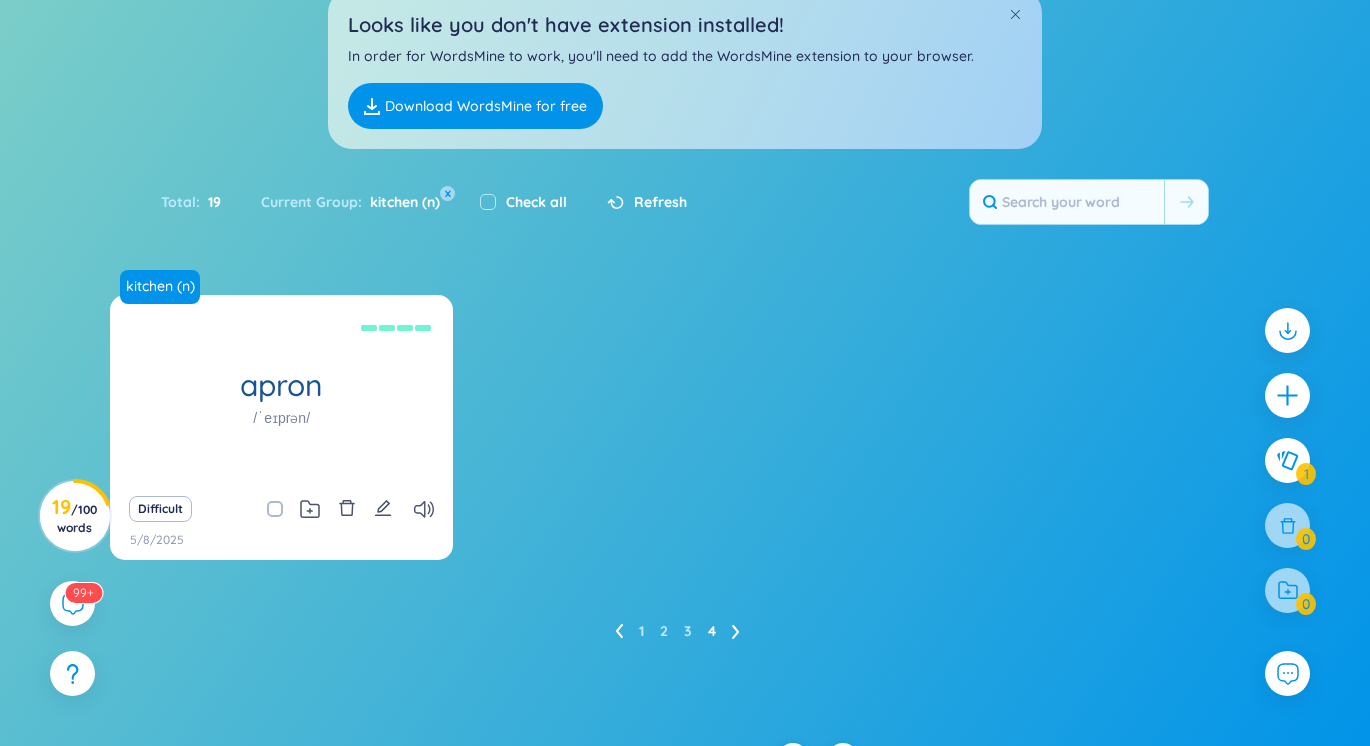 scroll, scrollTop: 142, scrollLeft: 0, axis: vertical 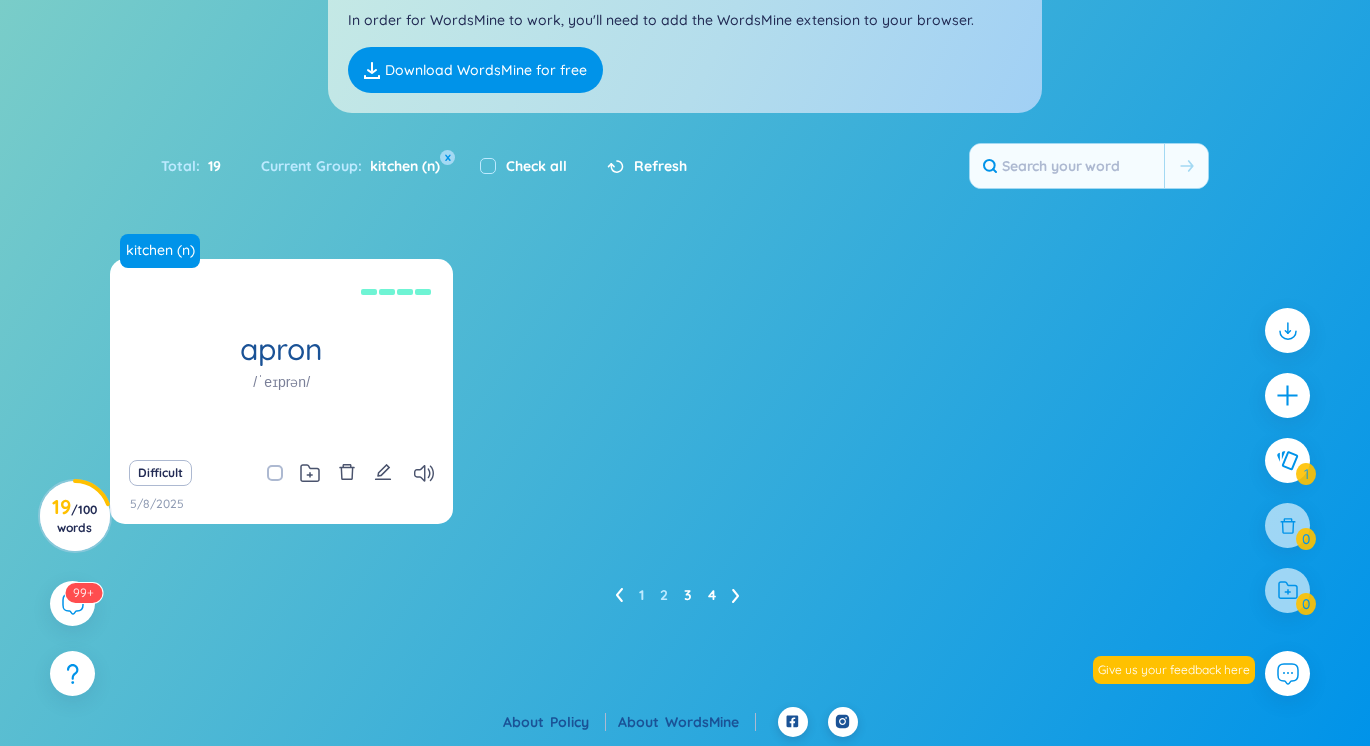 click on "3" at bounding box center (688, 595) 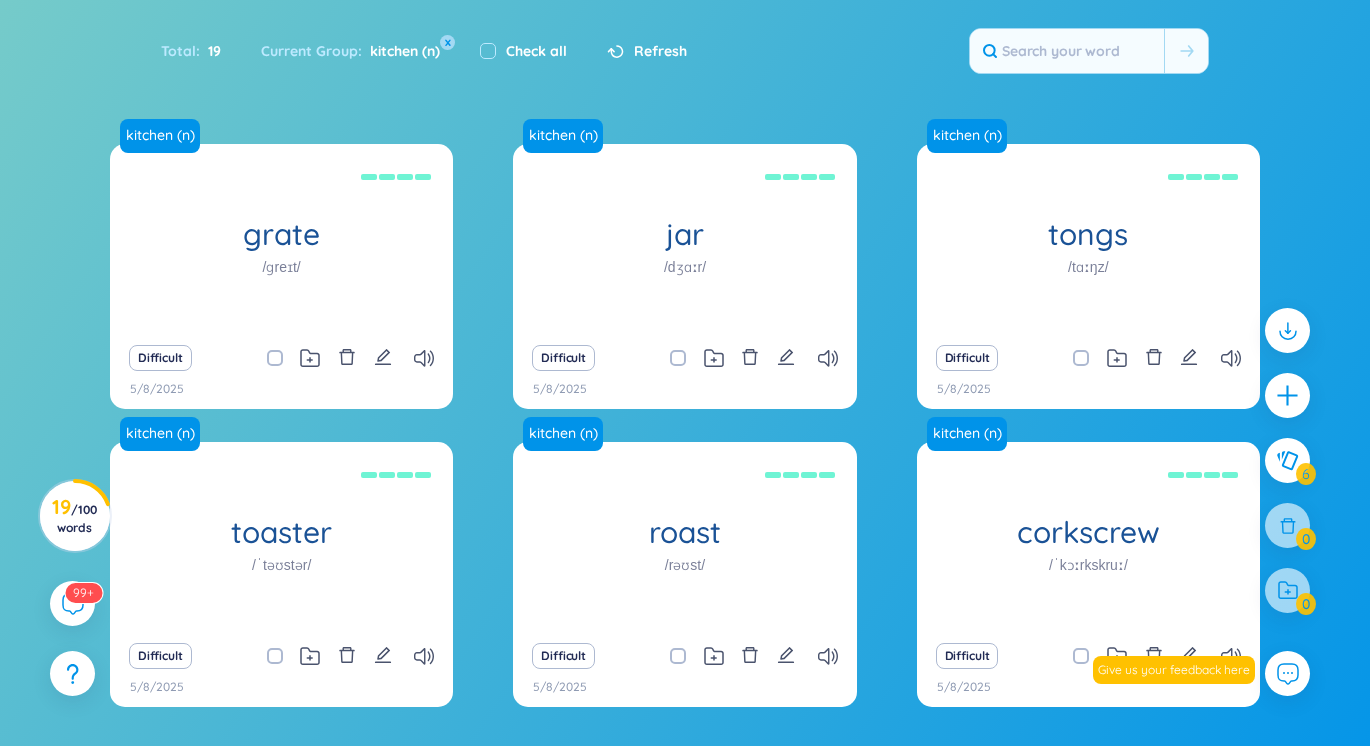 scroll, scrollTop: 385, scrollLeft: 0, axis: vertical 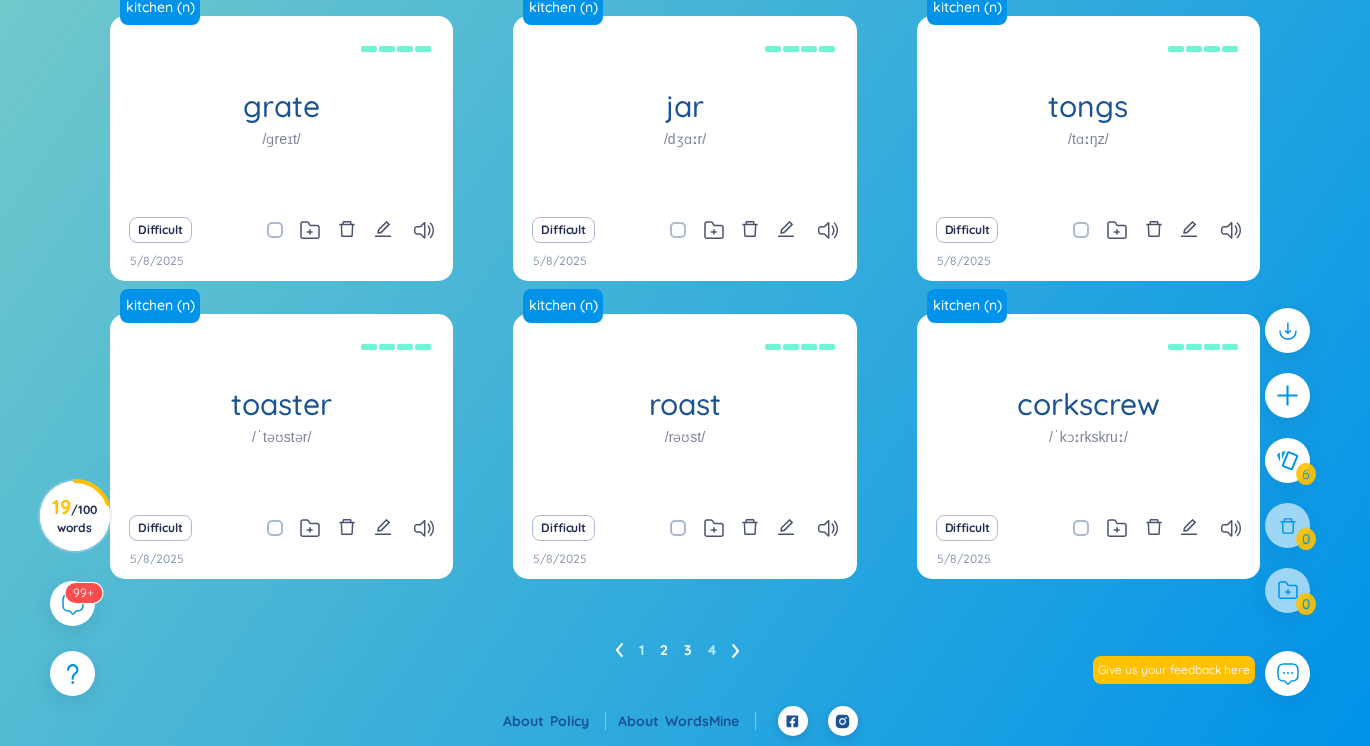 click on "2" at bounding box center (664, 650) 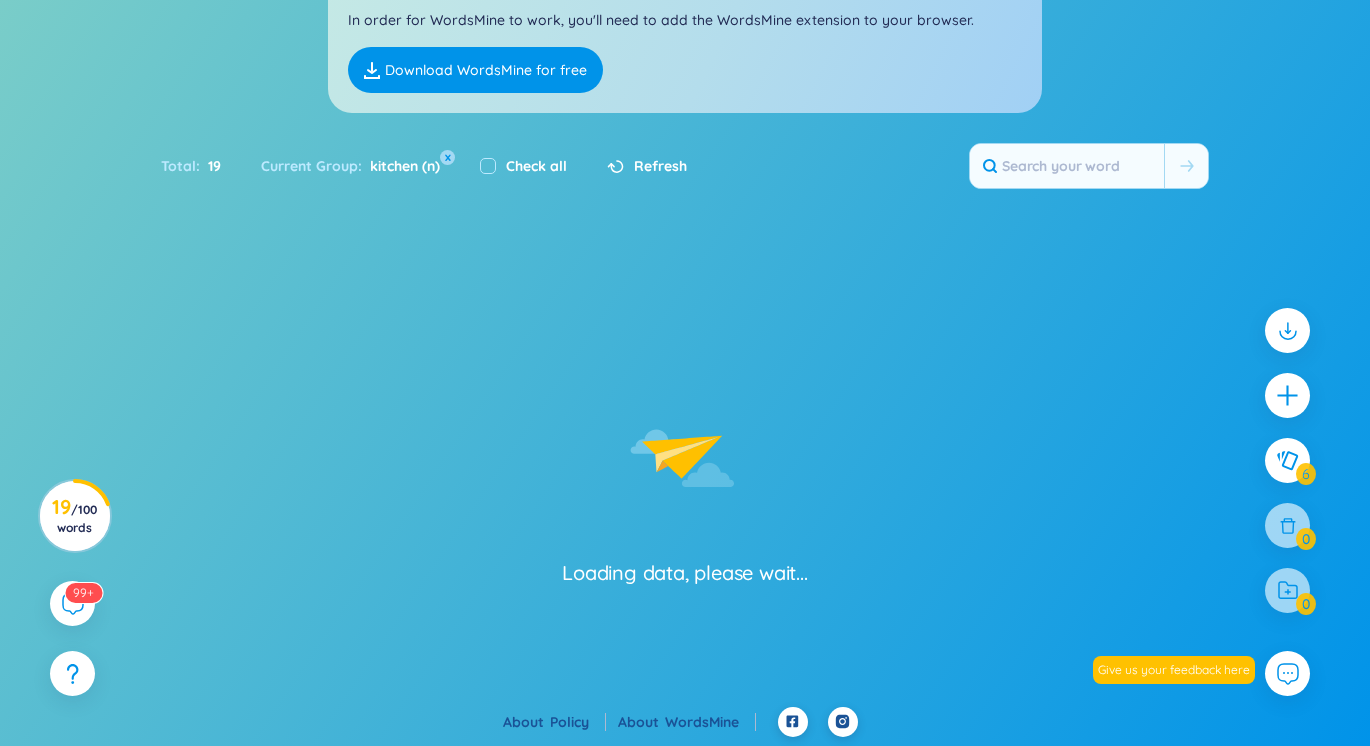 scroll, scrollTop: 385, scrollLeft: 0, axis: vertical 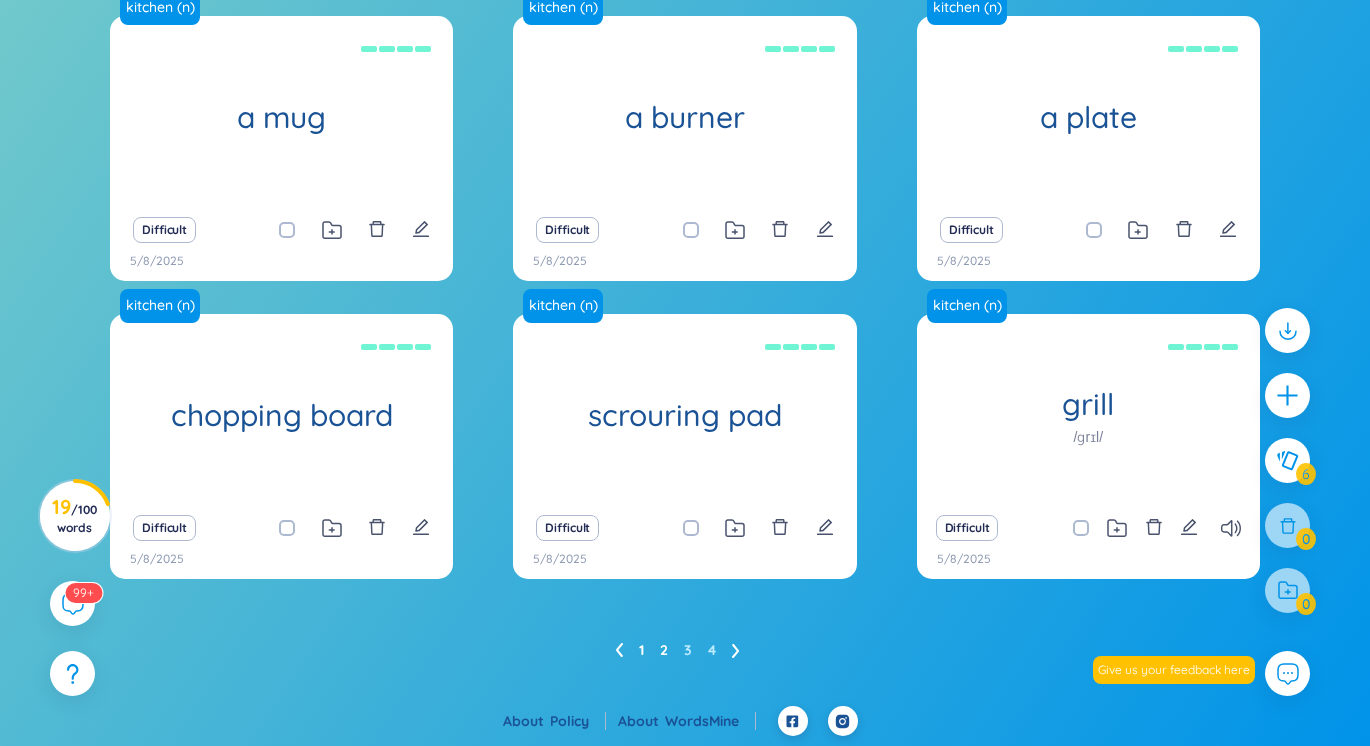 click on "1" at bounding box center [641, 650] 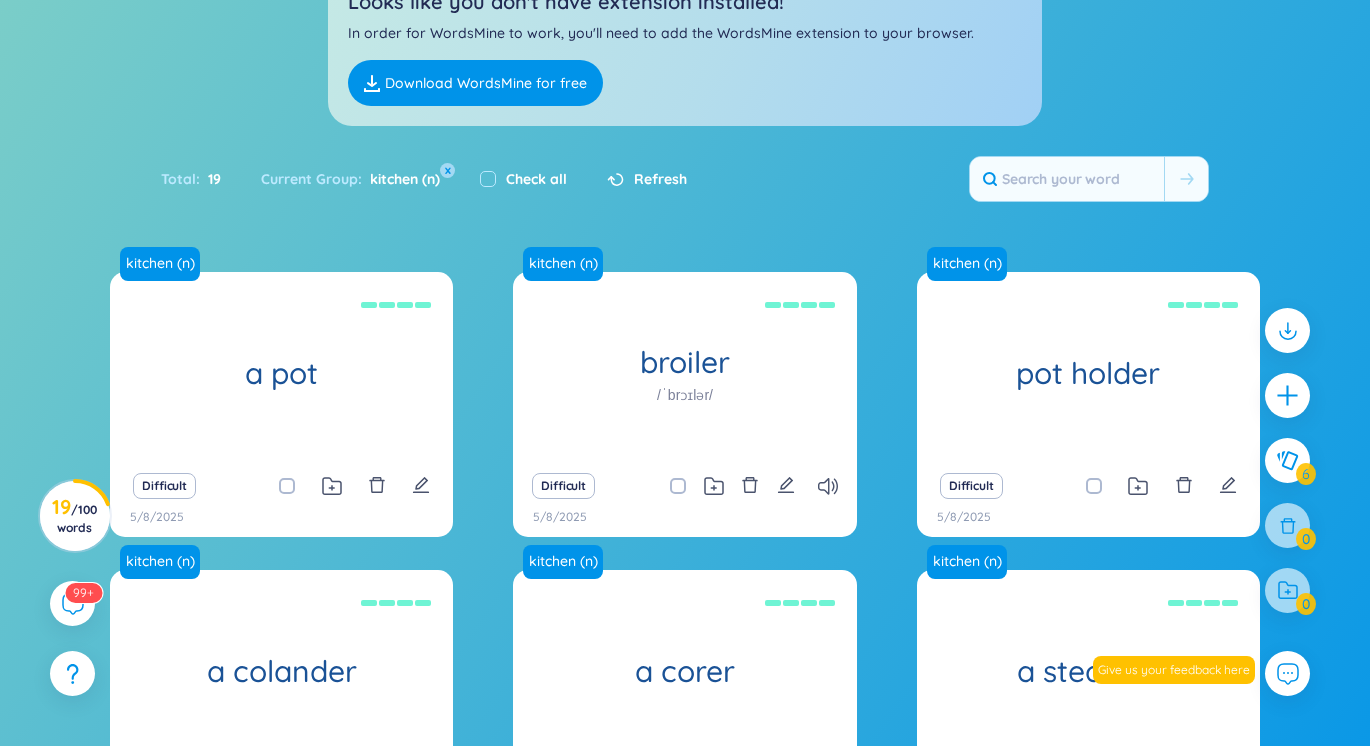 scroll, scrollTop: 0, scrollLeft: 0, axis: both 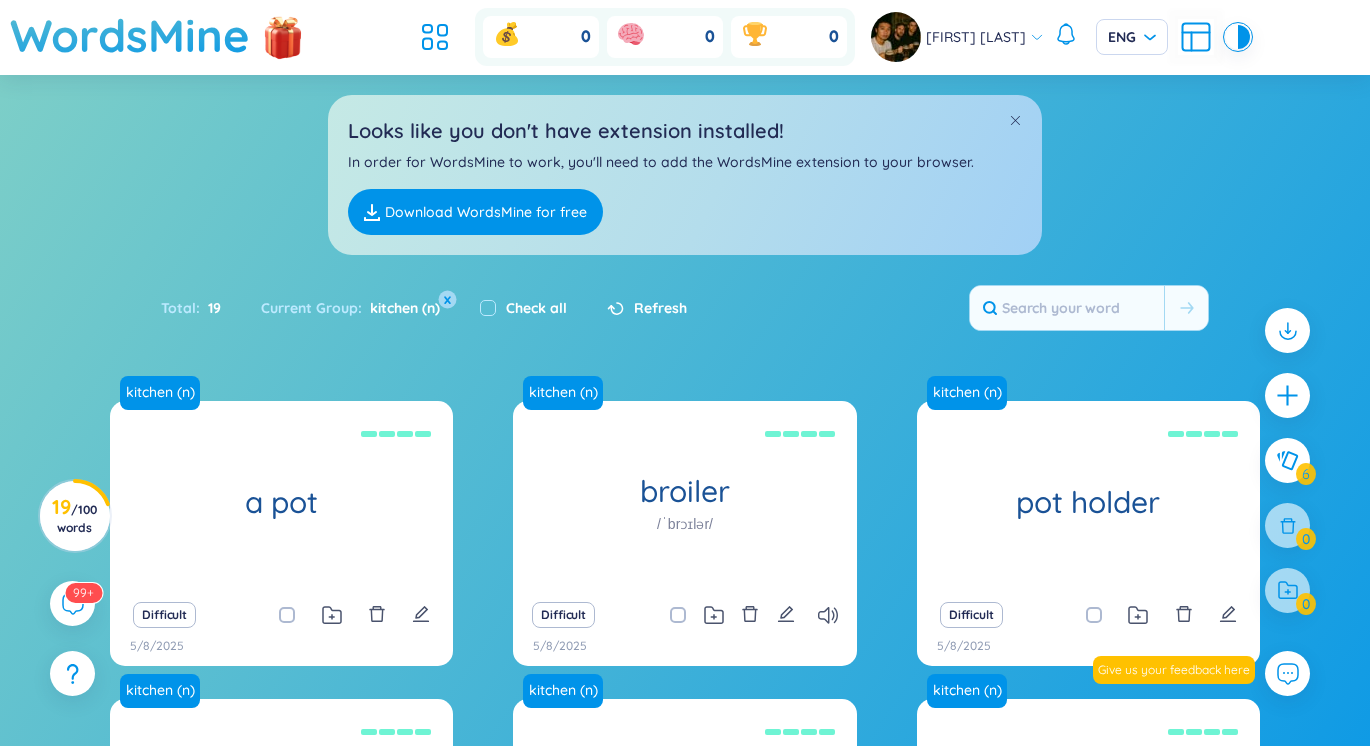 click on "x" at bounding box center (448, 300) 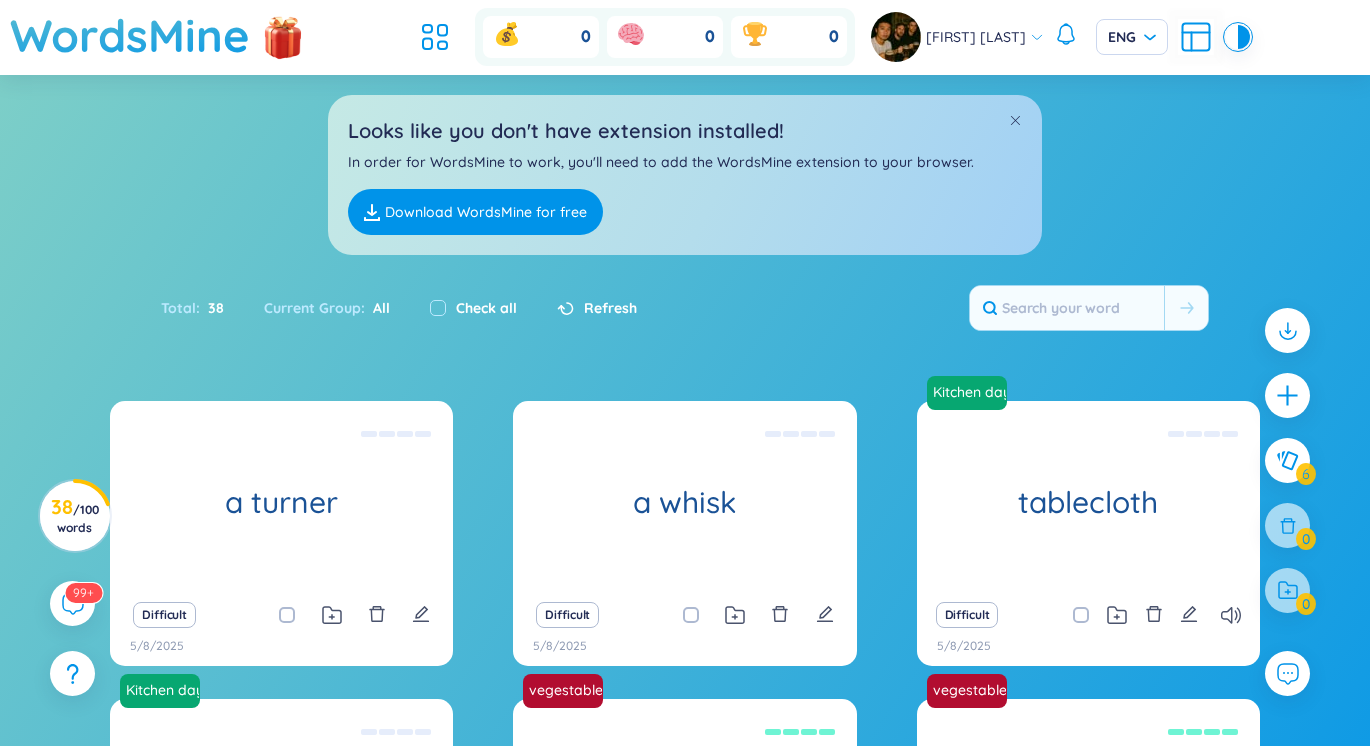 scroll, scrollTop: 385, scrollLeft: 0, axis: vertical 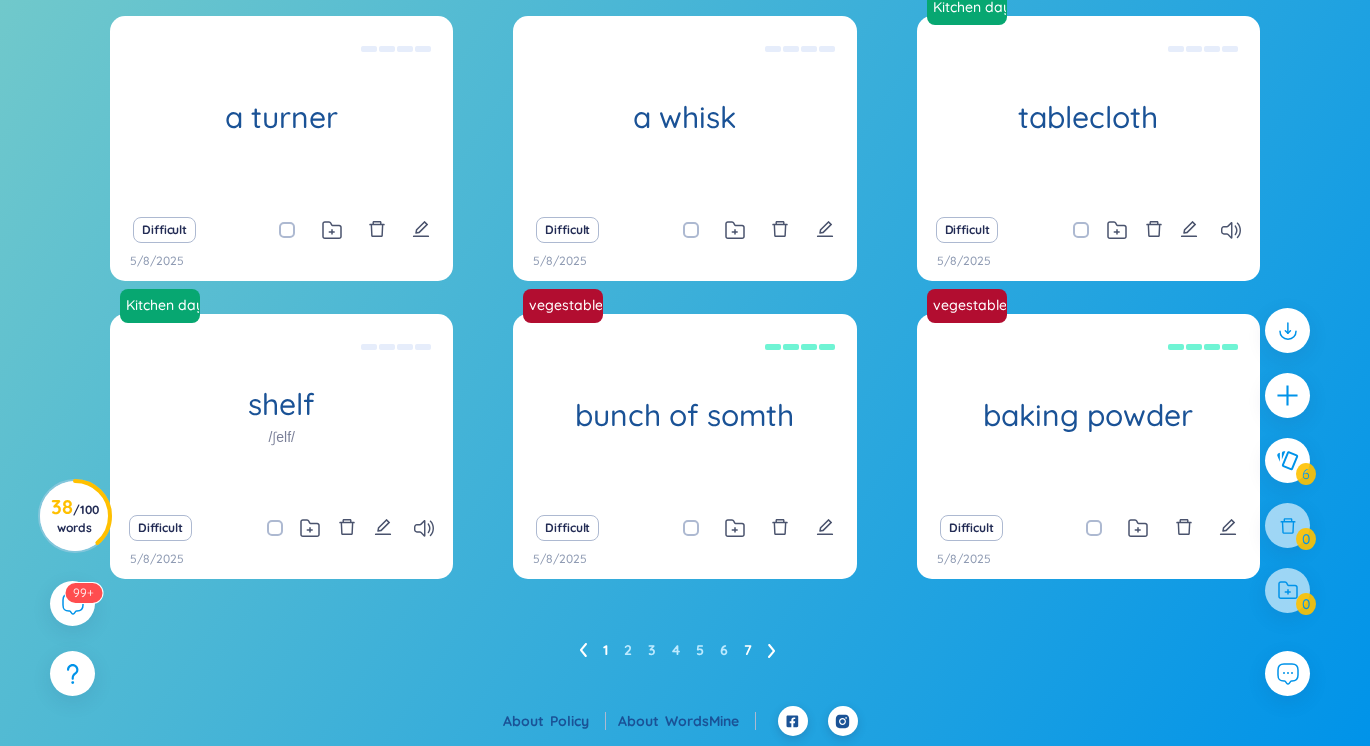 click on "7" at bounding box center (748, 650) 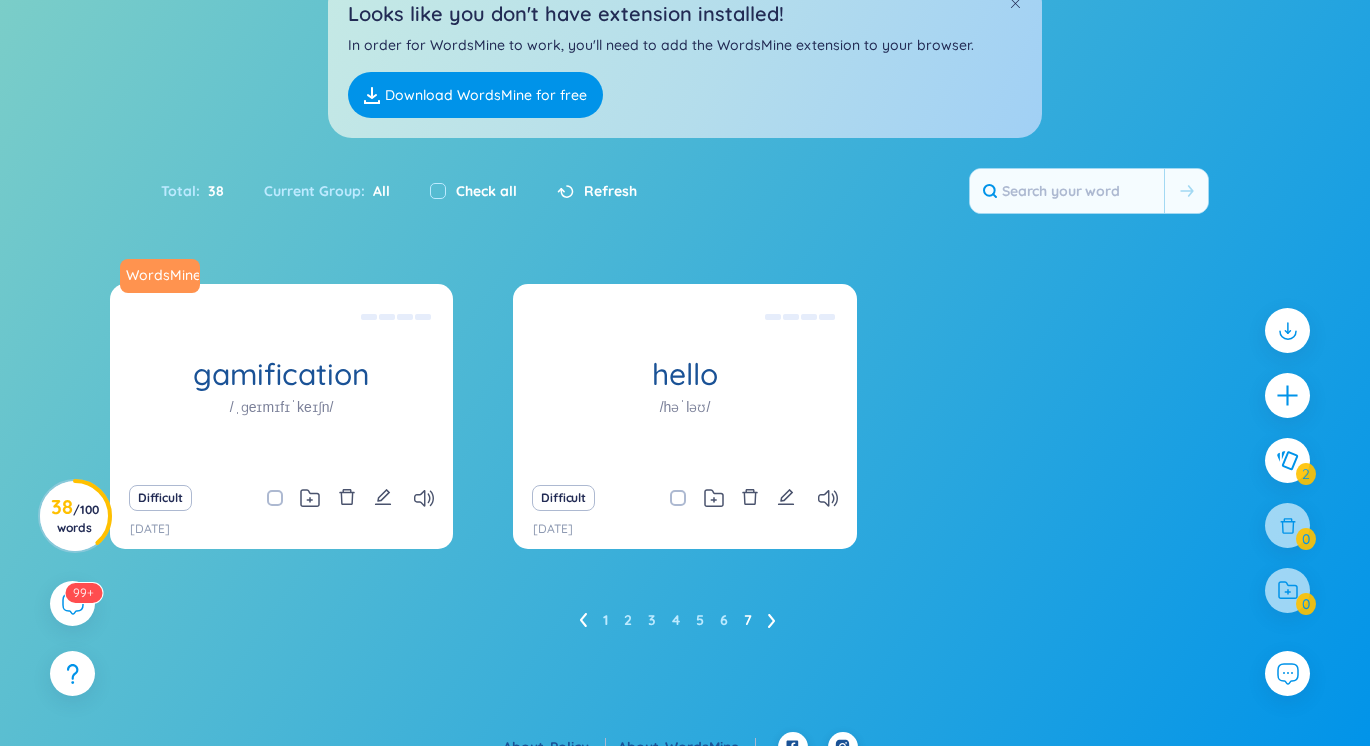 scroll, scrollTop: 115, scrollLeft: 0, axis: vertical 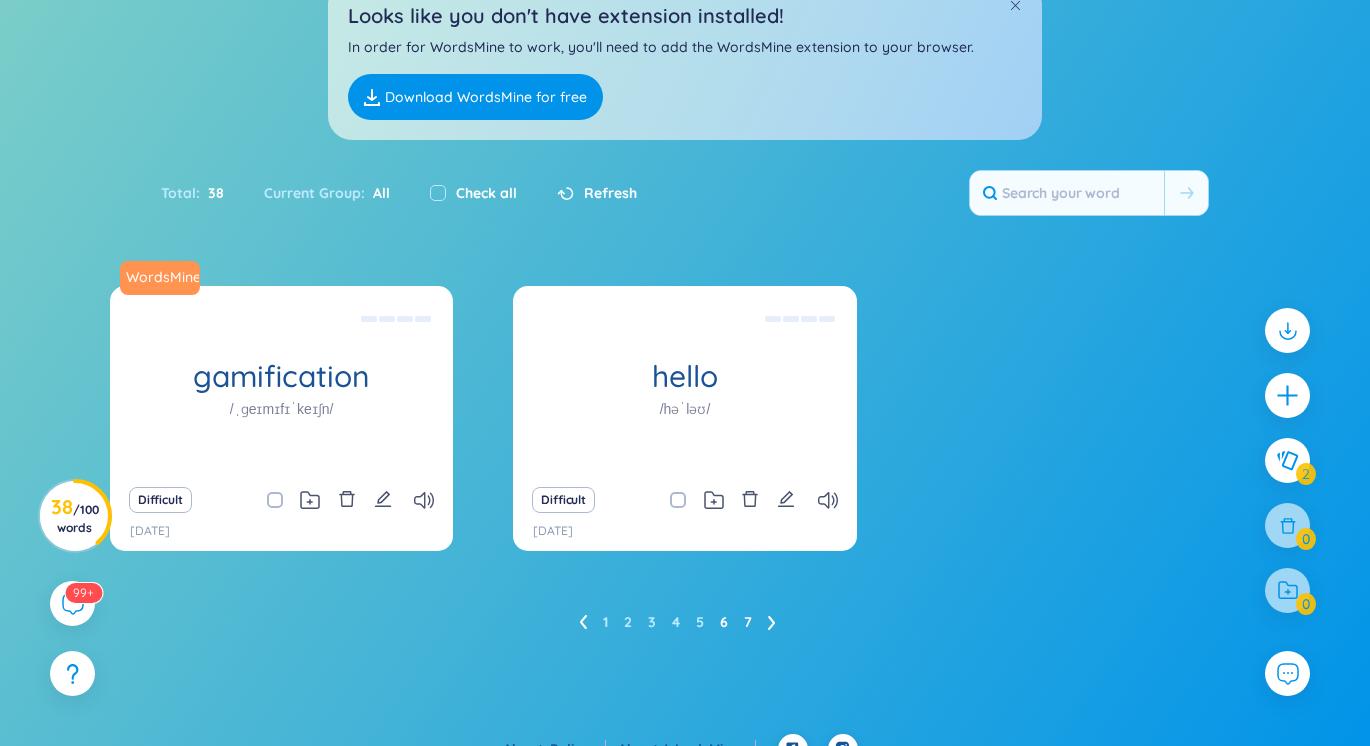 click on "6" at bounding box center (724, 622) 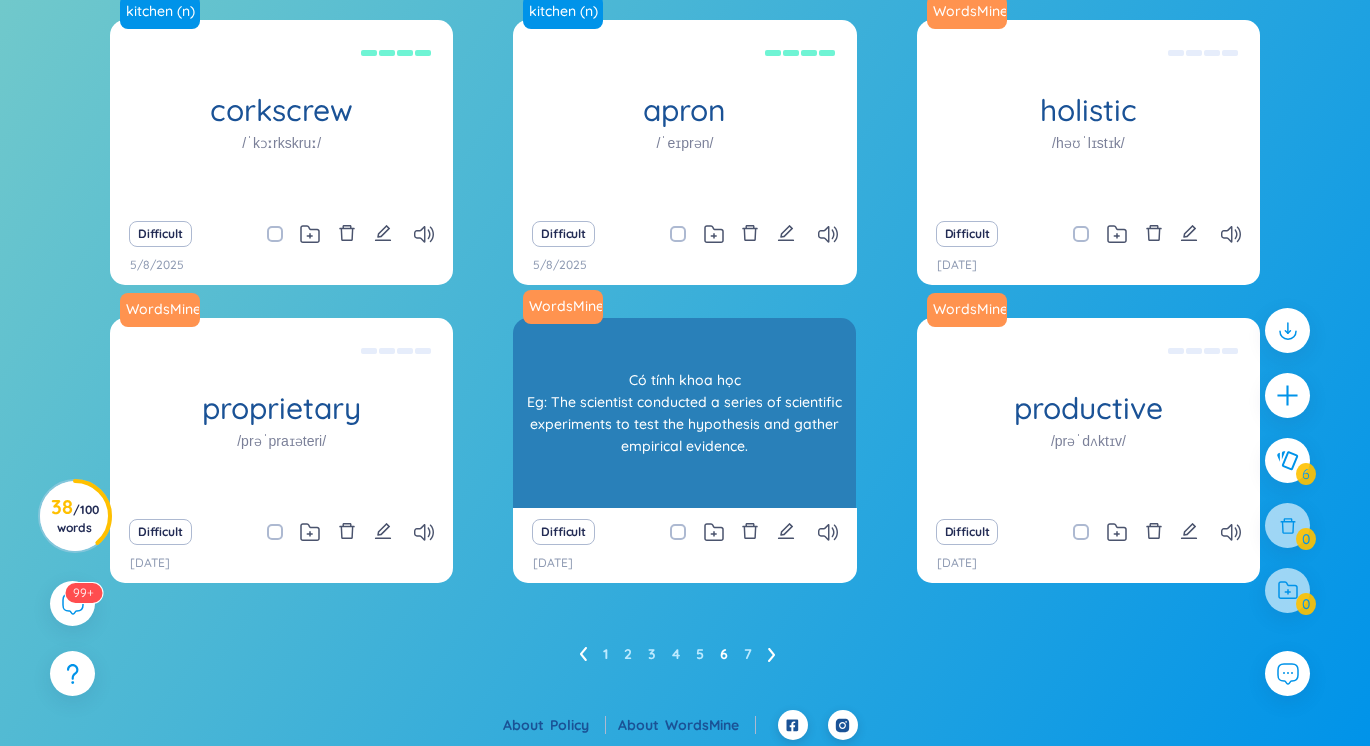 scroll, scrollTop: 385, scrollLeft: 0, axis: vertical 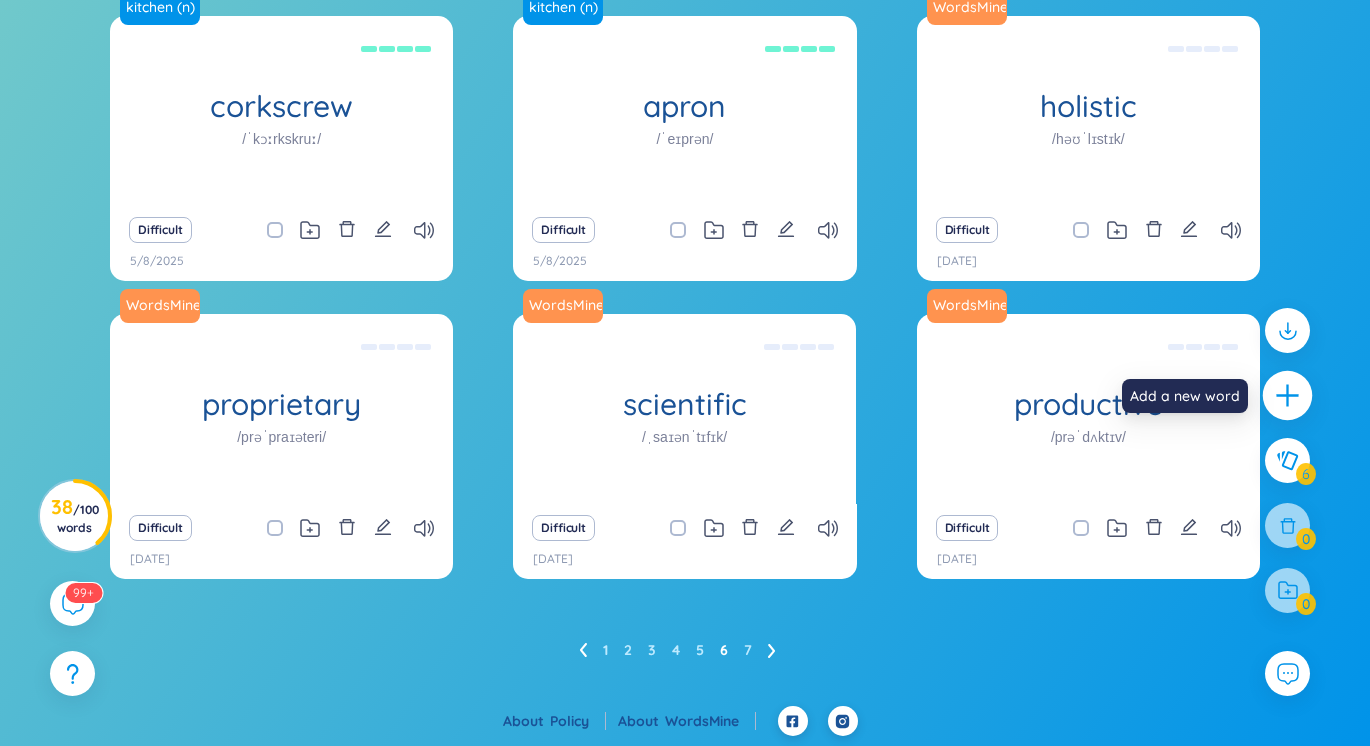 click 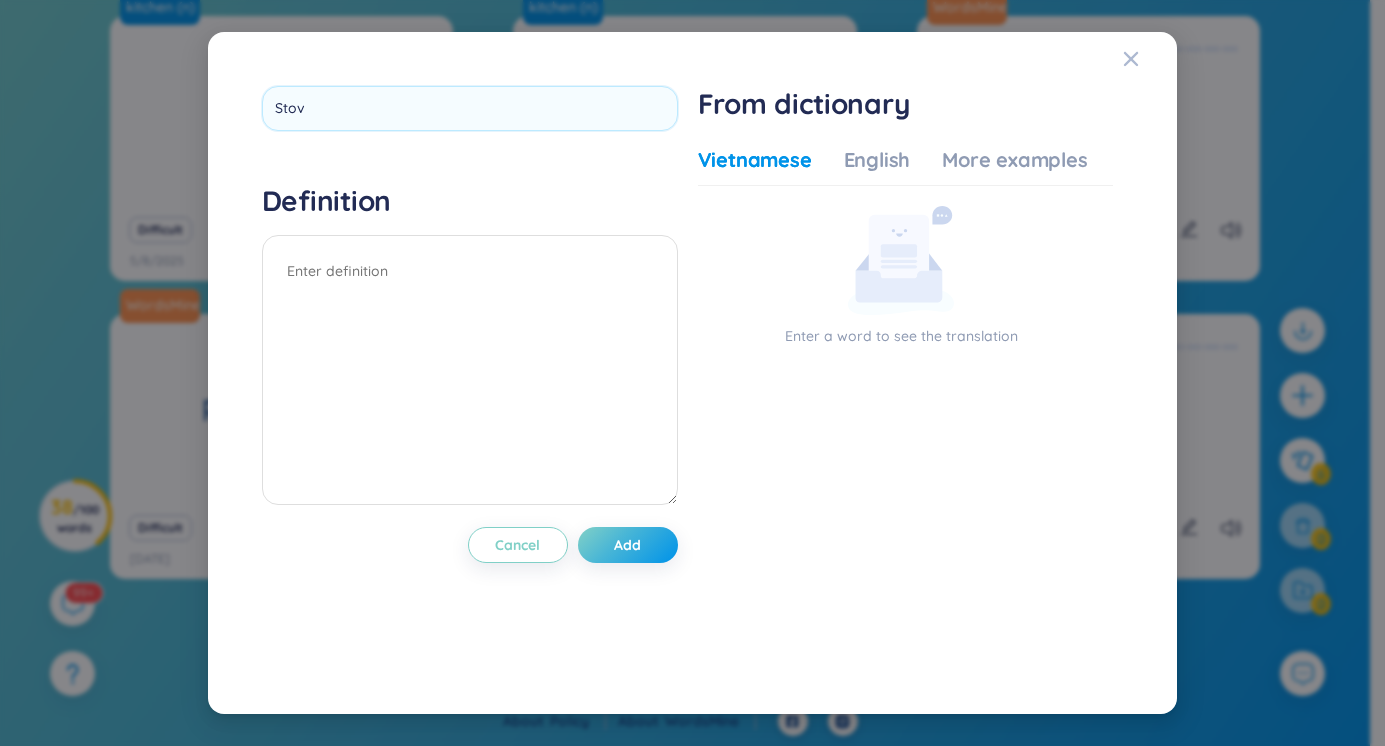 type on "Stove" 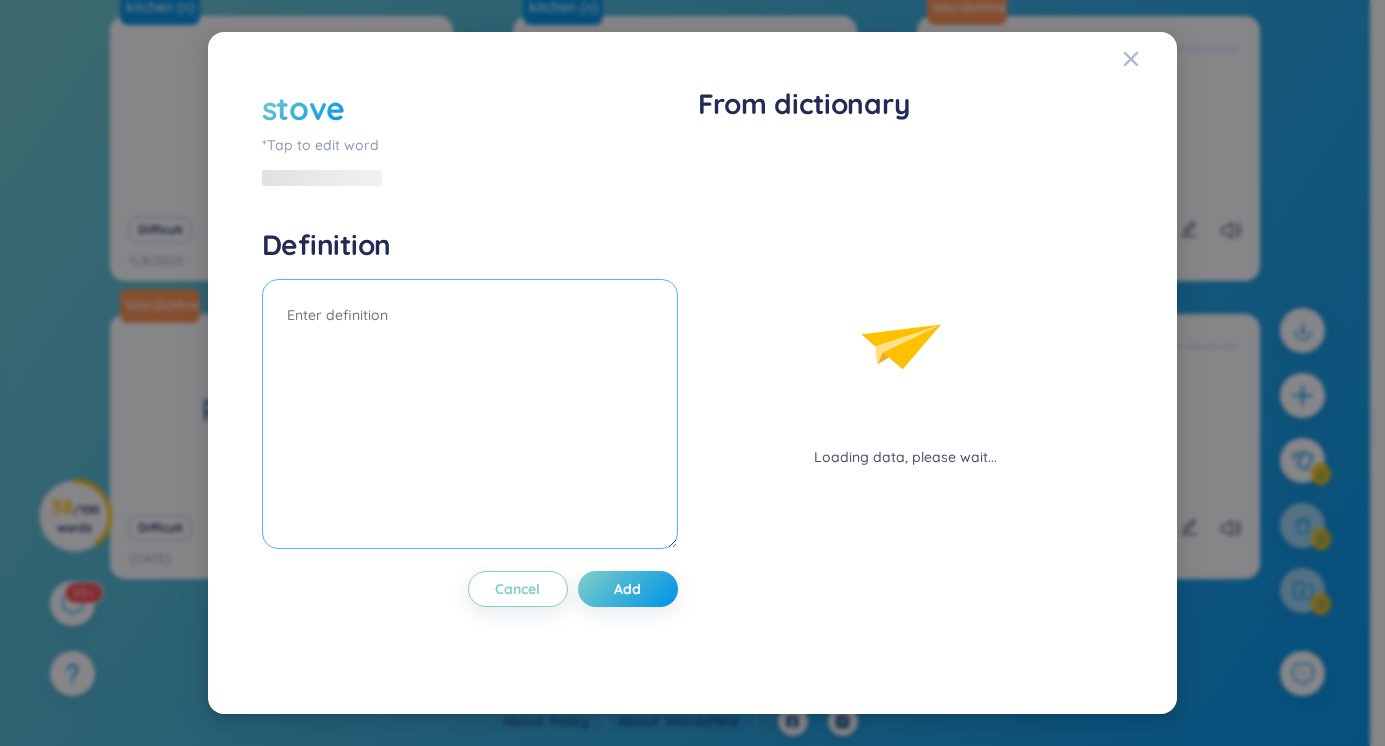 click at bounding box center (470, 414) 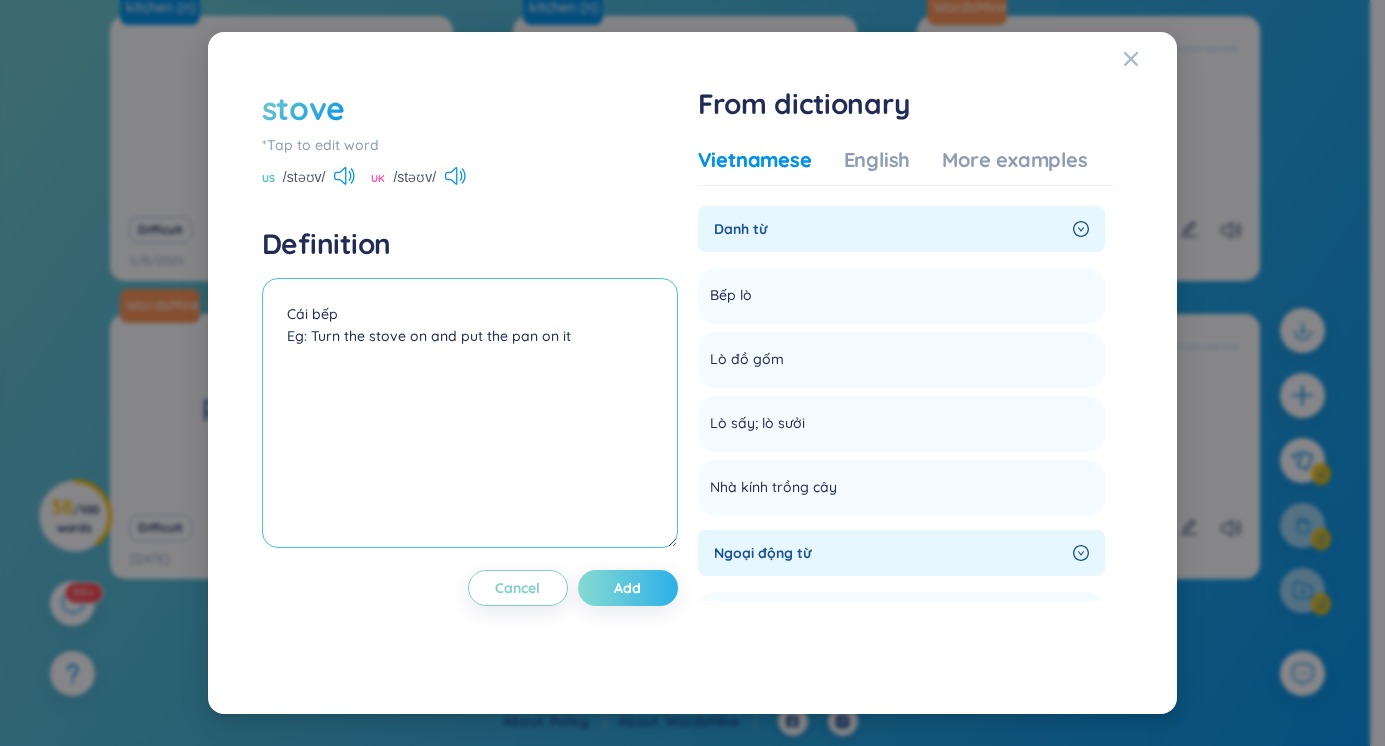 type on "Cái bếp
Eg: Turn the stove on and put the pan on it" 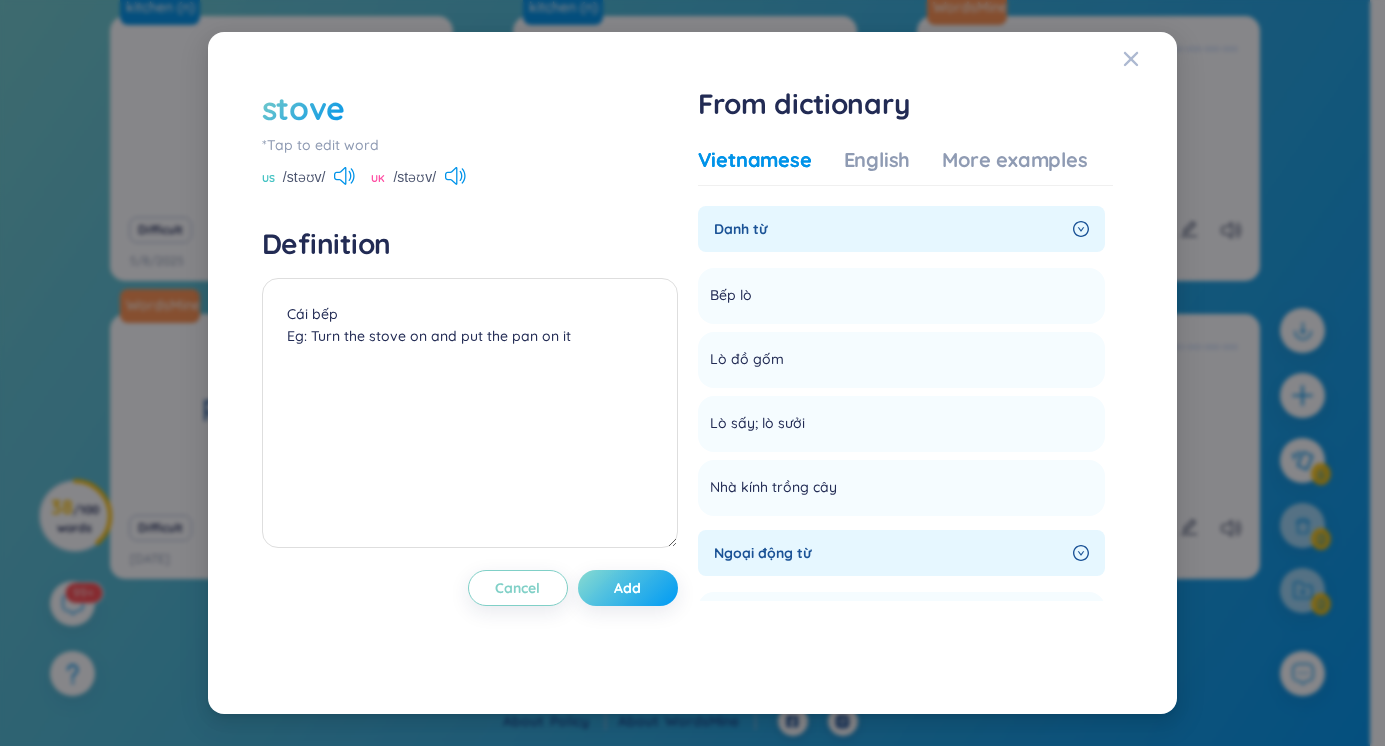 click on "Add" at bounding box center [627, 588] 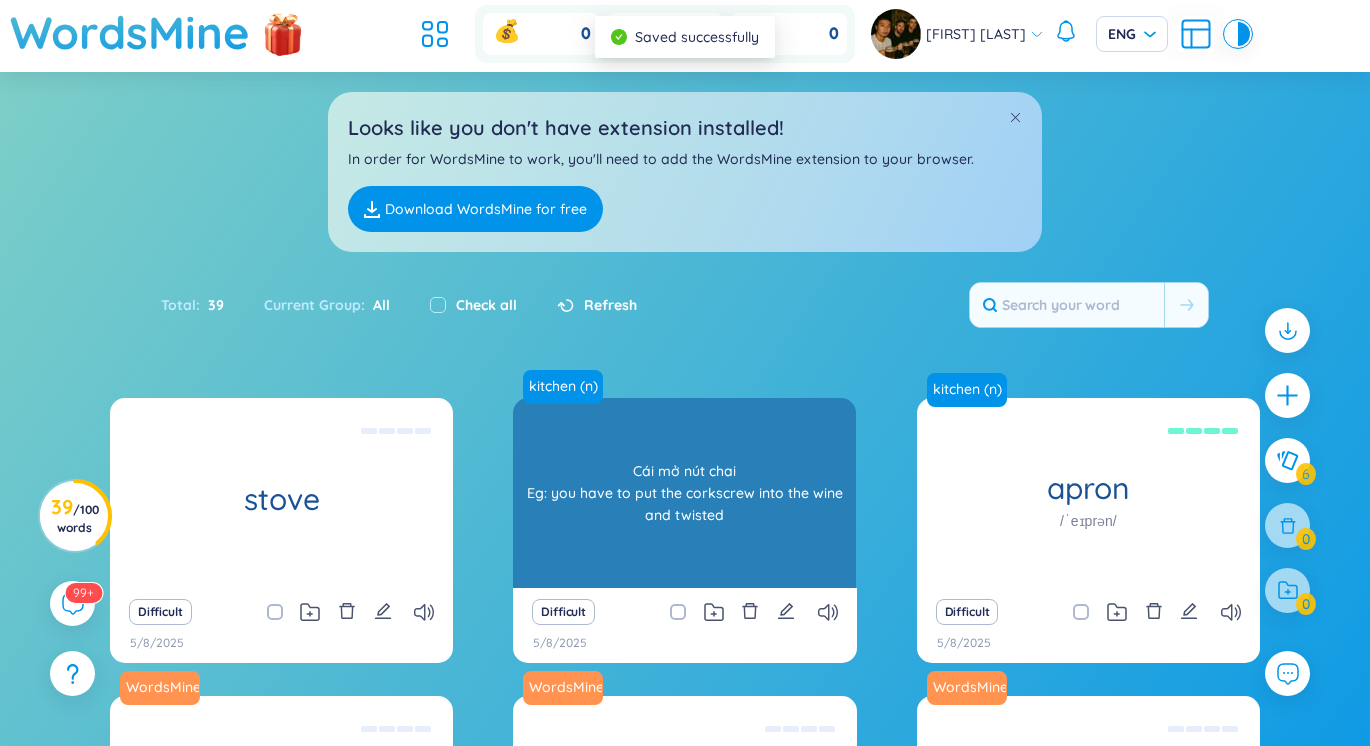 scroll, scrollTop: 0, scrollLeft: 0, axis: both 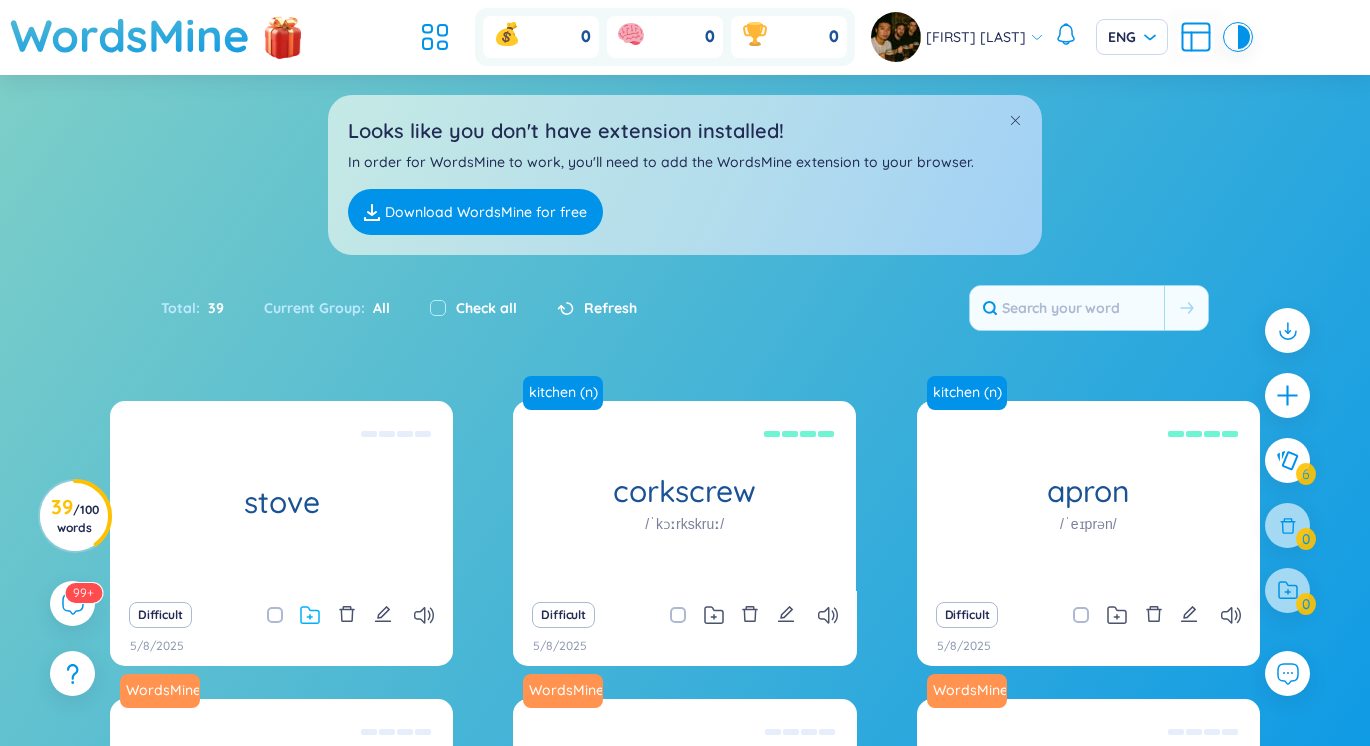 click 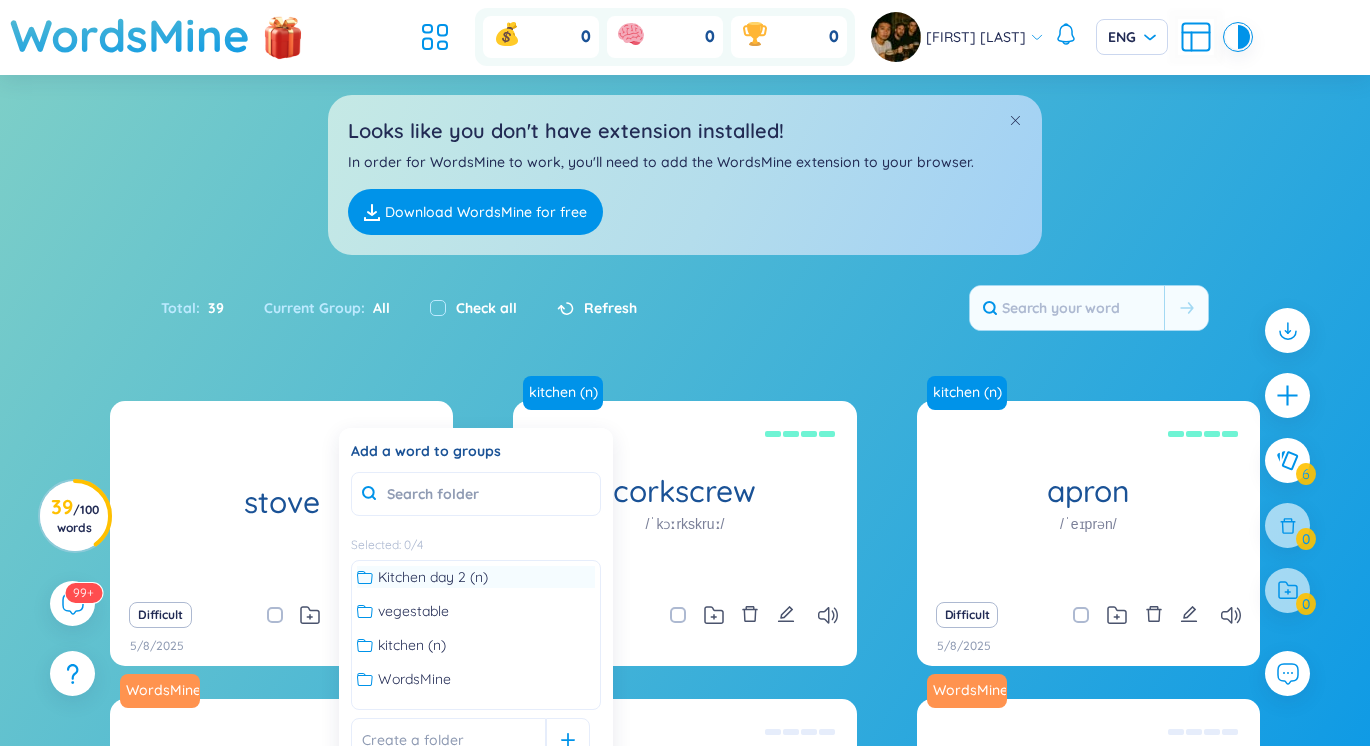 click on "Kitchen day 2 (n)" at bounding box center [433, 577] 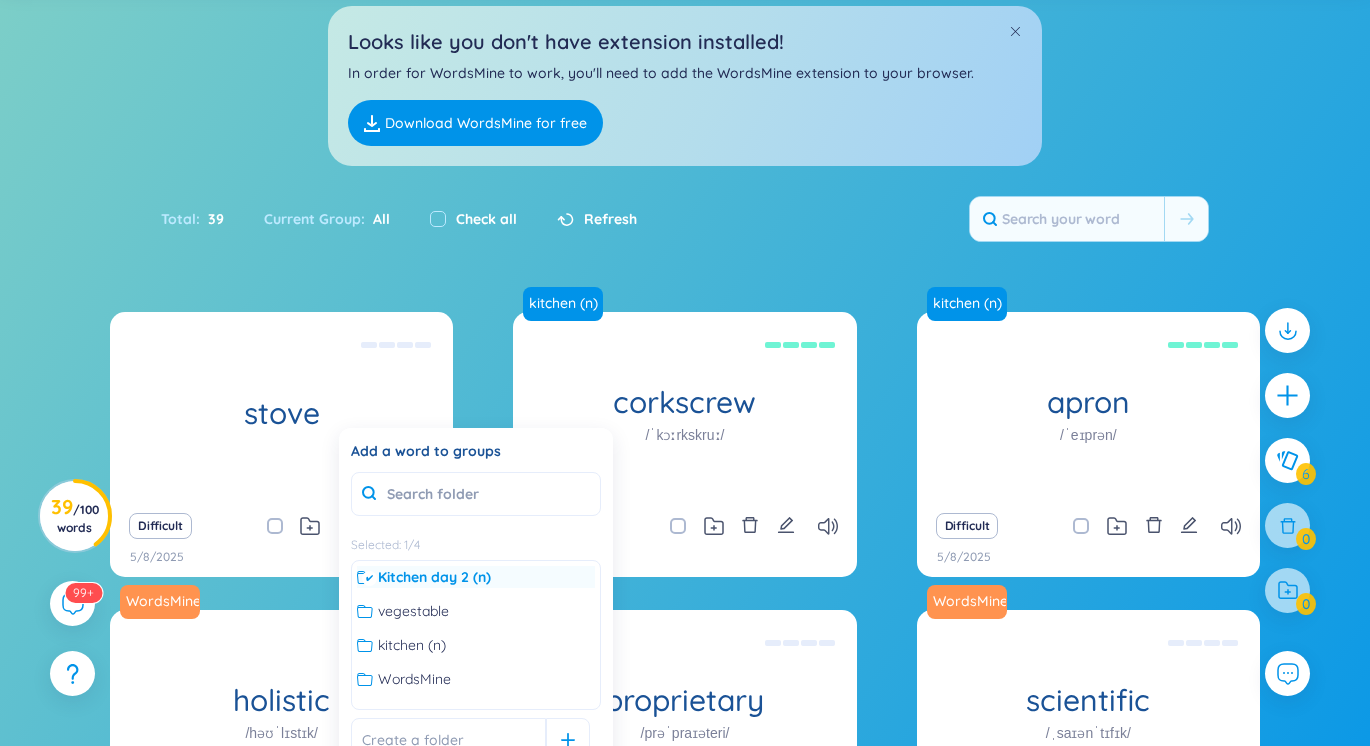 scroll, scrollTop: 233, scrollLeft: 0, axis: vertical 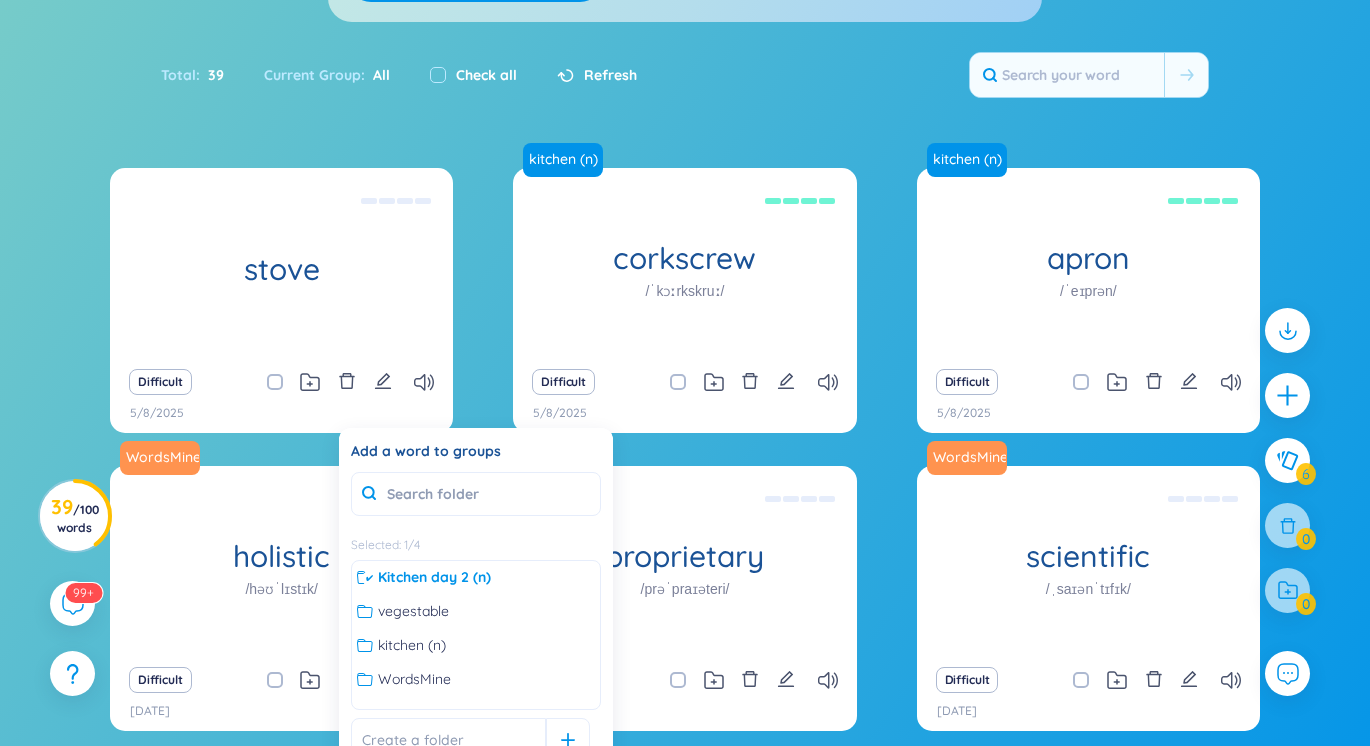 click on "Sort Alphabet Ascending Alphabet Descending Time-based Ascending Time-based Descending Group All Today This week Difficult word Folders Word level New Hard Medium Easy Super easy Density Eco Roomy Cozy Preferences Flip Paging Show Source Show group name Looks like you don't have extension installed! In order for WordsMine to work, you'll need to add the WordsMine extension to your browser.   Download WordsMine for free Total :       39 Current Group :     All Check all   Refresh stove Cái bếp
Eg: Turn the stove on and put the pan on it Difficult 5/8/2025 kitchen (n) corkscrew /ˈkɔːrkskruː/ Cái mở nút chai
Eg: you have to put the corkscrew into the wine and twisted Difficult 5/8/2025 kitchen (n) apron /ˈeɪprən/ Tạp dề
Eg: use this when you cooked this thing will covered you from oil Difficult 5/8/2025 WordsMine holistic /həʊˈlɪstɪk/ Toàn diện
Eg: The holistic approach to healthcare takes into account the physical, mental, and emotional well-being of an individual. Difficult 4/8/2025" at bounding box center [685, 350] 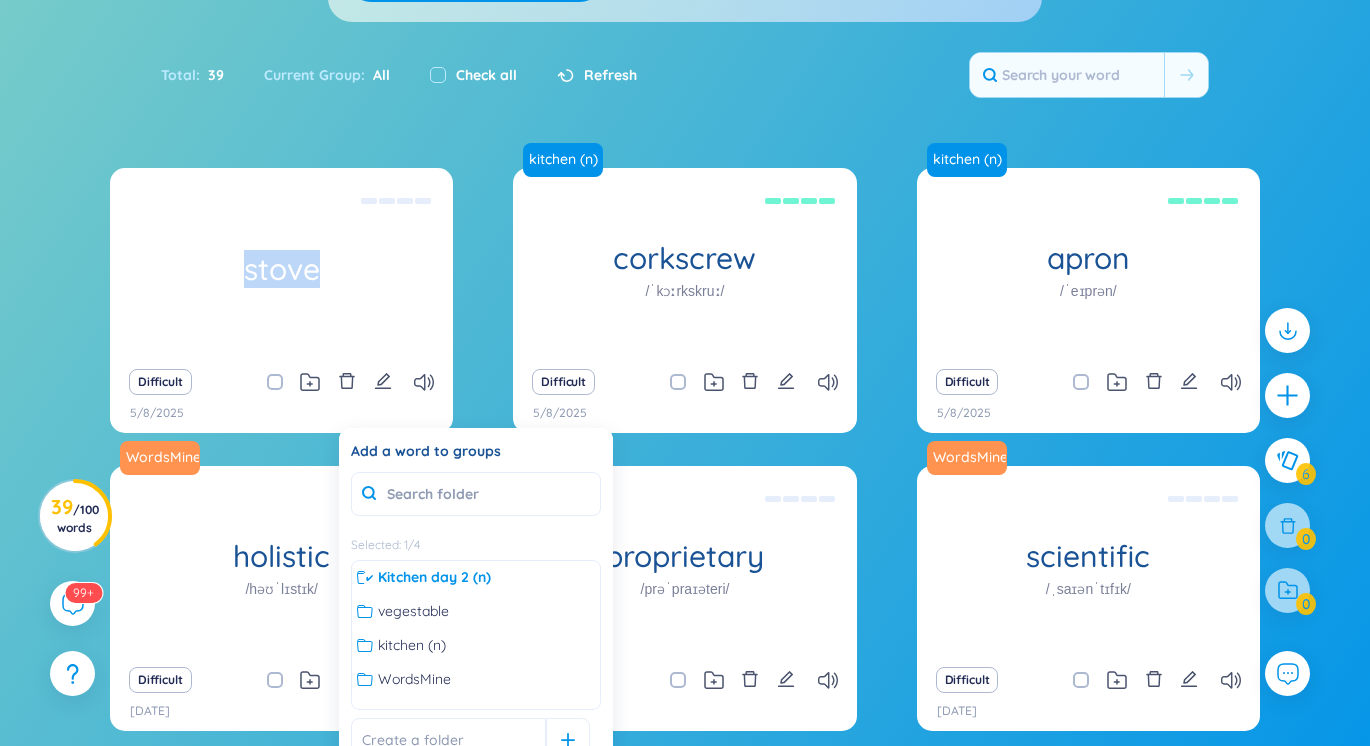 click on "Sort Alphabet Ascending Alphabet Descending Time-based Ascending Time-based Descending Group All Today This week Difficult word Folders Word level New Hard Medium Easy Super easy Density Eco Roomy Cozy Preferences Flip Paging Show Source Show group name Looks like you don't have extension installed! In order for WordsMine to work, you'll need to add the WordsMine extension to your browser.   Download WordsMine for free Total :       39 Current Group :     All Check all   Refresh stove Cái bếp
Eg: Turn the stove on and put the pan on it Difficult 5/8/2025 kitchen (n) corkscrew /ˈkɔːrkskruː/ Cái mở nút chai
Eg: you have to put the corkscrew into the wine and twisted Difficult 5/8/2025 kitchen (n) apron /ˈeɪprən/ Tạp dề
Eg: use this when you cooked this thing will covered you from oil Difficult 5/8/2025 WordsMine holistic /həʊˈlɪstɪk/ Toàn diện
Eg: The holistic approach to healthcare takes into account the physical, mental, and emotional well-being of an individual. Difficult 4/8/2025" at bounding box center (685, 350) 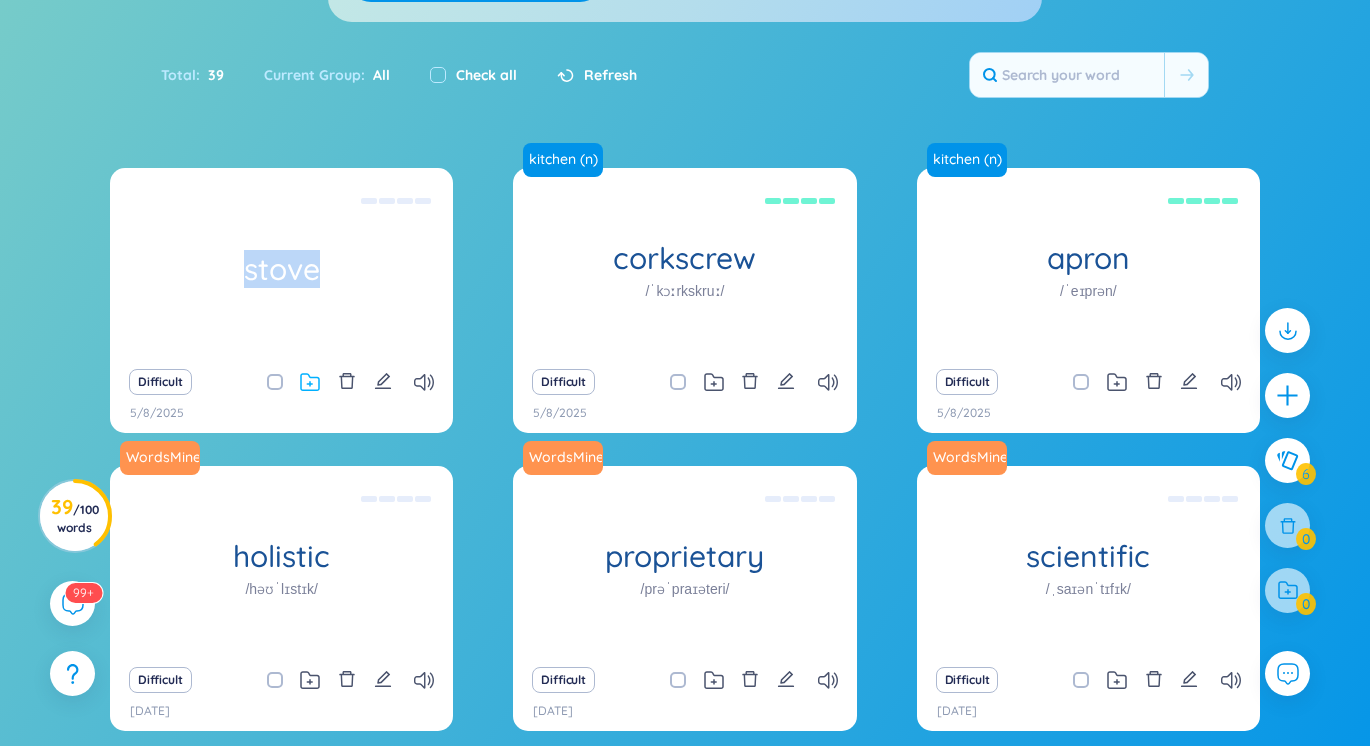 click 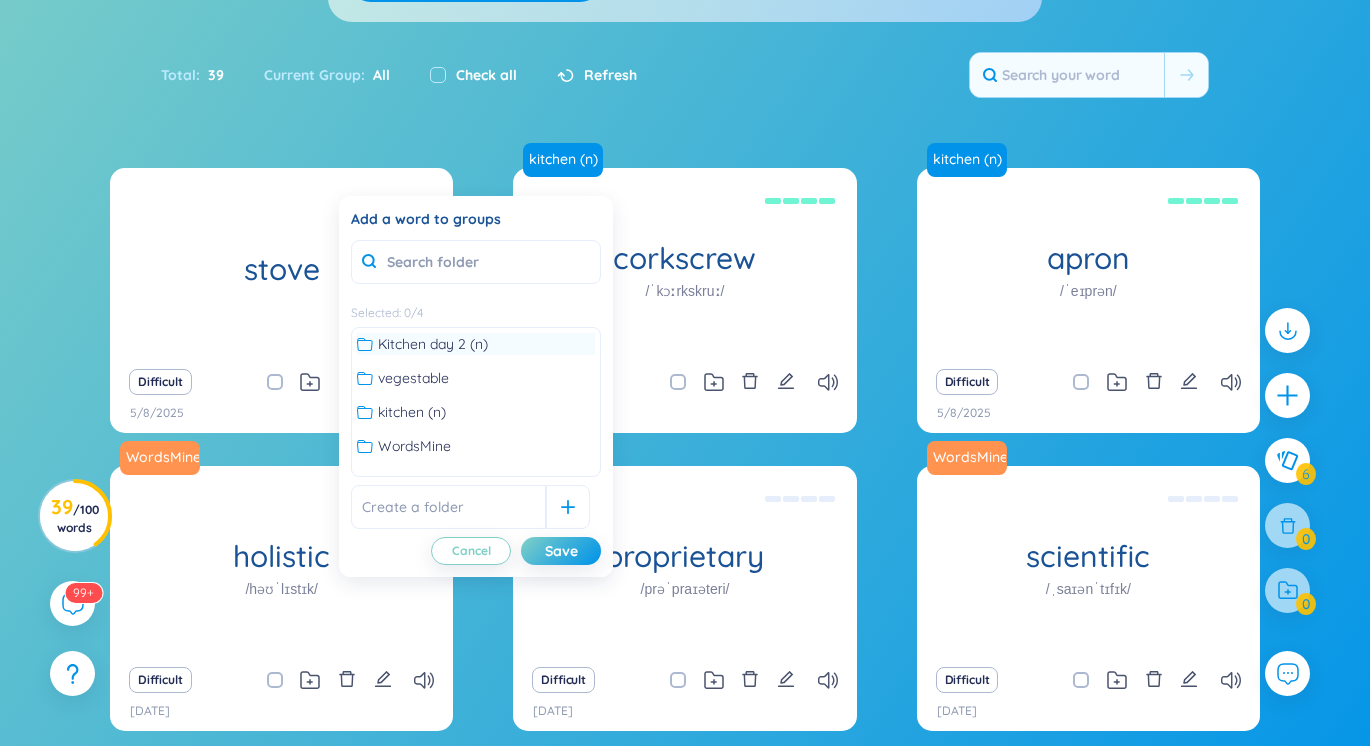 click on "Kitchen day 2 (n)" at bounding box center [433, 344] 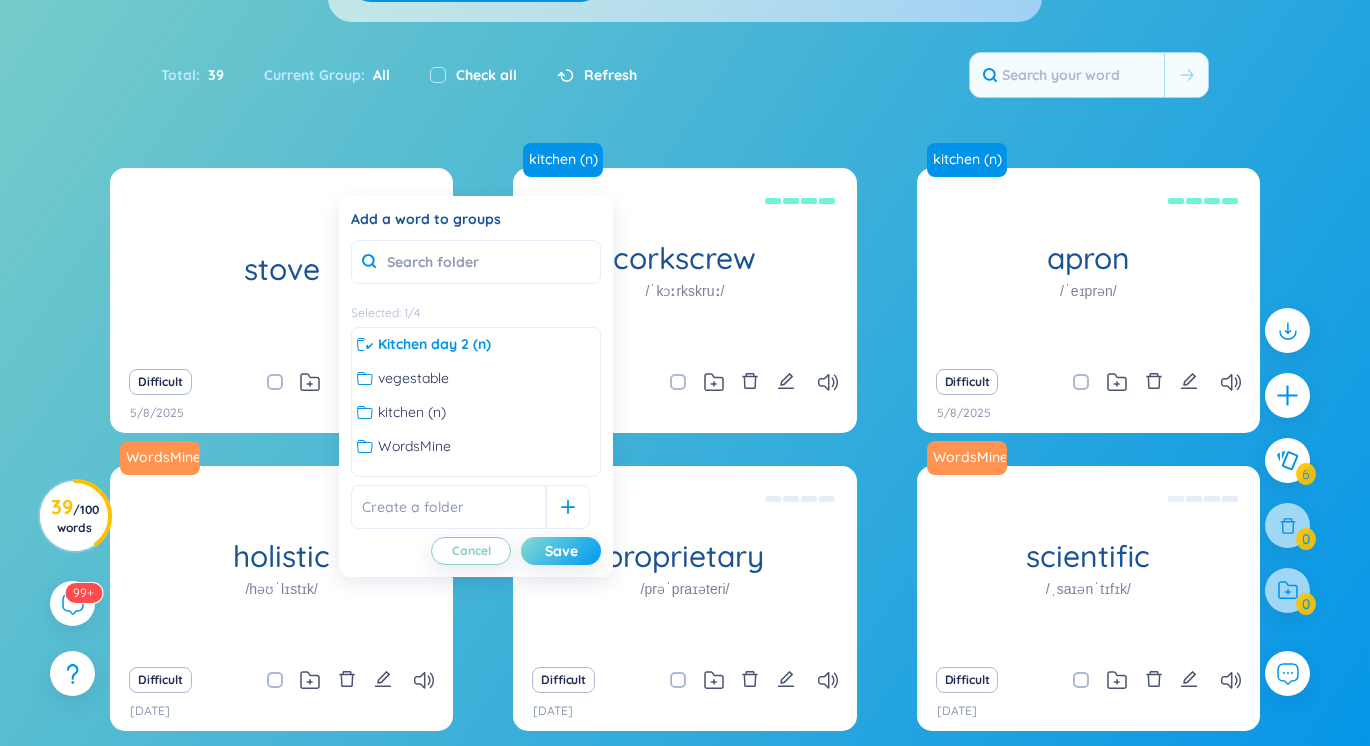 click on "Save" at bounding box center [561, 551] 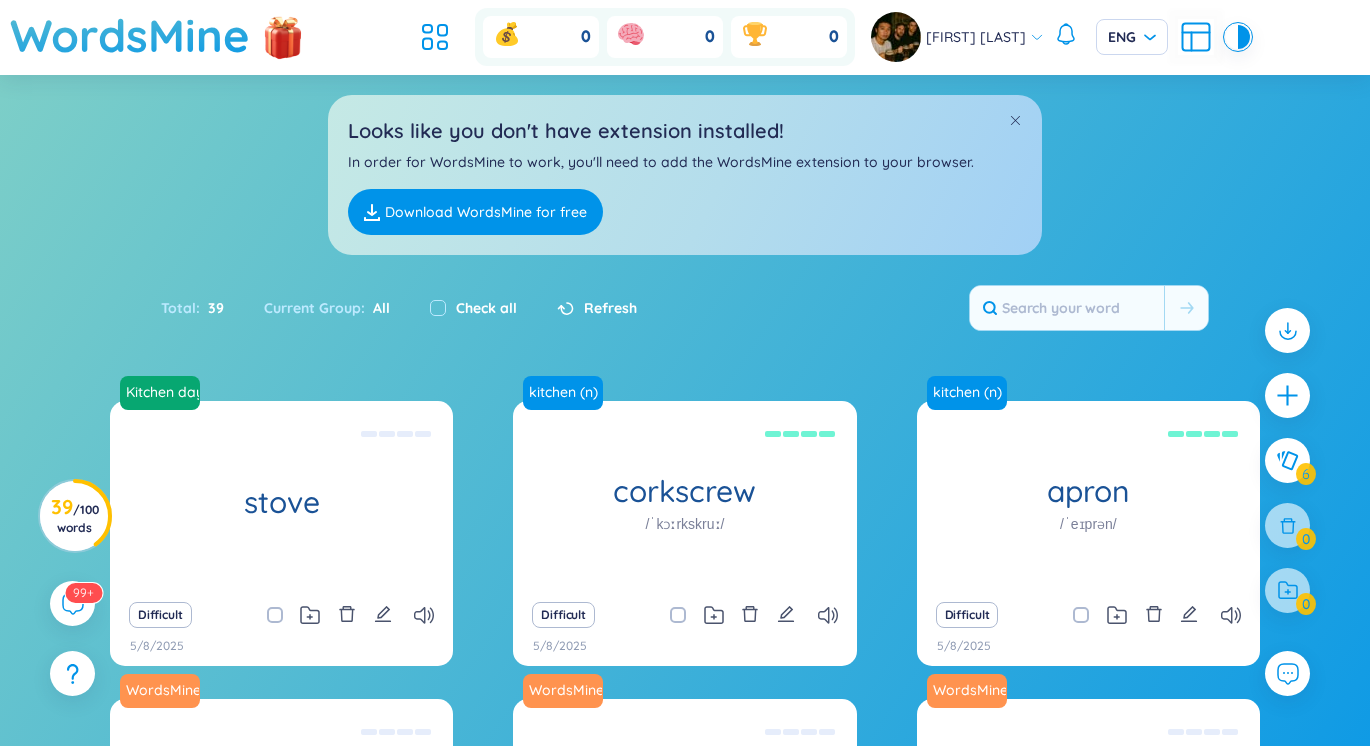 scroll, scrollTop: 0, scrollLeft: 0, axis: both 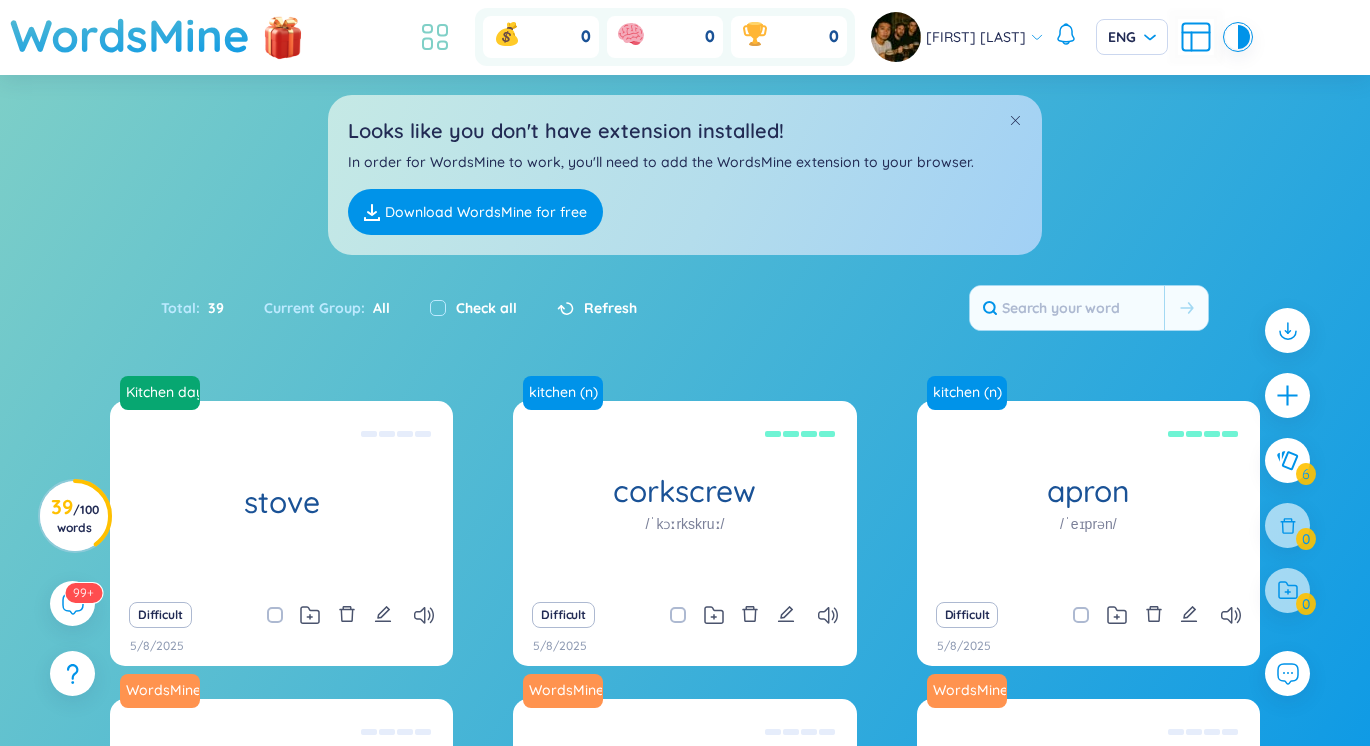 click 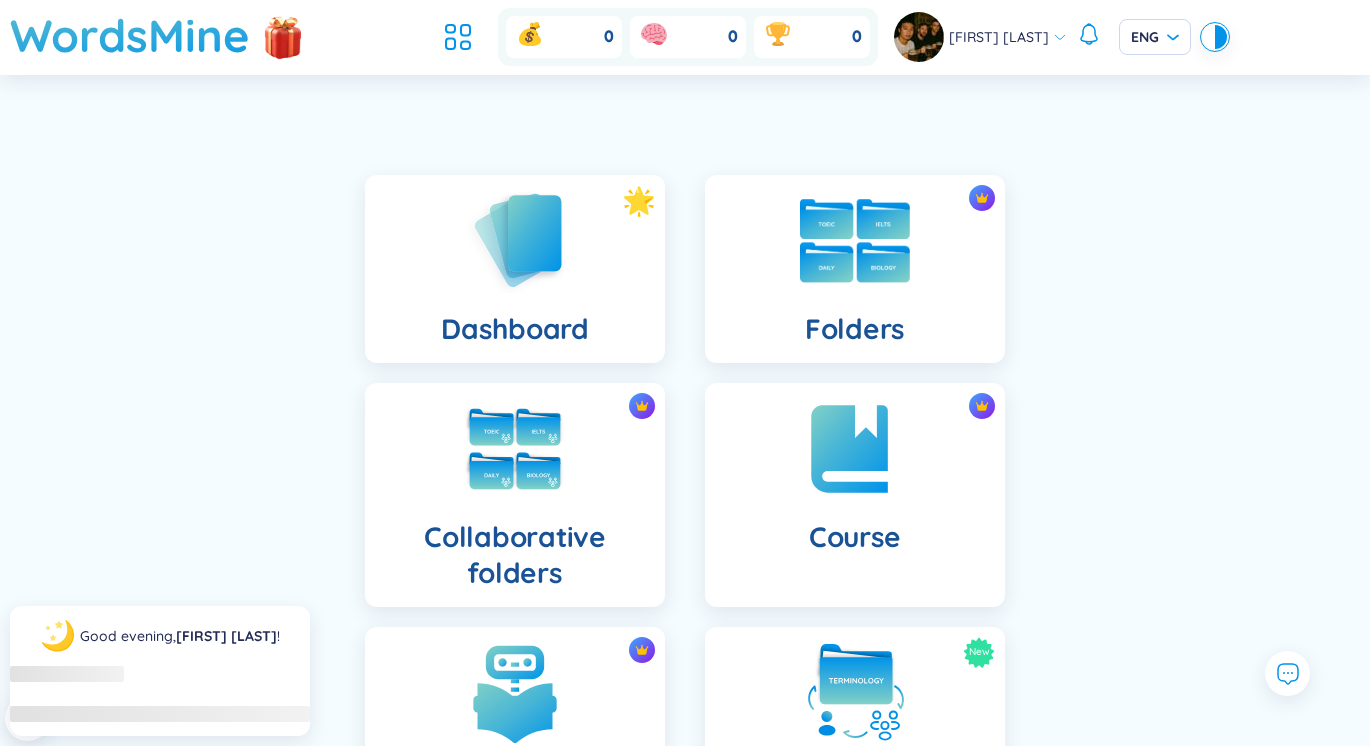 click on "Folders" at bounding box center (855, 269) 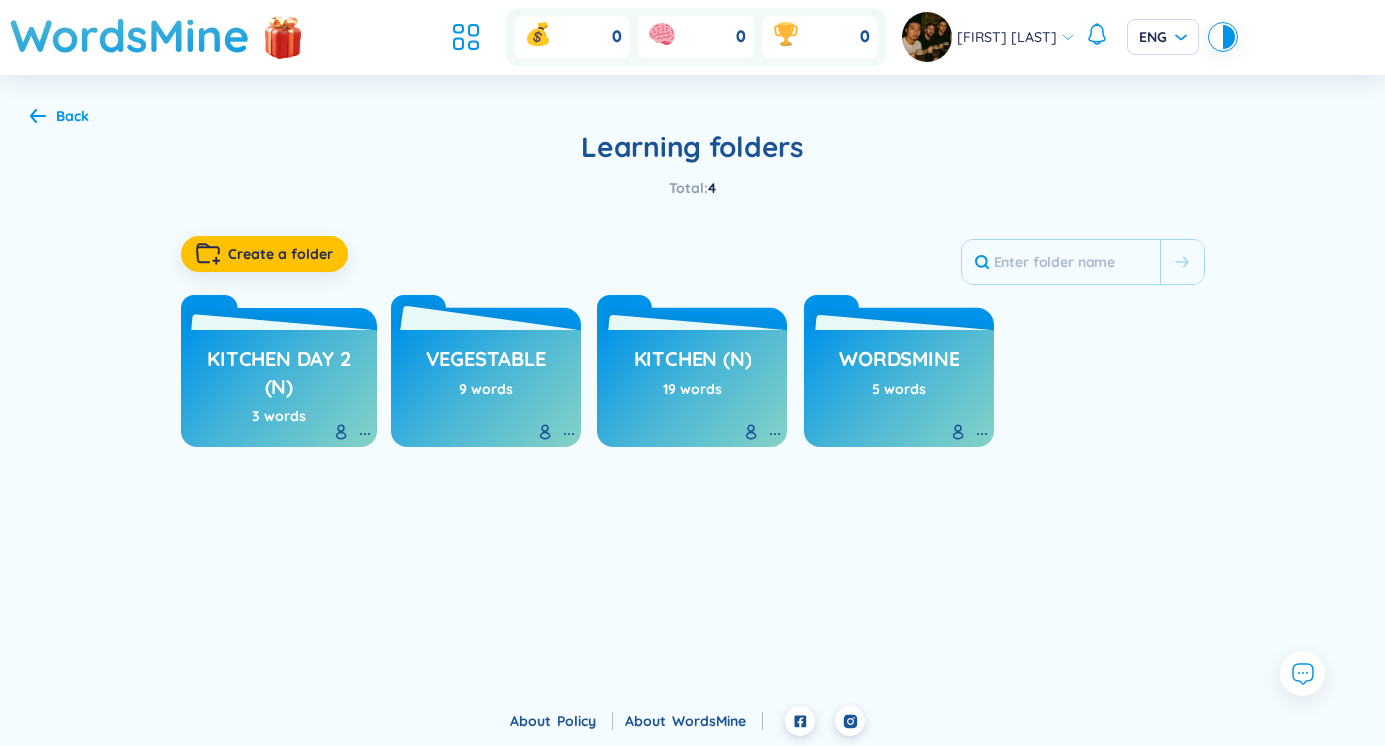 click on "vegestable" at bounding box center [486, 364] 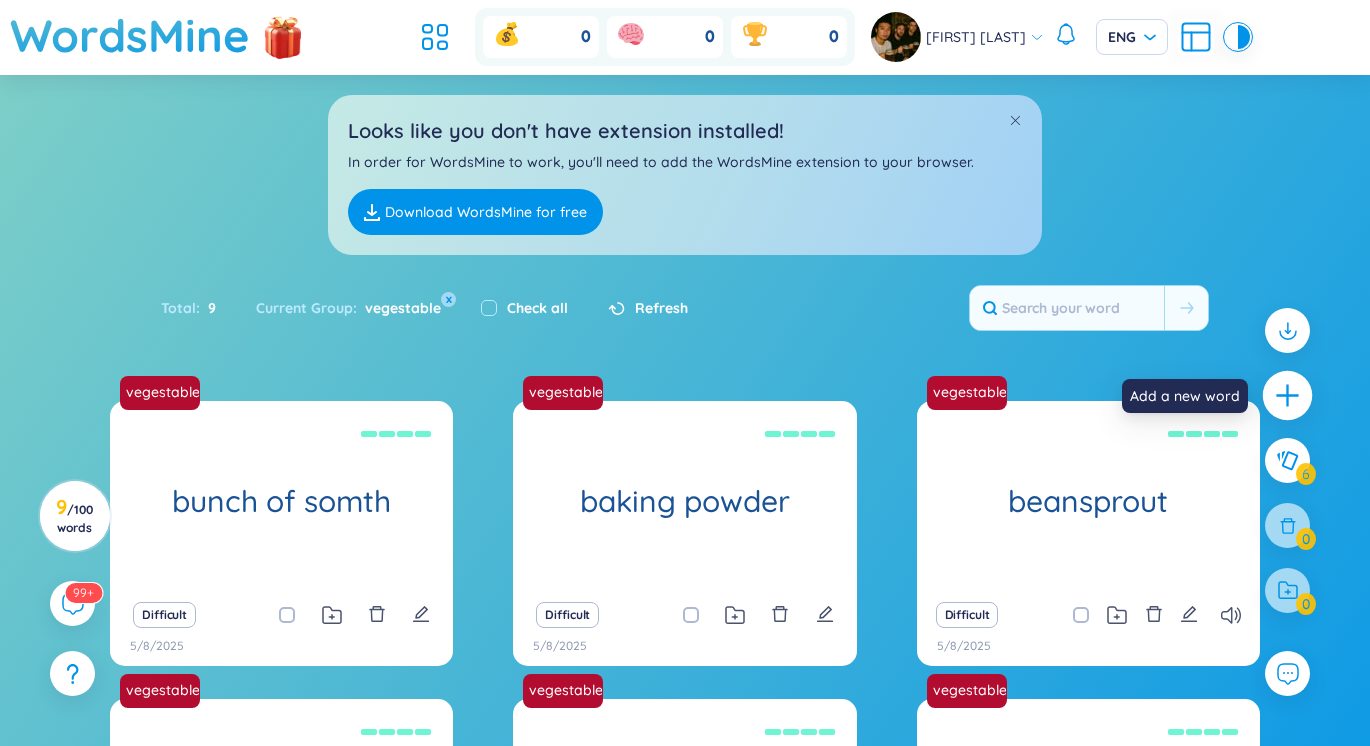 click 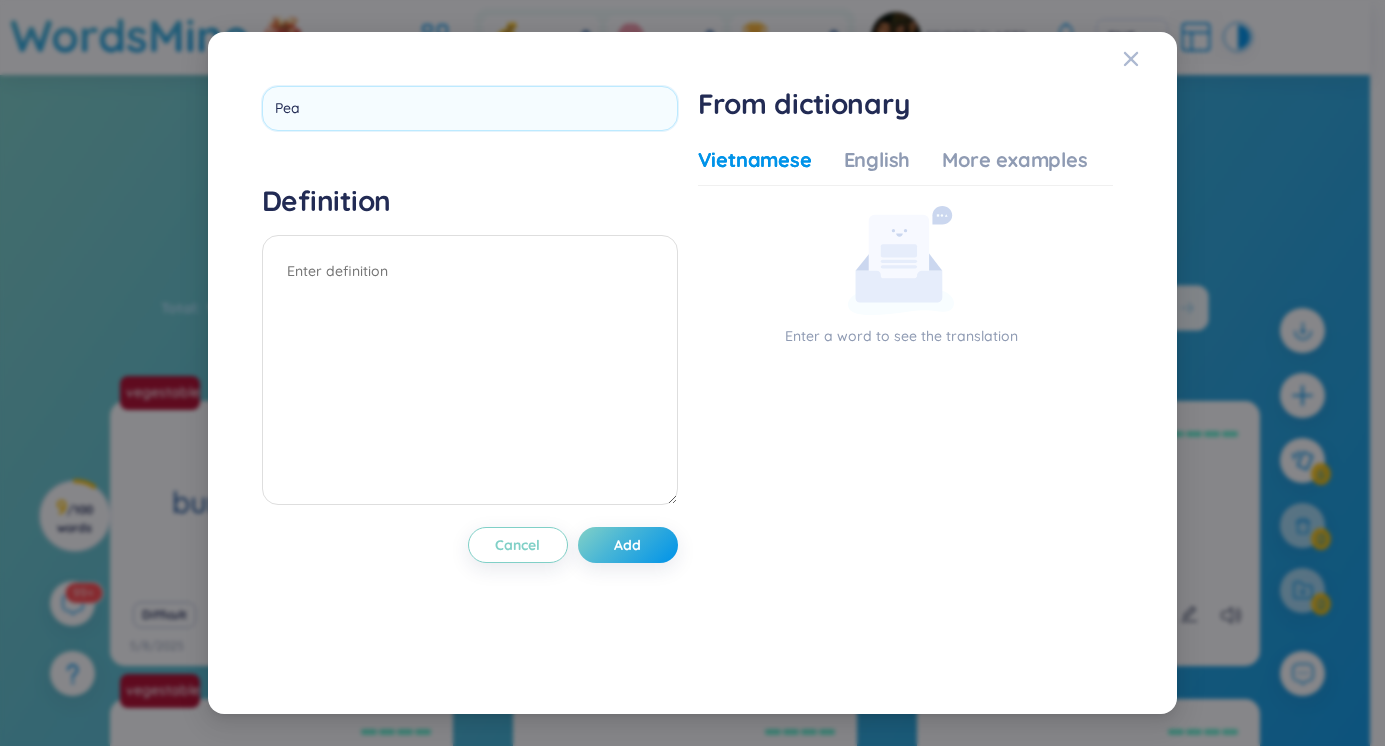type on "Pear" 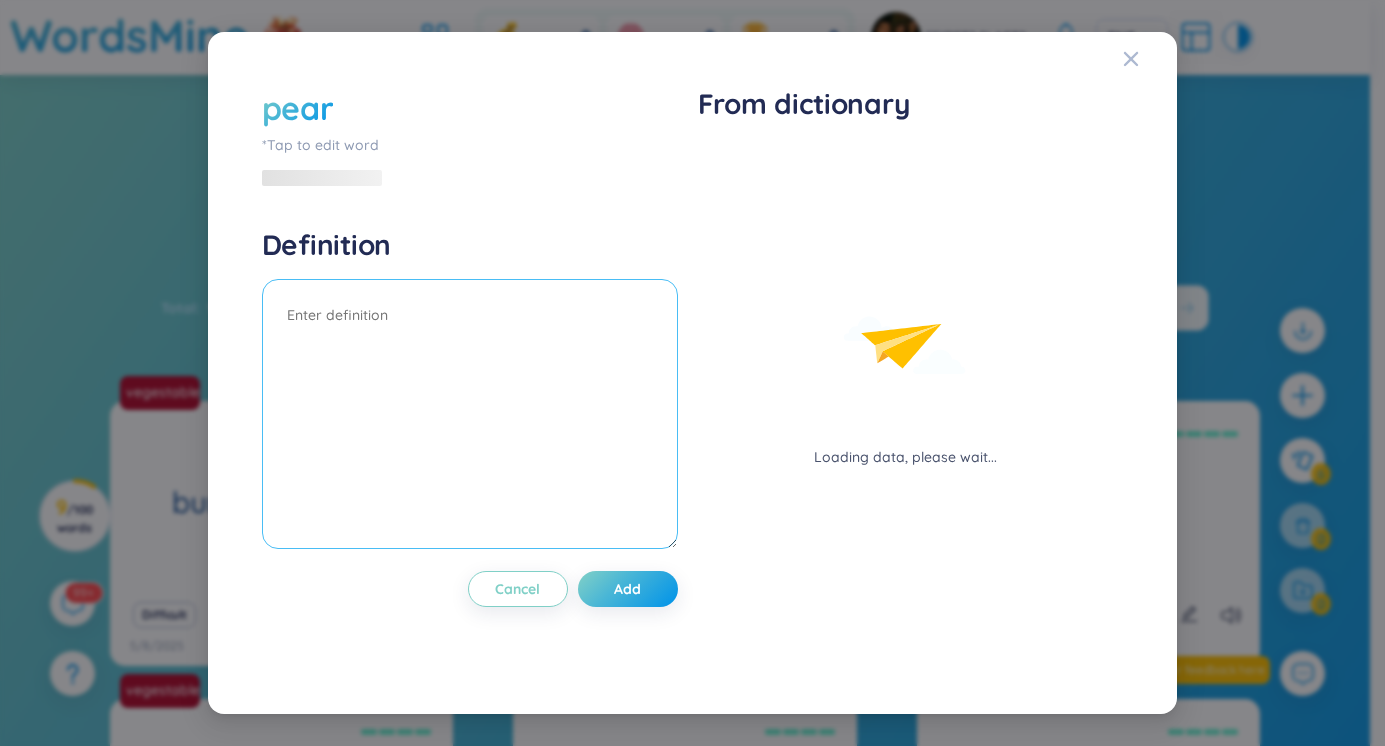 click on "Definition" at bounding box center (470, 391) 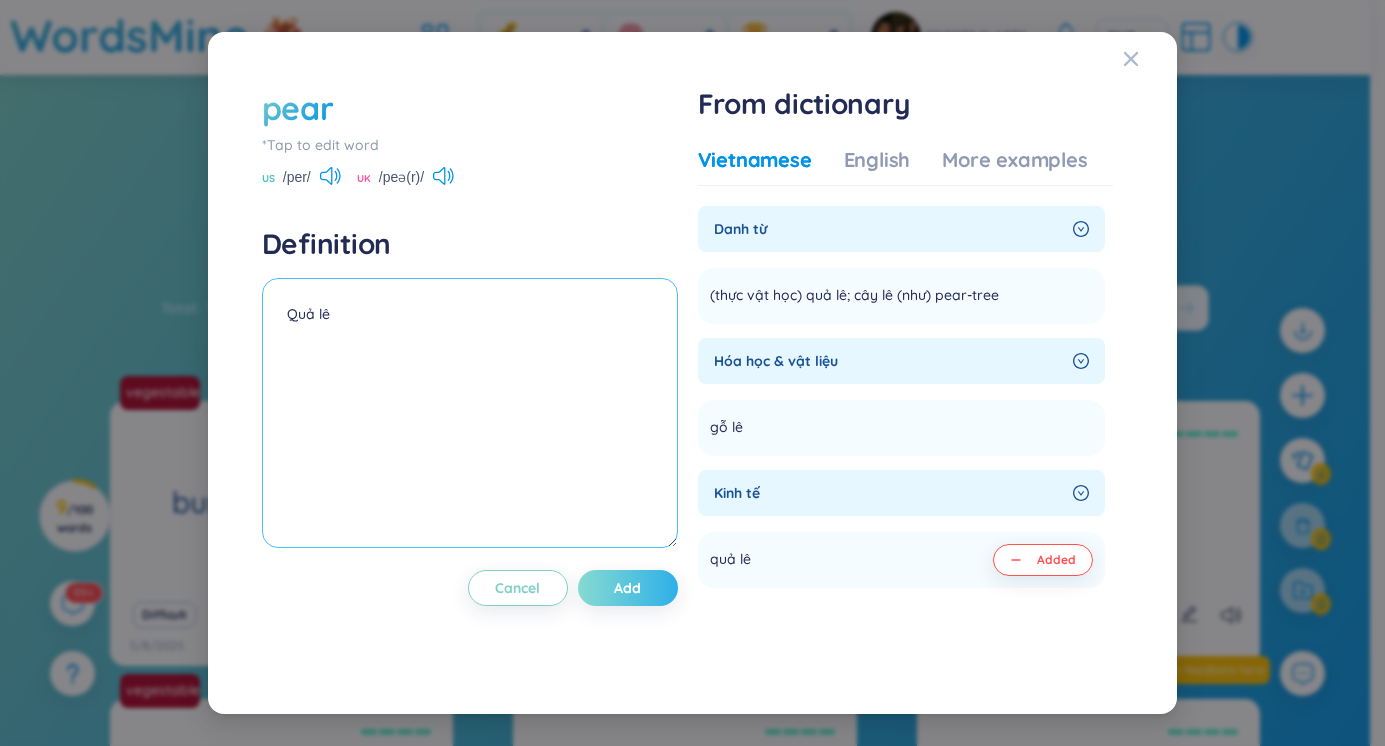 type on "Quả lê" 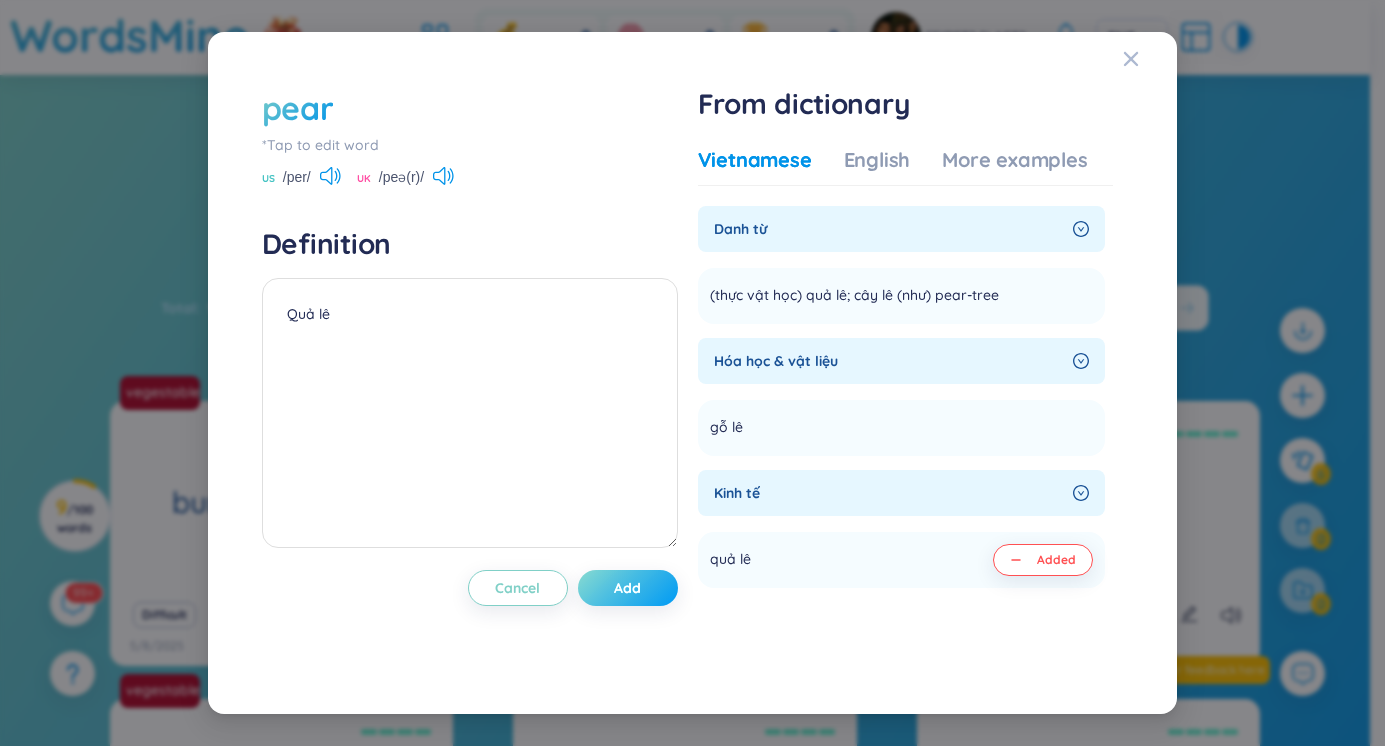 click on "Add" at bounding box center (627, 588) 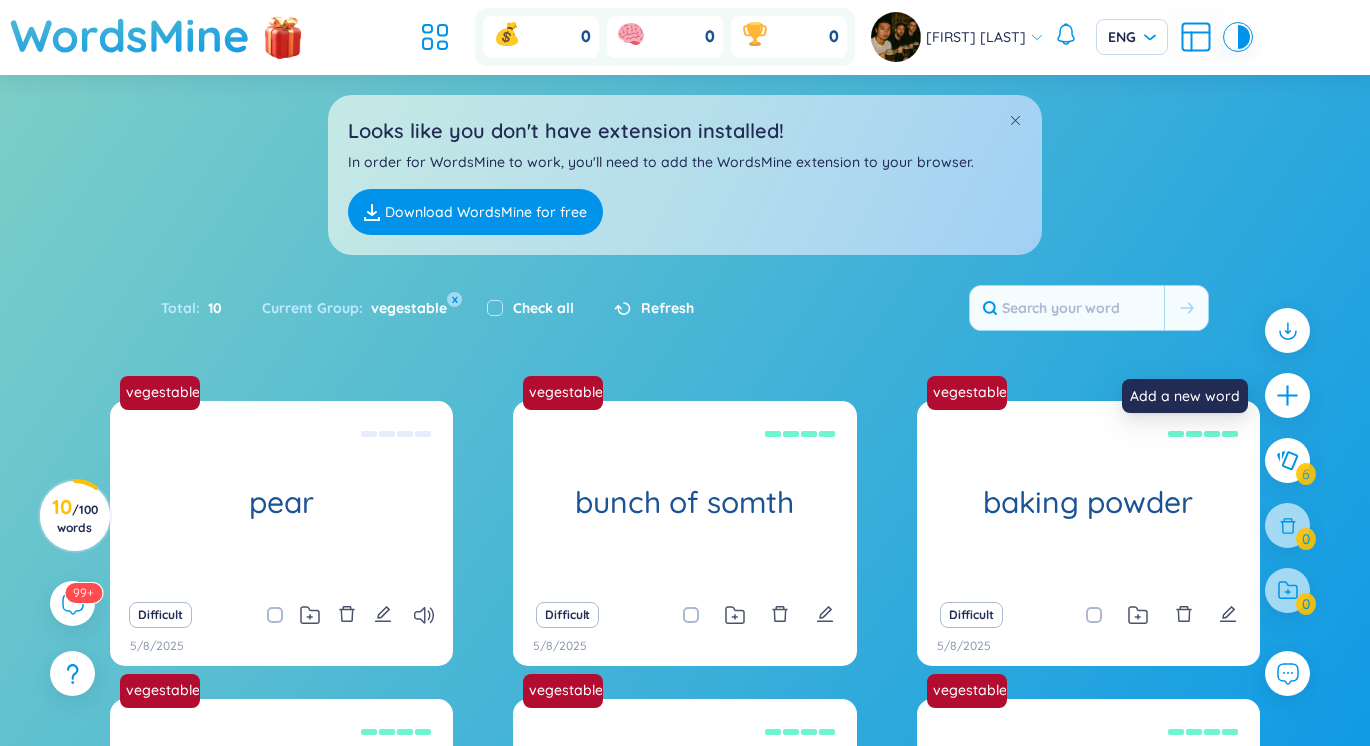 click at bounding box center (1287, 395) 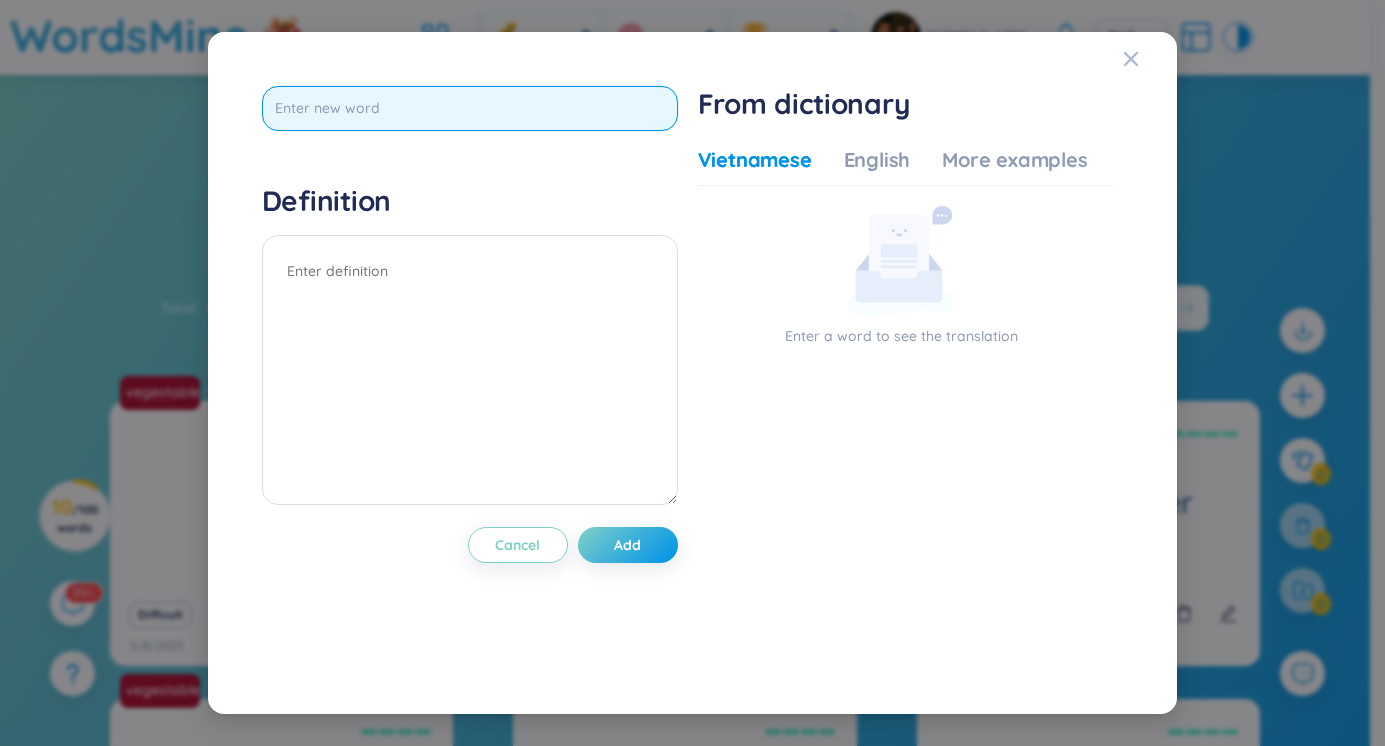 click at bounding box center (470, 108) 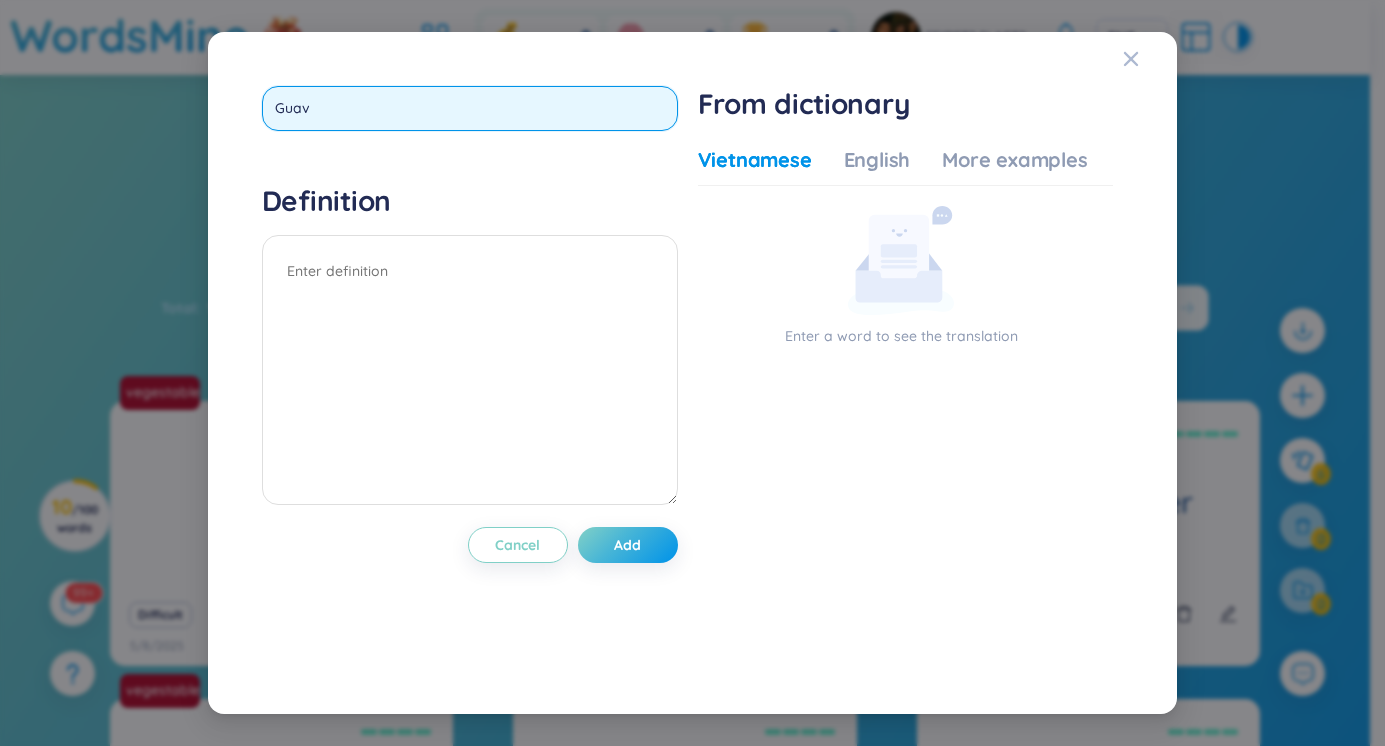 type on "Guava" 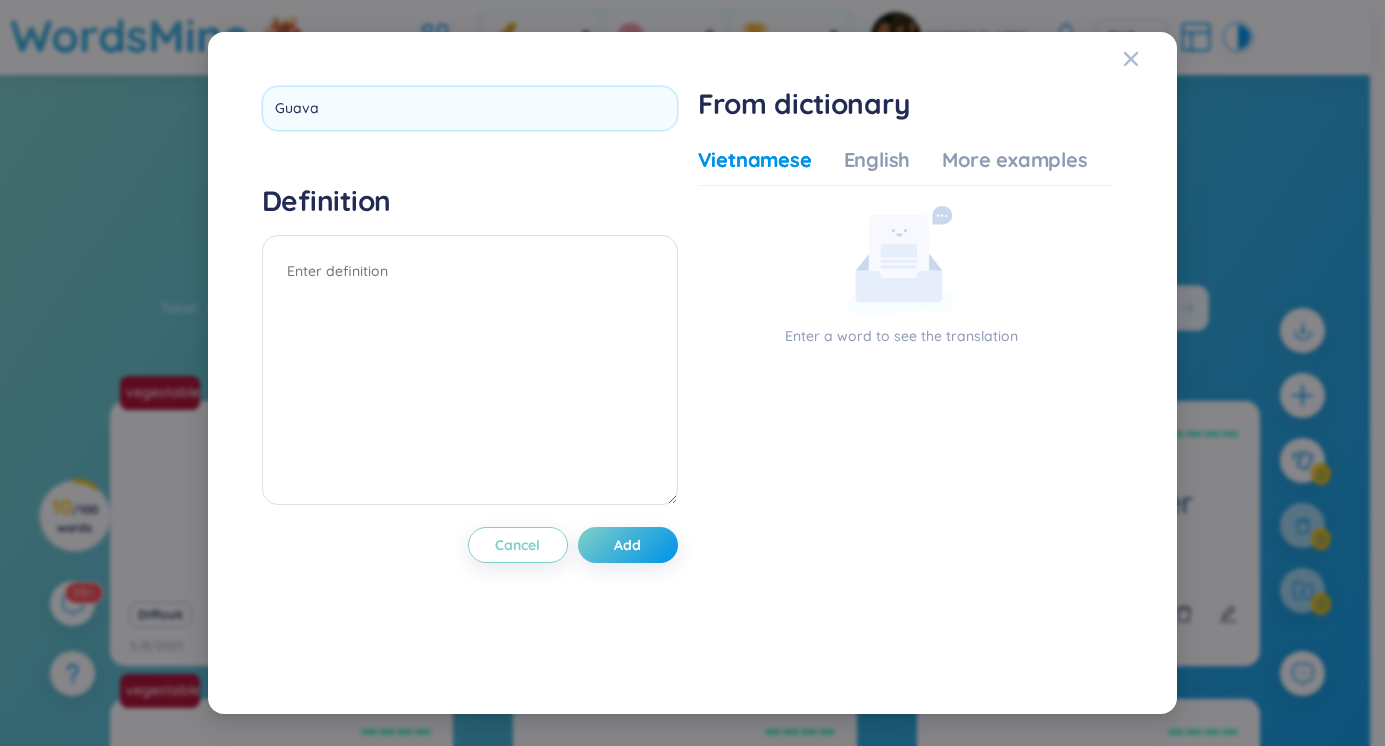 click on "Guava Definition Cancel Add" at bounding box center (470, 373) 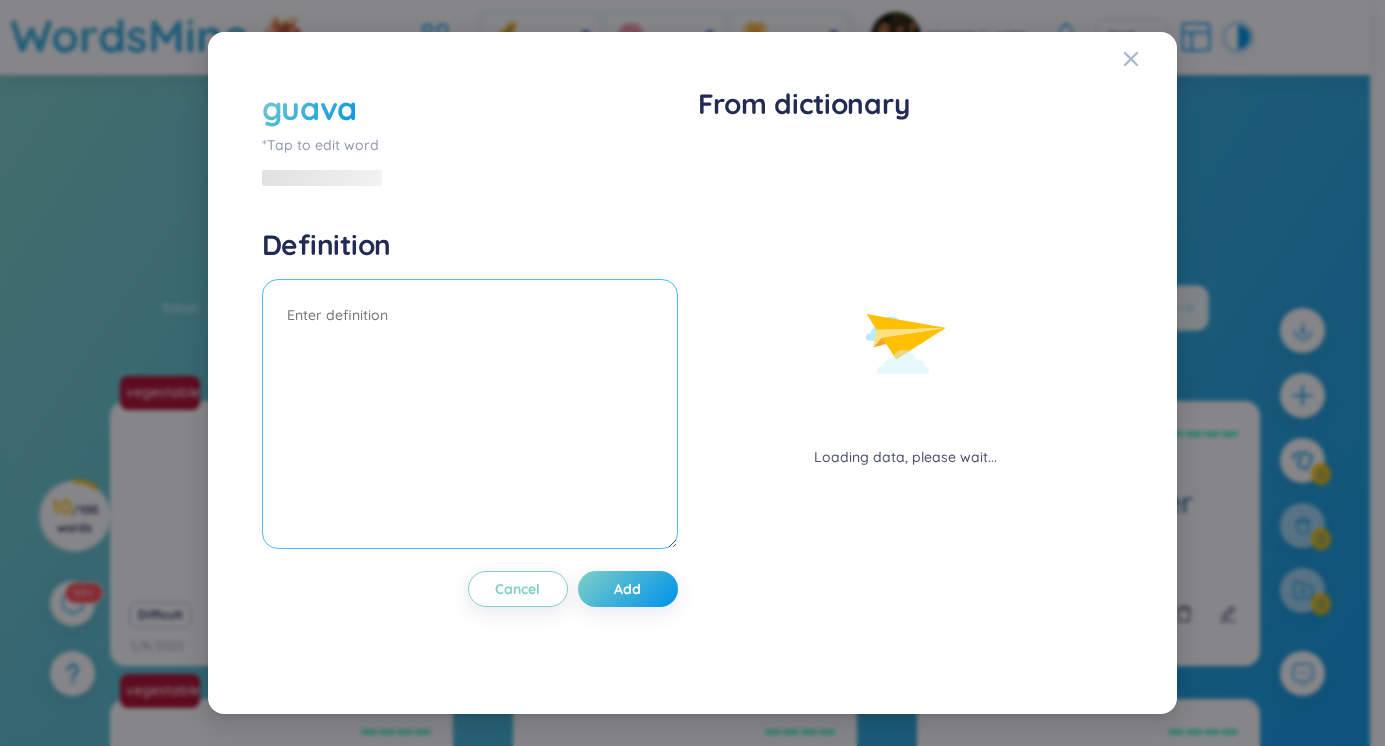 click at bounding box center [470, 414] 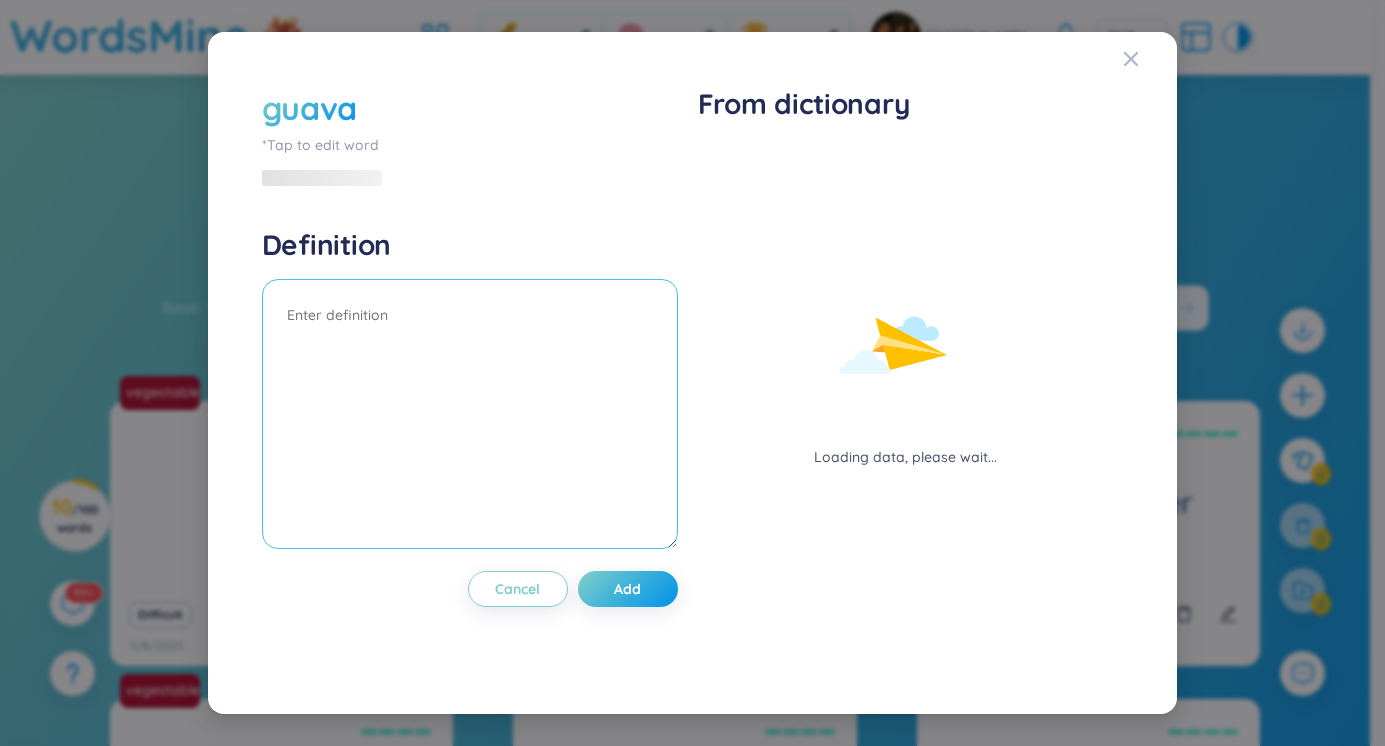 type on "O" 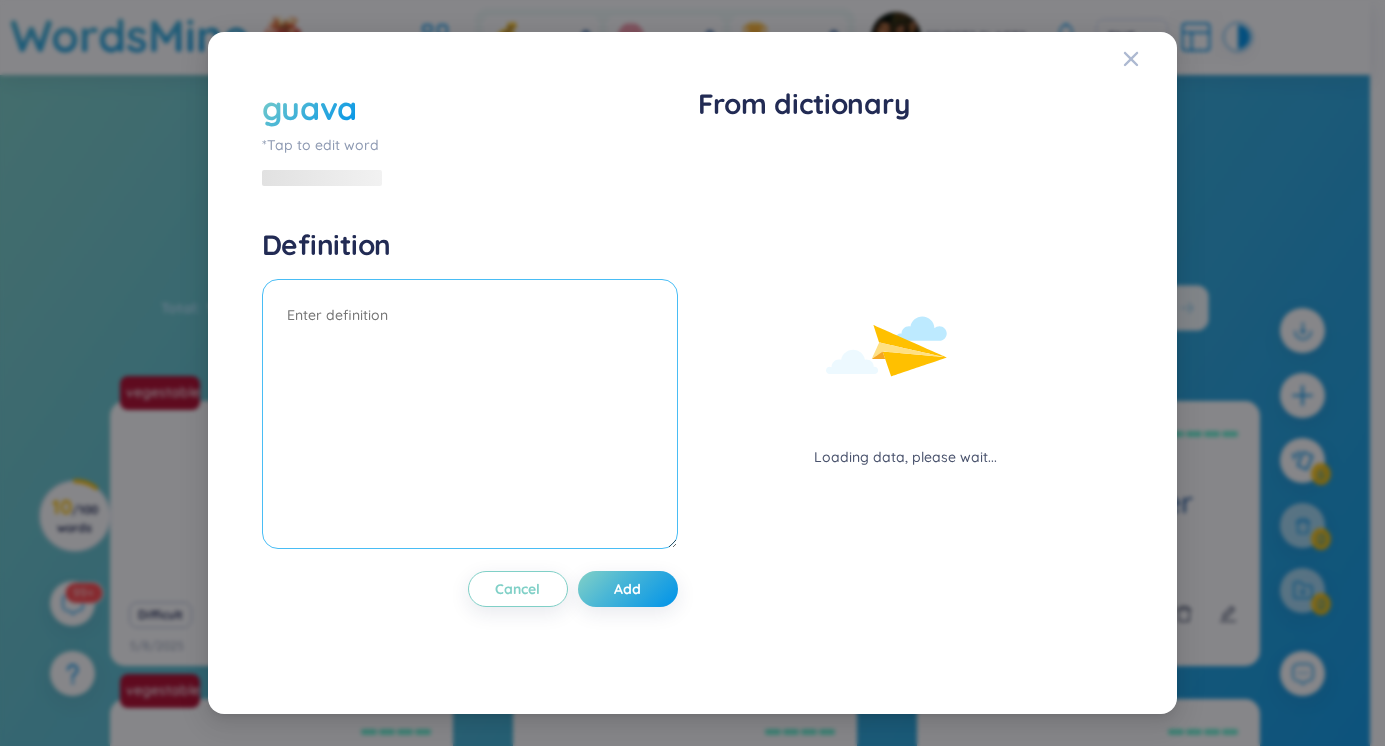 type on "Ô" 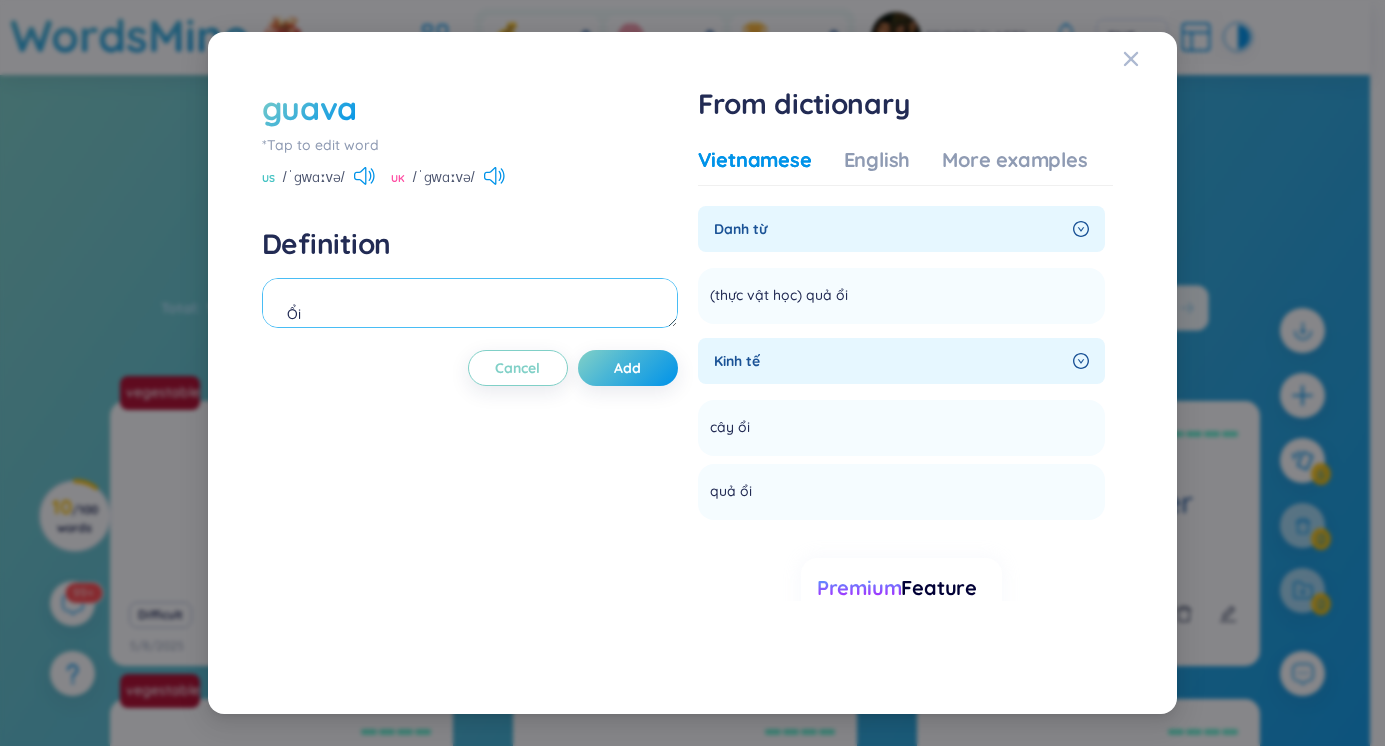 click on "Ổi" at bounding box center [470, 303] 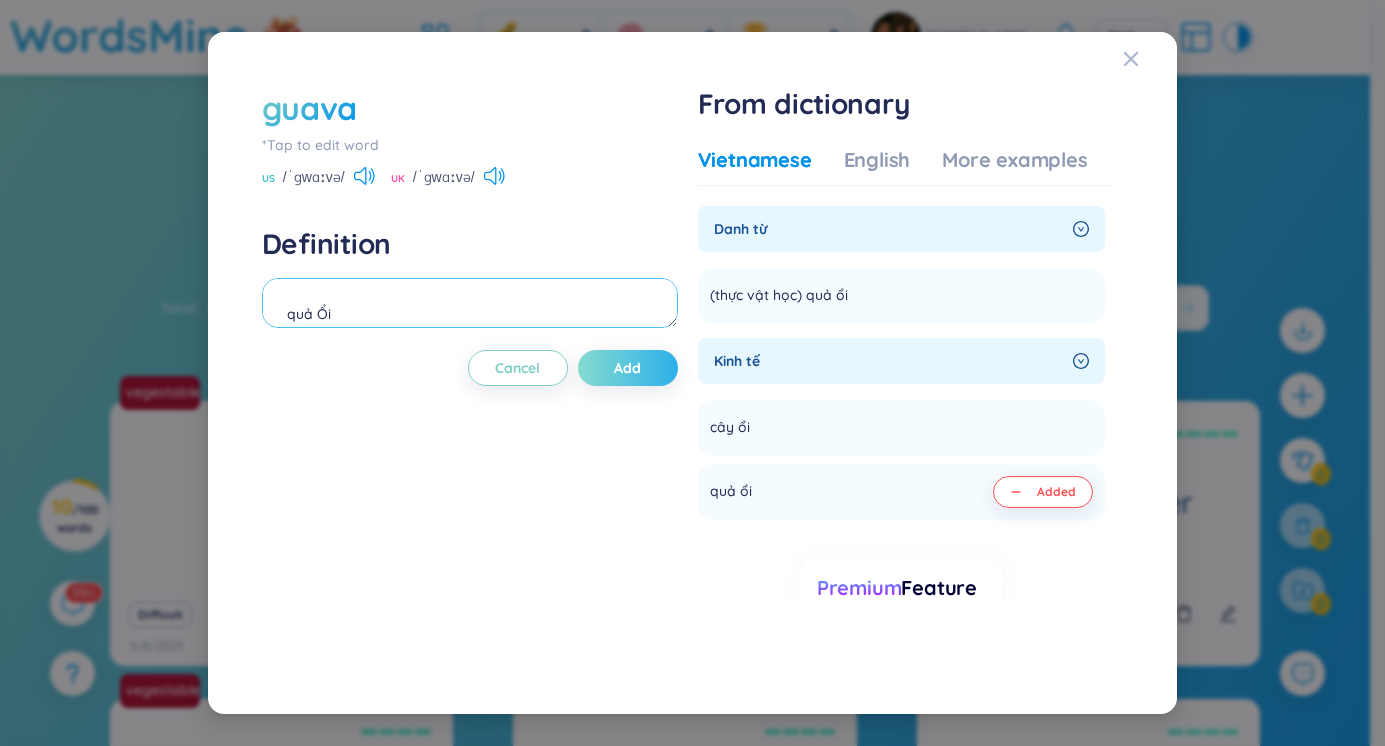 type on "quả Ổi" 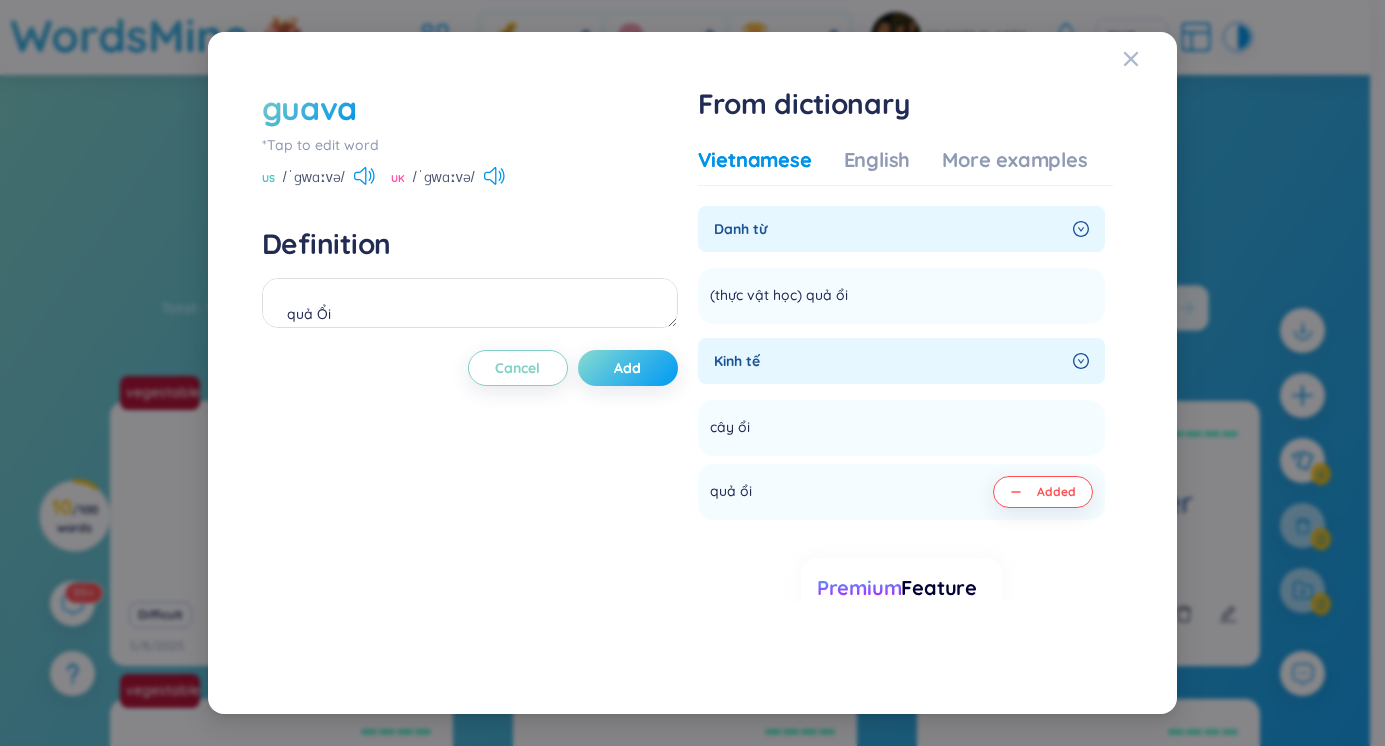 click on "Add" at bounding box center [628, 368] 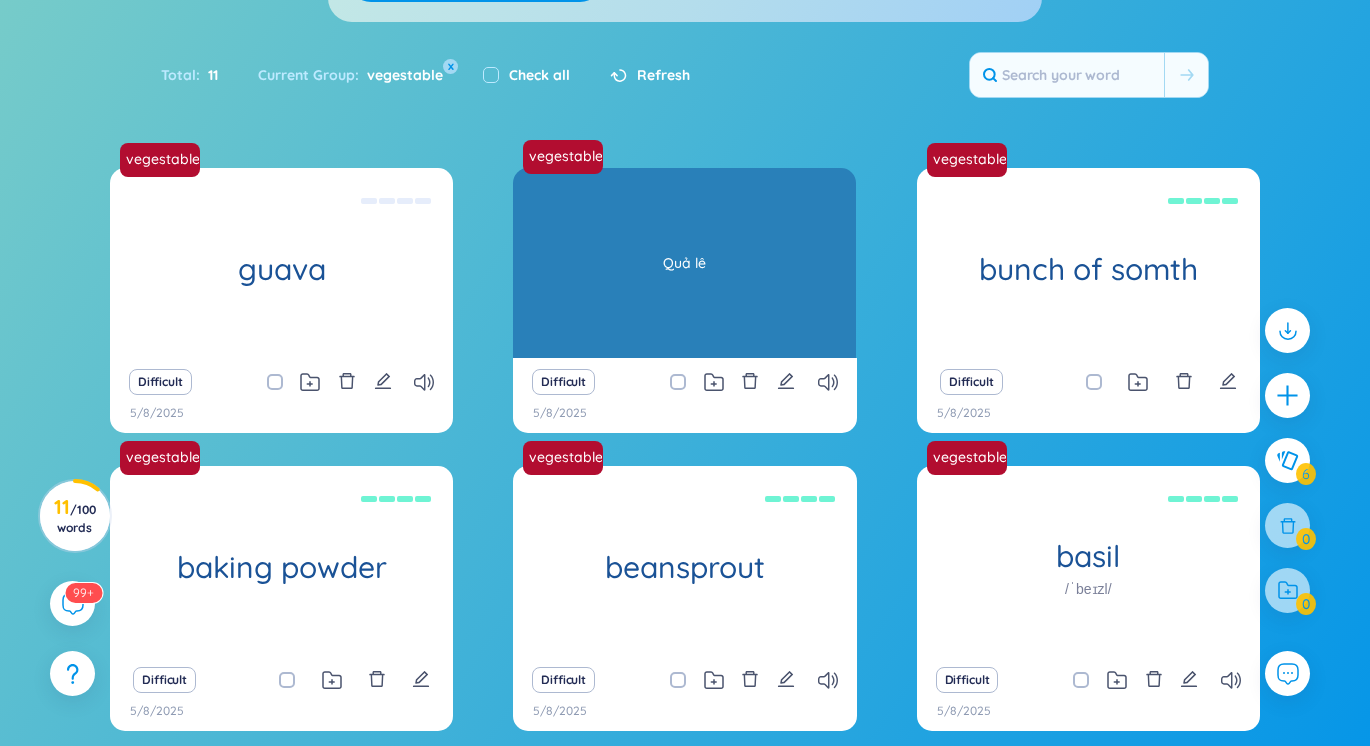 scroll, scrollTop: 233, scrollLeft: 0, axis: vertical 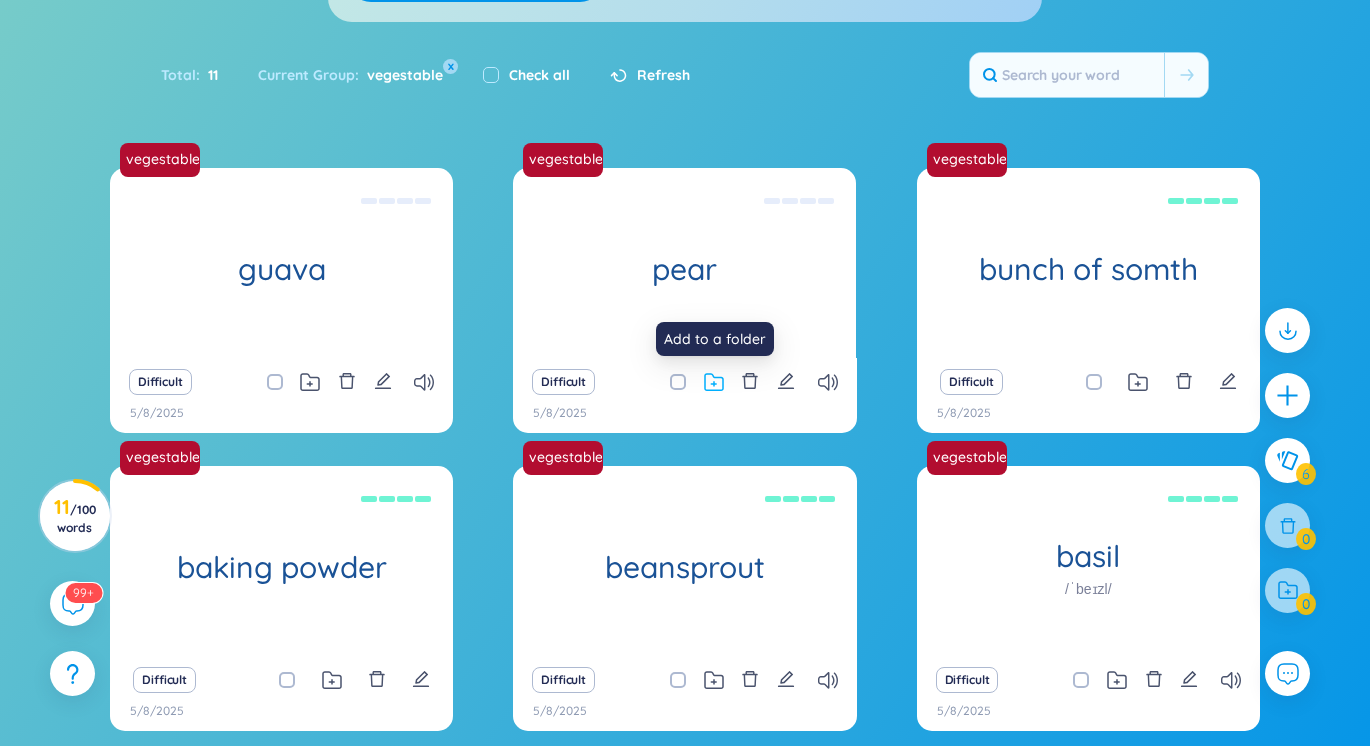 click 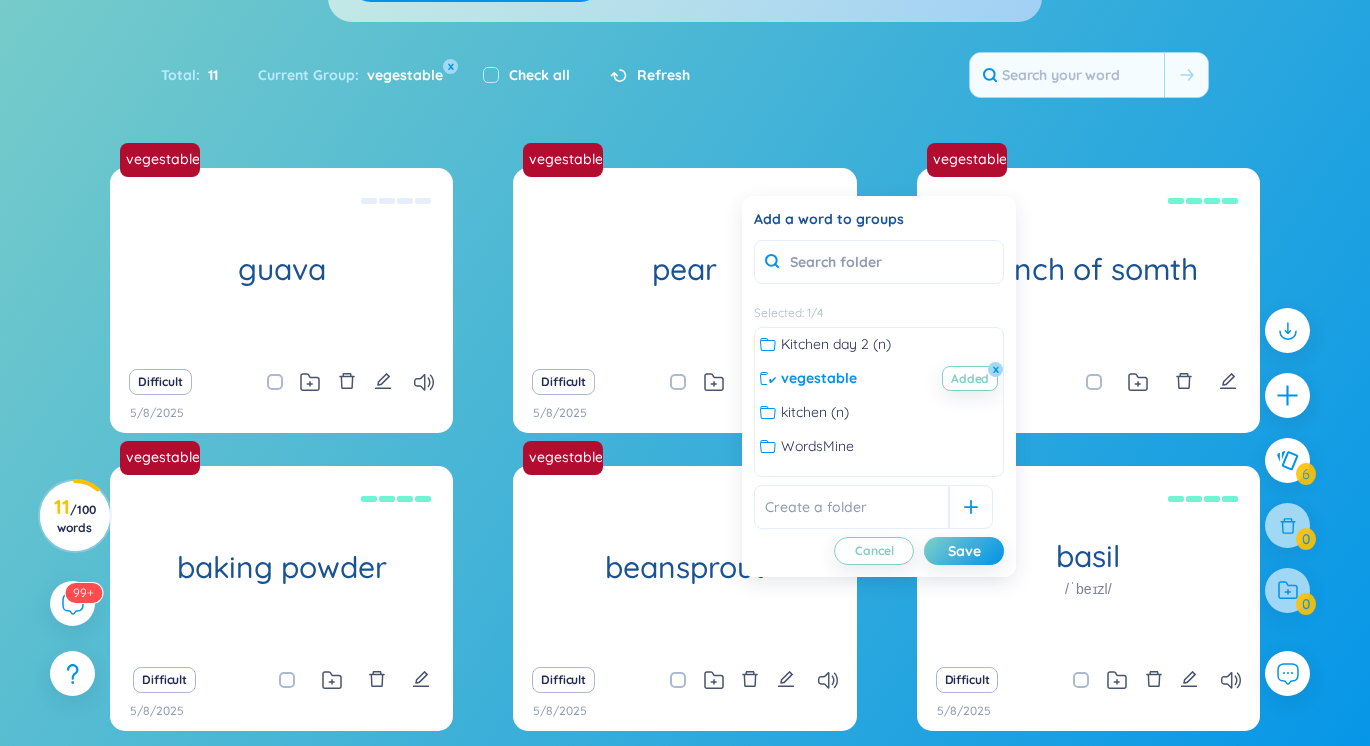 click at bounding box center [851, 507] 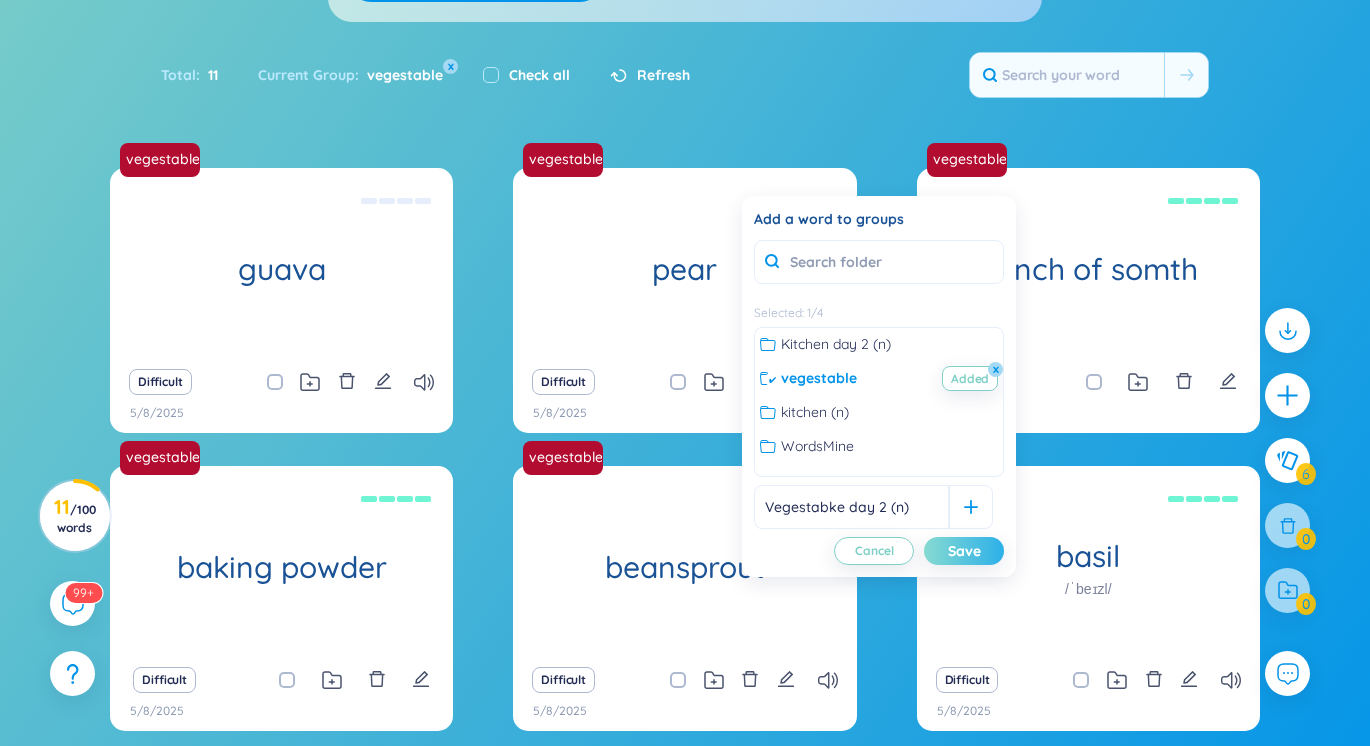 type on "Vegestabke day 2 (n)" 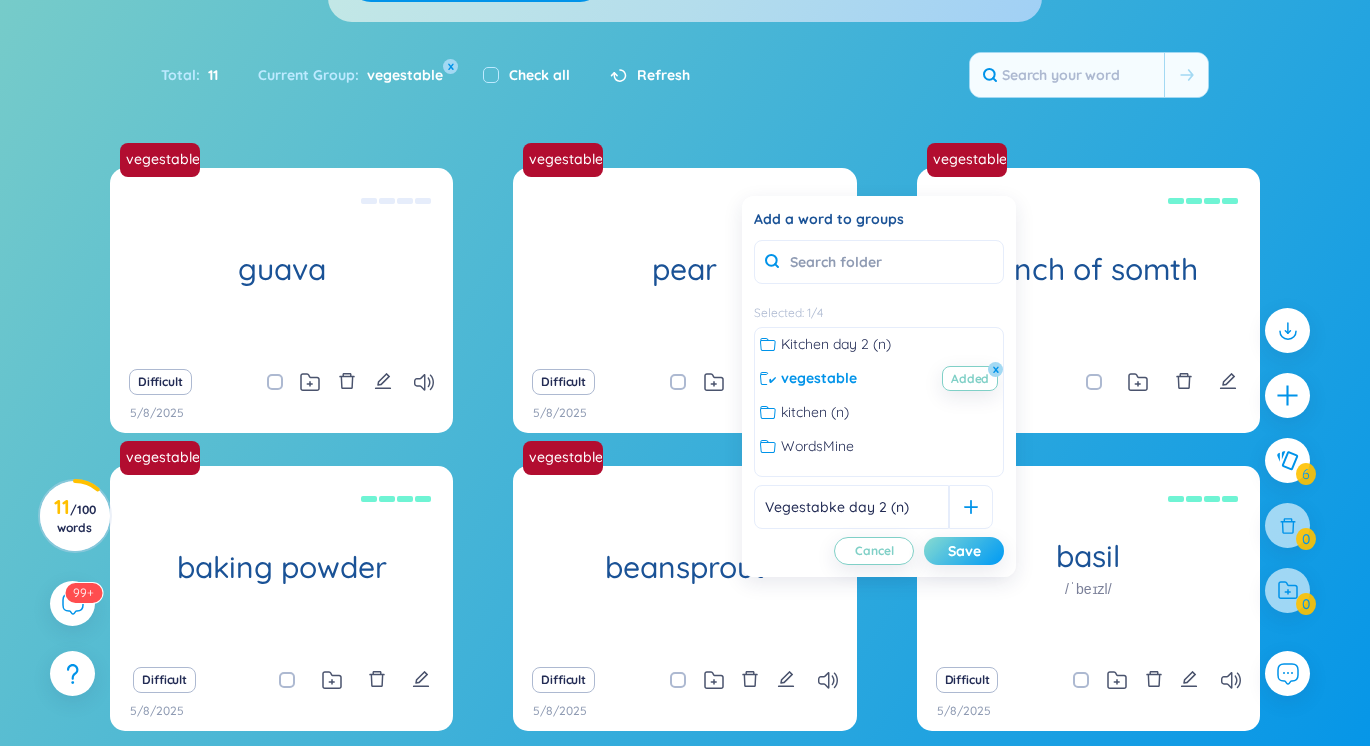 click on "Save" at bounding box center [964, 551] 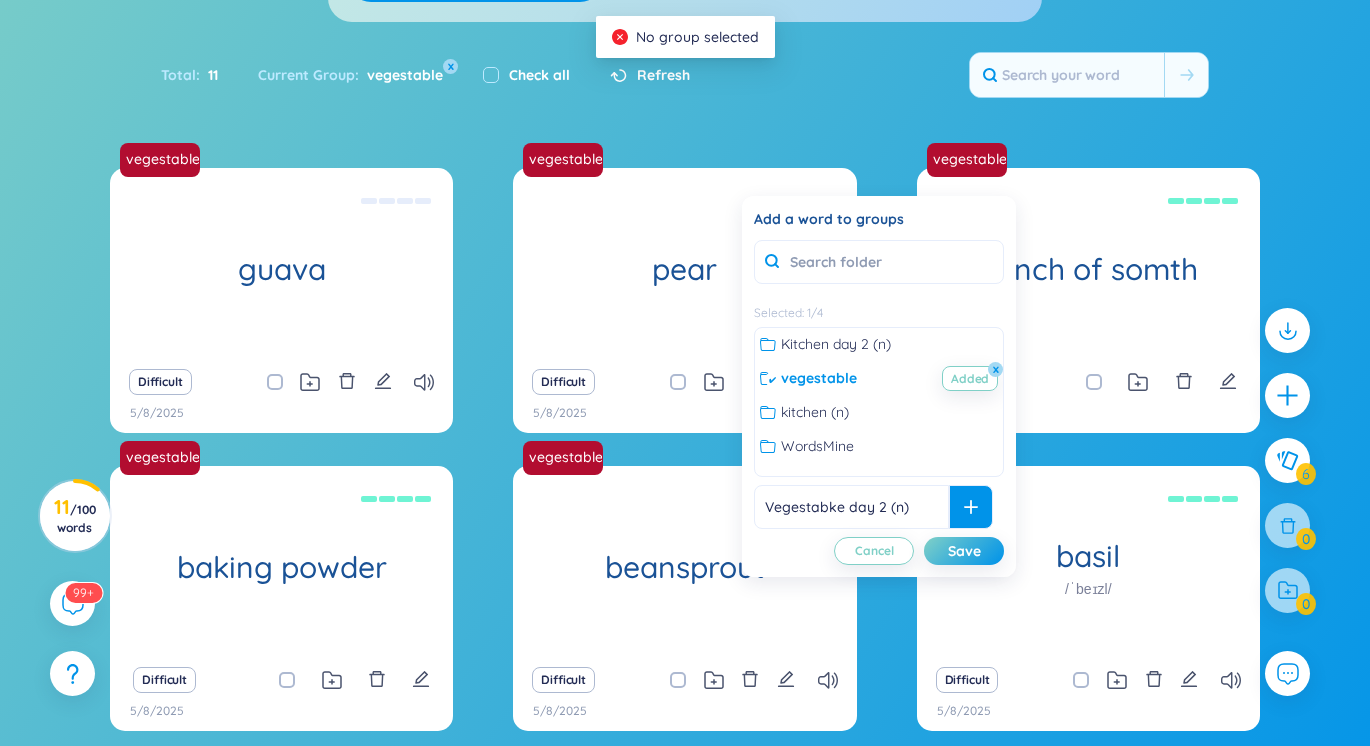 click at bounding box center [971, 507] 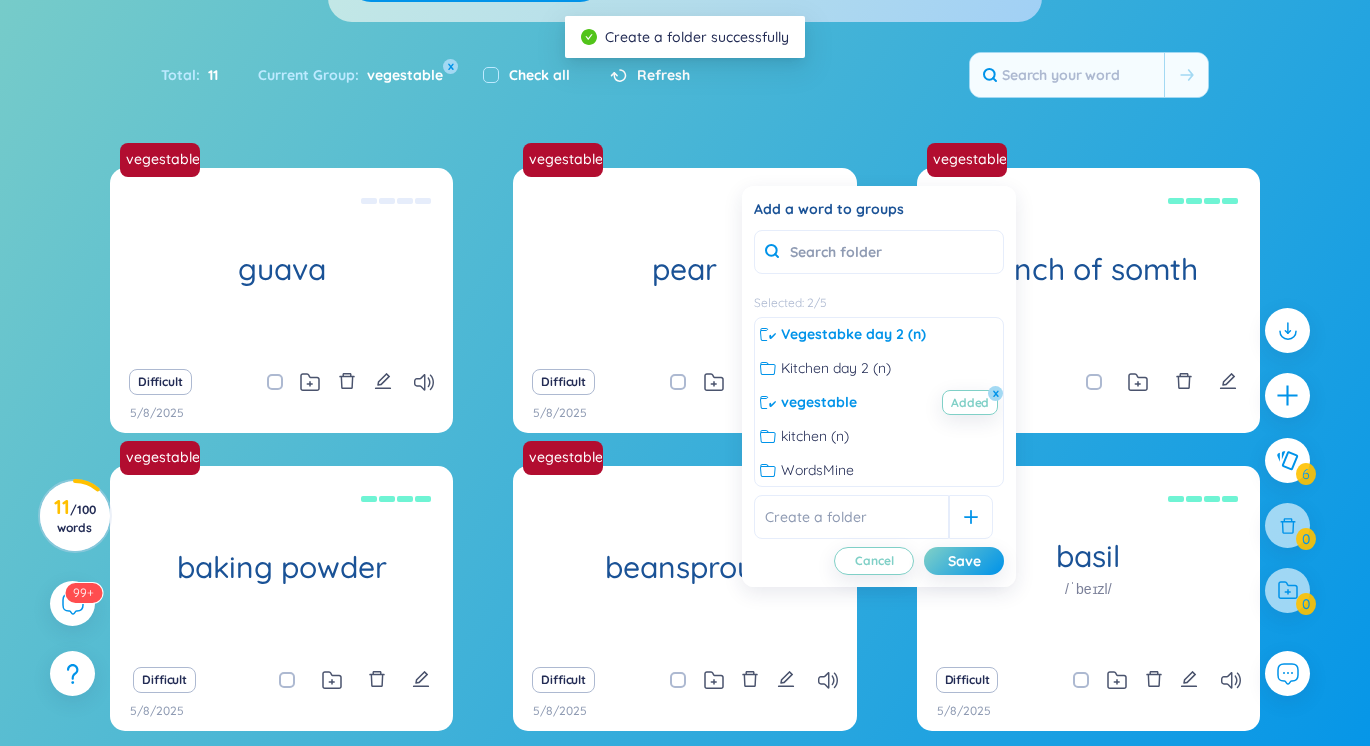 click on "vegestable guava quả Ổi Difficult 5/8/2025 vegestable pear Quả lê
Difficult 5/8/2025 vegestable bunch of somth 1 nải gì đó
Eg: A bunch of banana Difficult 5/8/2025 vegestable baking powder bột nở Difficult 5/8/2025 vegestable beansprout Giá đỗ Difficult 5/8/2025 vegestable basil /ˈbeɪzl/ Húng quế Difficult 5/8/2025" at bounding box center [685, 462] 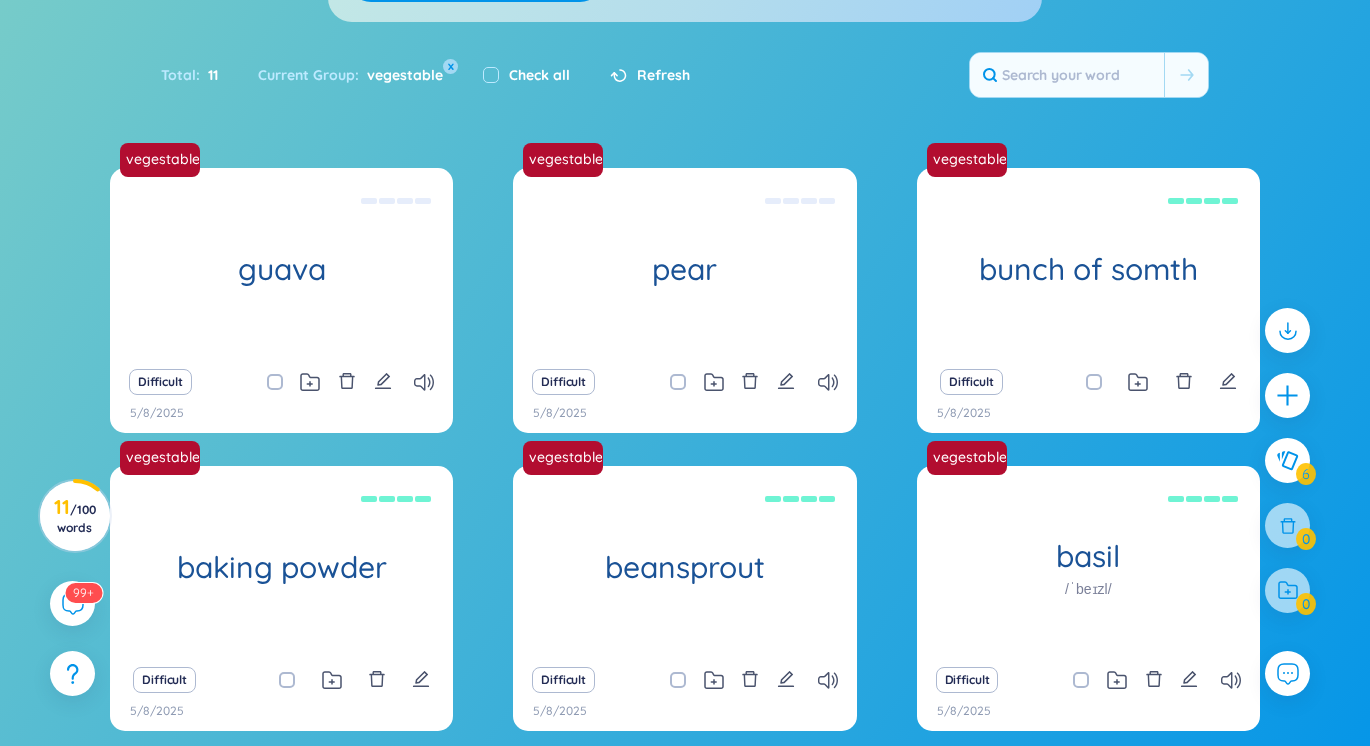 click on "Difficult" at bounding box center [684, 382] 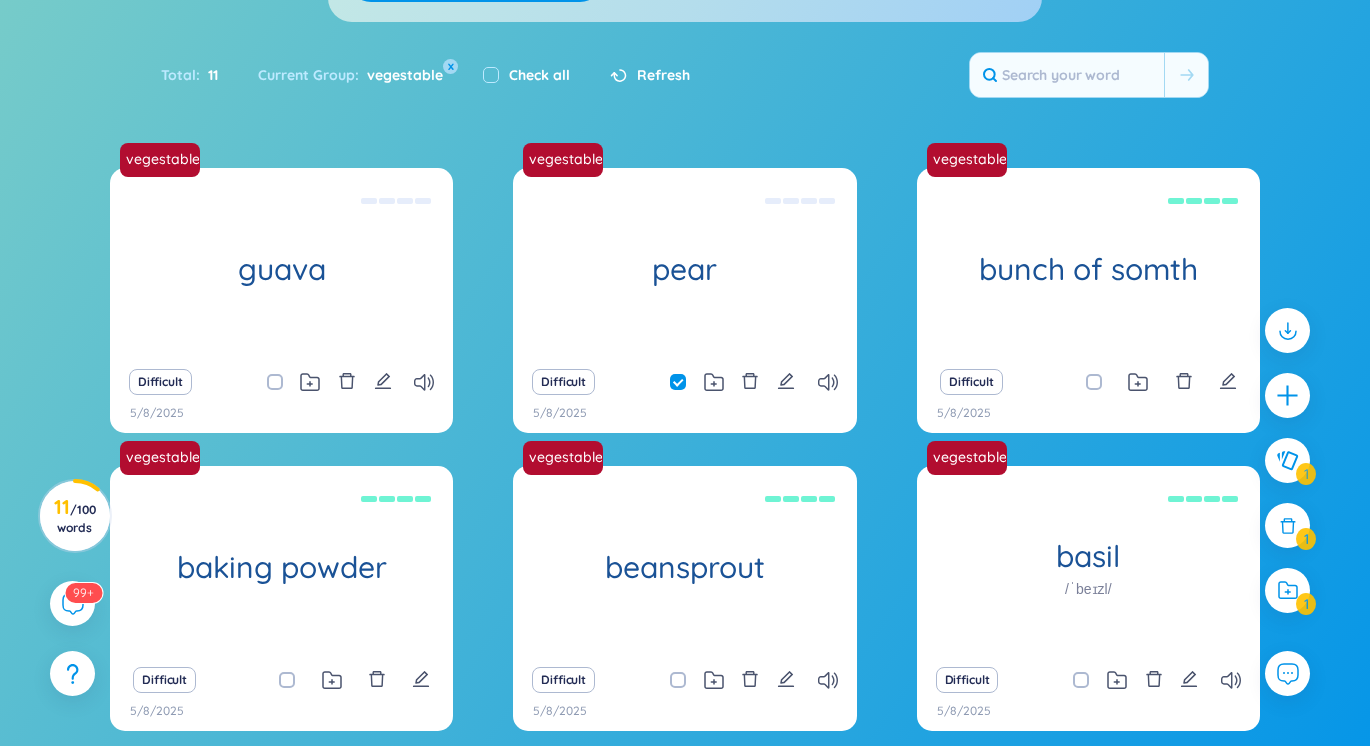 click at bounding box center [275, 382] 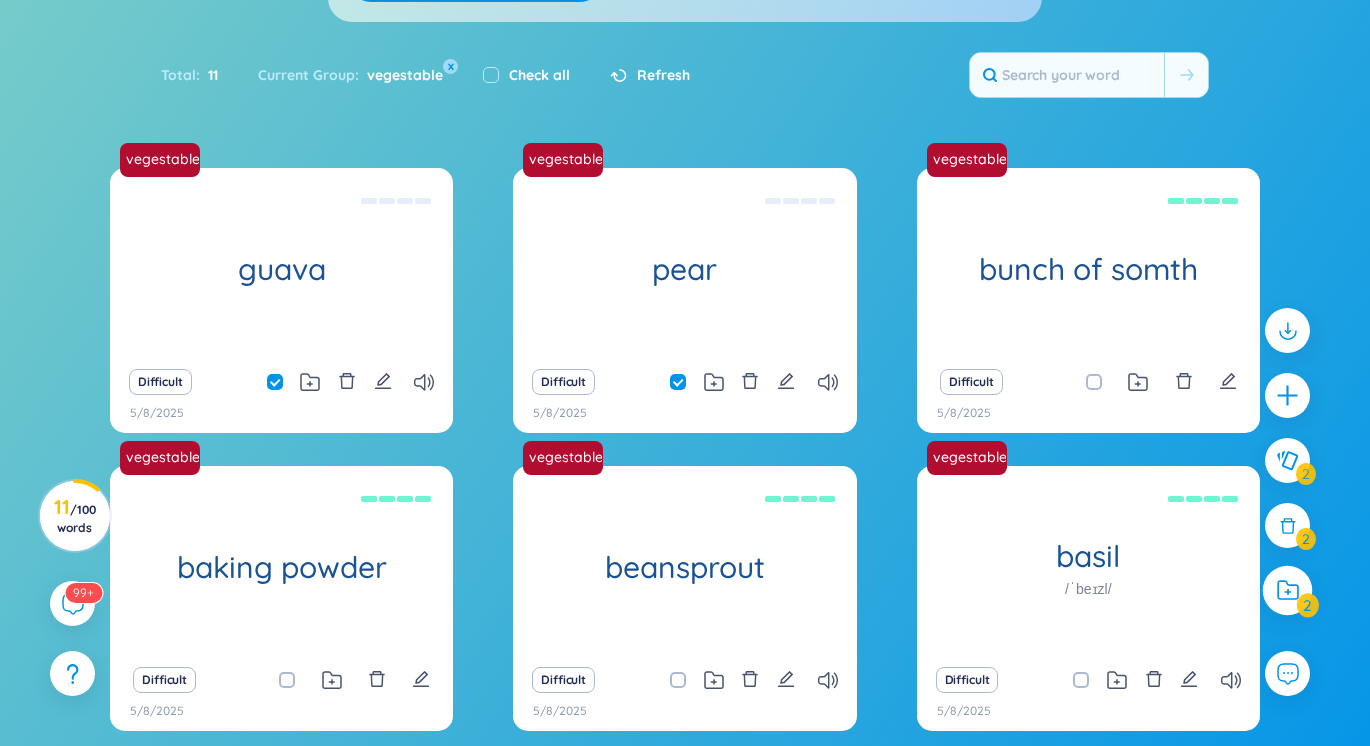 click 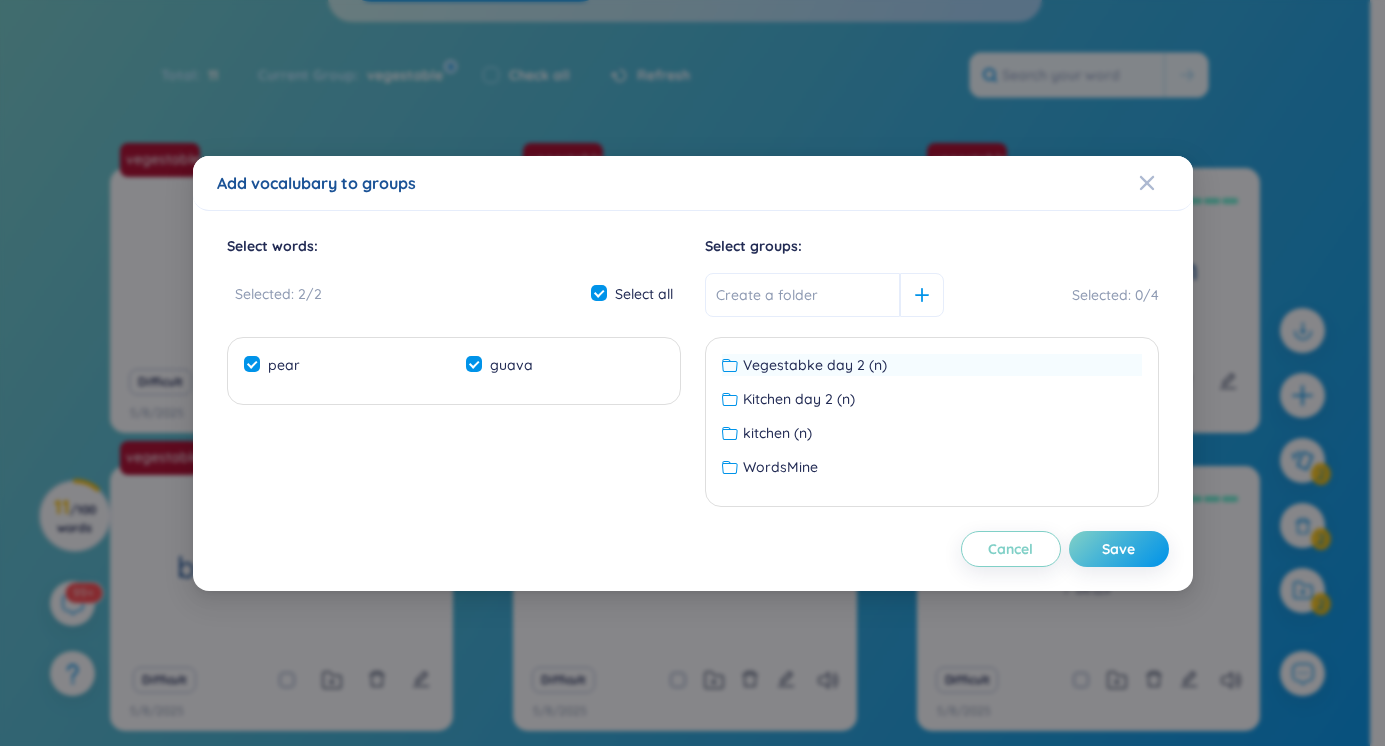 click on "Vegestabke day 2 (n)" at bounding box center (815, 365) 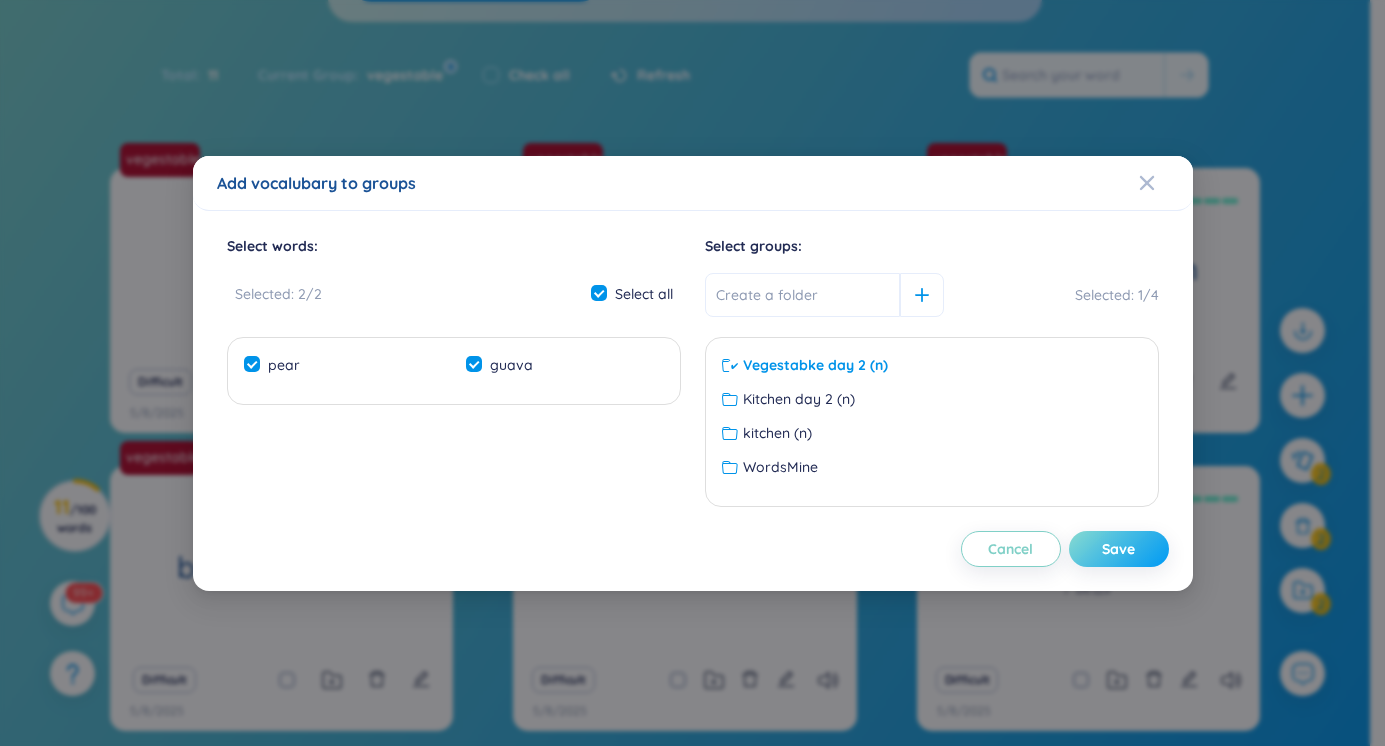 click on "Save" at bounding box center [1119, 549] 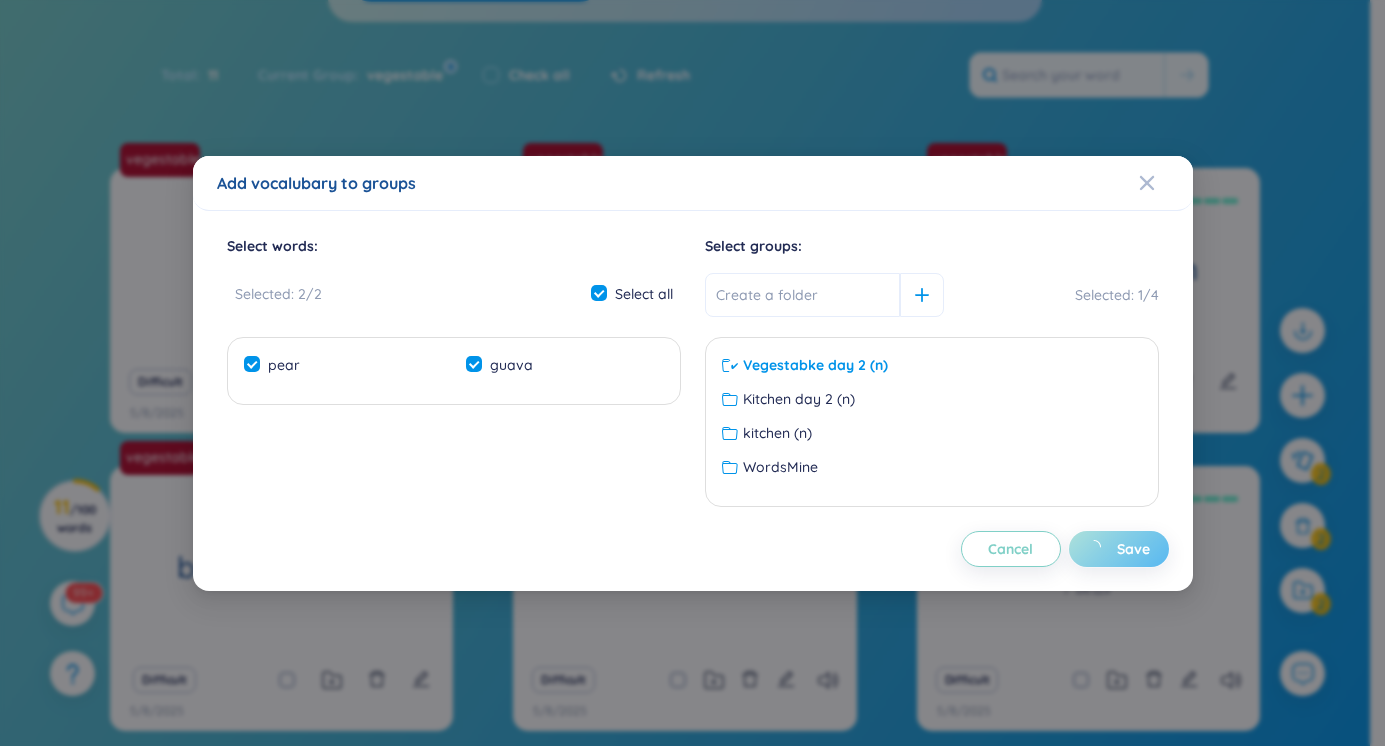 checkbox on "false" 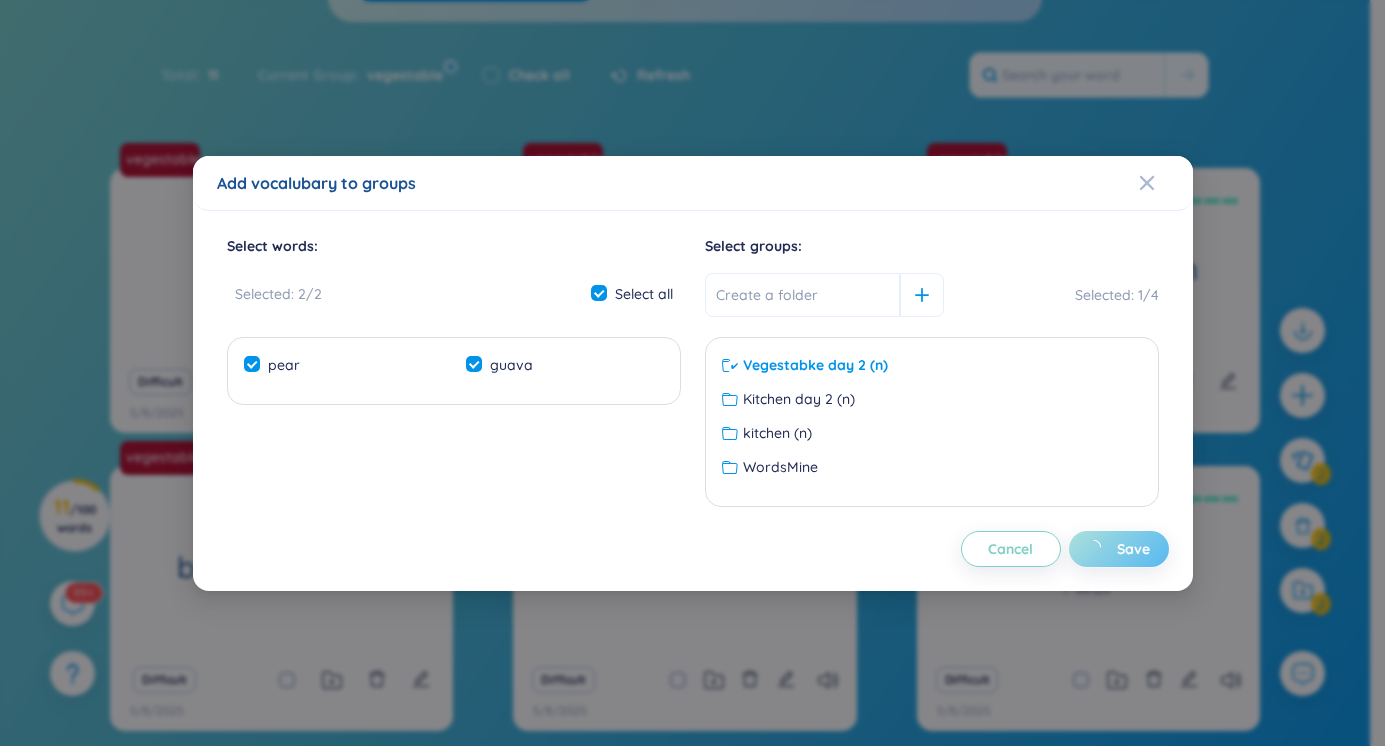 checkbox on "false" 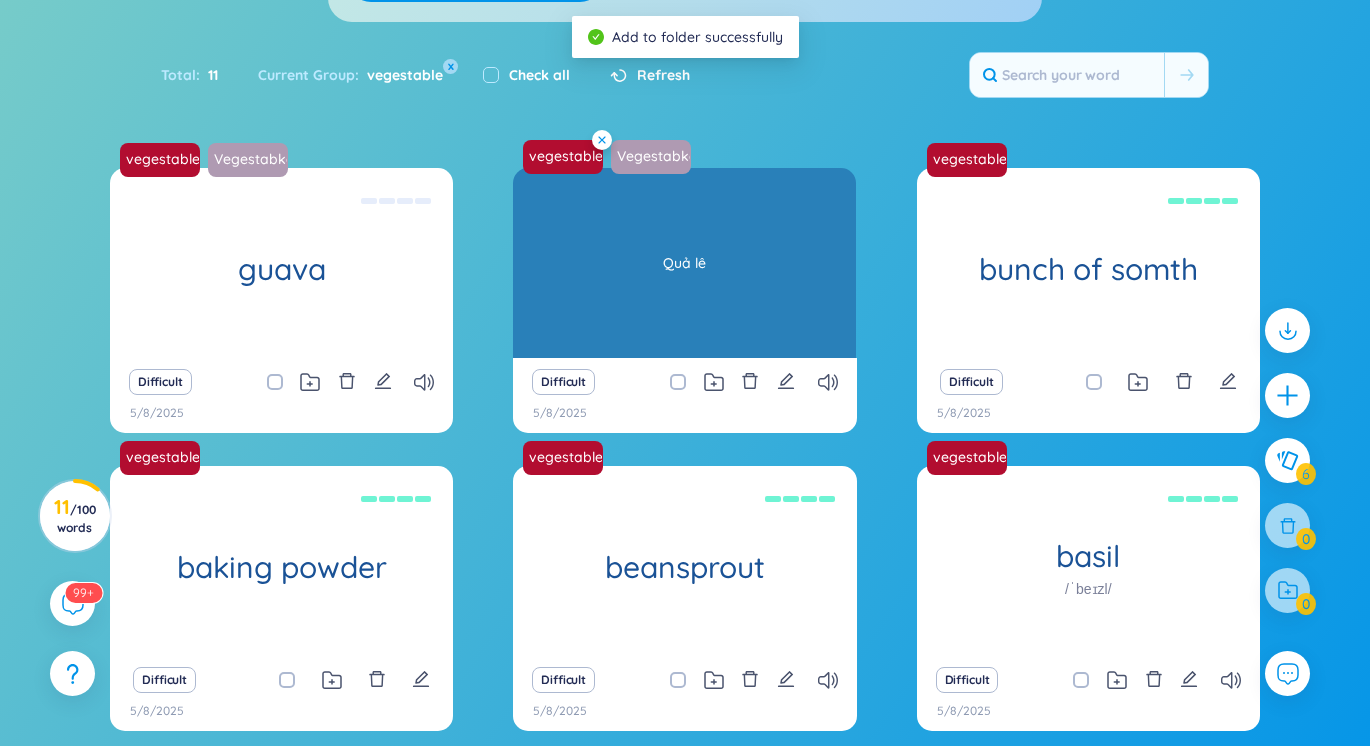click 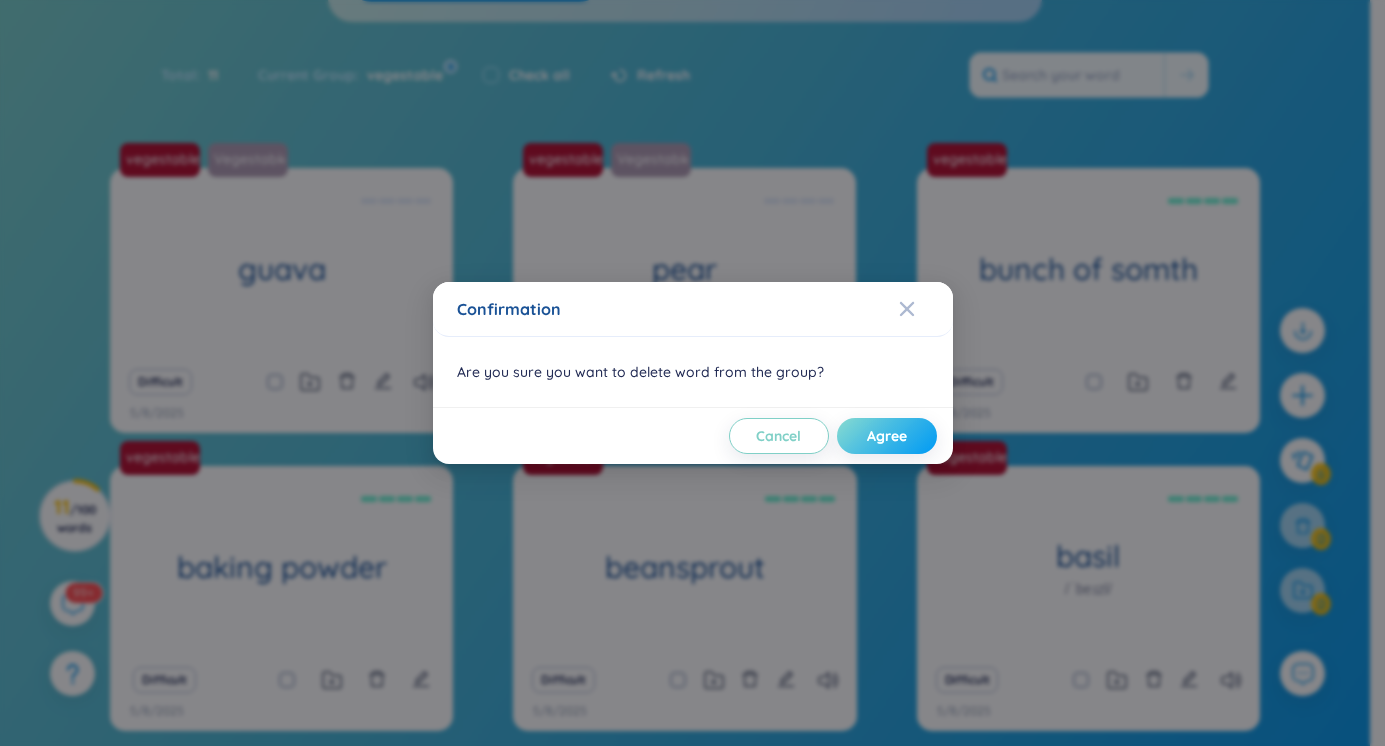 click on "Agree" at bounding box center [887, 436] 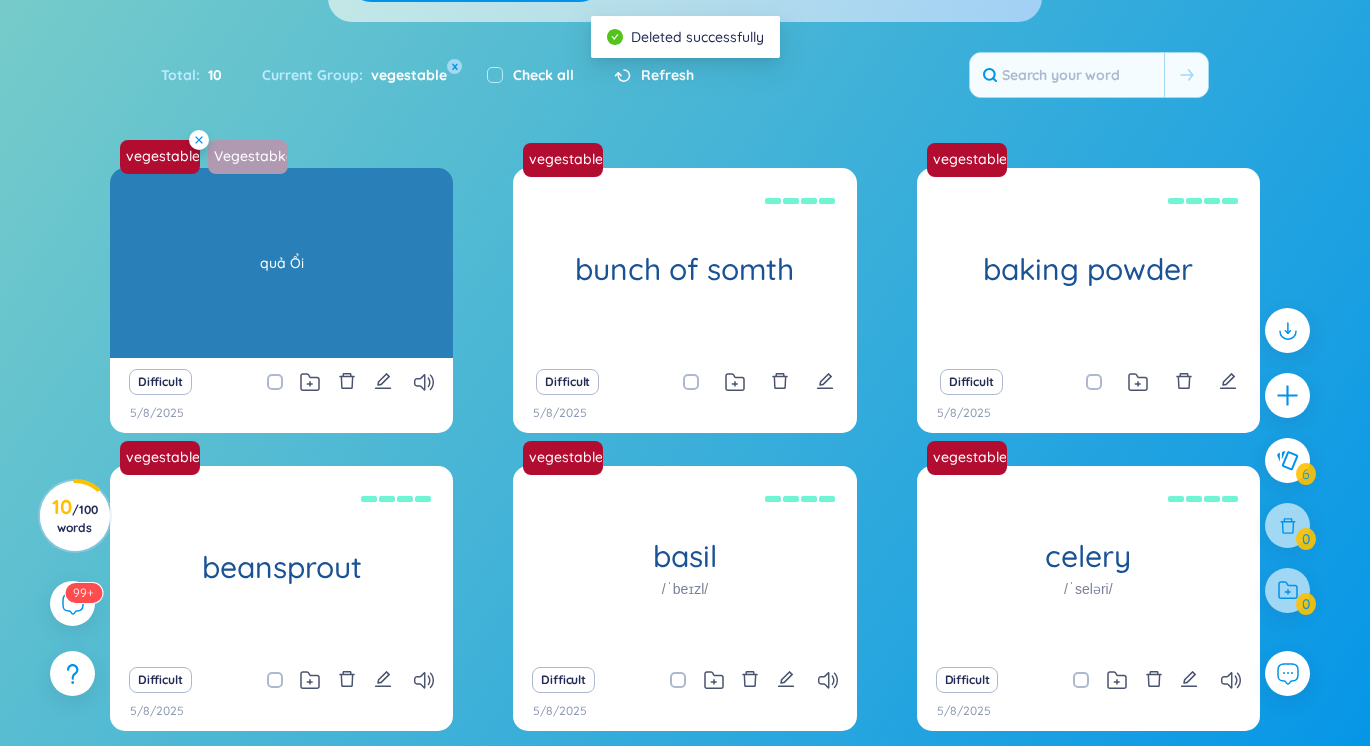 click at bounding box center [199, 140] 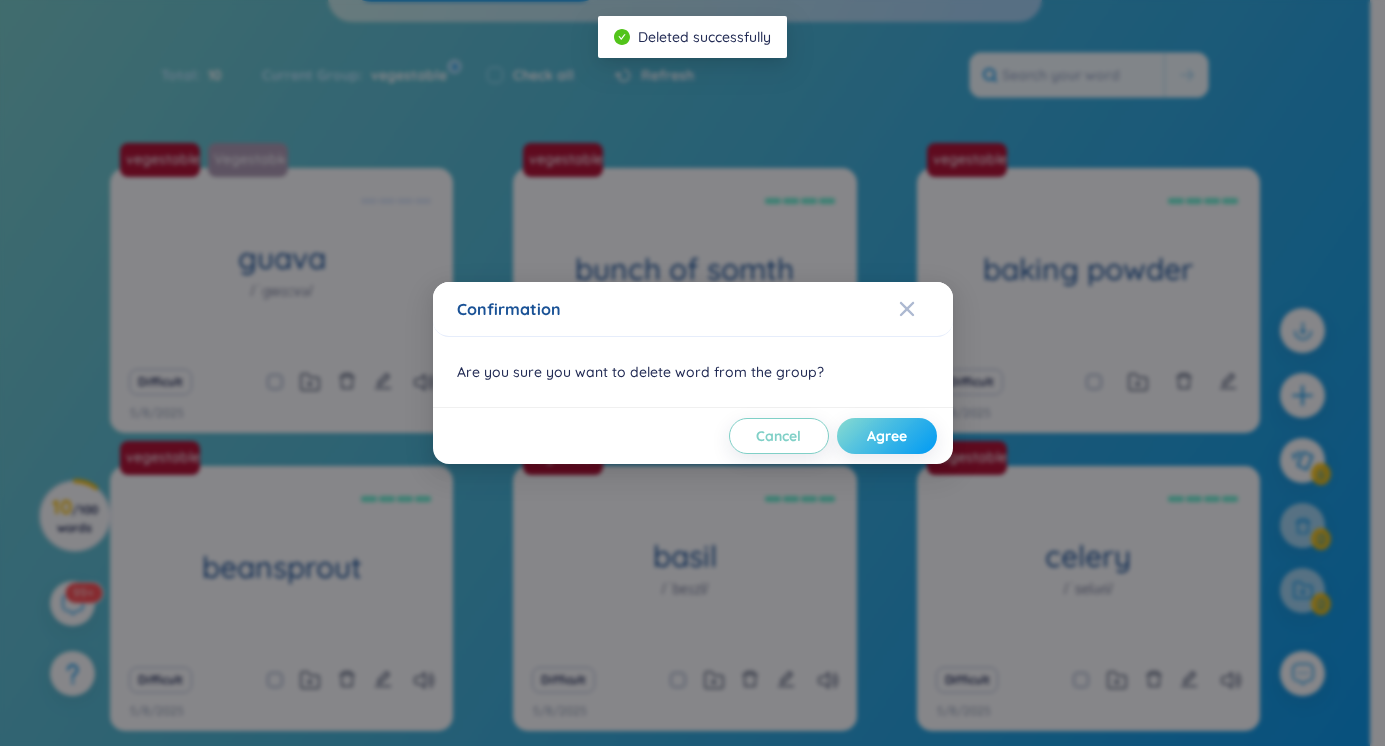 click on "Agree" at bounding box center [887, 436] 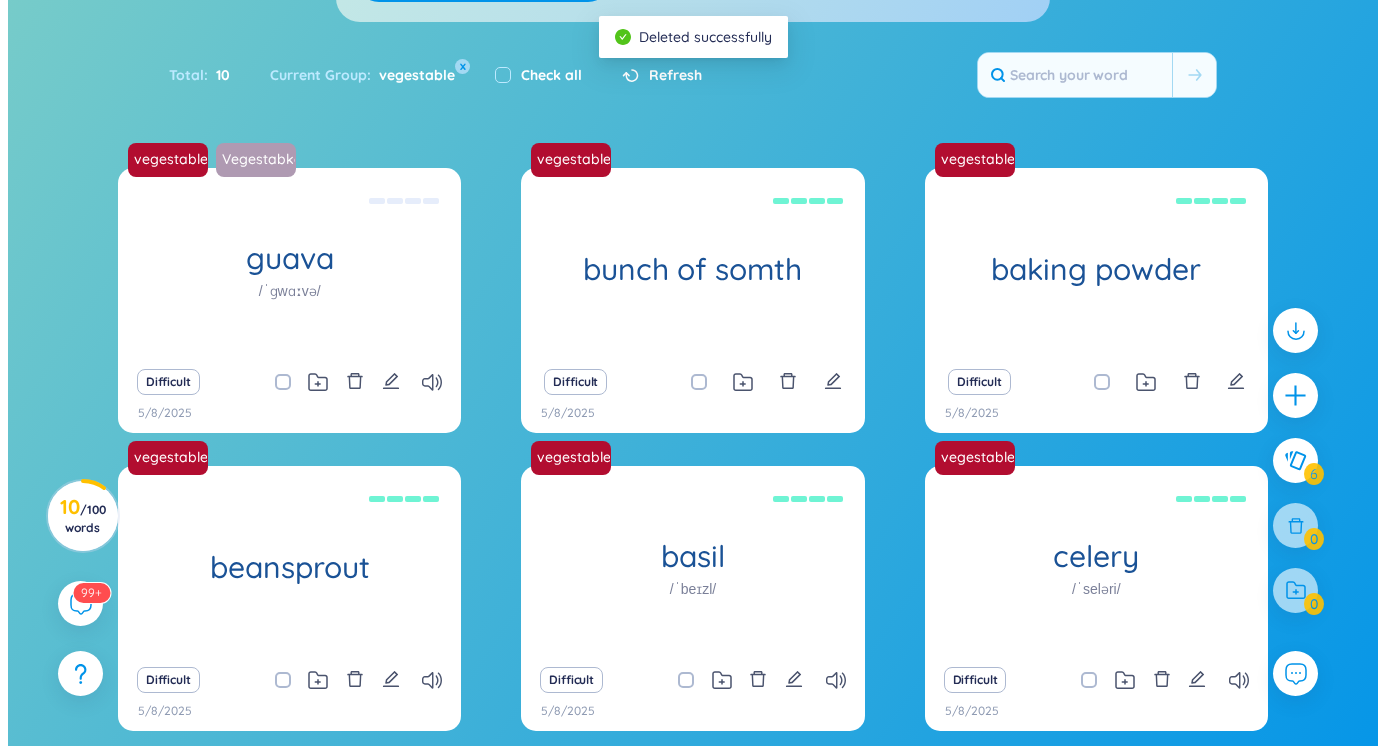 scroll, scrollTop: 0, scrollLeft: 0, axis: both 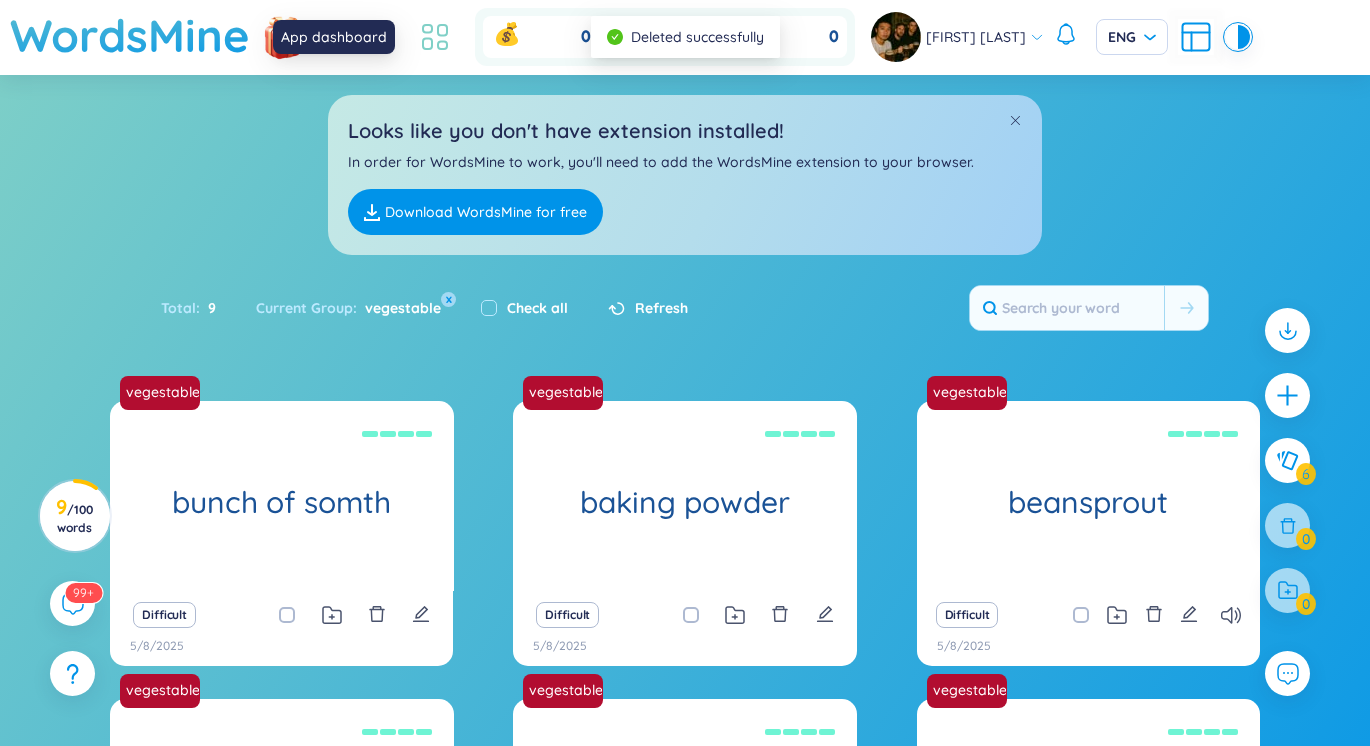 click 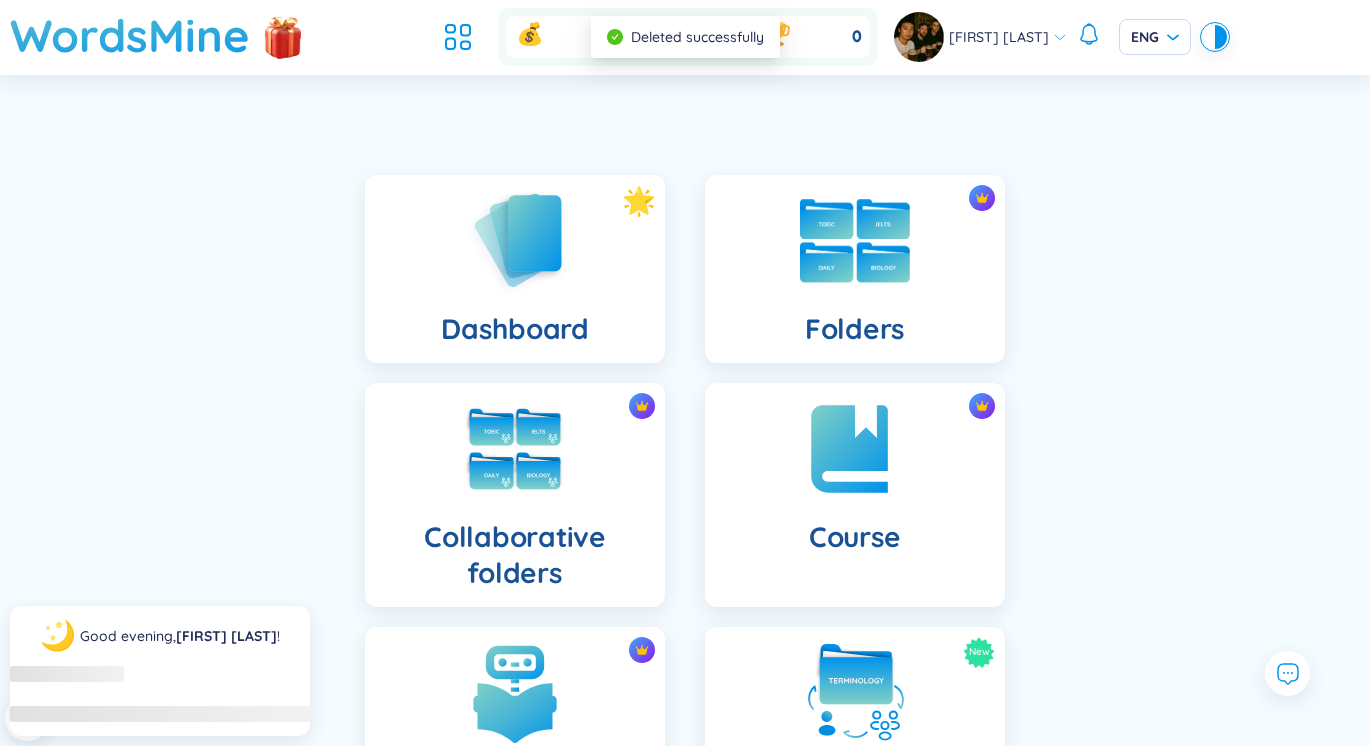 click at bounding box center (855, 241) 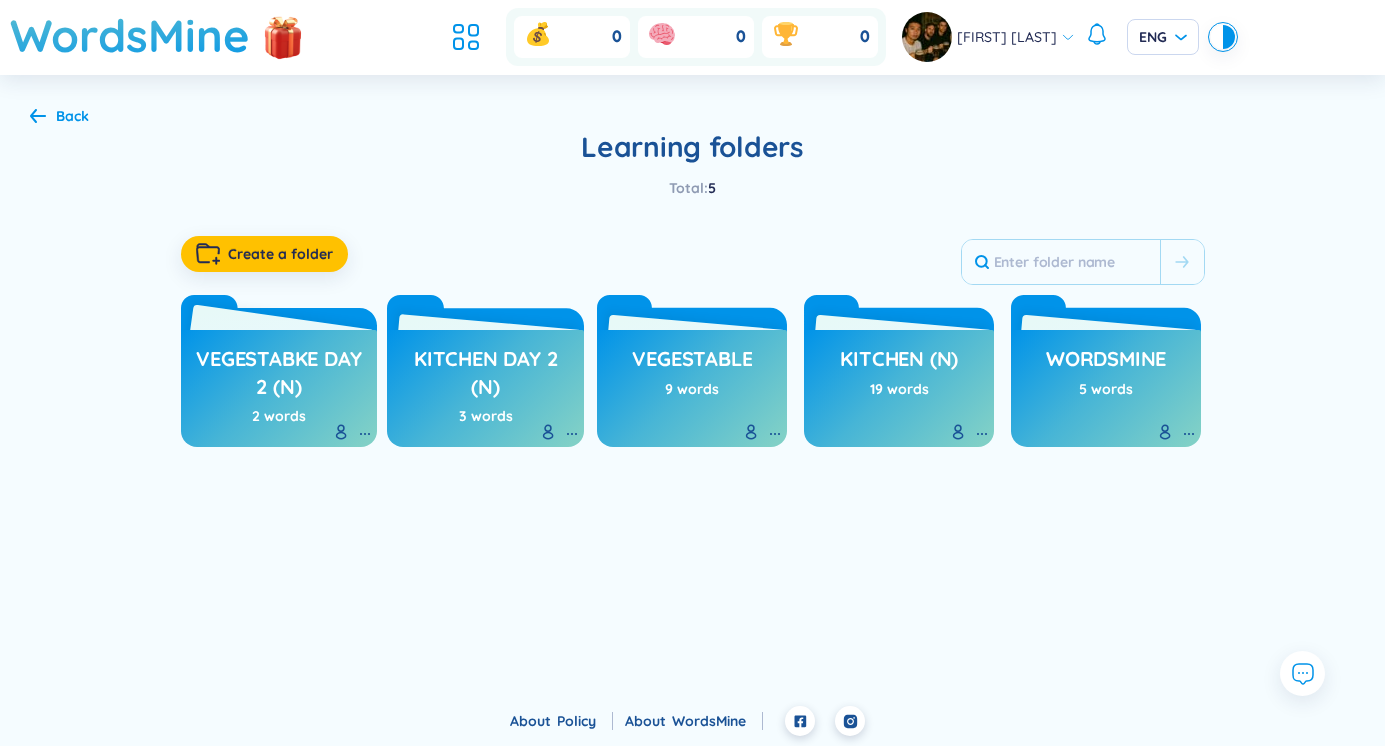 click on "Vegestabke day 2 (n)" at bounding box center [279, 372] 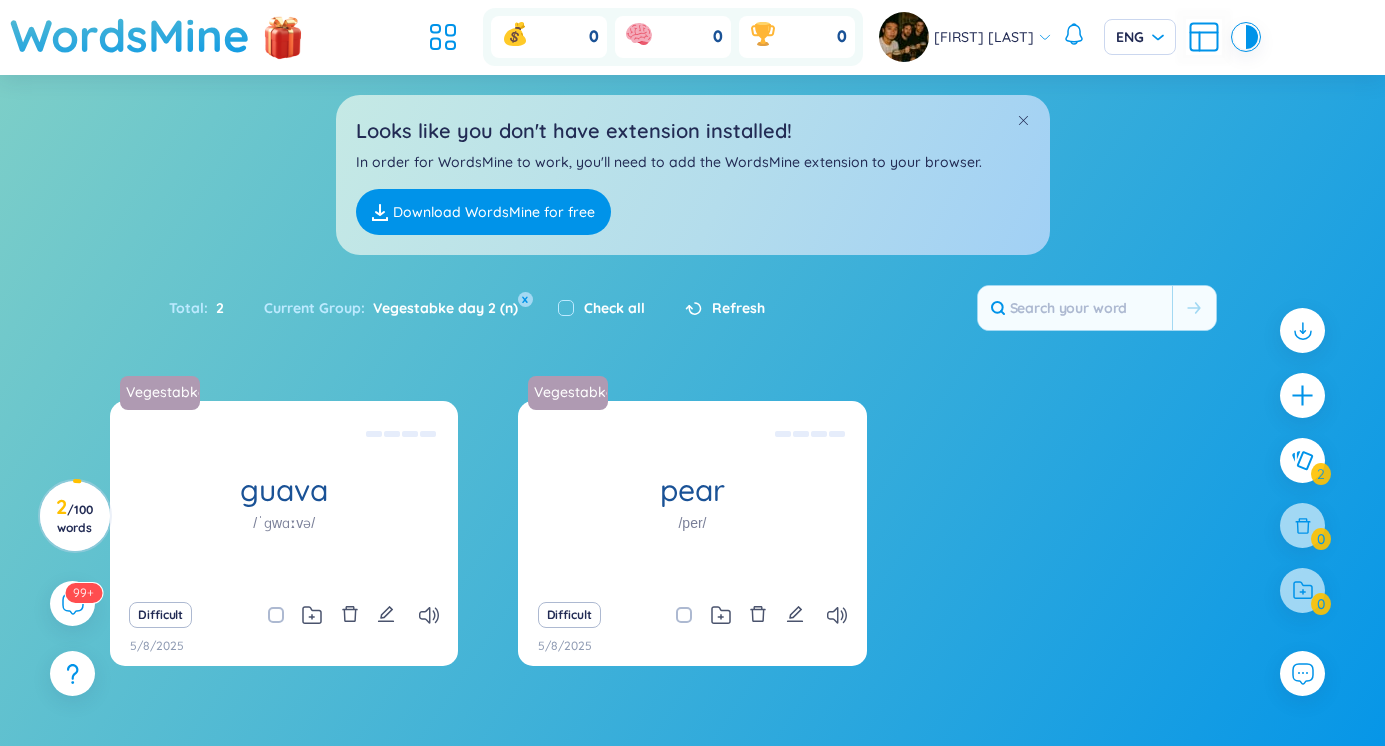 click on "Vegestabke day 2 (n) guava /ˈɡwɑːvə/ quả Ổi Difficult 5/8/2025 Vegestabke day 2 (n) pear /per/ Quả lê
Difficult 5/8/2025" at bounding box center (692, 546) 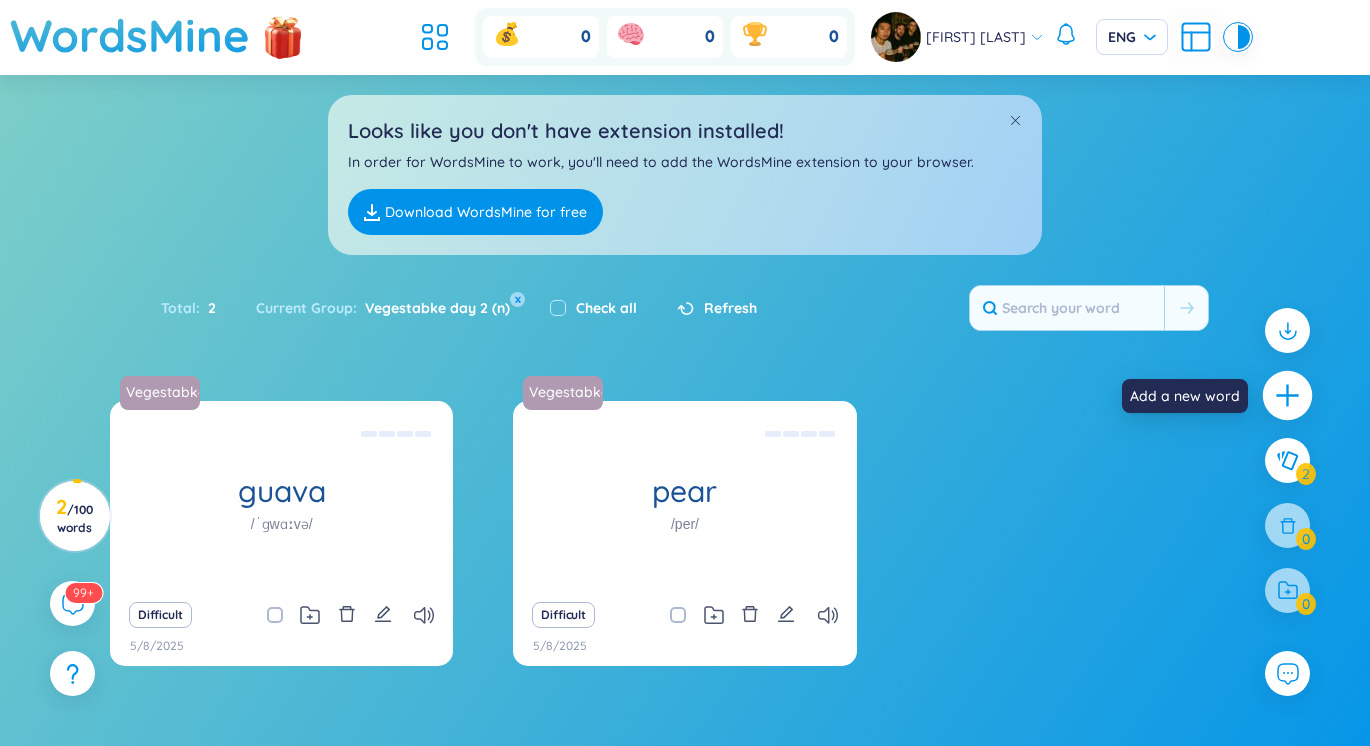 click 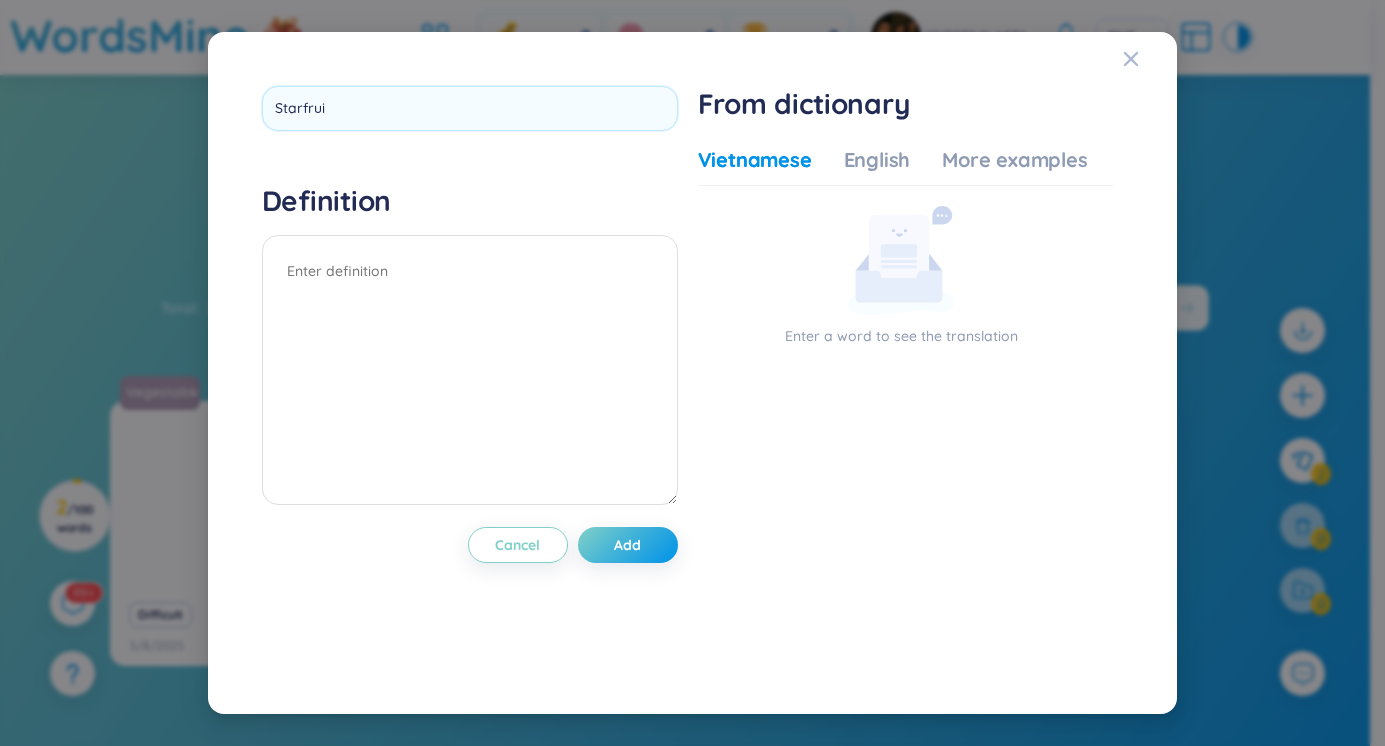 type on "Starfruit" 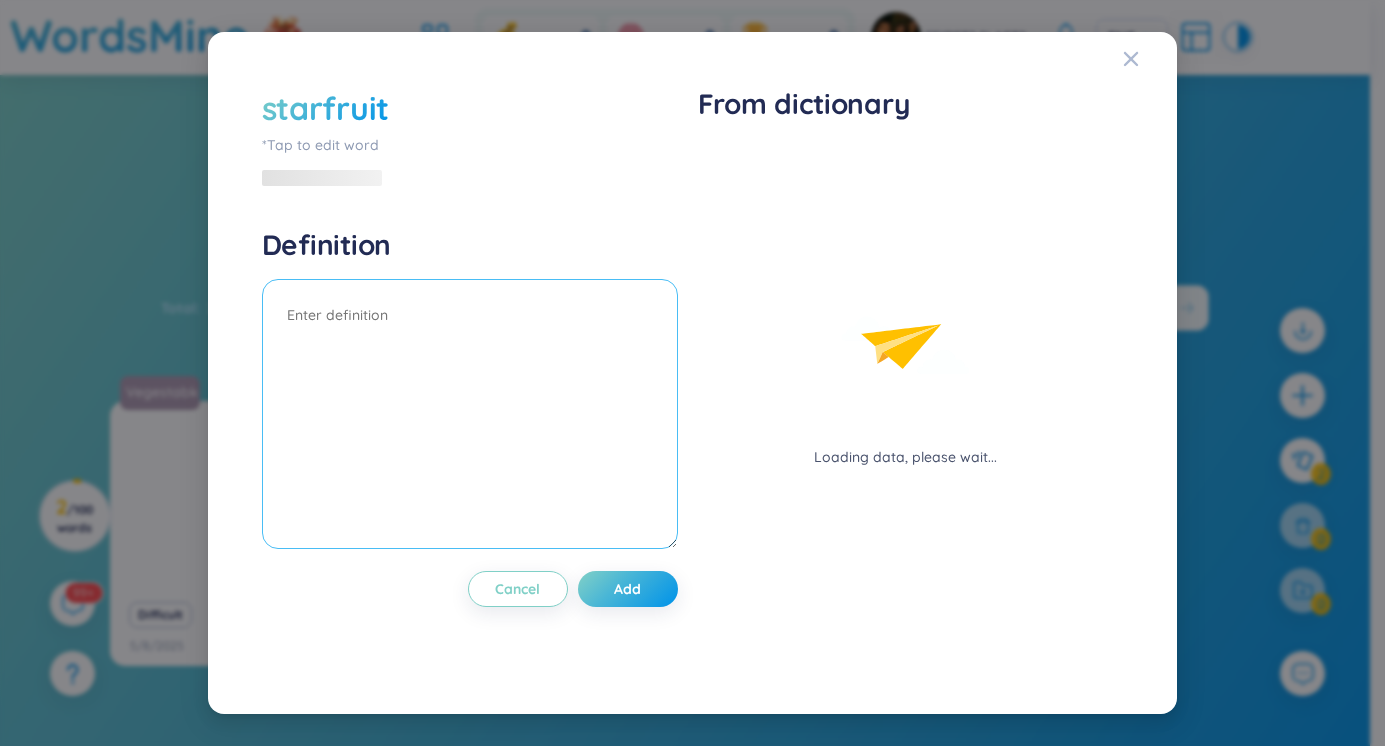 click at bounding box center (470, 414) 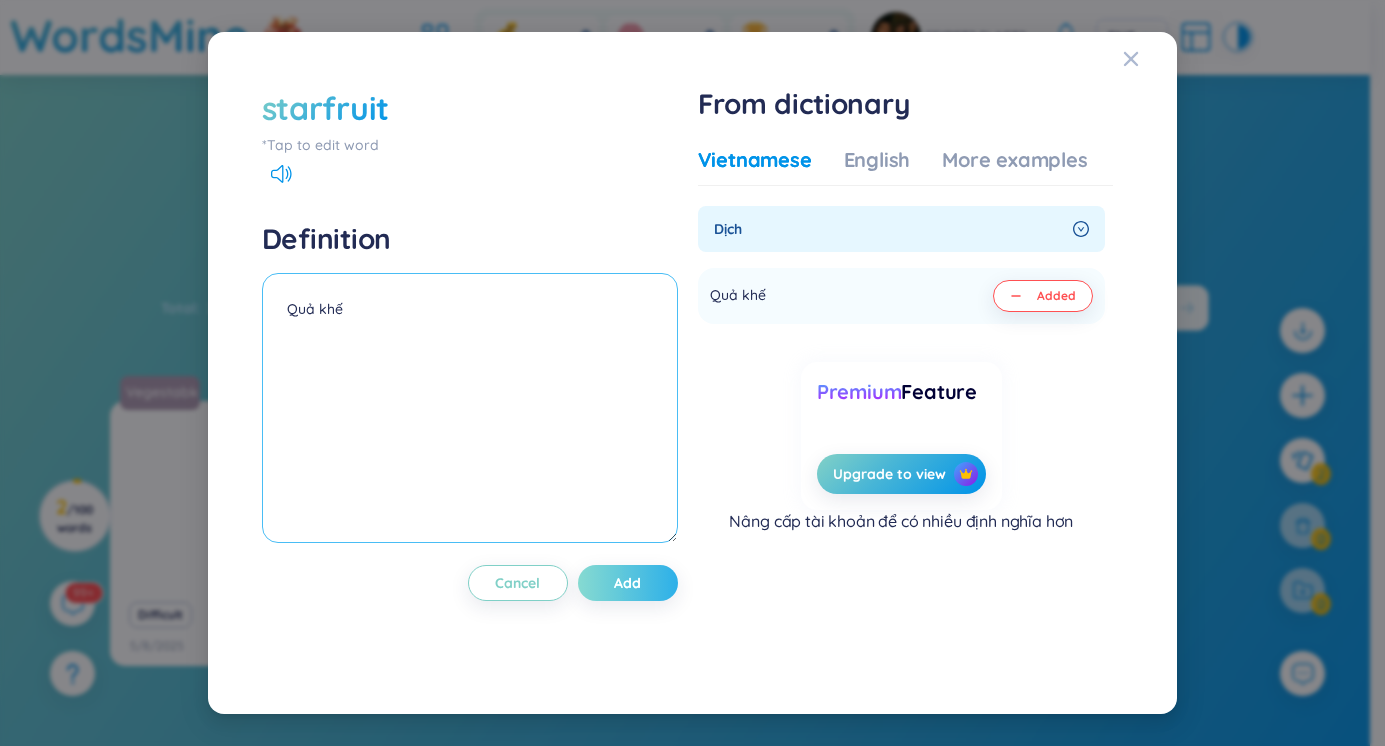 type on "Quả khế" 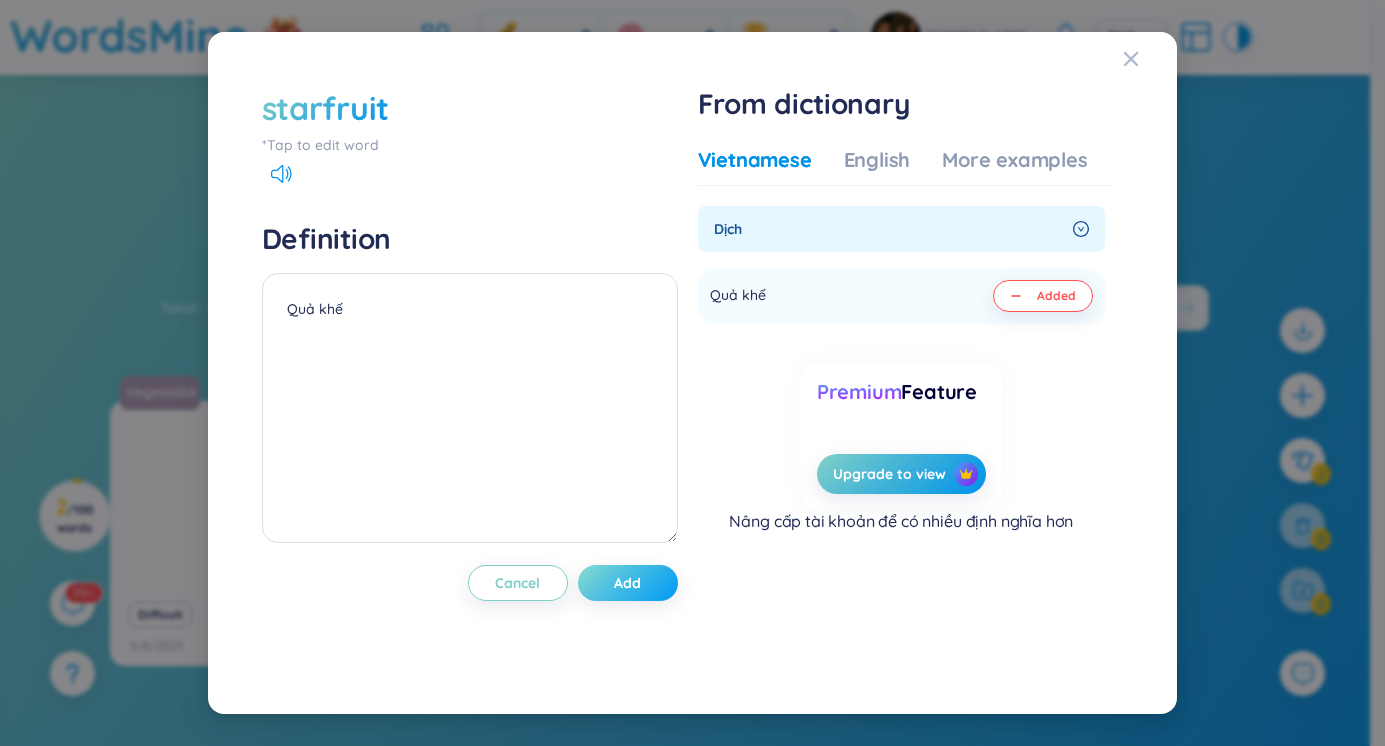 click on "Add" at bounding box center (627, 583) 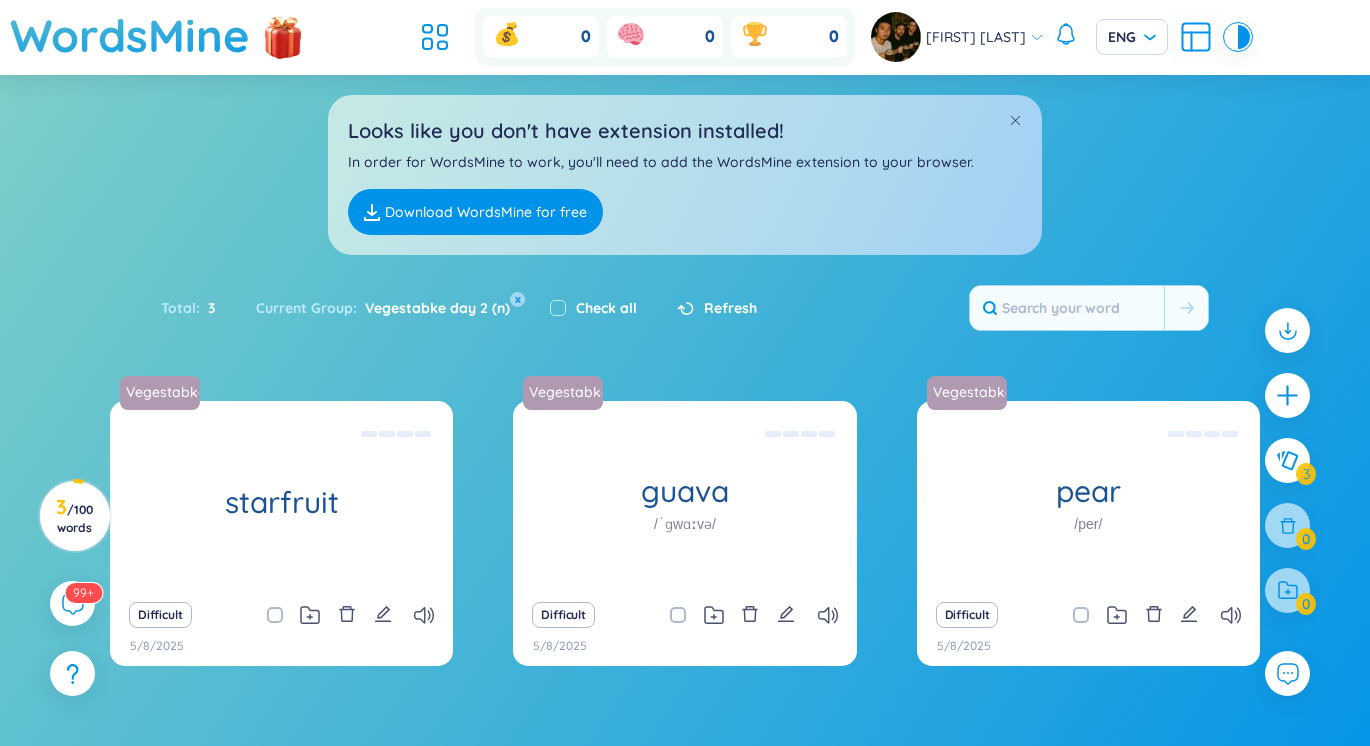 click at bounding box center [1287, 395] 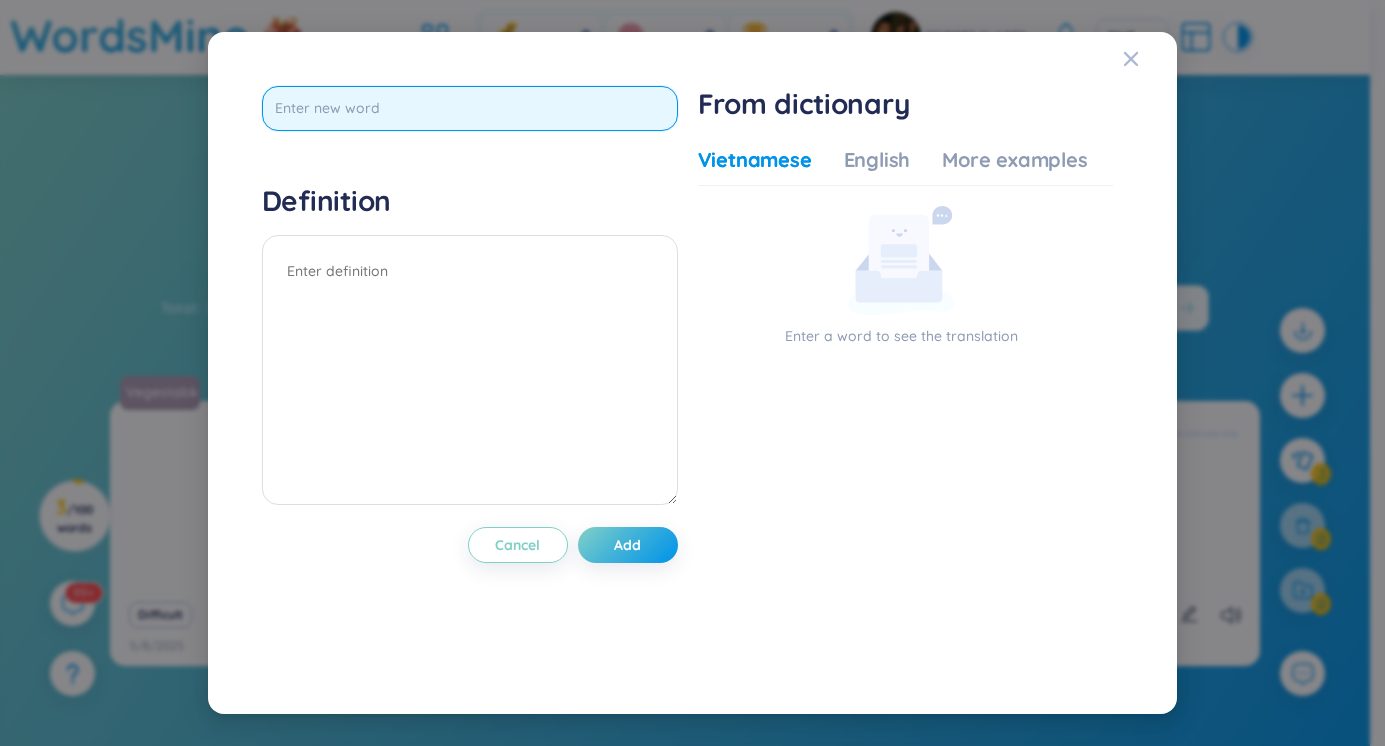 click at bounding box center [470, 108] 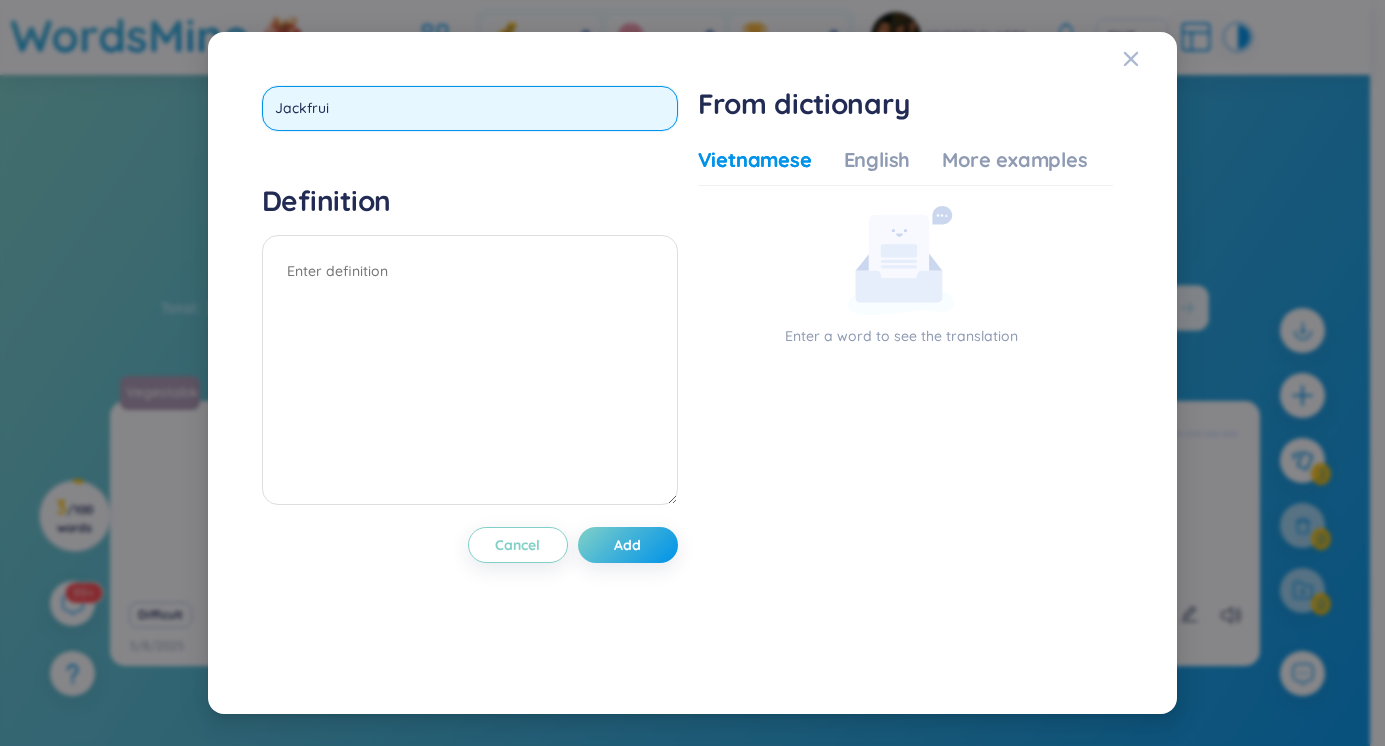 type on "Jackfruit" 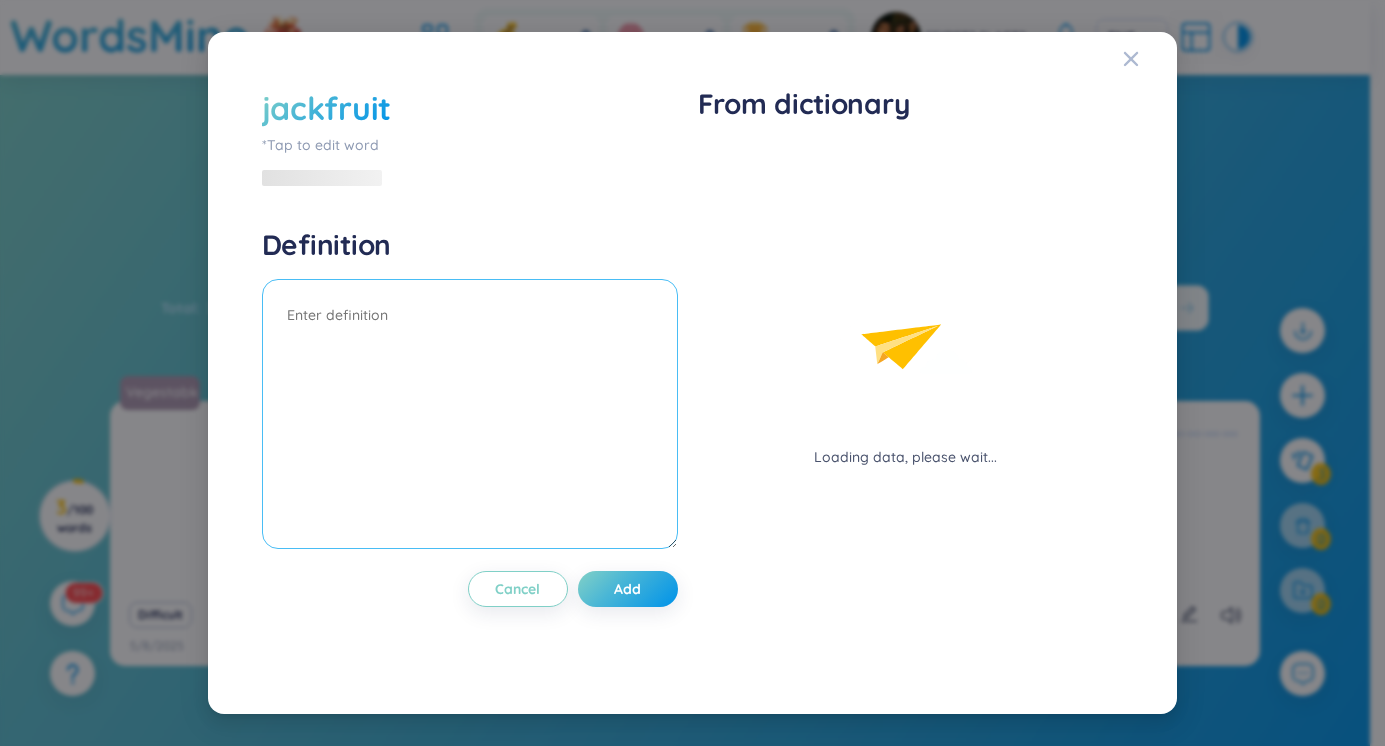click on "Definition" at bounding box center (470, 391) 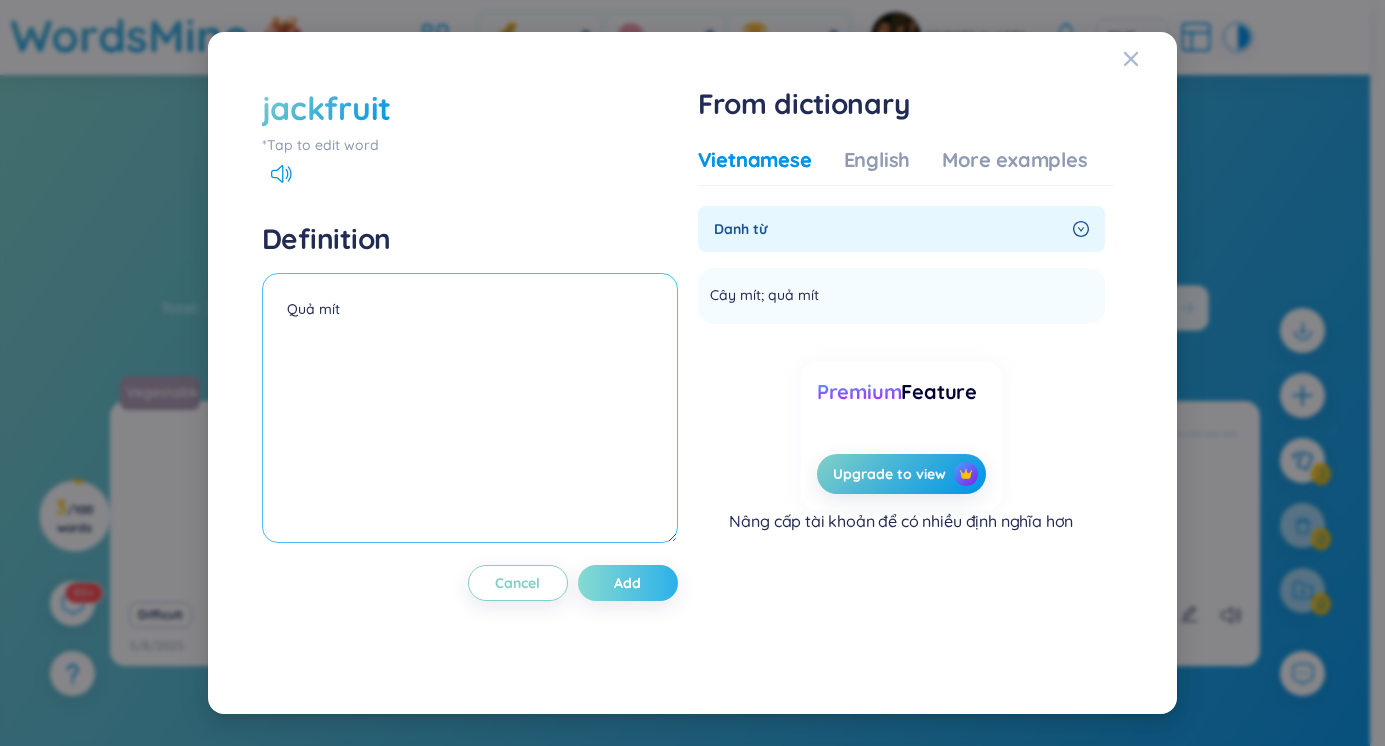 type on "Quả mít" 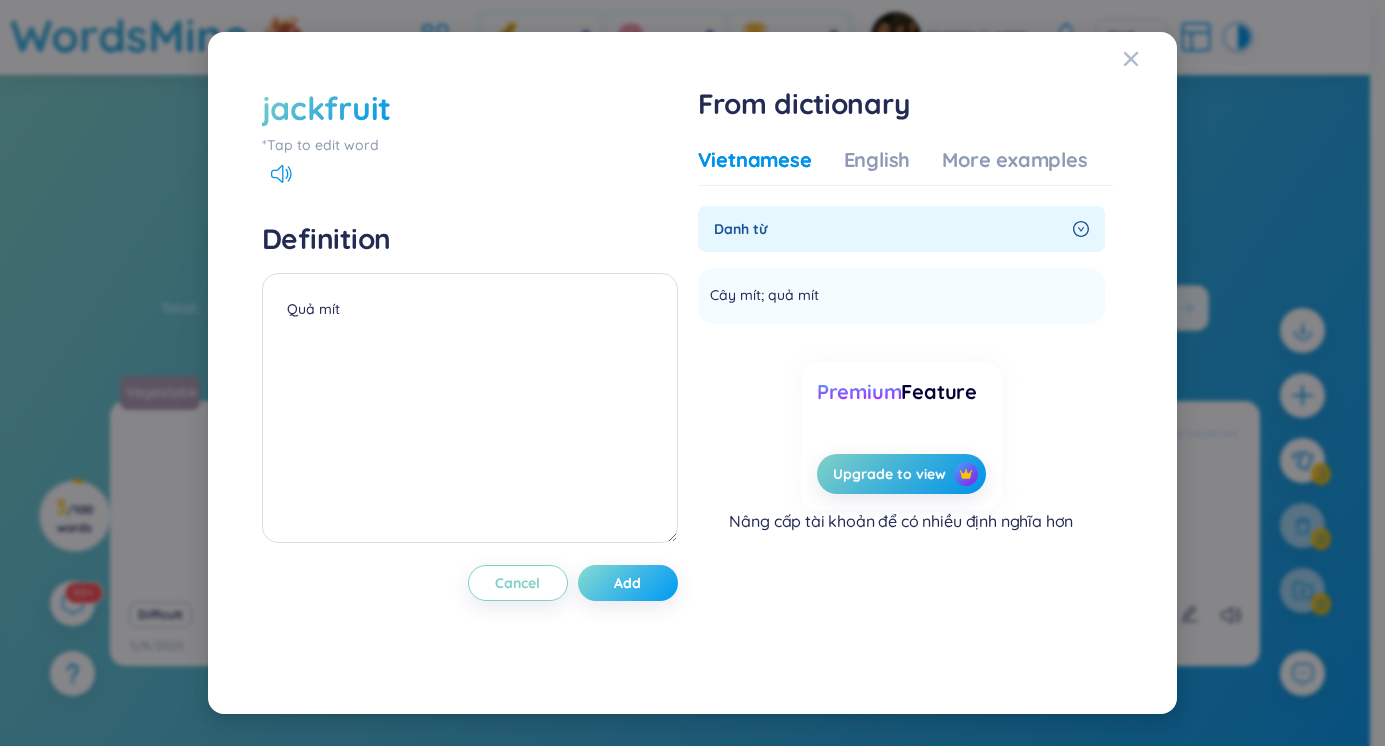 click on "Add" at bounding box center [627, 583] 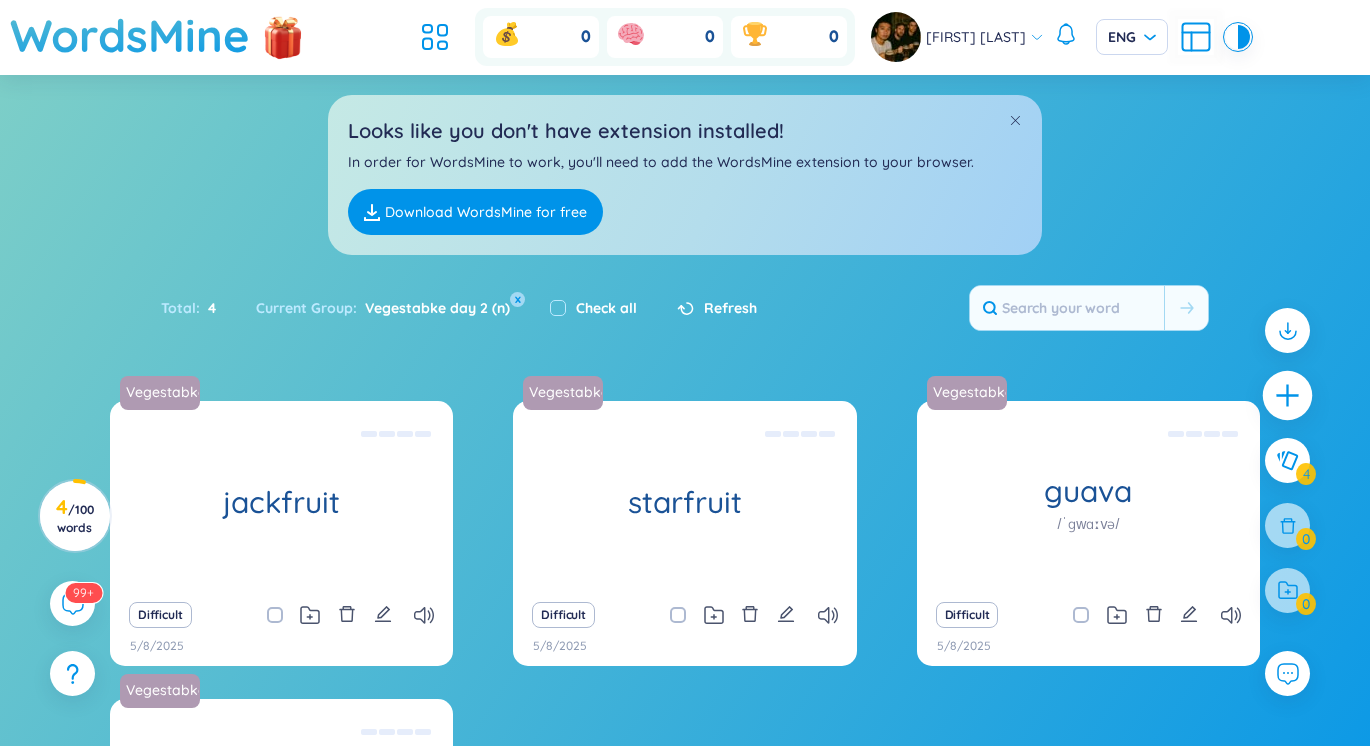 click 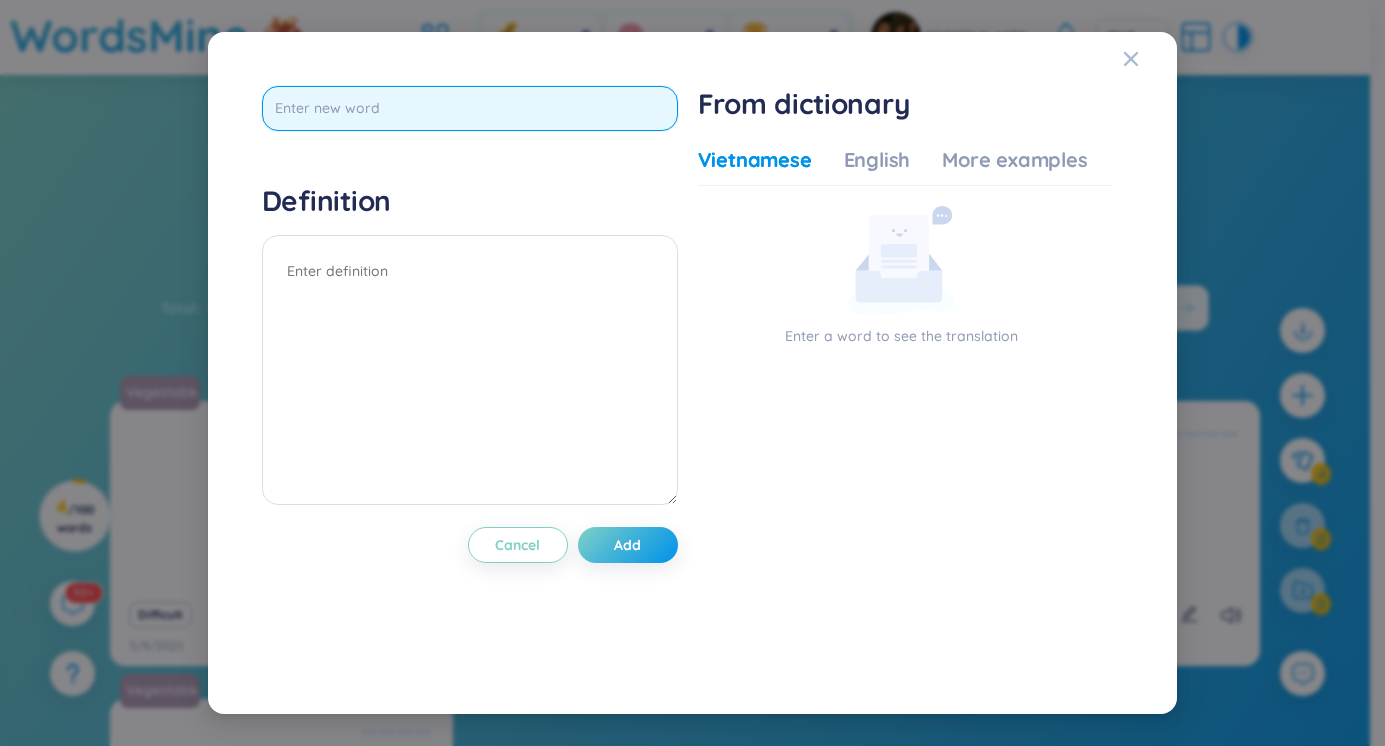 click at bounding box center (470, 108) 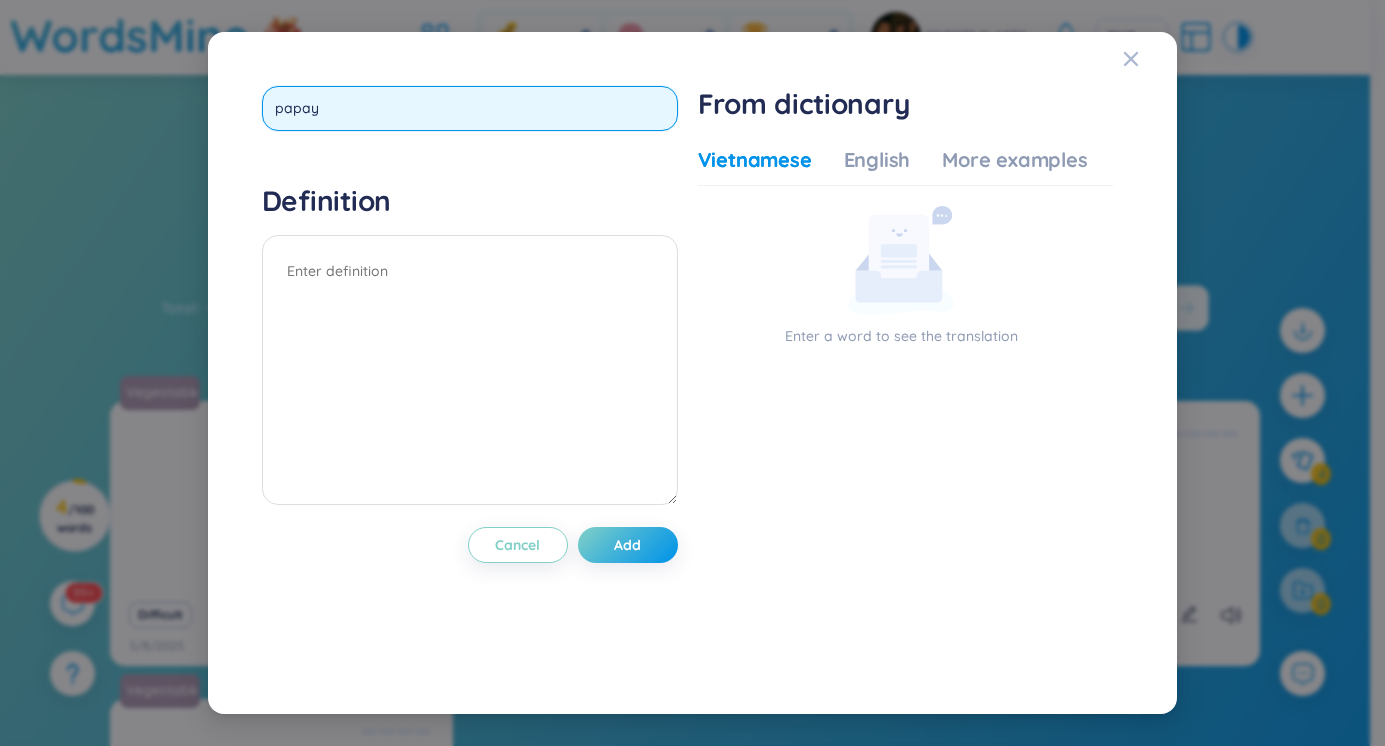 type on "papaya" 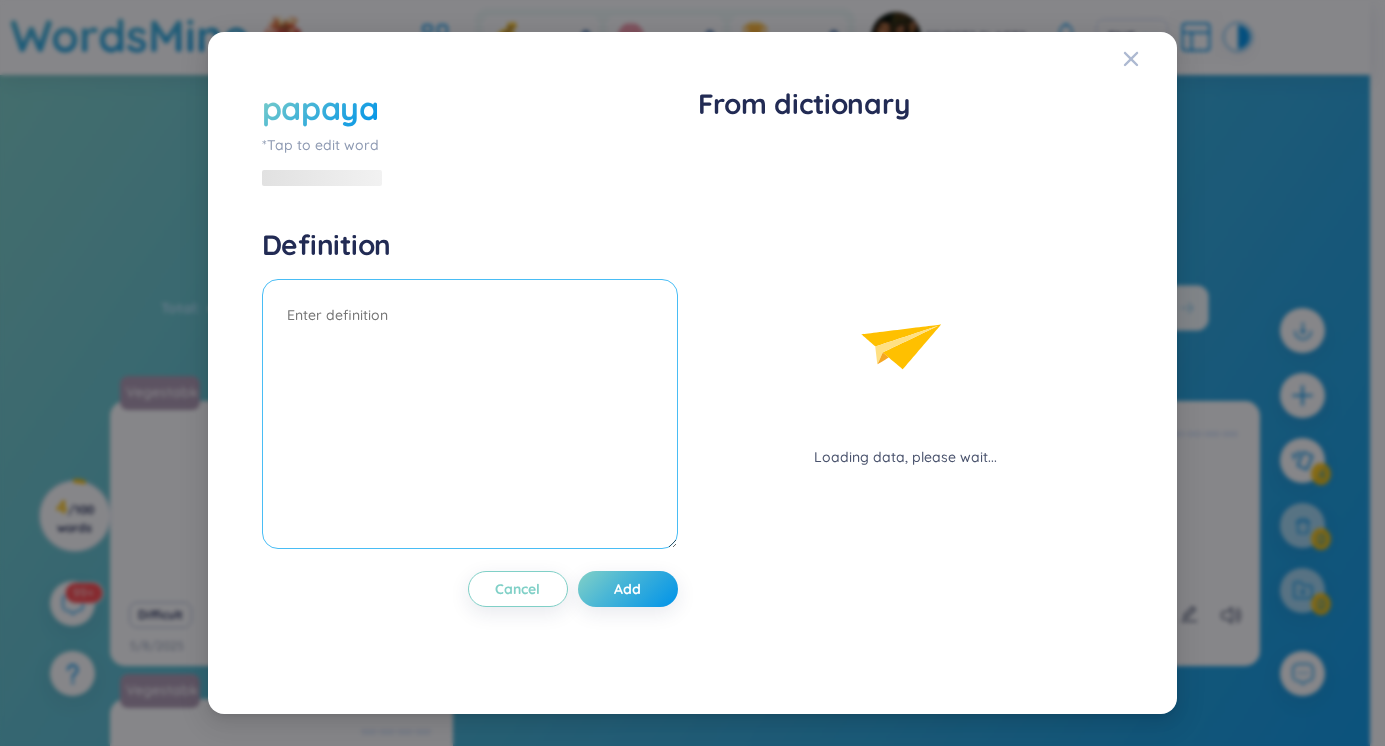 click at bounding box center (470, 414) 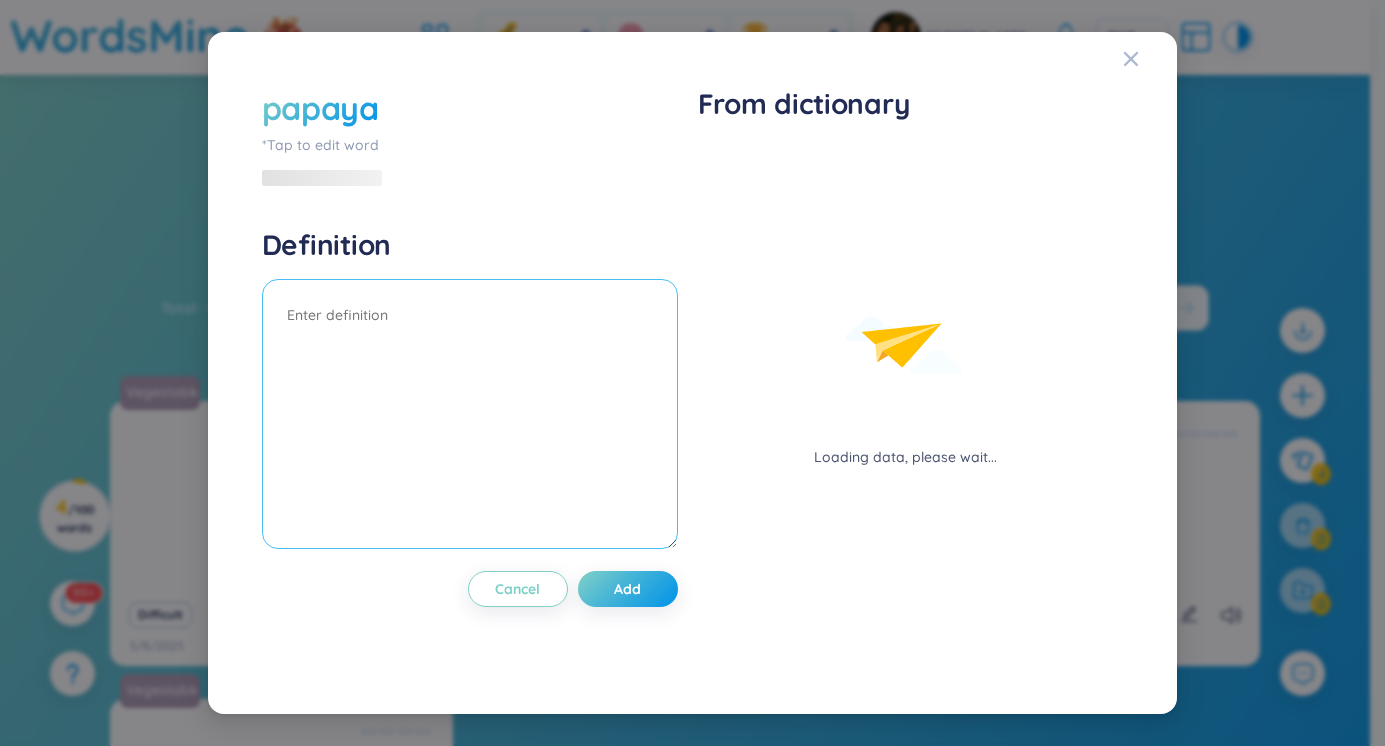 type on "D" 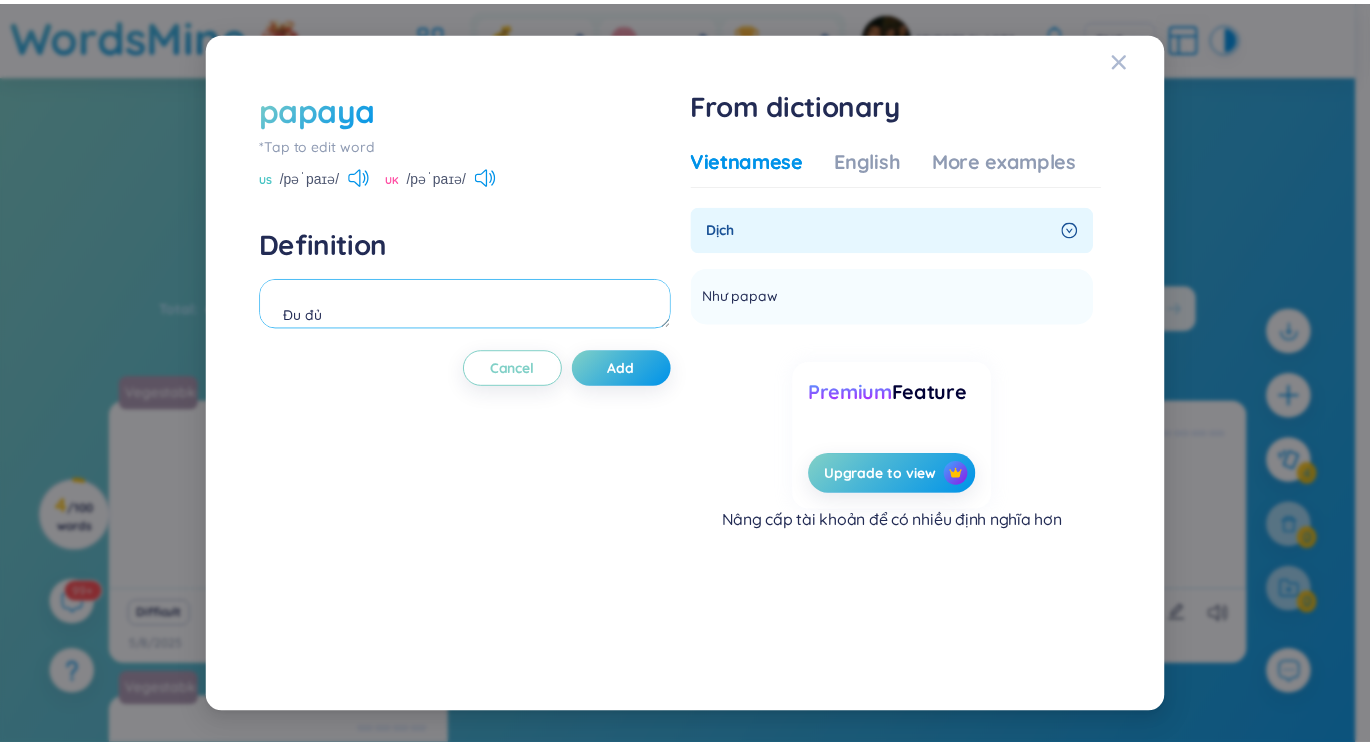 scroll, scrollTop: 17, scrollLeft: 0, axis: vertical 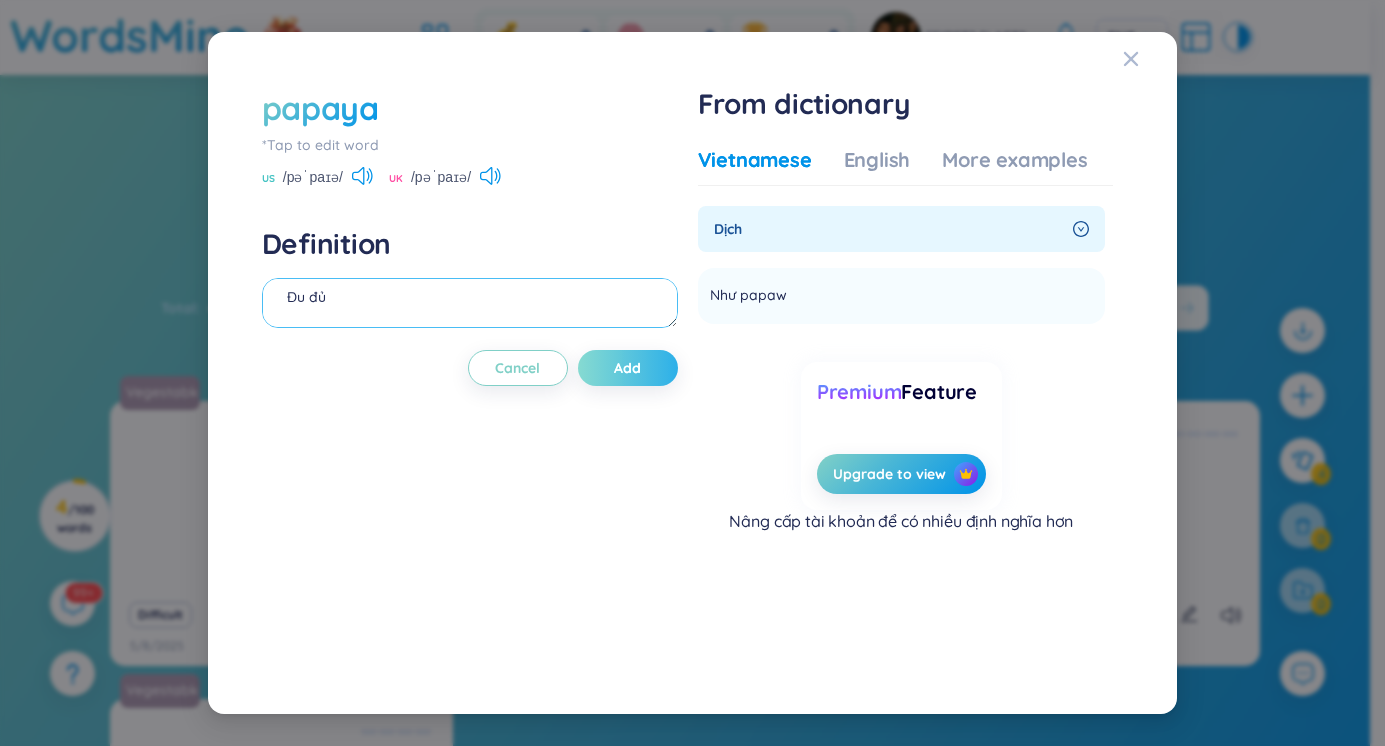 type on "Đu đủ" 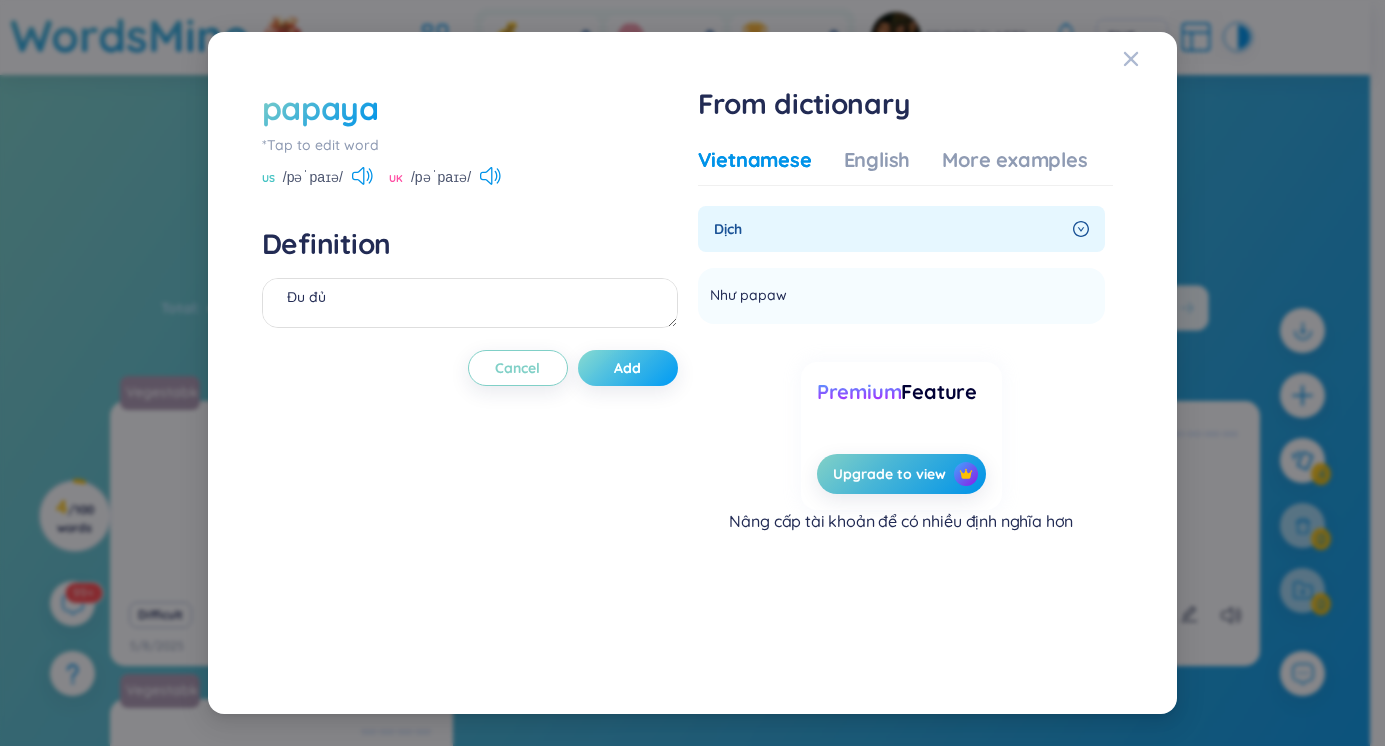 click on "Add" at bounding box center [628, 368] 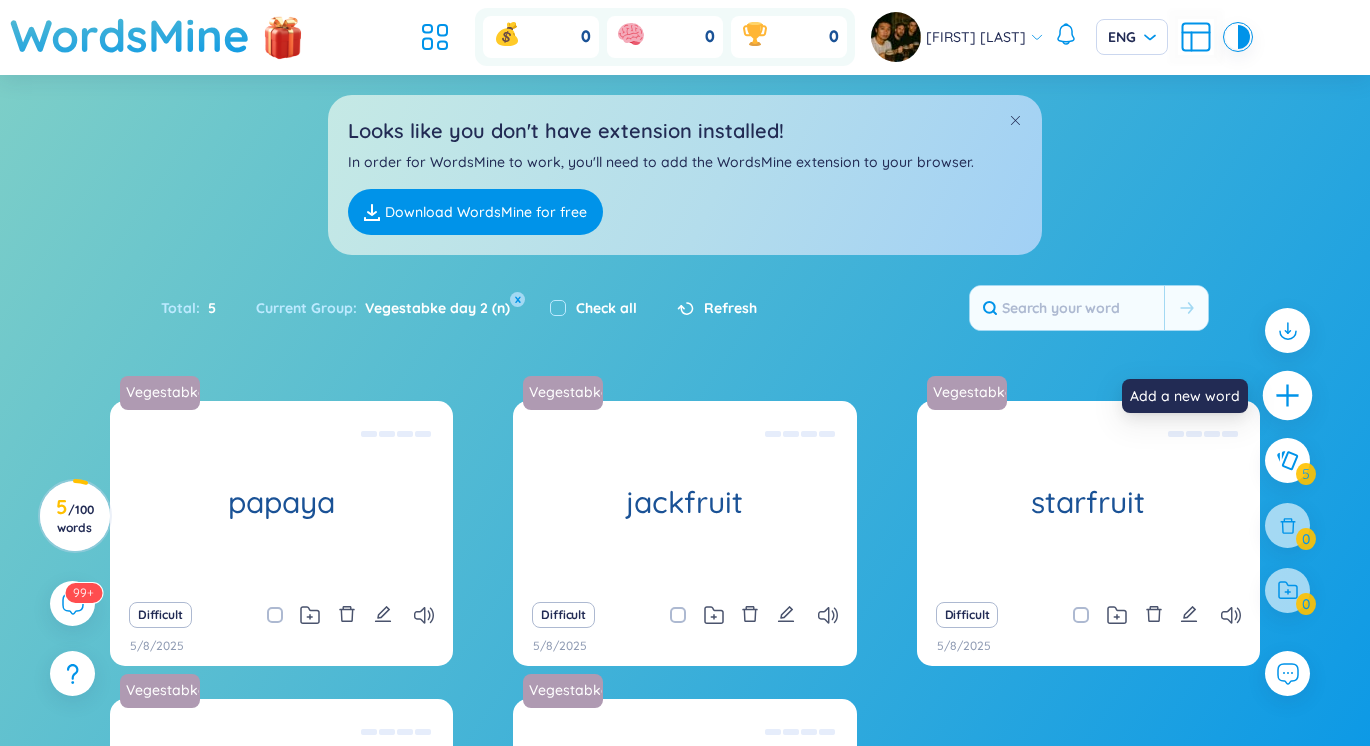 click 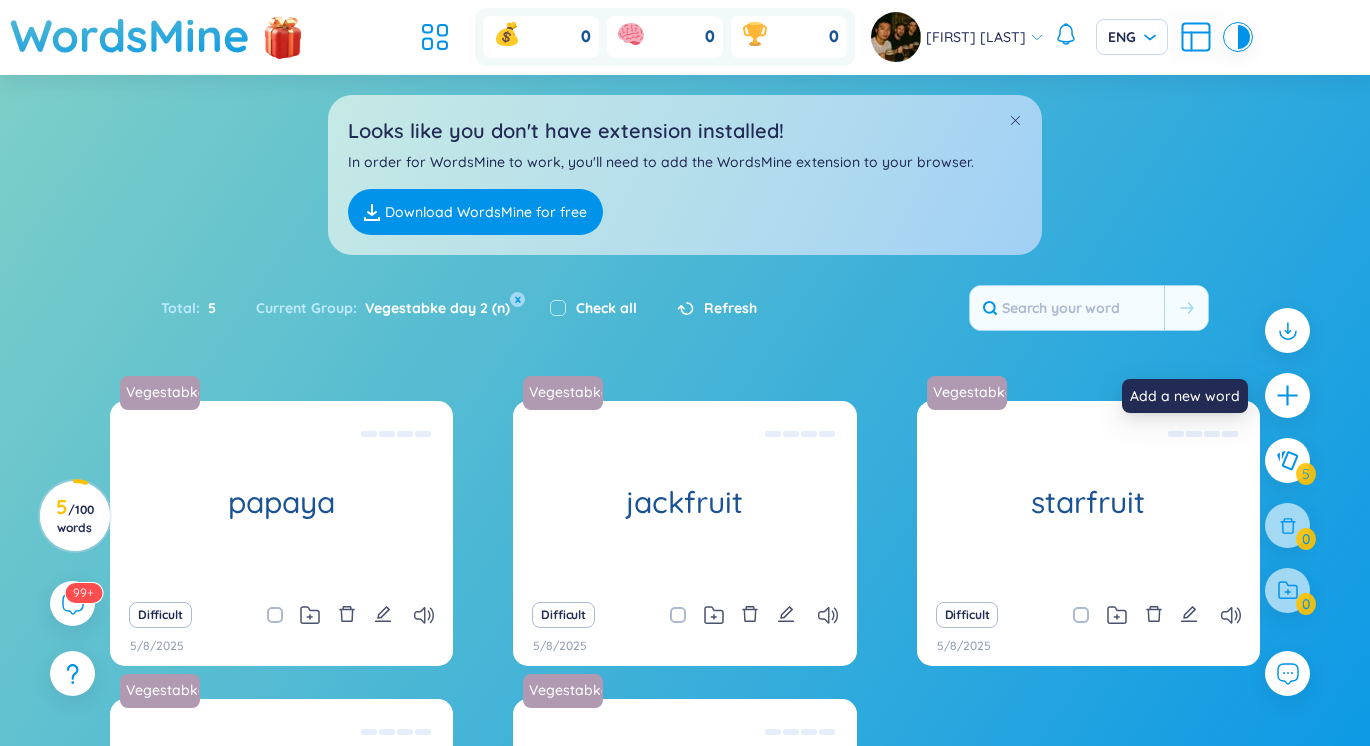 type 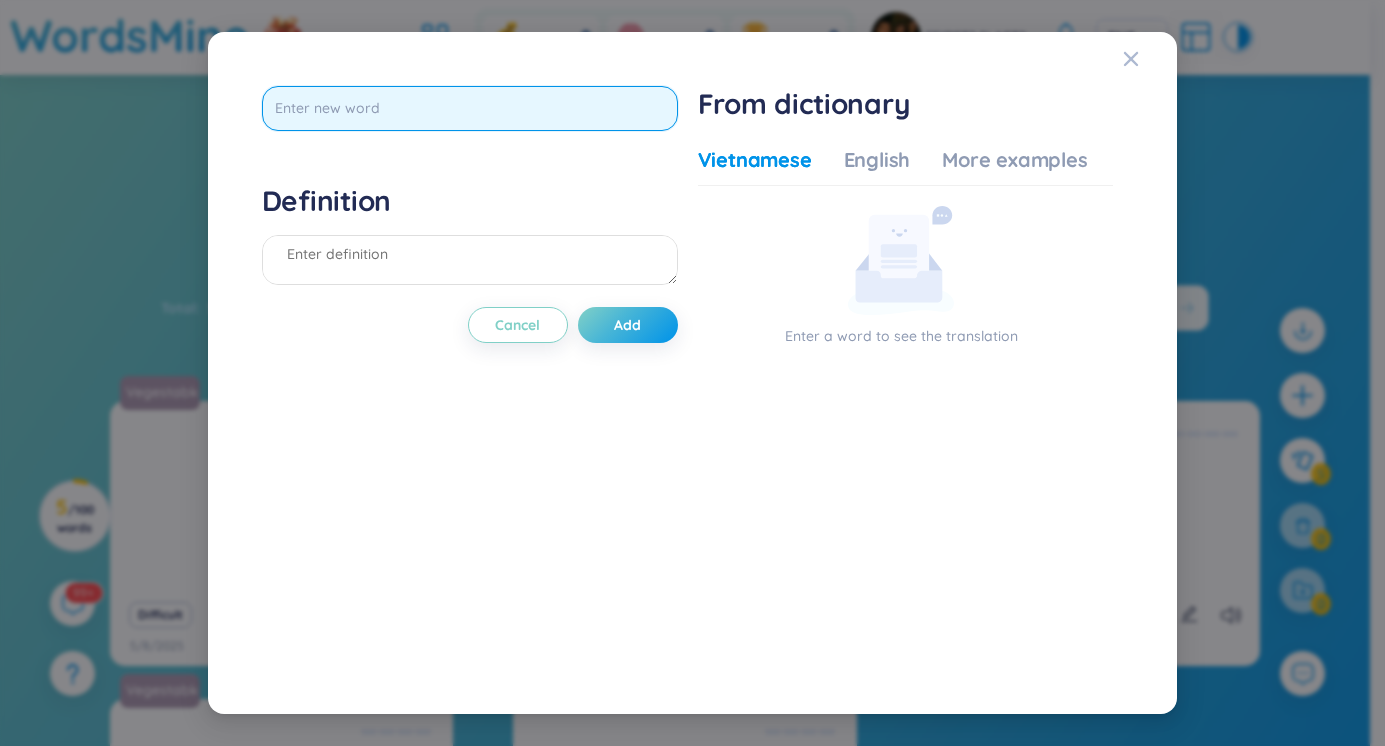 click at bounding box center [470, 108] 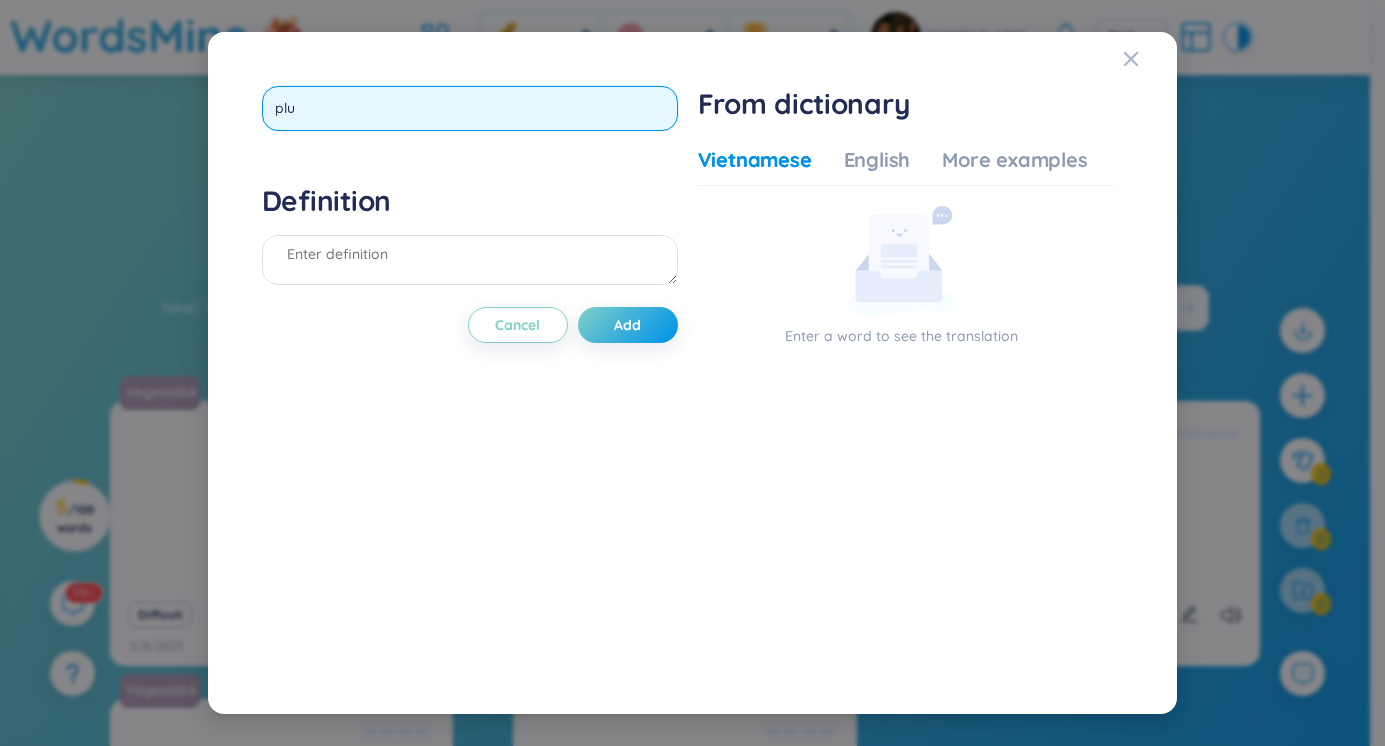 type on "plum" 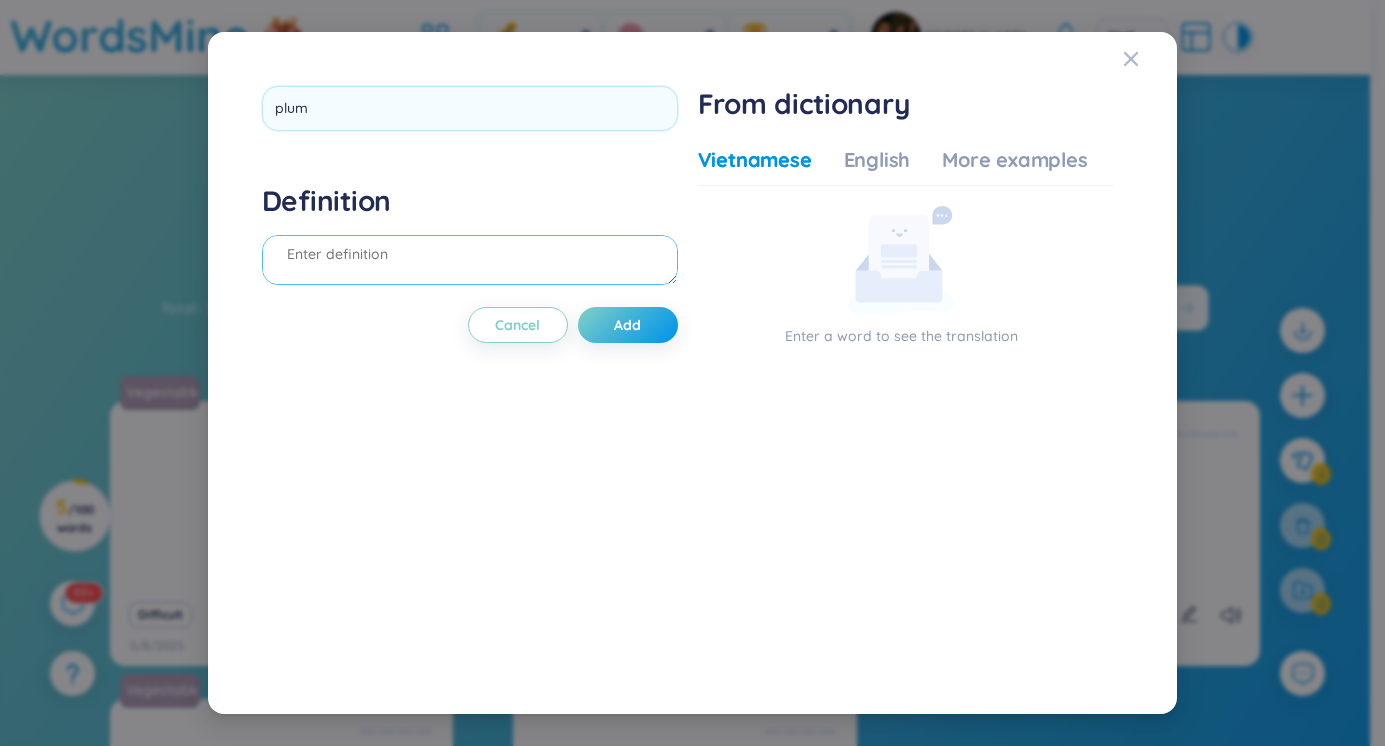 click on "Definition" at bounding box center [470, 237] 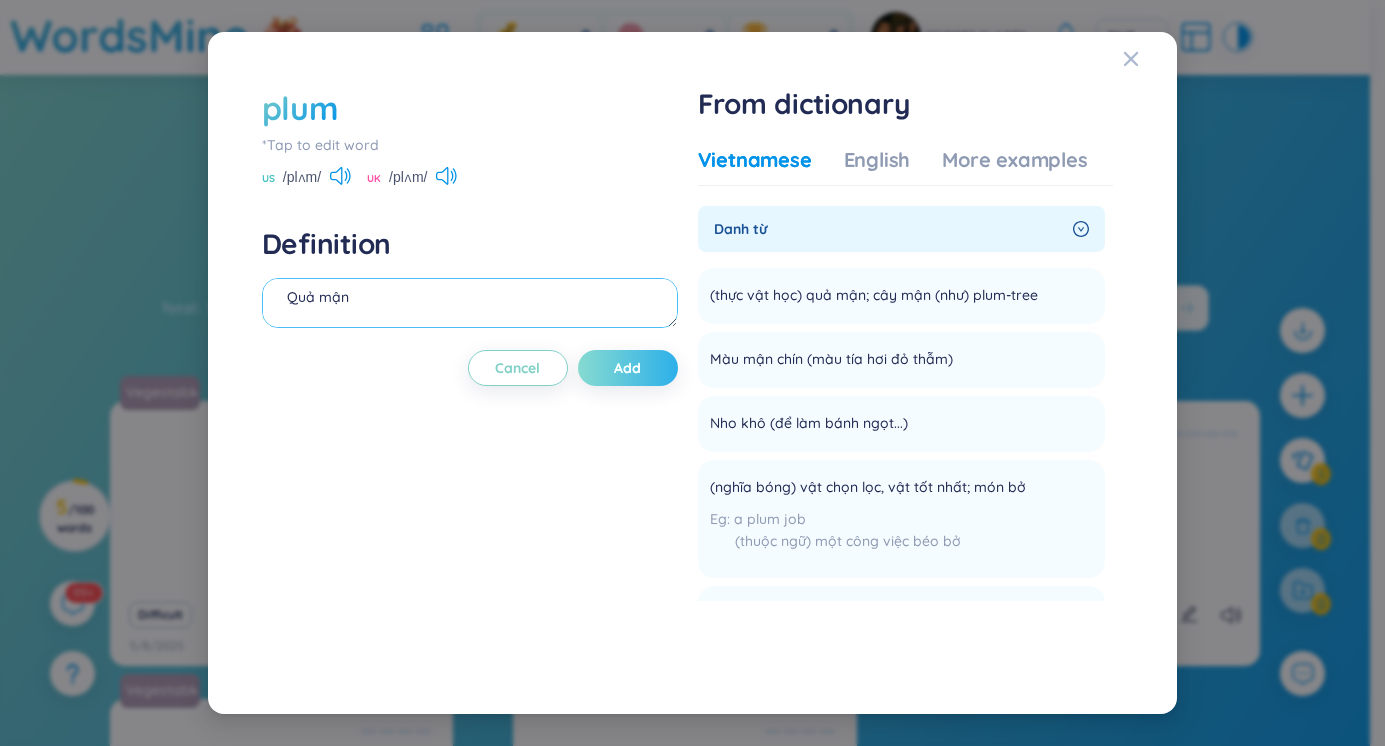 type on "Quả mận" 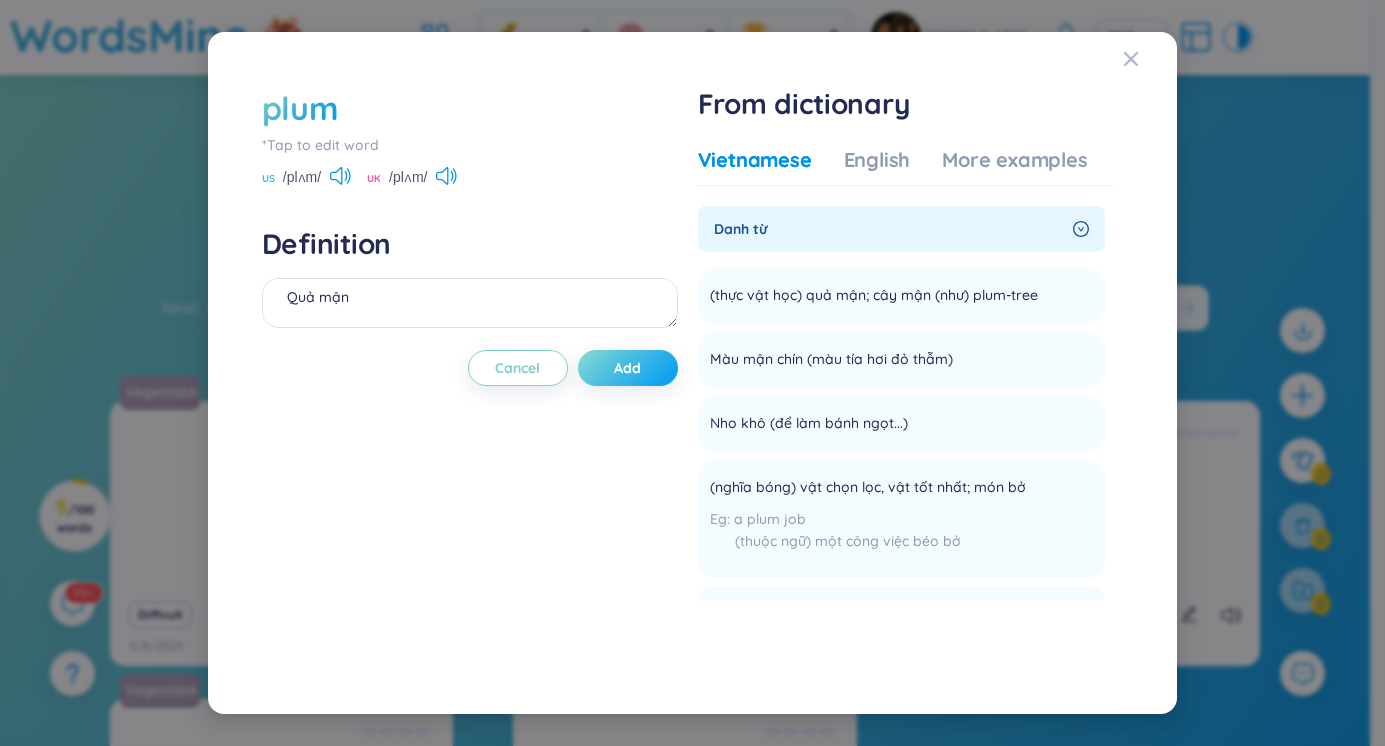 click on "Add" at bounding box center [627, 368] 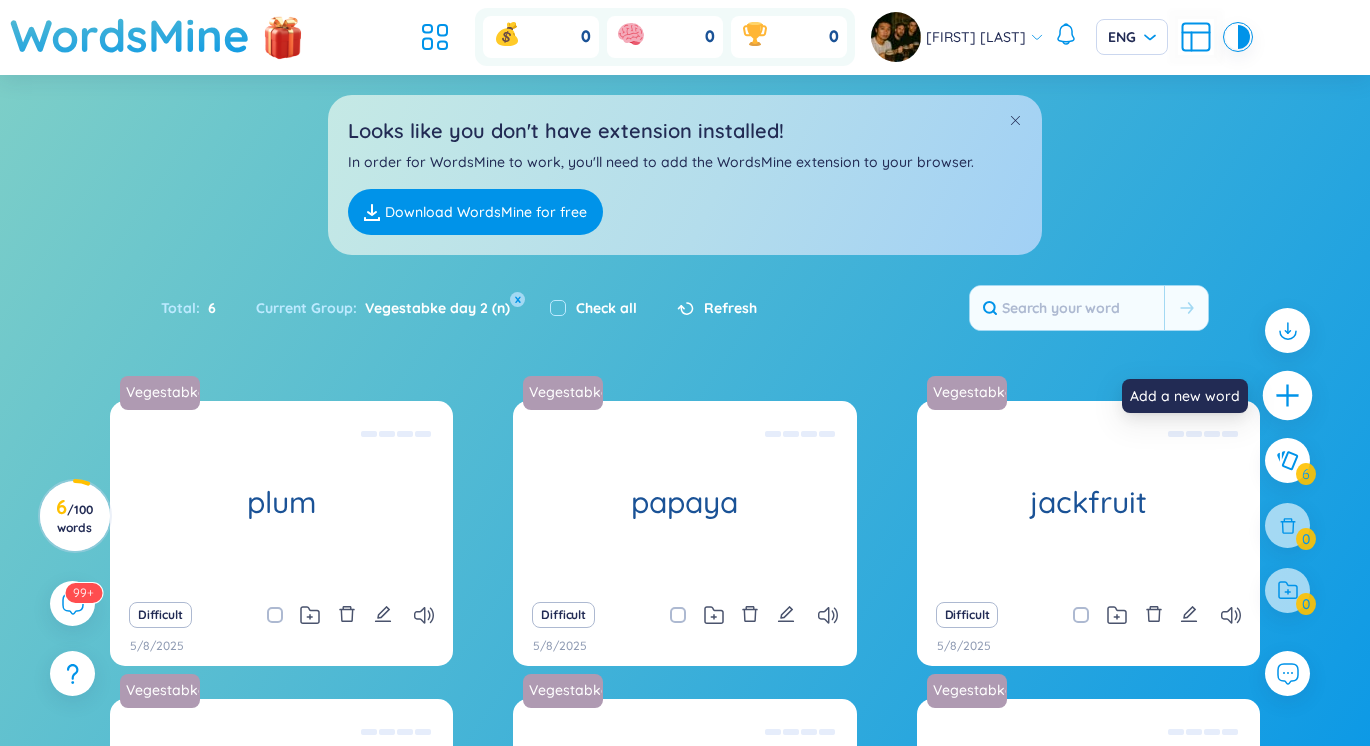 click at bounding box center (1288, 396) 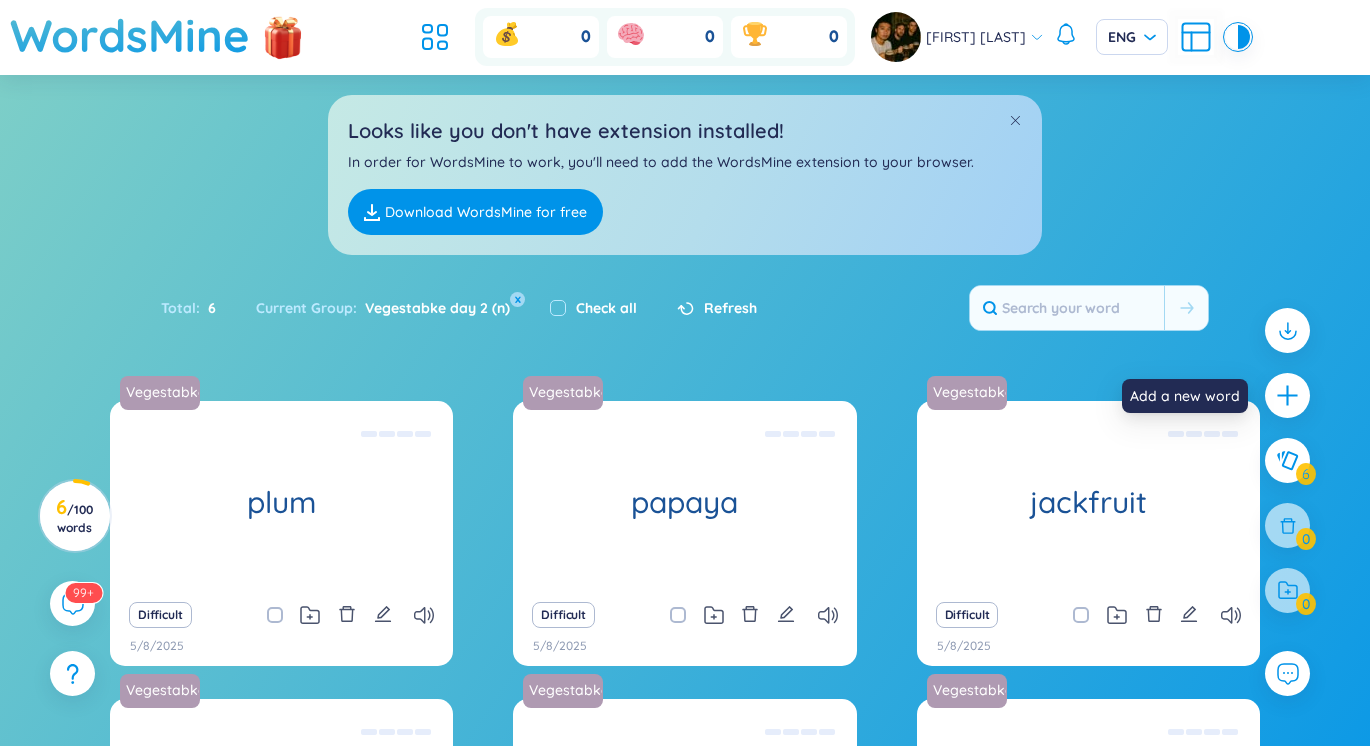 type 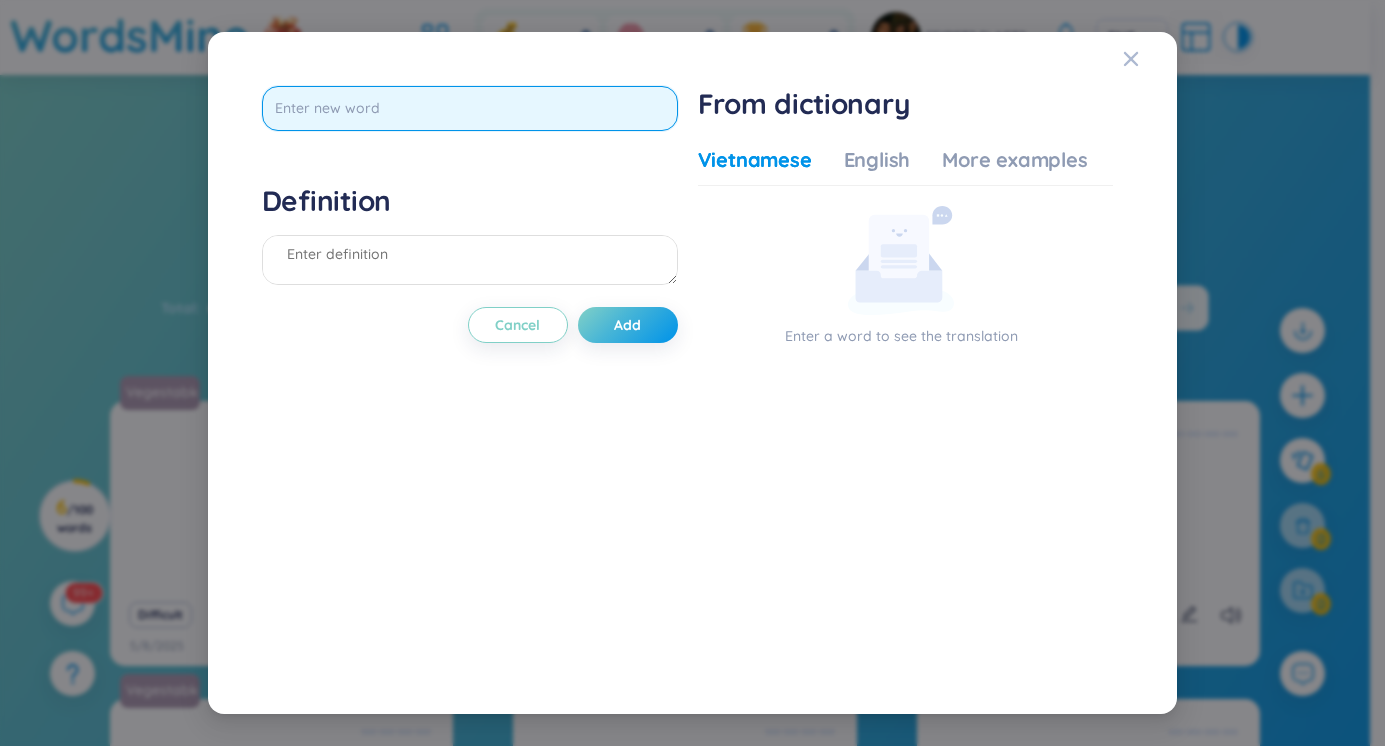 click at bounding box center (470, 108) 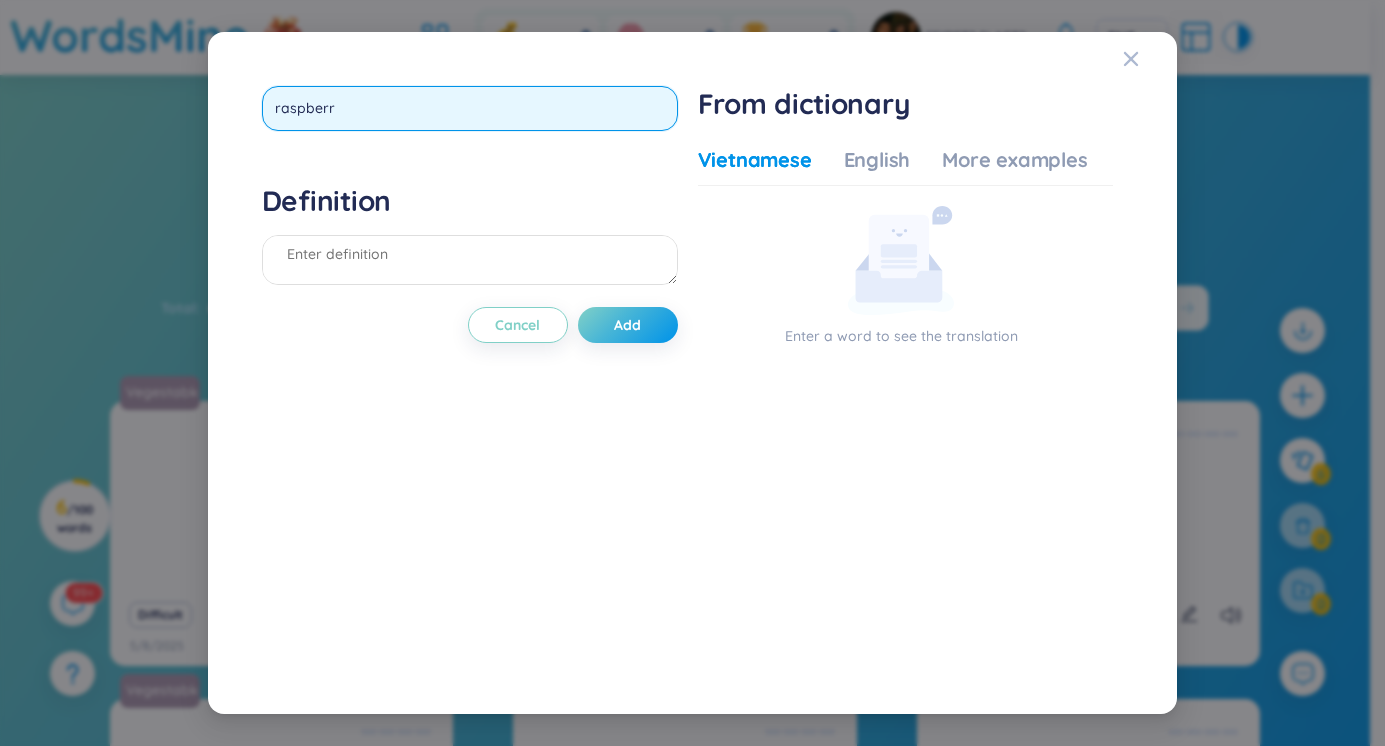 type on "raspberry" 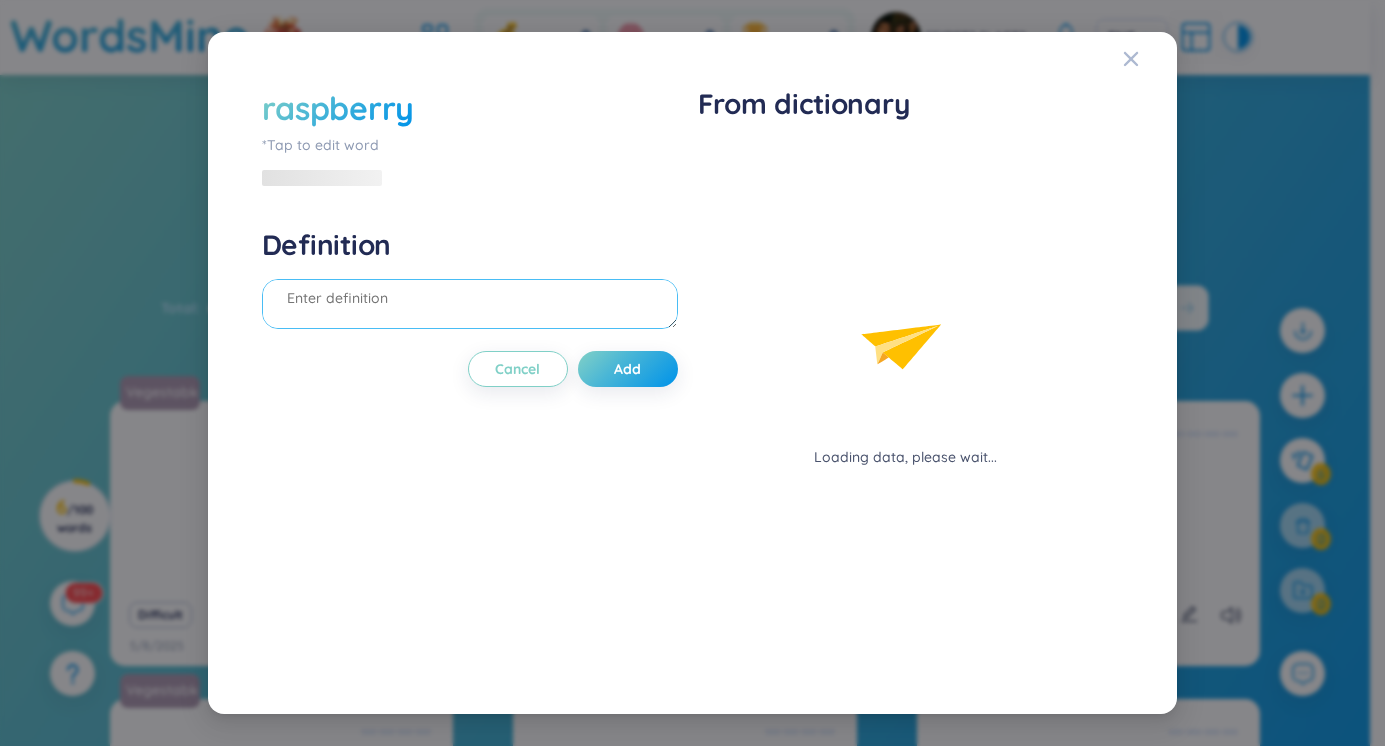 click on "Definition" at bounding box center [470, 281] 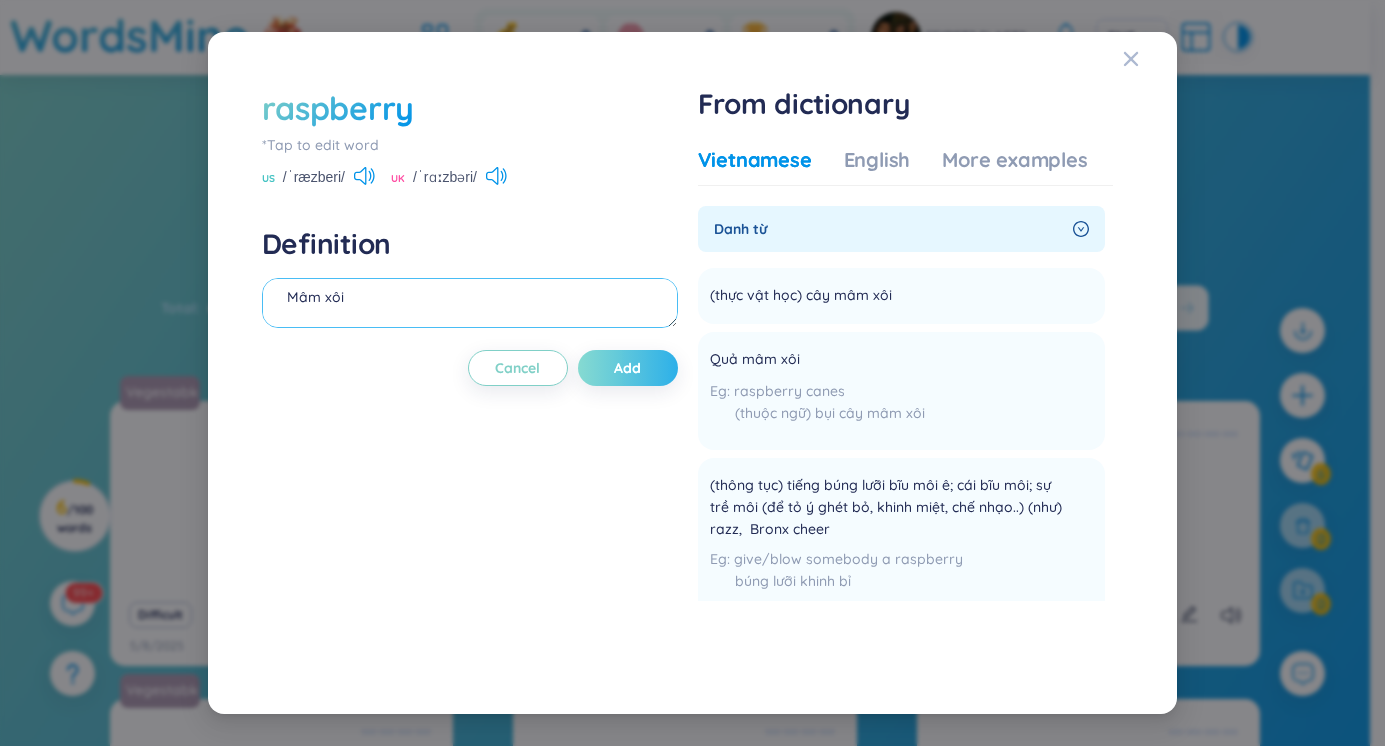 type on "Mâm xôi" 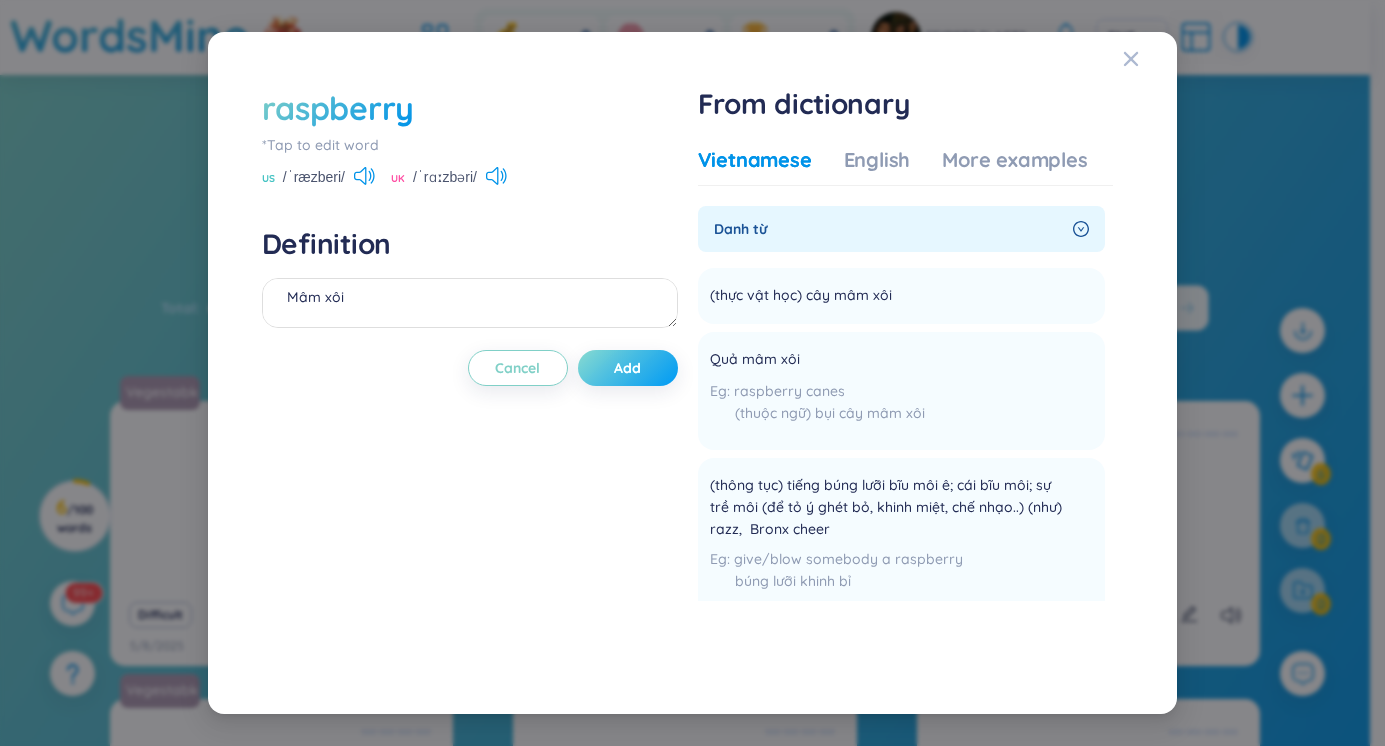click on "Add" at bounding box center [628, 368] 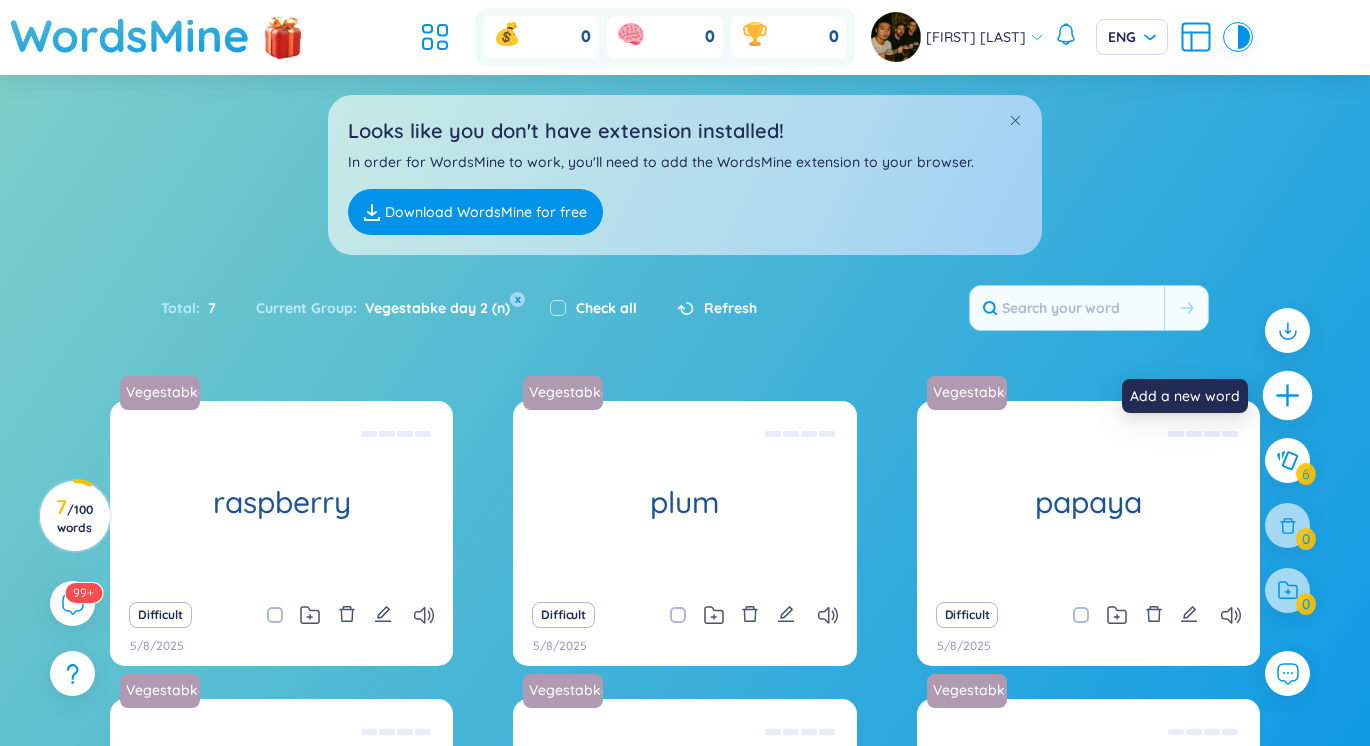 click 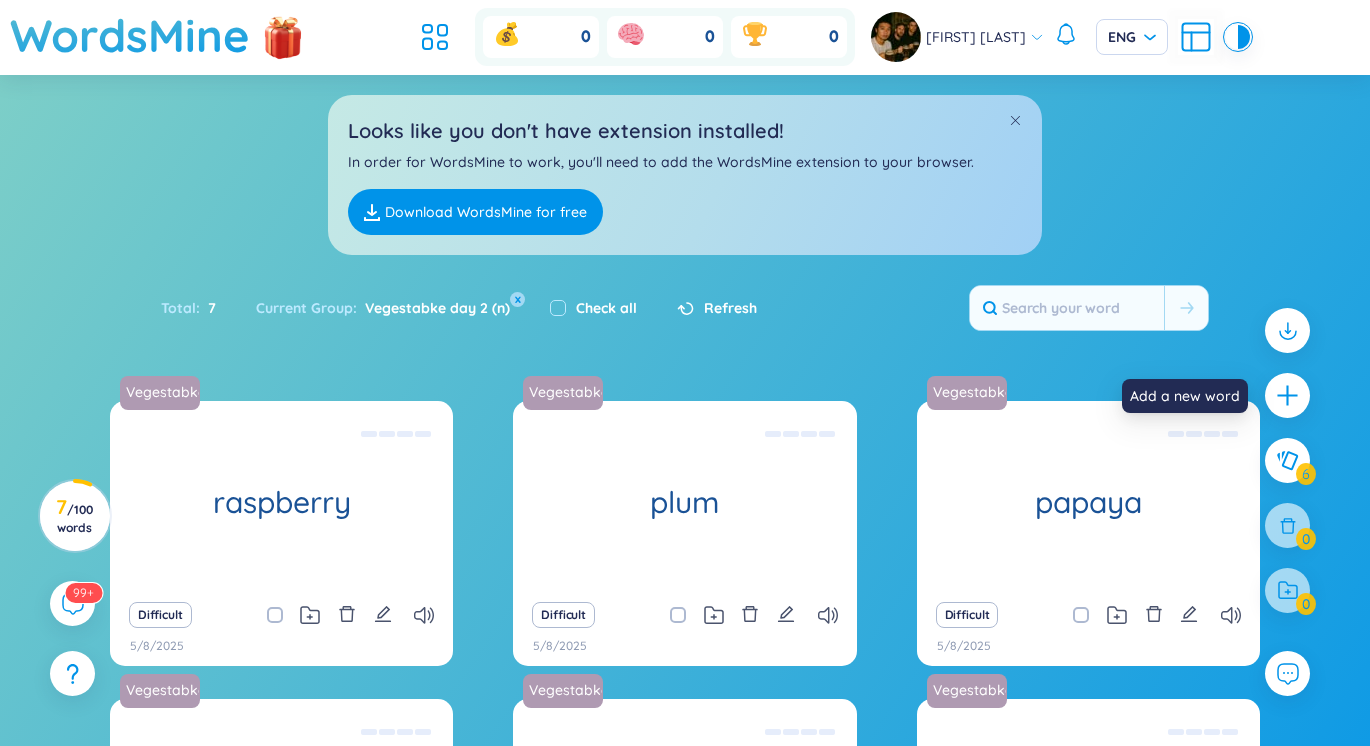 type 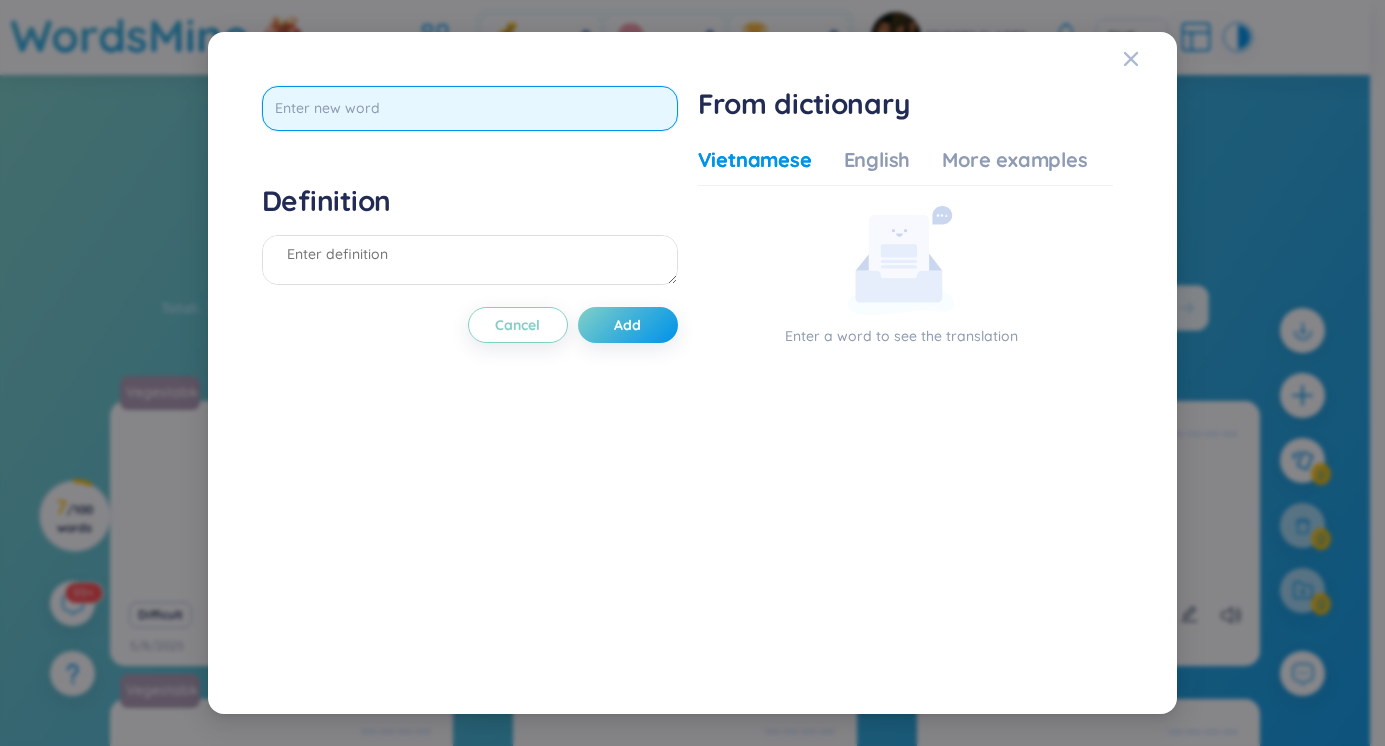 click at bounding box center [470, 108] 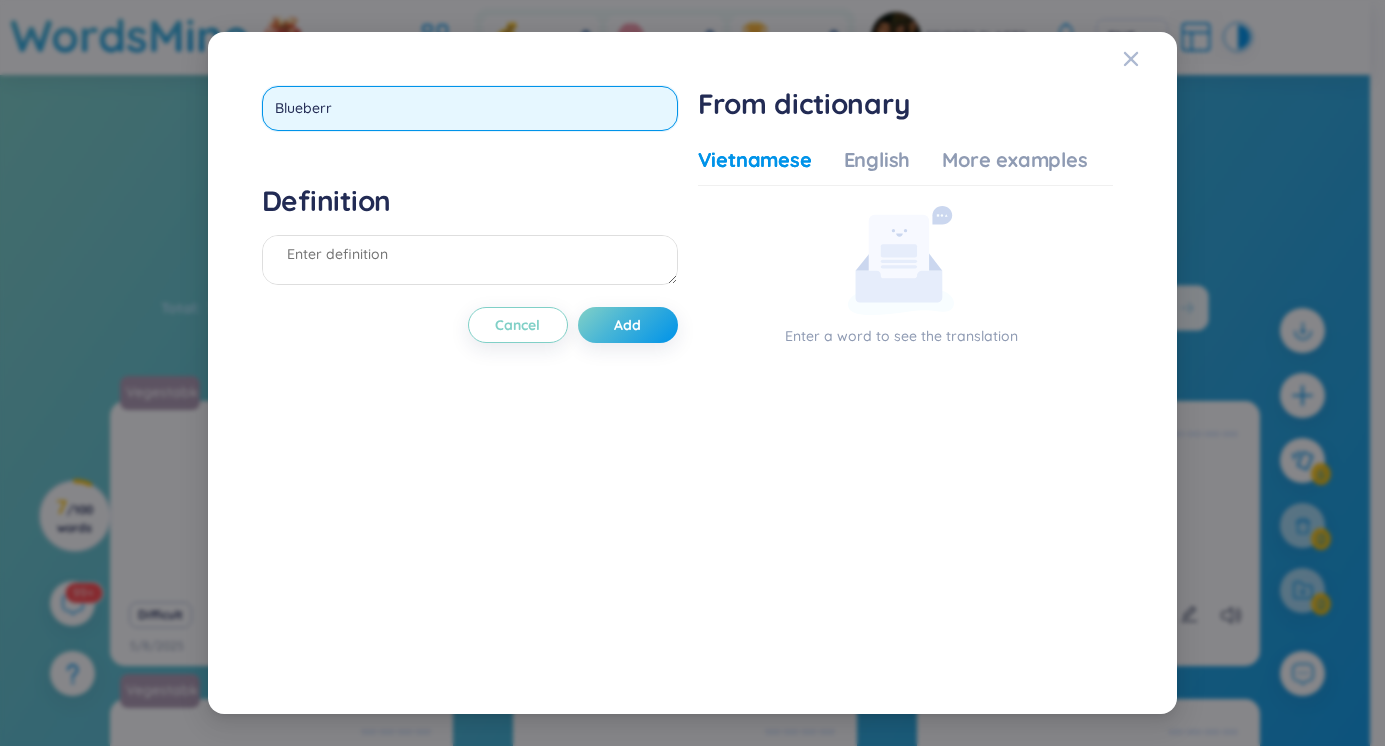 type on "Blueberry" 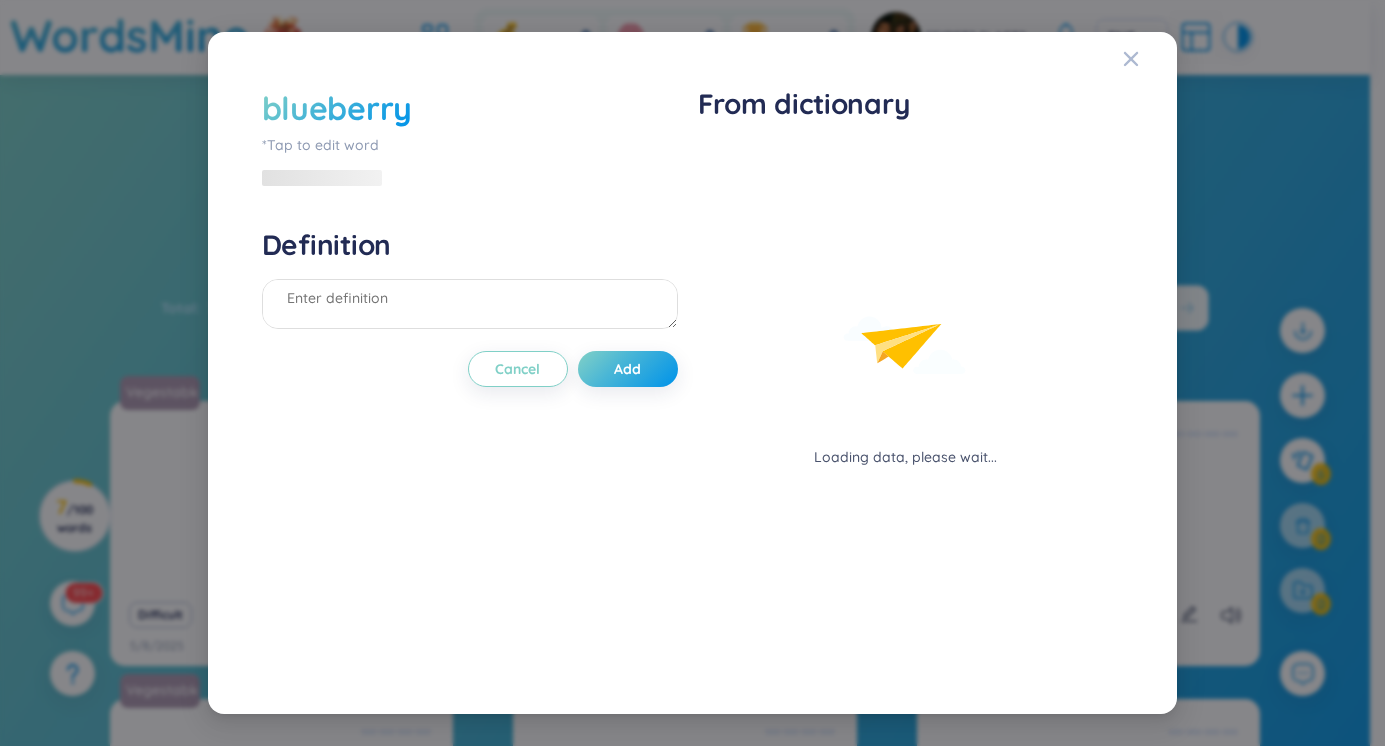 click on "blueberry *Tap to edit word Definition Cancel Add" at bounding box center [470, 373] 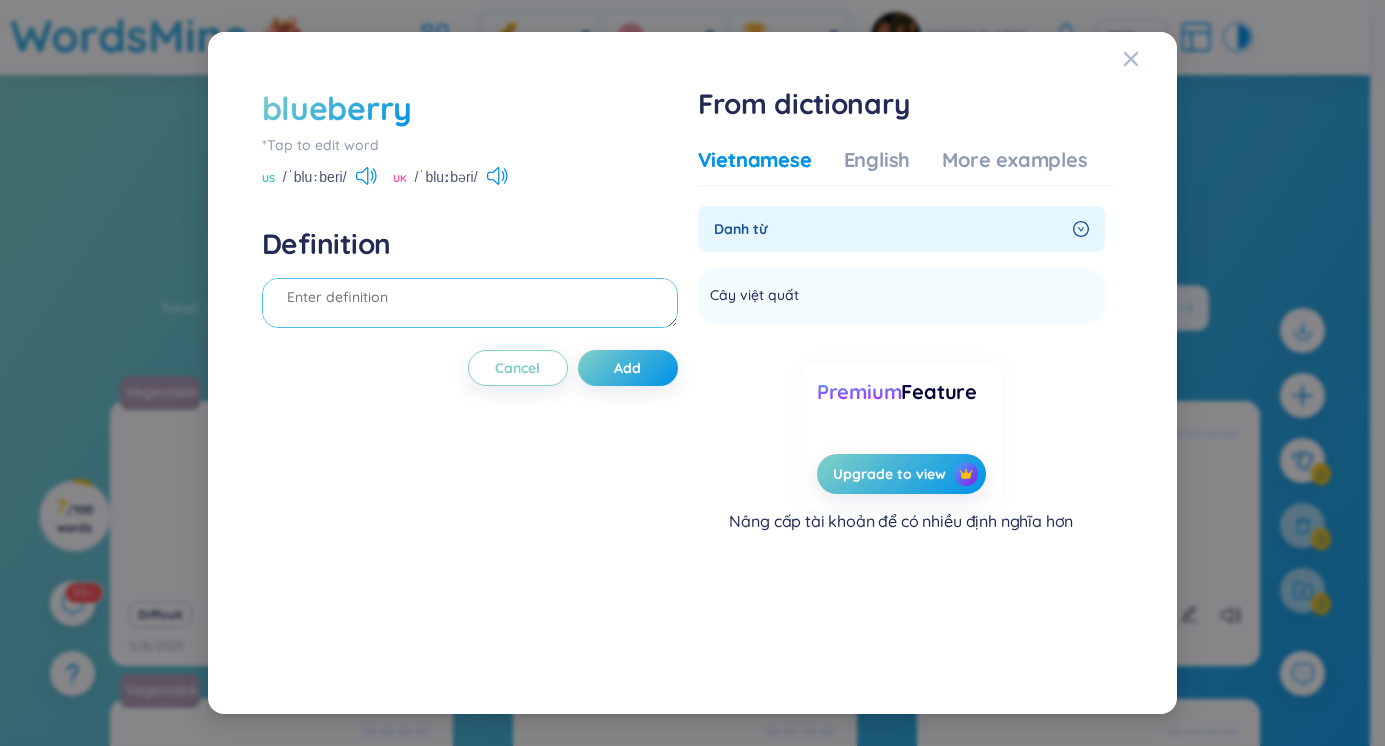 click at bounding box center [470, 303] 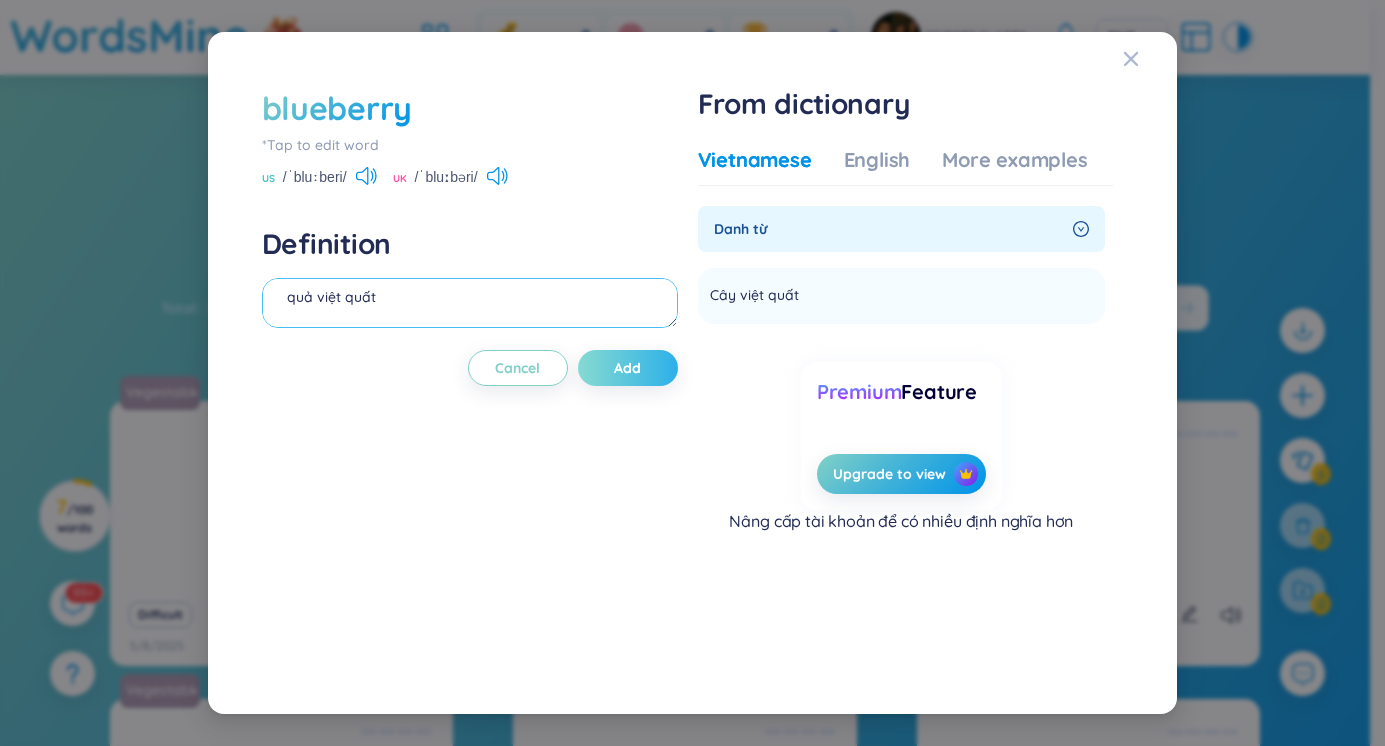 type on "quả việt quất" 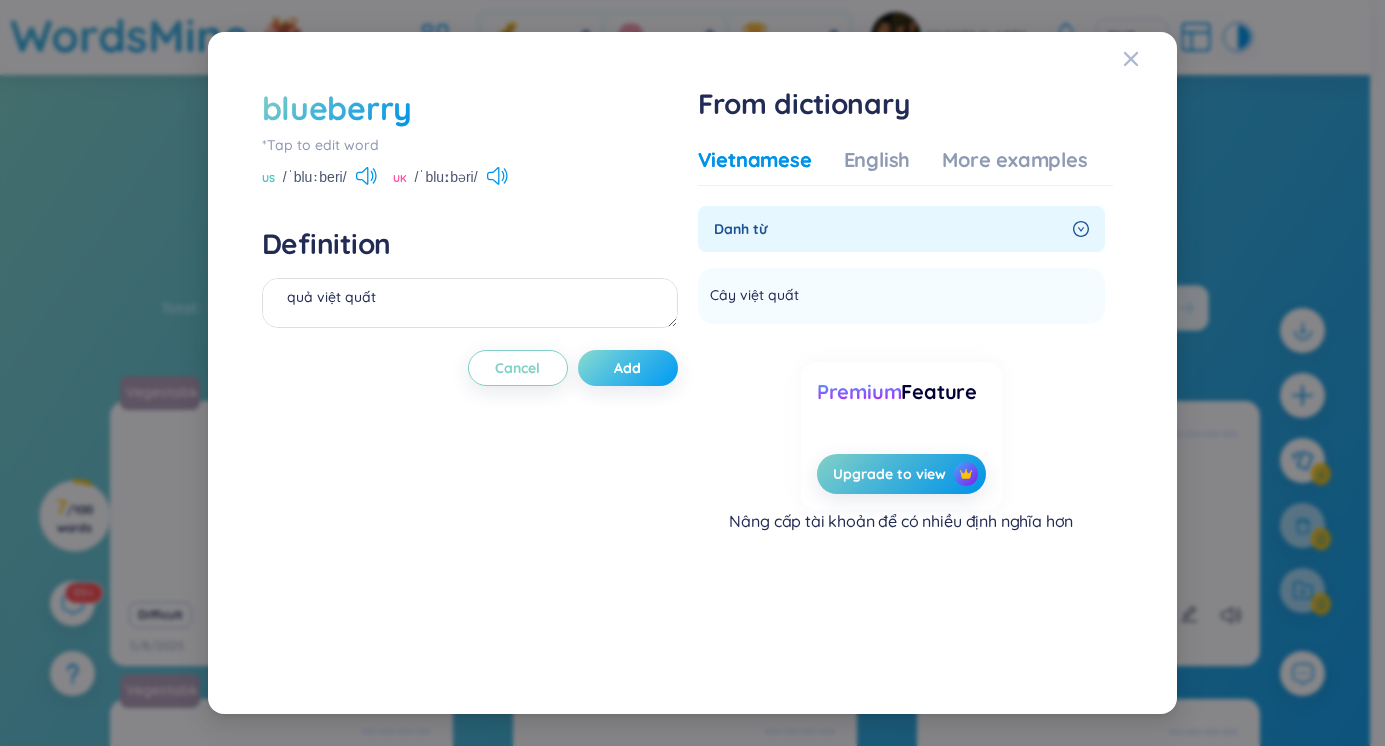 click on "Add" at bounding box center [628, 368] 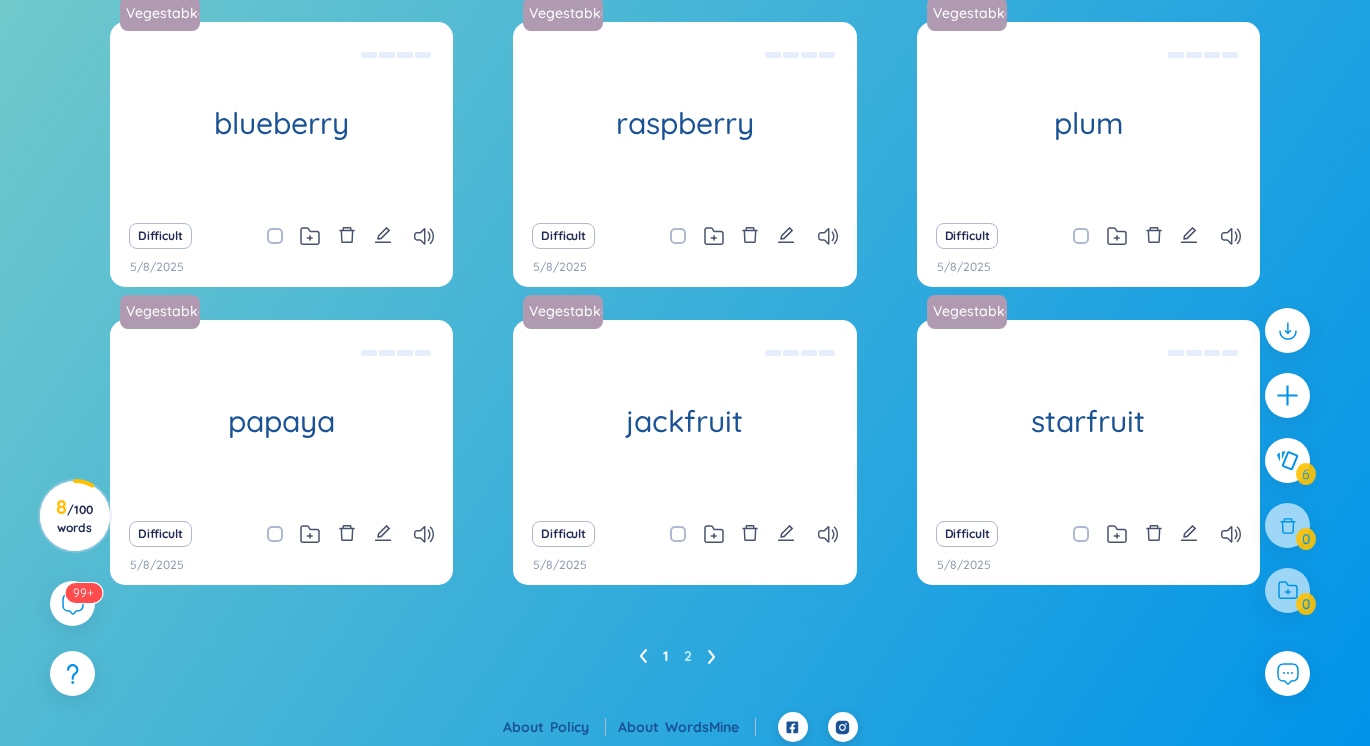 scroll, scrollTop: 151, scrollLeft: 0, axis: vertical 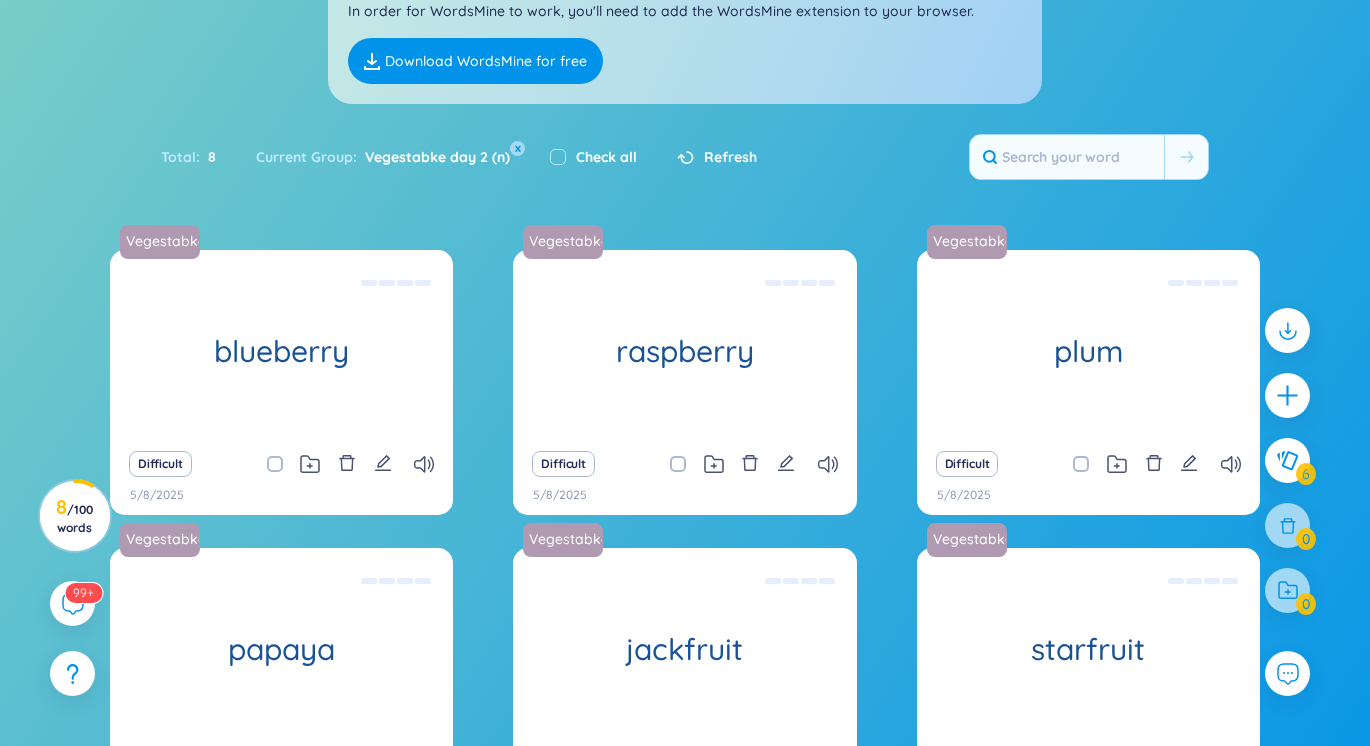 click 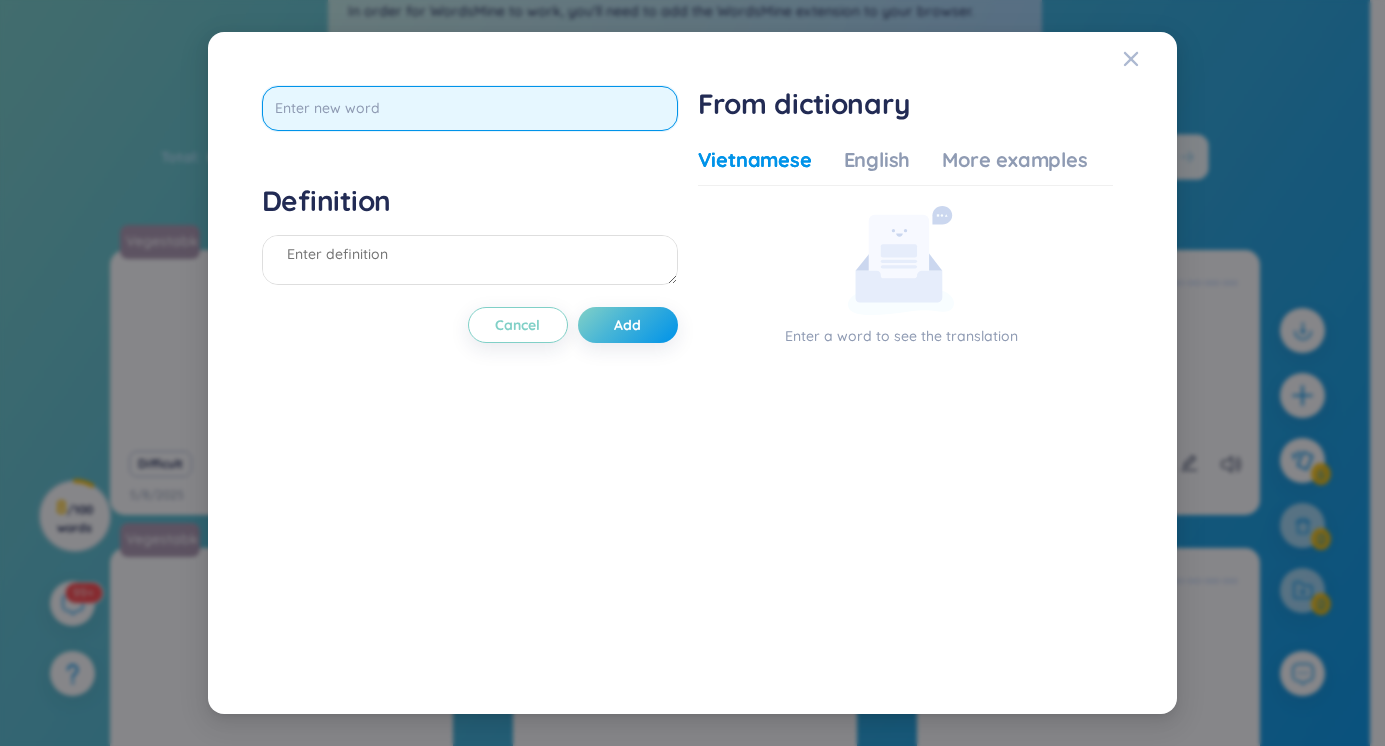 click at bounding box center [470, 108] 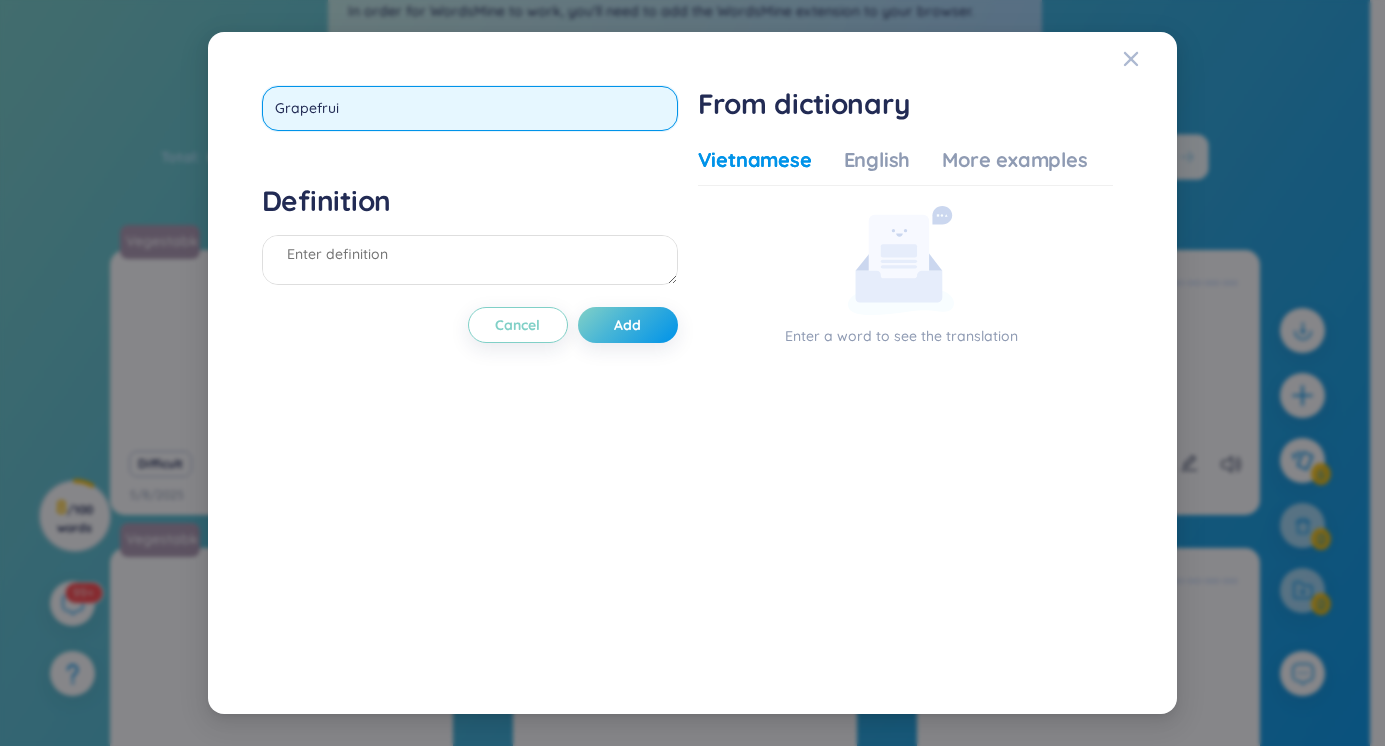 type on "Grapefruit" 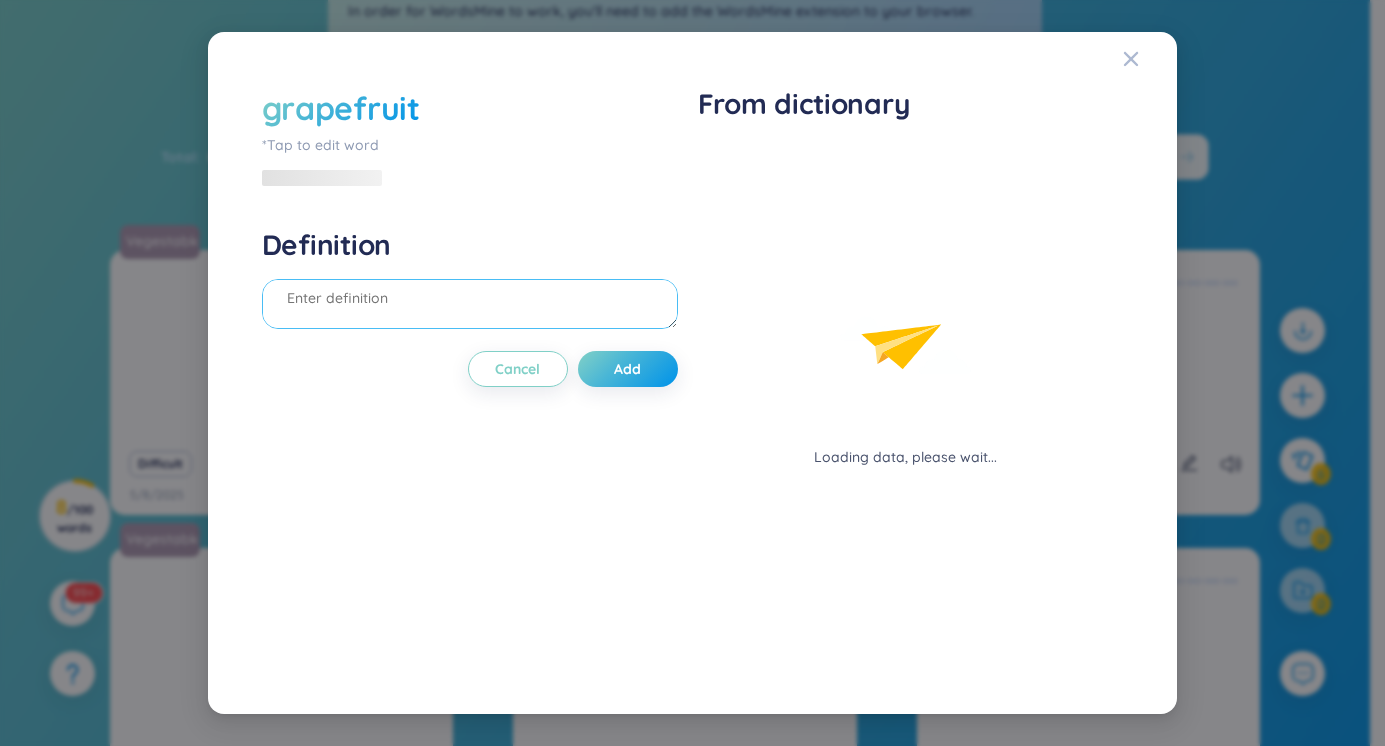 click on "Definition" at bounding box center [470, 281] 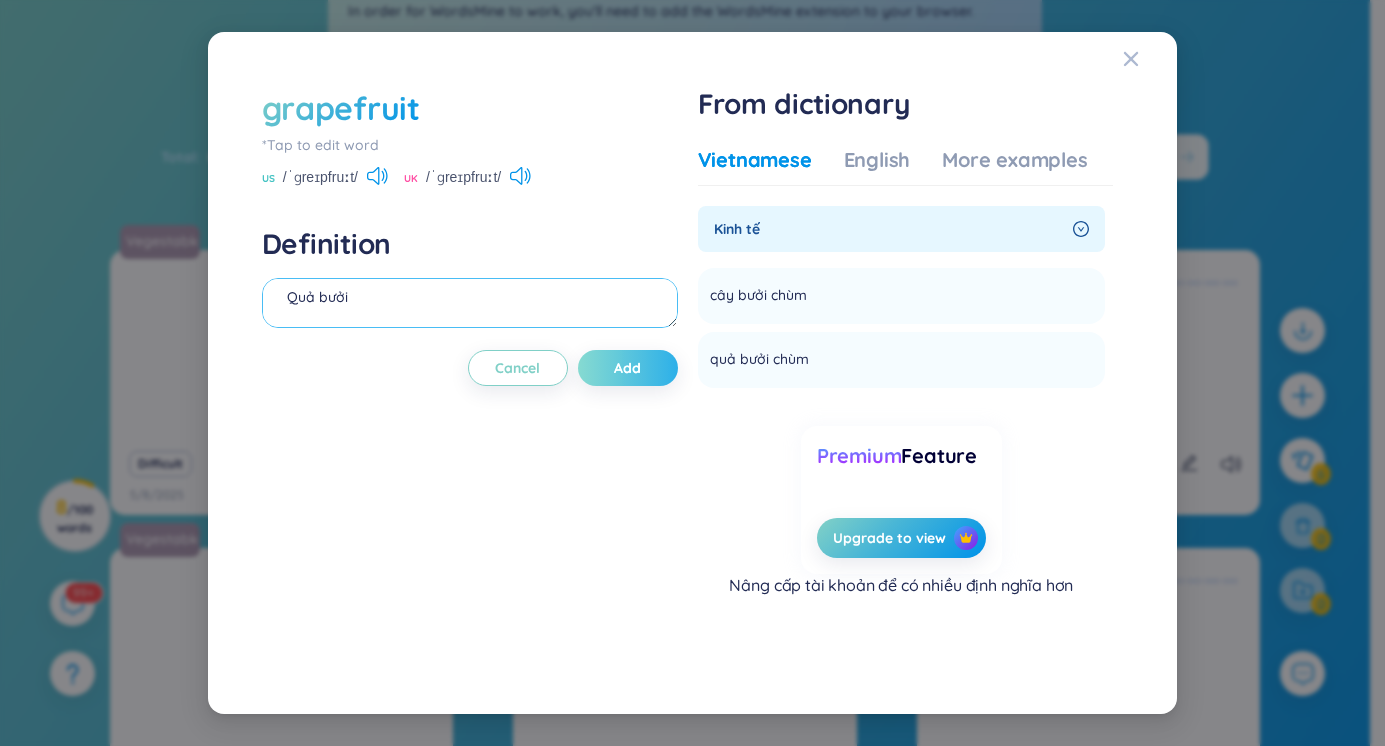 type on "Quả bưởi" 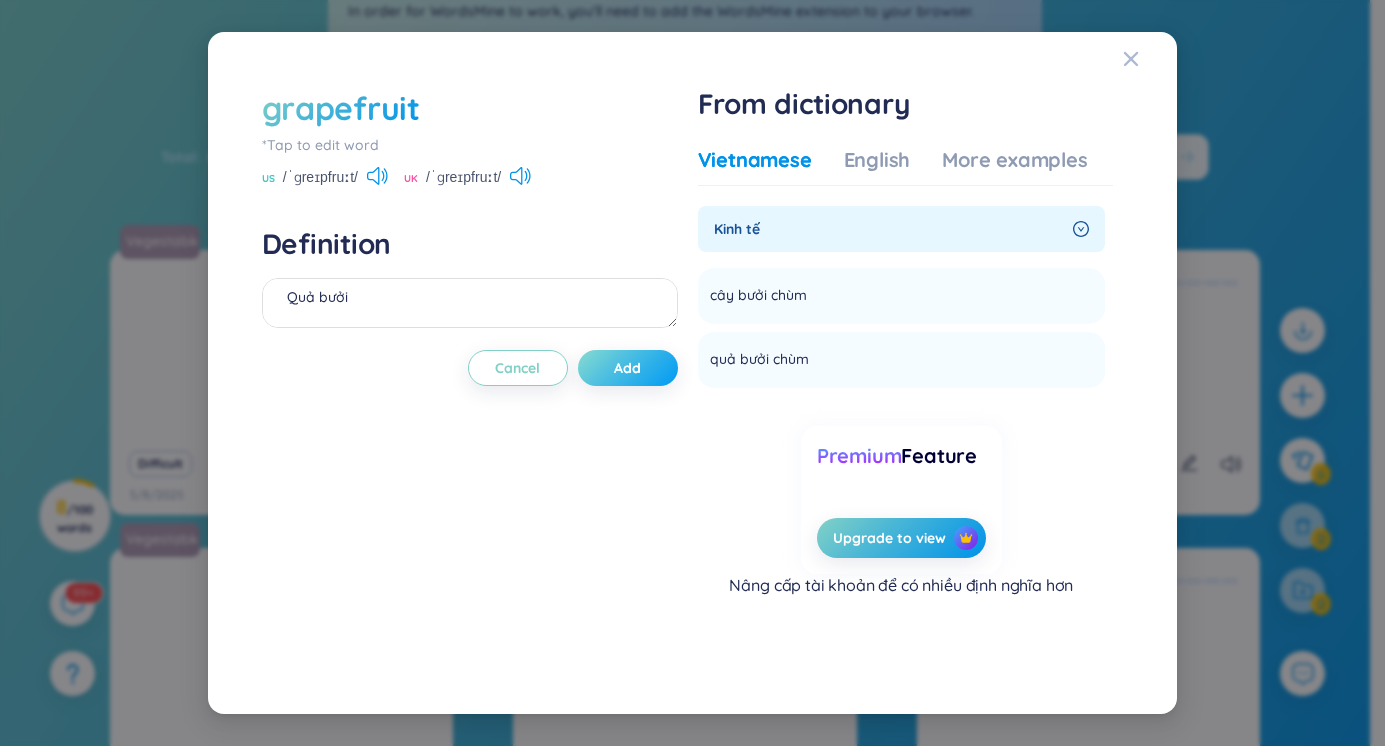 click on "Add" at bounding box center [627, 368] 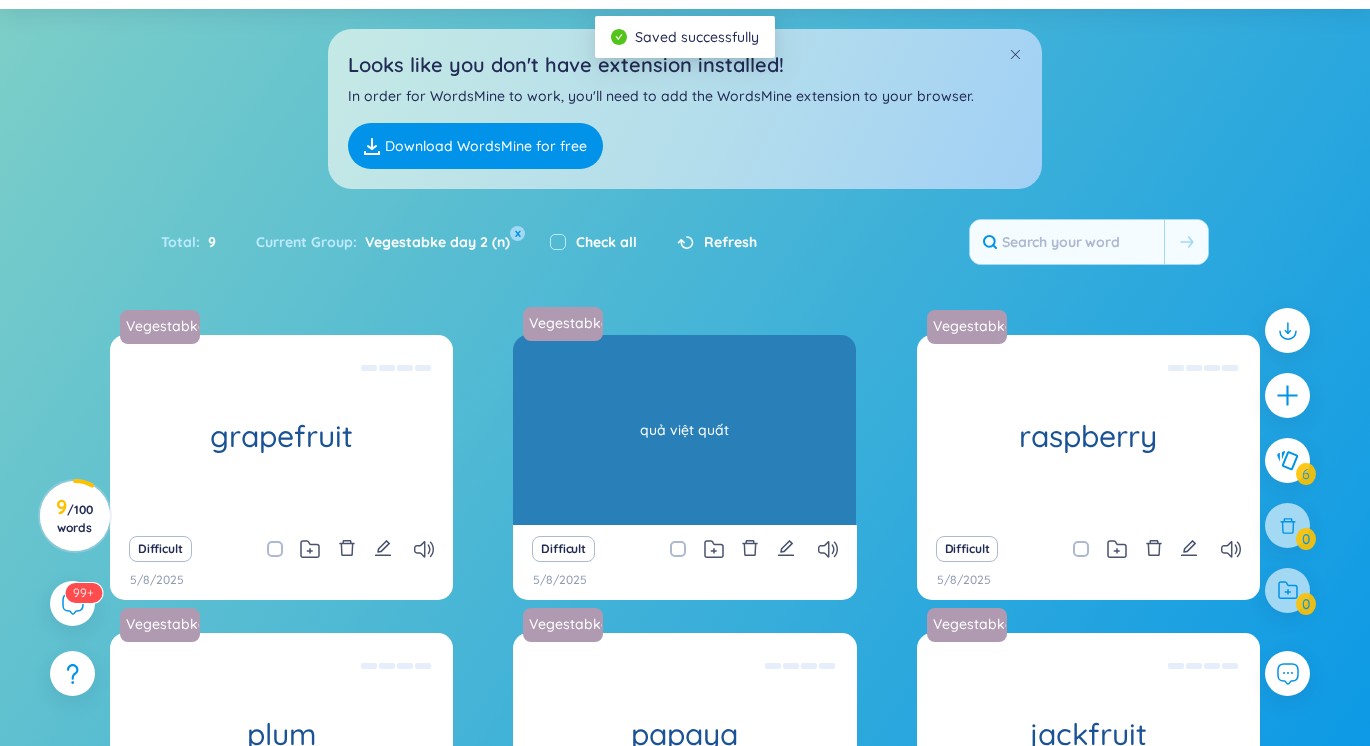 scroll, scrollTop: 0, scrollLeft: 0, axis: both 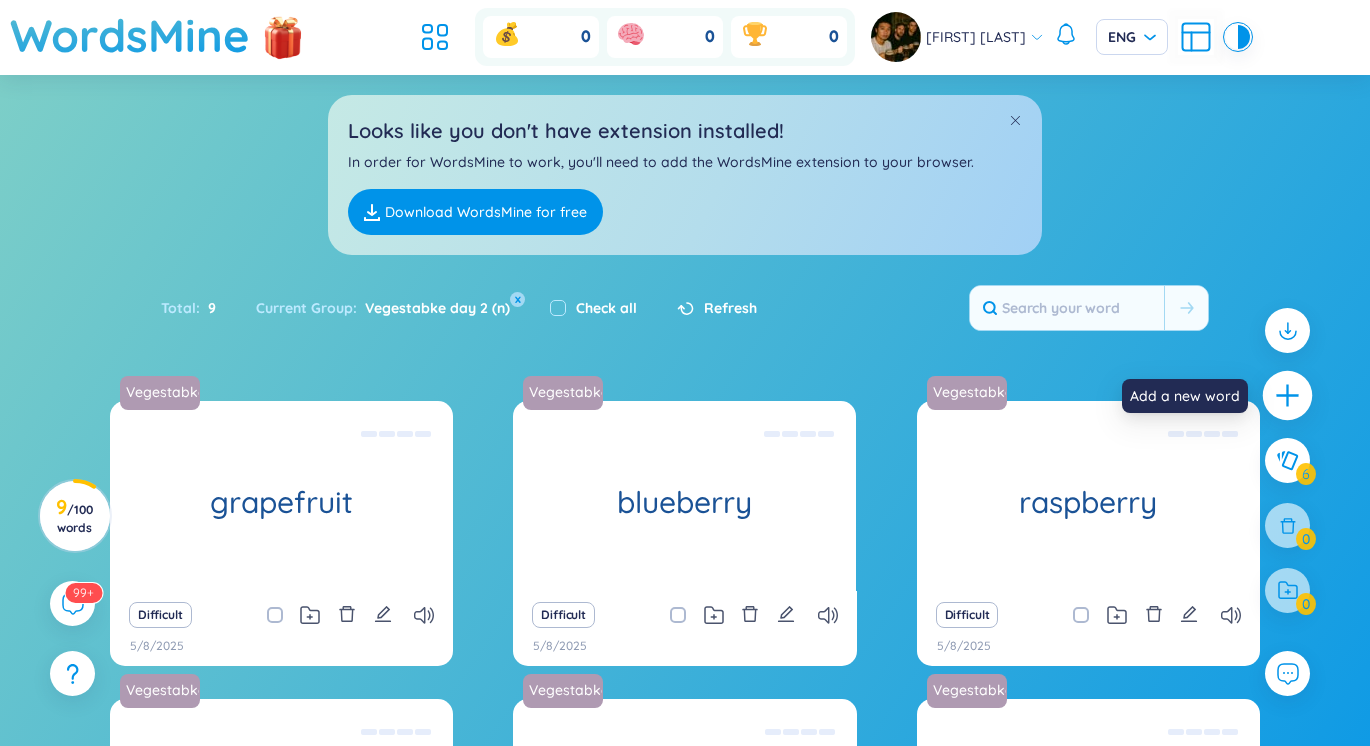 click 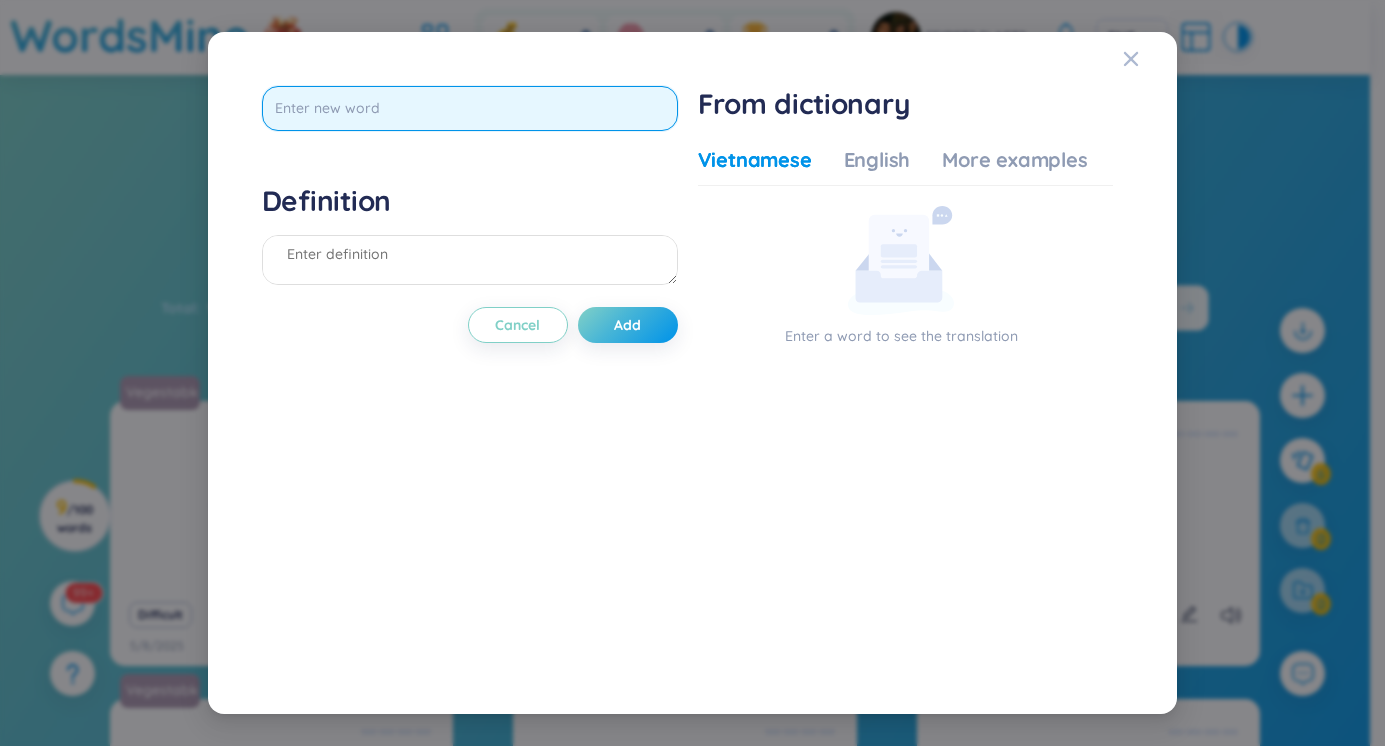 click at bounding box center [470, 108] 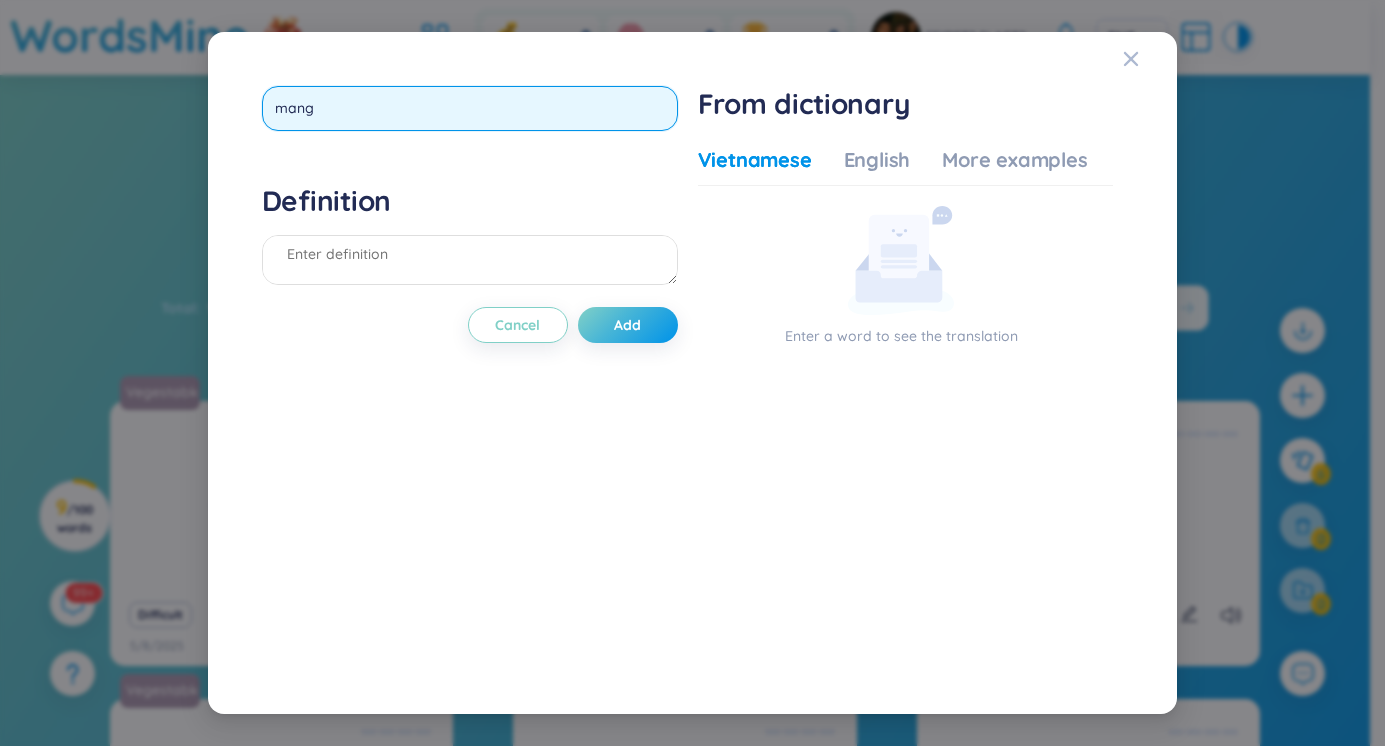 type on "mango" 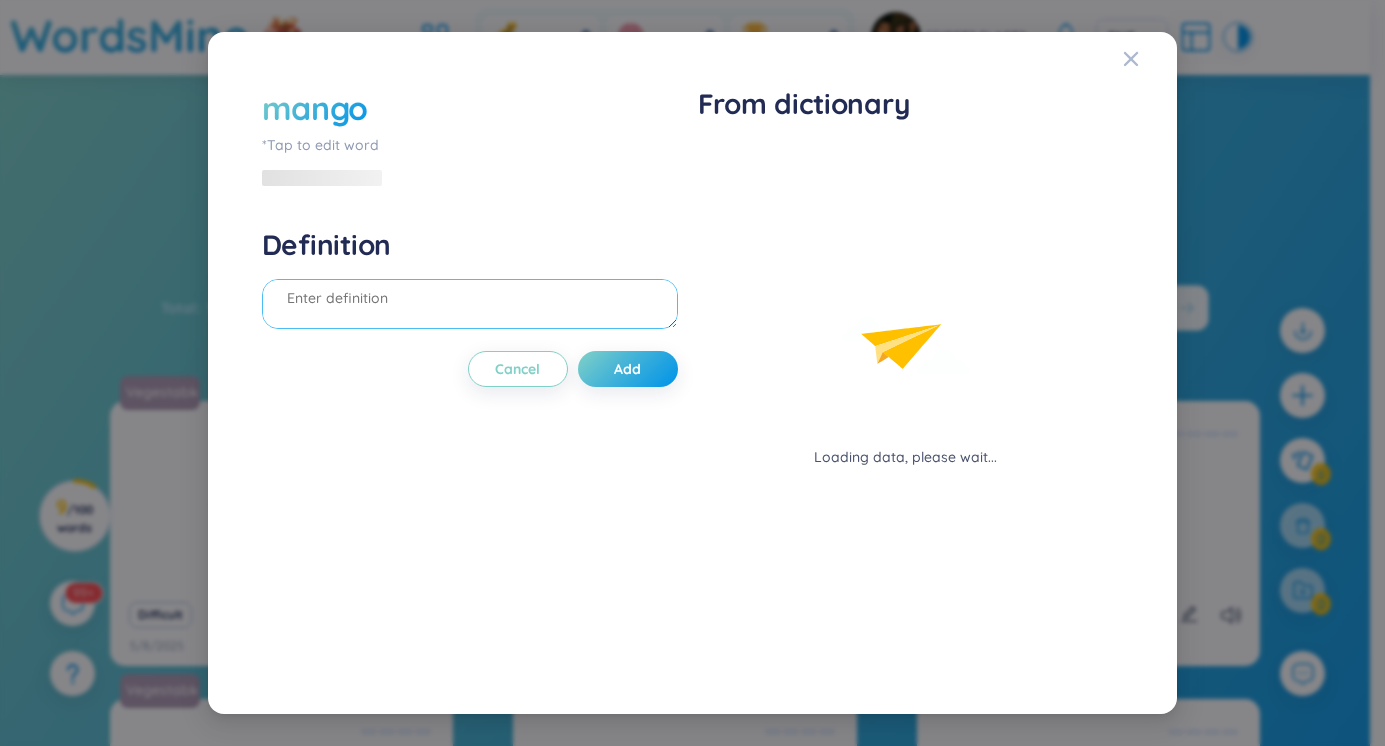 click on "Definition" at bounding box center (470, 281) 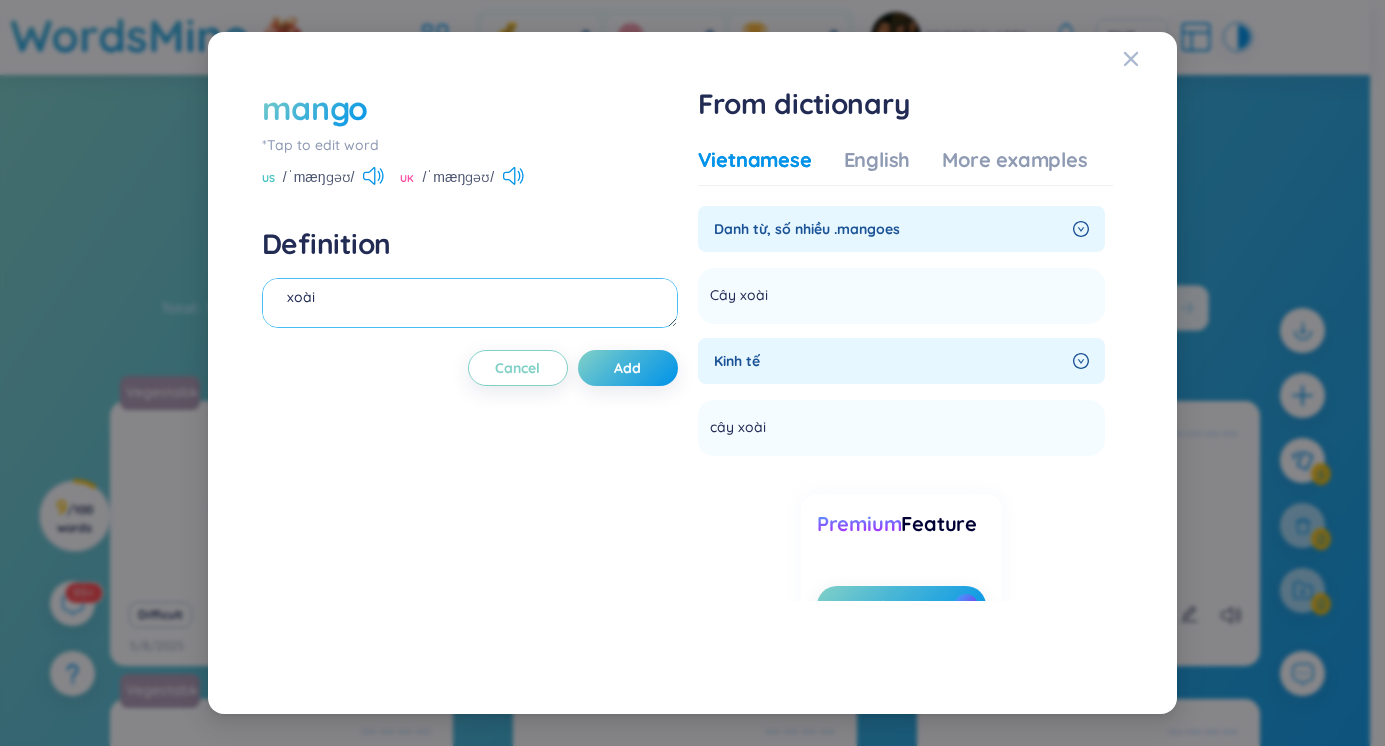 click on "xoài" at bounding box center [470, 303] 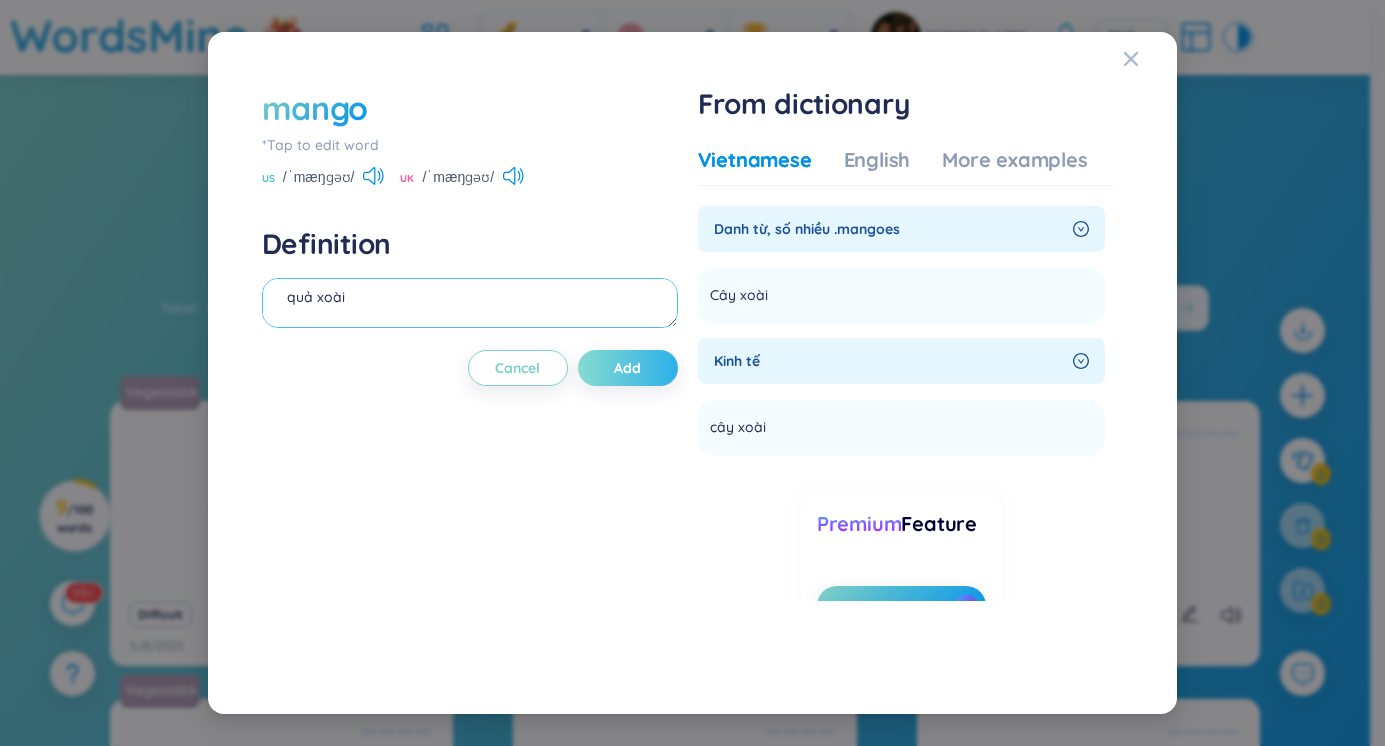 type on "quả xoài" 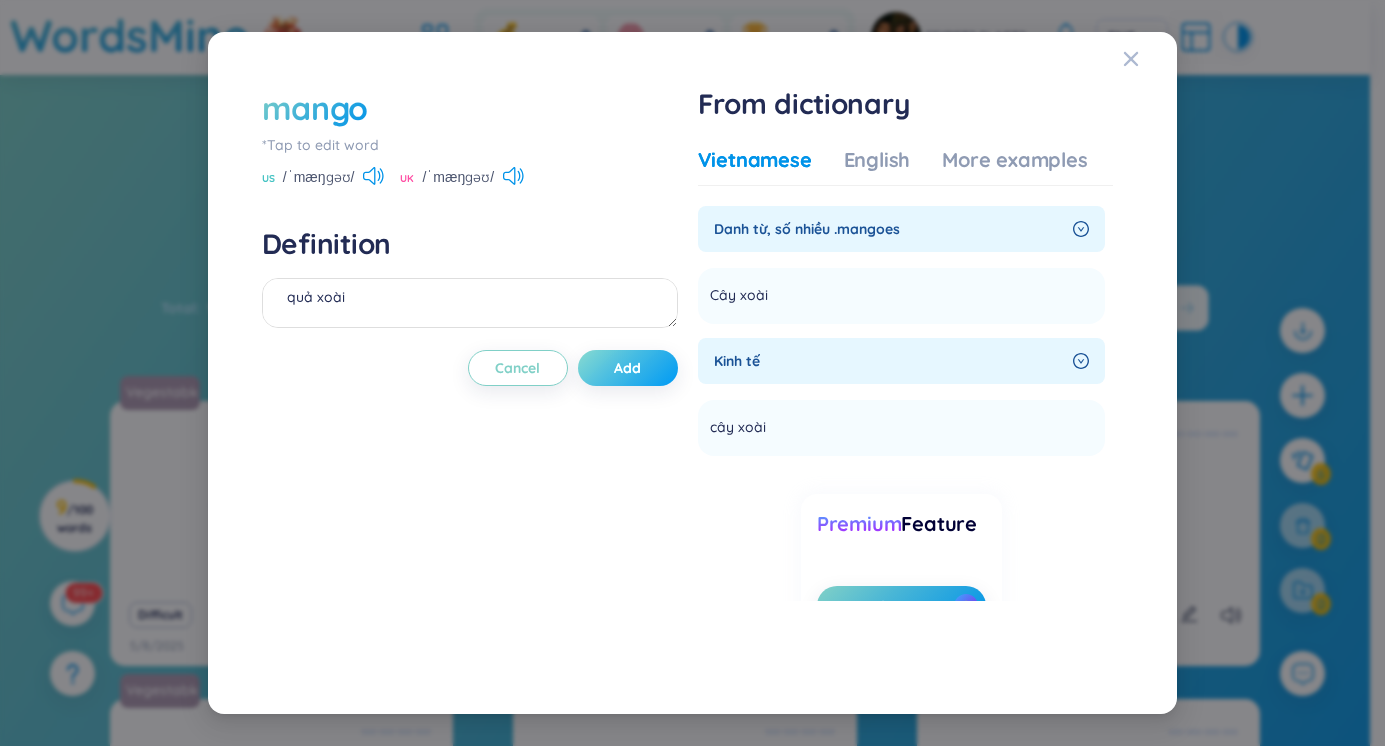 click on "Add" at bounding box center [628, 368] 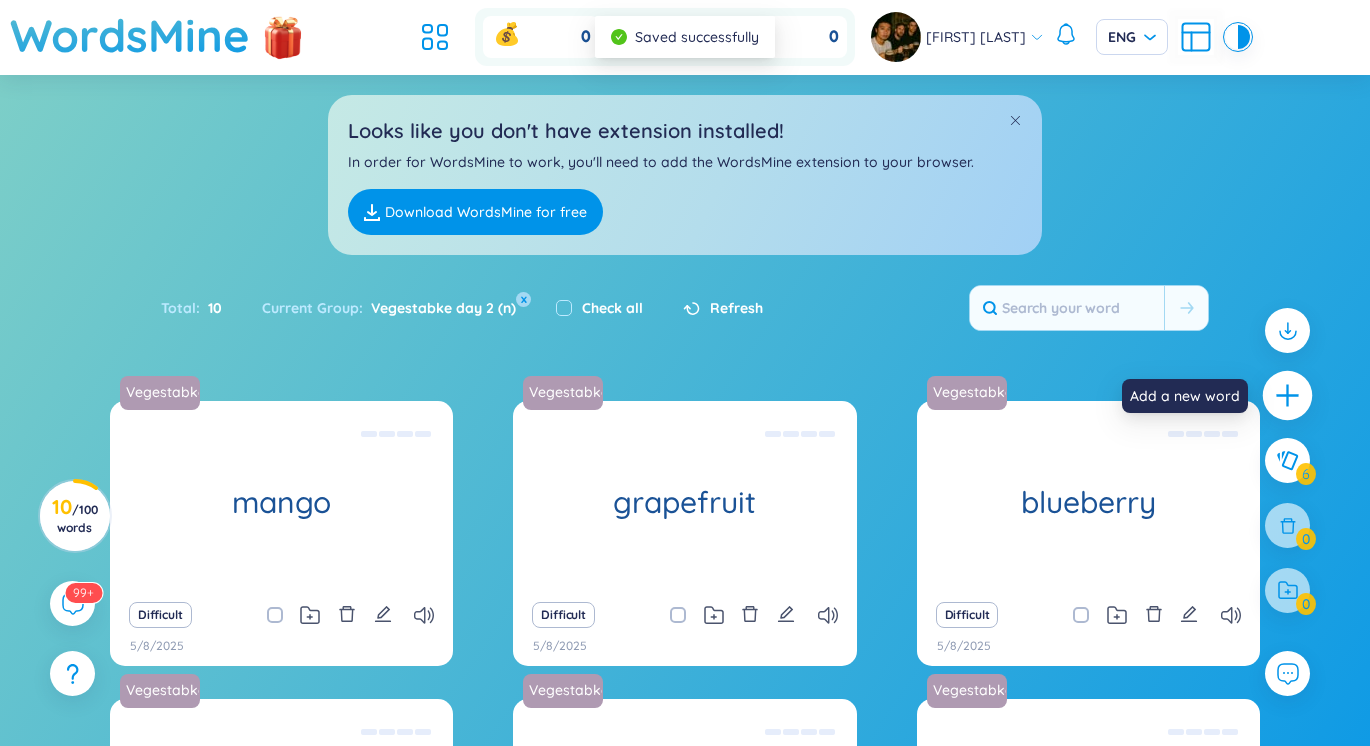 click at bounding box center (1288, 396) 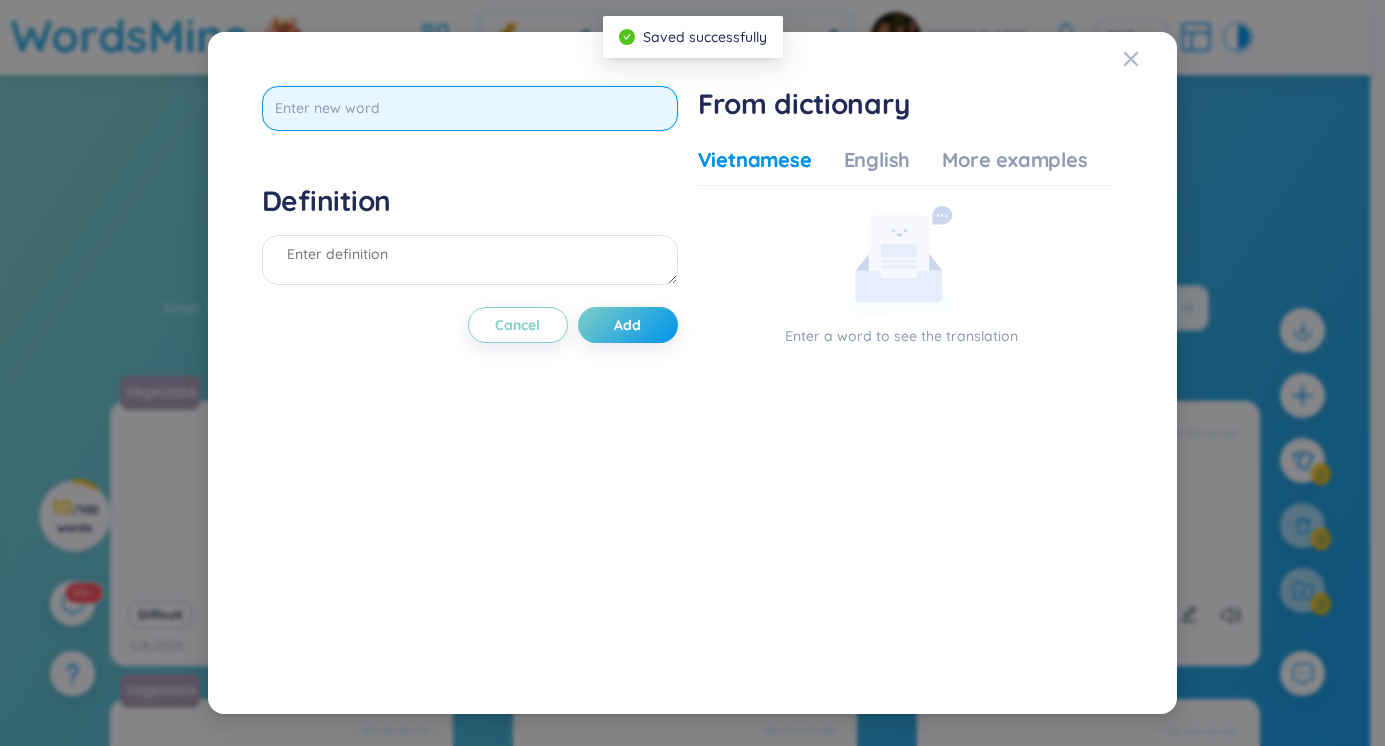 click at bounding box center [470, 108] 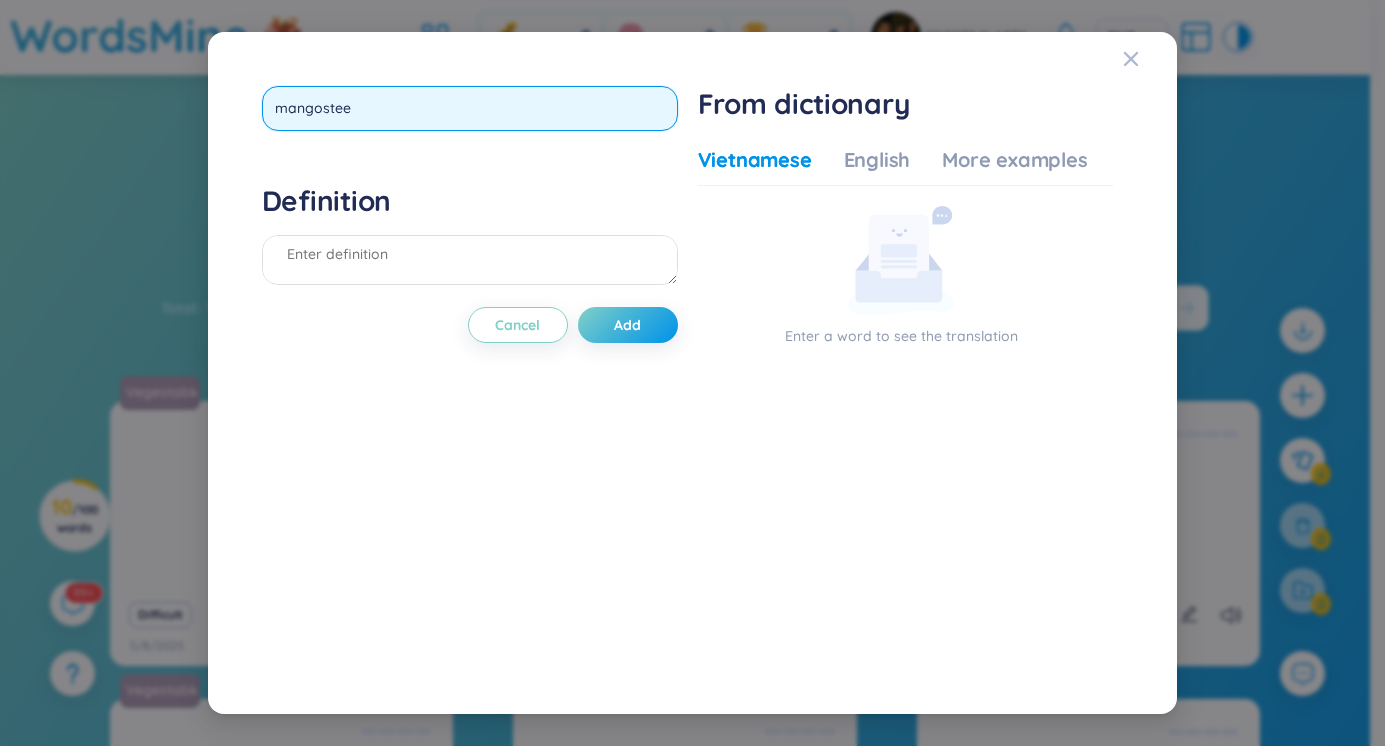 type on "mangosteen" 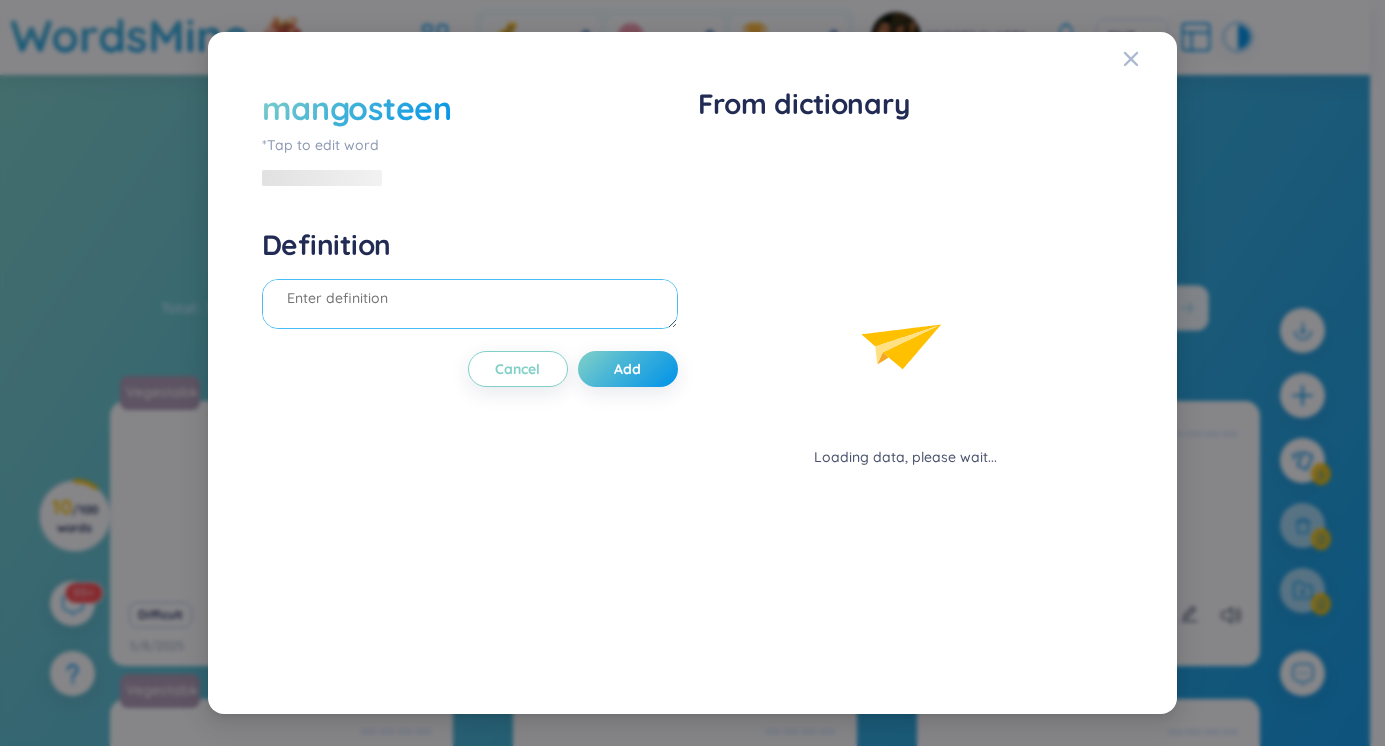 click on "Definition" at bounding box center (470, 281) 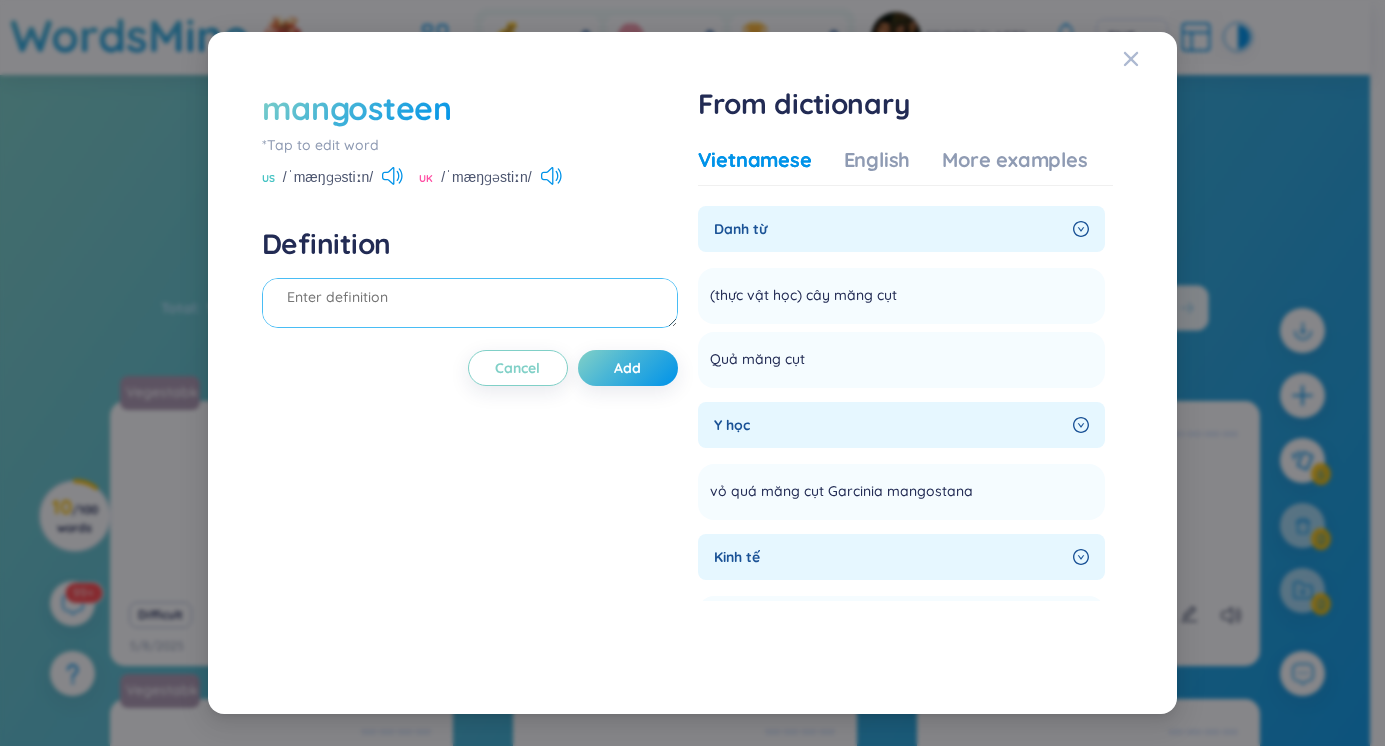 click at bounding box center (470, 303) 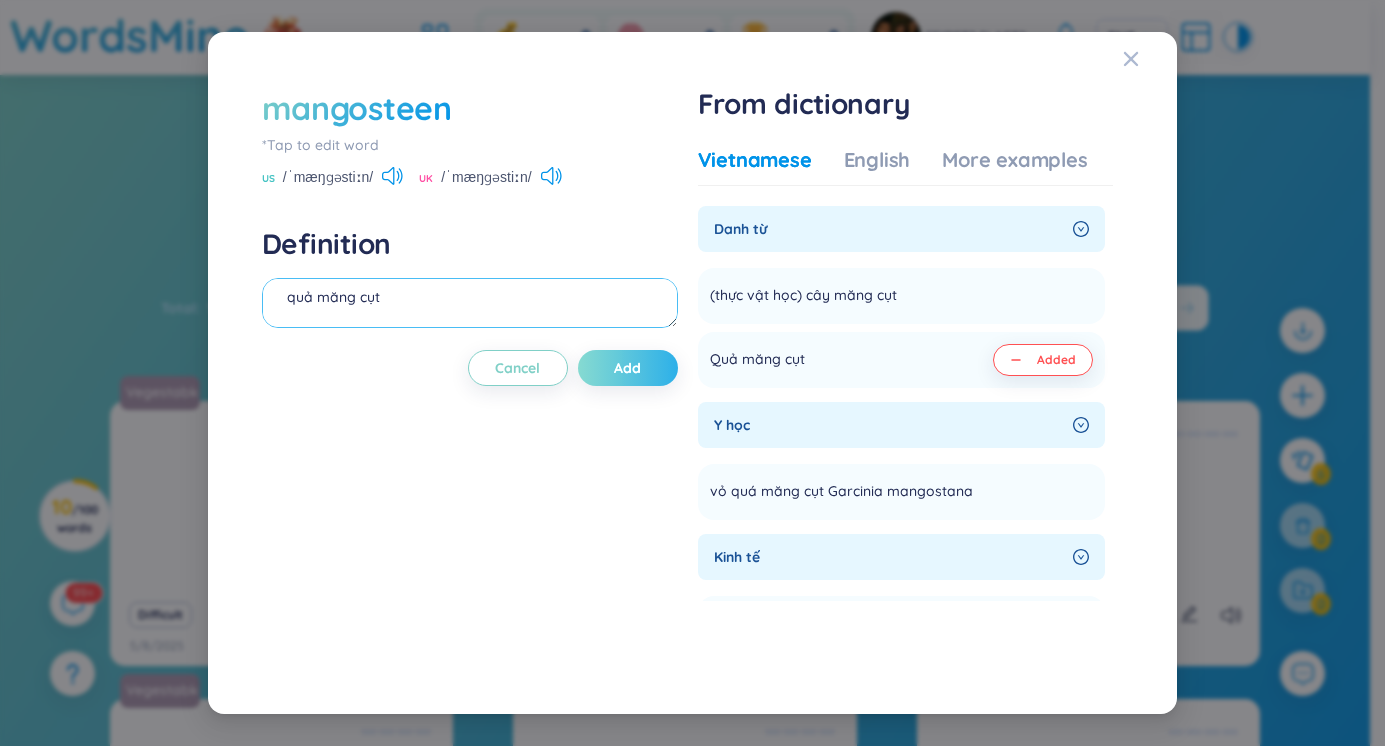 type on "quả măng cụt" 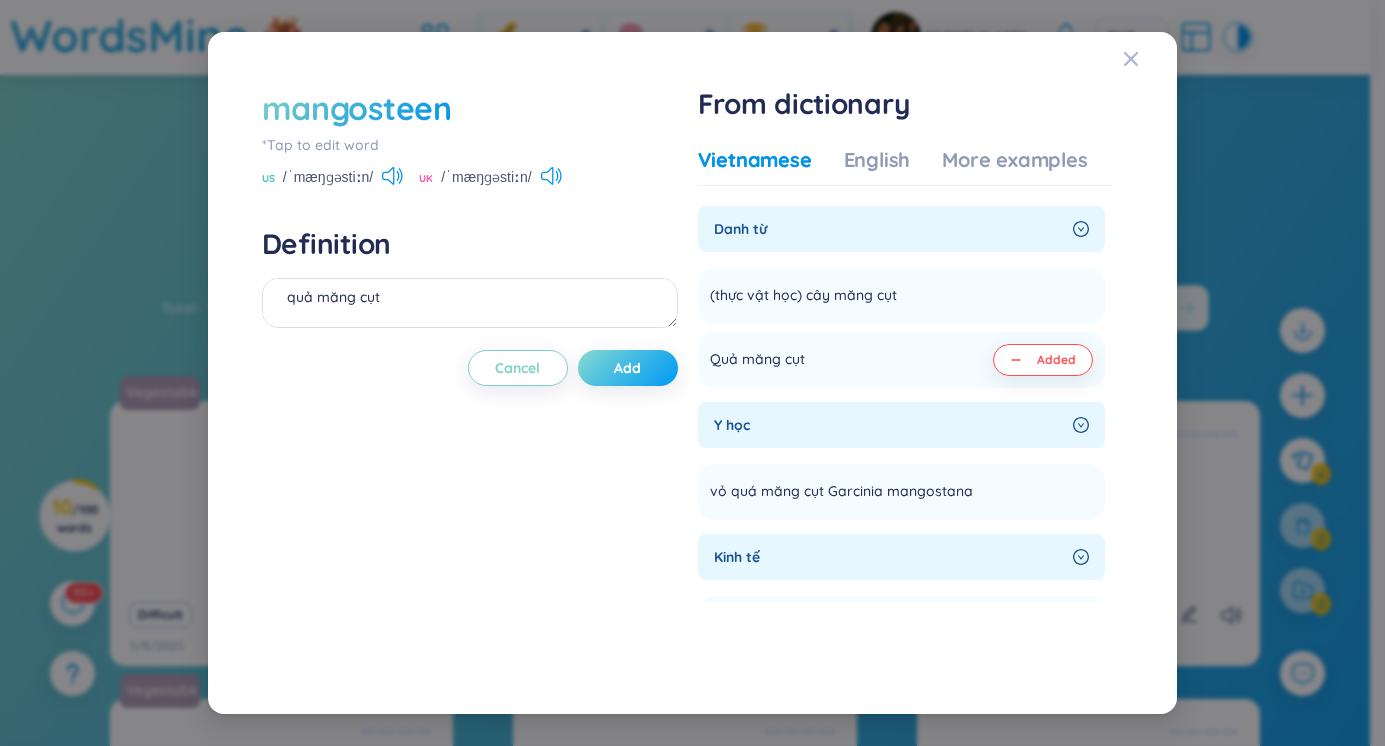 click on "Add" at bounding box center [628, 368] 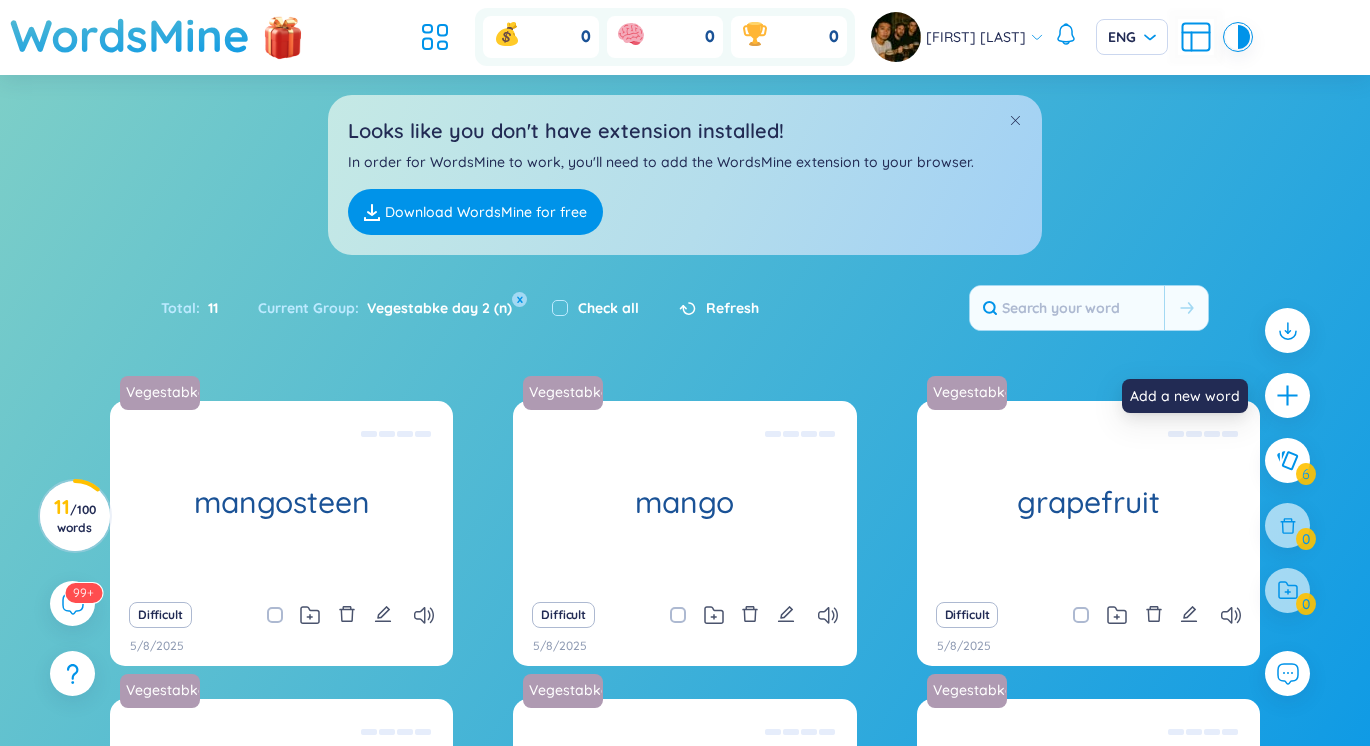 click 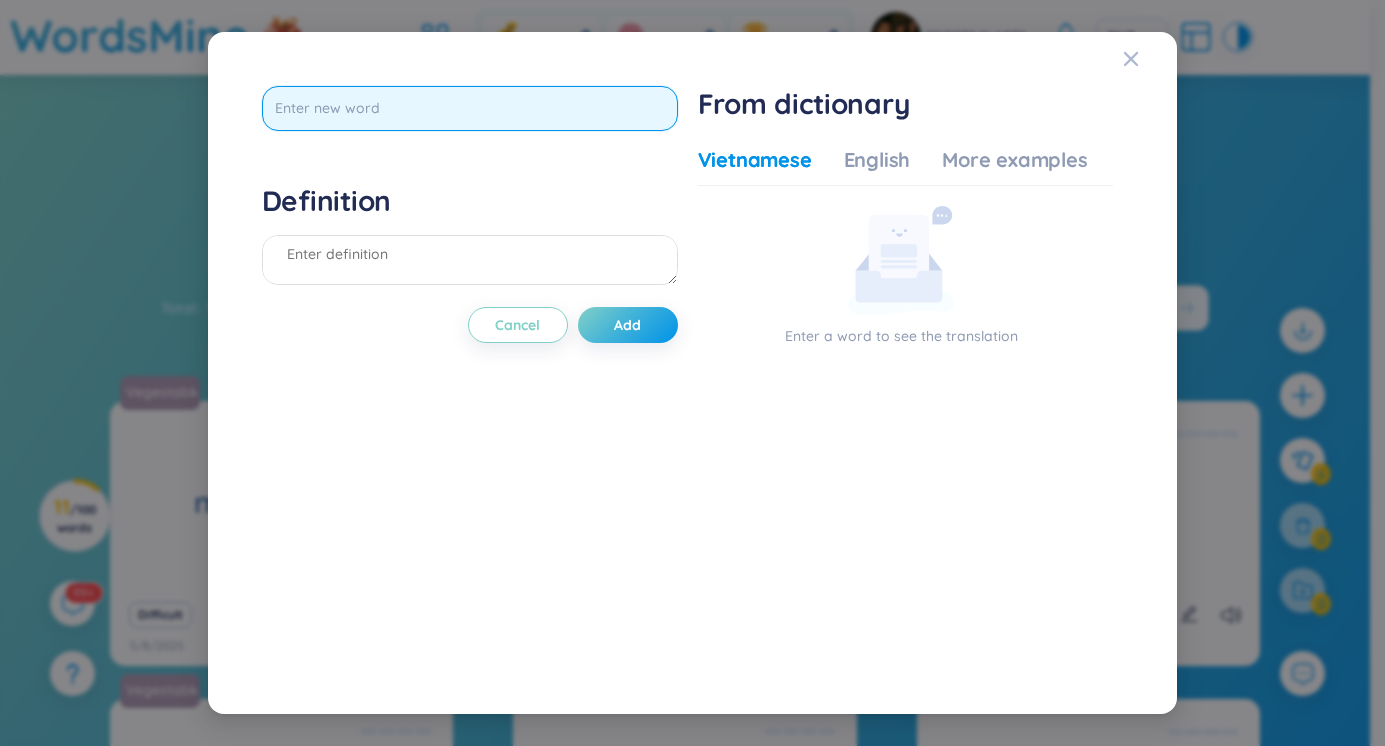 click at bounding box center (470, 108) 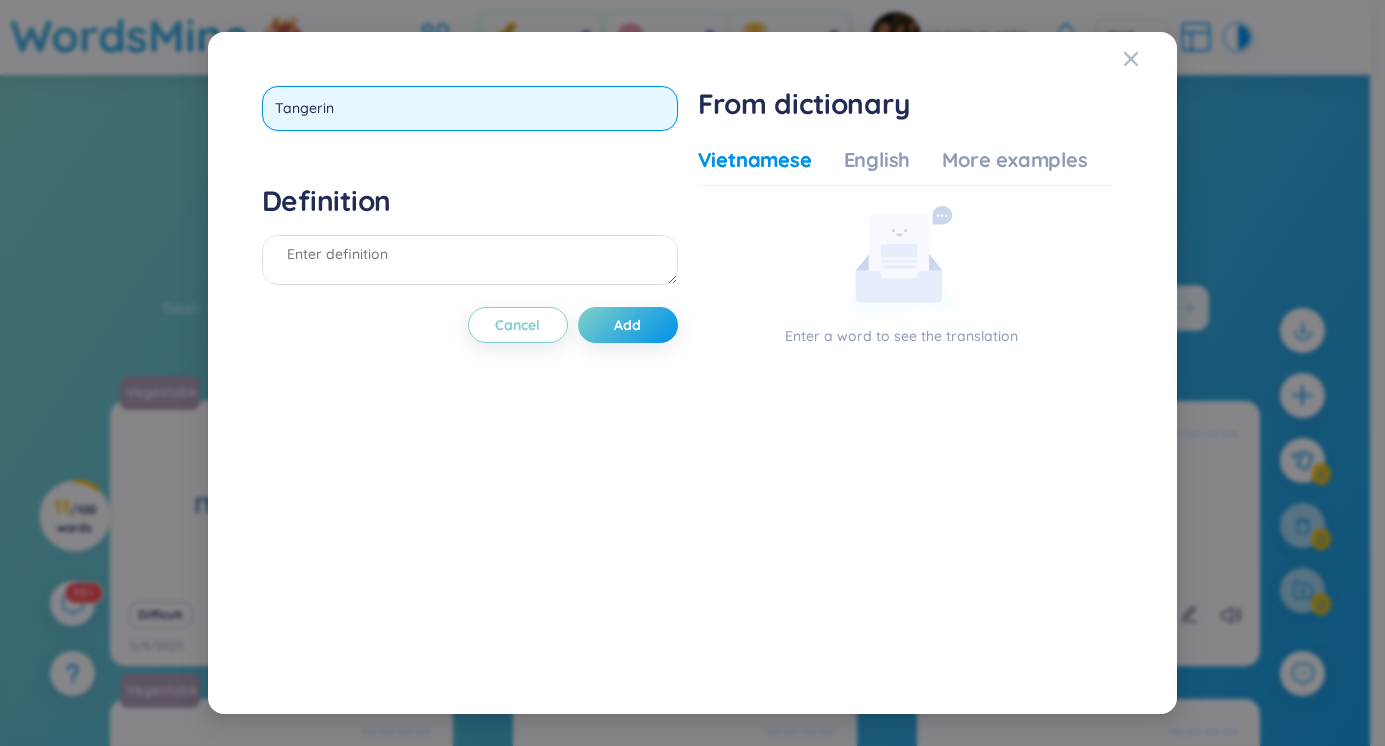 type on "Tangerine" 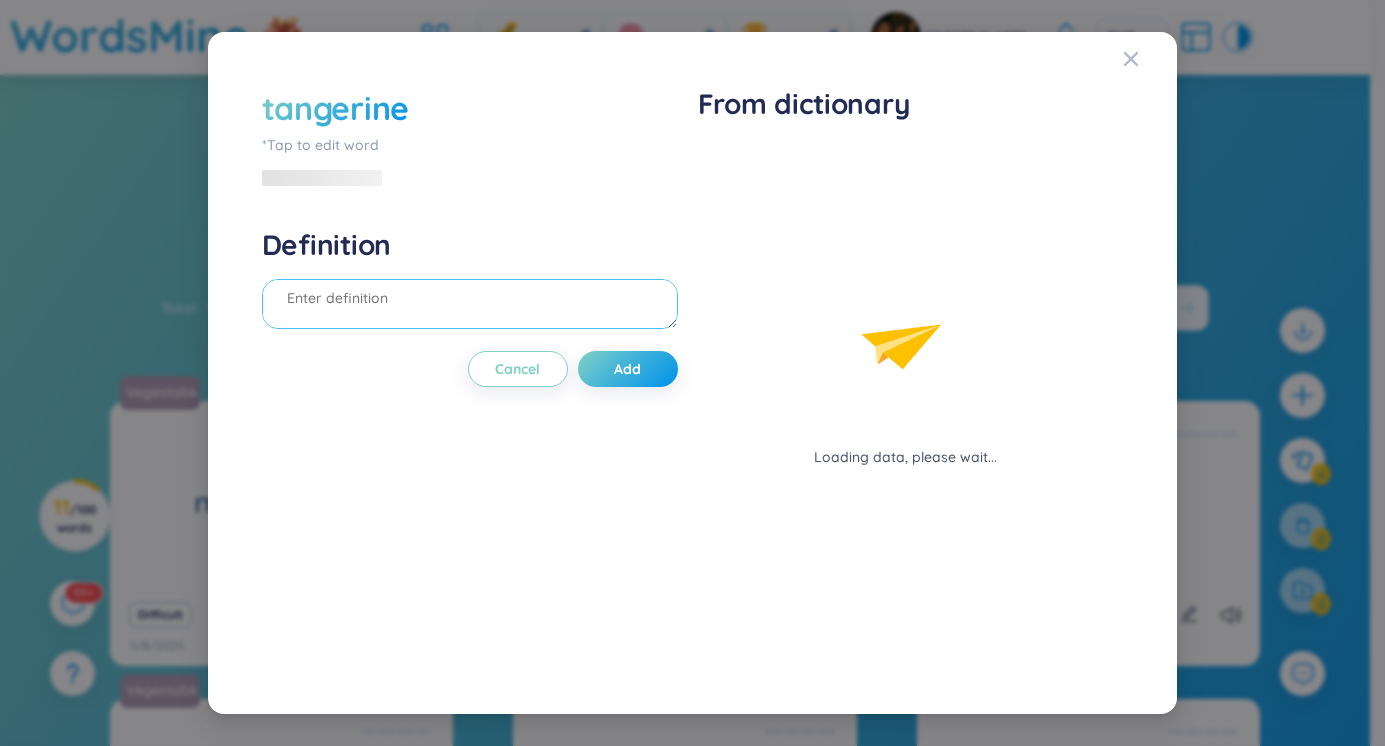 click on "Definition" at bounding box center (470, 281) 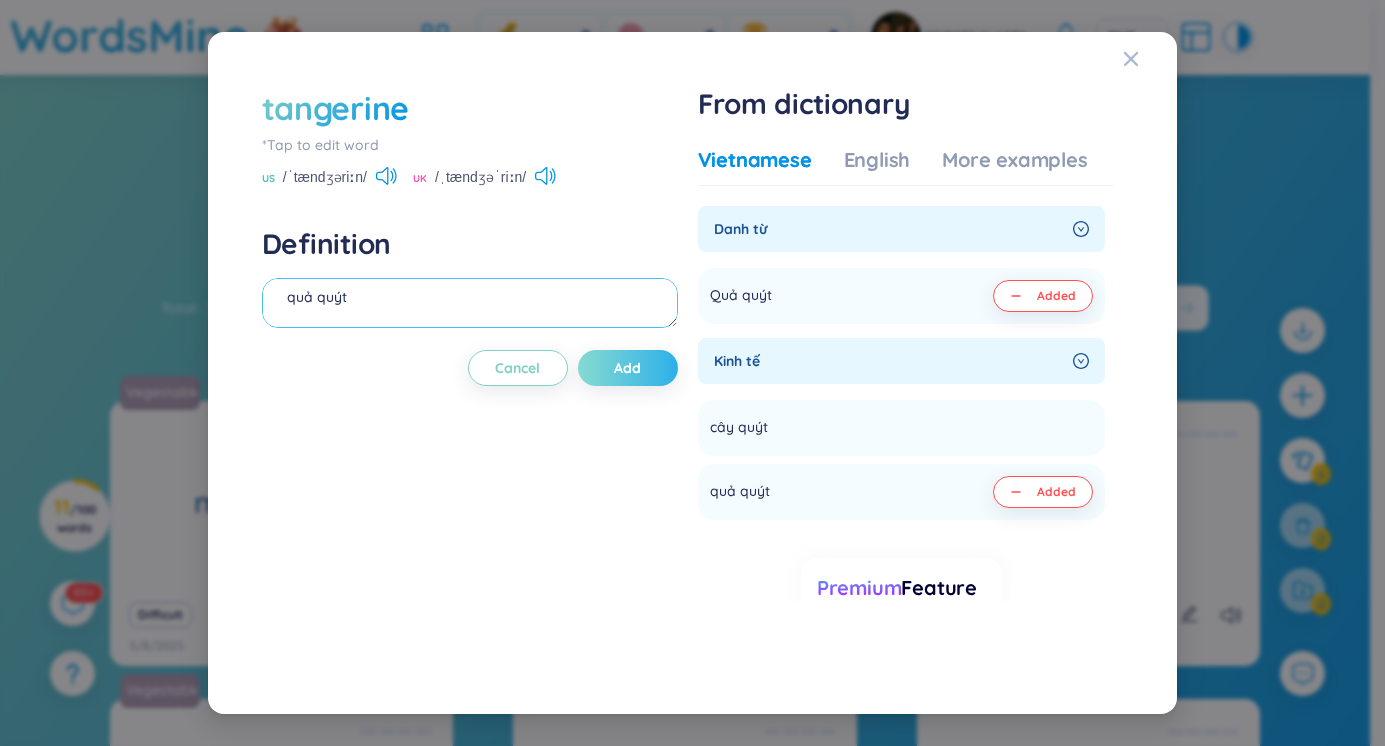 type on "quả quýt" 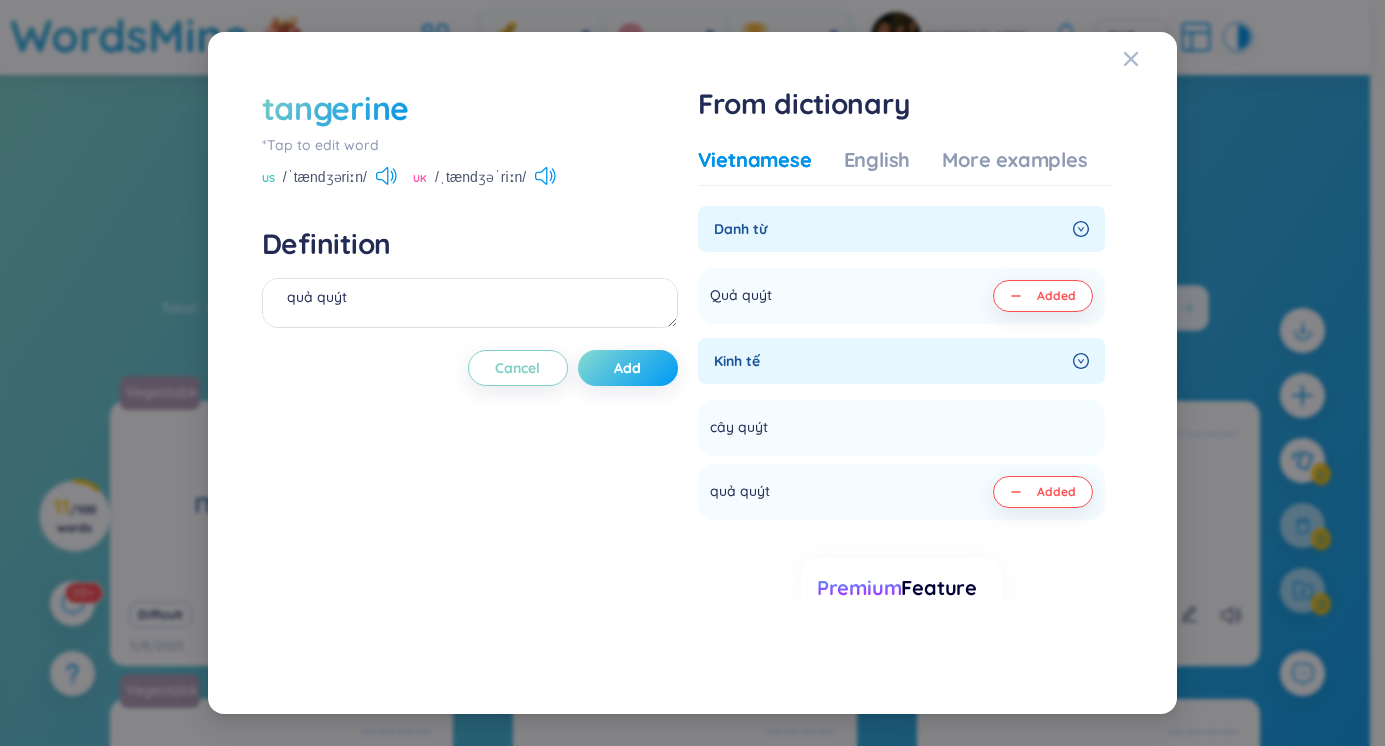 click on "Add" at bounding box center [627, 368] 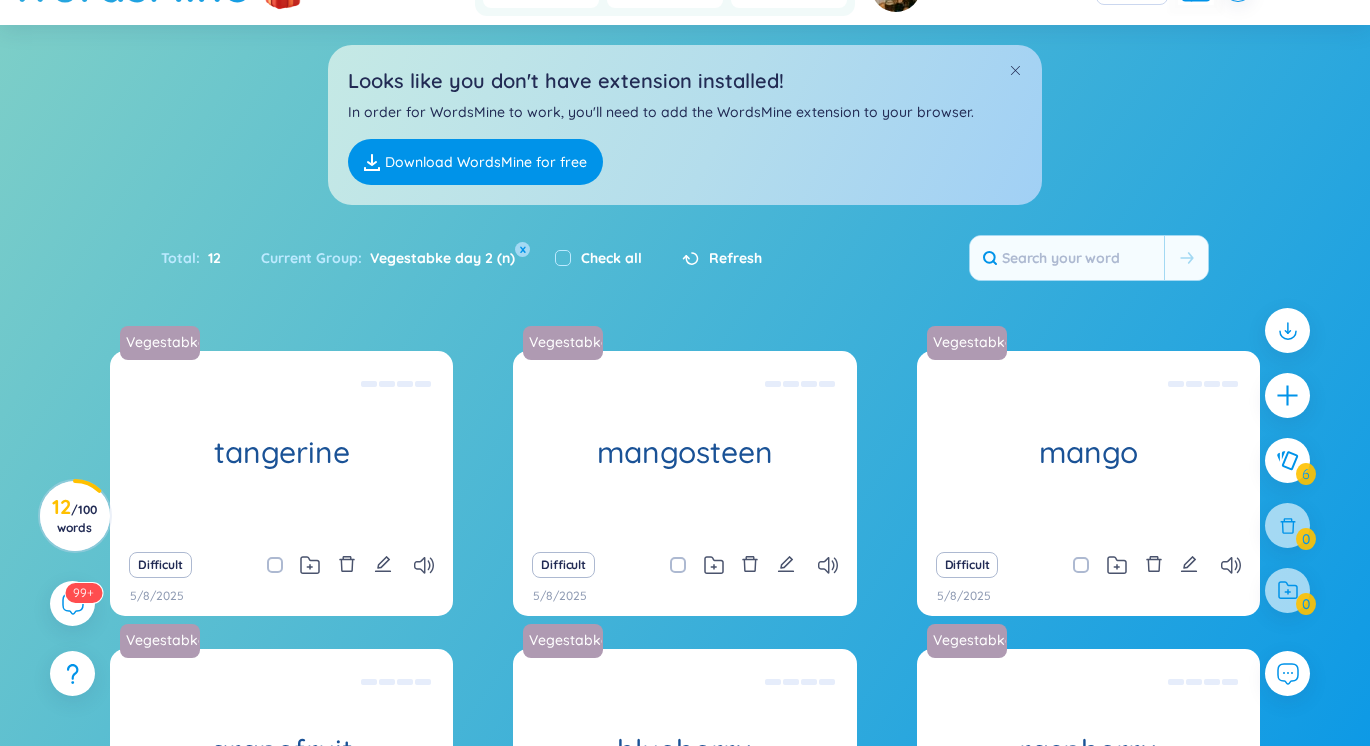 scroll, scrollTop: 0, scrollLeft: 0, axis: both 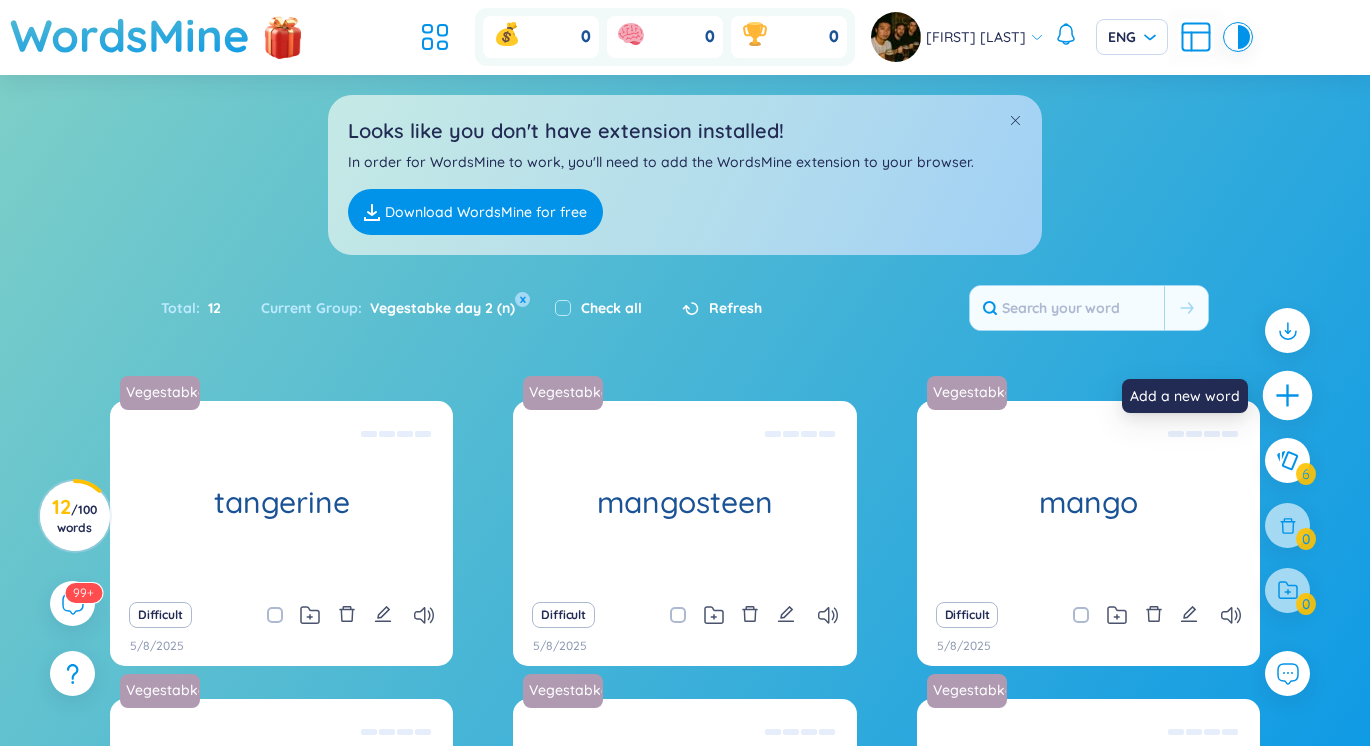 click 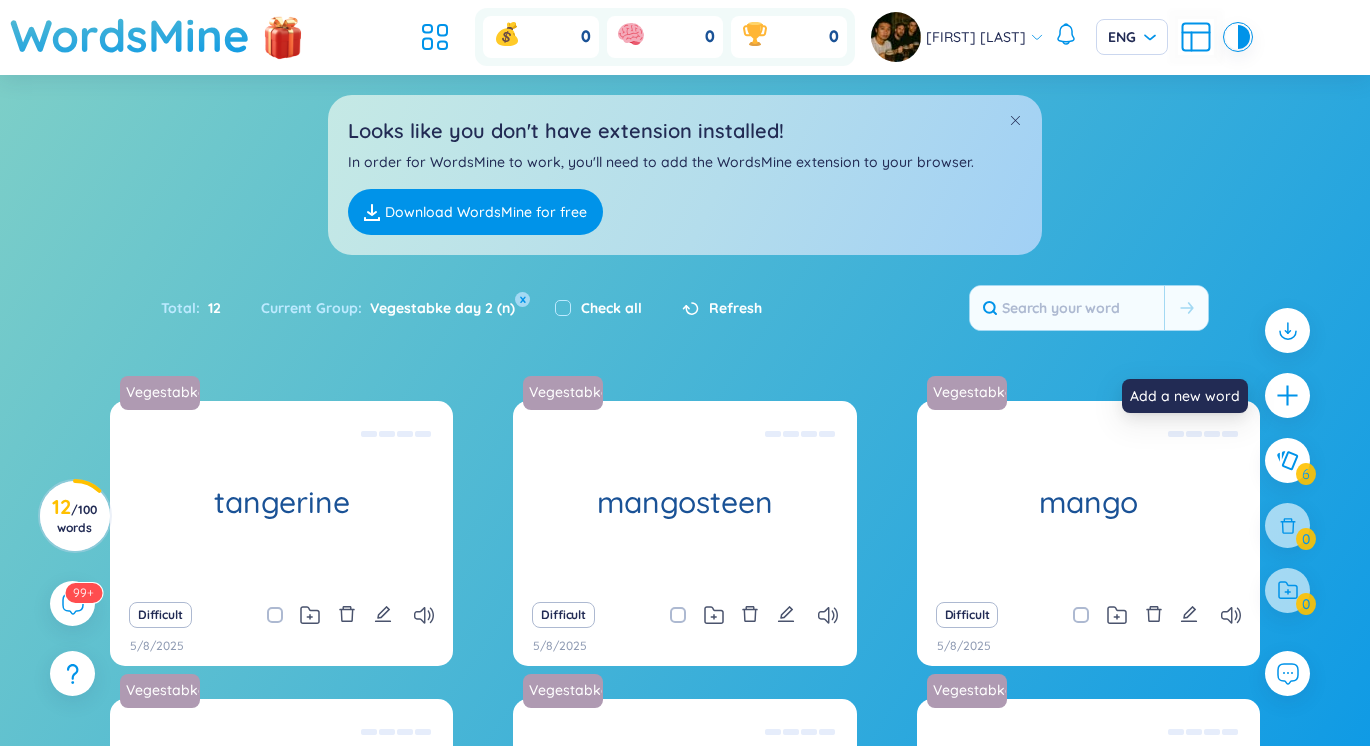 type 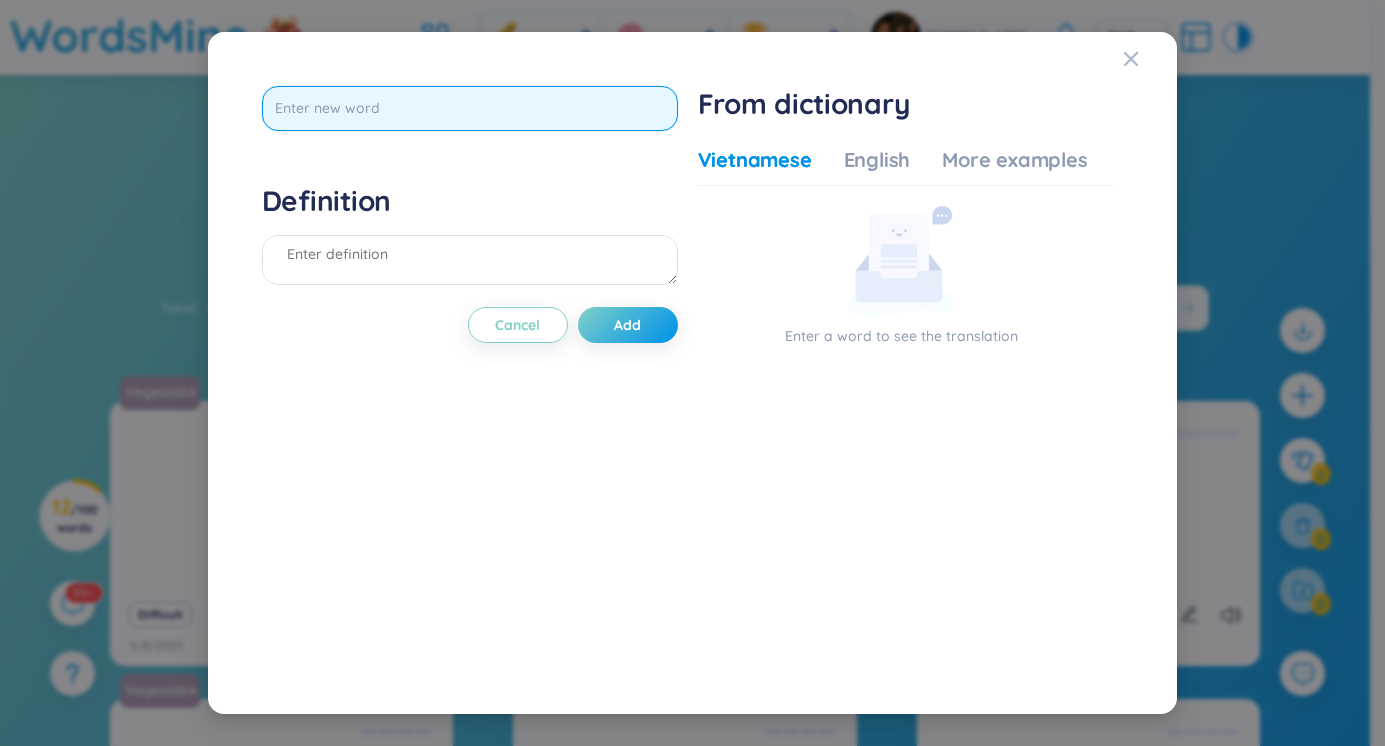 click at bounding box center [470, 108] 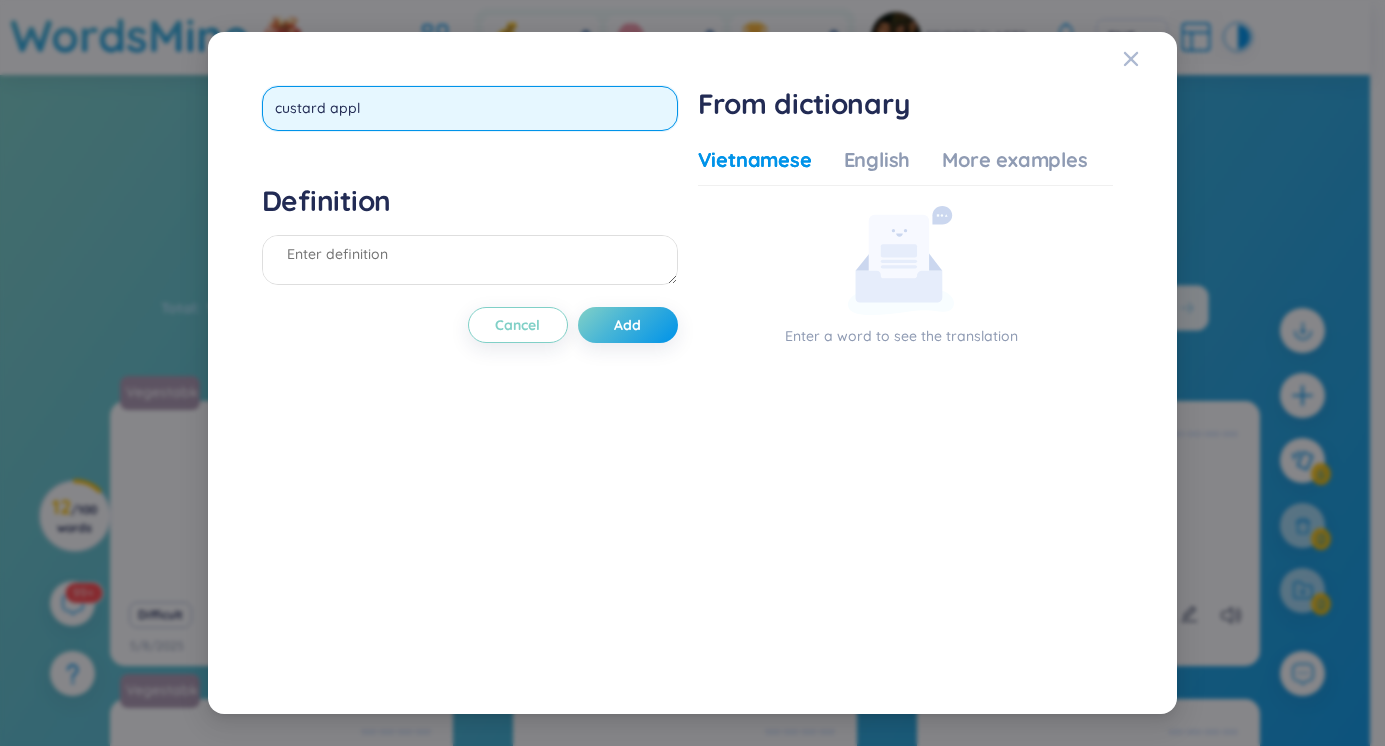 type on "custard apple" 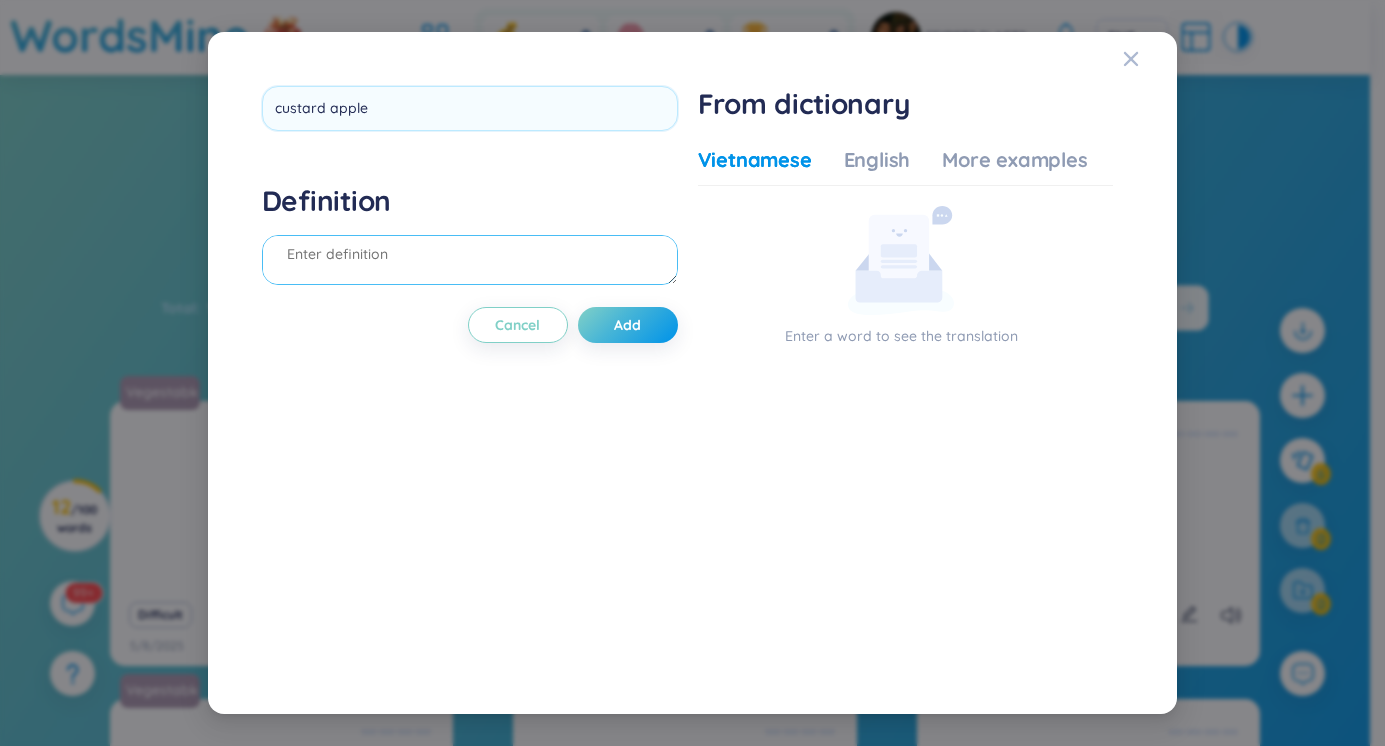 click on "Definition" at bounding box center [470, 237] 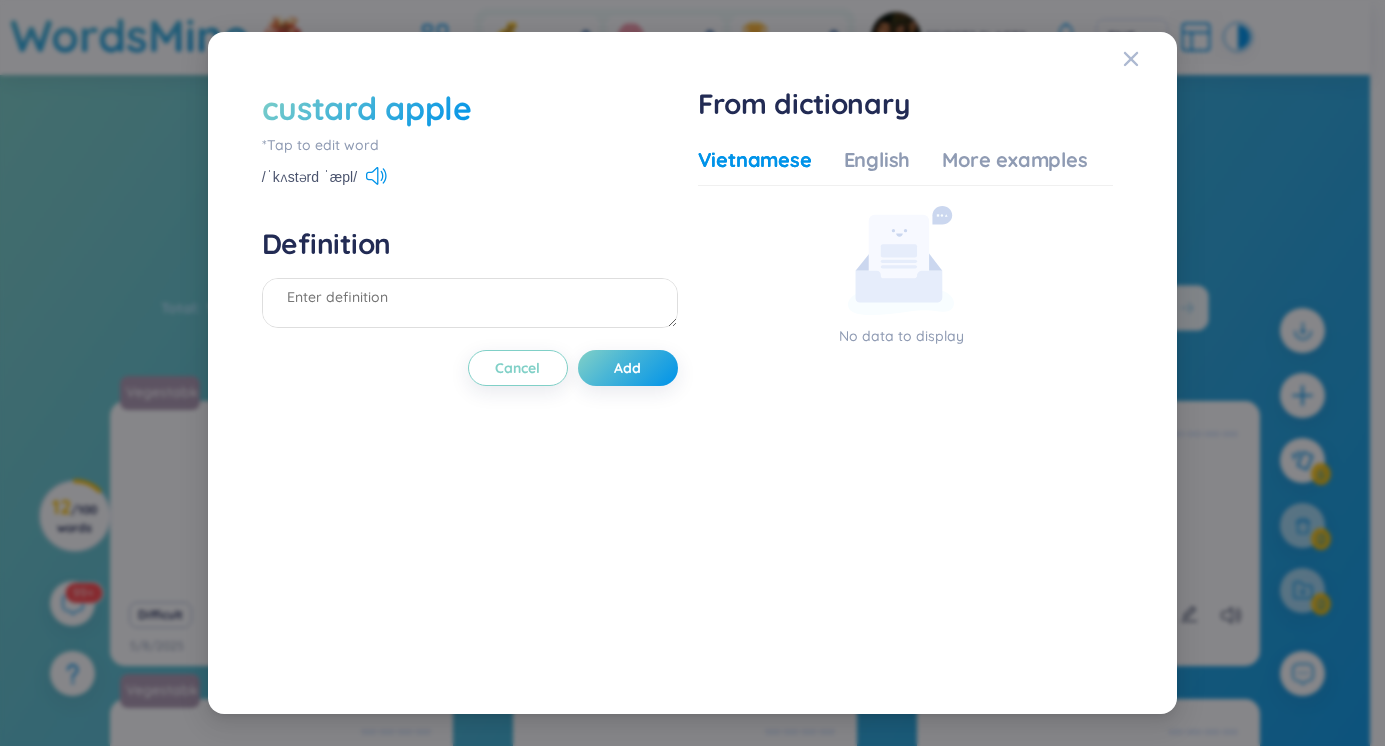 click on "custard apple" at bounding box center [367, 108] 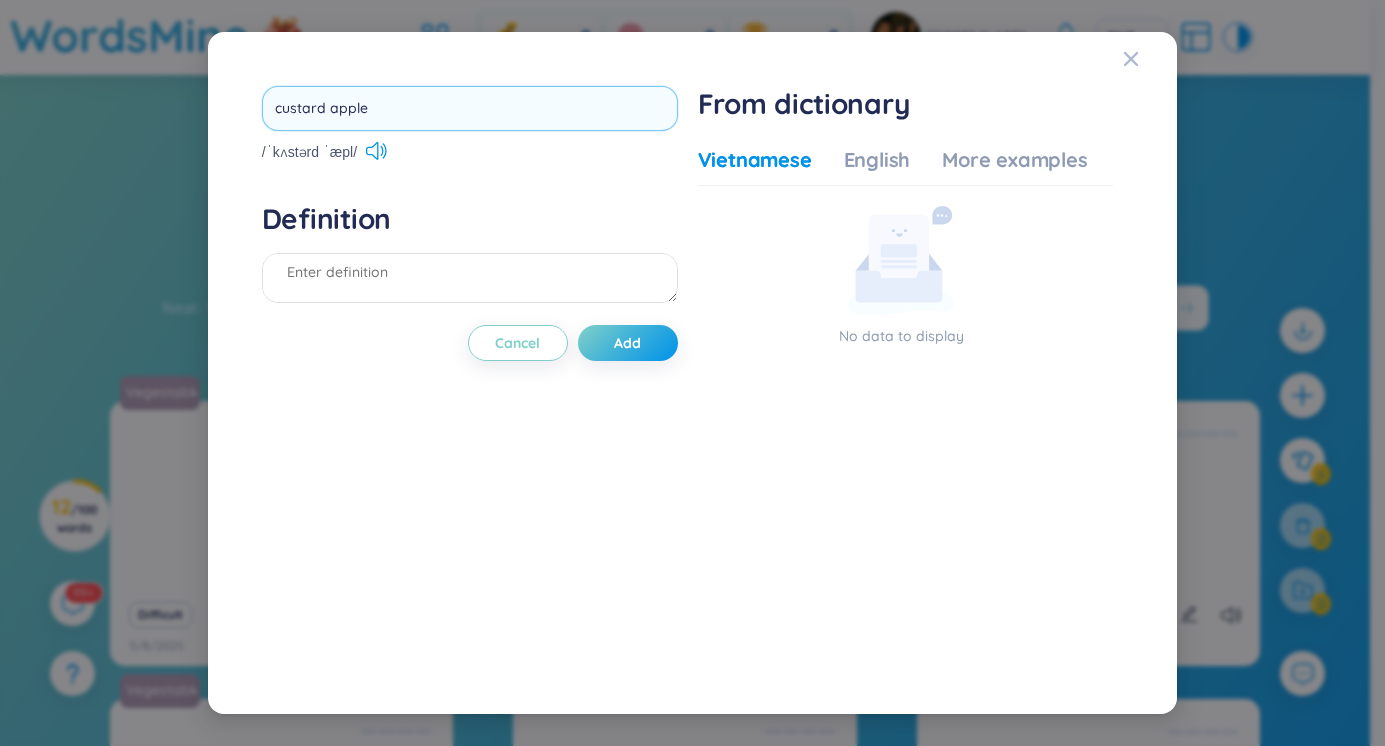 click on "custard apple" at bounding box center [470, 108] 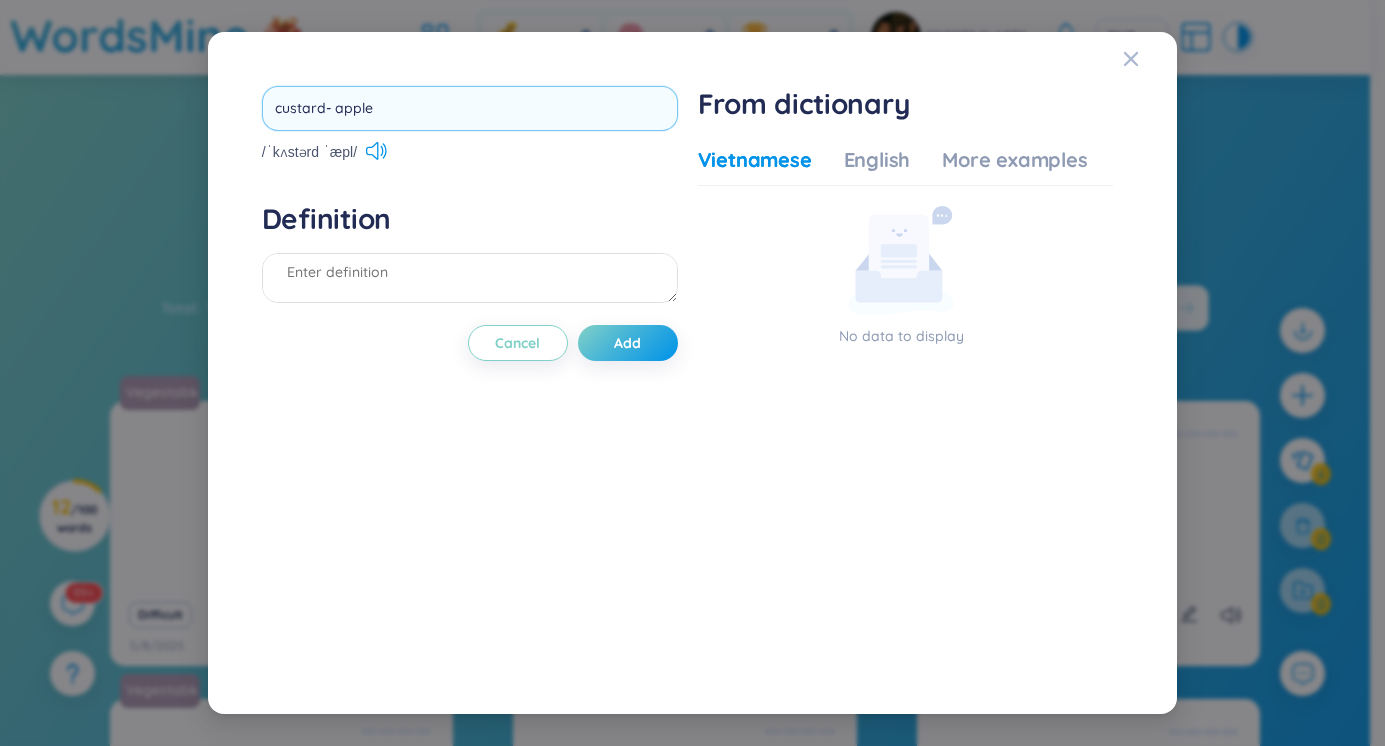 click on "custard- apple" at bounding box center [470, 108] 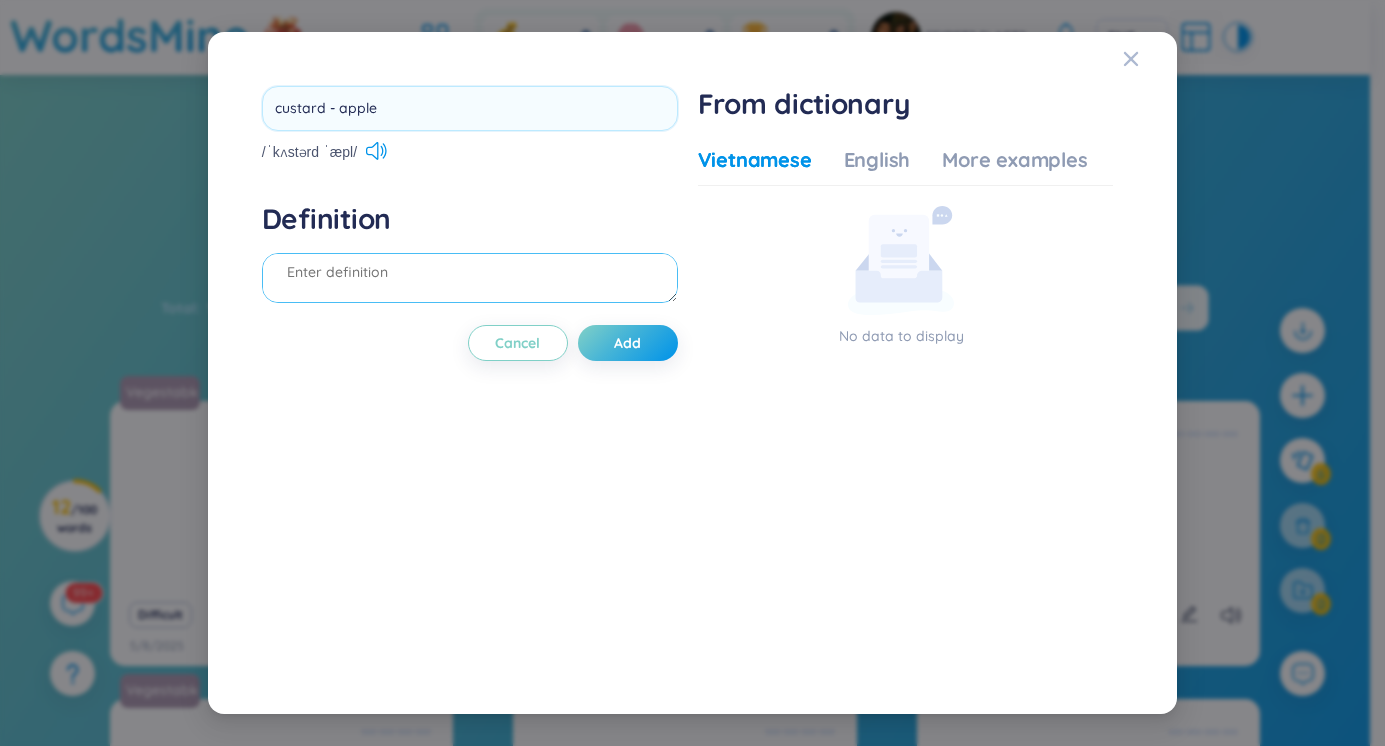 click on "Definition" at bounding box center [470, 255] 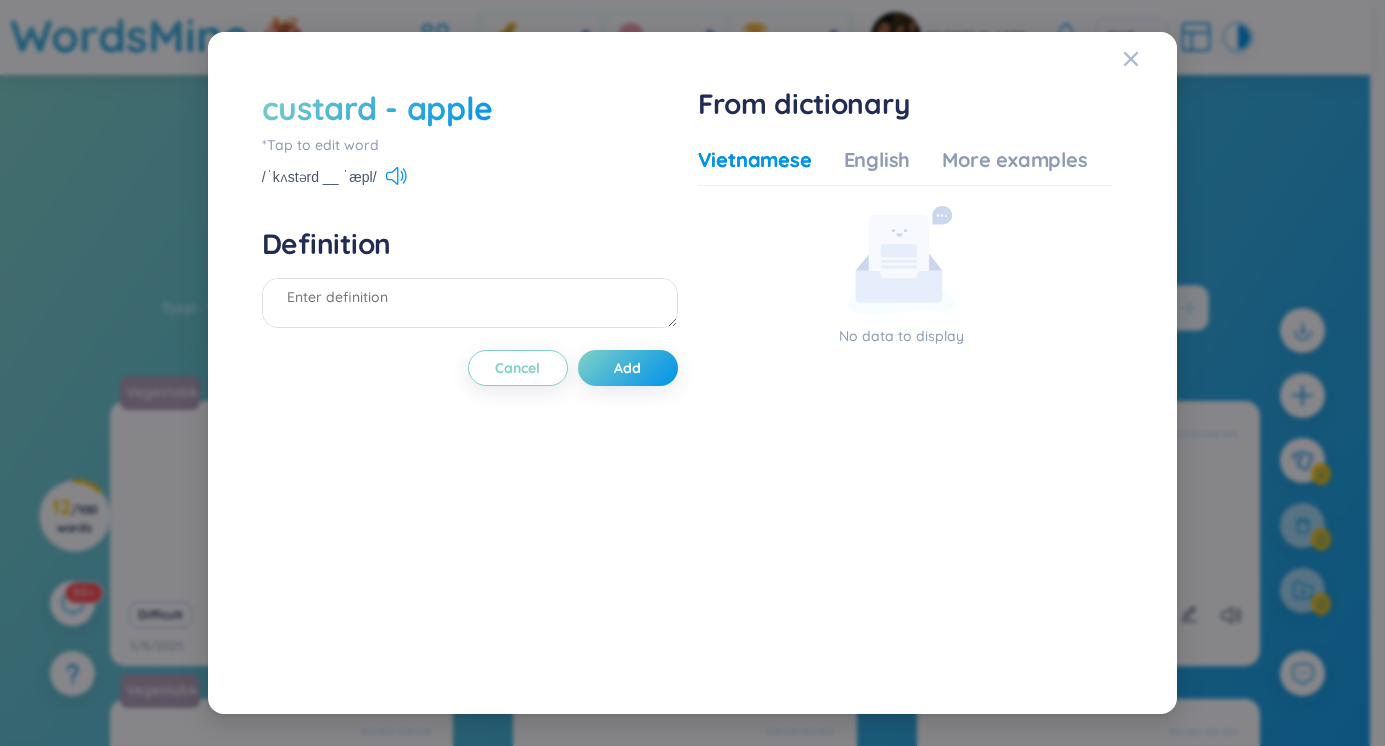click on "custard - apple" at bounding box center (377, 108) 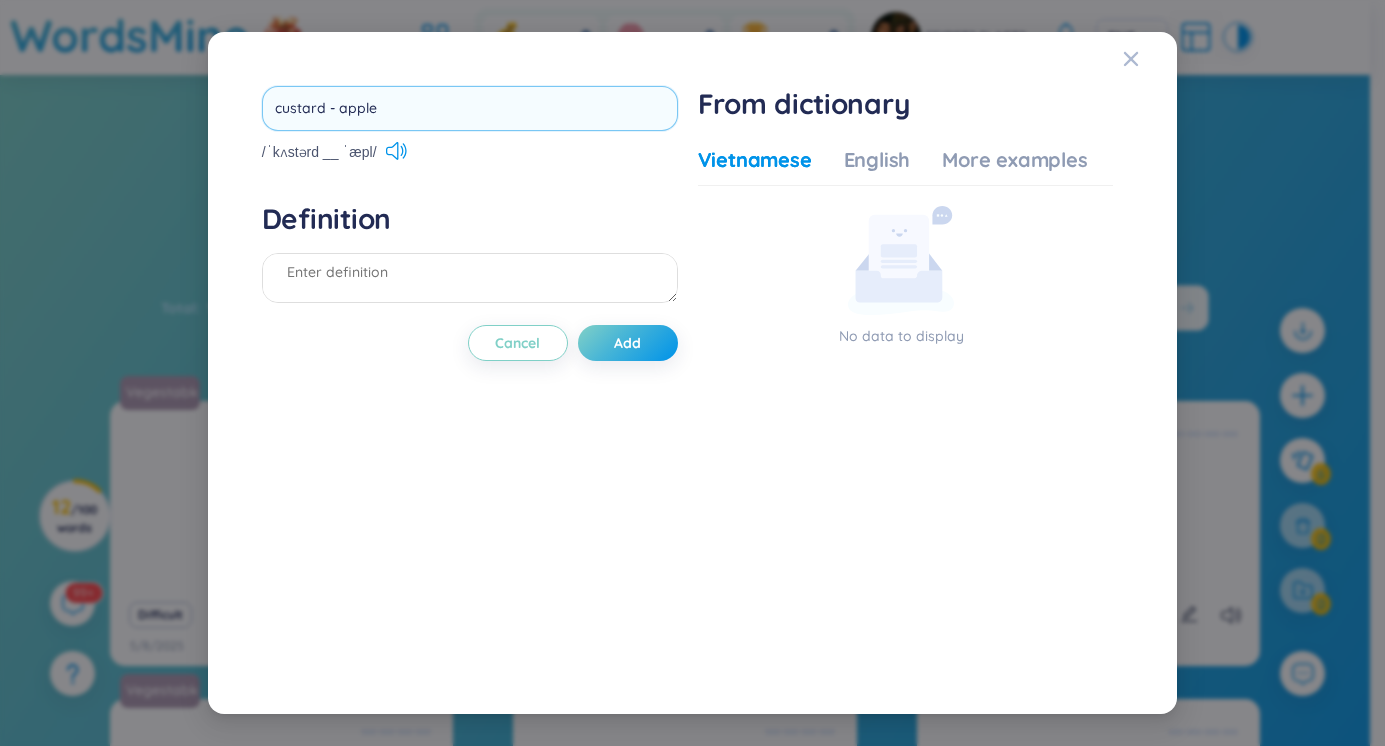 click on "custard - apple" at bounding box center (470, 108) 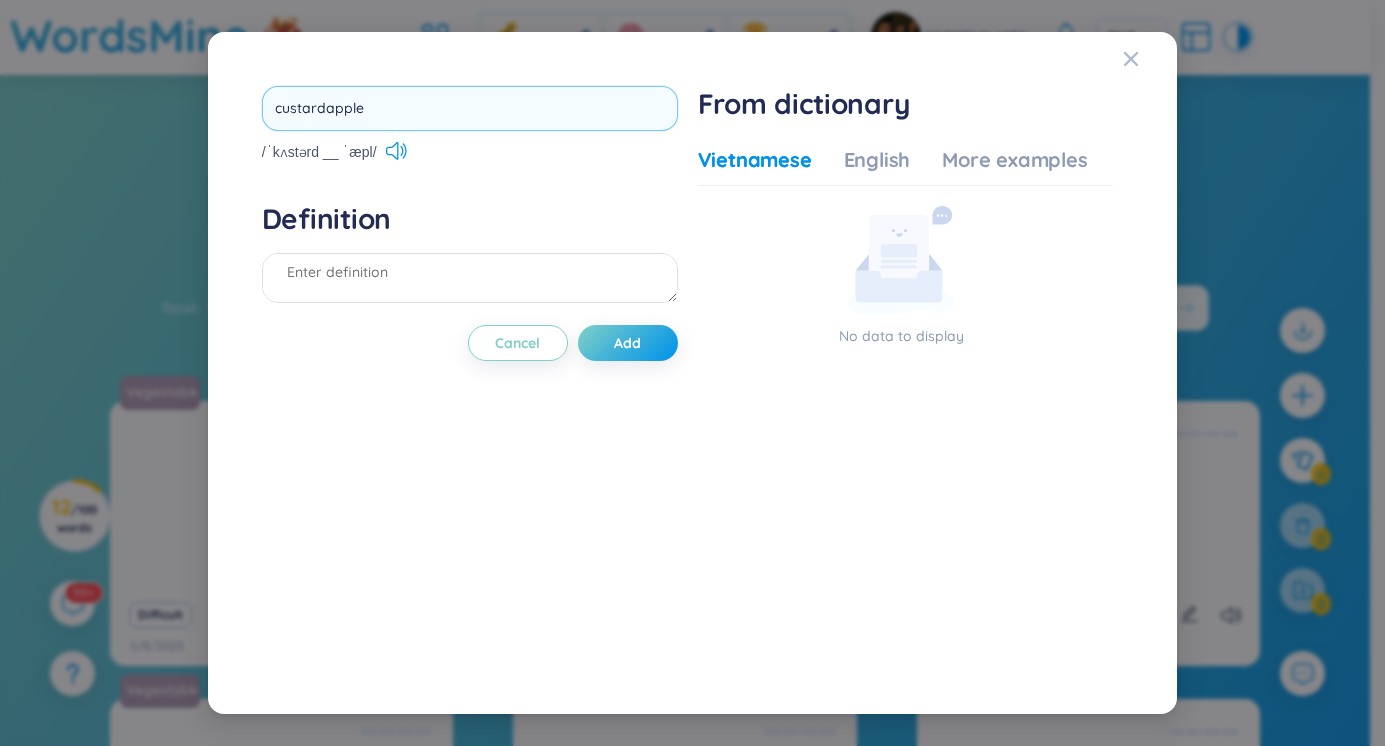 type on "custard apple" 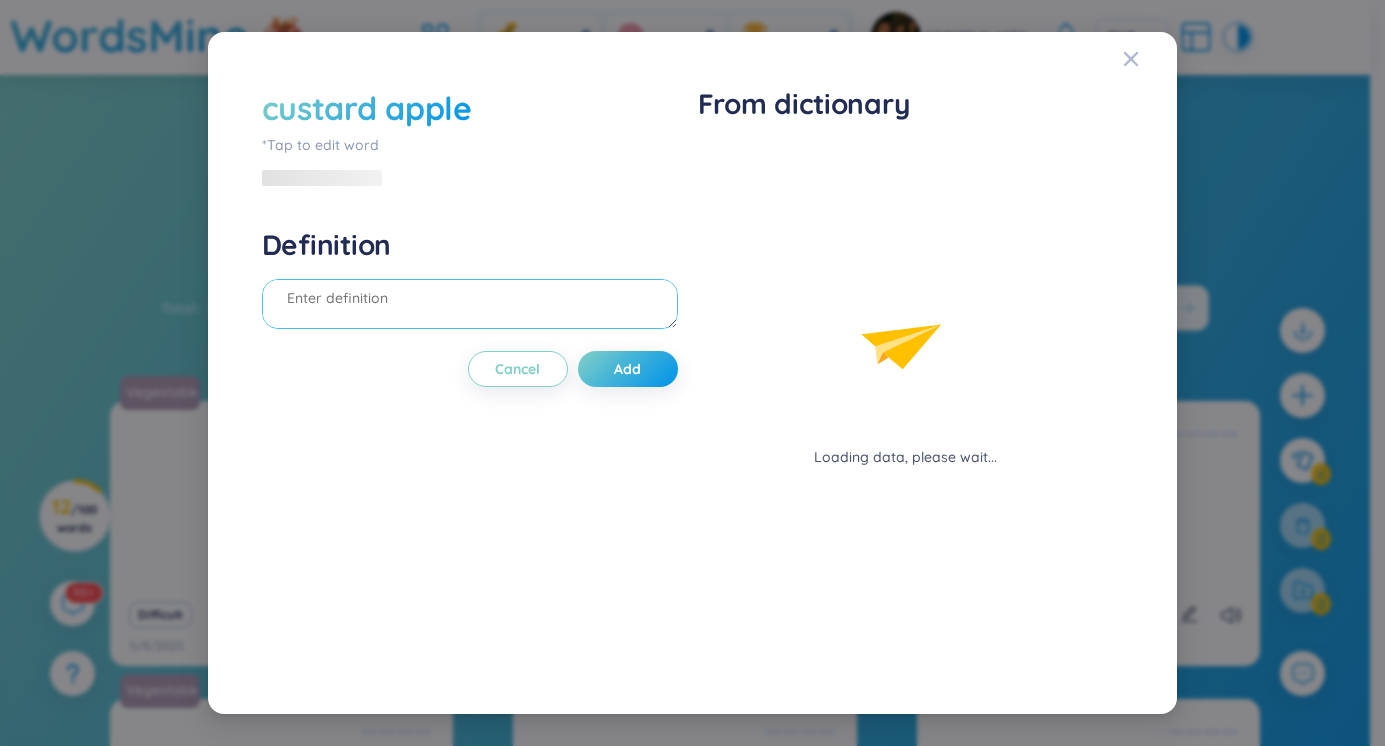 click on "Definition" at bounding box center [470, 281] 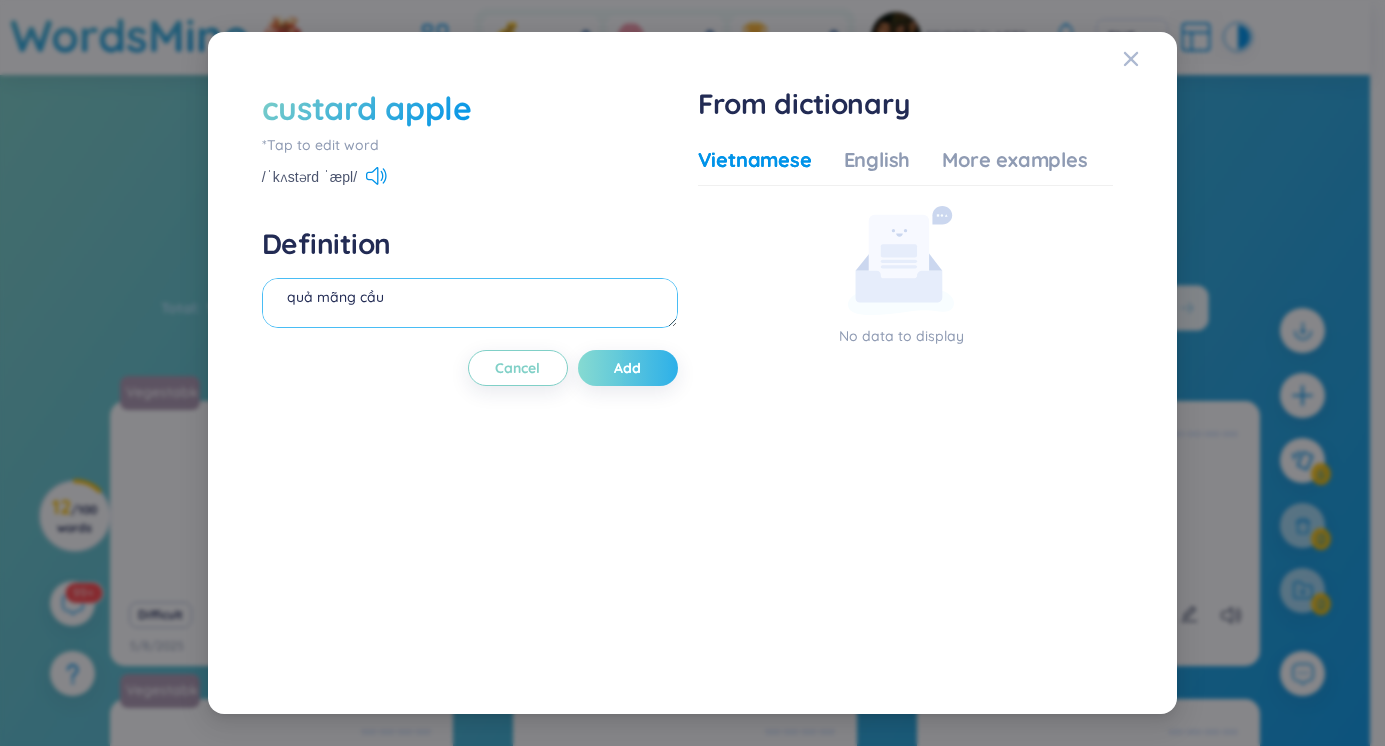 type on "quả mãng cầu" 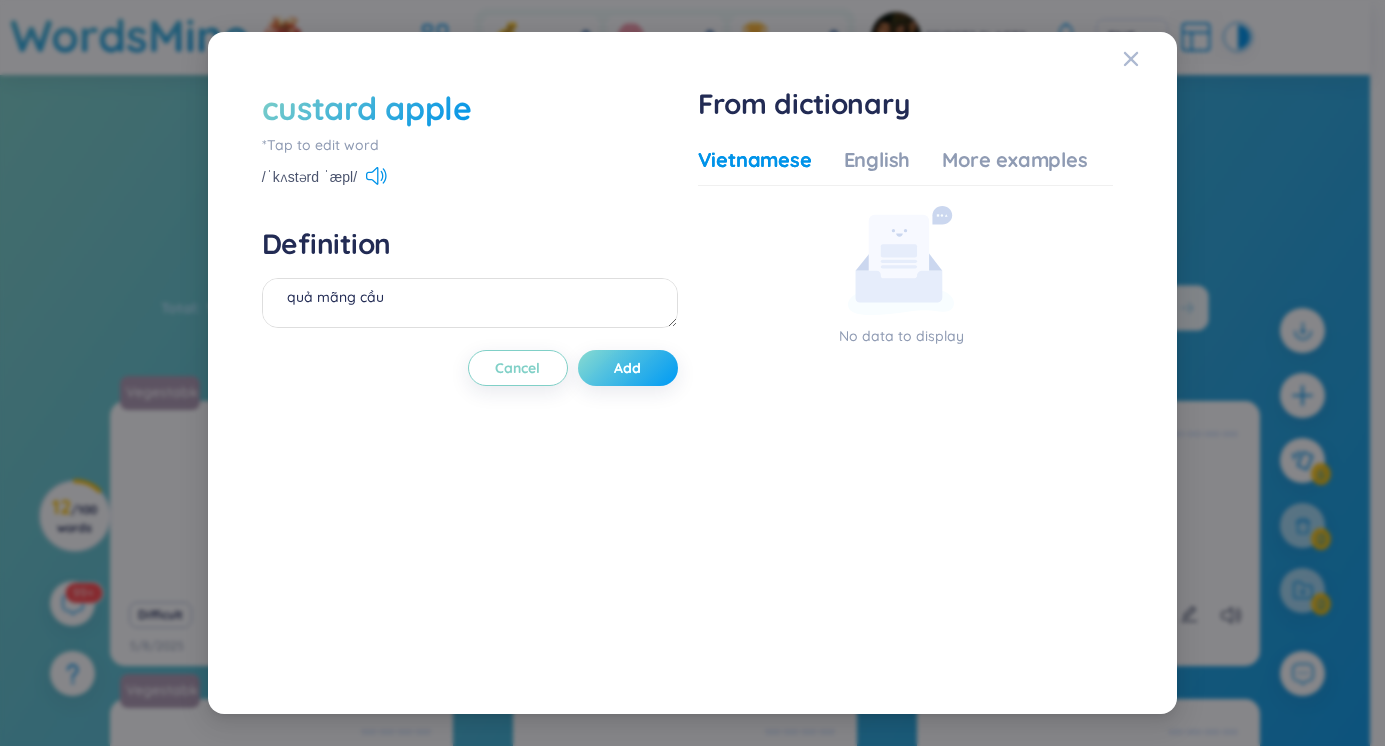 click on "Add" at bounding box center (627, 368) 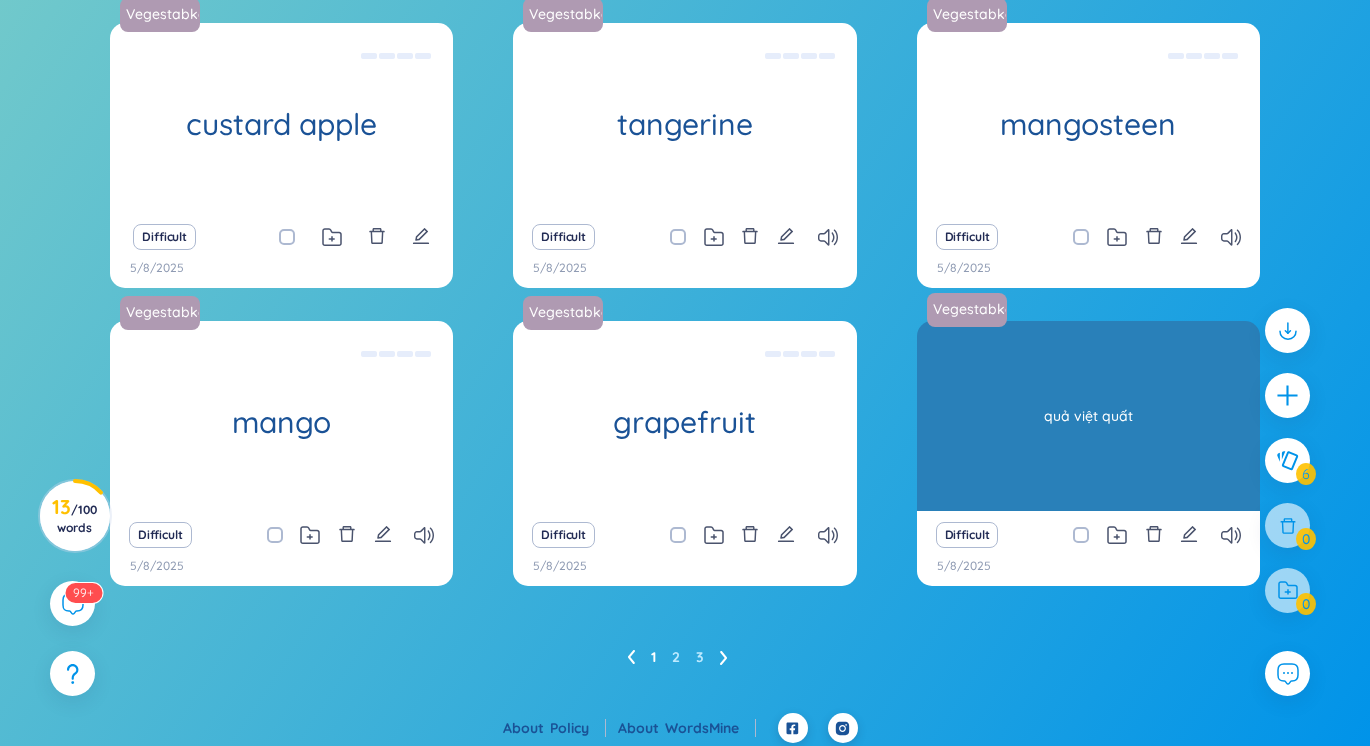 scroll, scrollTop: 385, scrollLeft: 0, axis: vertical 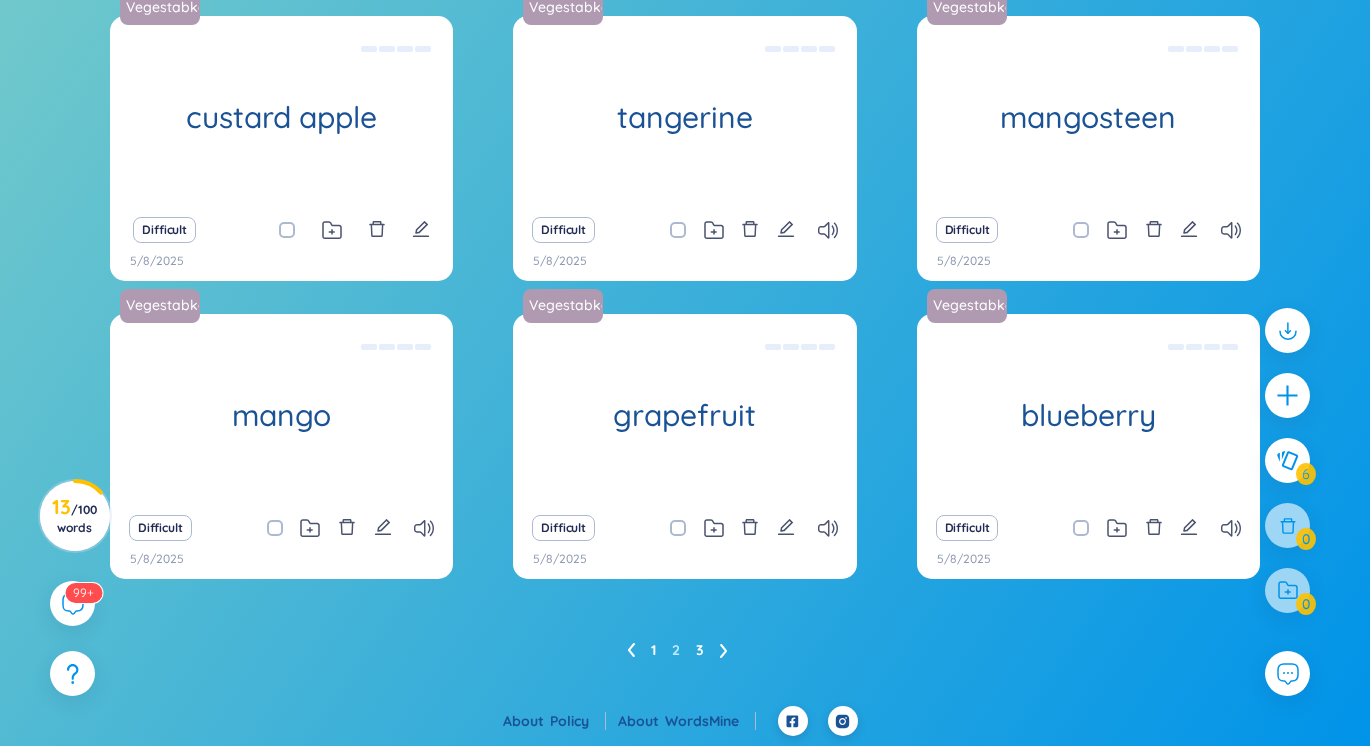 click on "3" at bounding box center [700, 650] 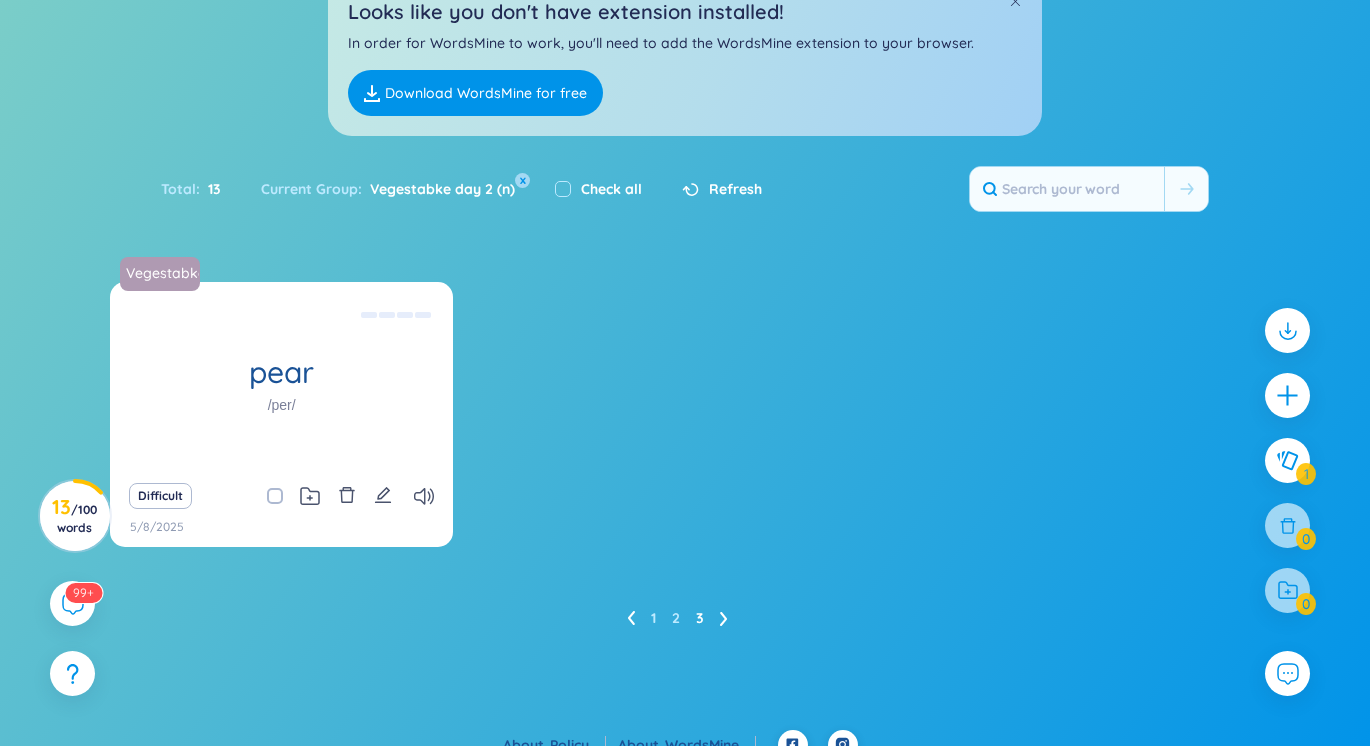 scroll, scrollTop: 115, scrollLeft: 0, axis: vertical 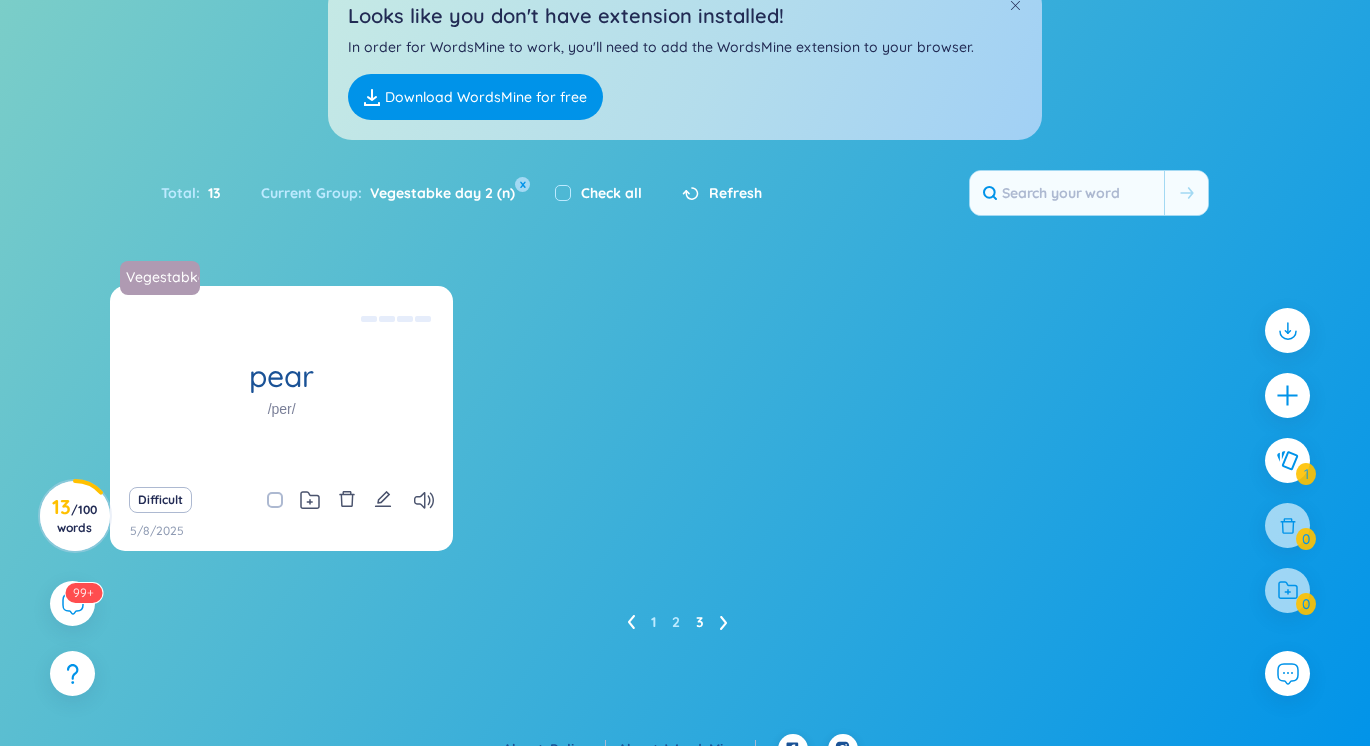 click on "1 2 3" at bounding box center (685, 622) 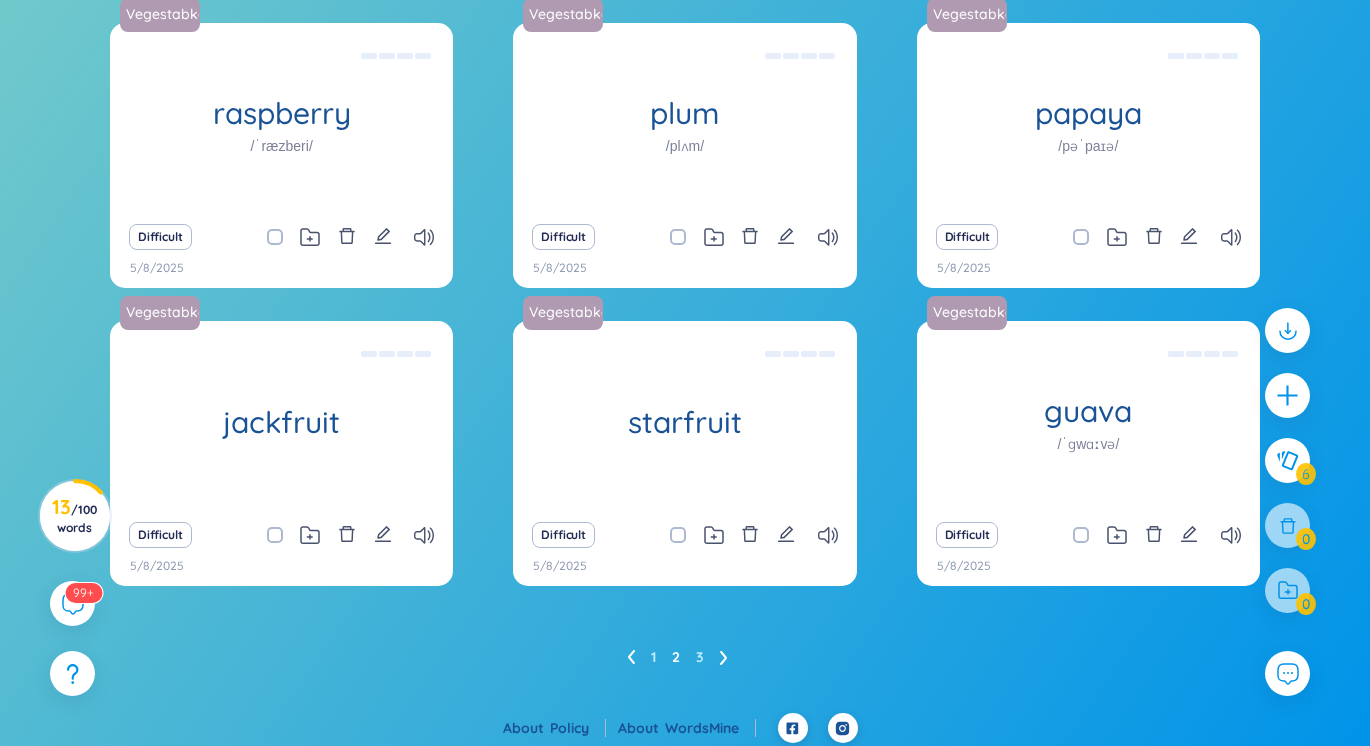scroll, scrollTop: 385, scrollLeft: 0, axis: vertical 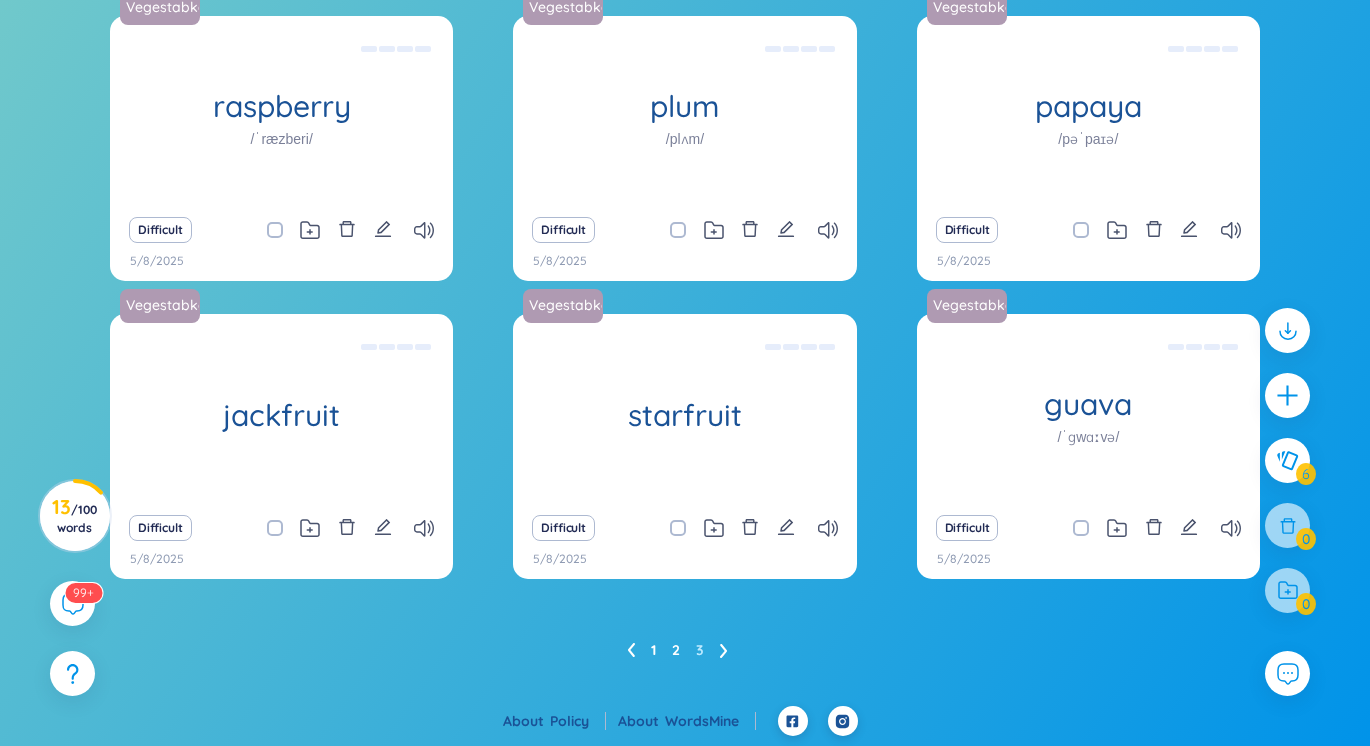 click on "1" at bounding box center [653, 650] 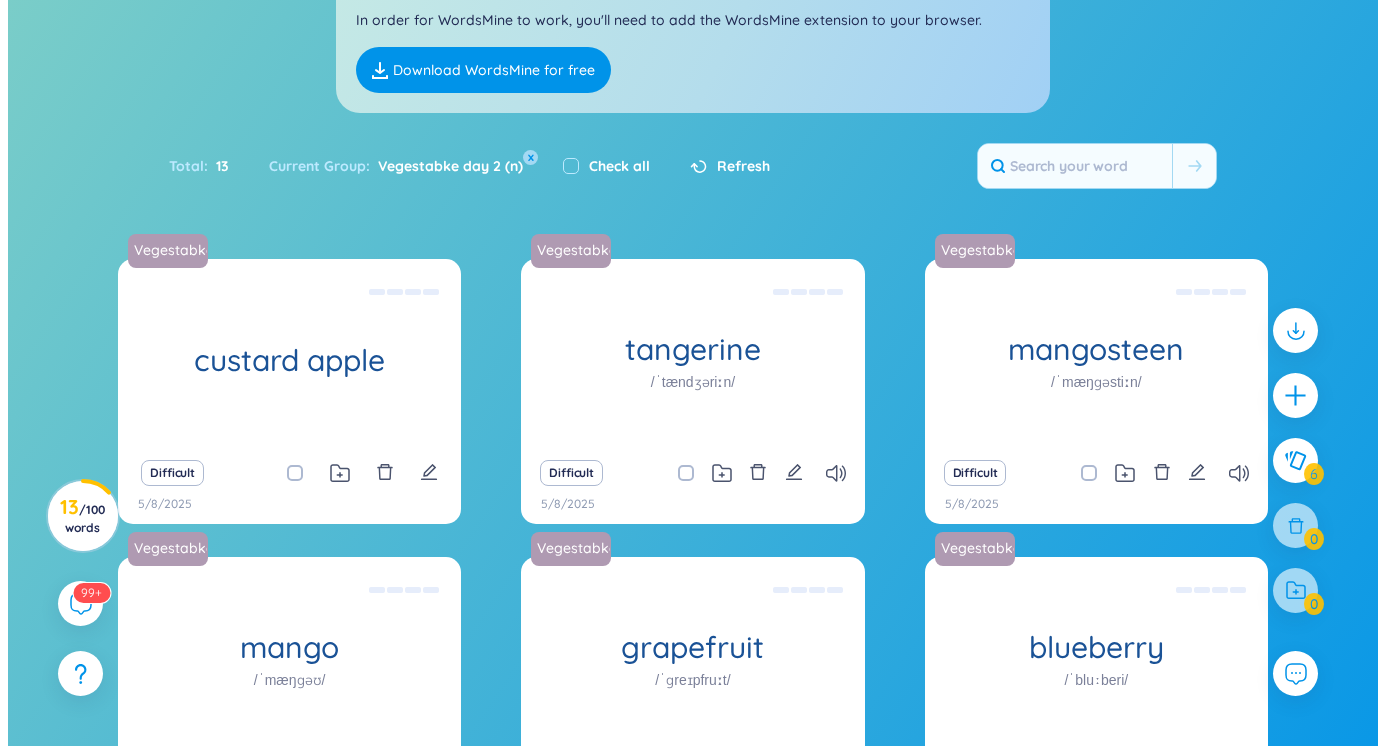 scroll, scrollTop: 385, scrollLeft: 0, axis: vertical 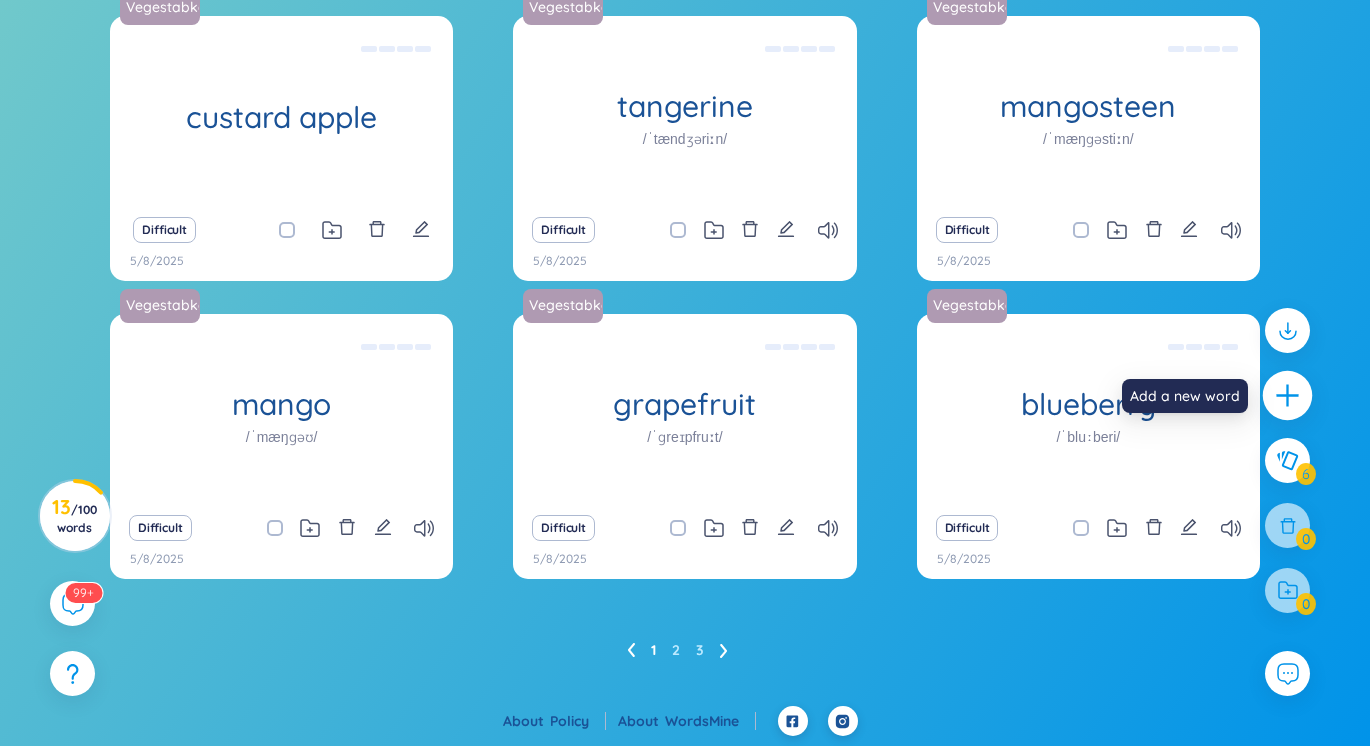 click 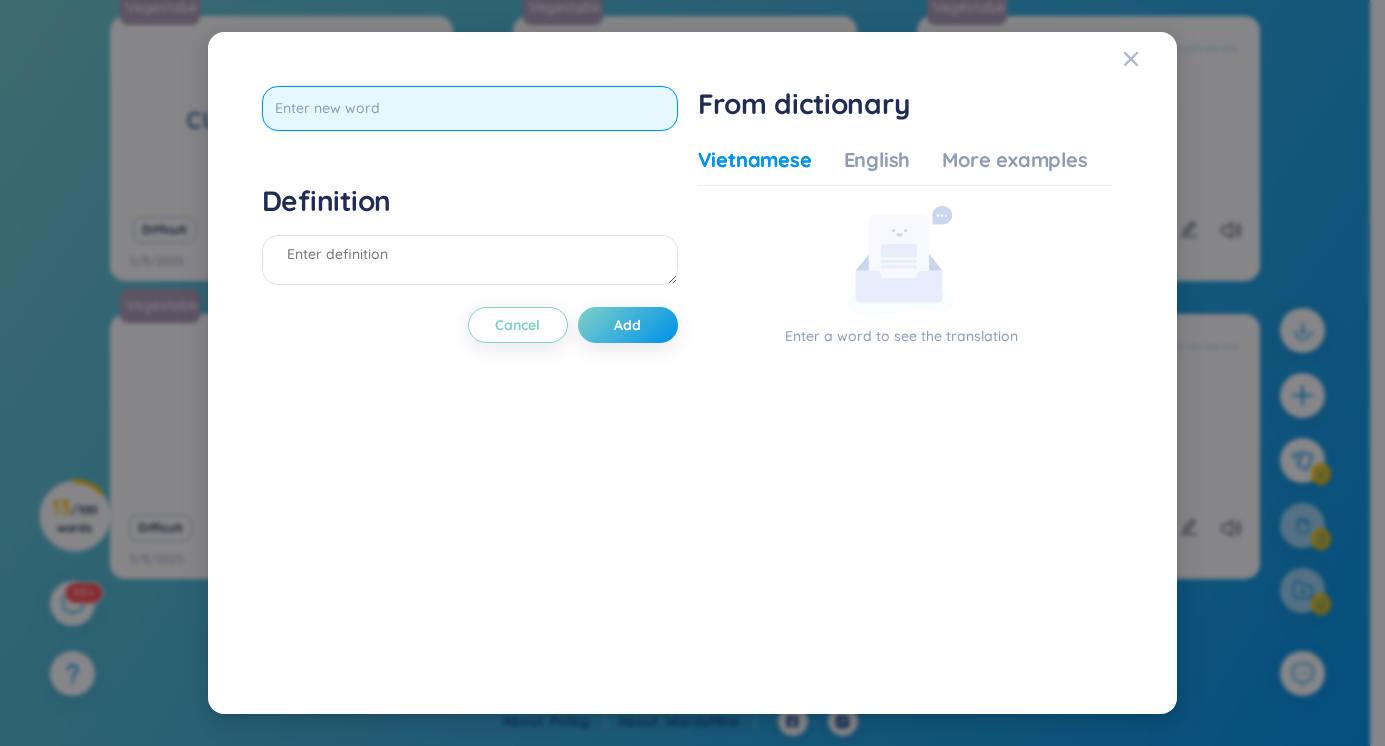 click at bounding box center (470, 108) 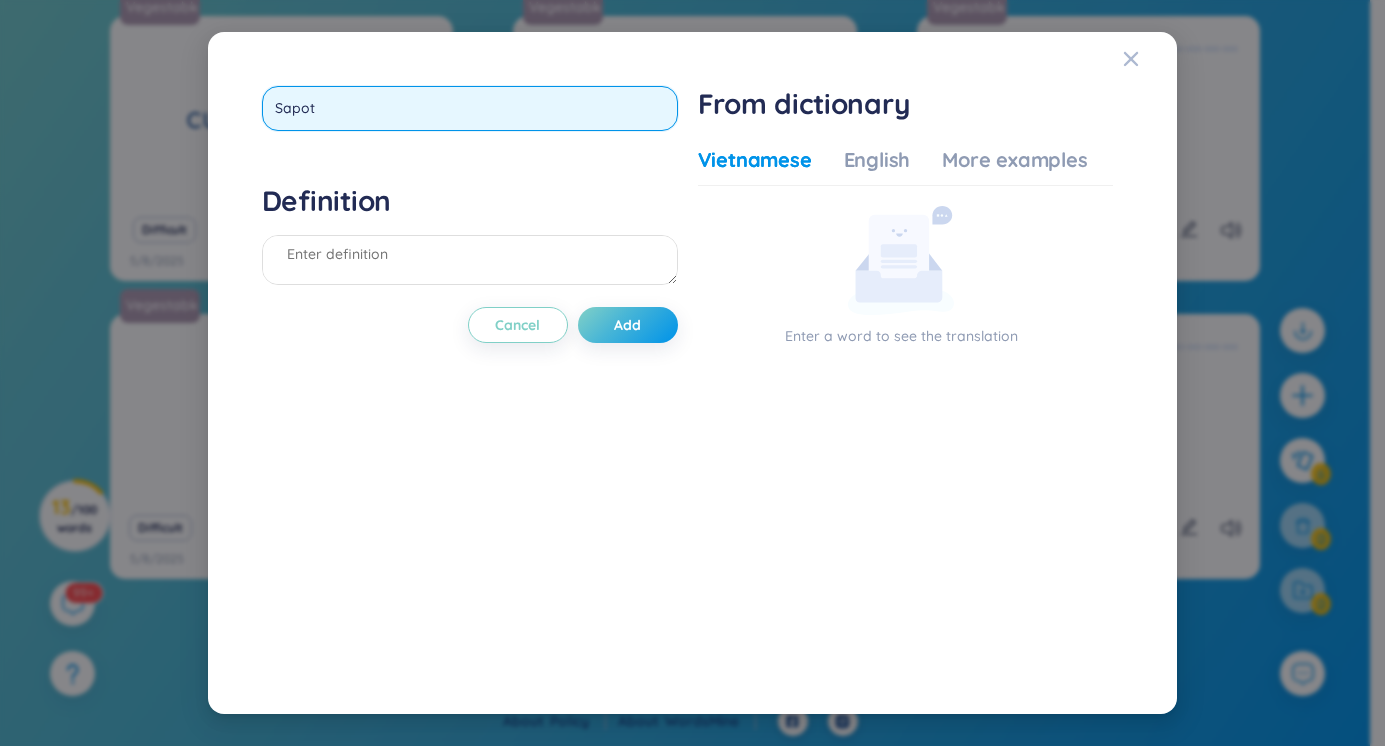 type on "Sapota" 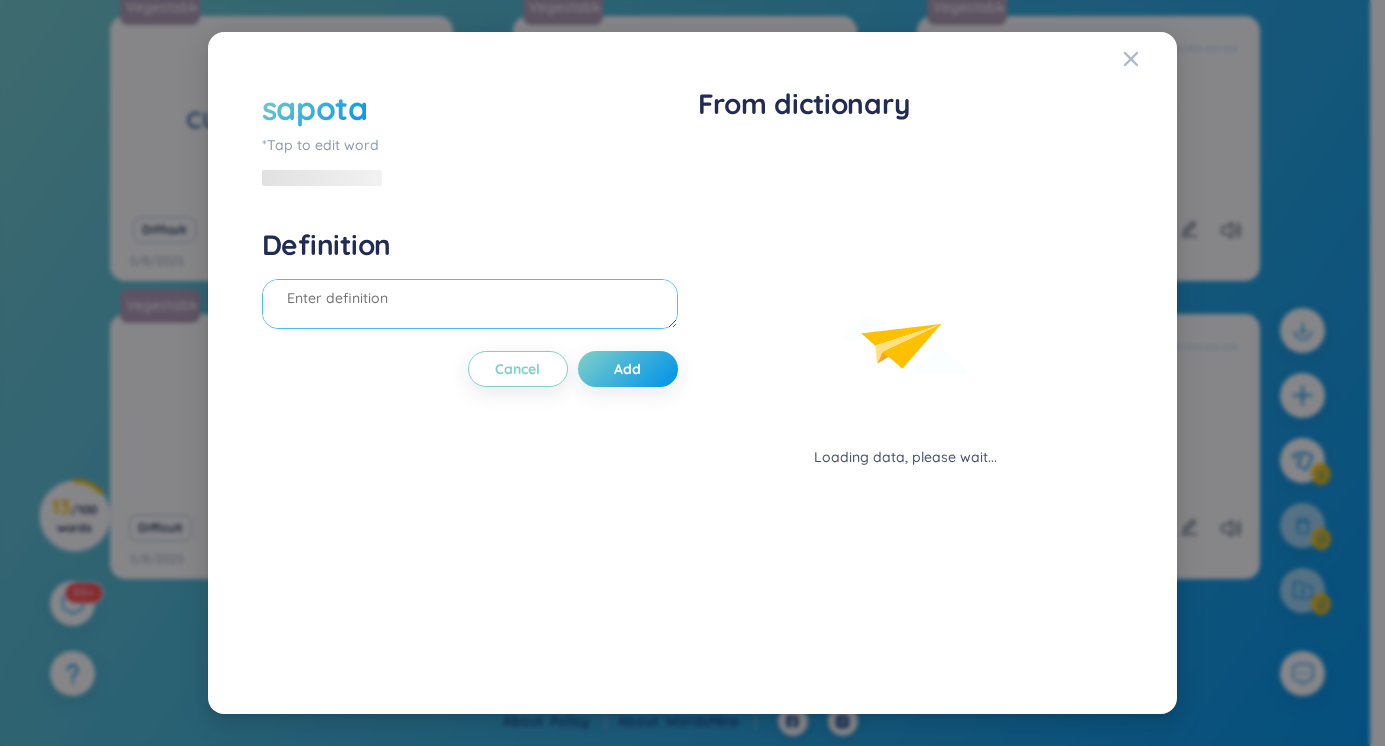 click on "Definition" at bounding box center (470, 281) 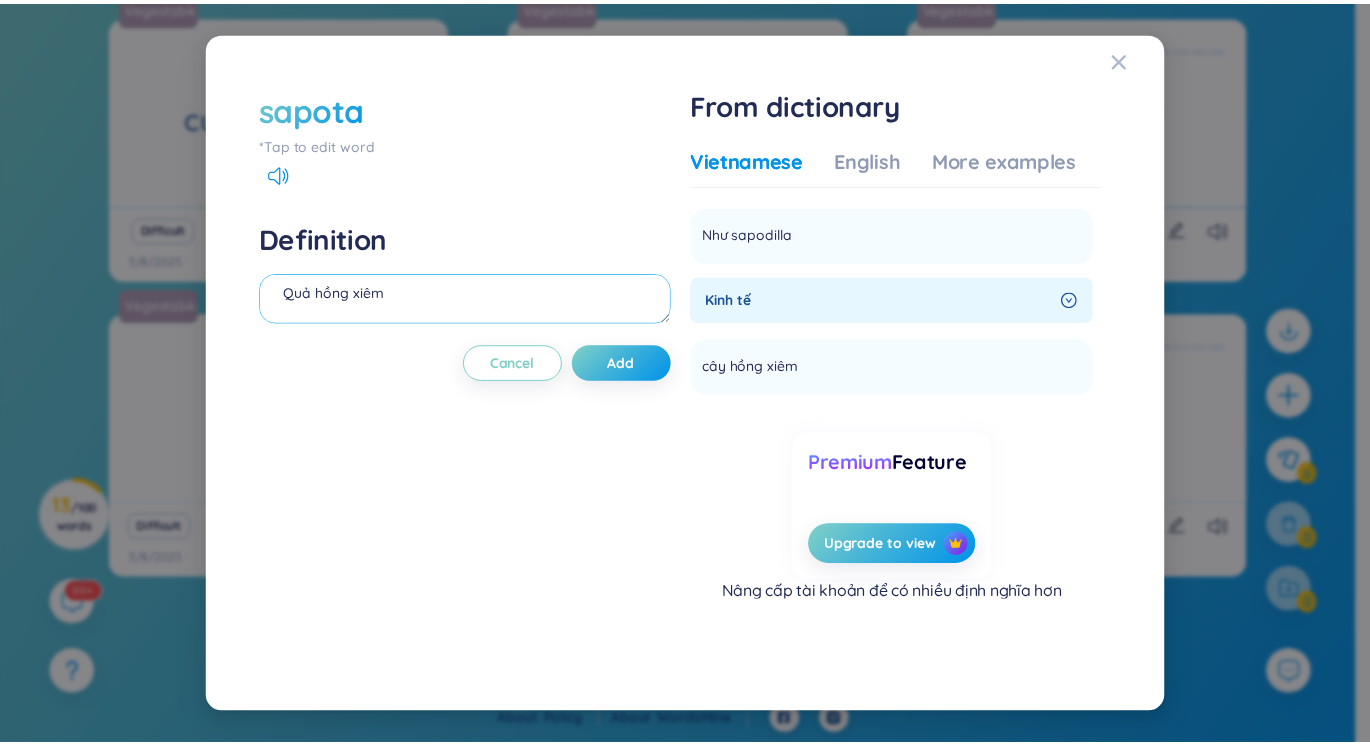 scroll, scrollTop: 62, scrollLeft: 0, axis: vertical 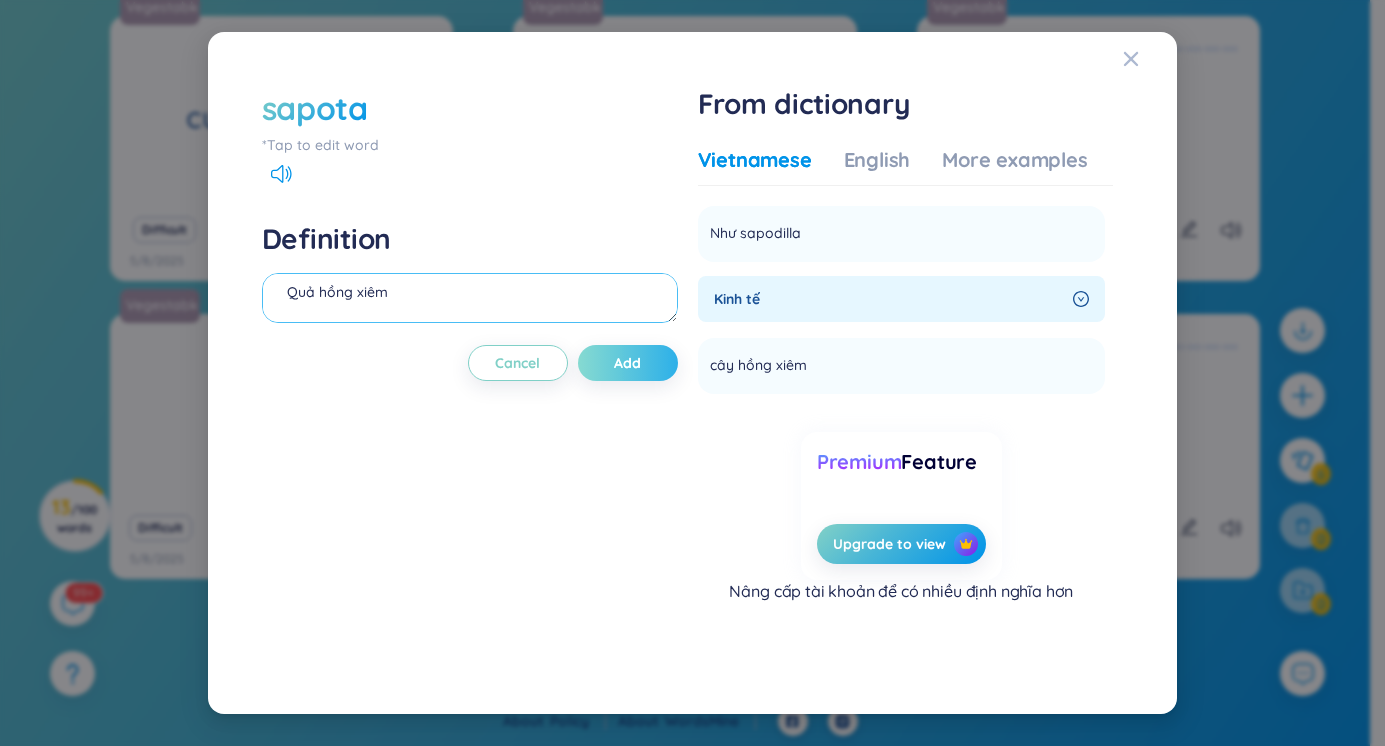 type on "Quả hồng xiêm" 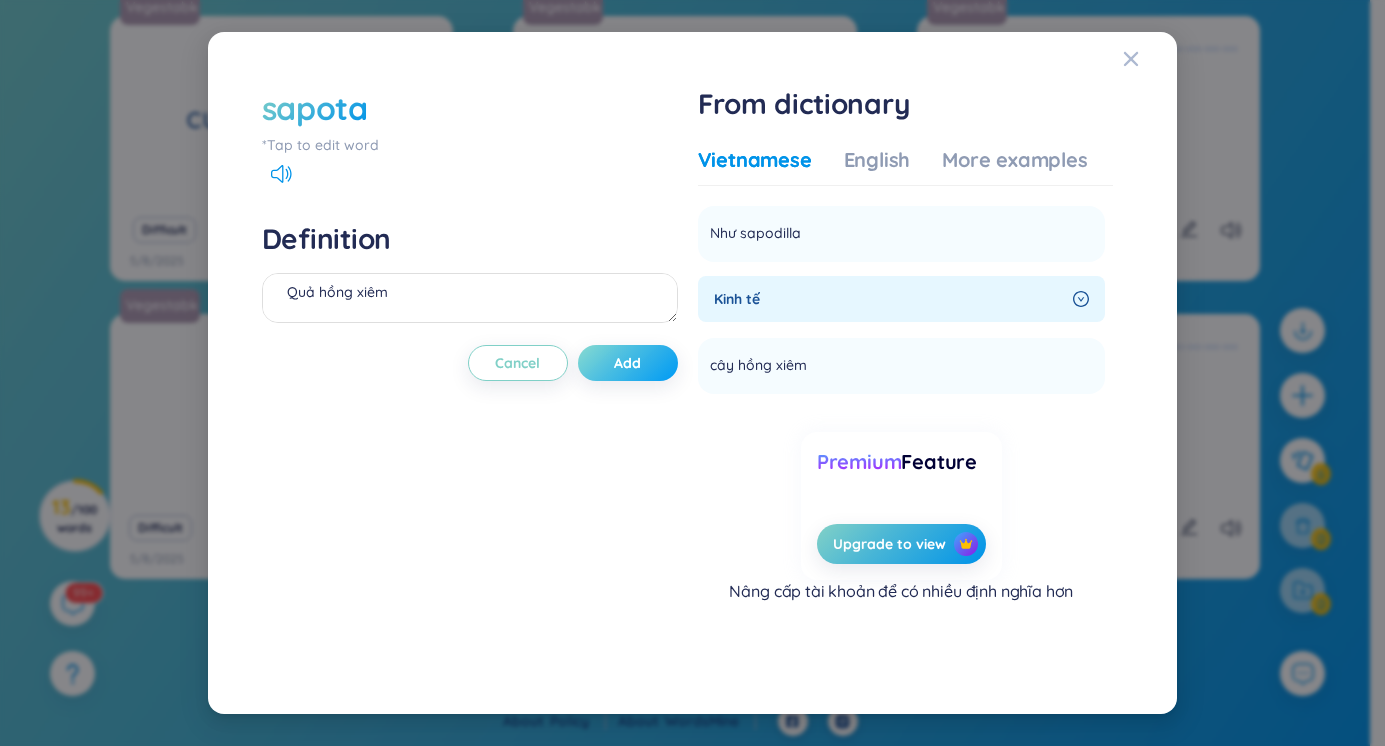 click on "Add" at bounding box center [627, 363] 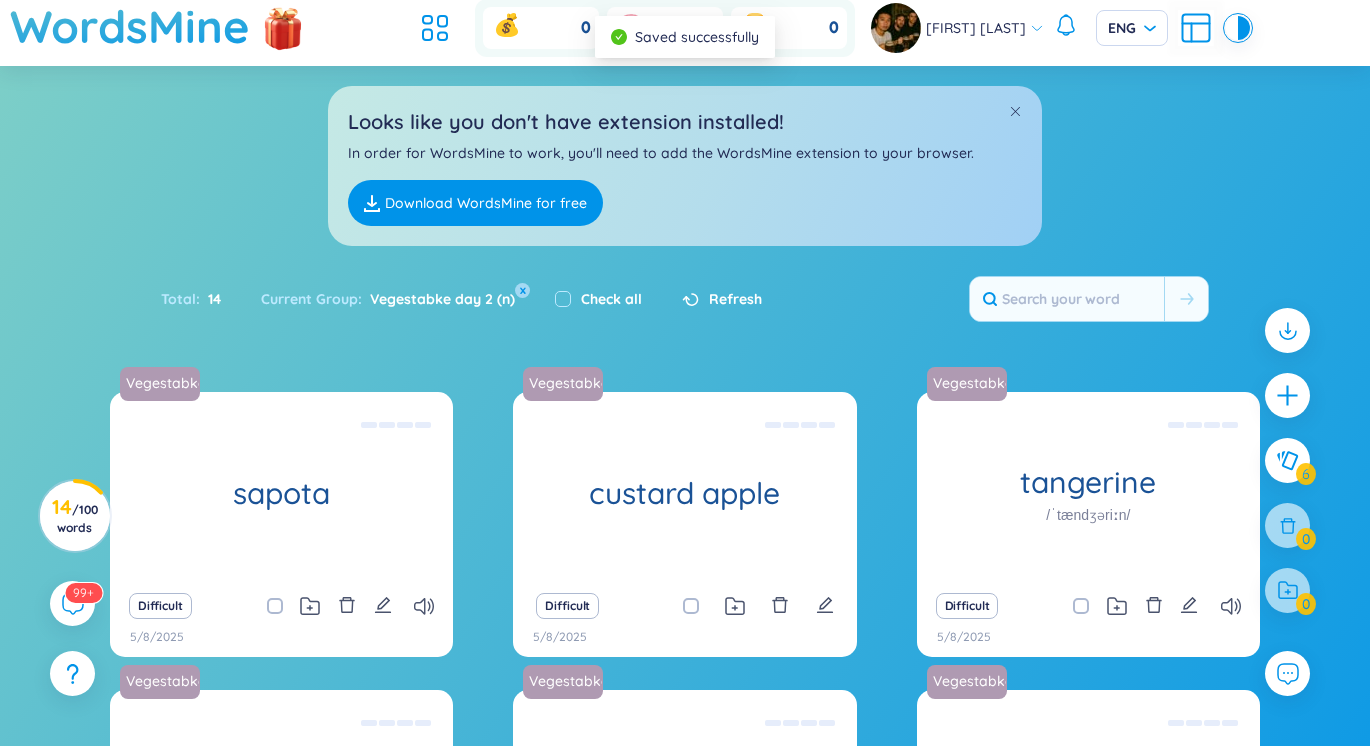 scroll, scrollTop: 0, scrollLeft: 0, axis: both 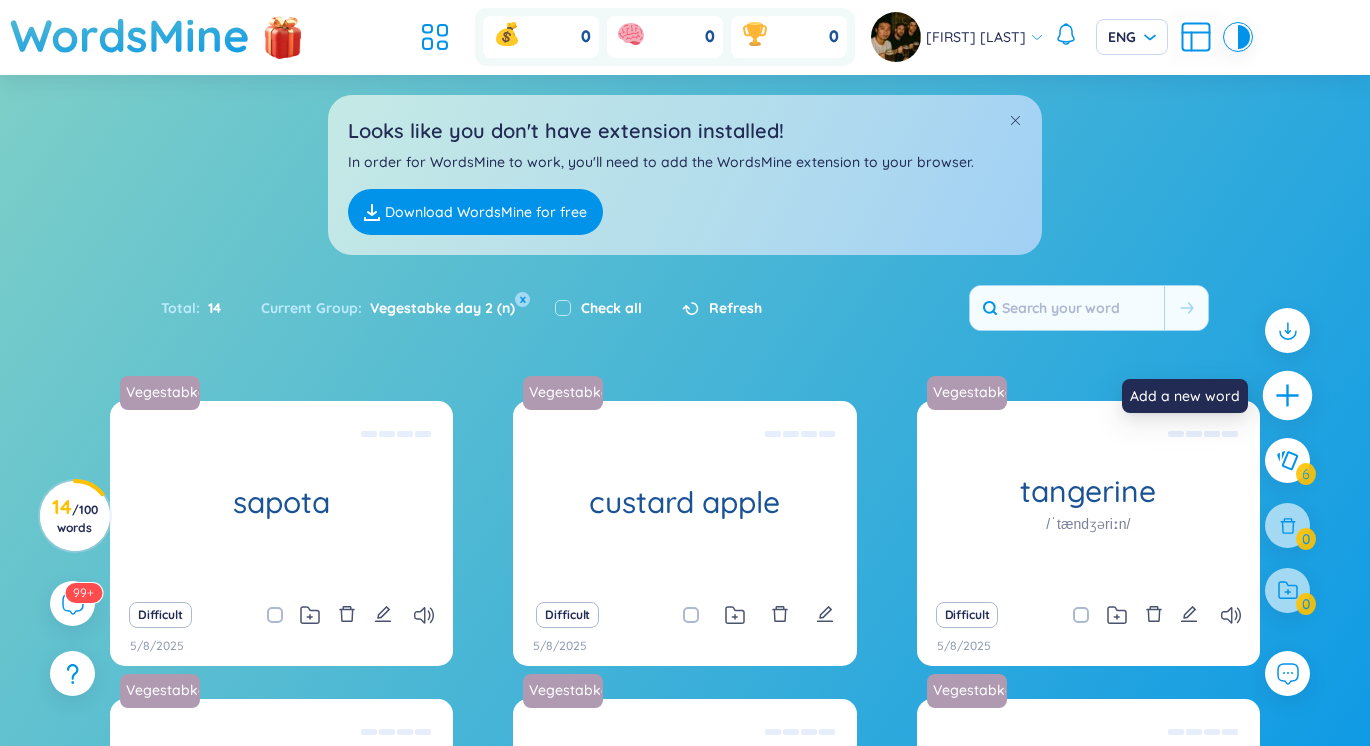 click 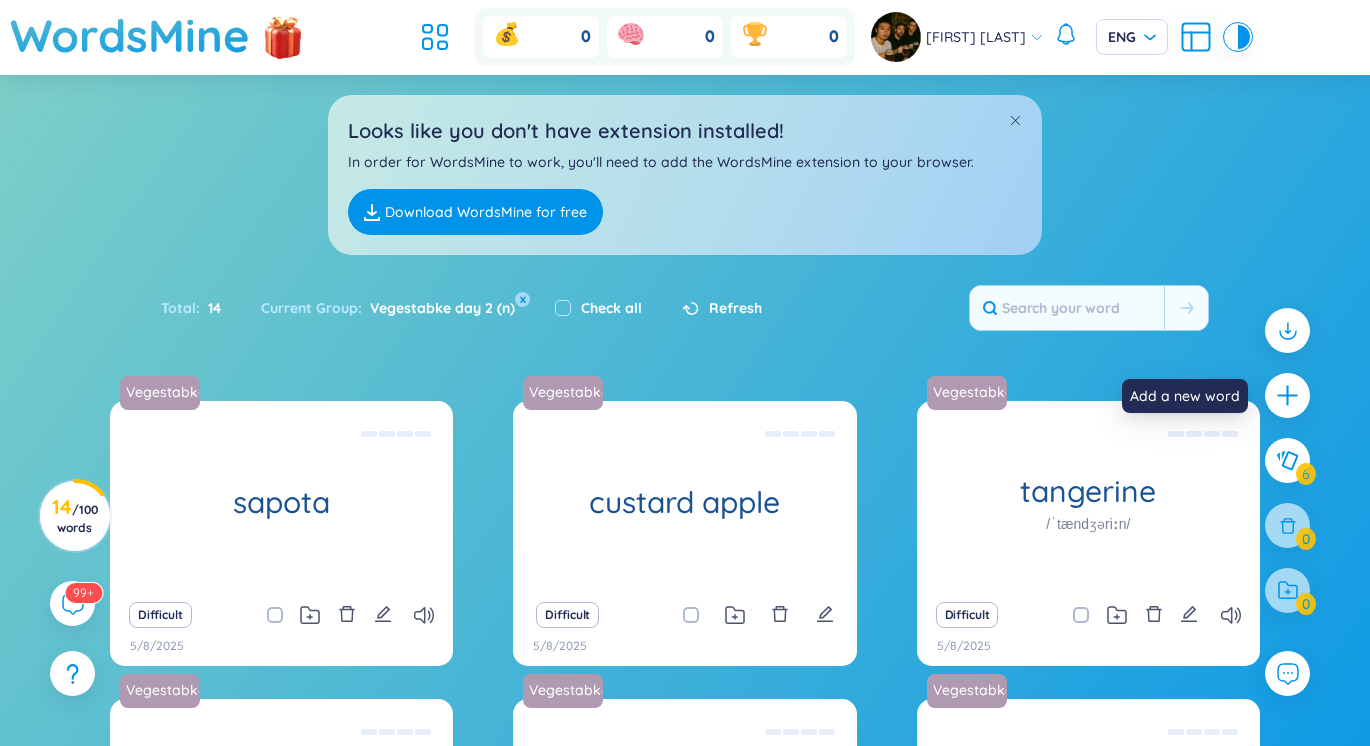 type 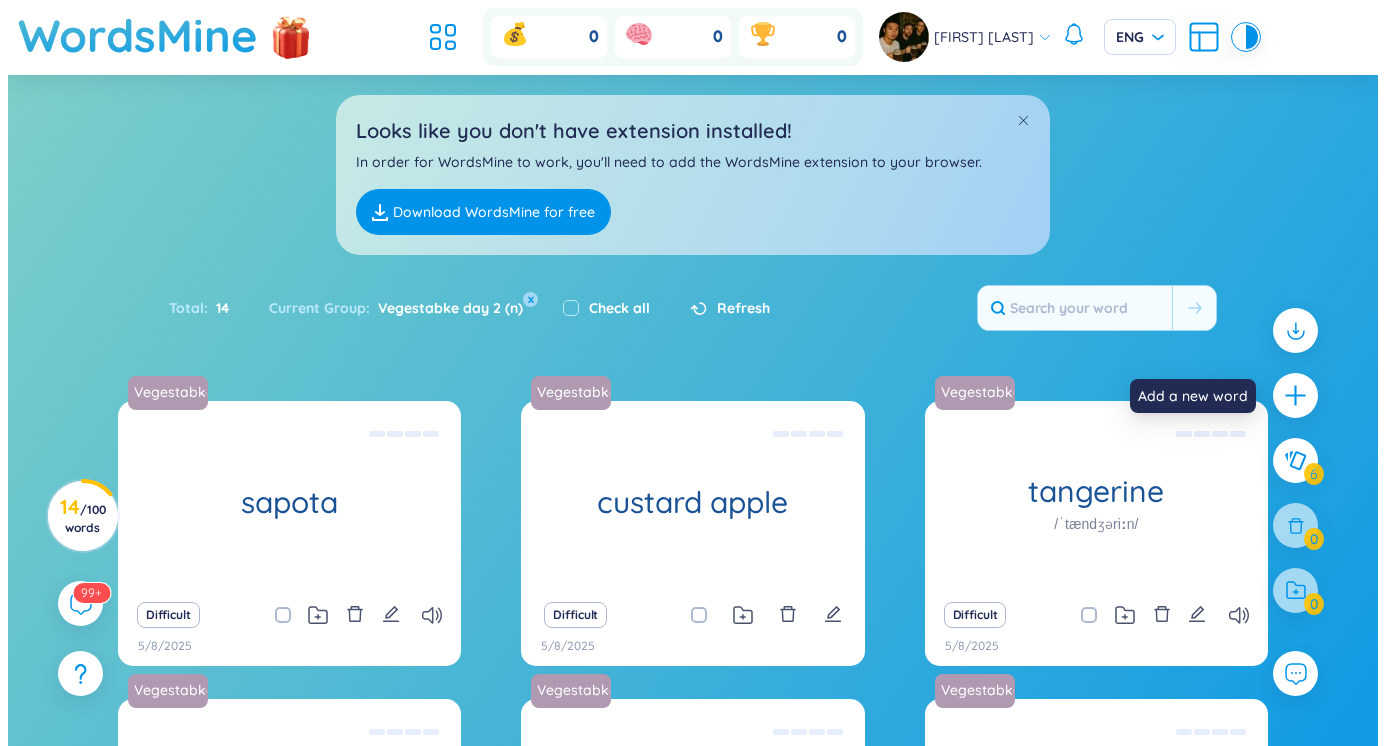 scroll, scrollTop: 0, scrollLeft: 0, axis: both 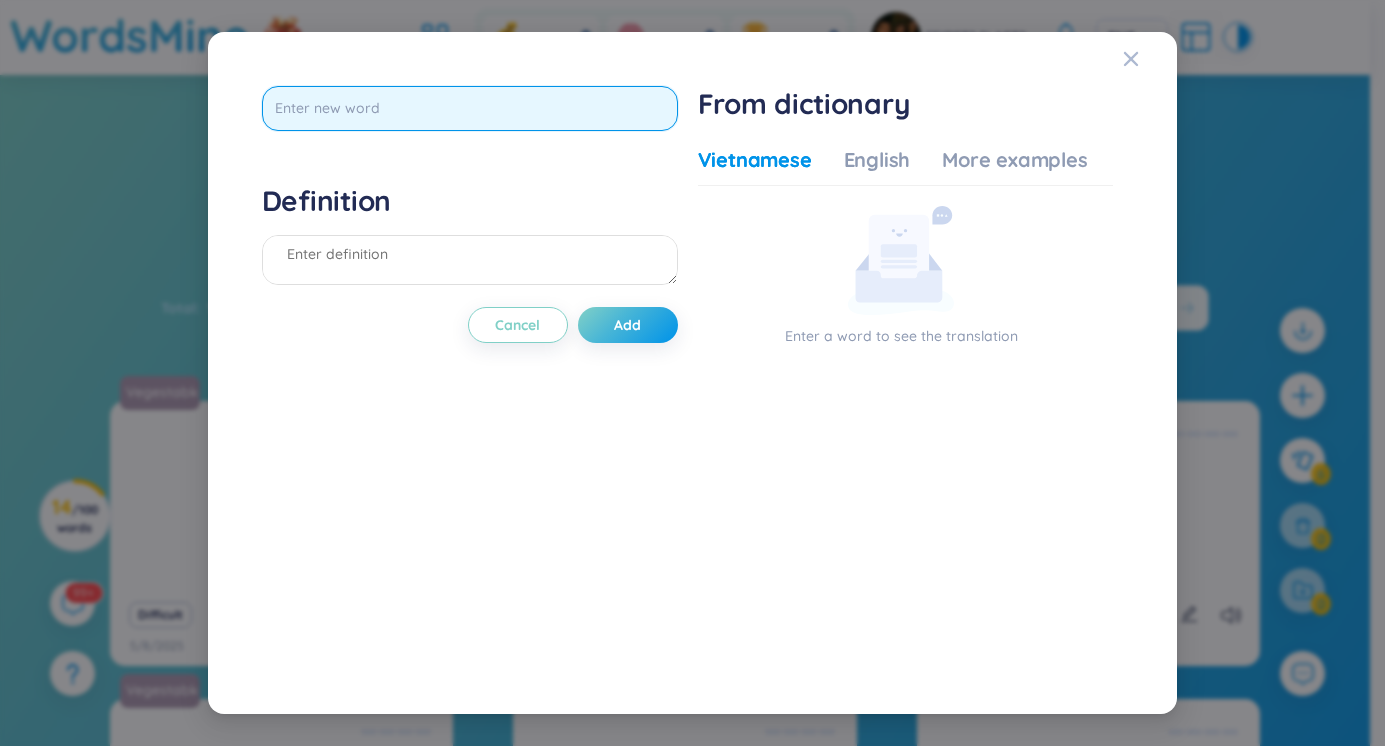 click at bounding box center (470, 108) 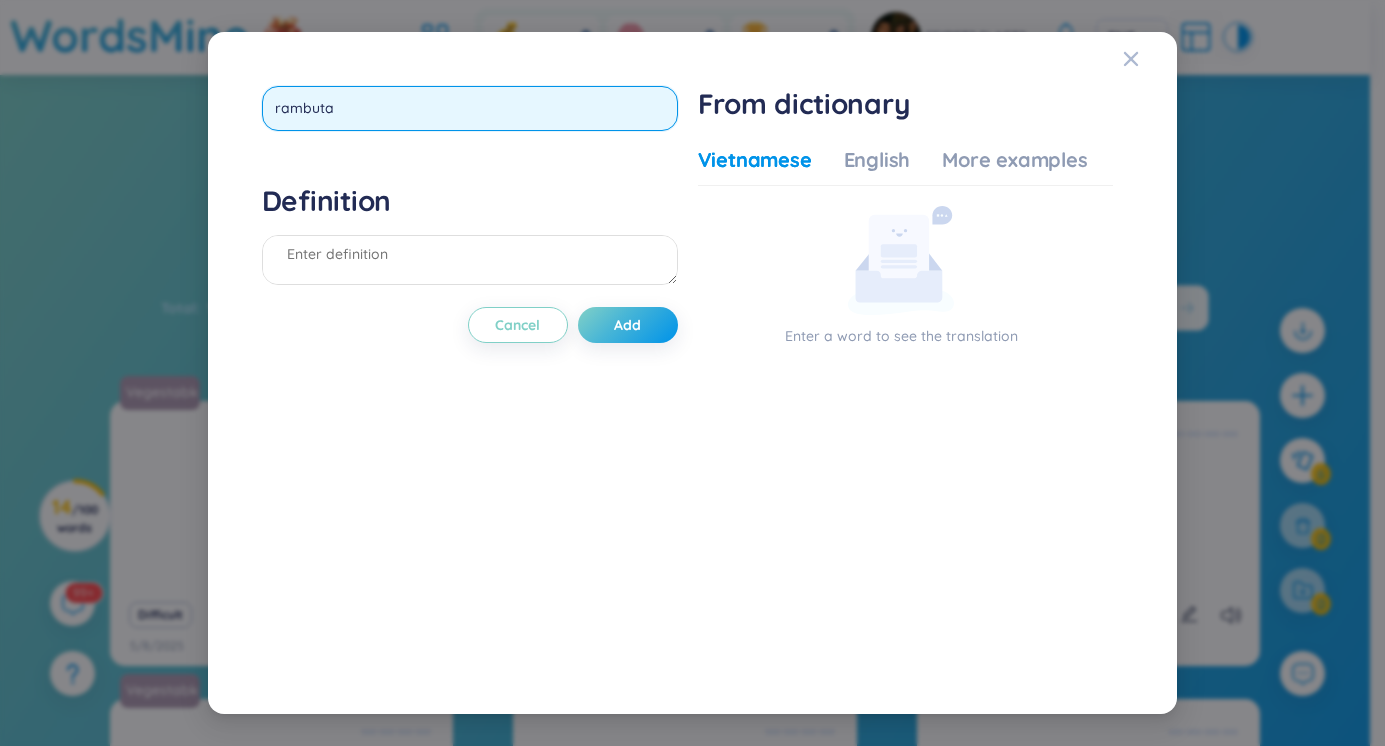 type on "rambutan" 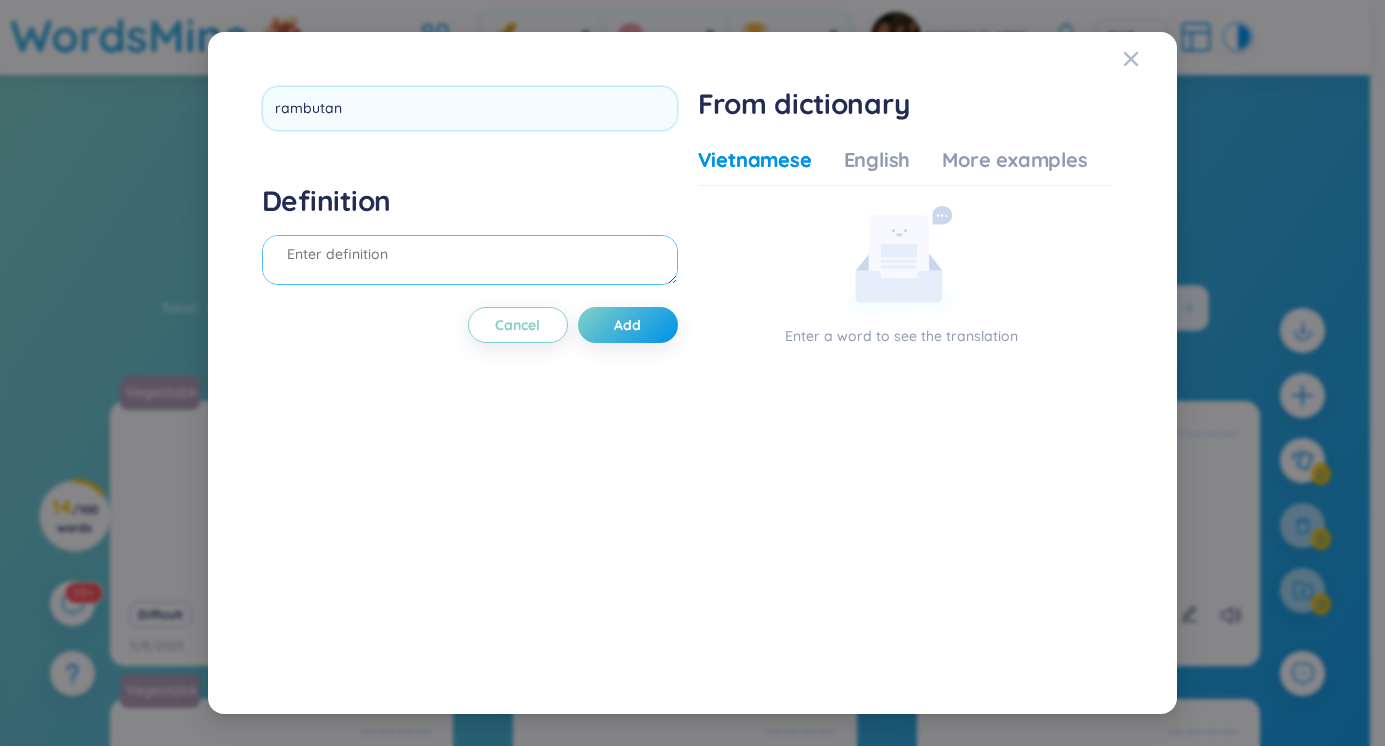 click at bounding box center (470, 260) 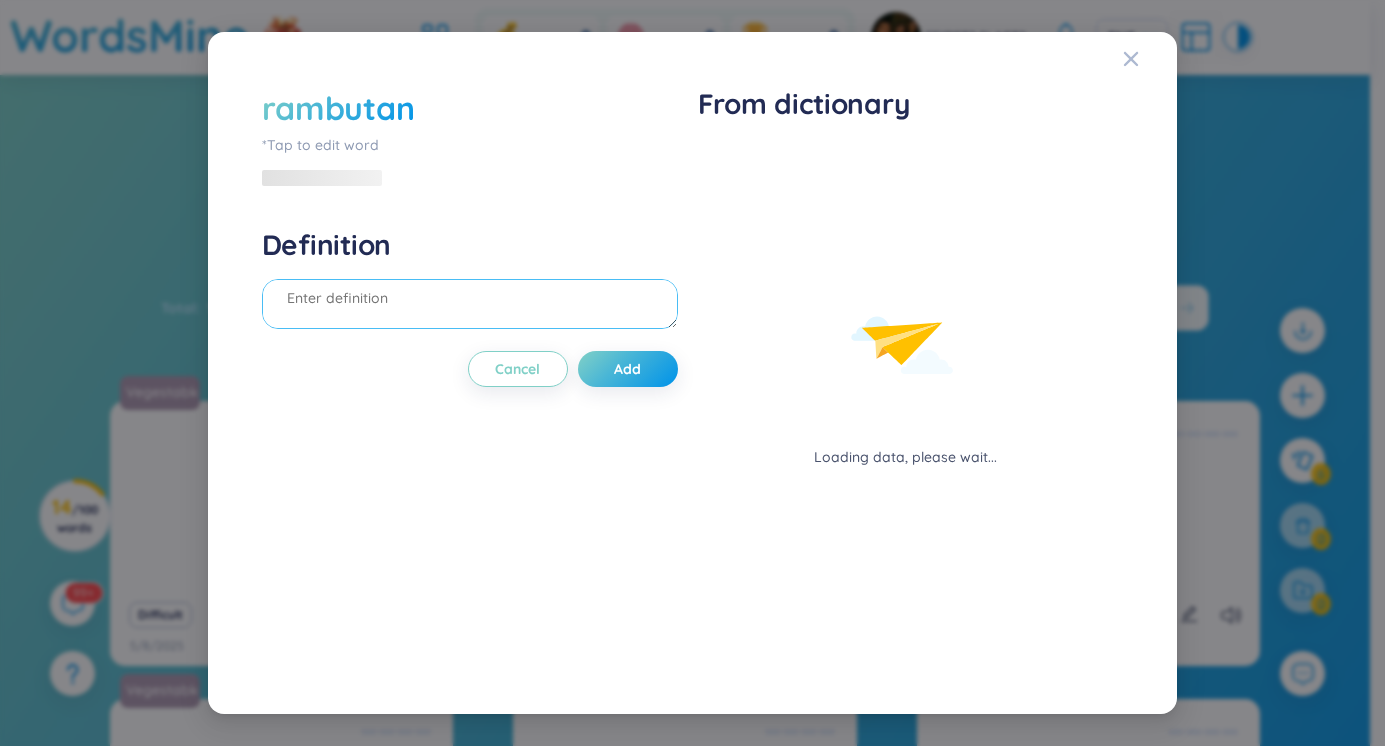 type on "c" 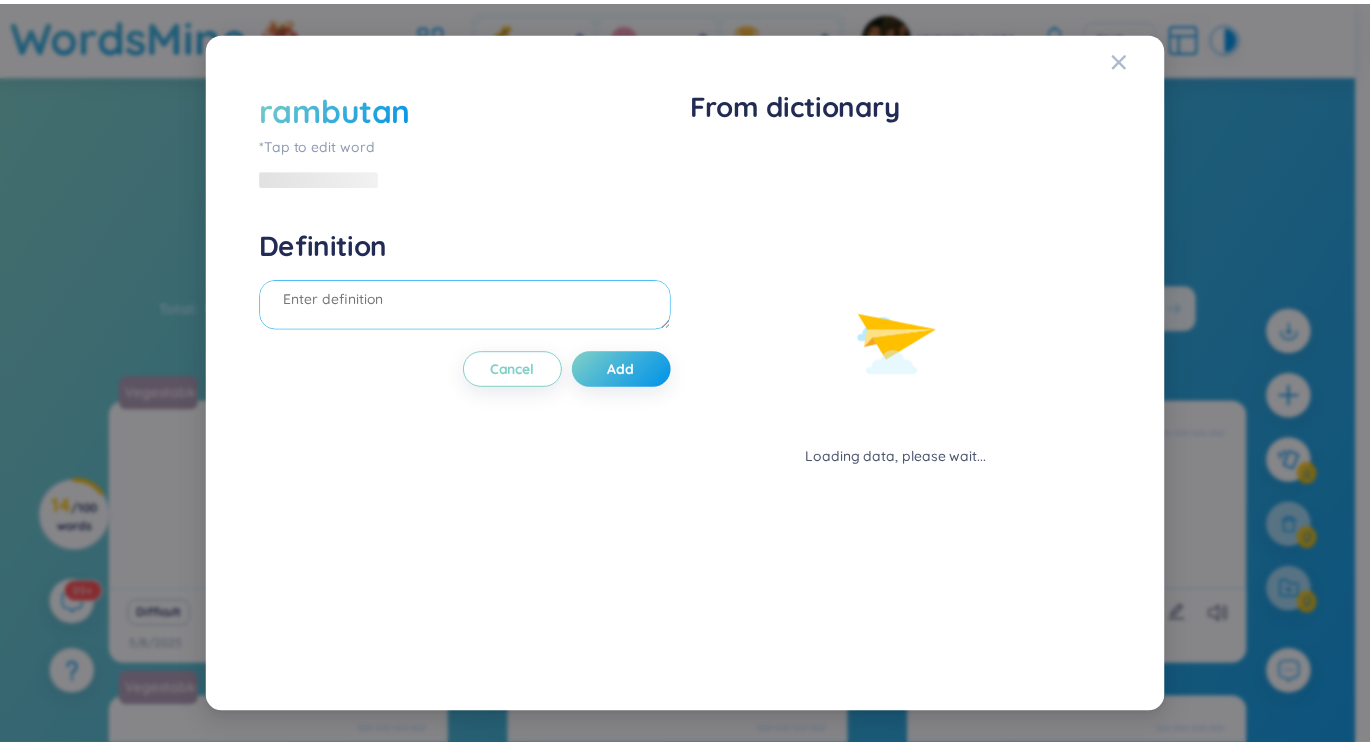 scroll, scrollTop: 0, scrollLeft: 0, axis: both 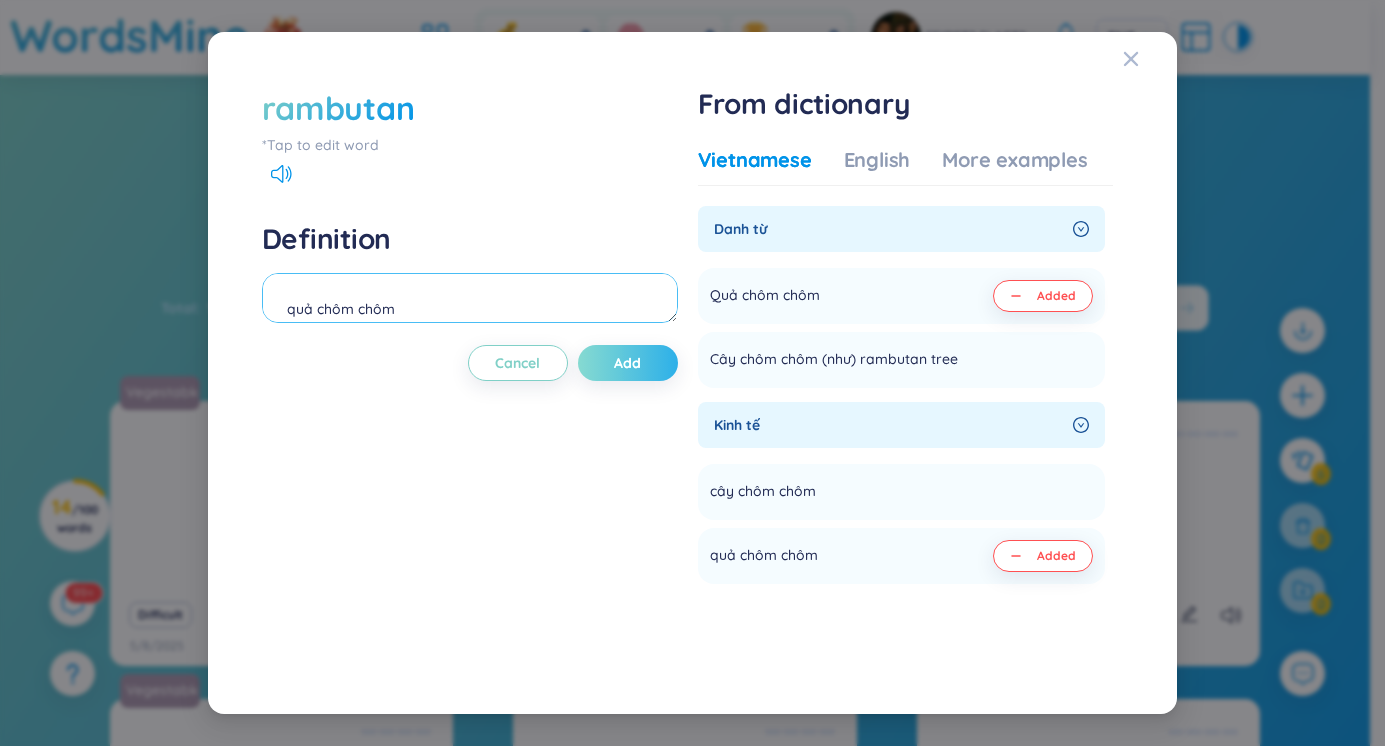 type on "quả chôm chôm" 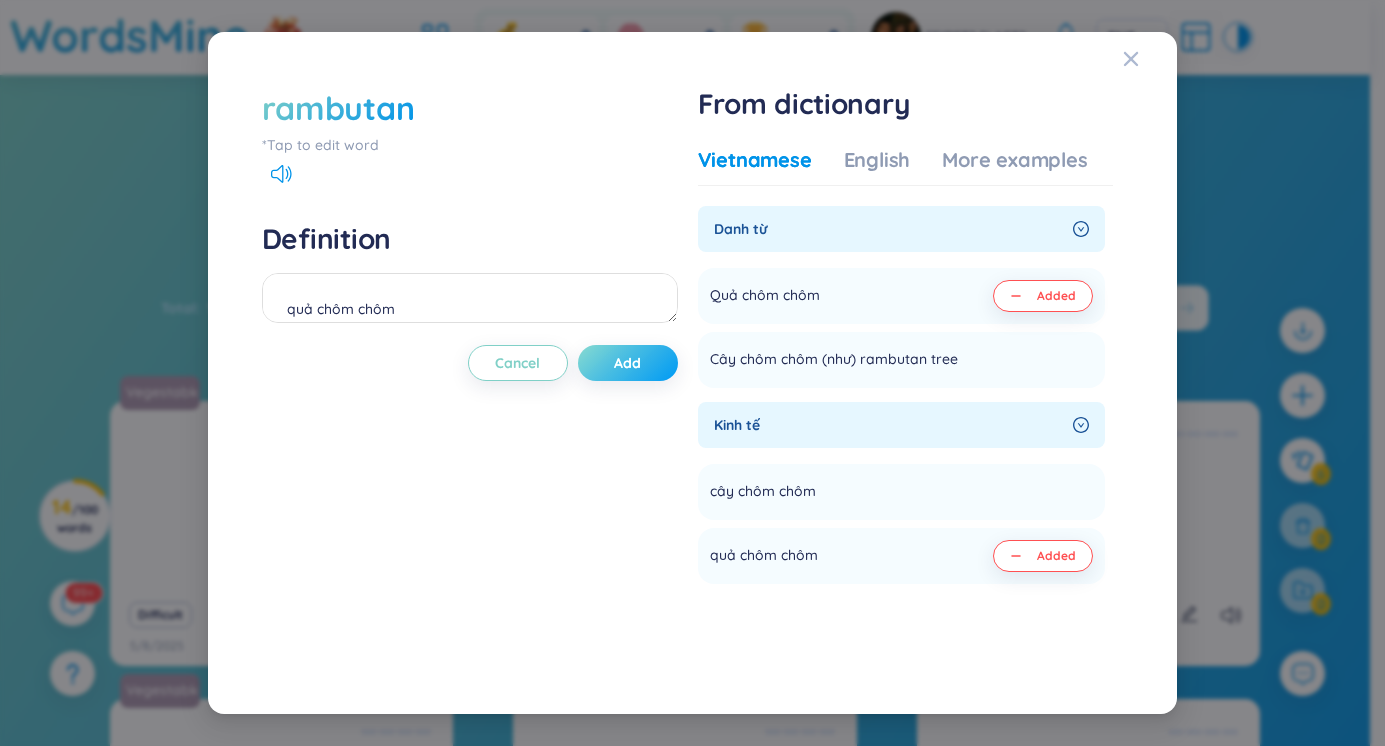 click on "Add" at bounding box center (627, 363) 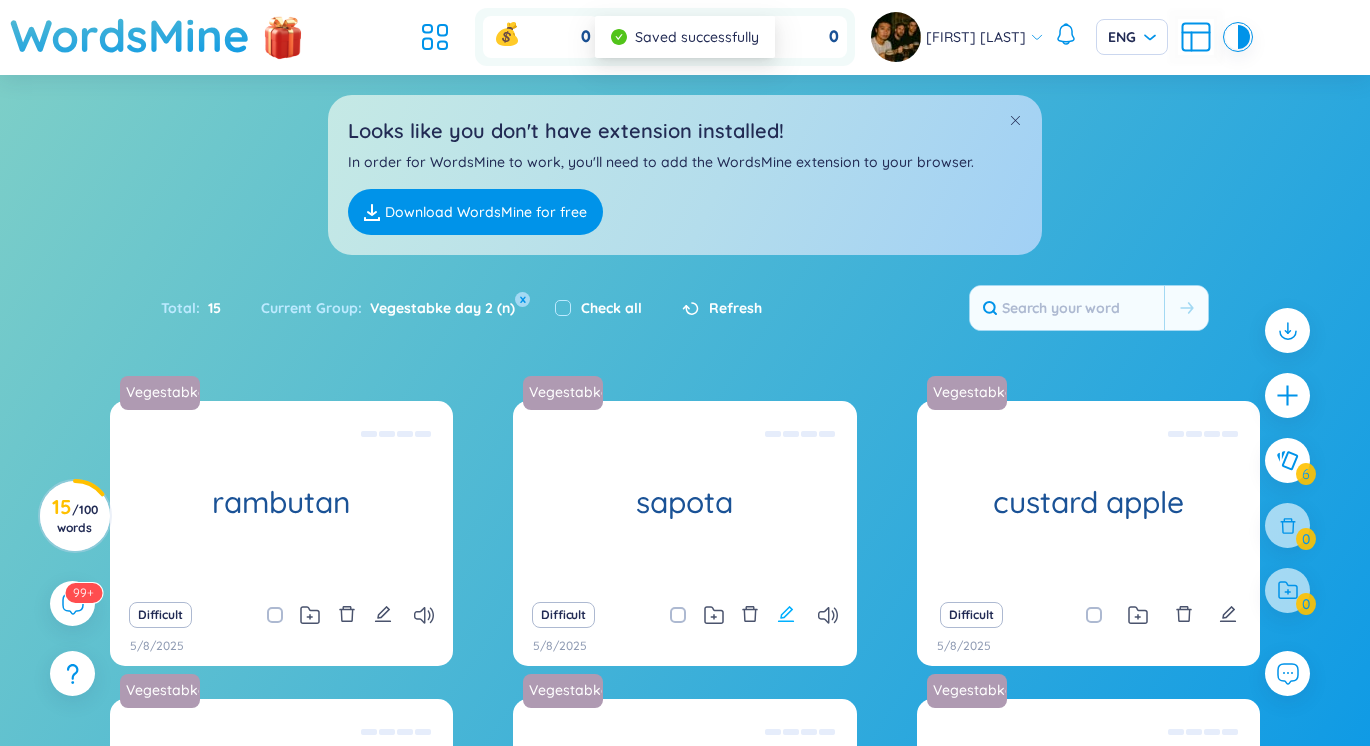 scroll, scrollTop: 385, scrollLeft: 0, axis: vertical 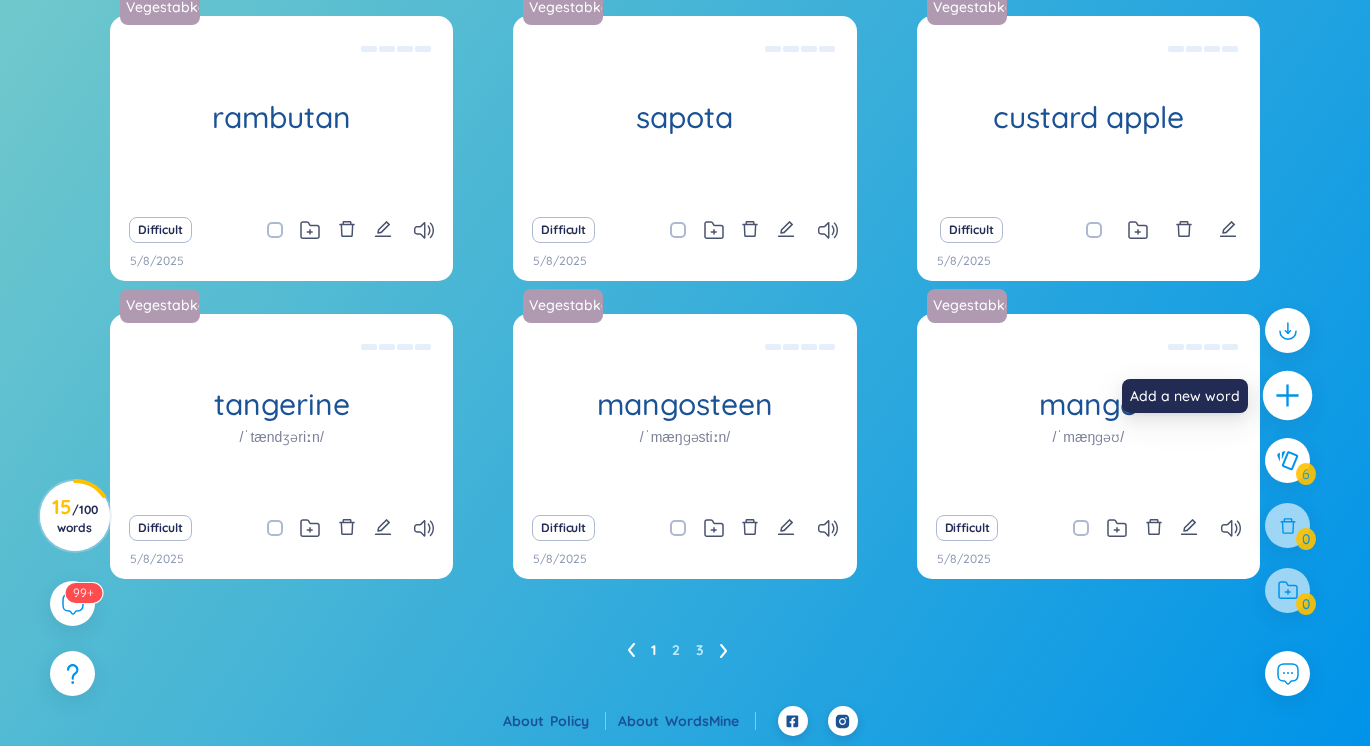click 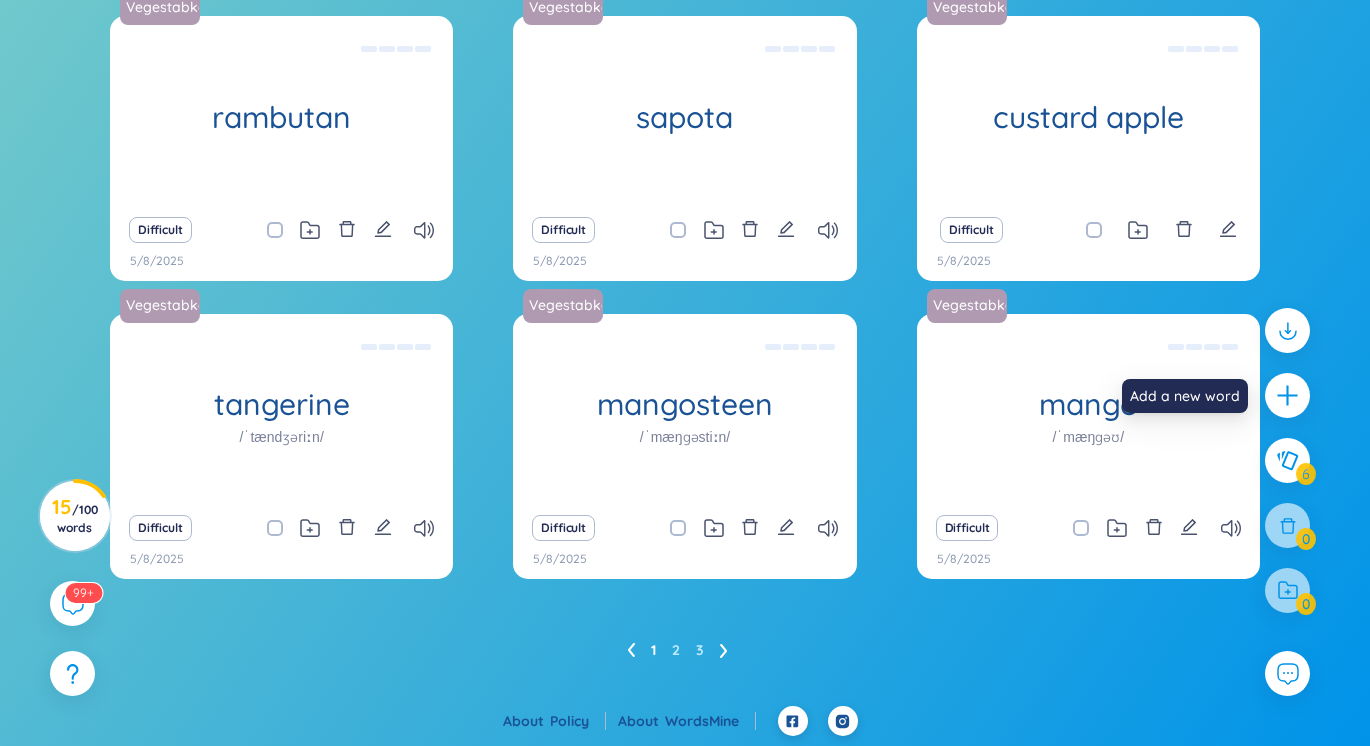 type 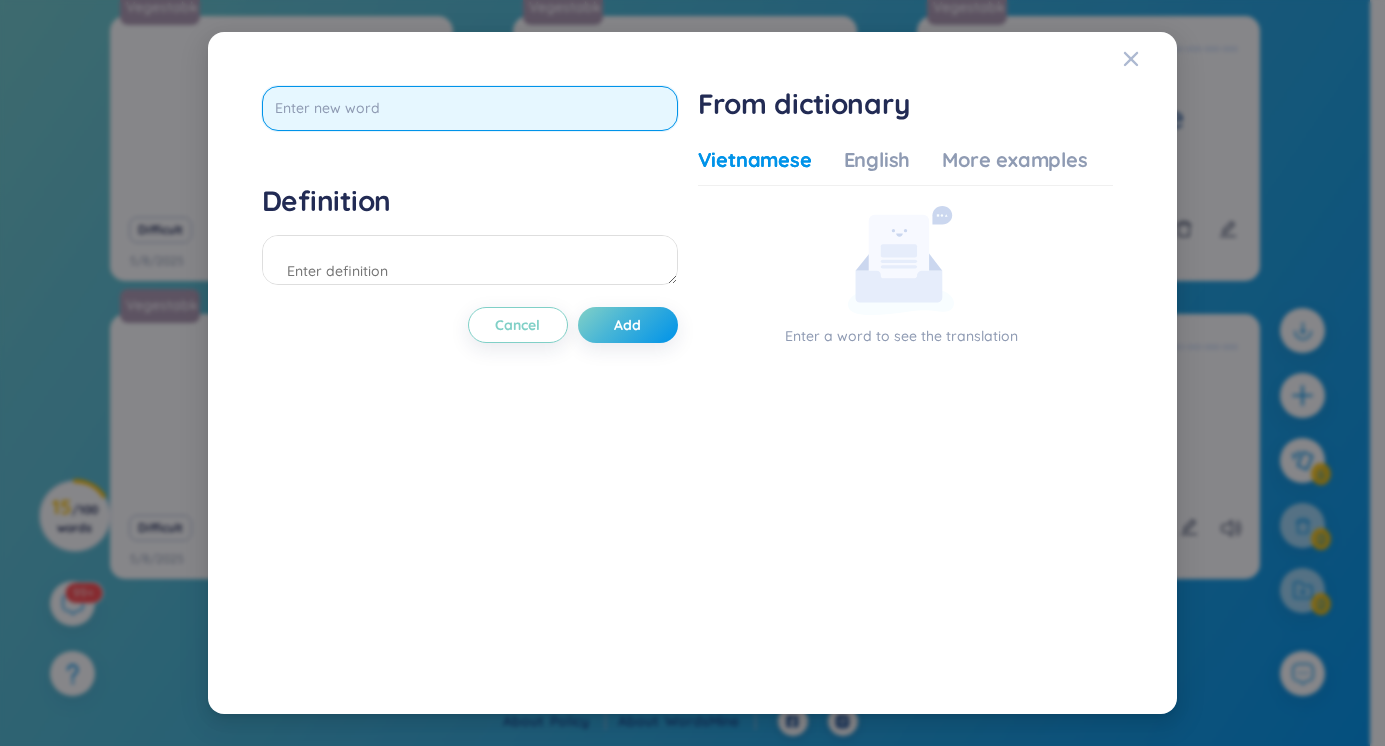 click at bounding box center [470, 108] 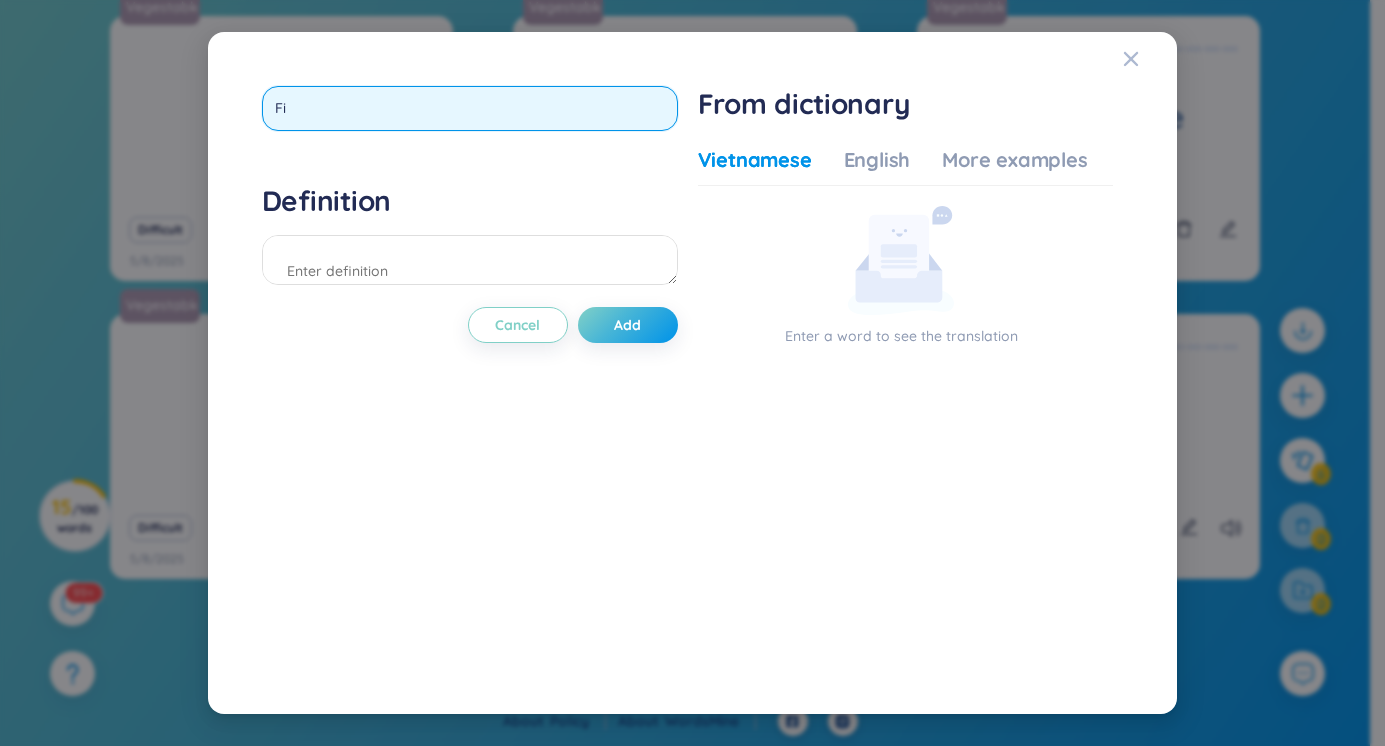 type on "Fig" 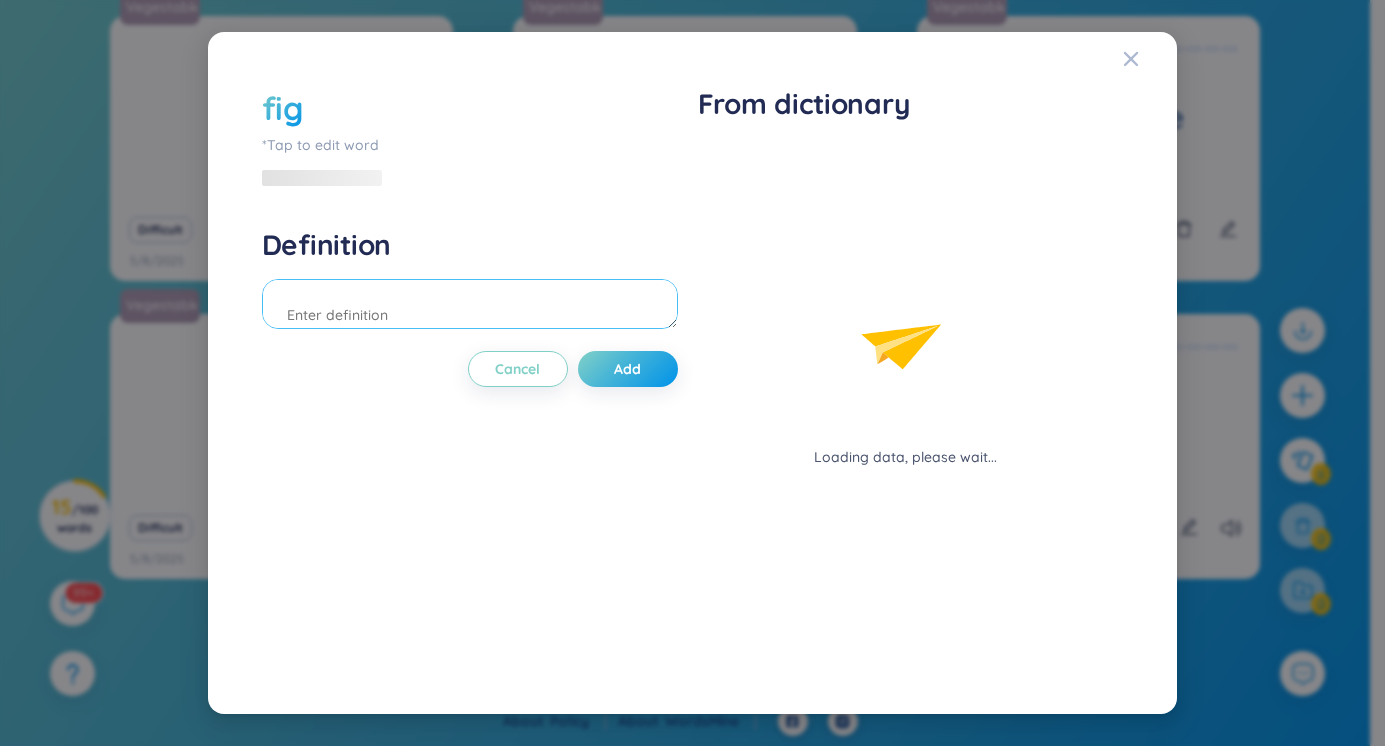 click at bounding box center (470, 304) 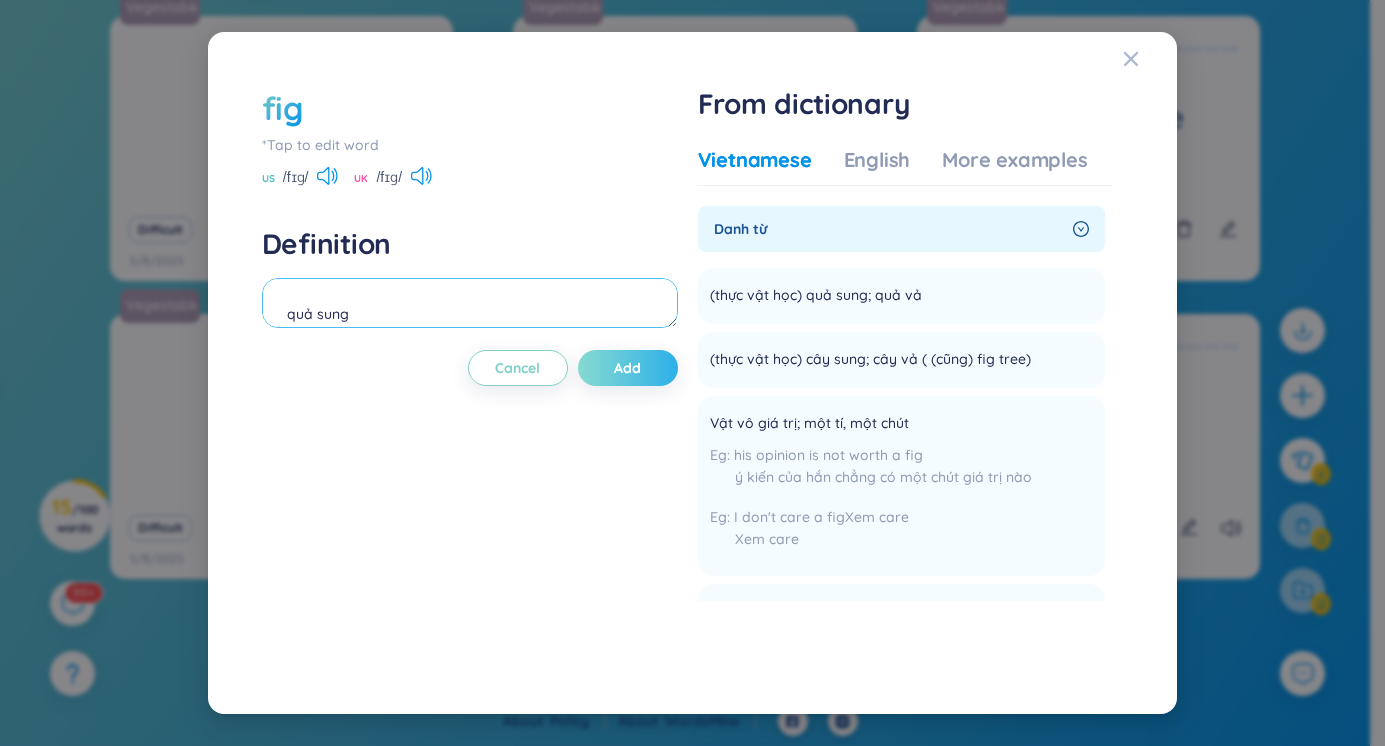 type on "quả sung" 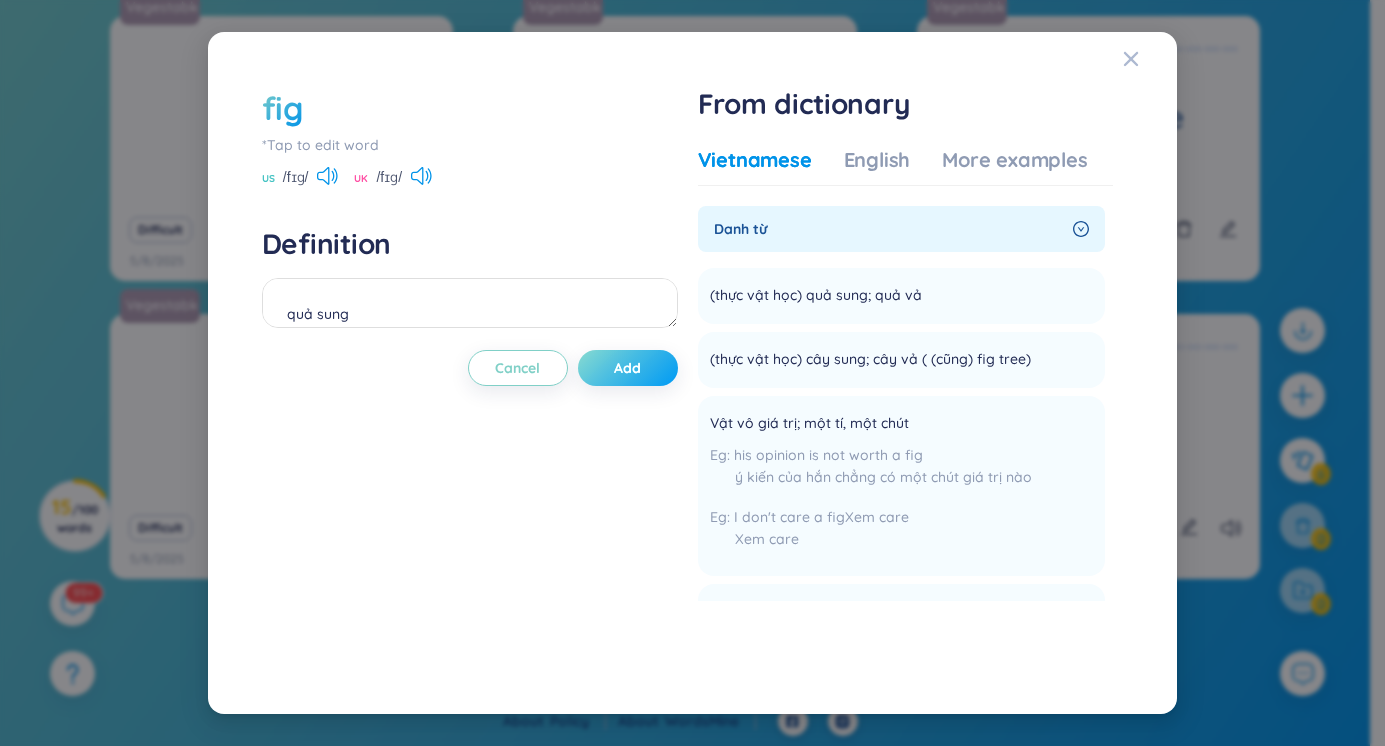 click on "Add" at bounding box center [628, 368] 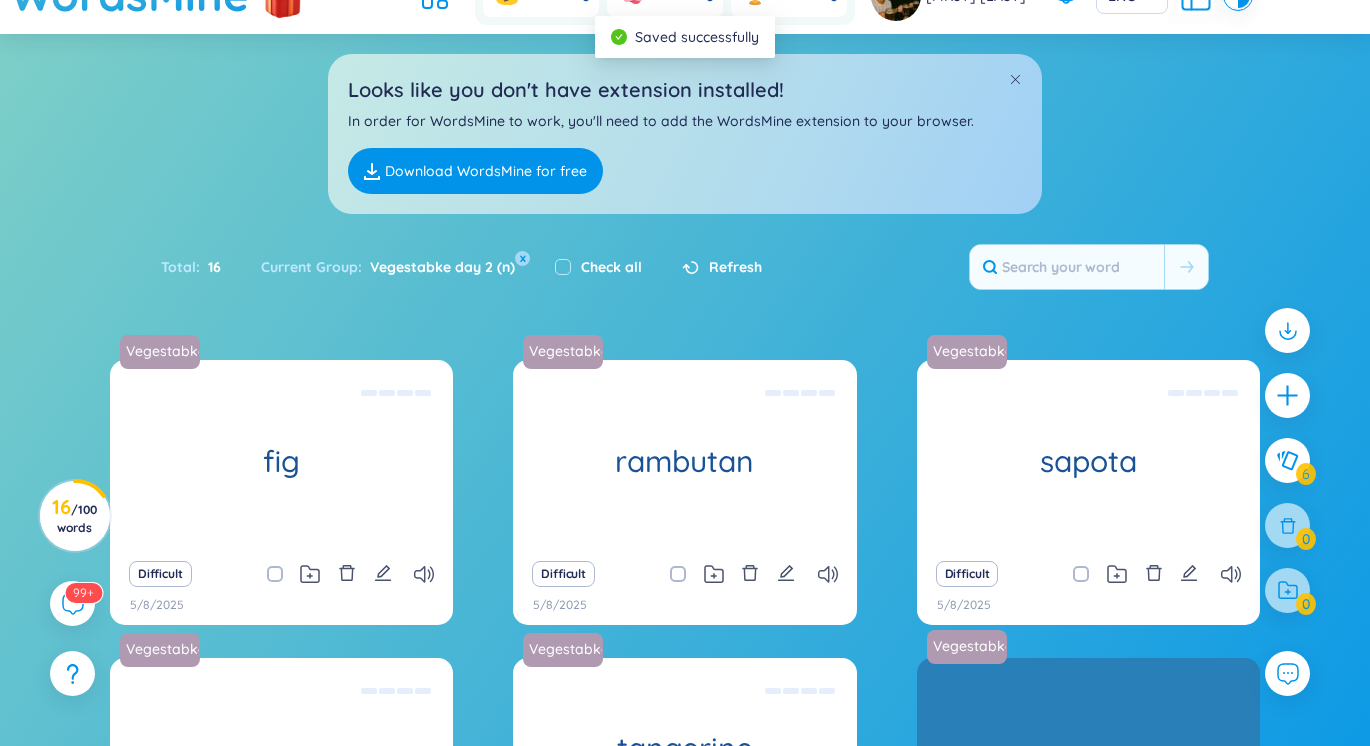 scroll, scrollTop: 0, scrollLeft: 0, axis: both 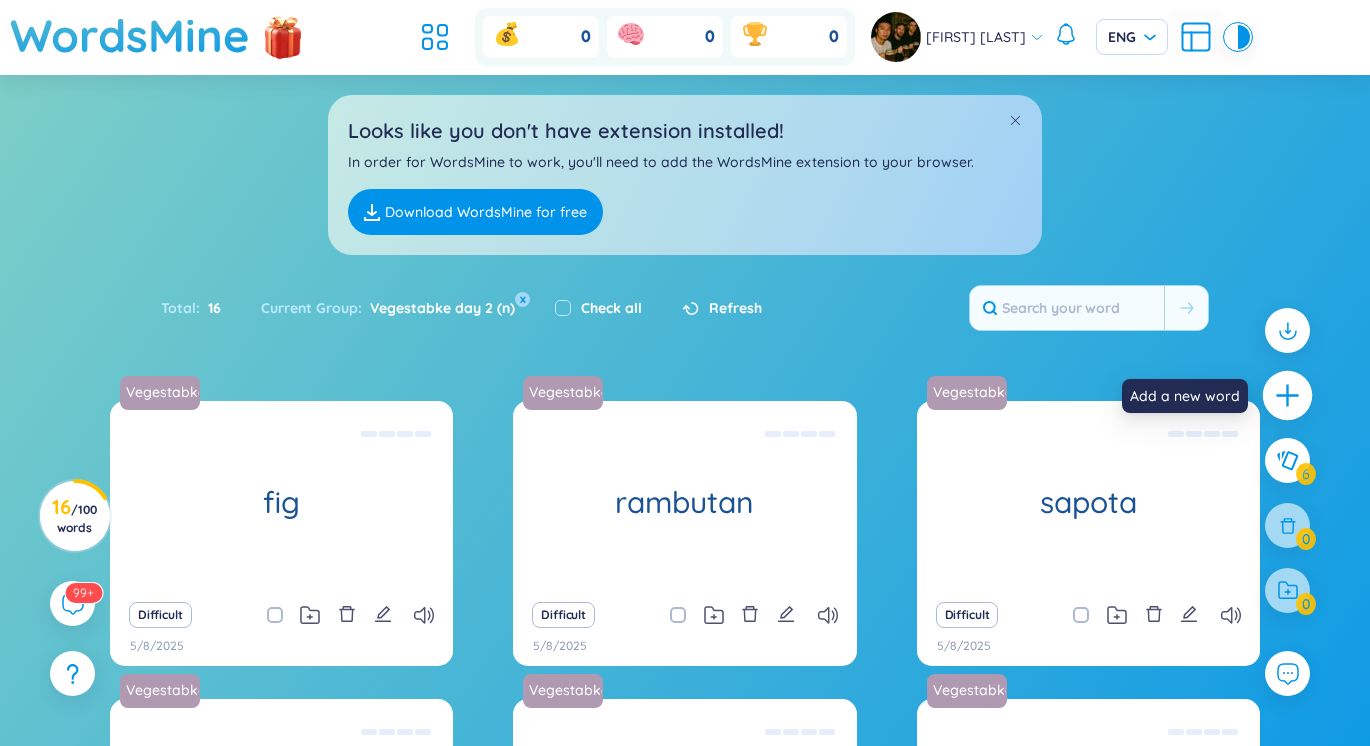 click 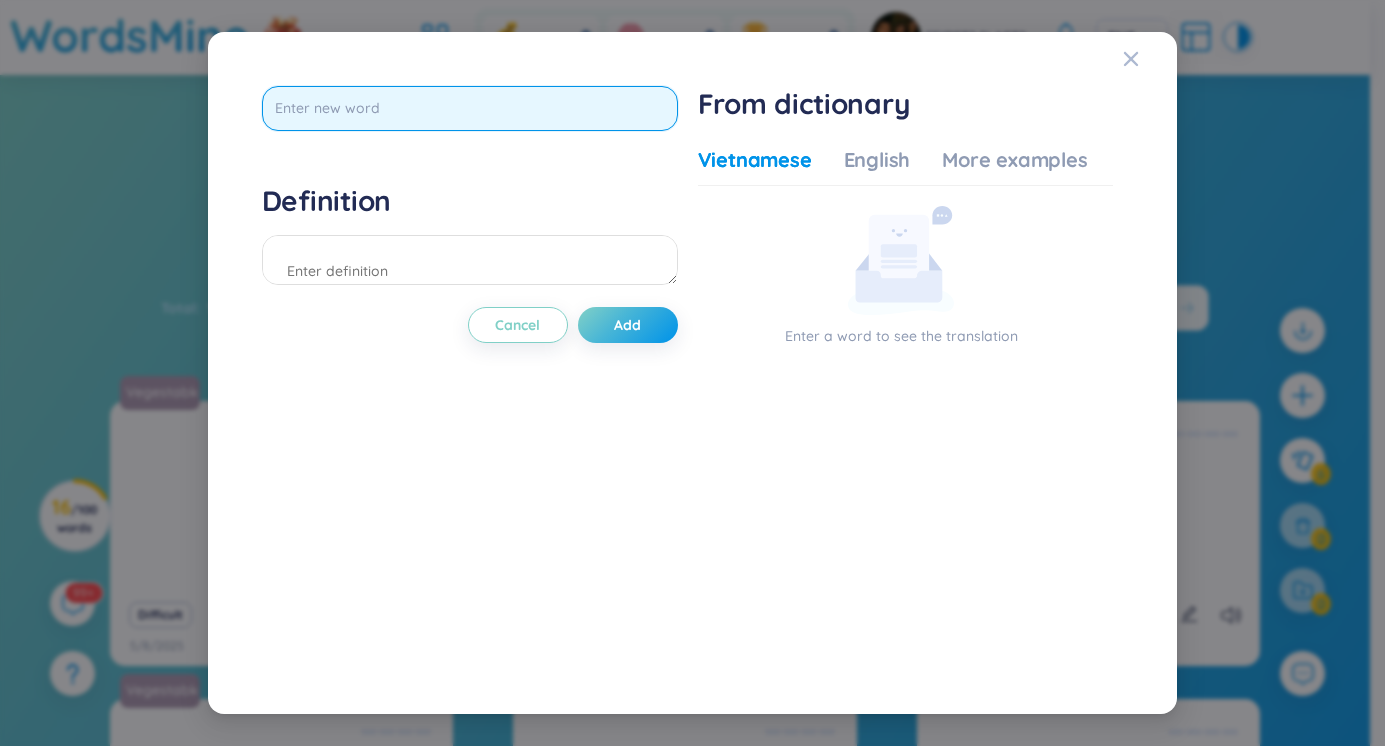 click at bounding box center [470, 108] 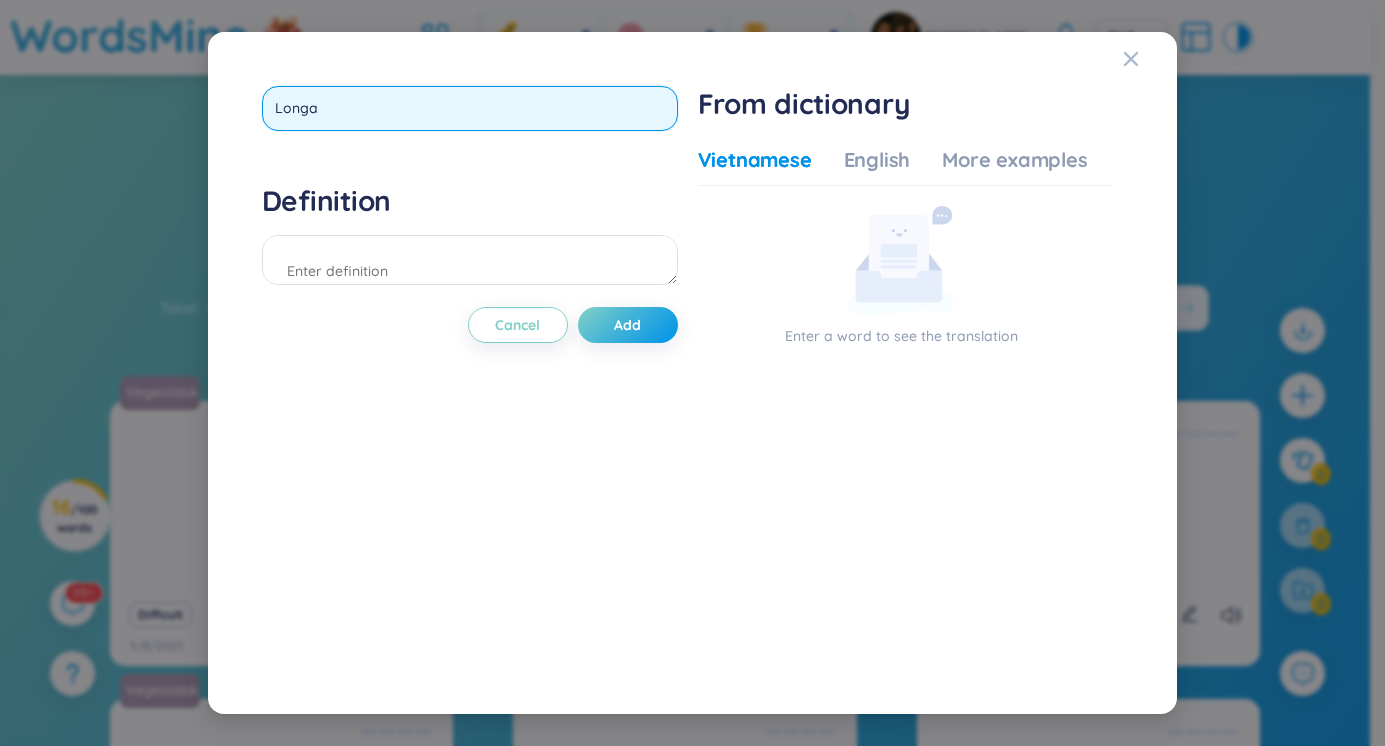 type on "Longan" 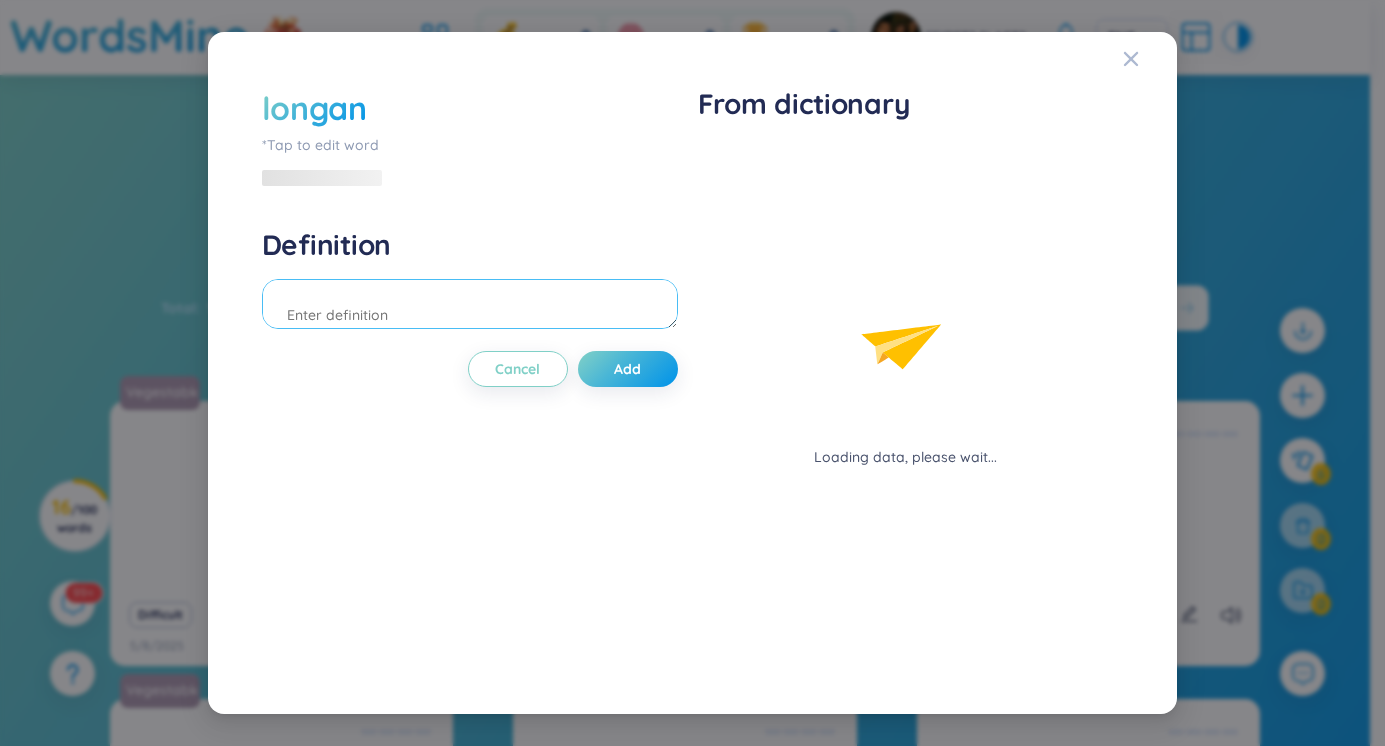 click on "Definition" at bounding box center [470, 281] 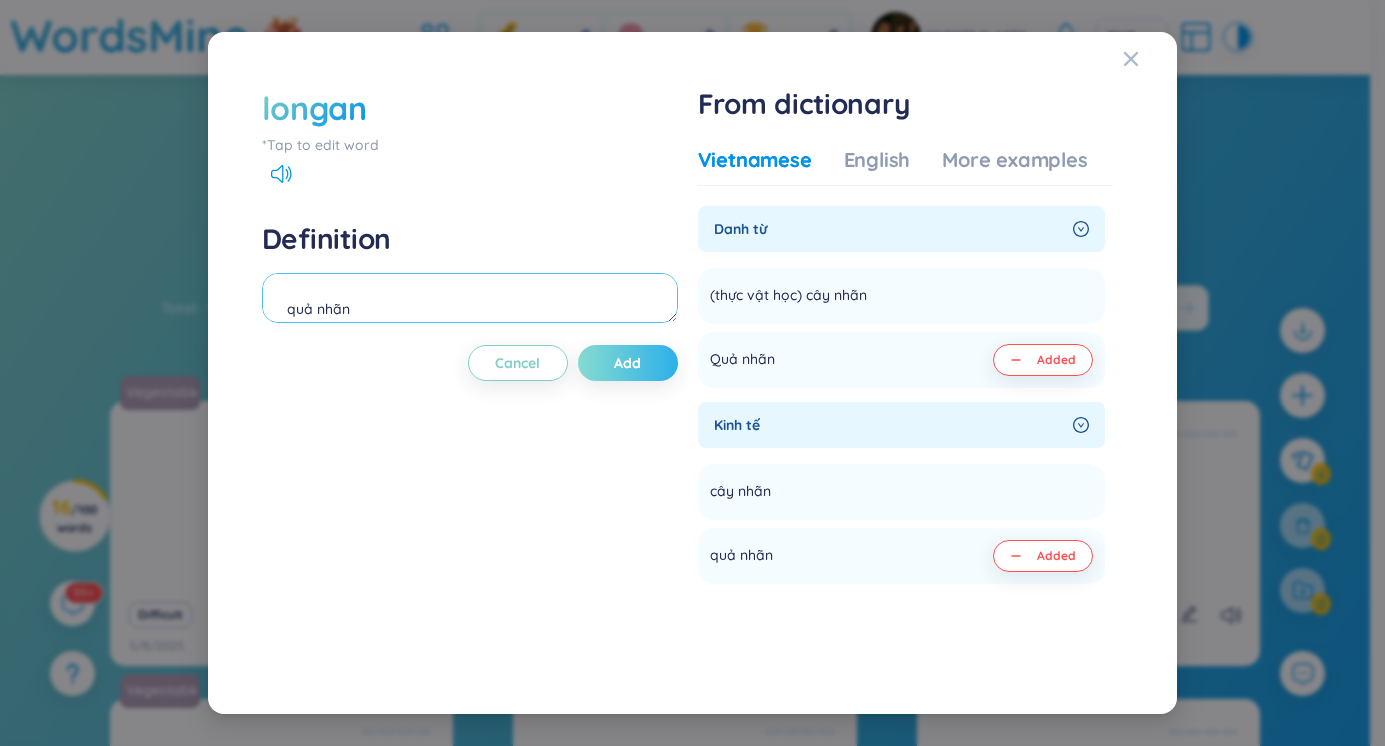 type on "quả nhãn" 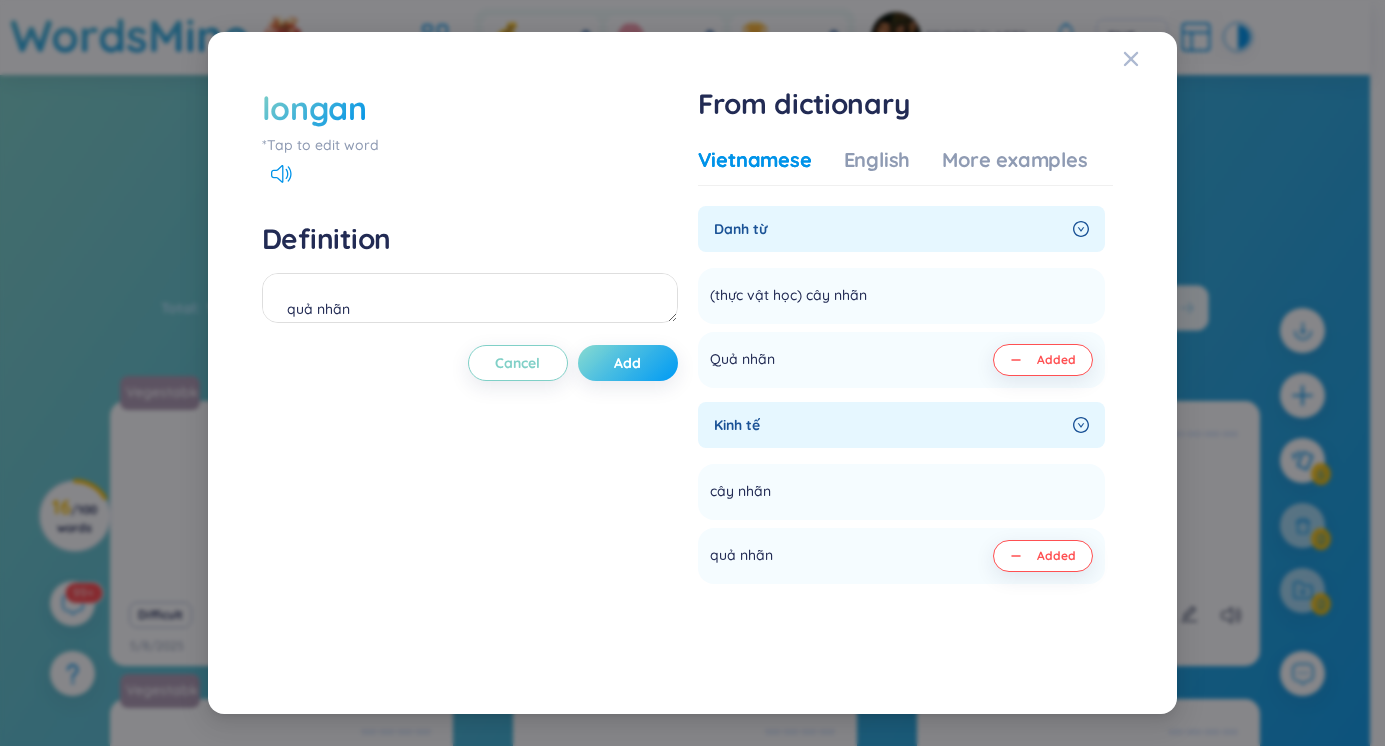 click on "Add" at bounding box center [628, 363] 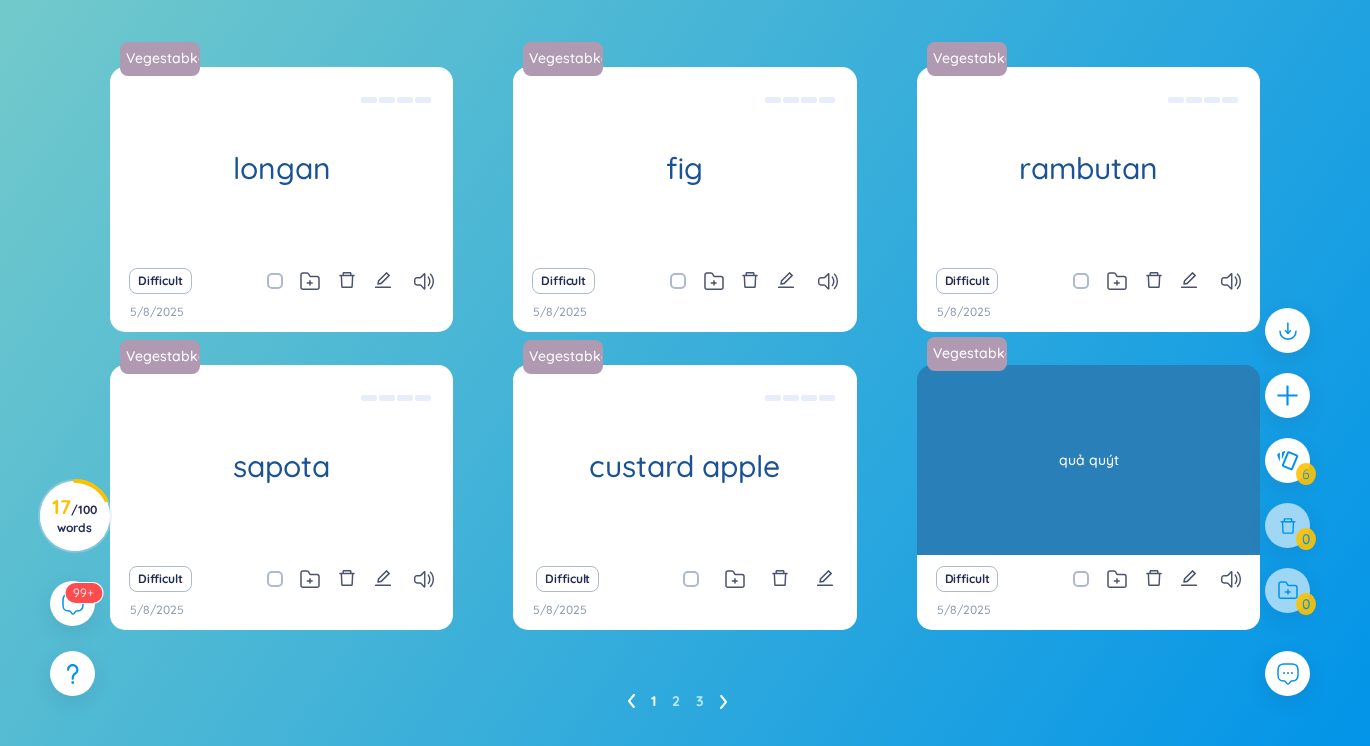 scroll, scrollTop: 385, scrollLeft: 0, axis: vertical 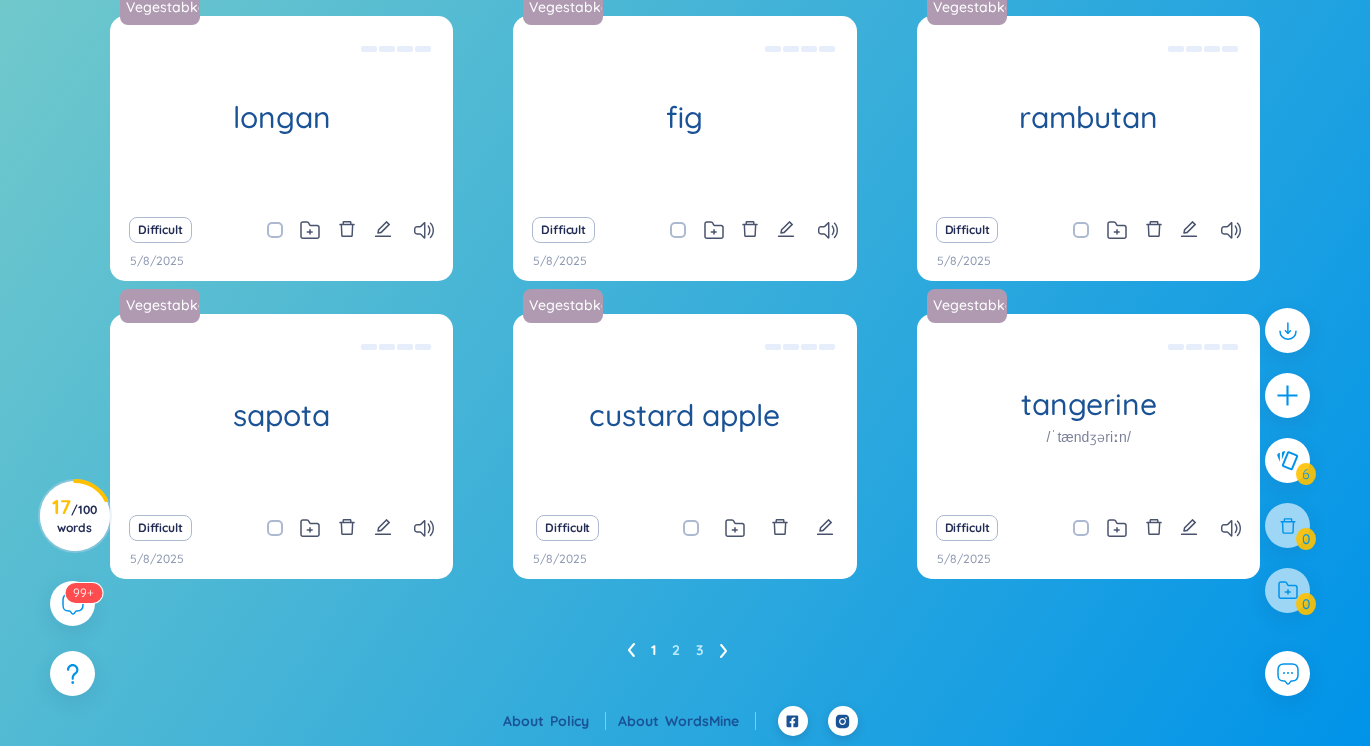 click 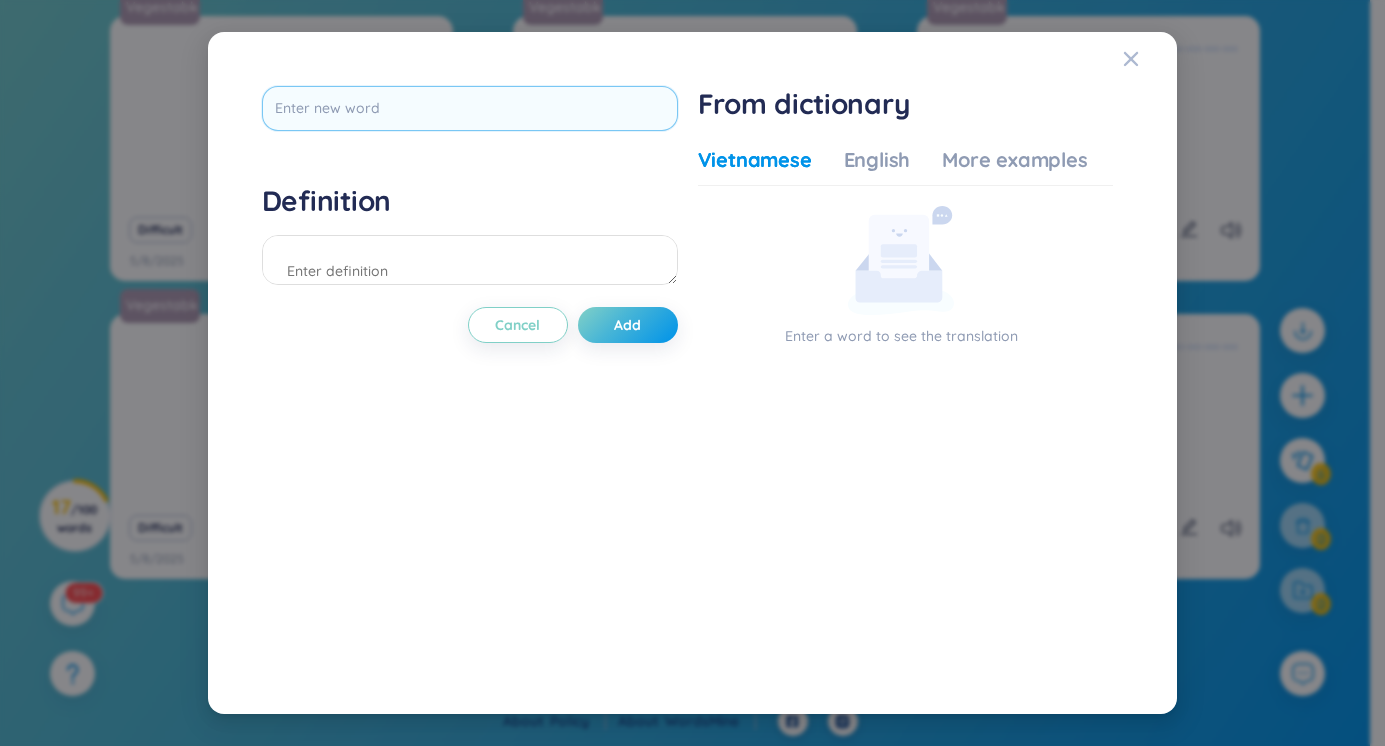 drag, startPoint x: 562, startPoint y: 135, endPoint x: 577, endPoint y: 116, distance: 24.207438 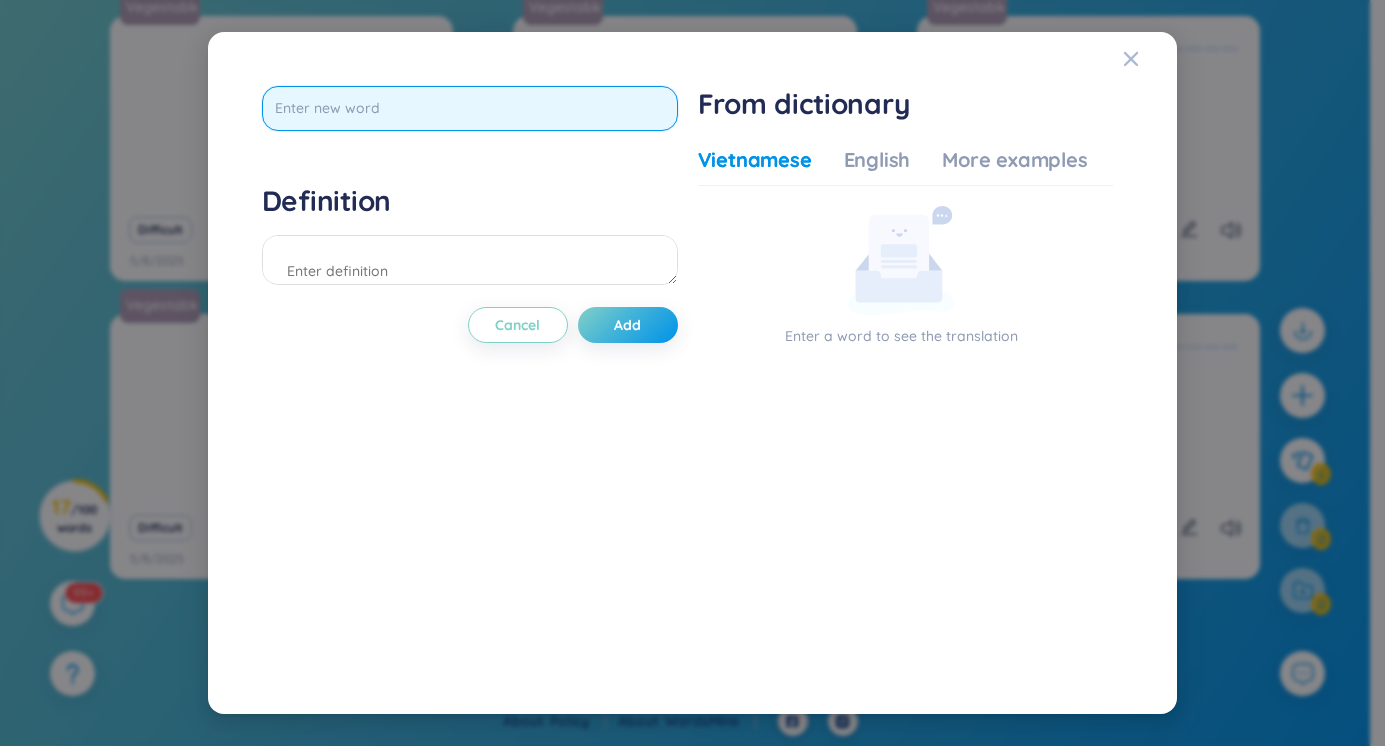 click at bounding box center [470, 108] 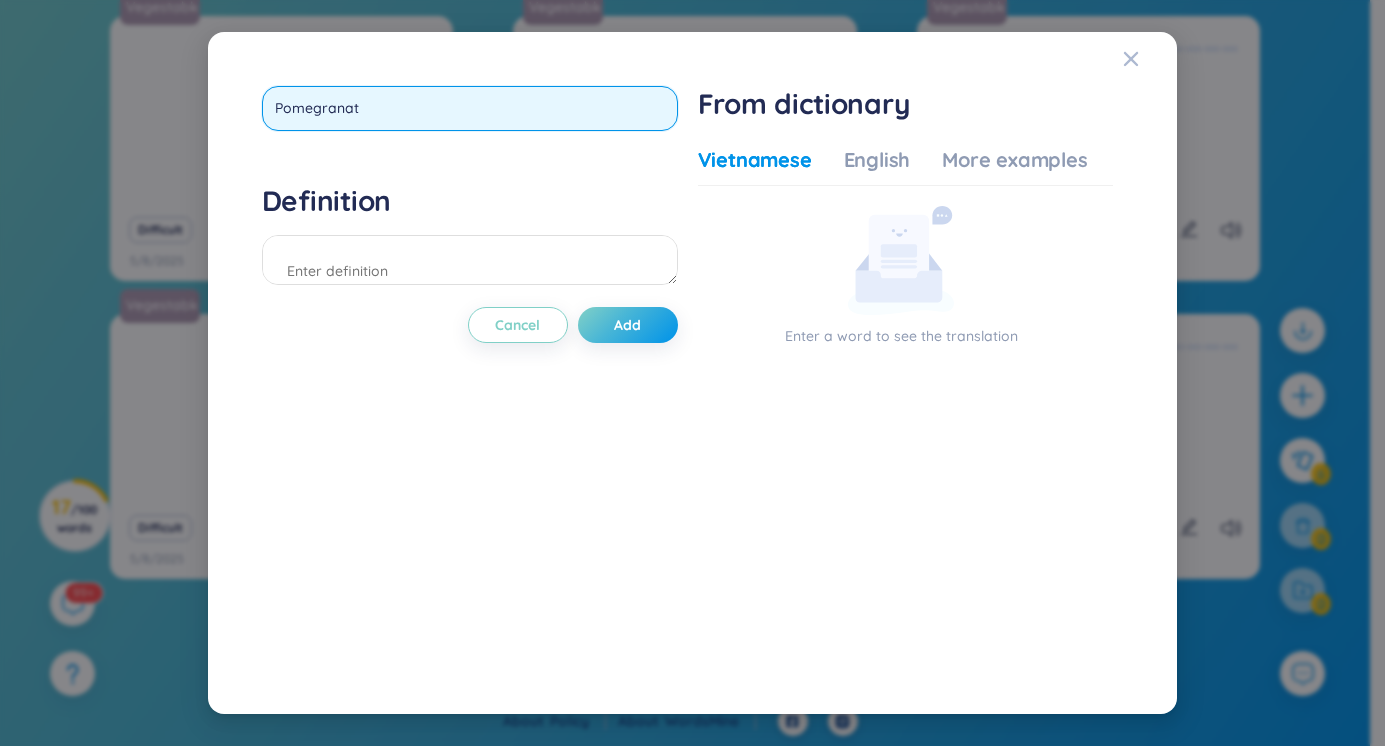 type on "Pomegranate" 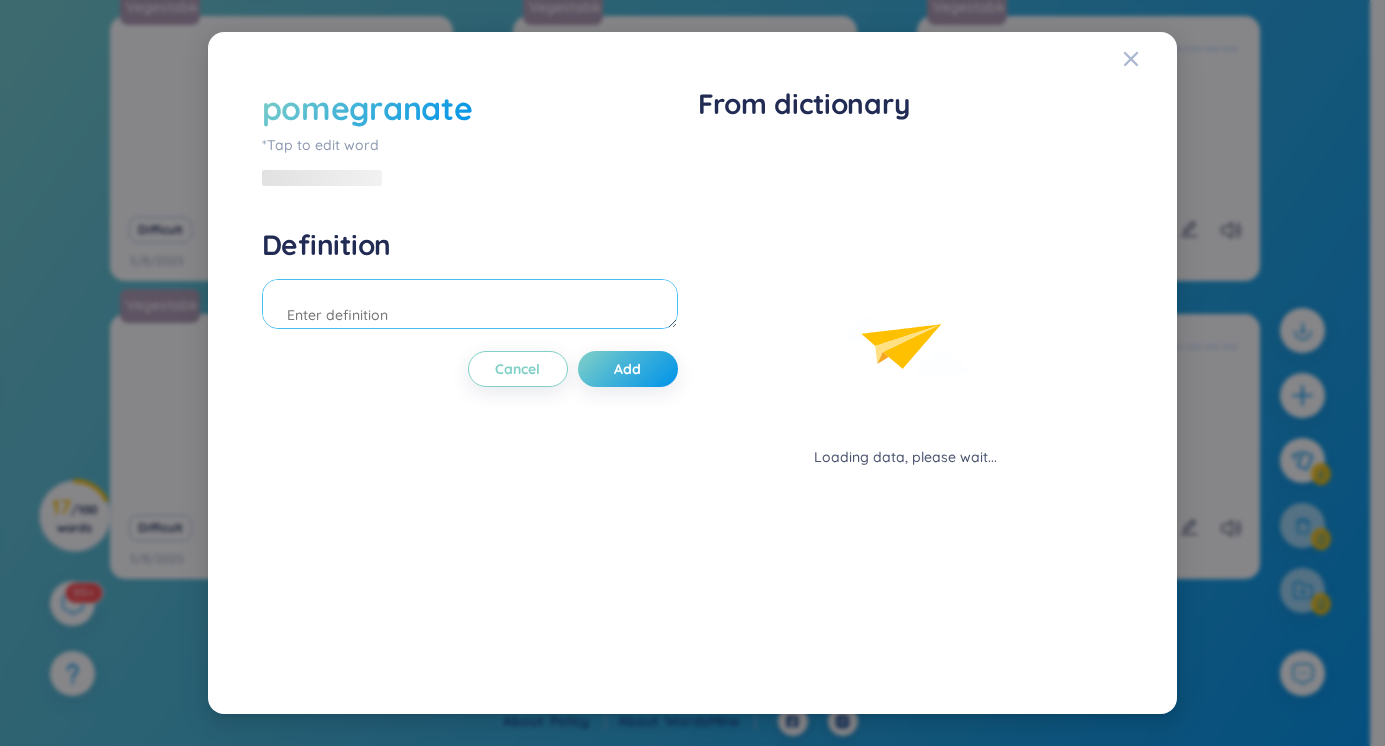 click on "Definition" at bounding box center (470, 281) 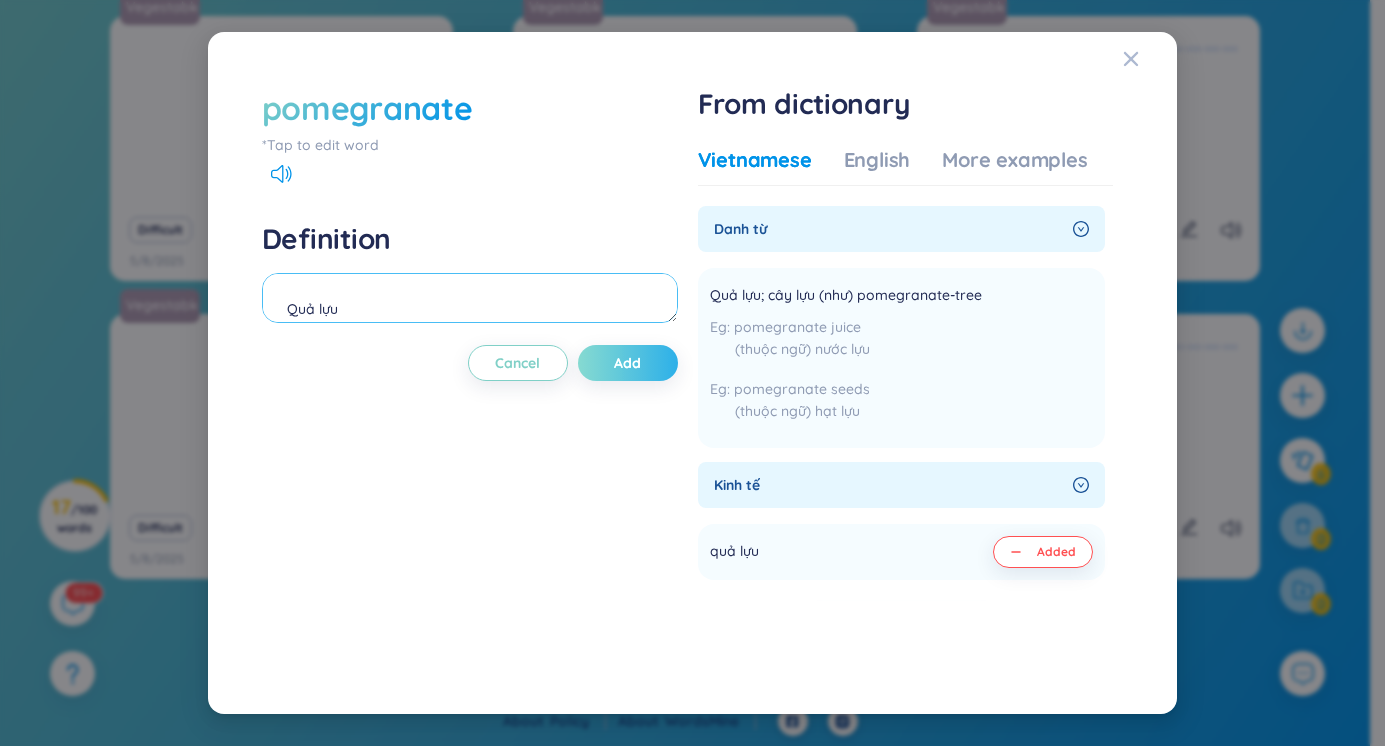 type on "Quả lựu" 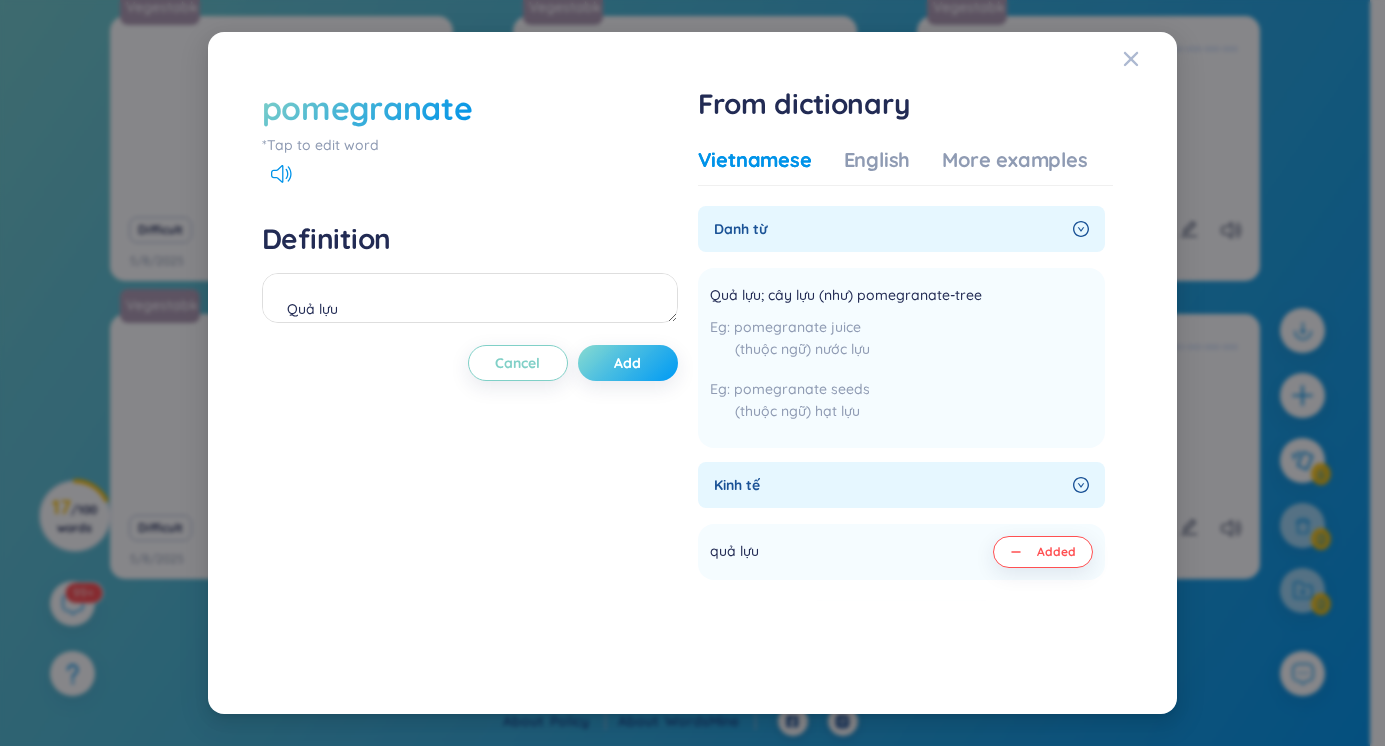 click on "Add" at bounding box center (627, 363) 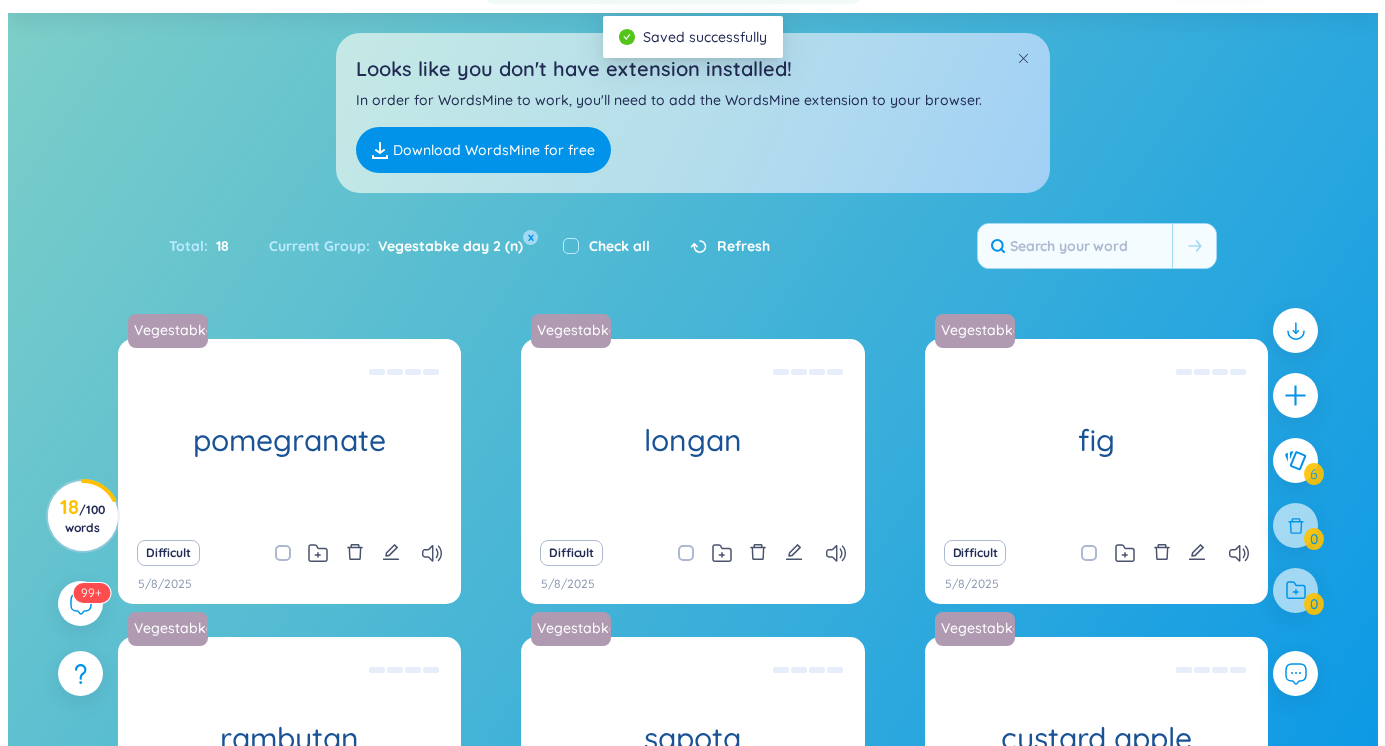 scroll, scrollTop: 0, scrollLeft: 0, axis: both 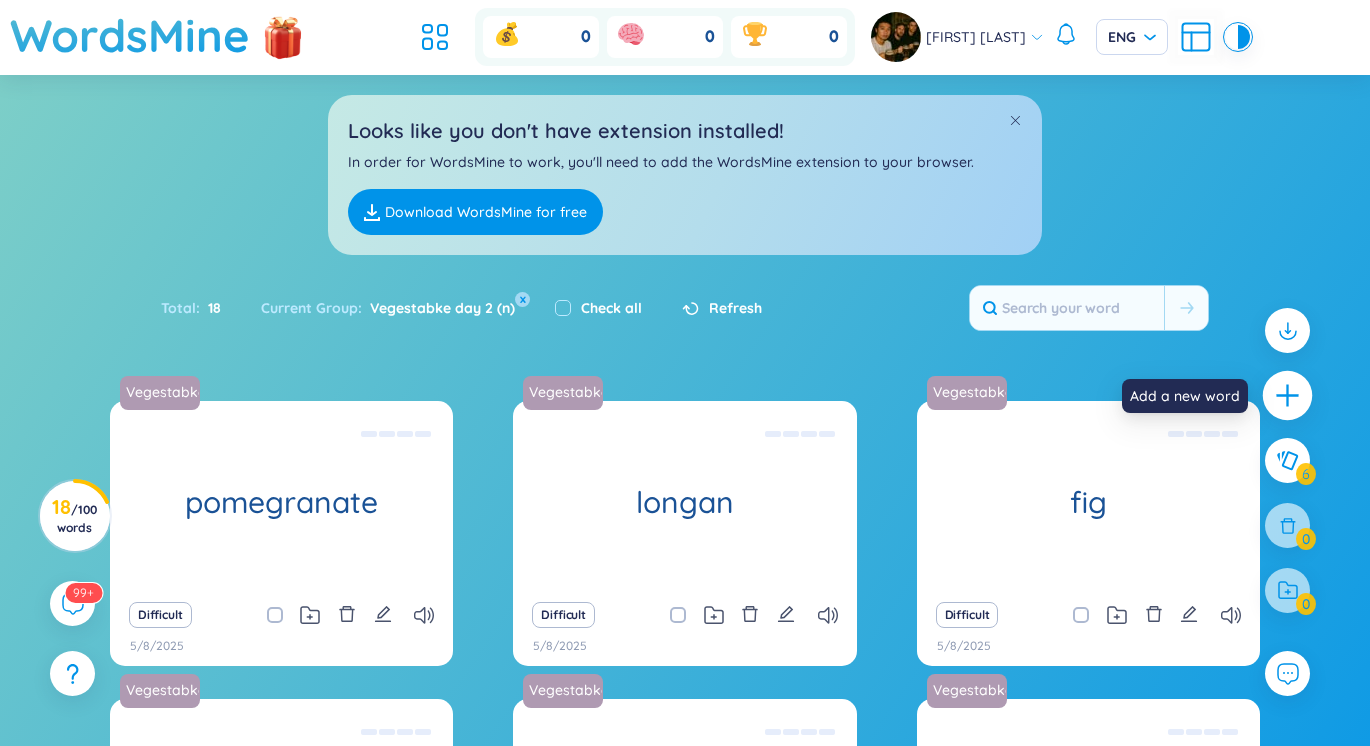 click 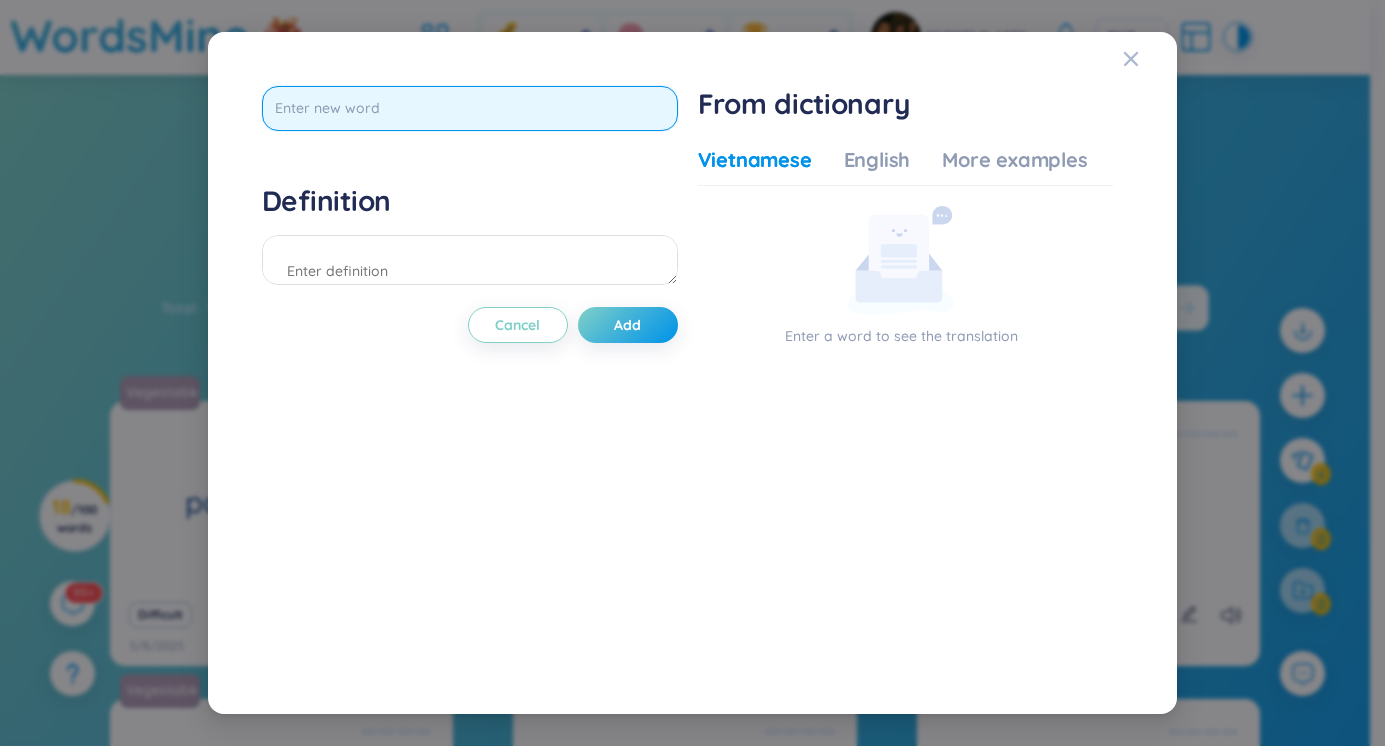 click at bounding box center [470, 108] 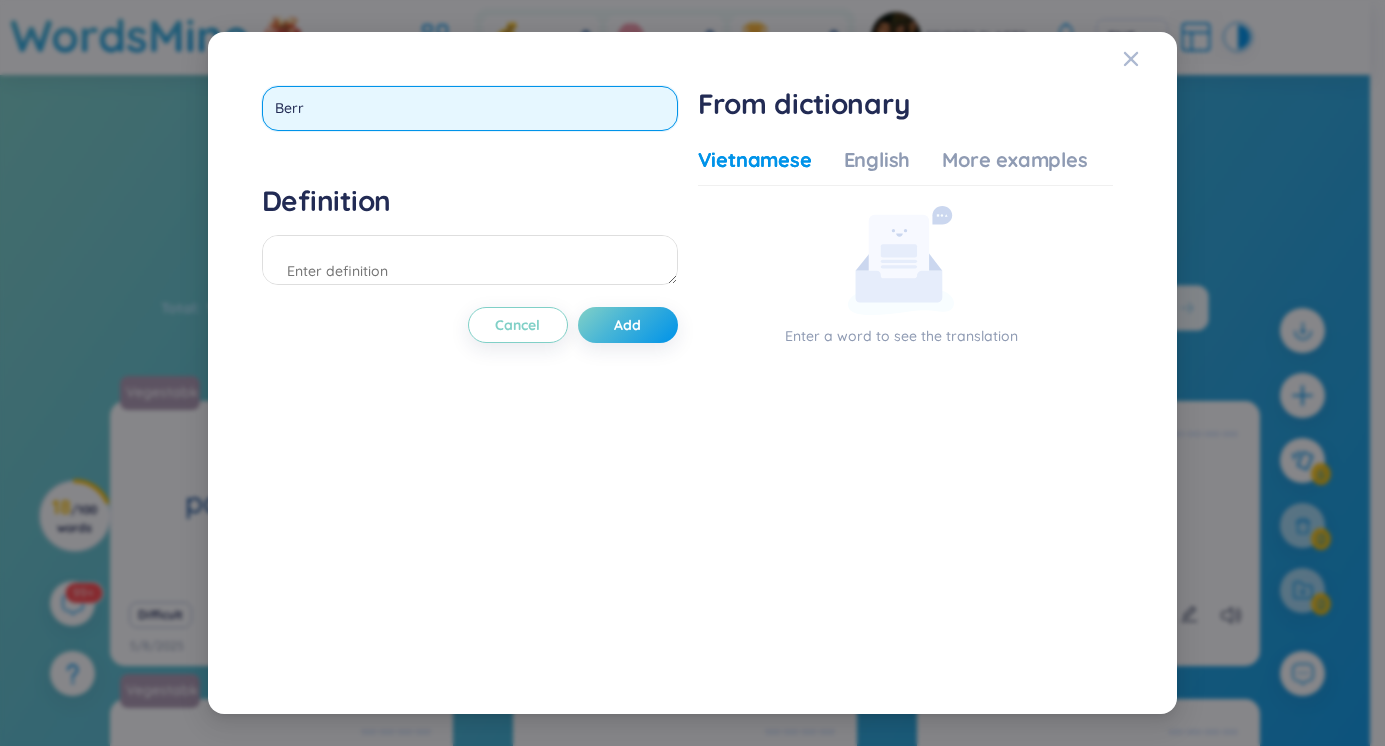 type on "Berry" 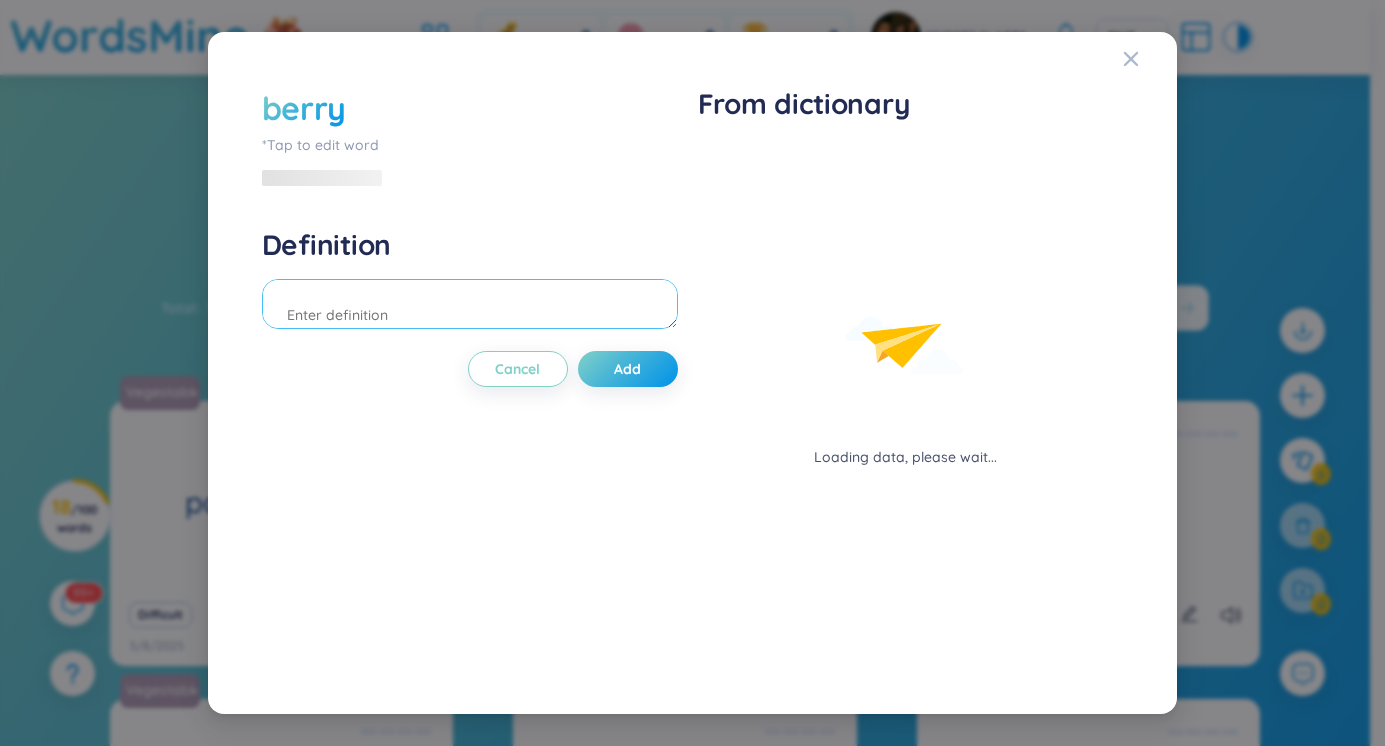 click on "Definition" at bounding box center [470, 281] 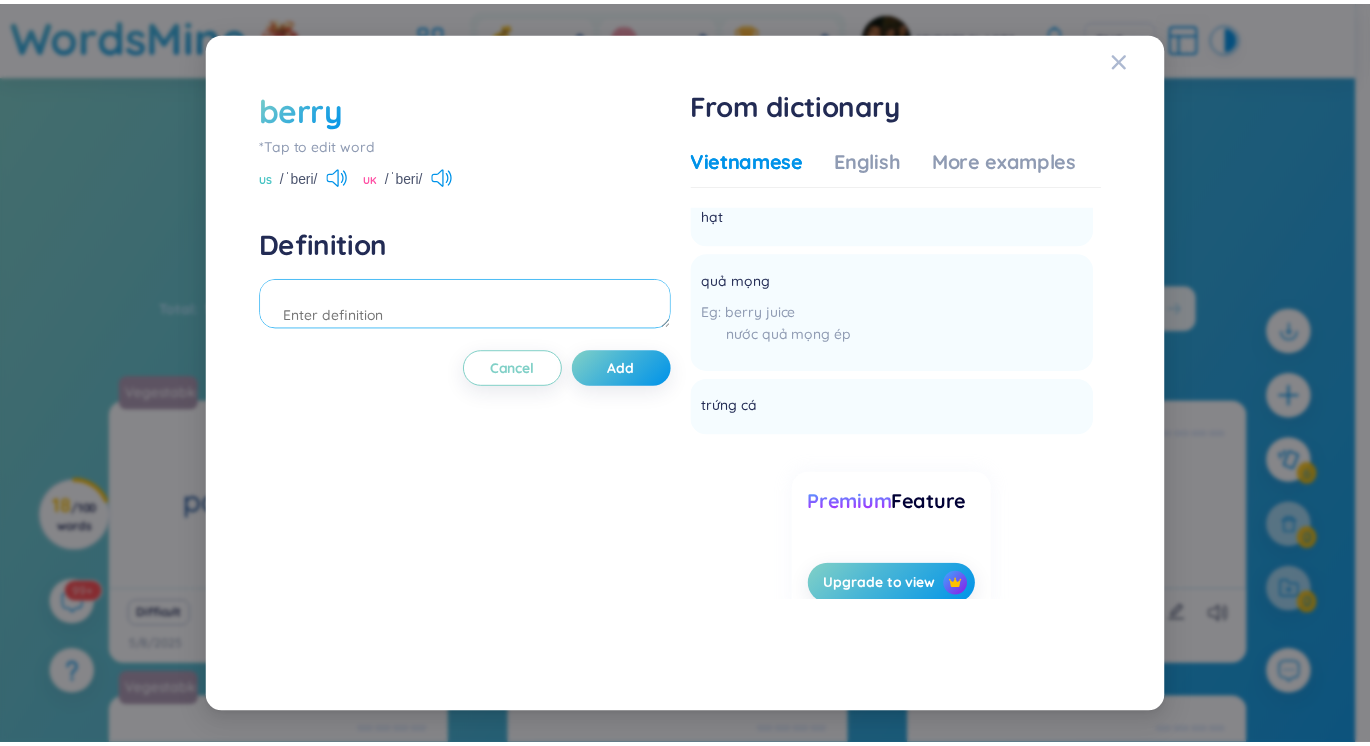 scroll, scrollTop: 406, scrollLeft: 0, axis: vertical 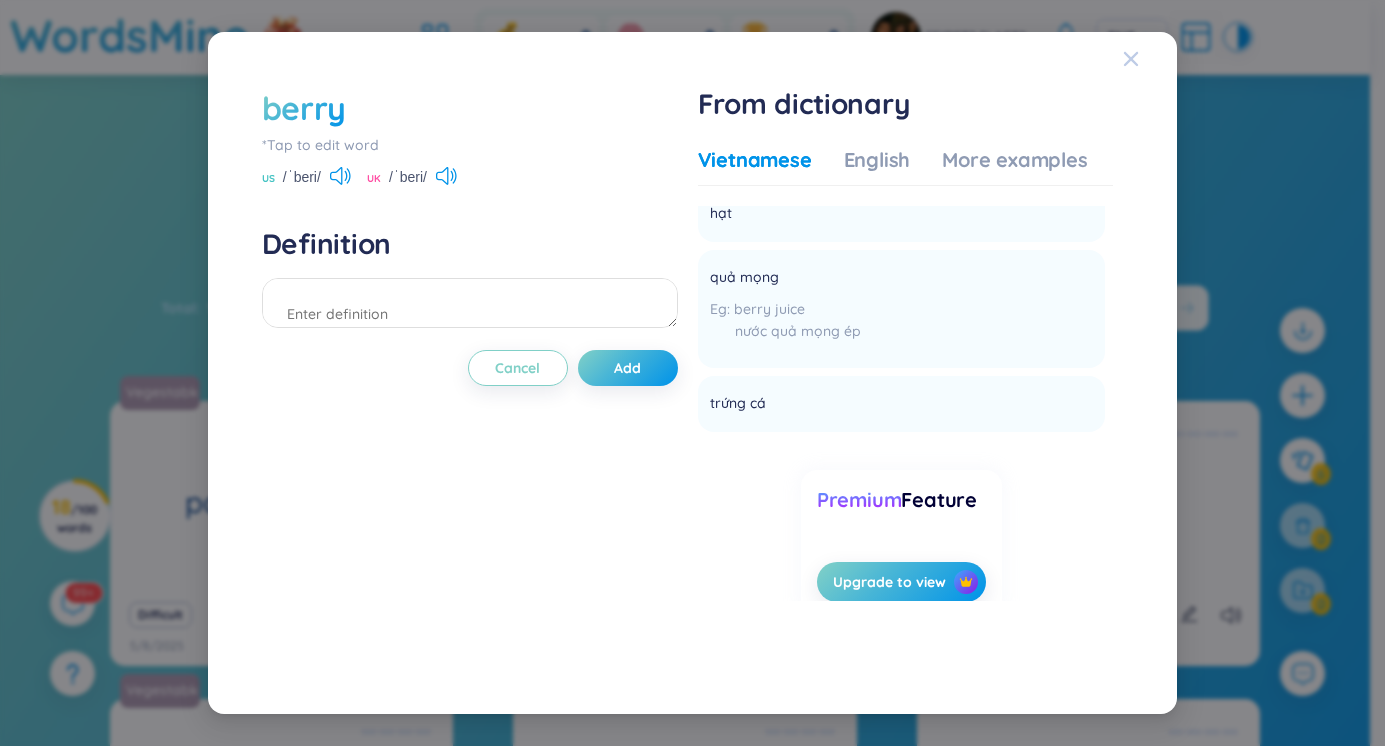 click at bounding box center (1131, 59) 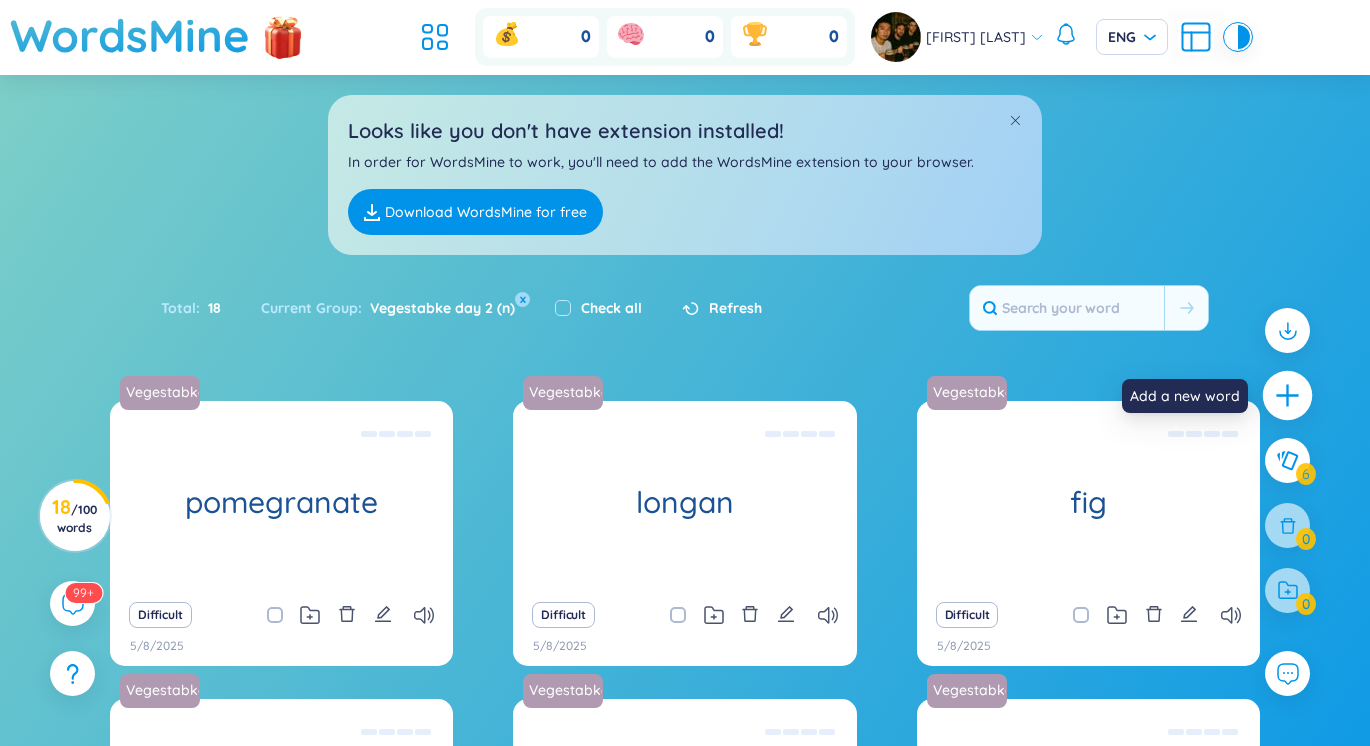 click 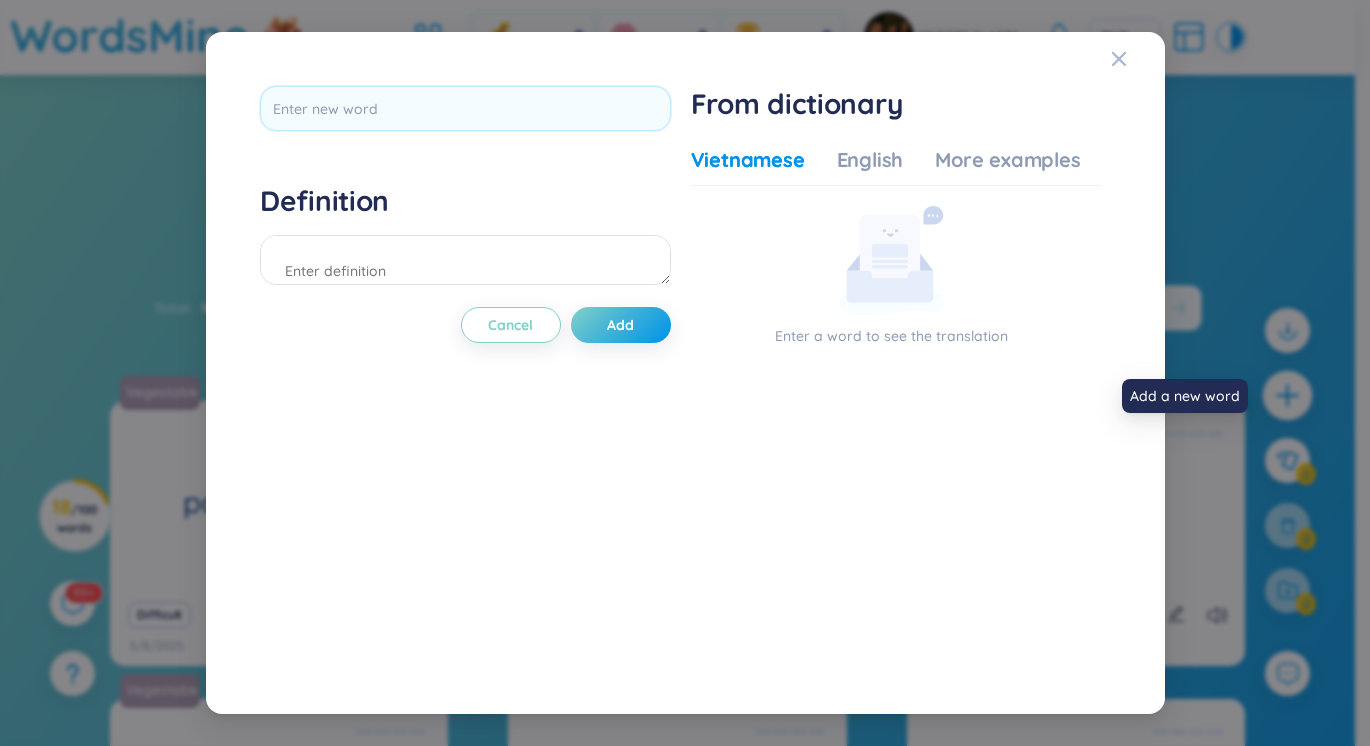 scroll, scrollTop: 0, scrollLeft: 0, axis: both 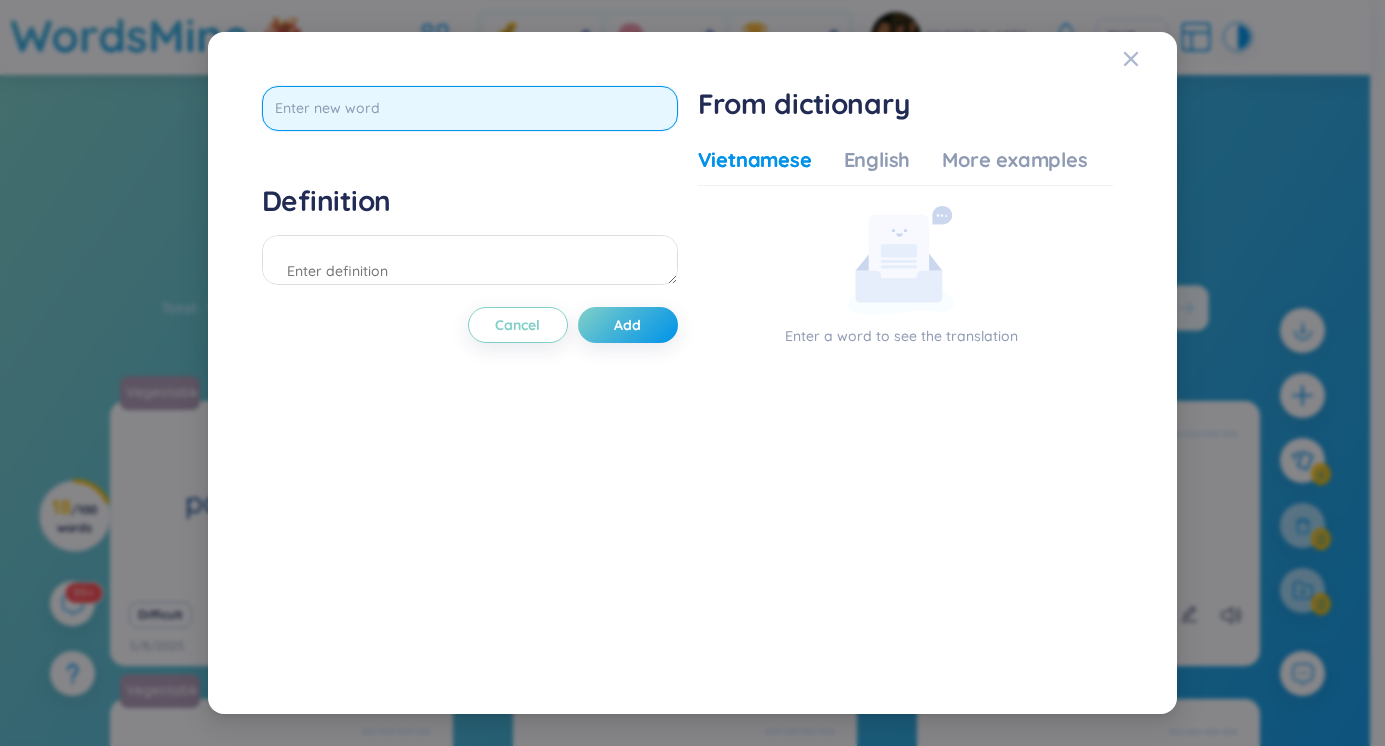 click at bounding box center [470, 108] 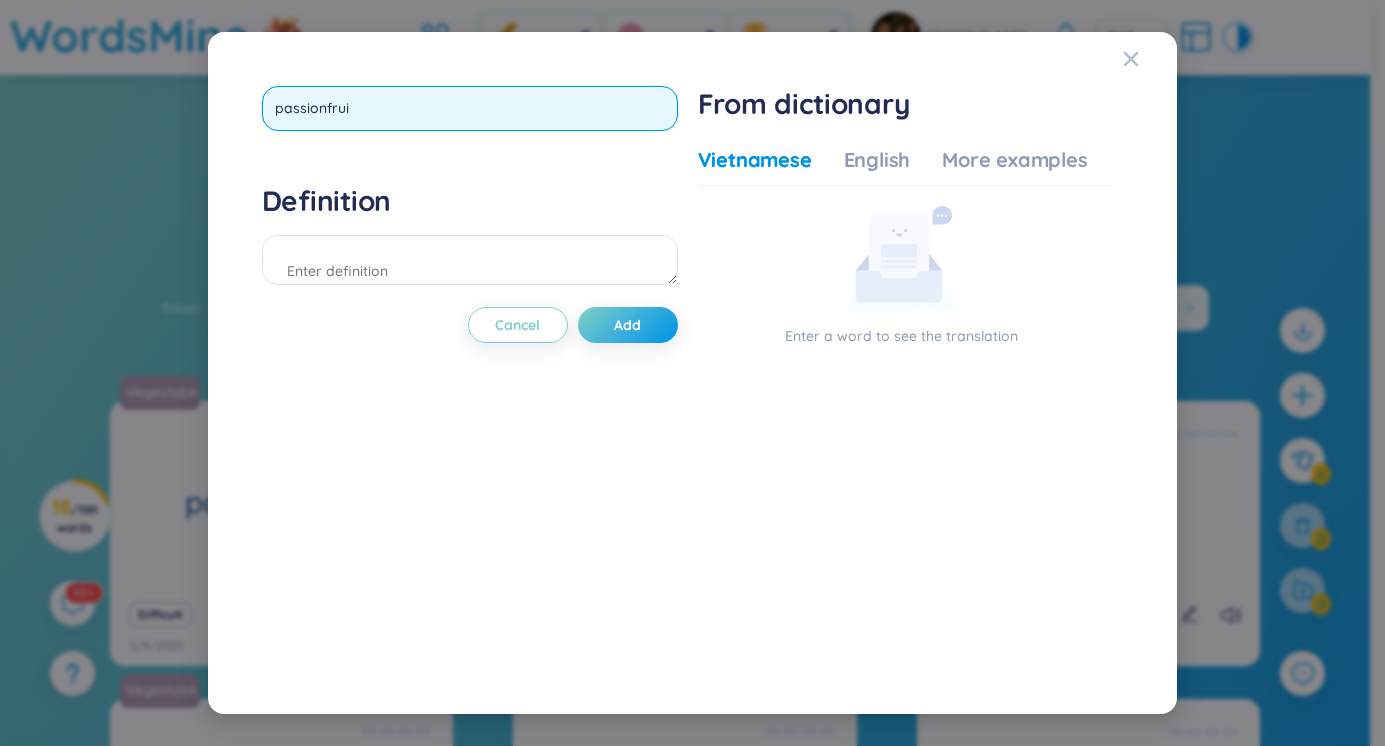 type on "passionfruit" 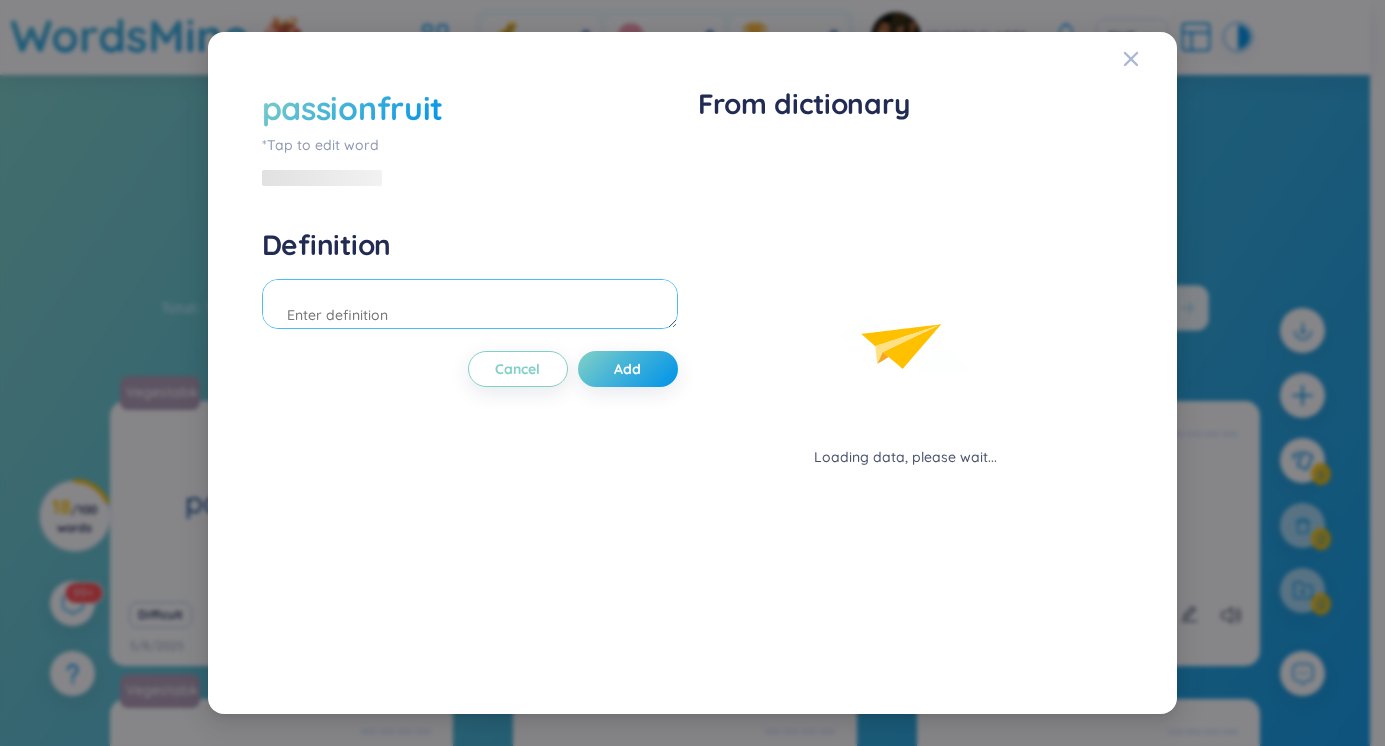 click on "Definition" at bounding box center (470, 281) 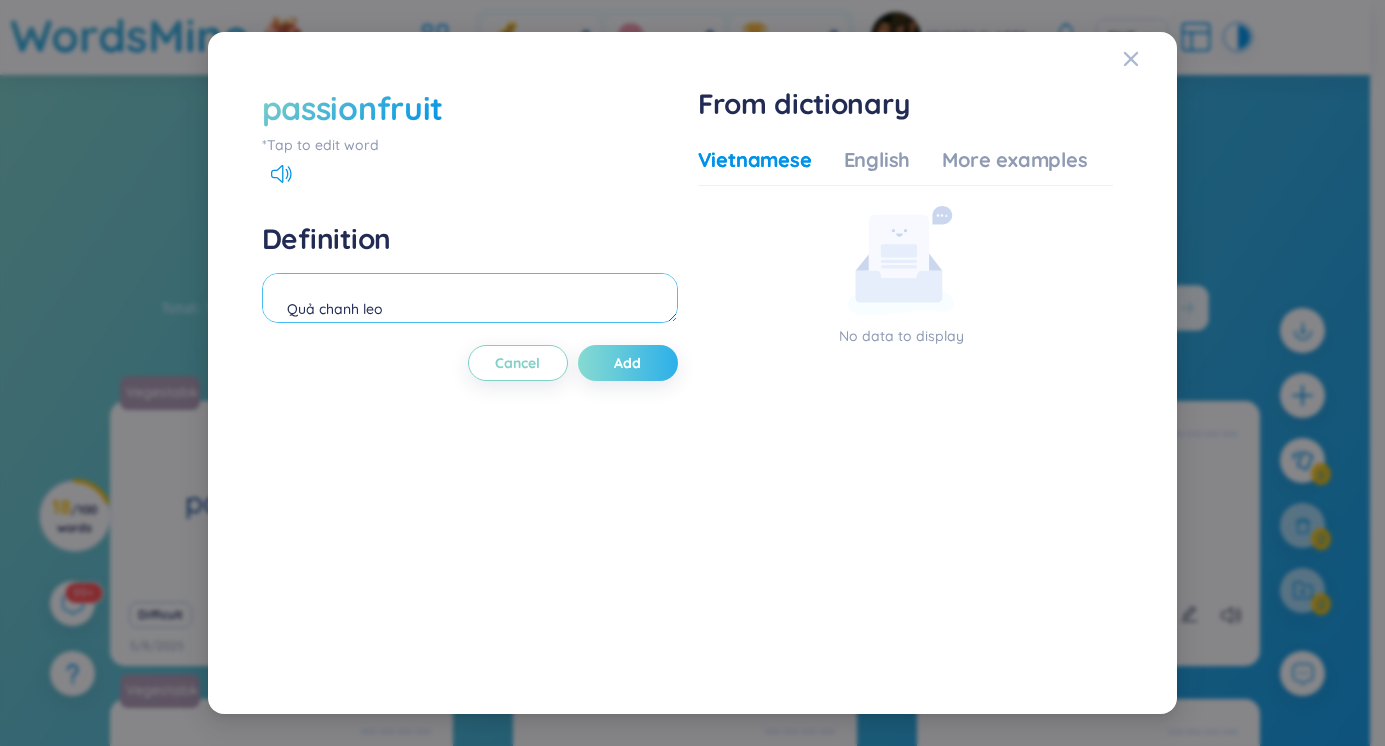 type on "Quả chanh leo" 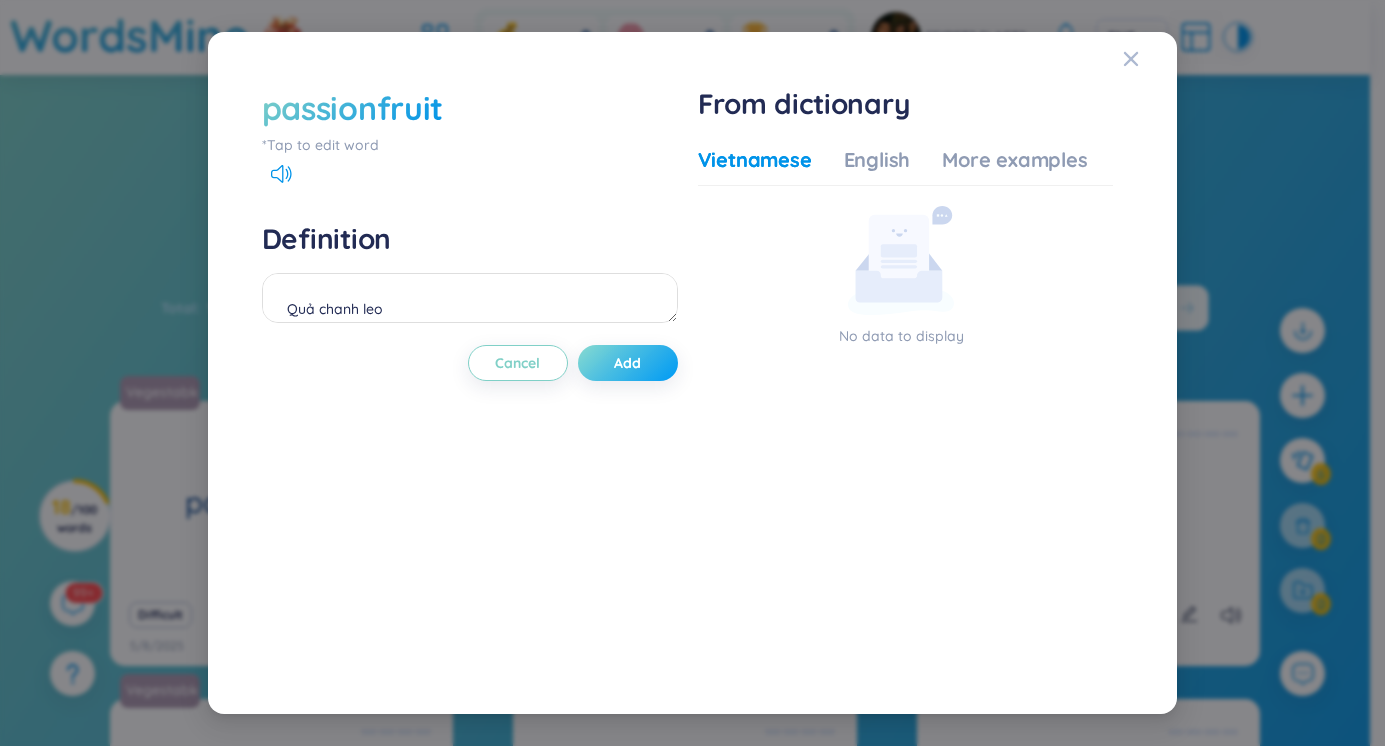 click on "Add" at bounding box center (628, 363) 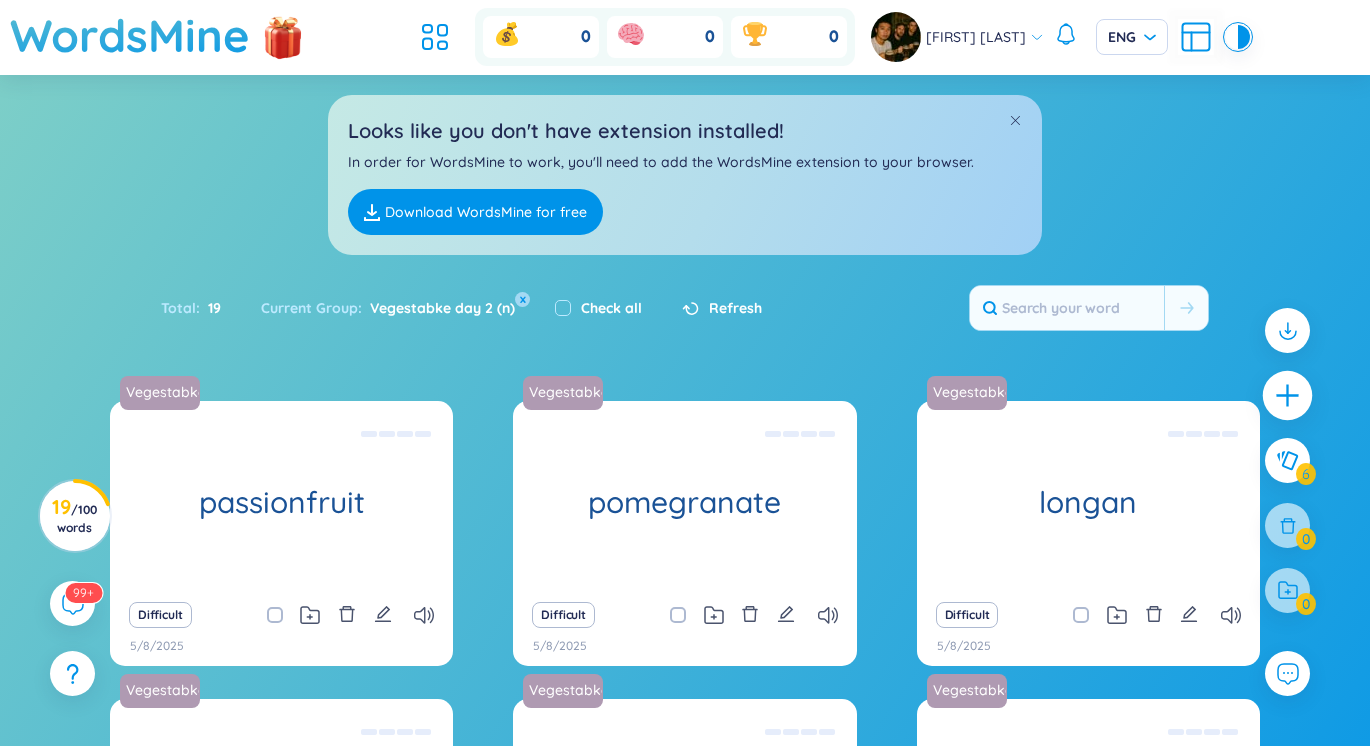 click at bounding box center [1288, 396] 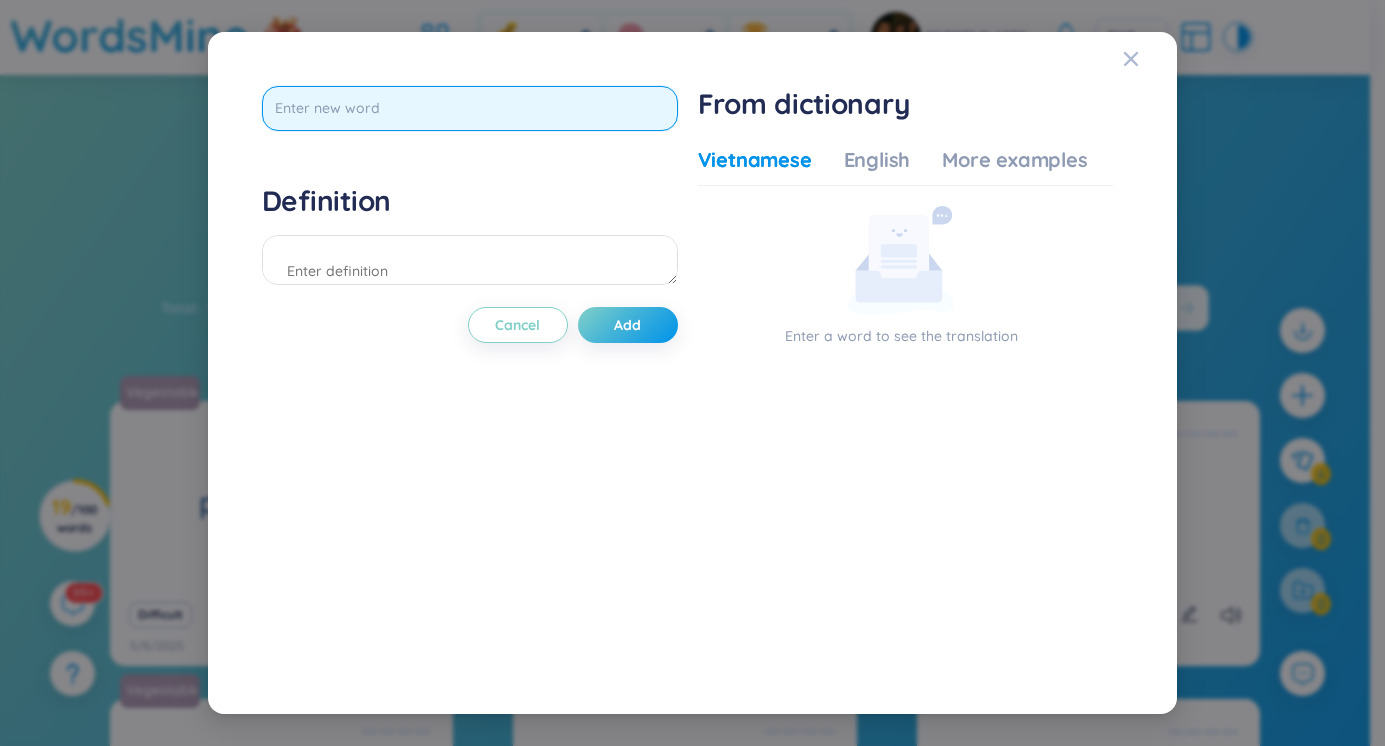 click at bounding box center (470, 108) 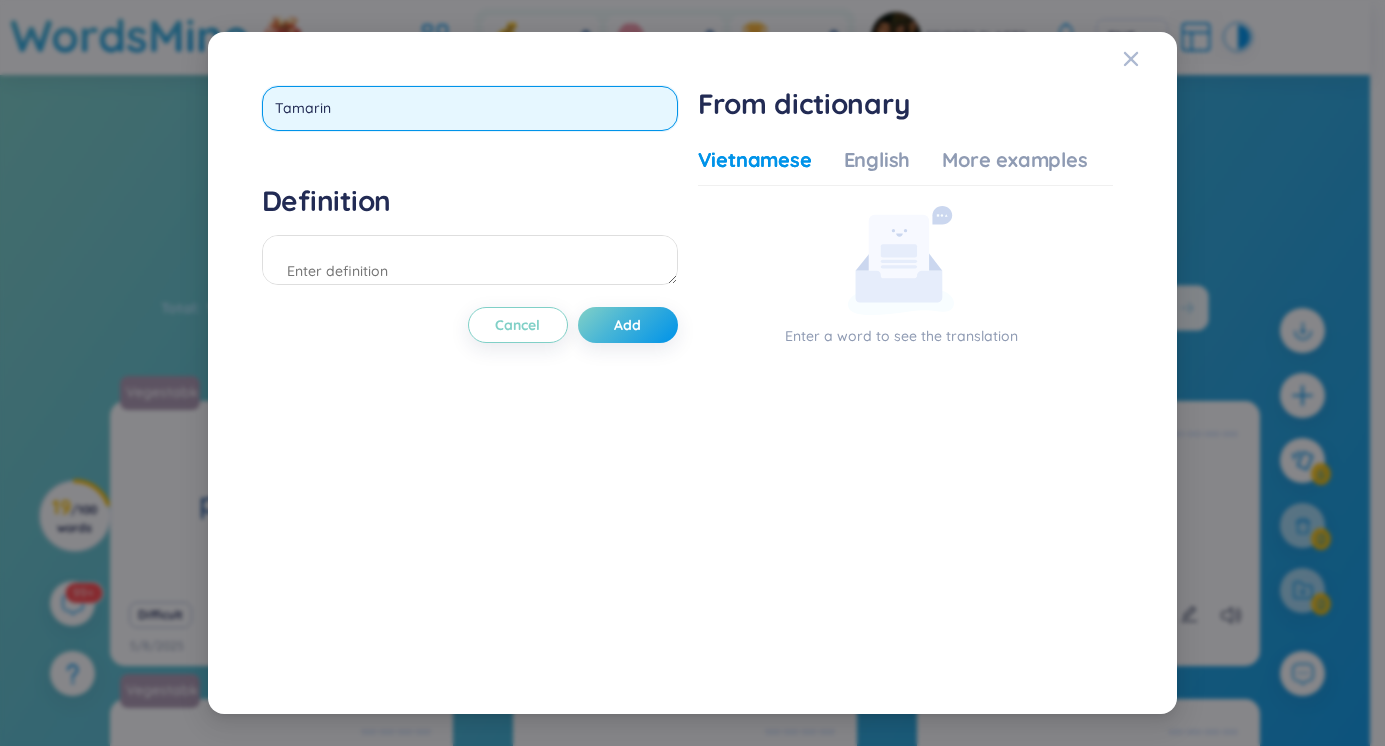 type on "Tamarind" 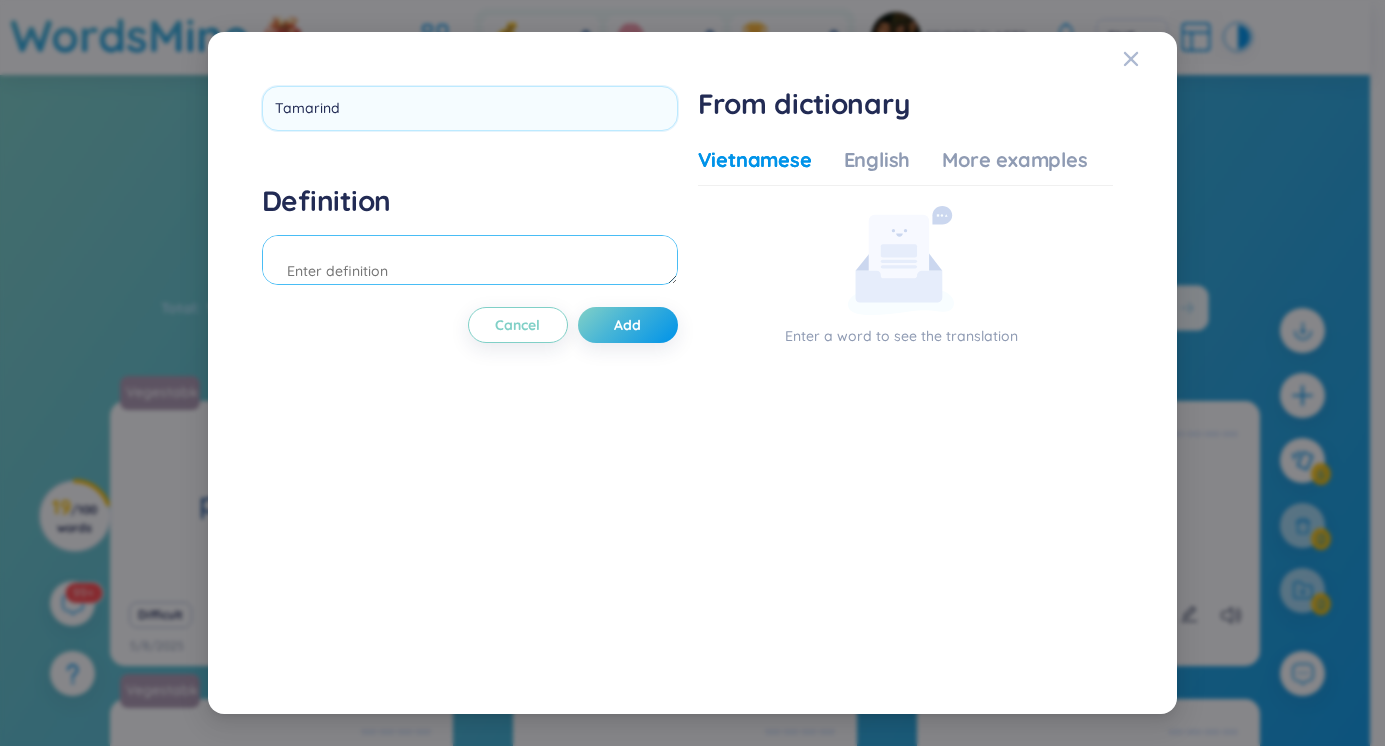 click on "Definition" at bounding box center (470, 237) 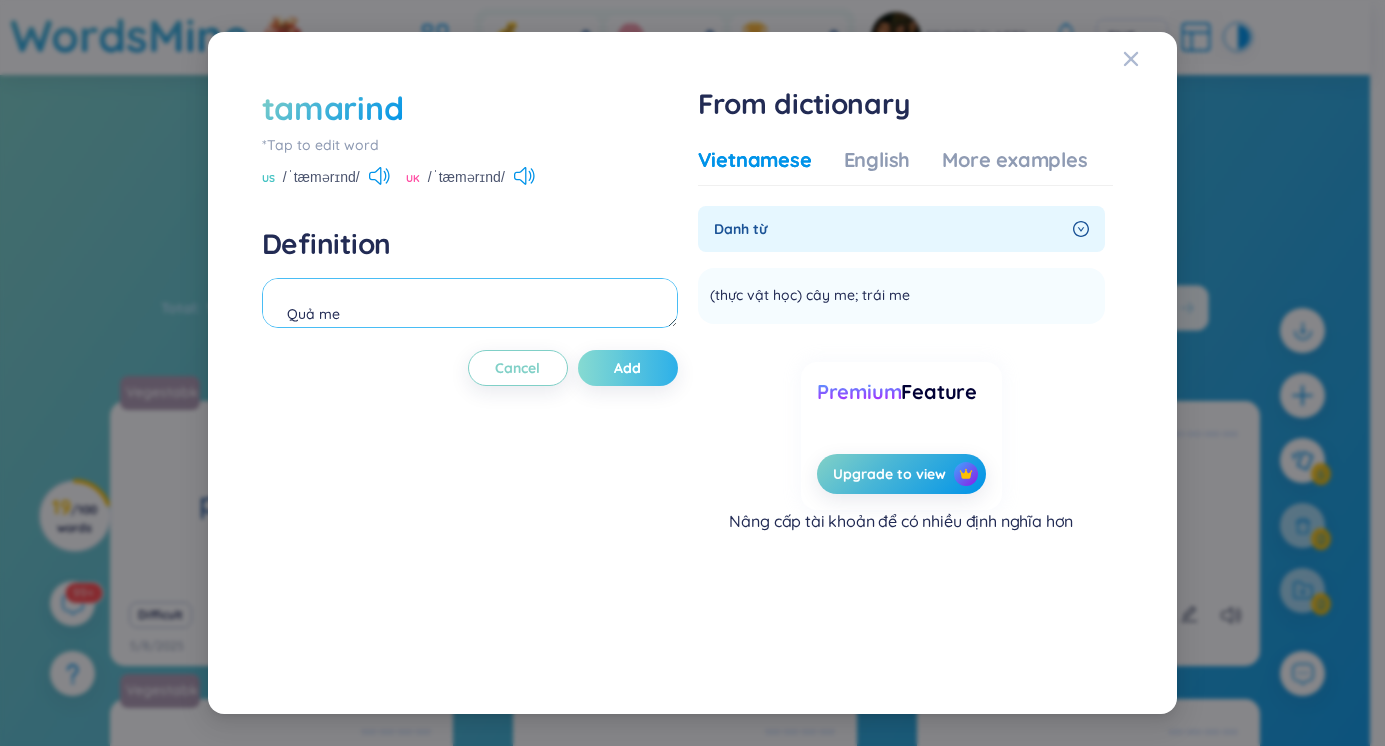 type on "Quả me" 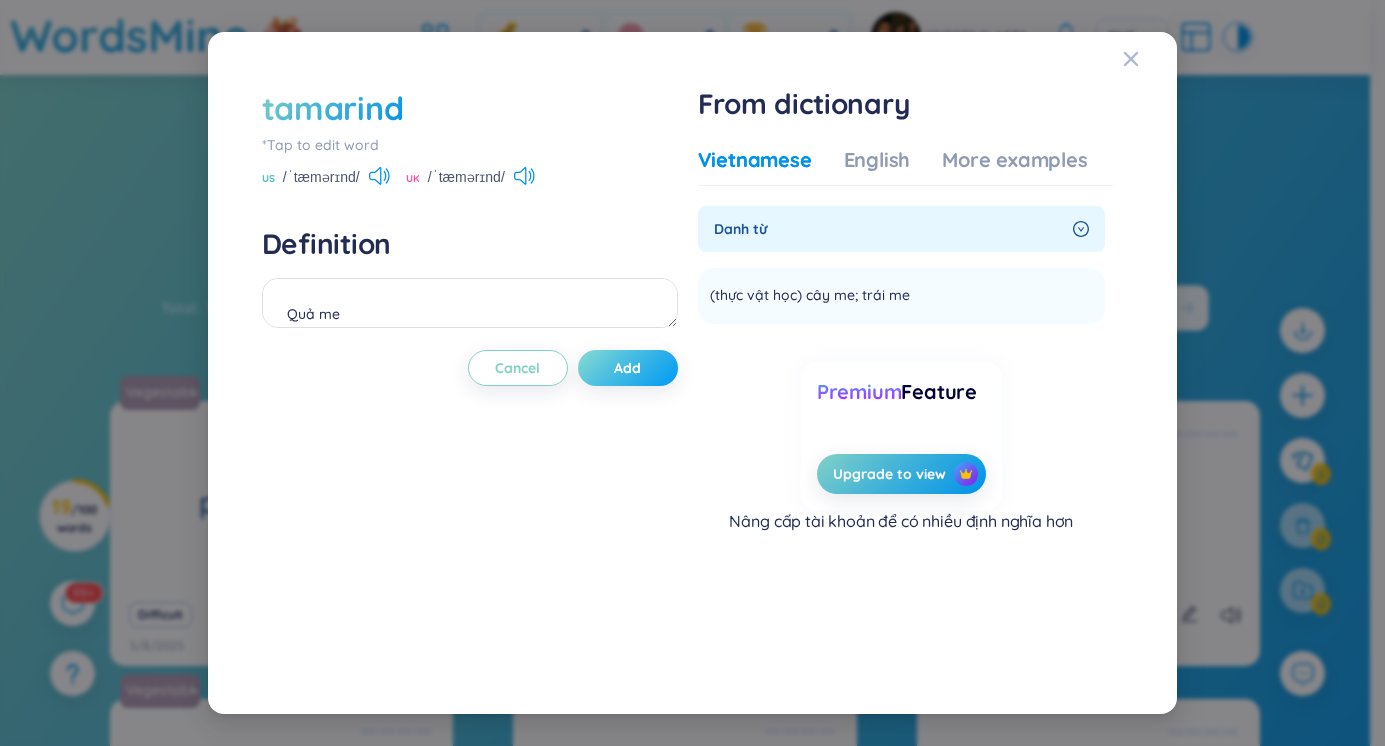 click on "Add" at bounding box center (628, 368) 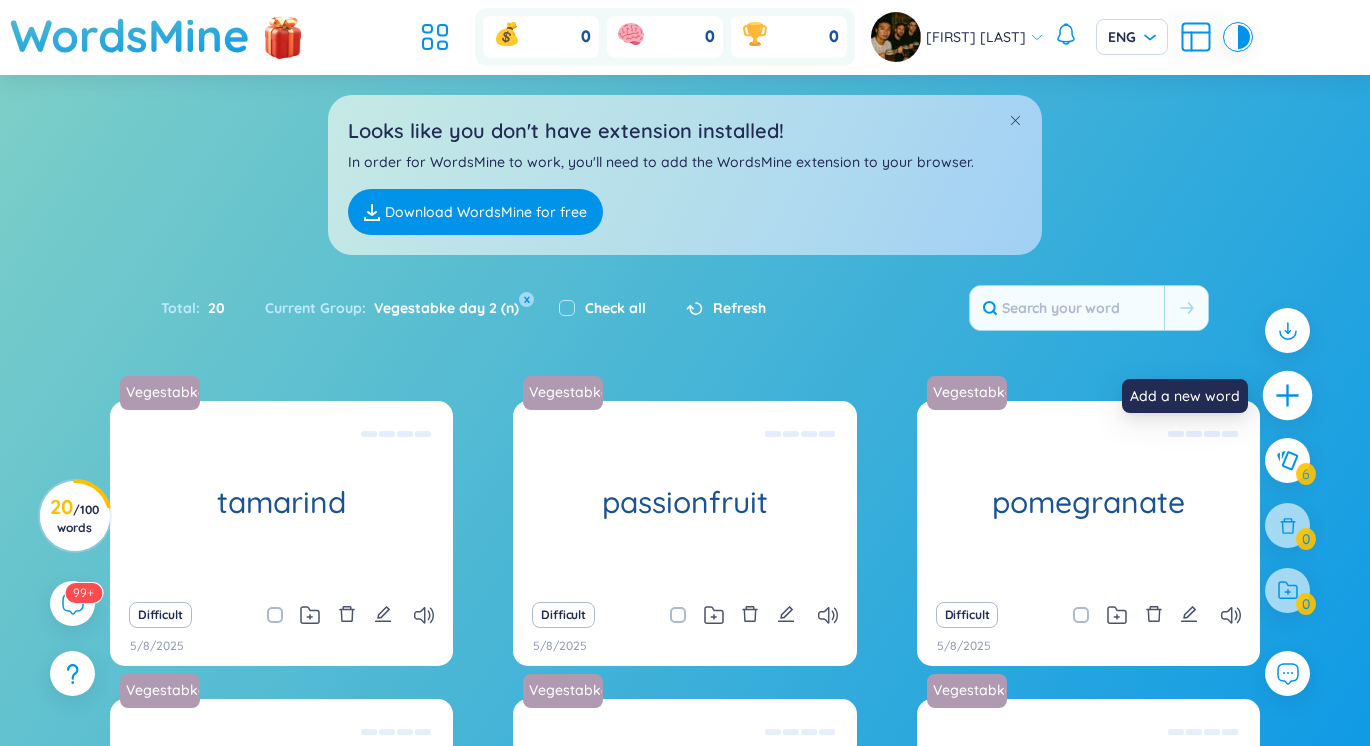 click 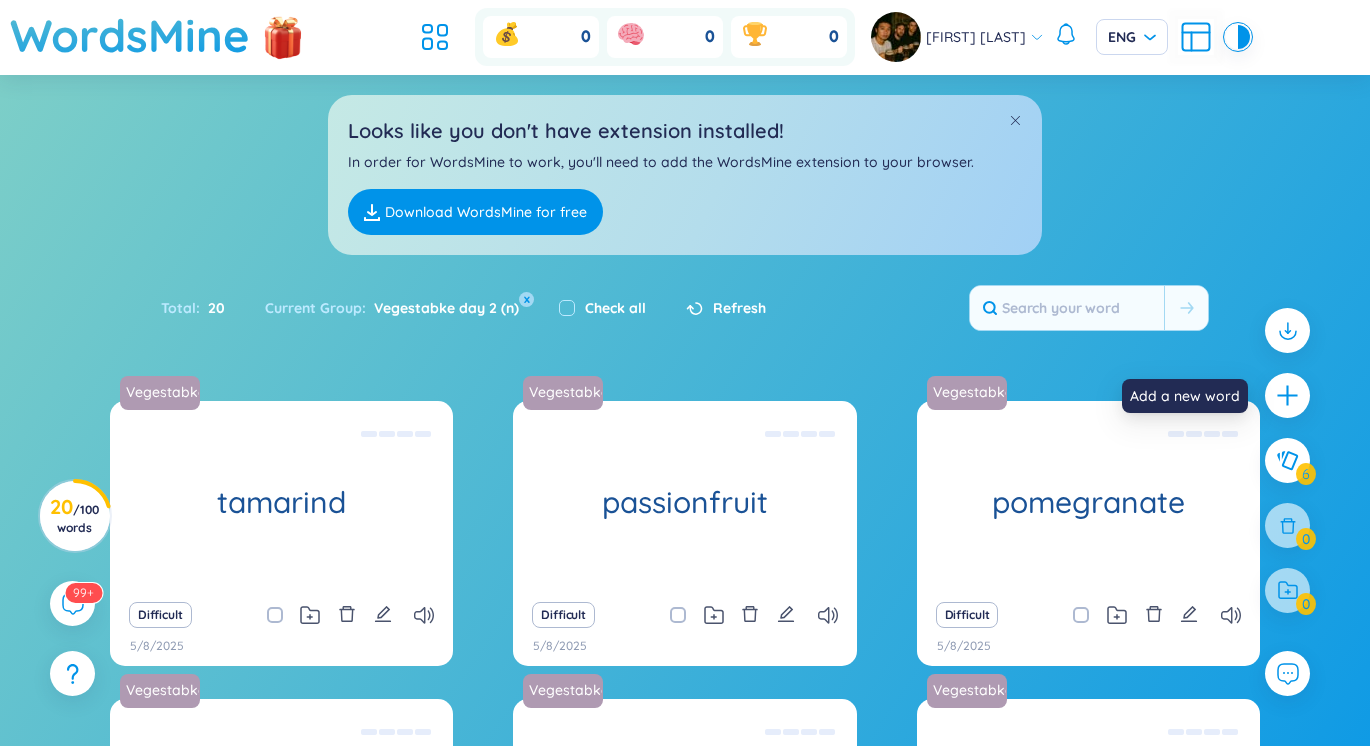 type 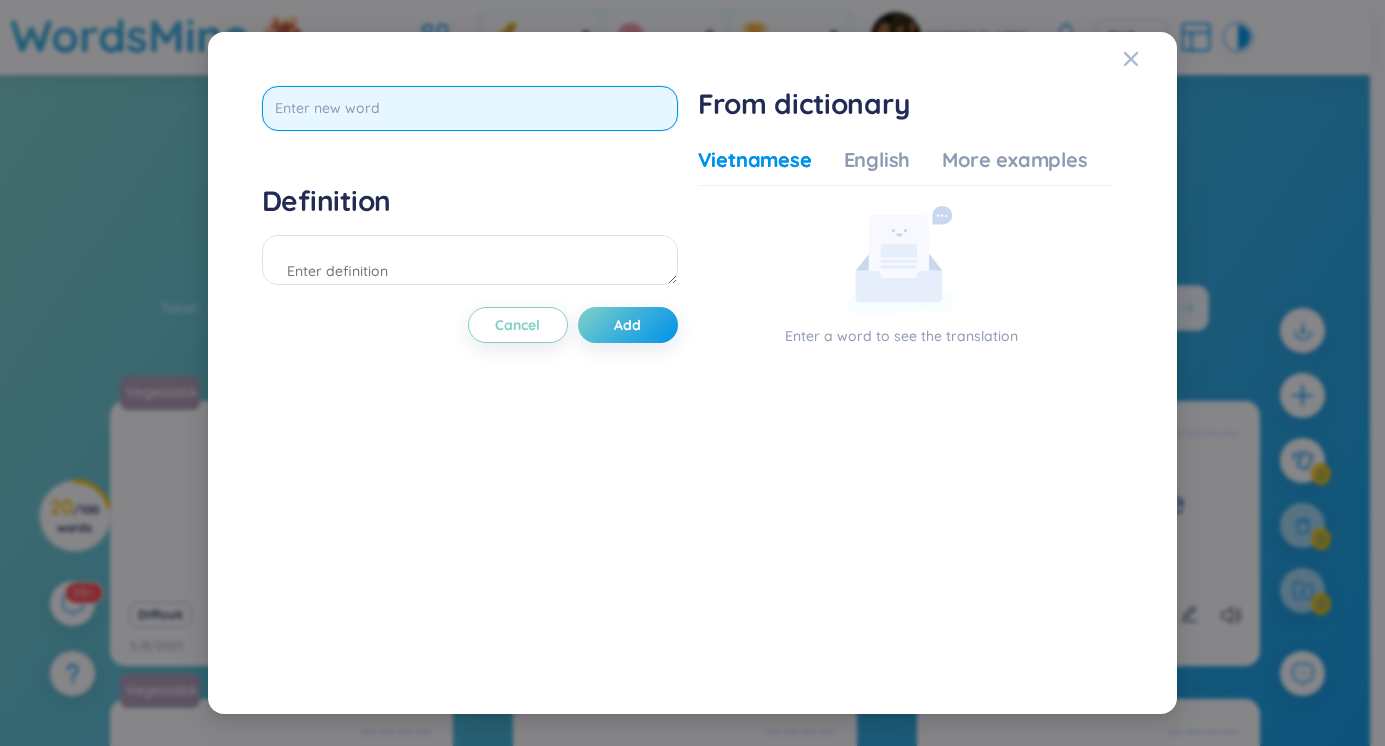 click at bounding box center [470, 108] 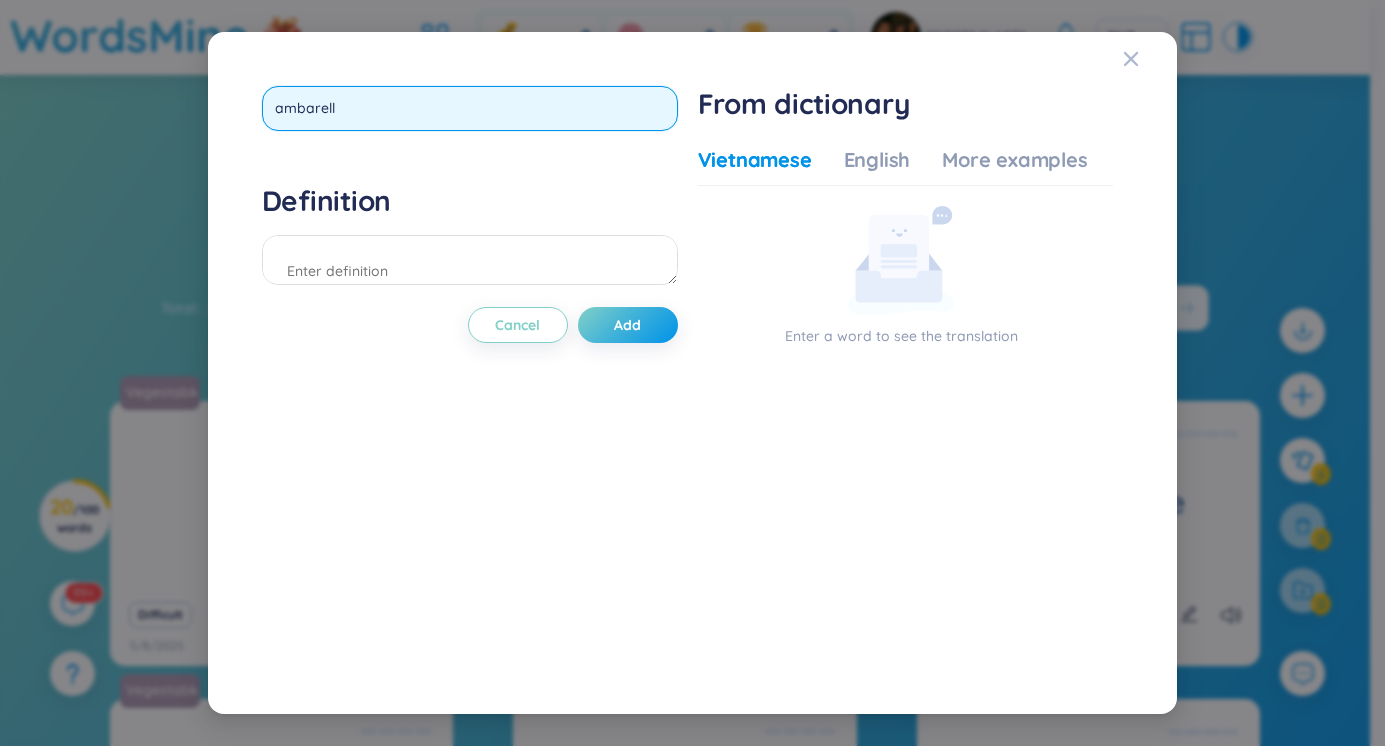 type on "ambarella" 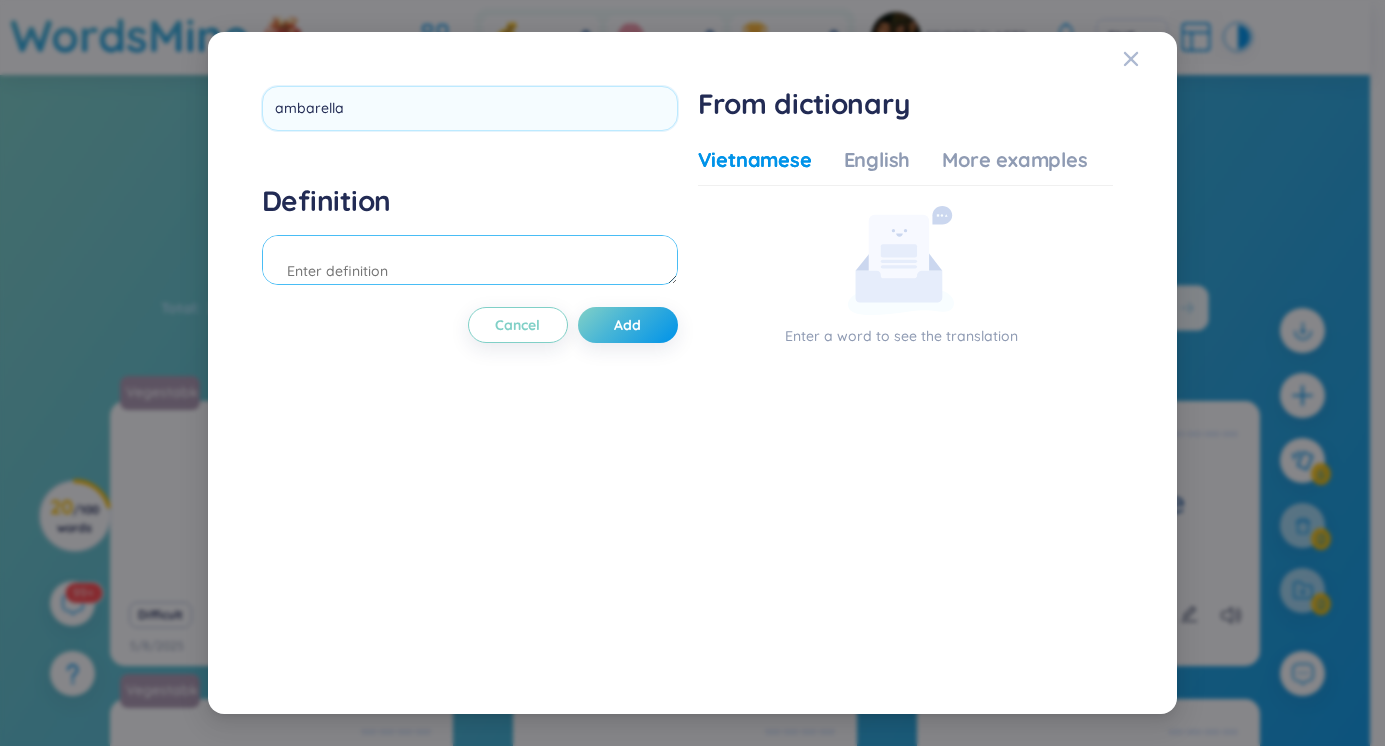 click on "Definition" at bounding box center [470, 237] 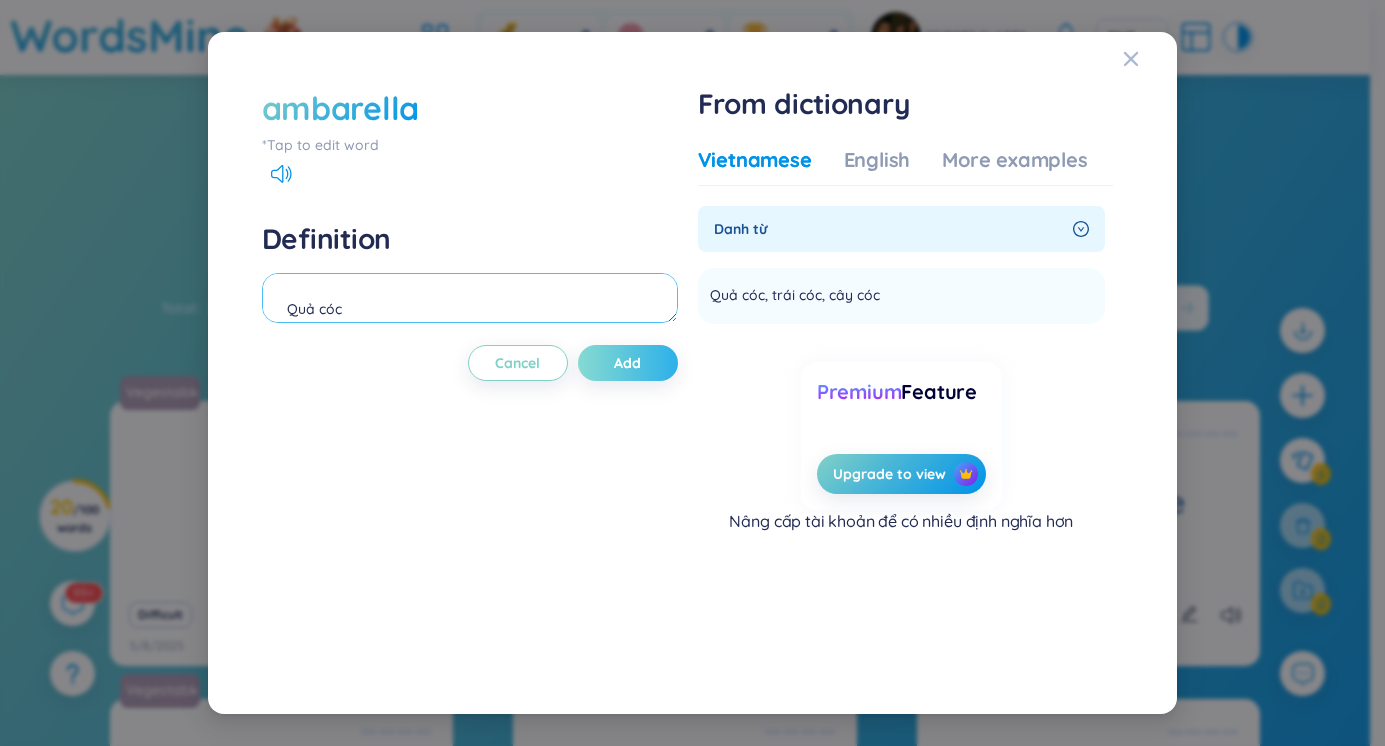 type on "Quả cóc" 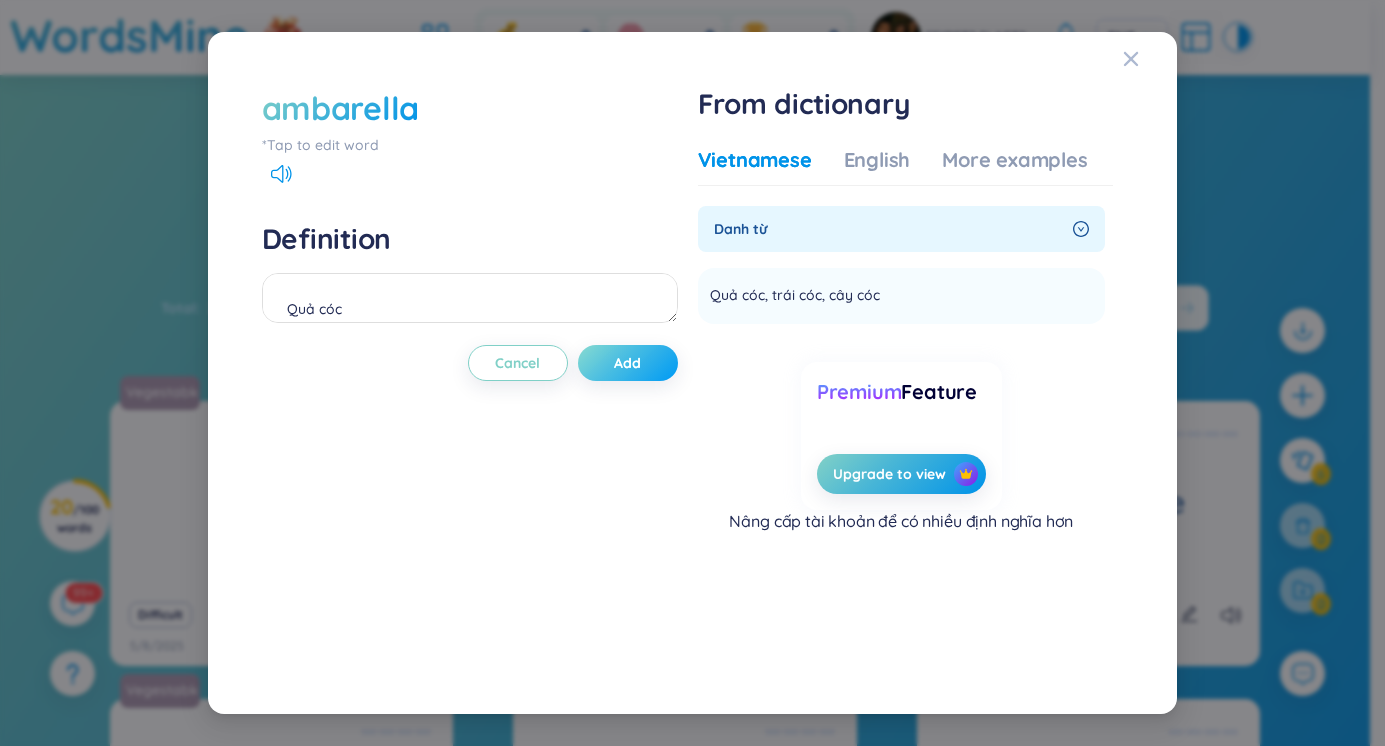 click on "Add" at bounding box center [628, 363] 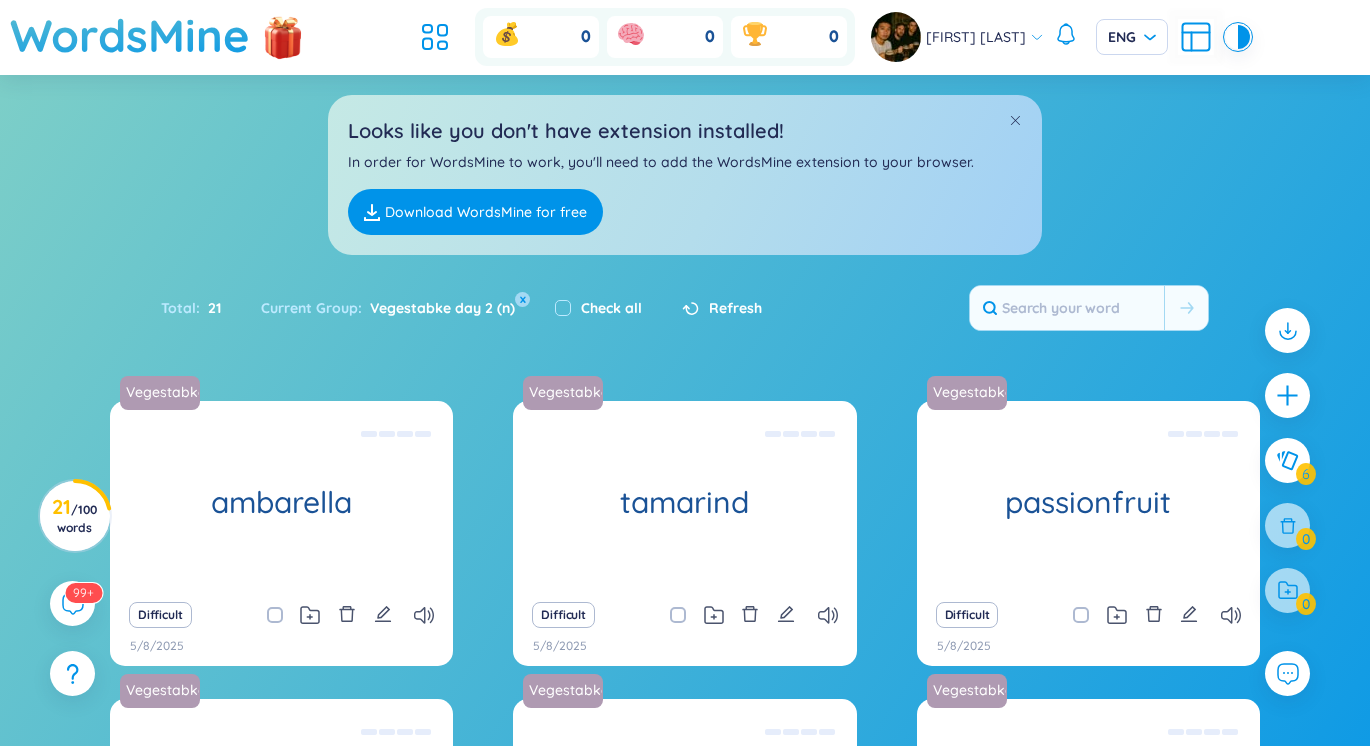 scroll, scrollTop: 385, scrollLeft: 0, axis: vertical 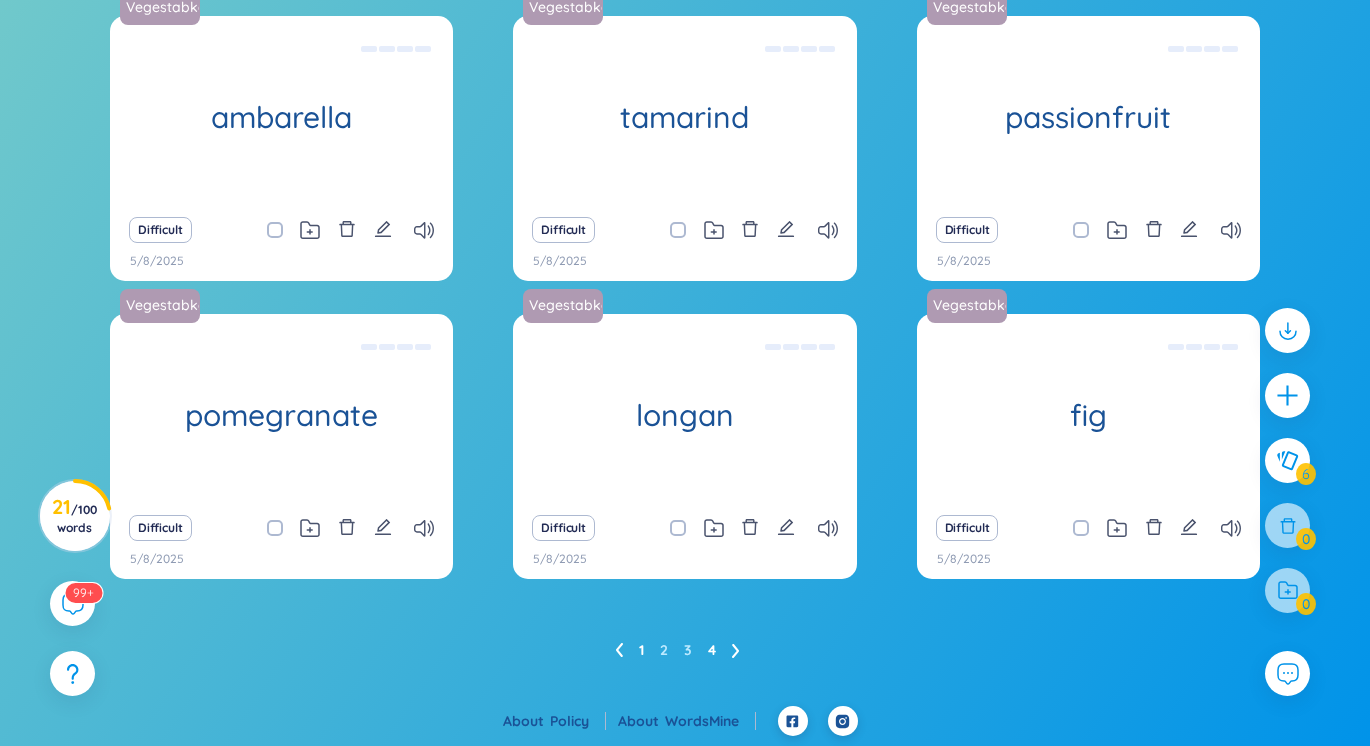 click on "4" at bounding box center [712, 650] 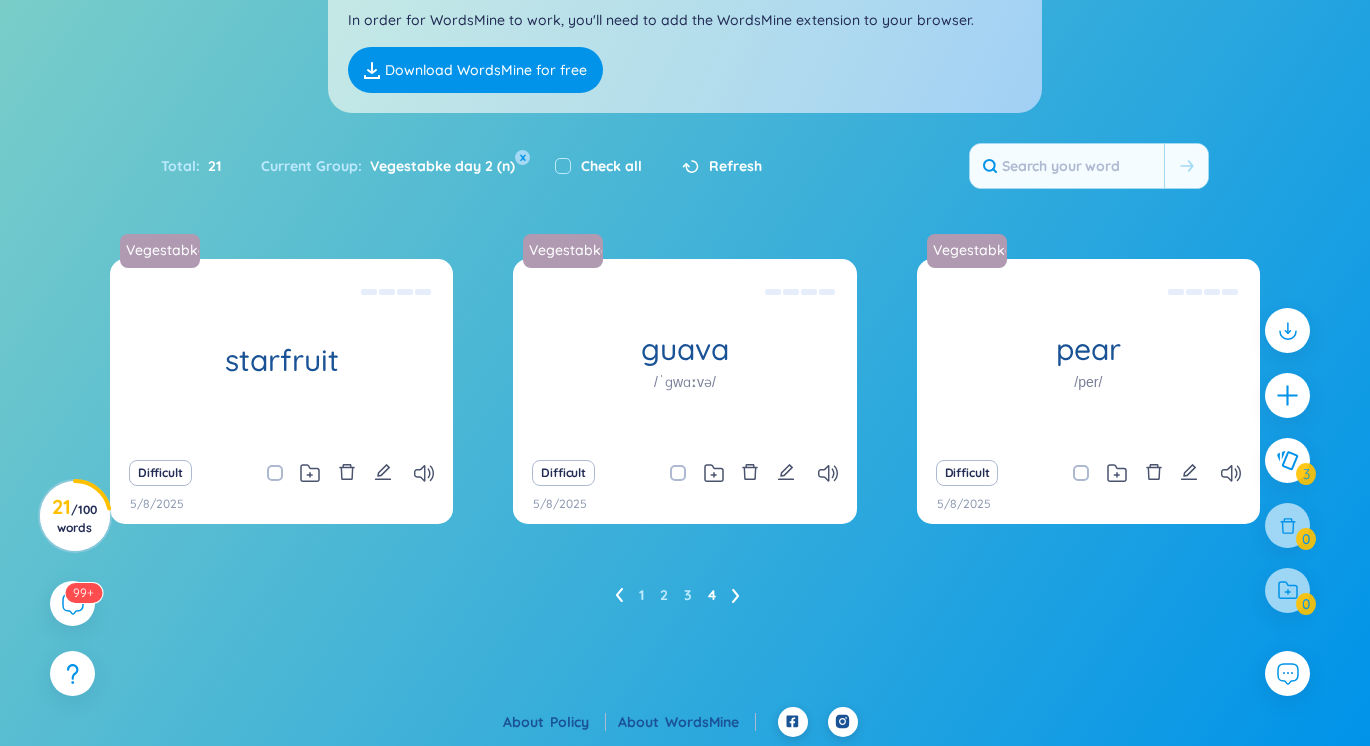 scroll, scrollTop: 115, scrollLeft: 0, axis: vertical 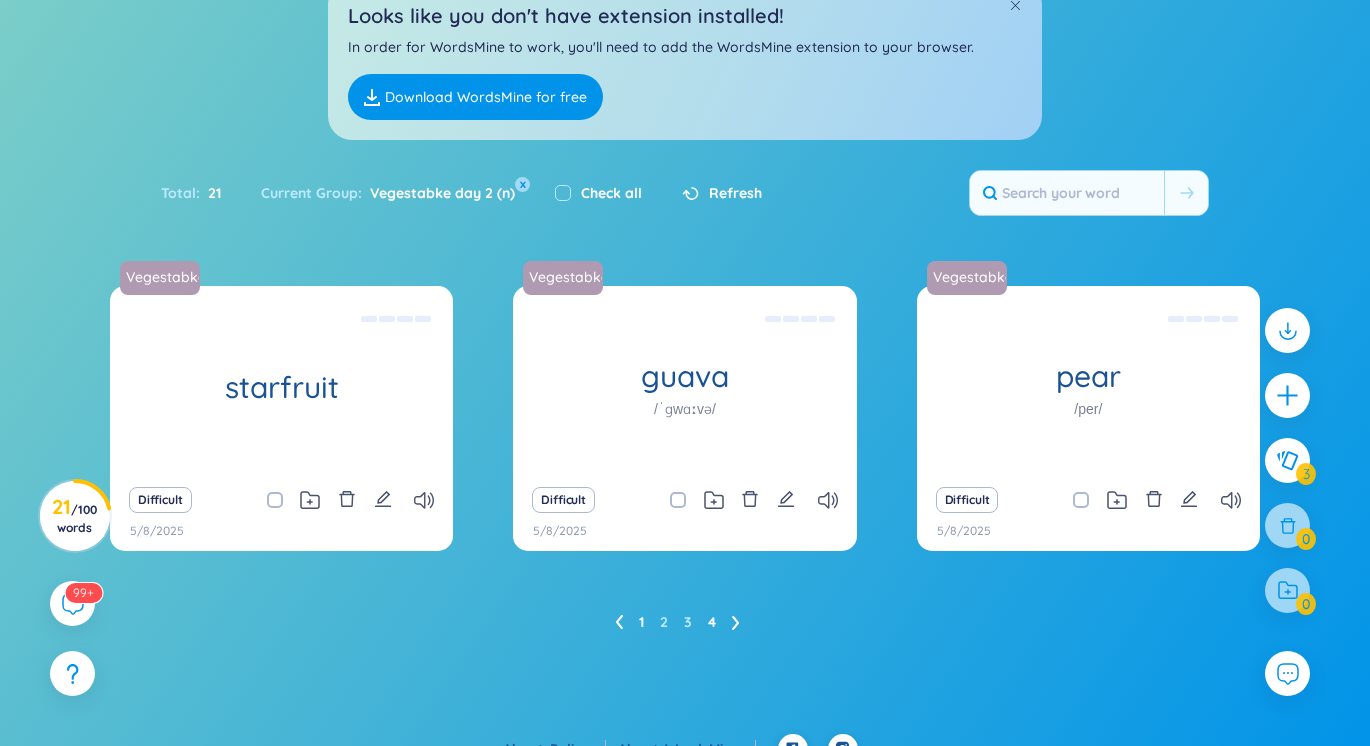 click on "1 2 3 4" at bounding box center (685, 622) 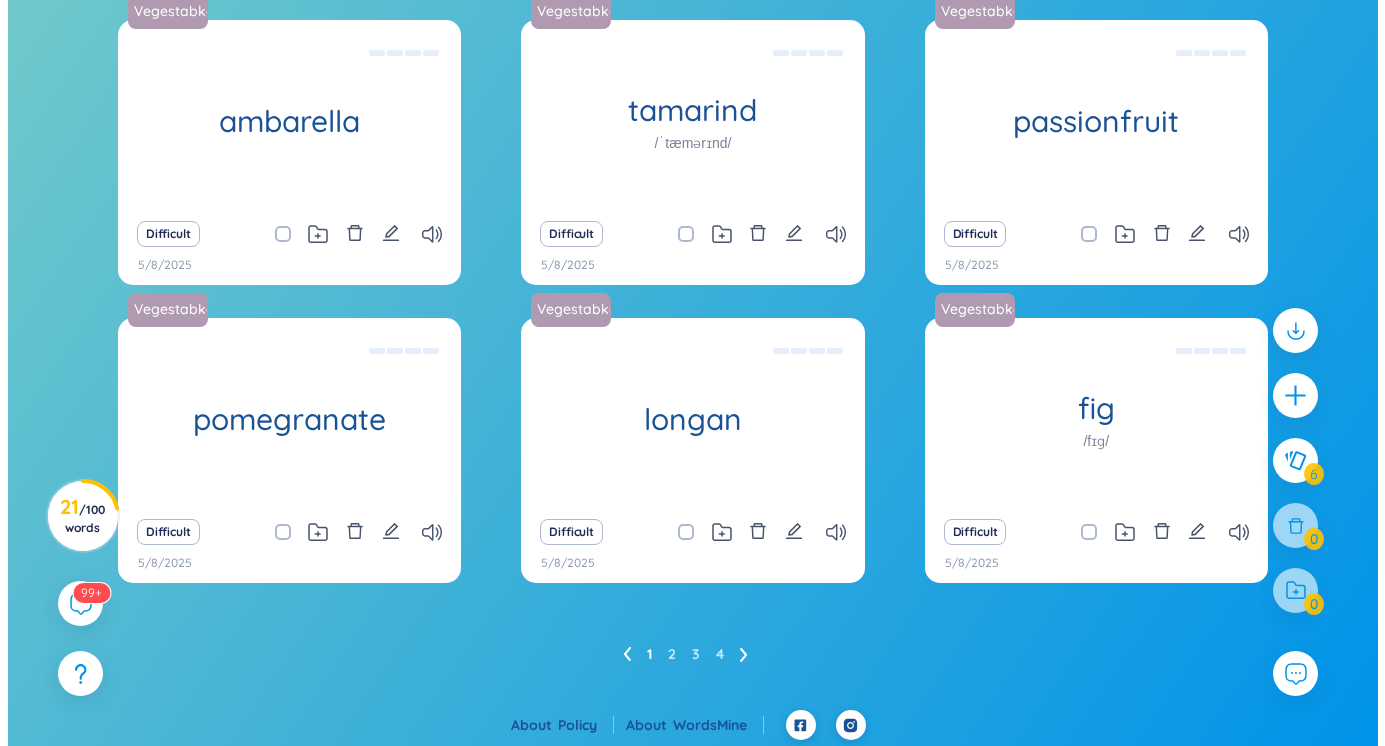 scroll, scrollTop: 385, scrollLeft: 0, axis: vertical 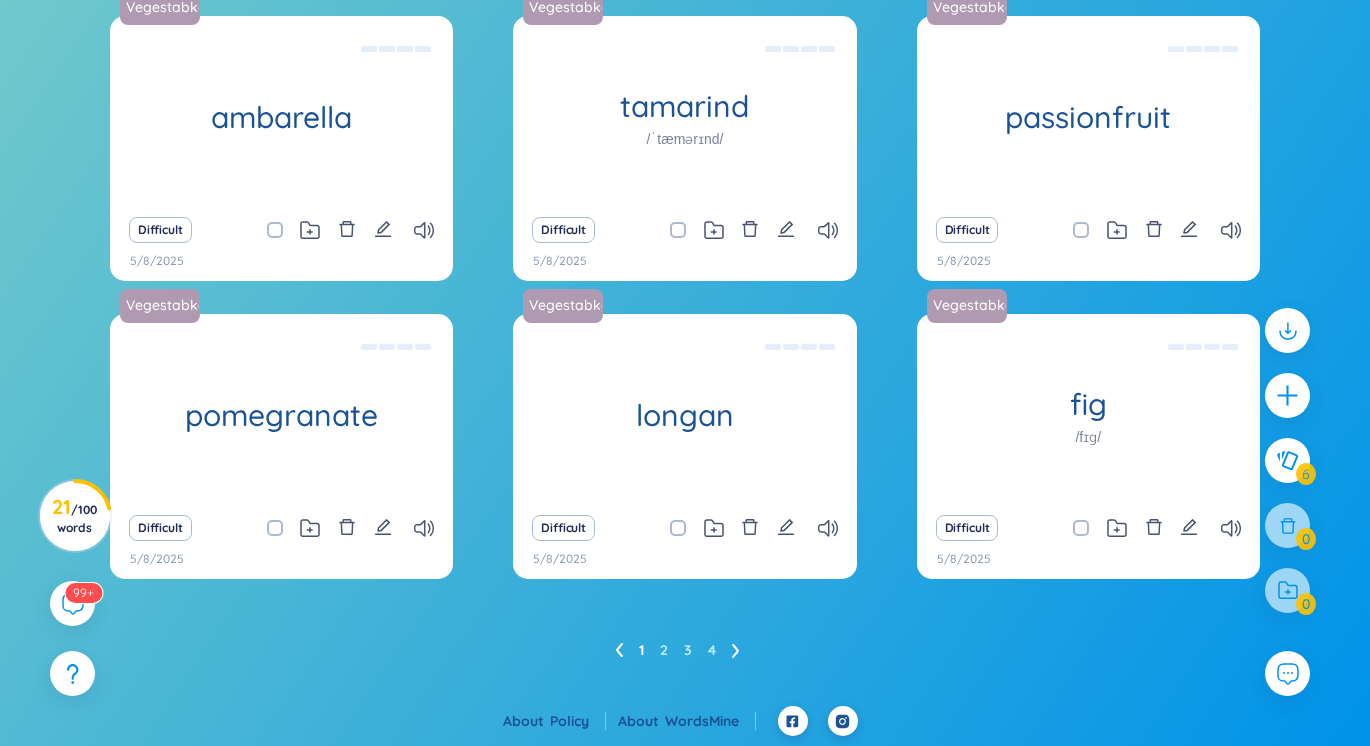 click 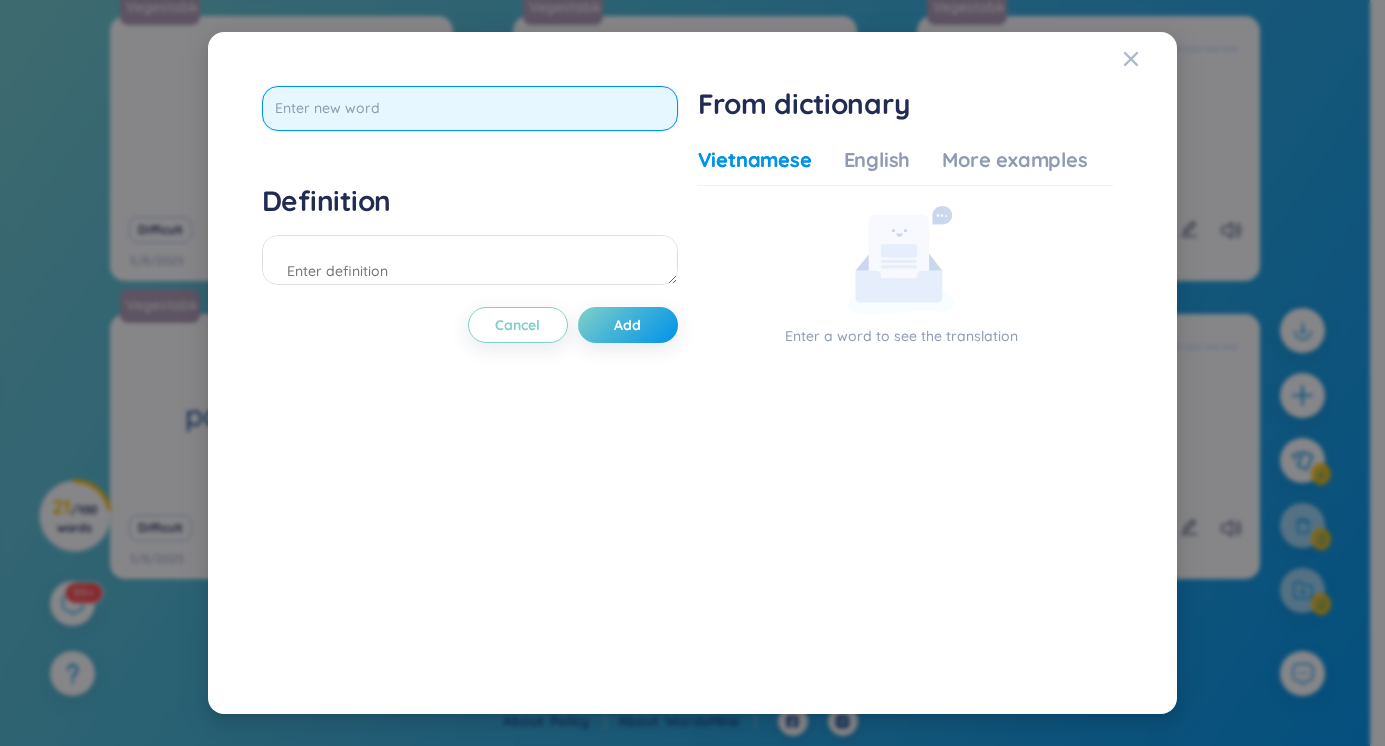 click at bounding box center (470, 108) 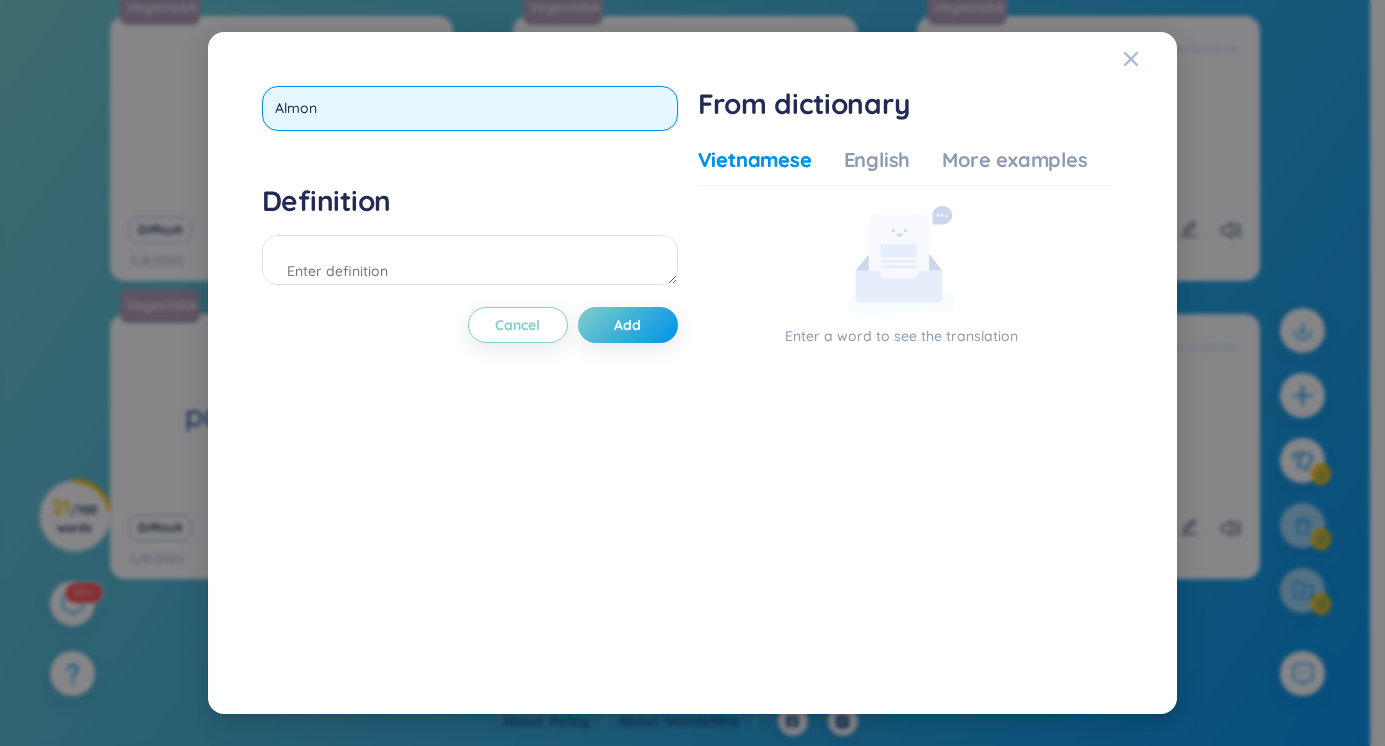 type on "Almond" 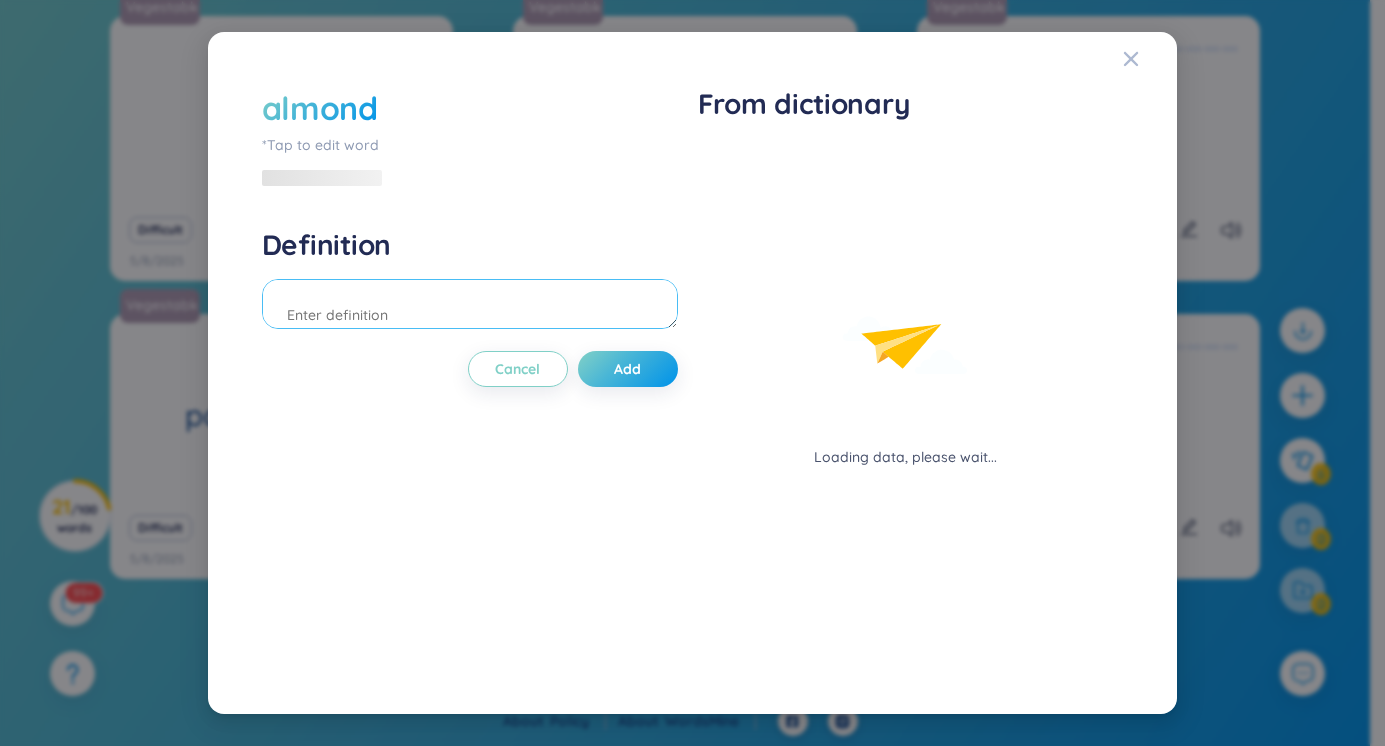 click on "Definition" at bounding box center (470, 281) 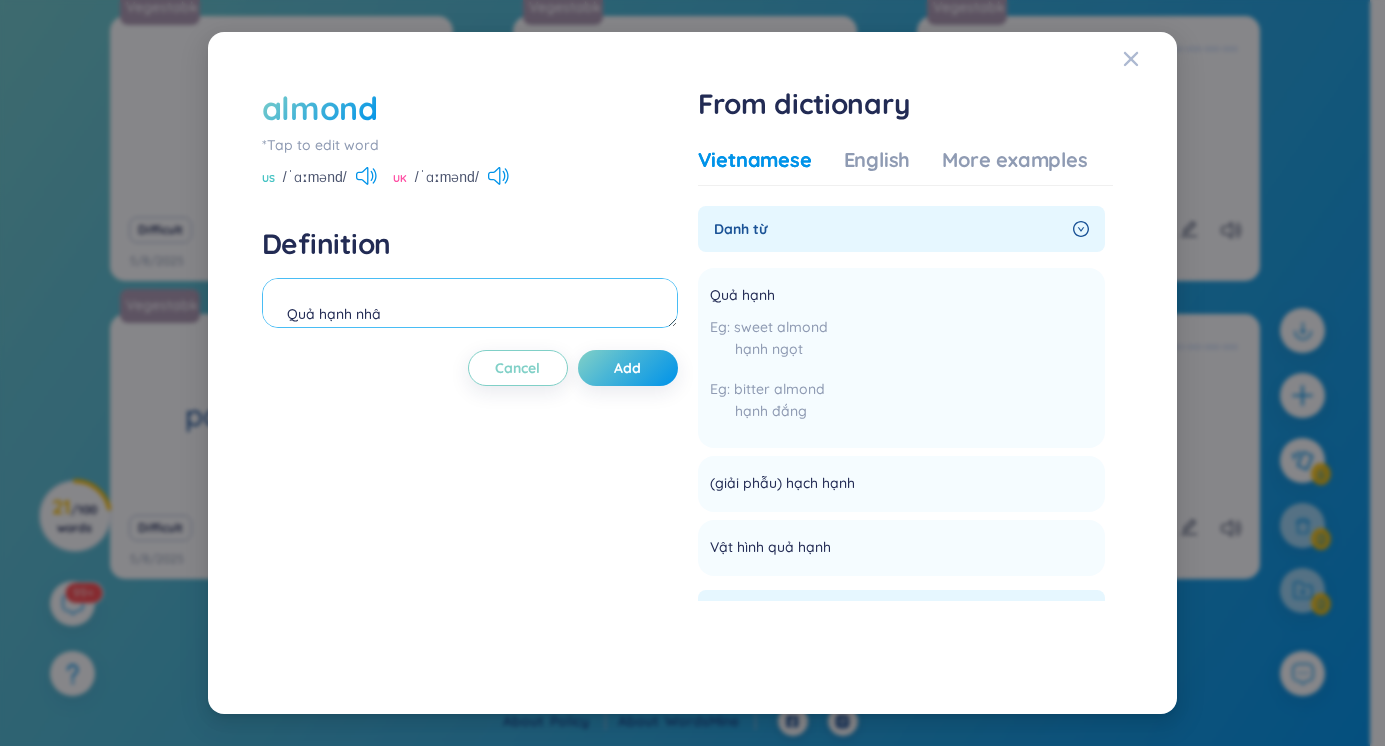 type on "Quả hạnh nhân" 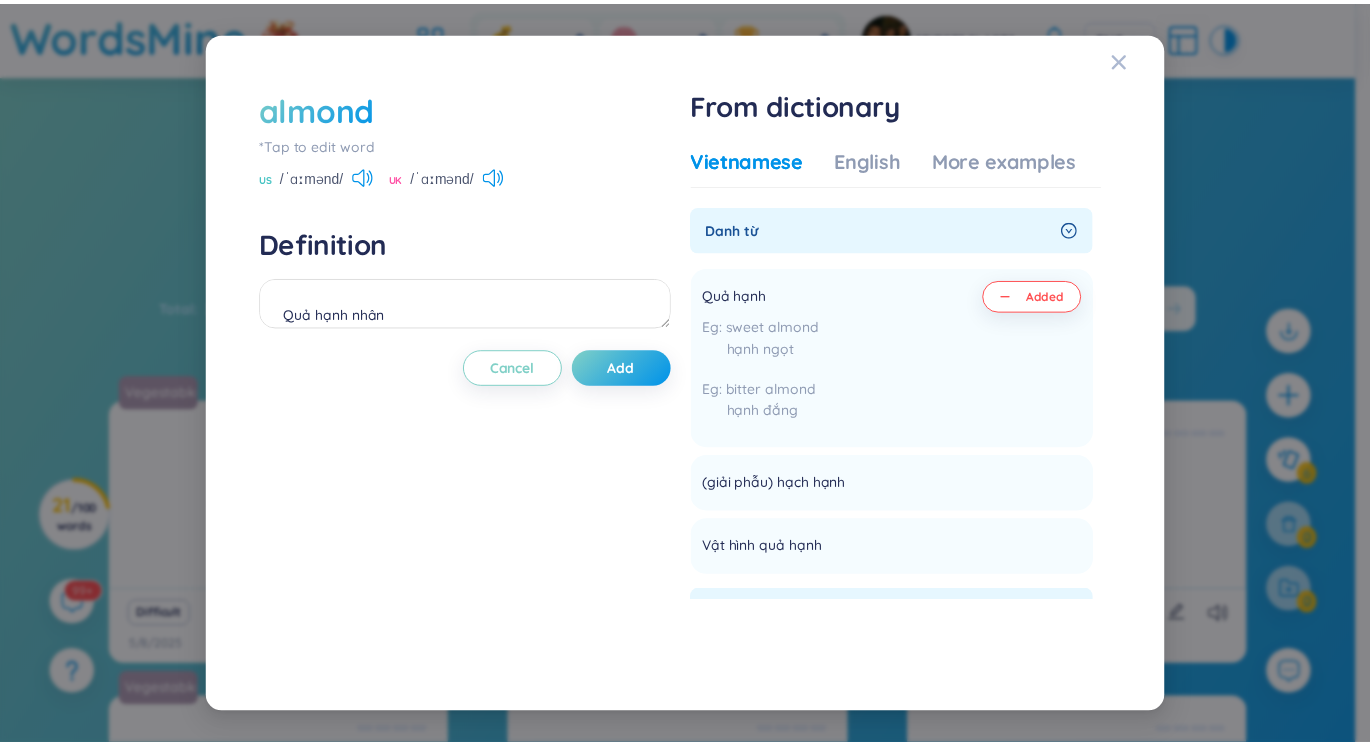 scroll, scrollTop: 385, scrollLeft: 0, axis: vertical 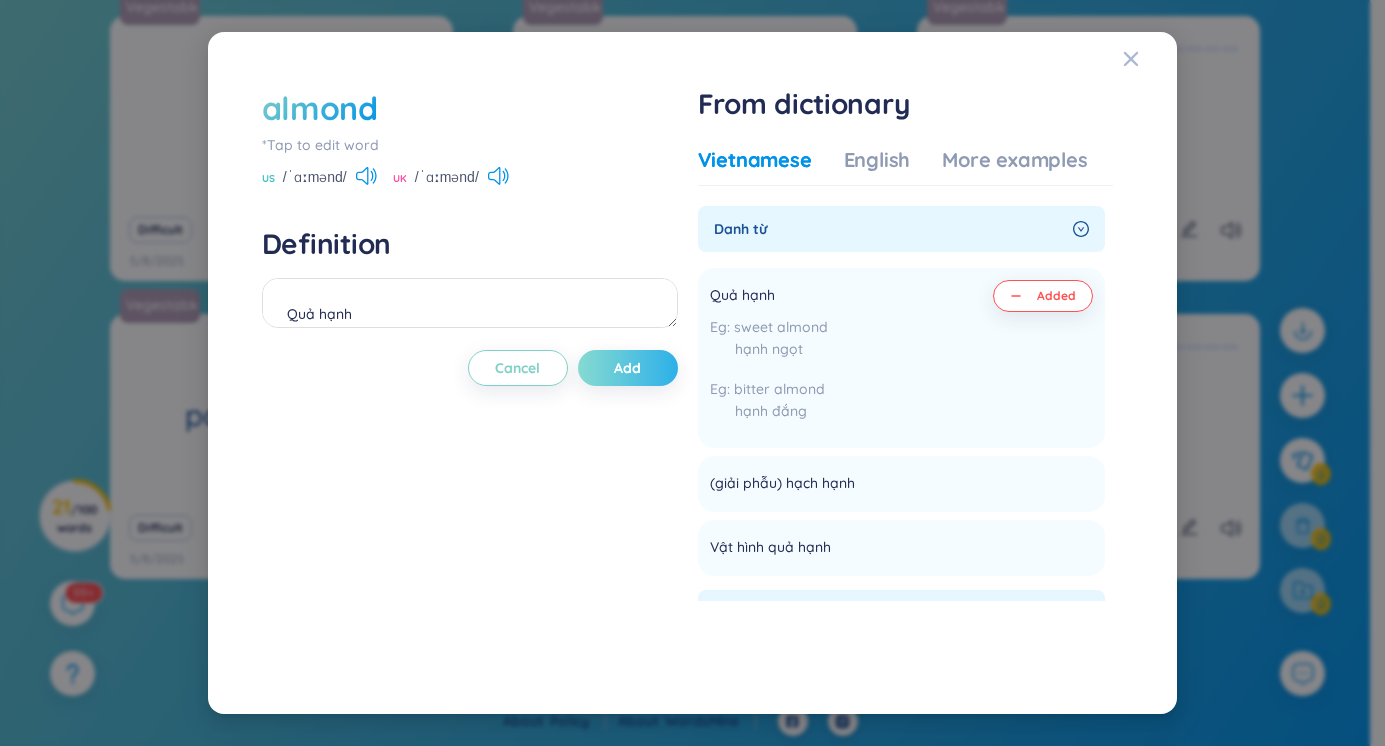 type on "Quả hạnh" 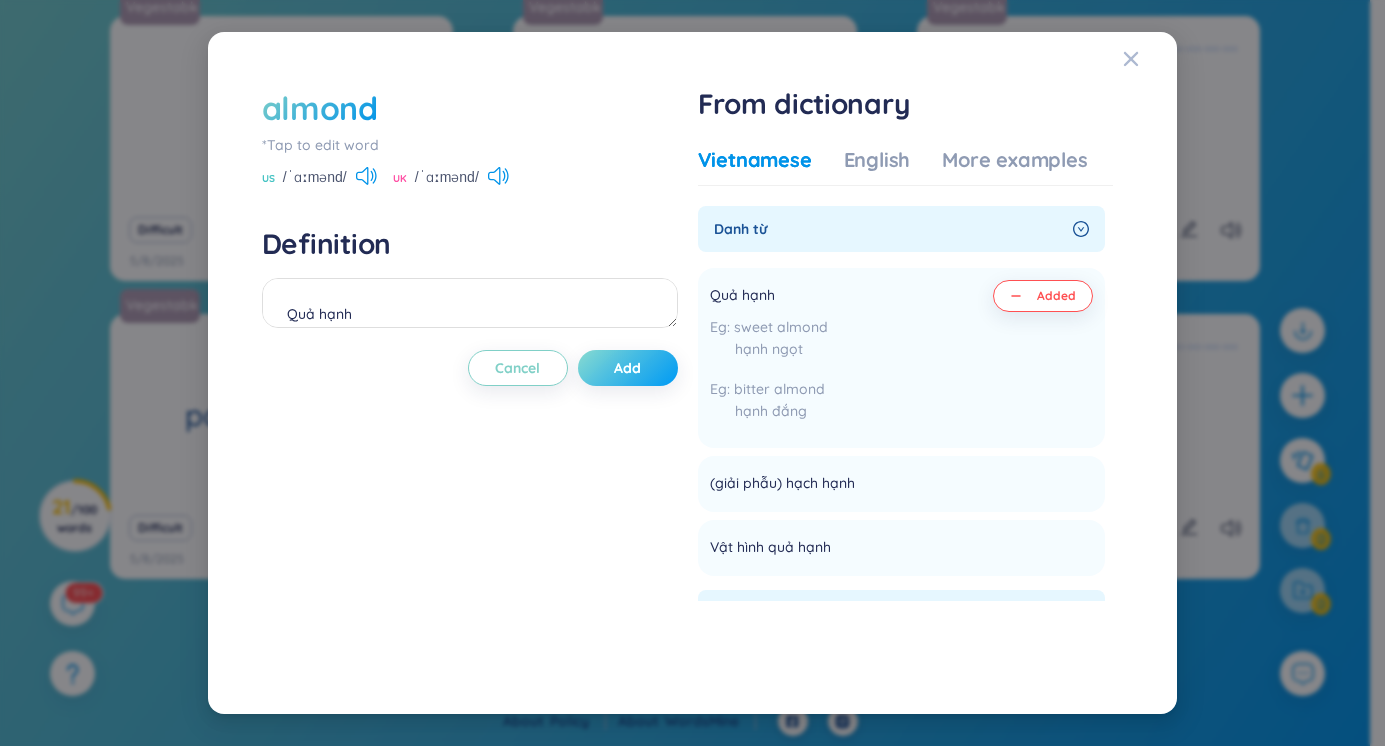 click on "Add" at bounding box center (627, 368) 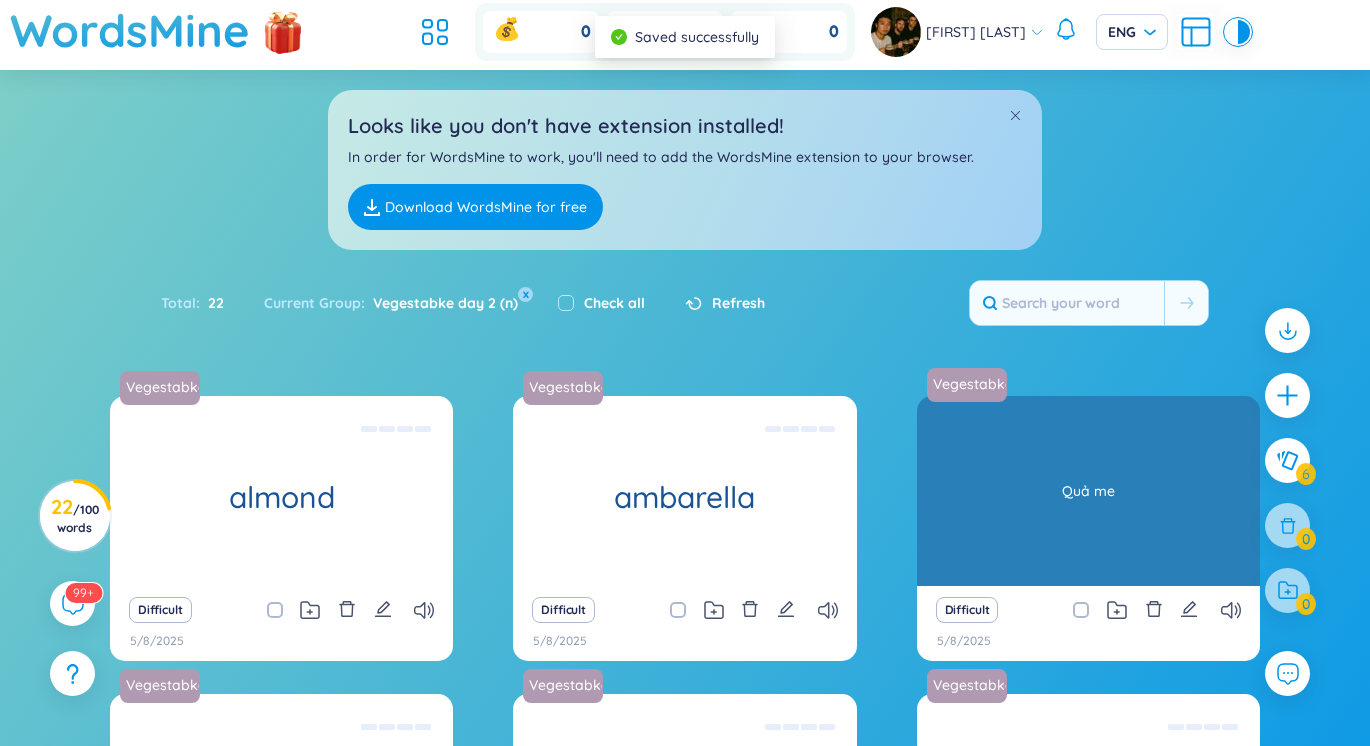 scroll, scrollTop: 0, scrollLeft: 0, axis: both 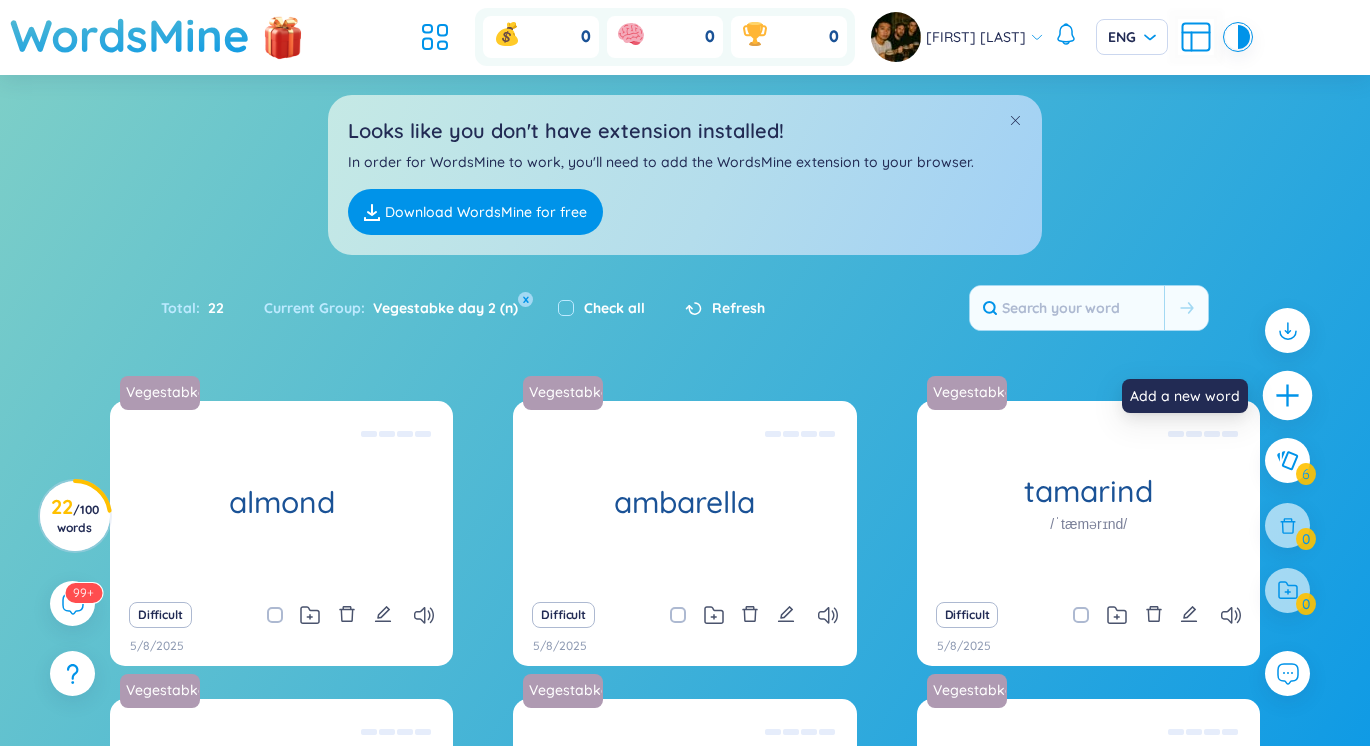 click 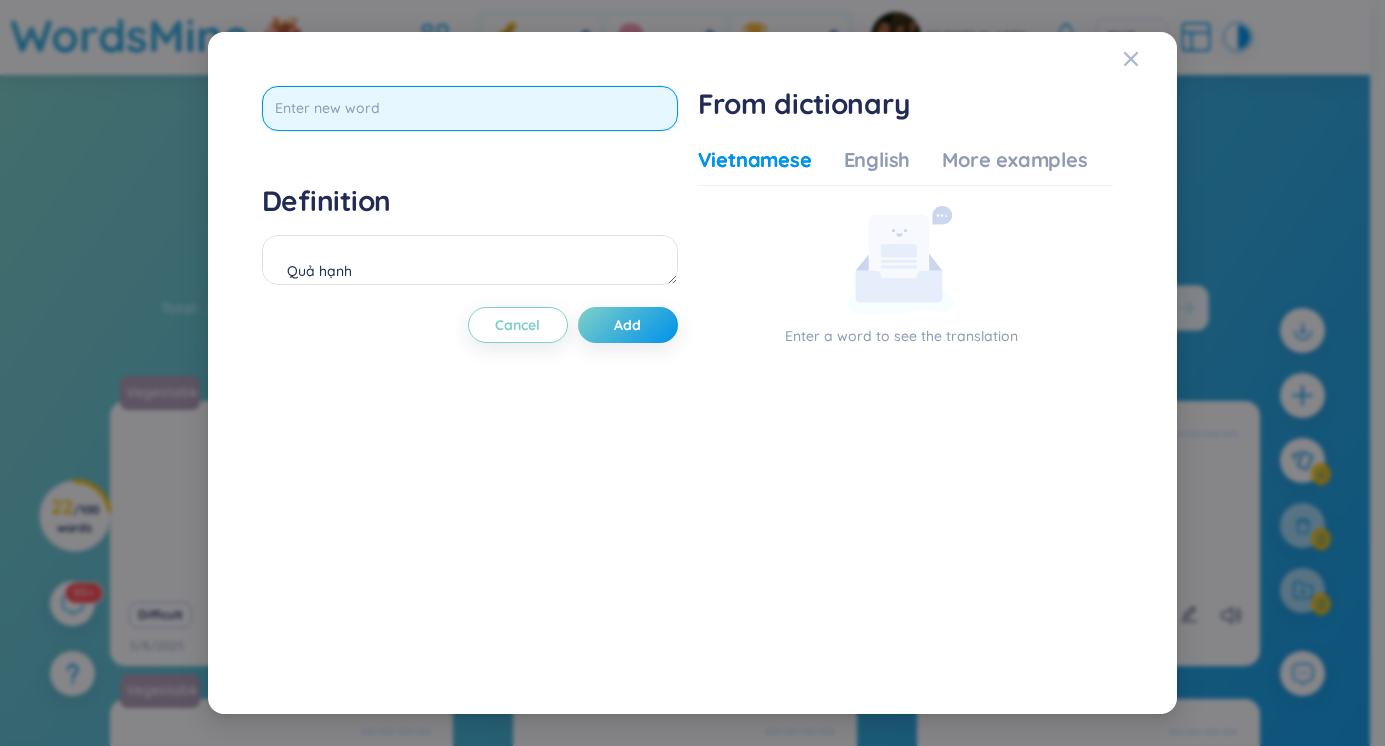 click at bounding box center (470, 108) 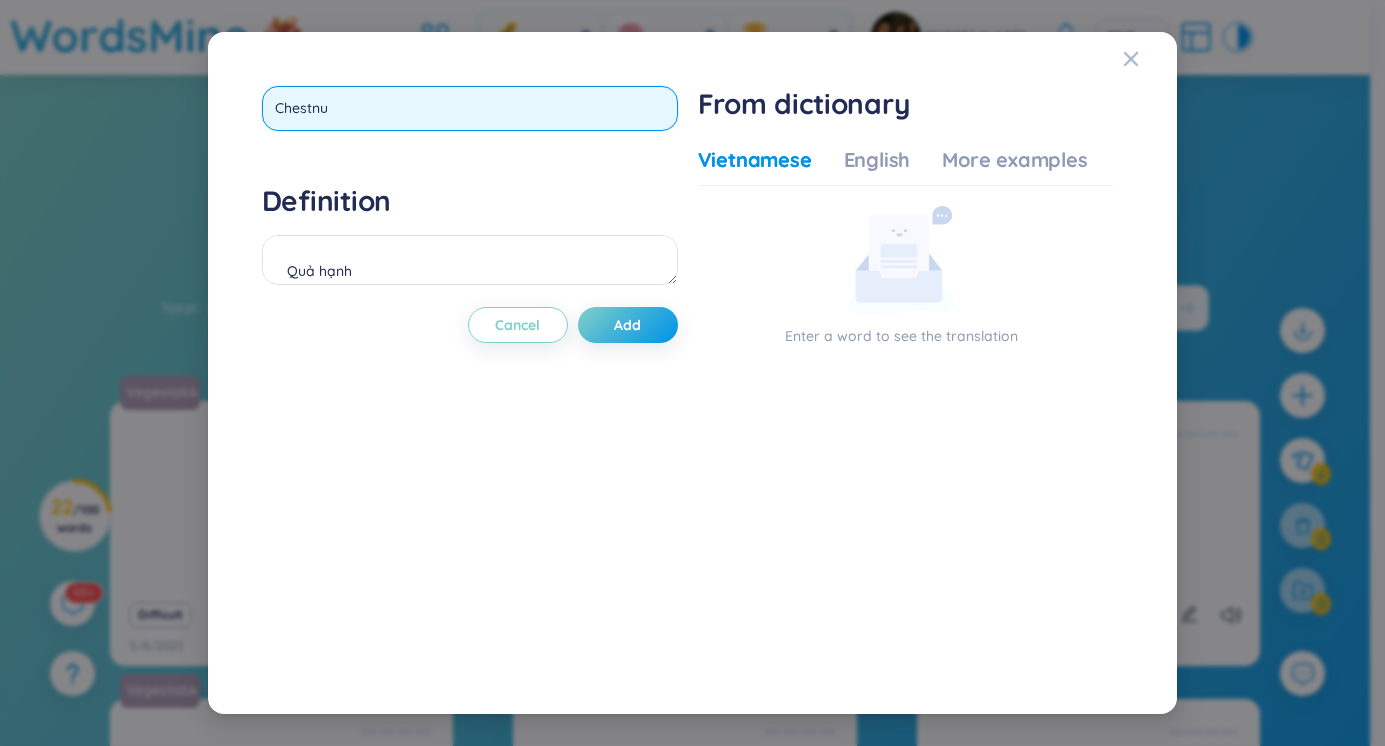 type on "Chestnut" 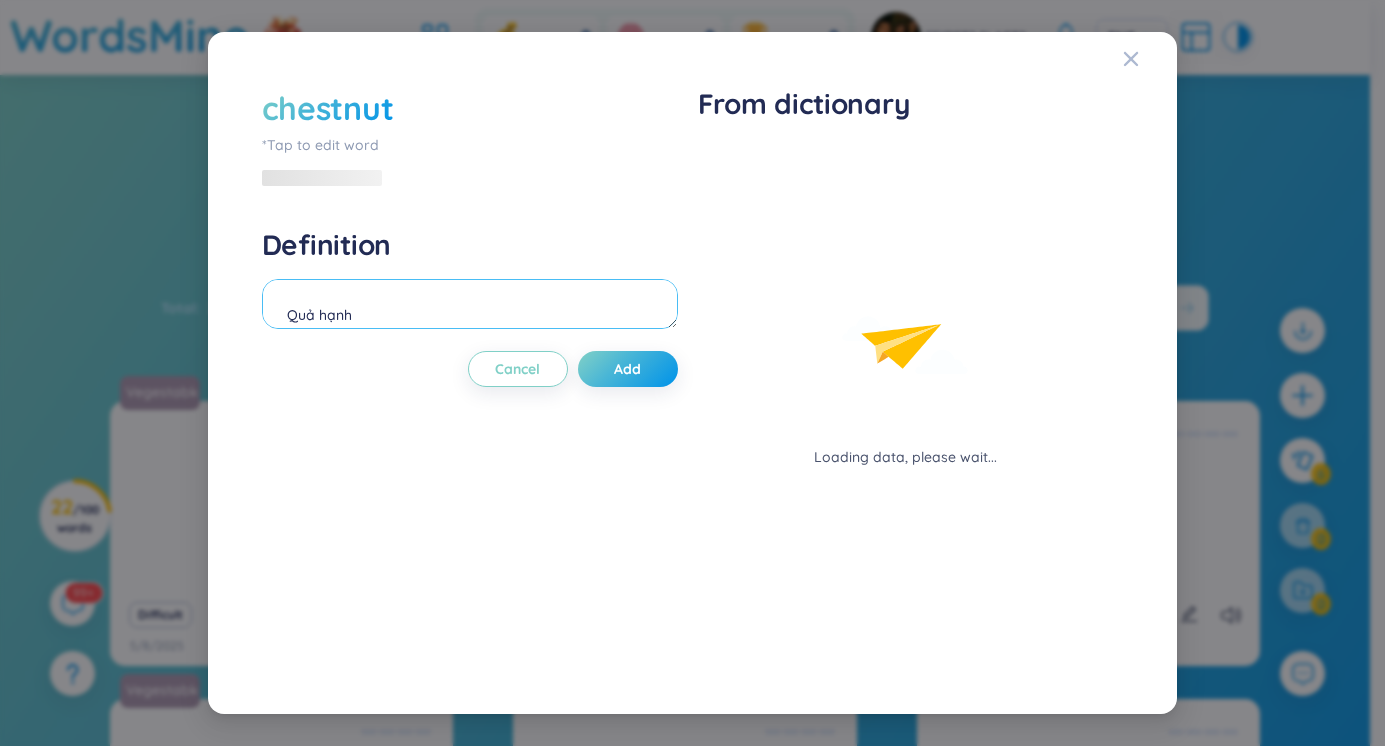 click on "Definition Quả hạnh" at bounding box center (470, 281) 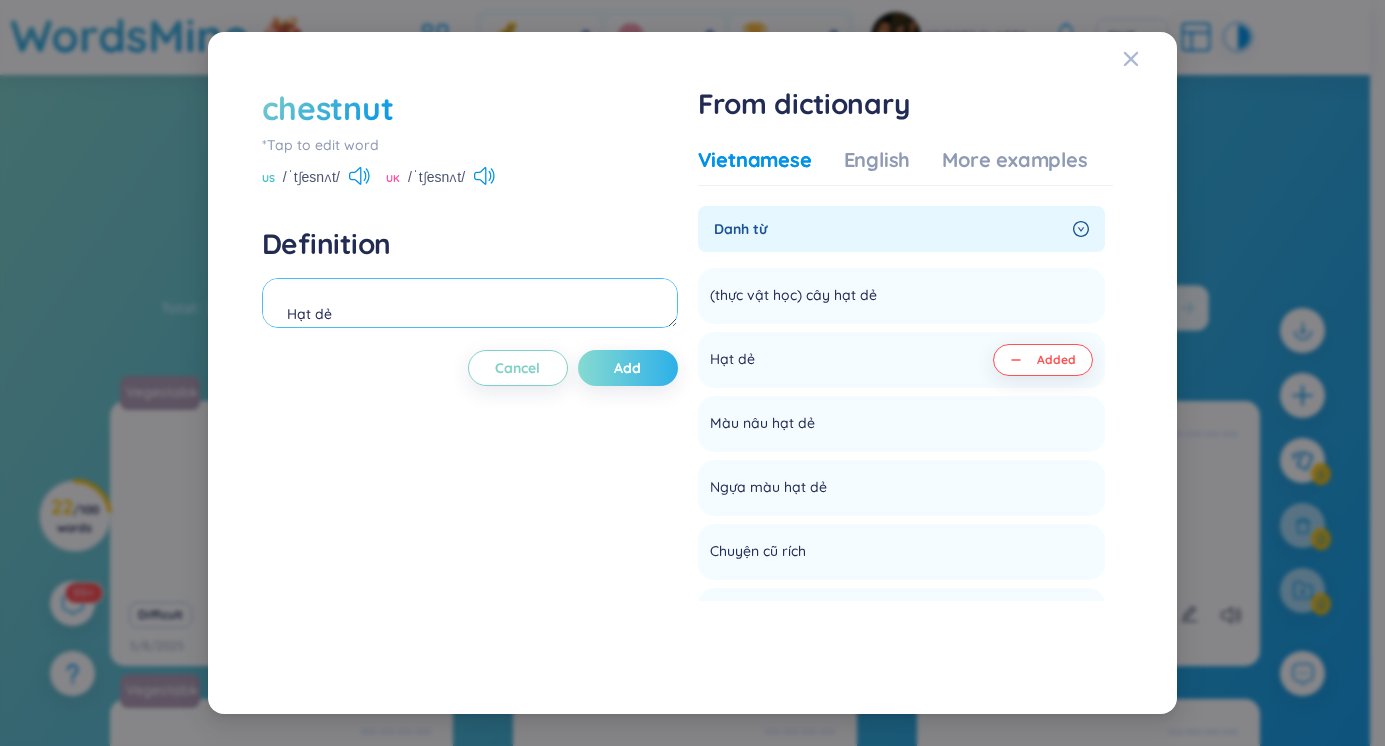 type on "Hạt dẻ" 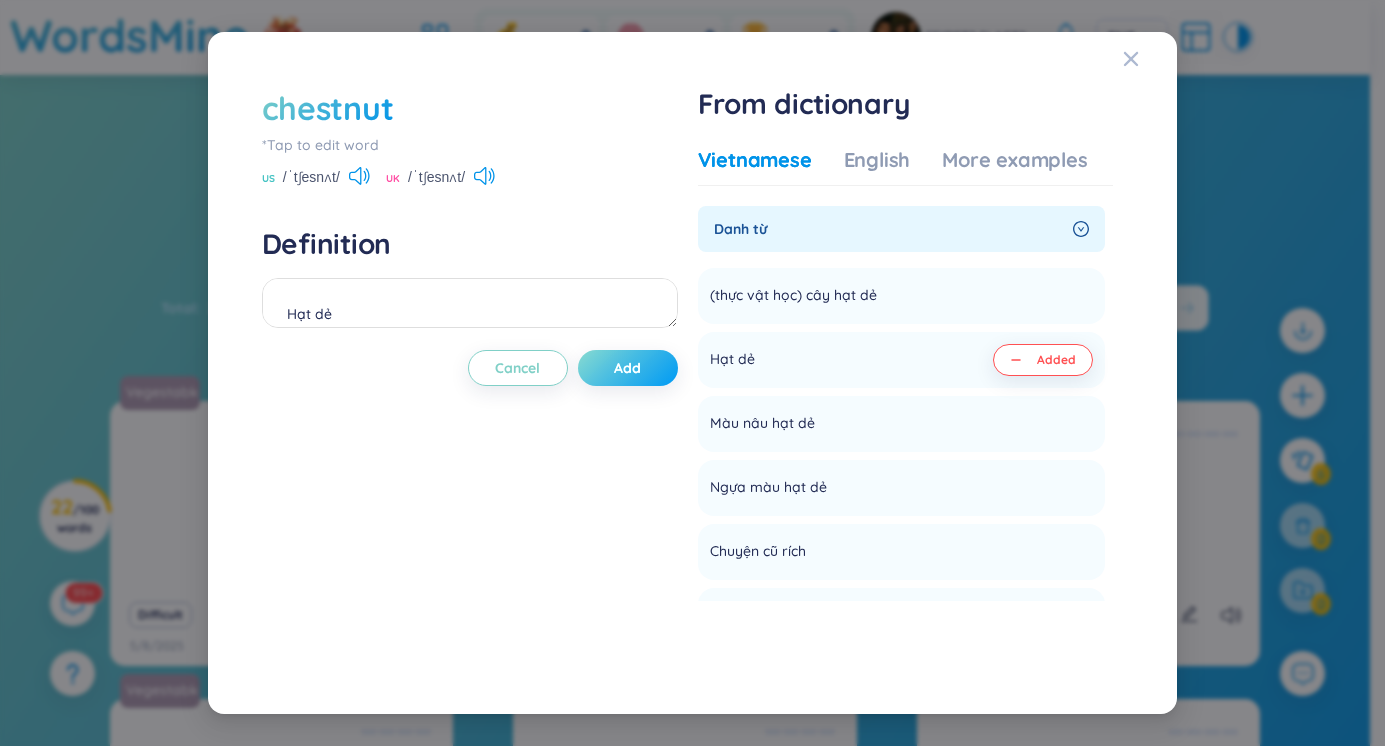 click on "Add" at bounding box center (627, 368) 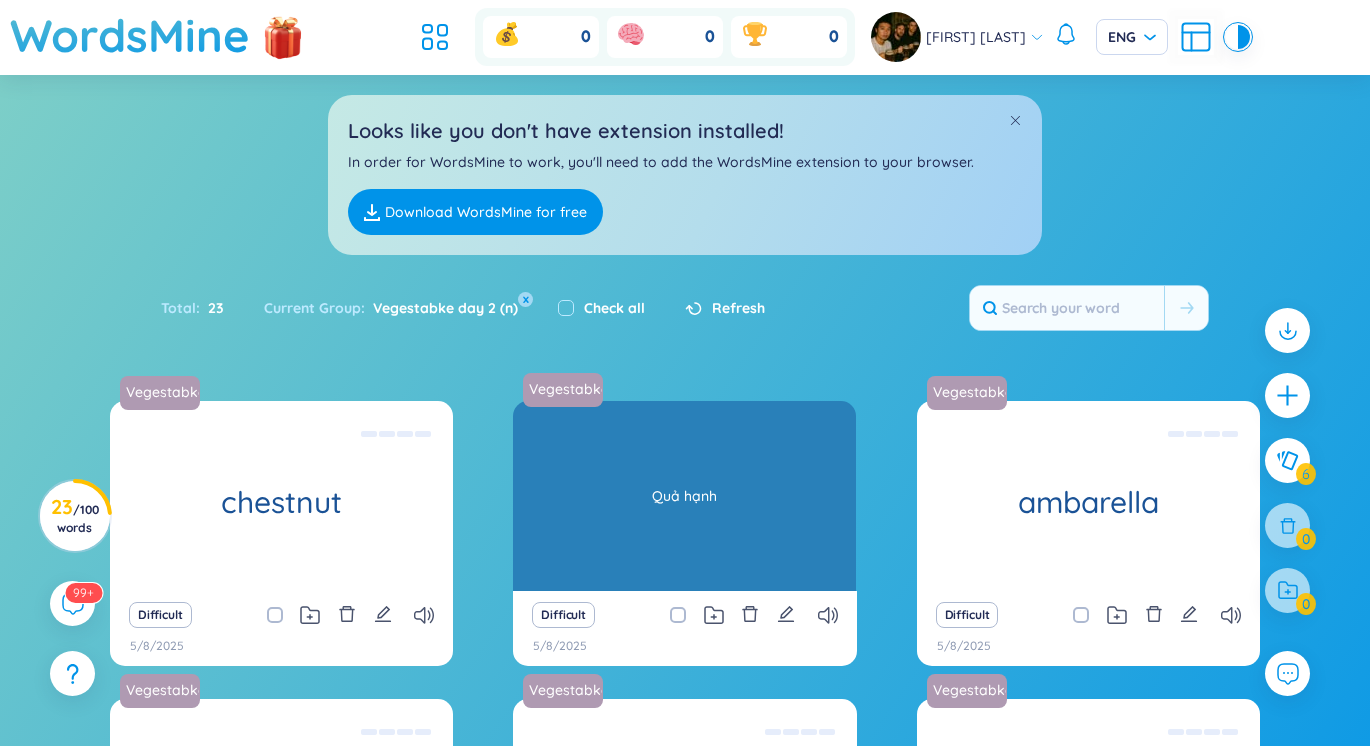 scroll, scrollTop: 385, scrollLeft: 0, axis: vertical 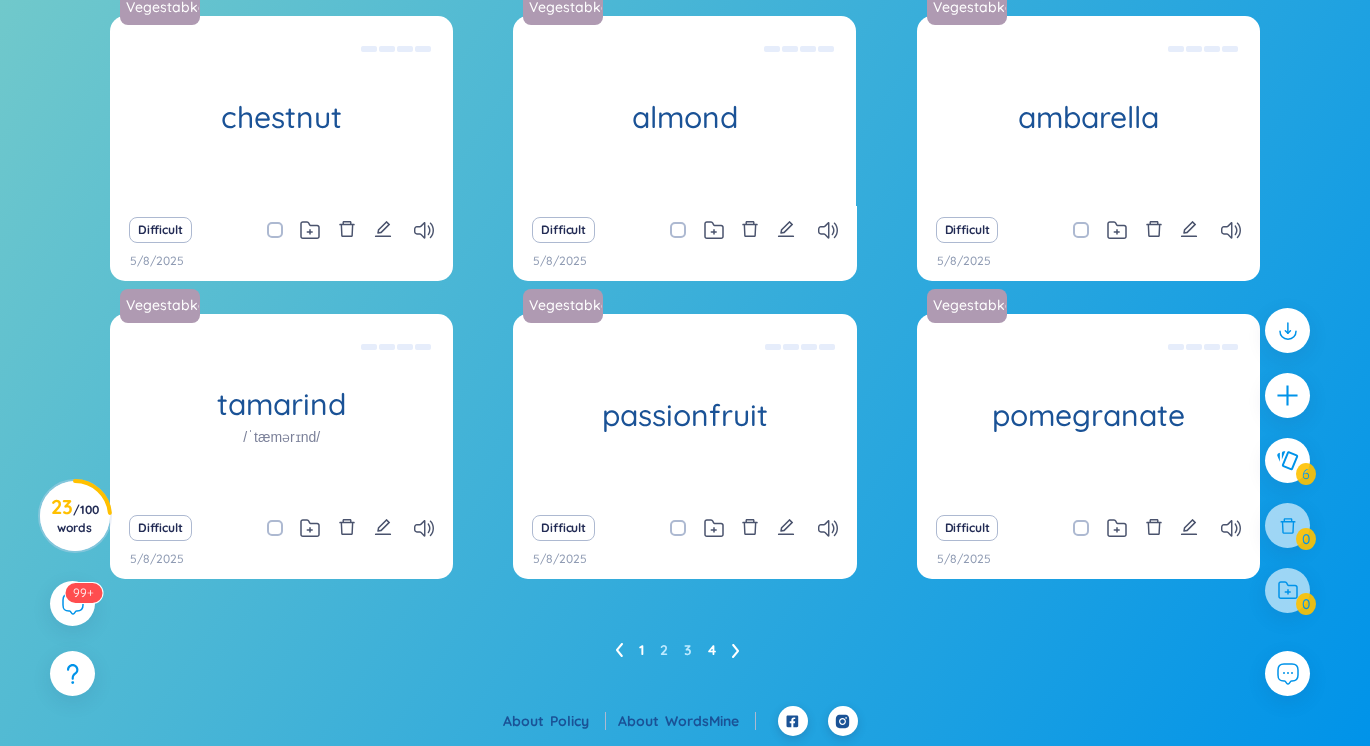 click on "4" at bounding box center [712, 650] 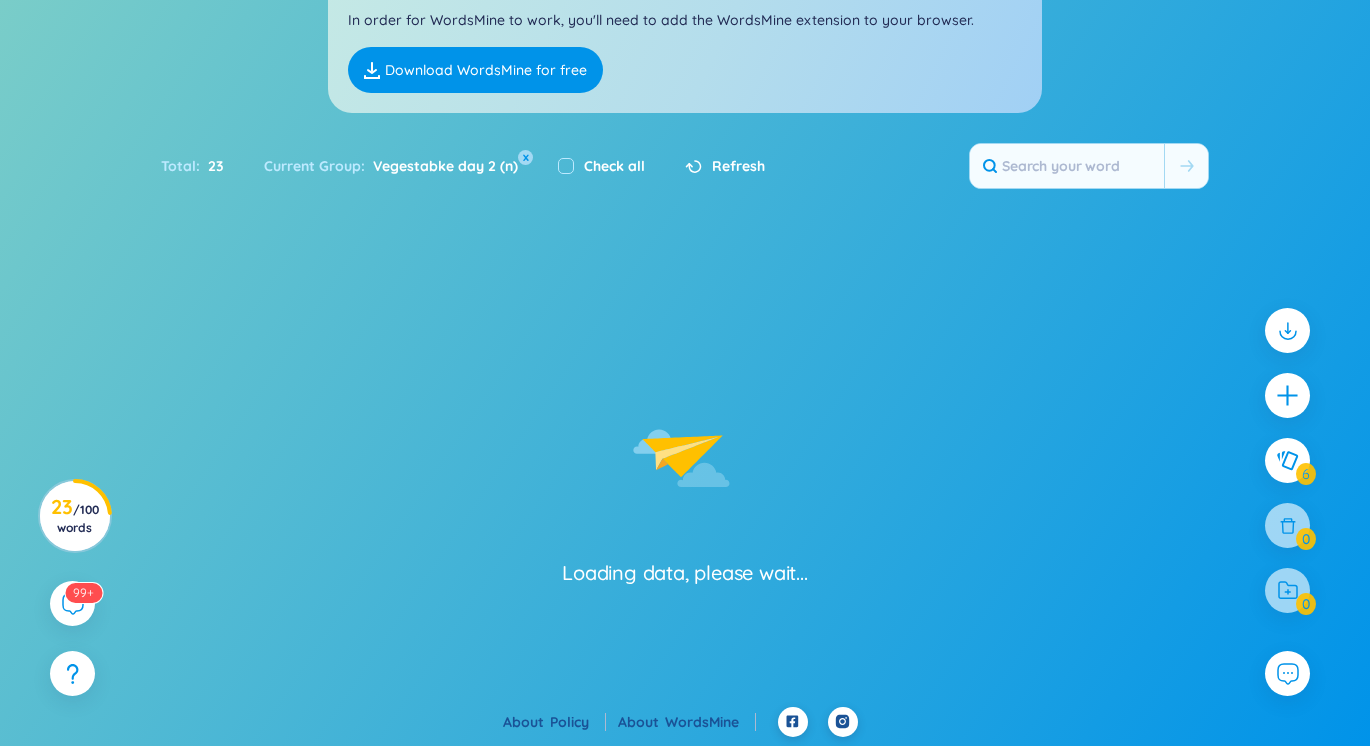 scroll, scrollTop: 385, scrollLeft: 0, axis: vertical 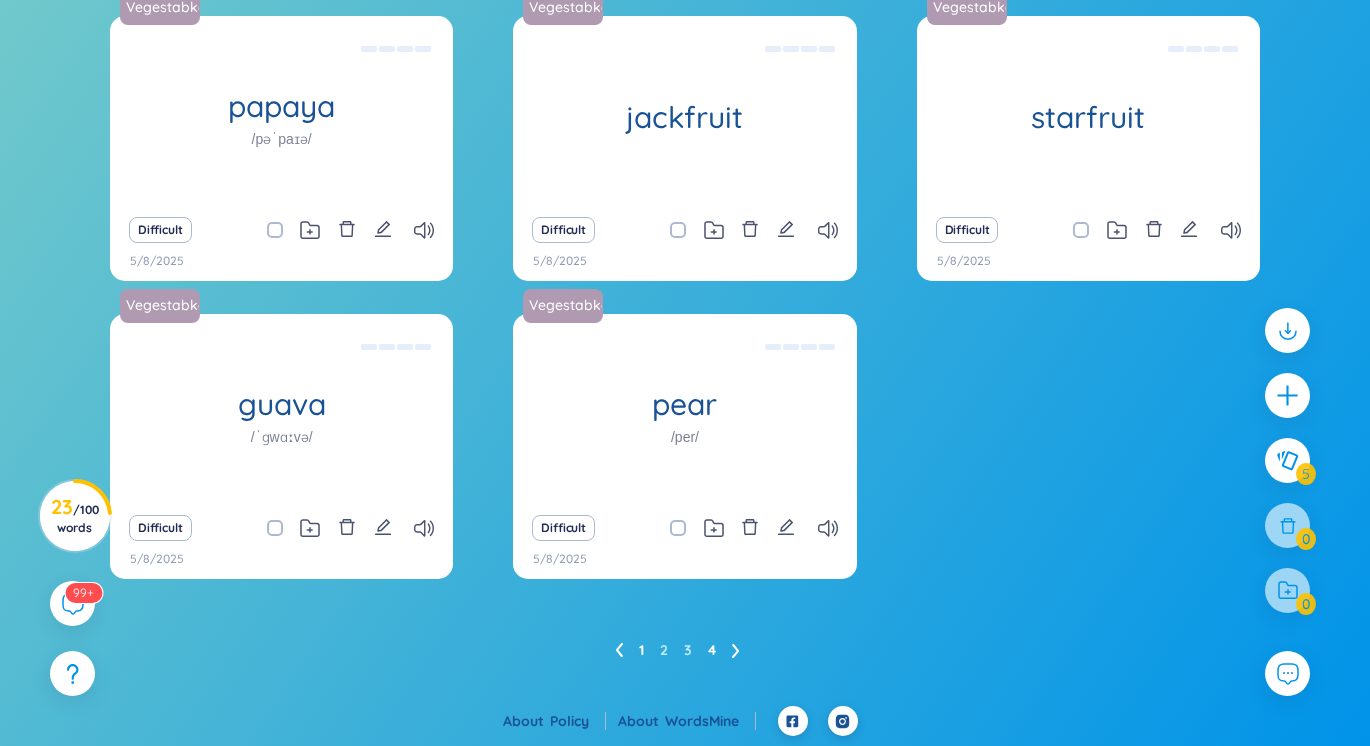 click on "1" at bounding box center (641, 650) 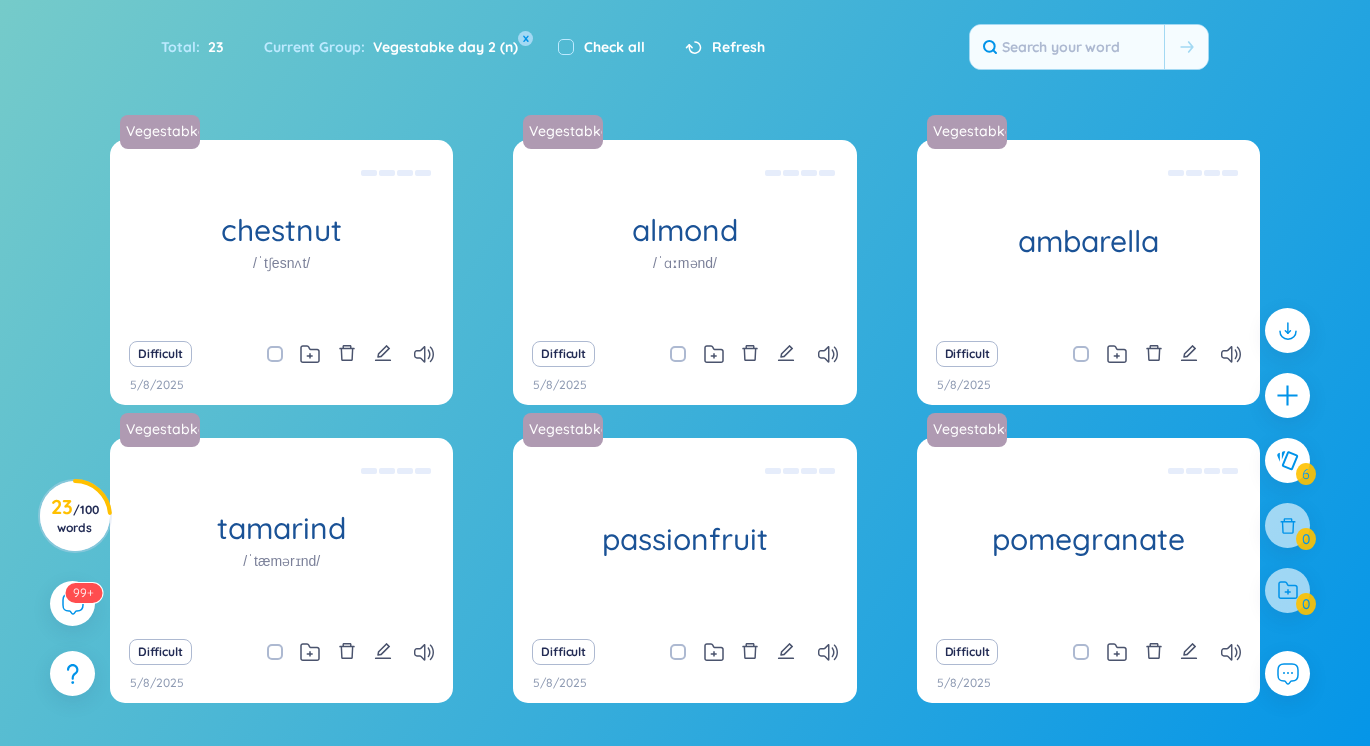 scroll, scrollTop: 385, scrollLeft: 0, axis: vertical 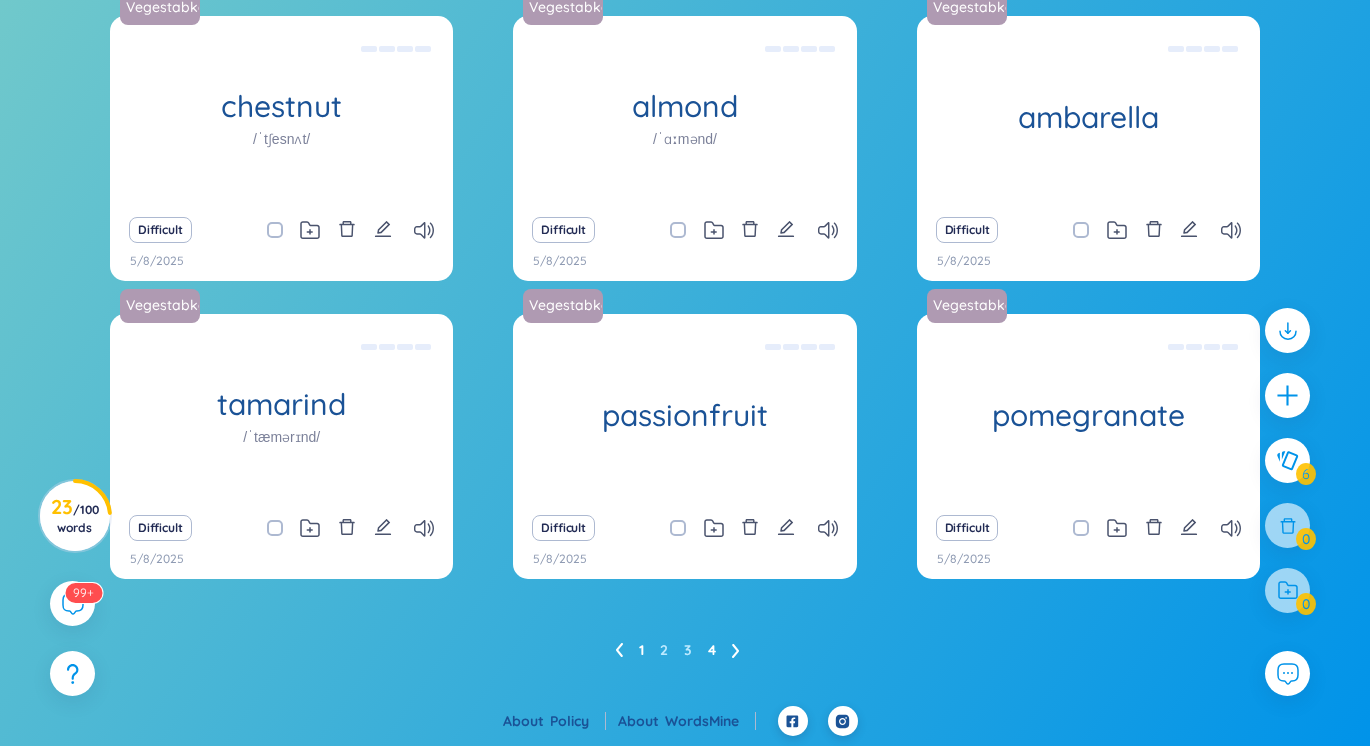 click on "4" at bounding box center [712, 650] 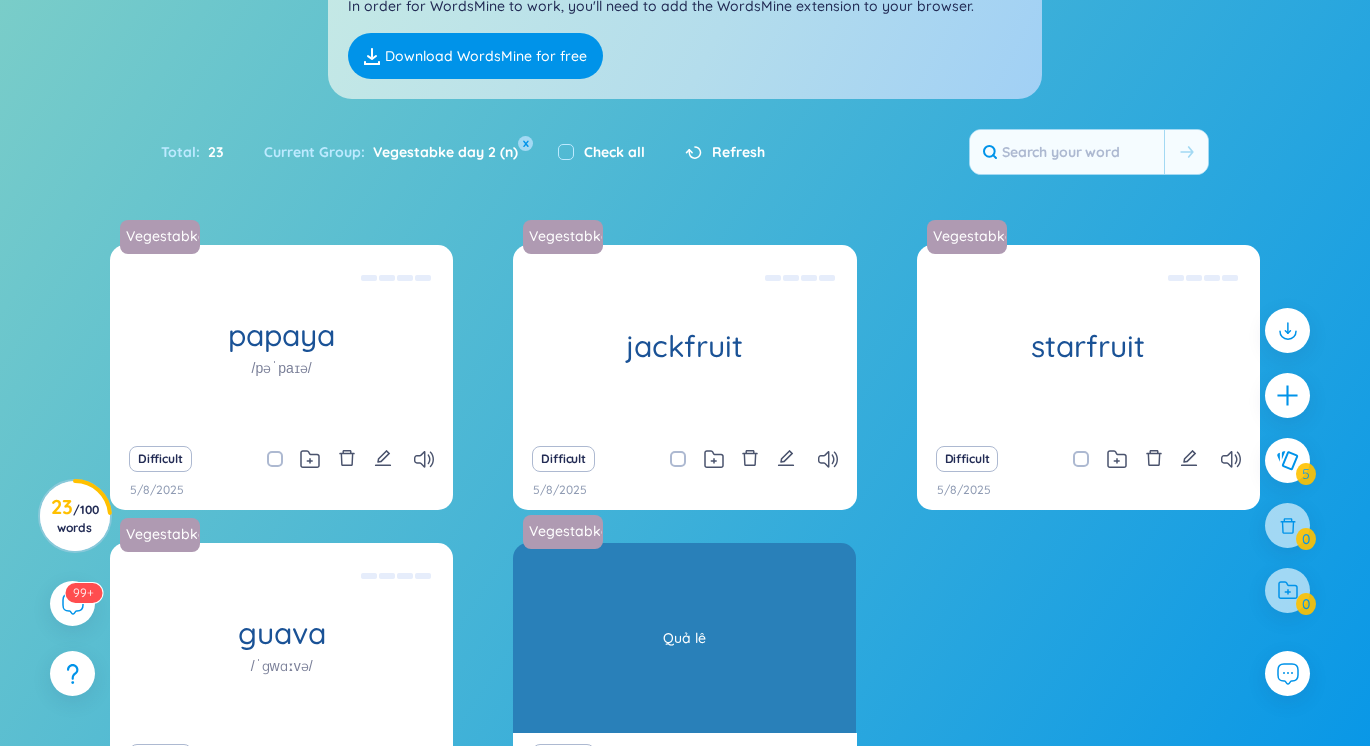 scroll, scrollTop: 385, scrollLeft: 0, axis: vertical 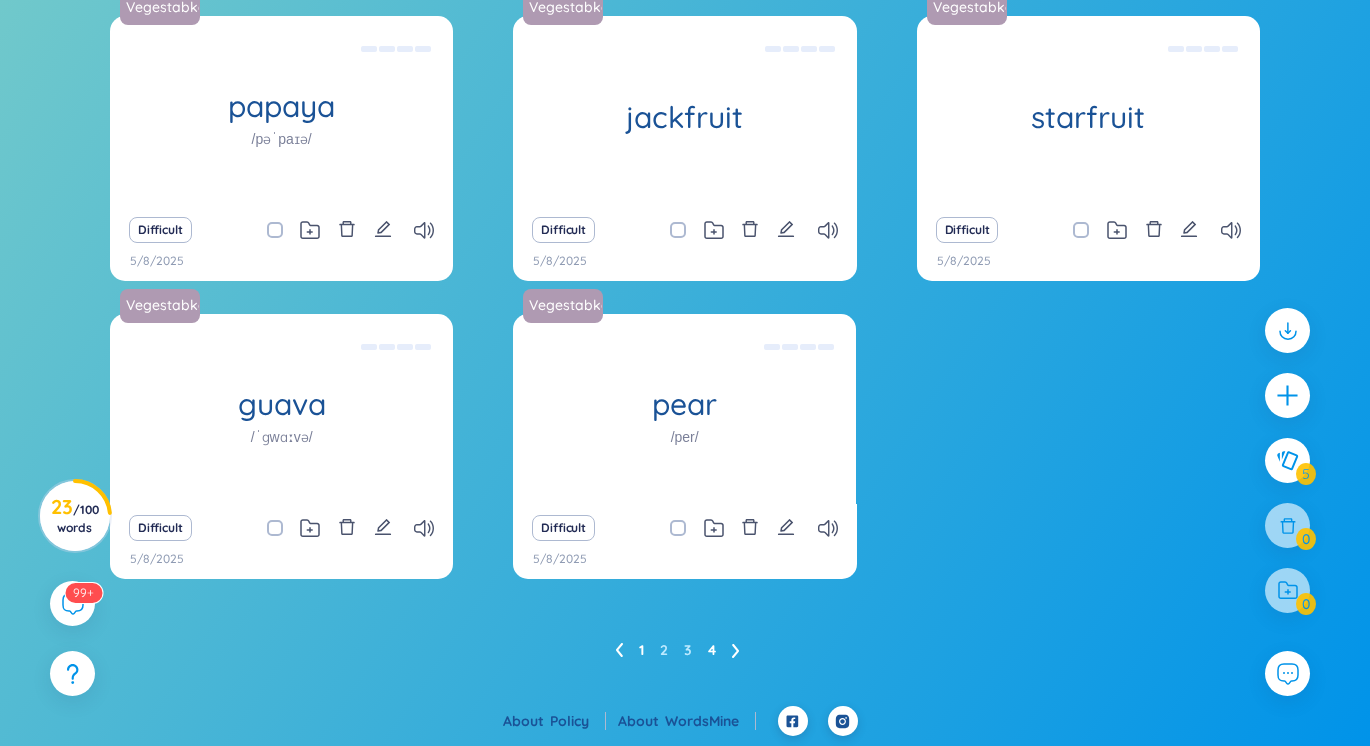 click on "1" at bounding box center [641, 650] 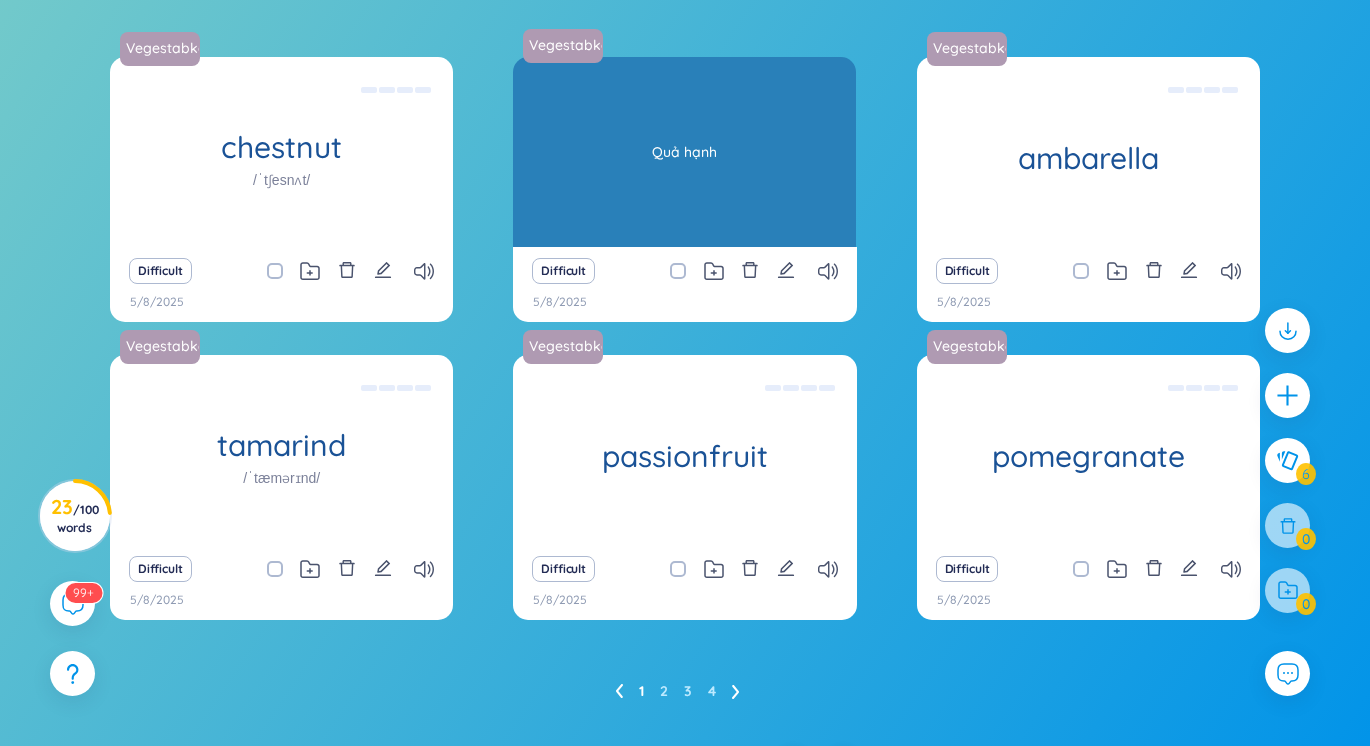 scroll, scrollTop: 343, scrollLeft: 0, axis: vertical 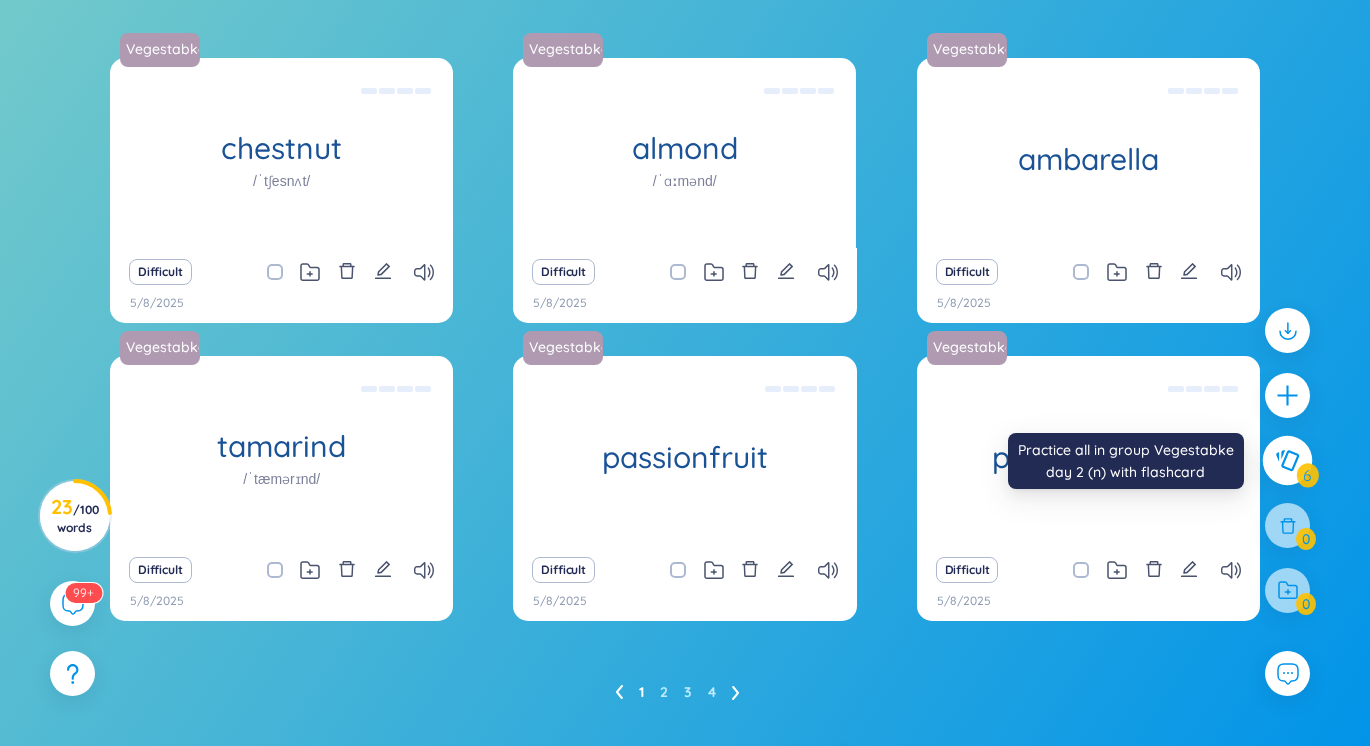click 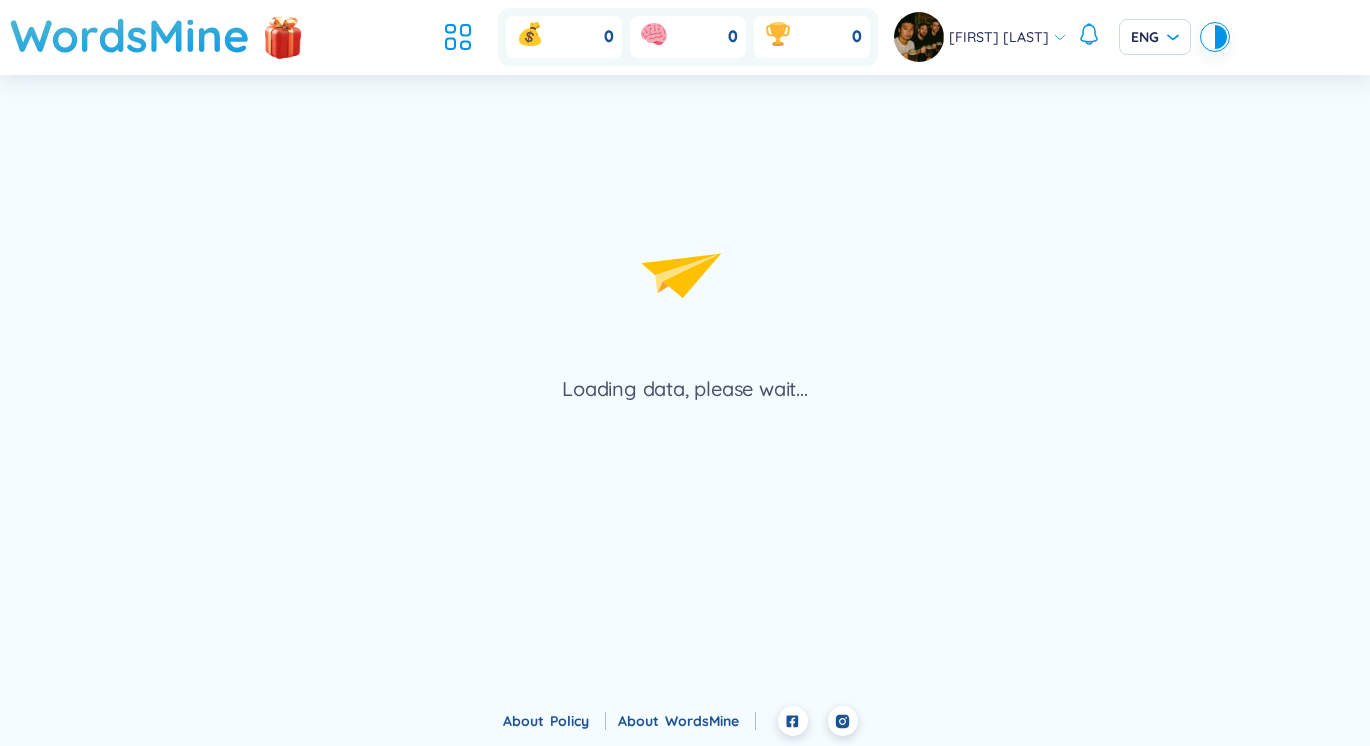 scroll, scrollTop: 0, scrollLeft: 0, axis: both 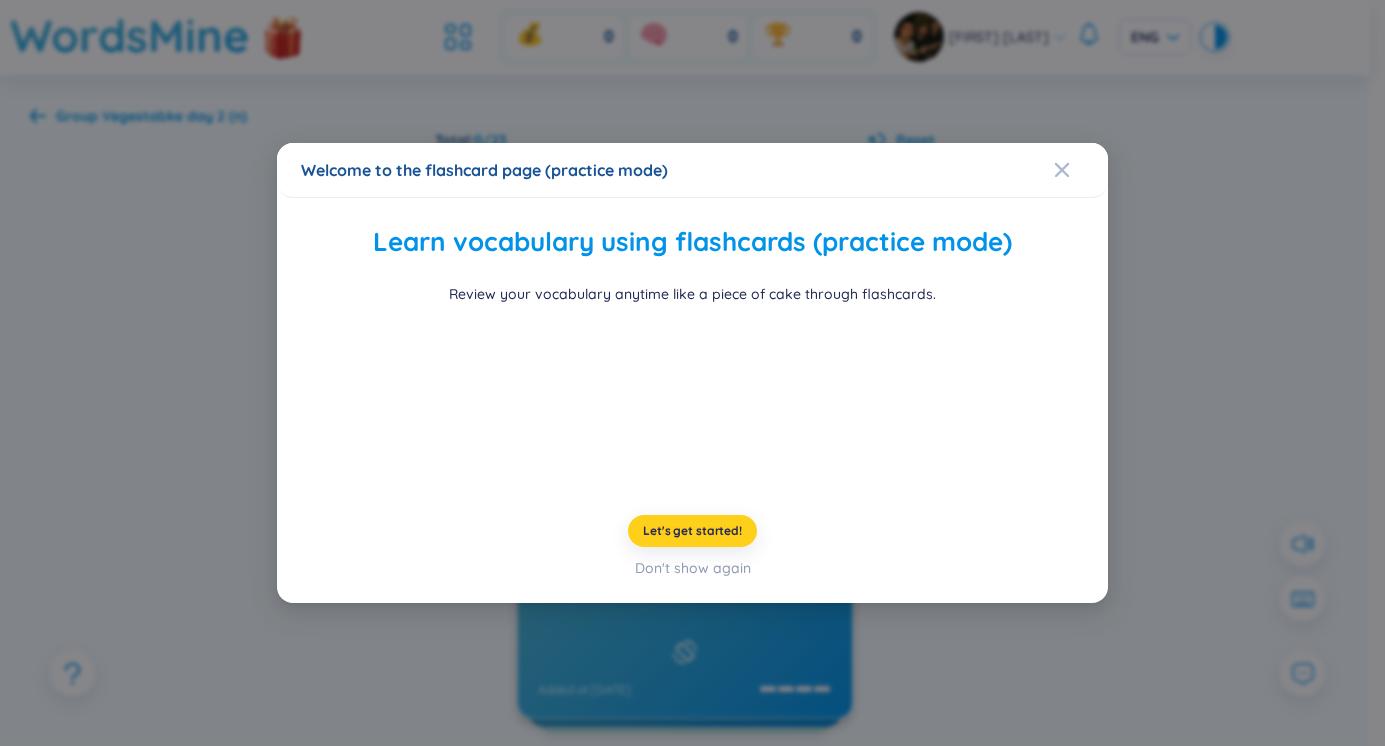 click on "Let's get started!" at bounding box center (692, 531) 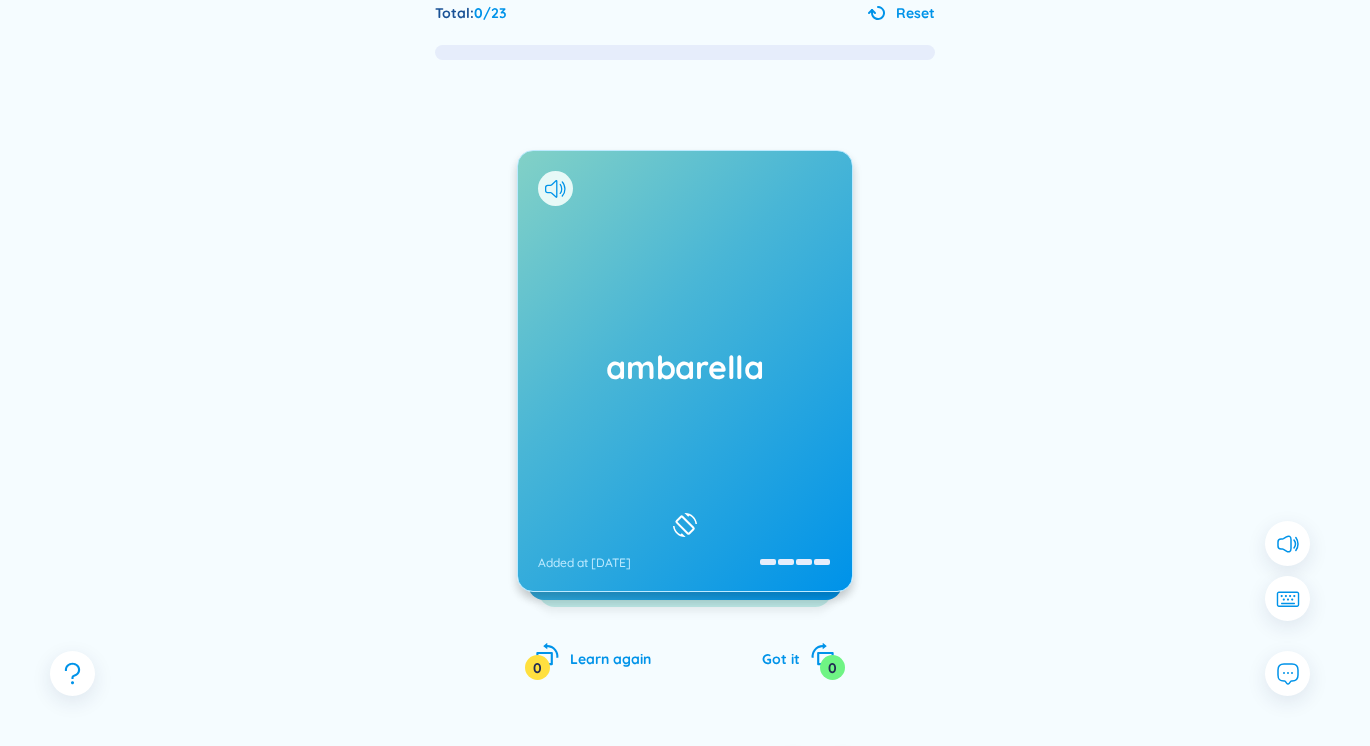 scroll, scrollTop: 171, scrollLeft: 0, axis: vertical 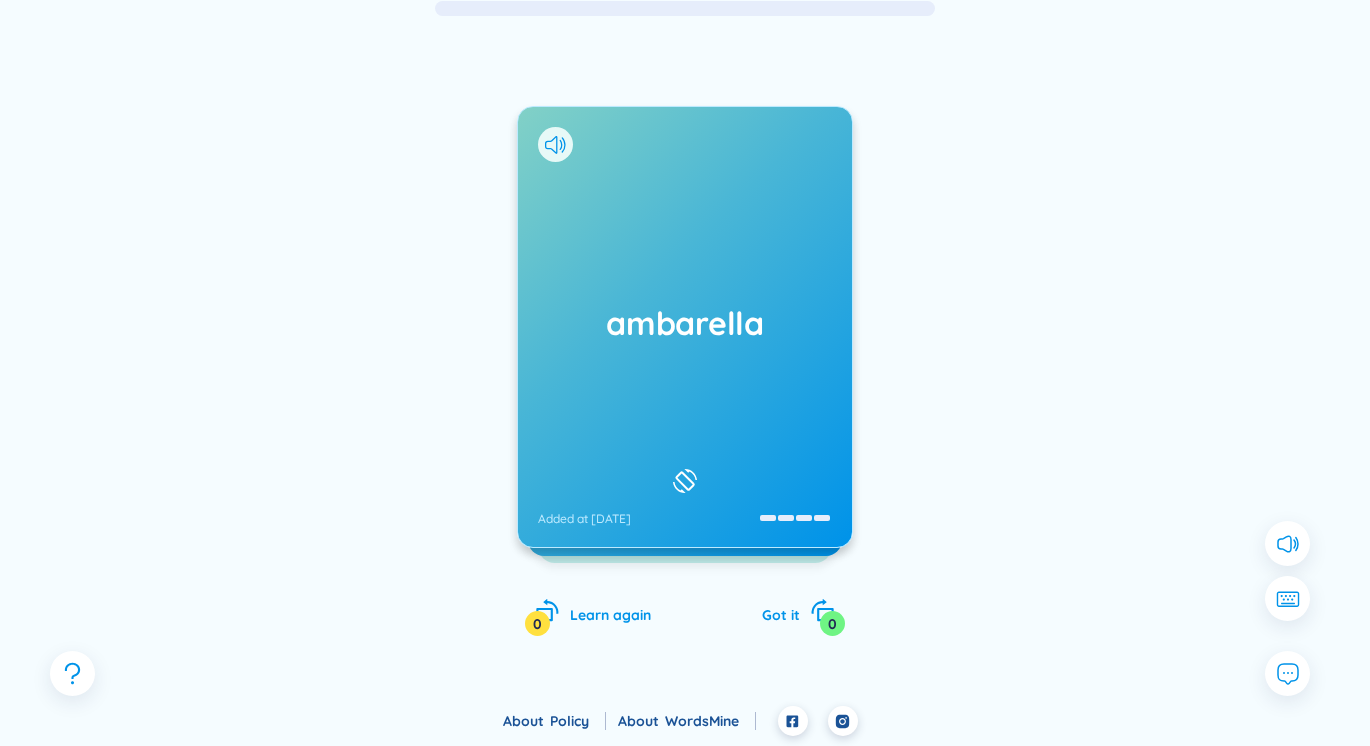 click on "ambarella Added at [DATE]" at bounding box center (685, 327) 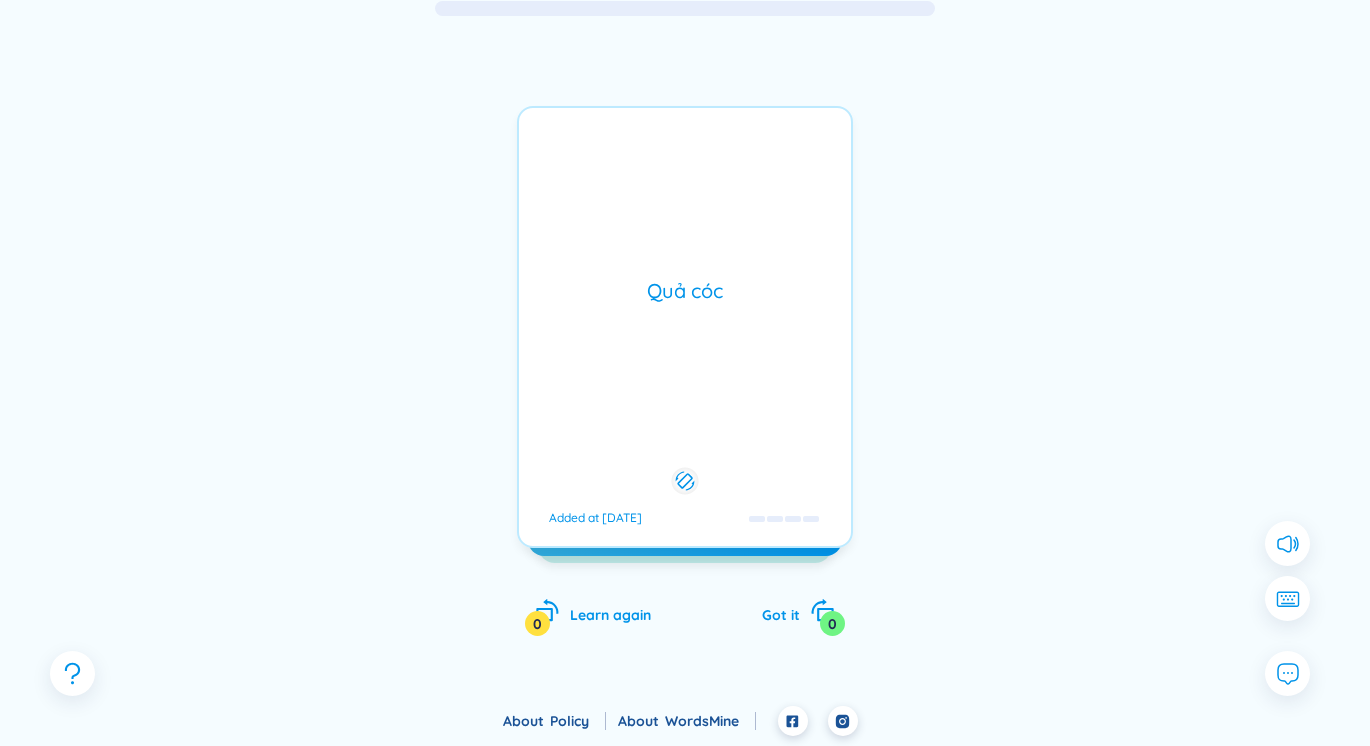 click on "Quả cóc" at bounding box center [685, 291] 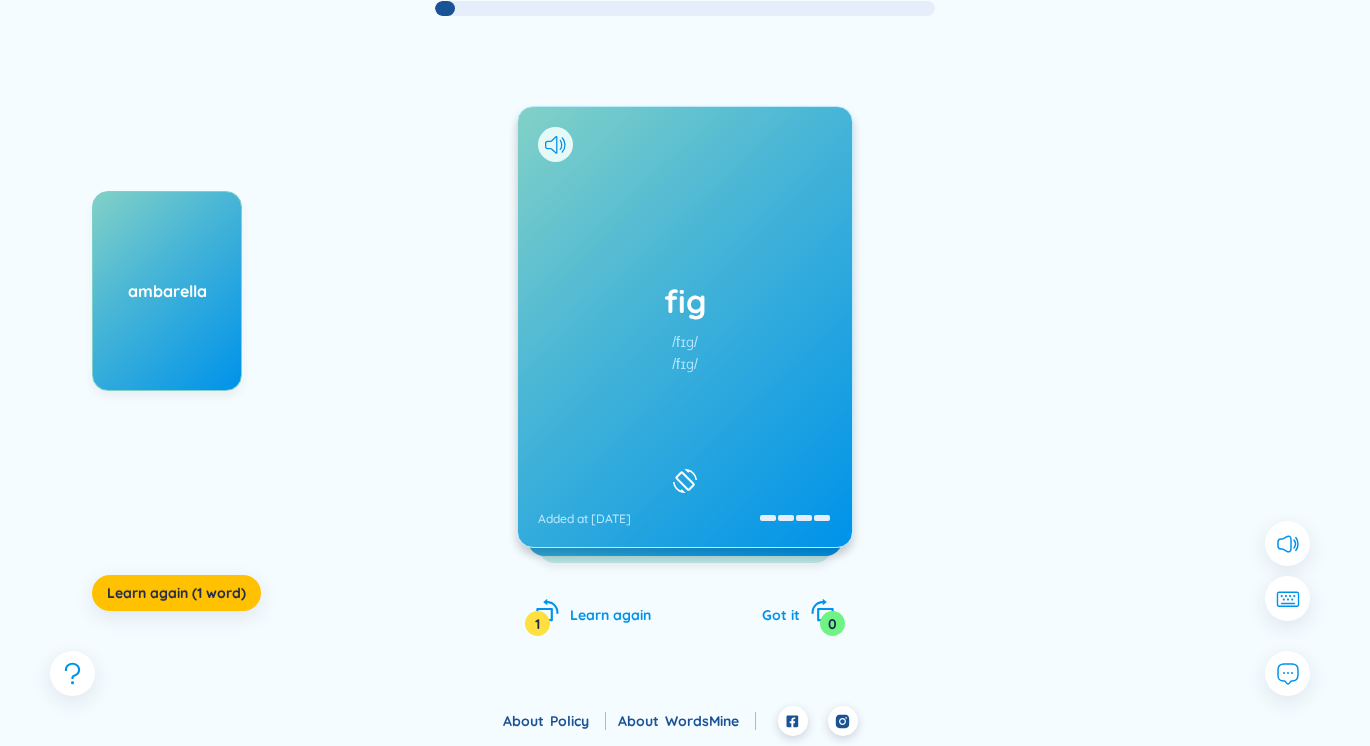 click on "/fɪɡ/" at bounding box center (685, 342) 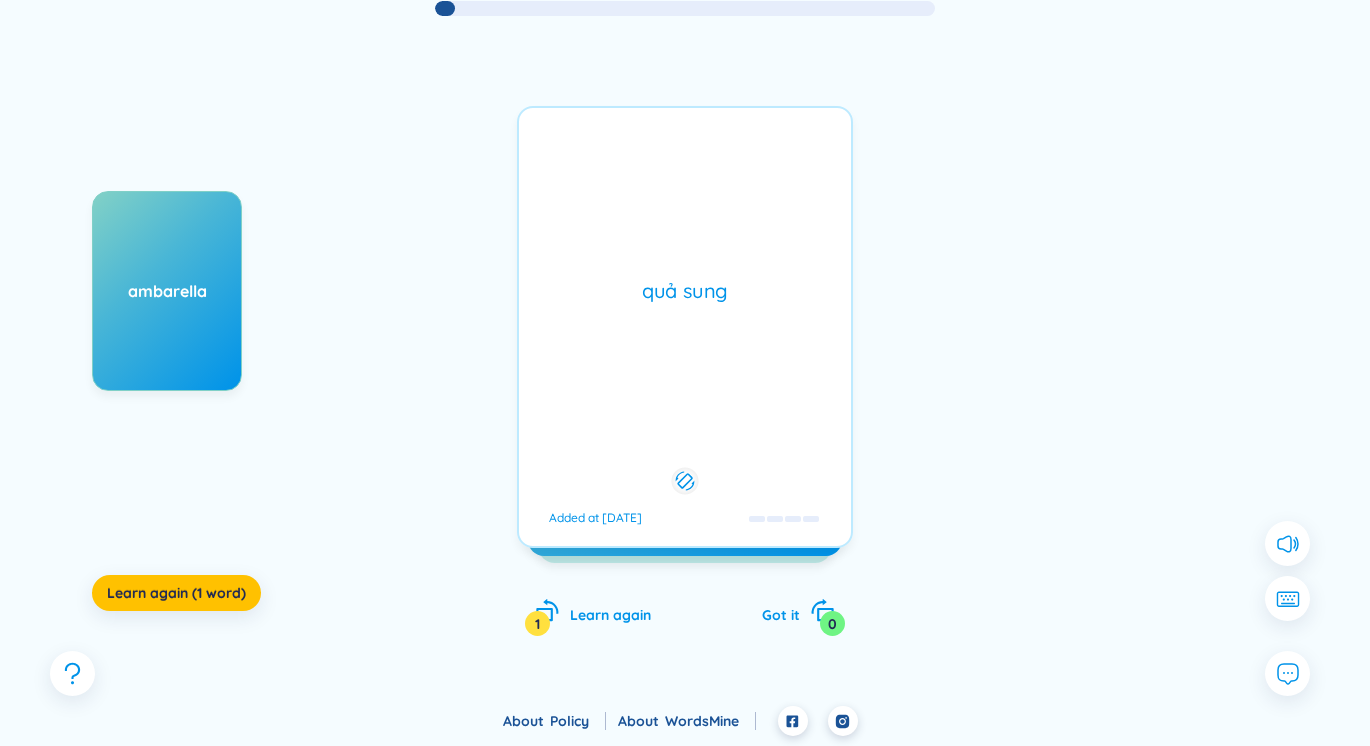 click on "/fɪɡ/" at bounding box center [685, 342] 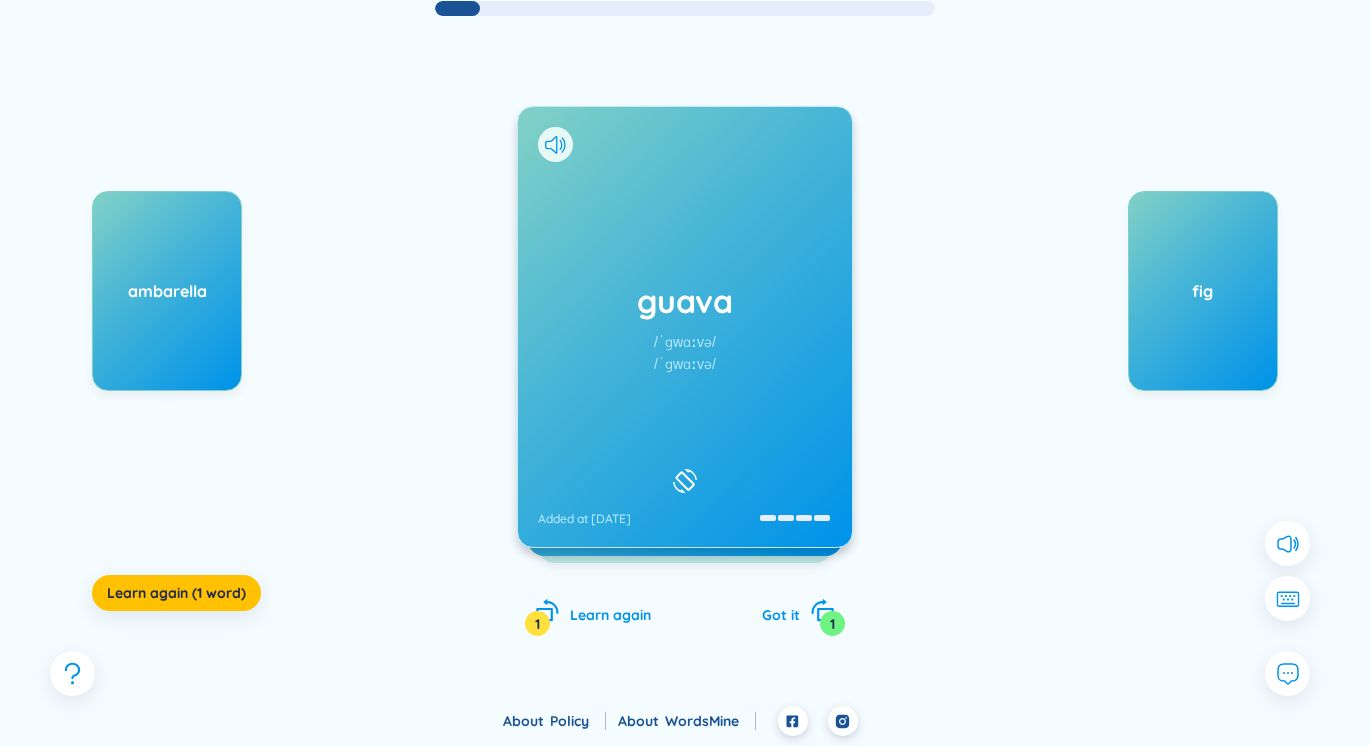 click on "guava /ˈɡwɑːvə/ /ˈɡwɑːvə/ Added at [DATE]" at bounding box center [685, 327] 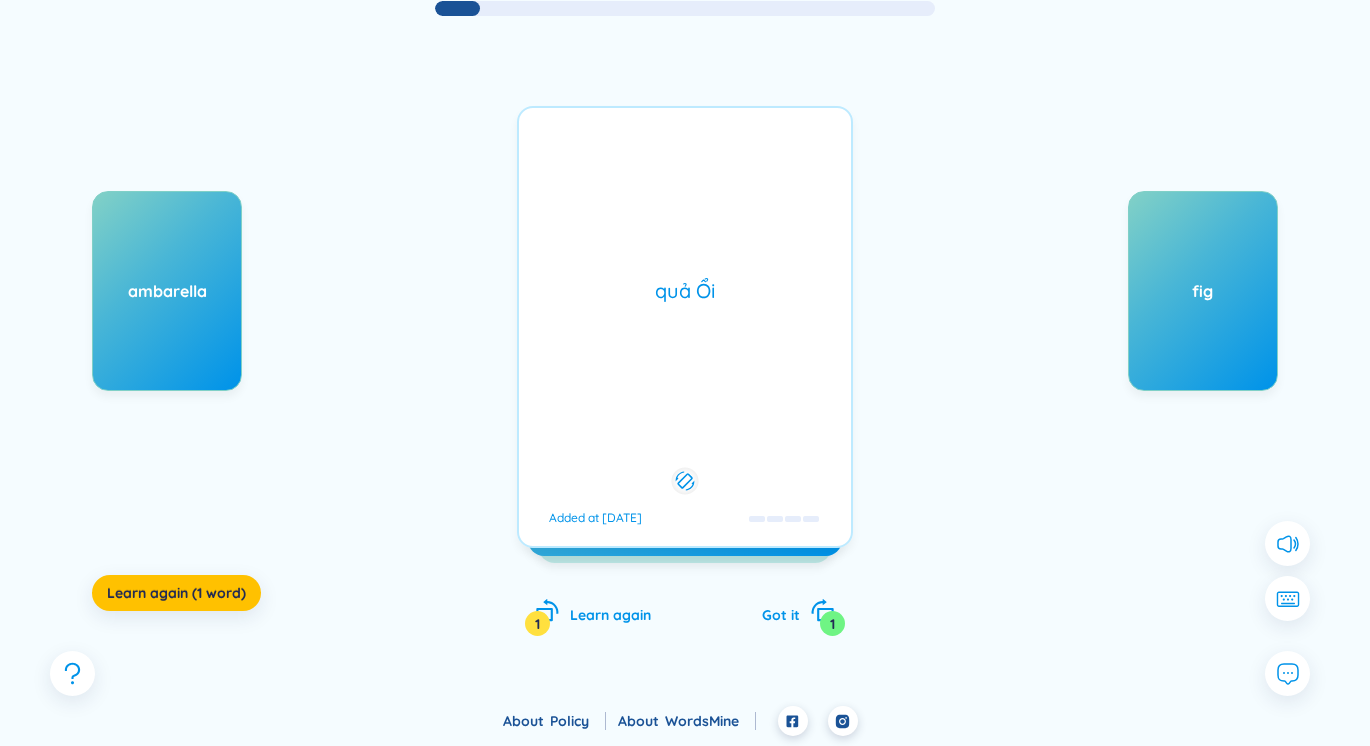 click on "quả Ổi Added at [DATE]" at bounding box center [685, 327] 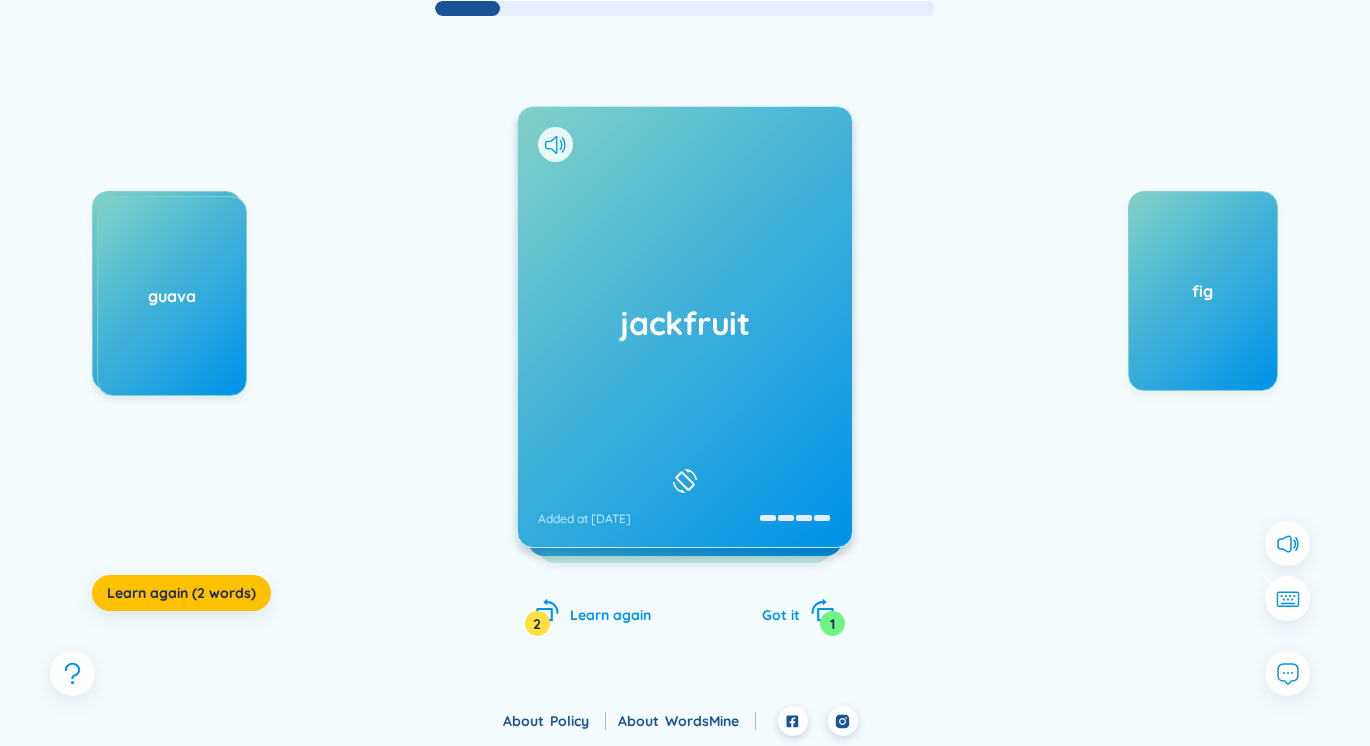 click on "jackfruit" at bounding box center (685, 323) 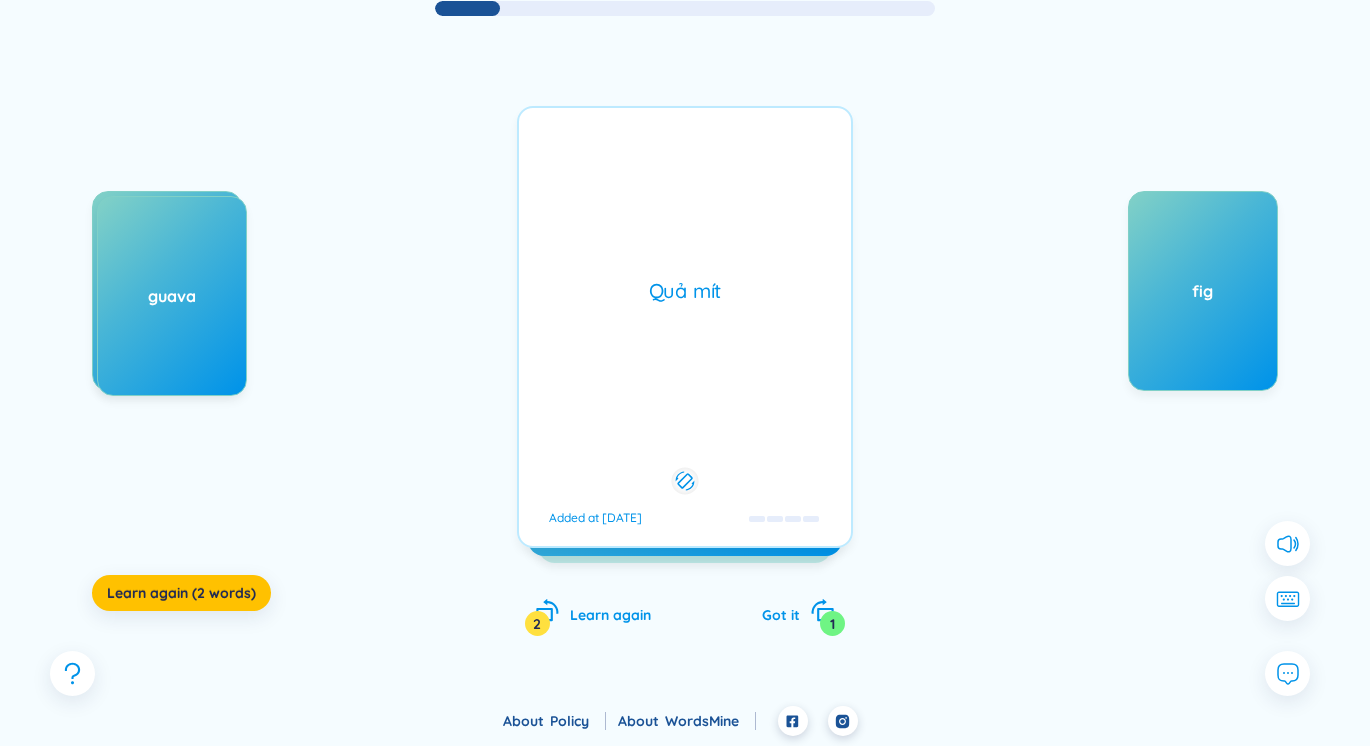 click on "jackfruit Added at [DATE] Quả mít Added at [DATE]" at bounding box center [685, 327] 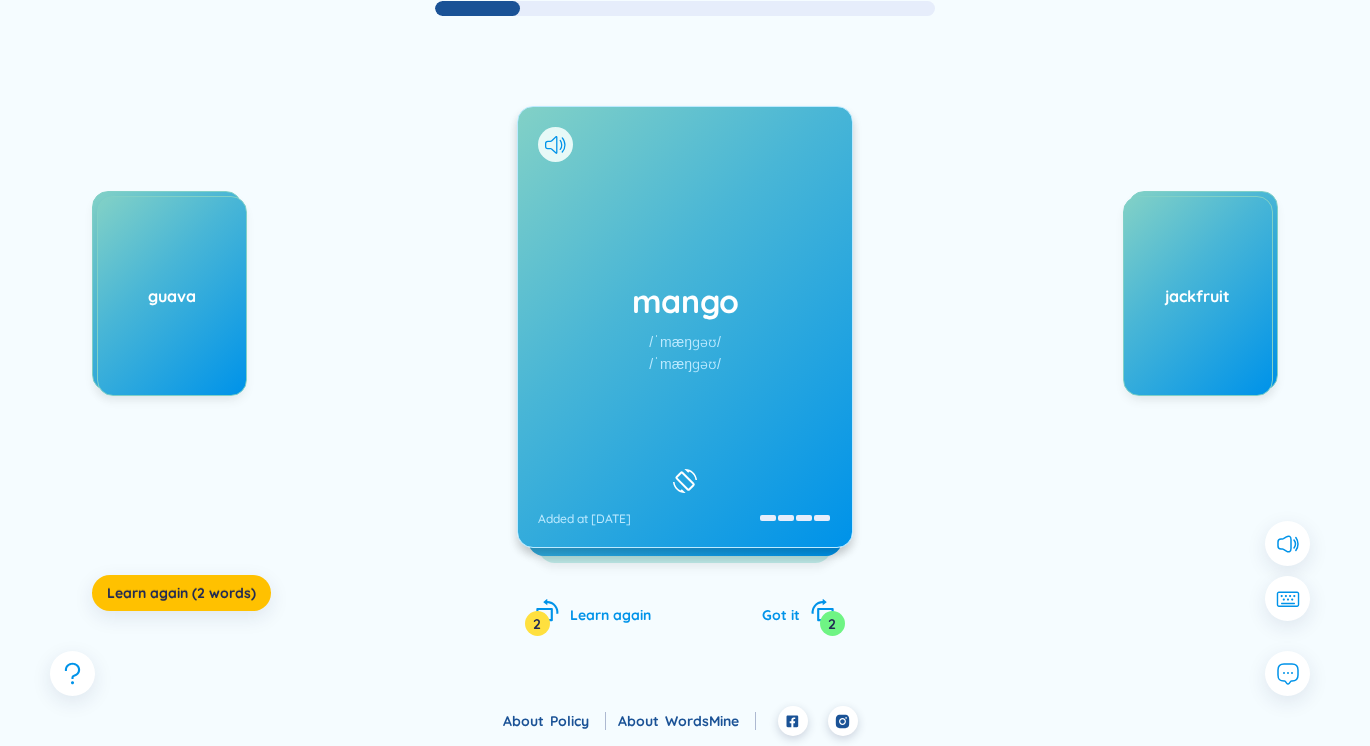 click on "mango" at bounding box center (685, 301) 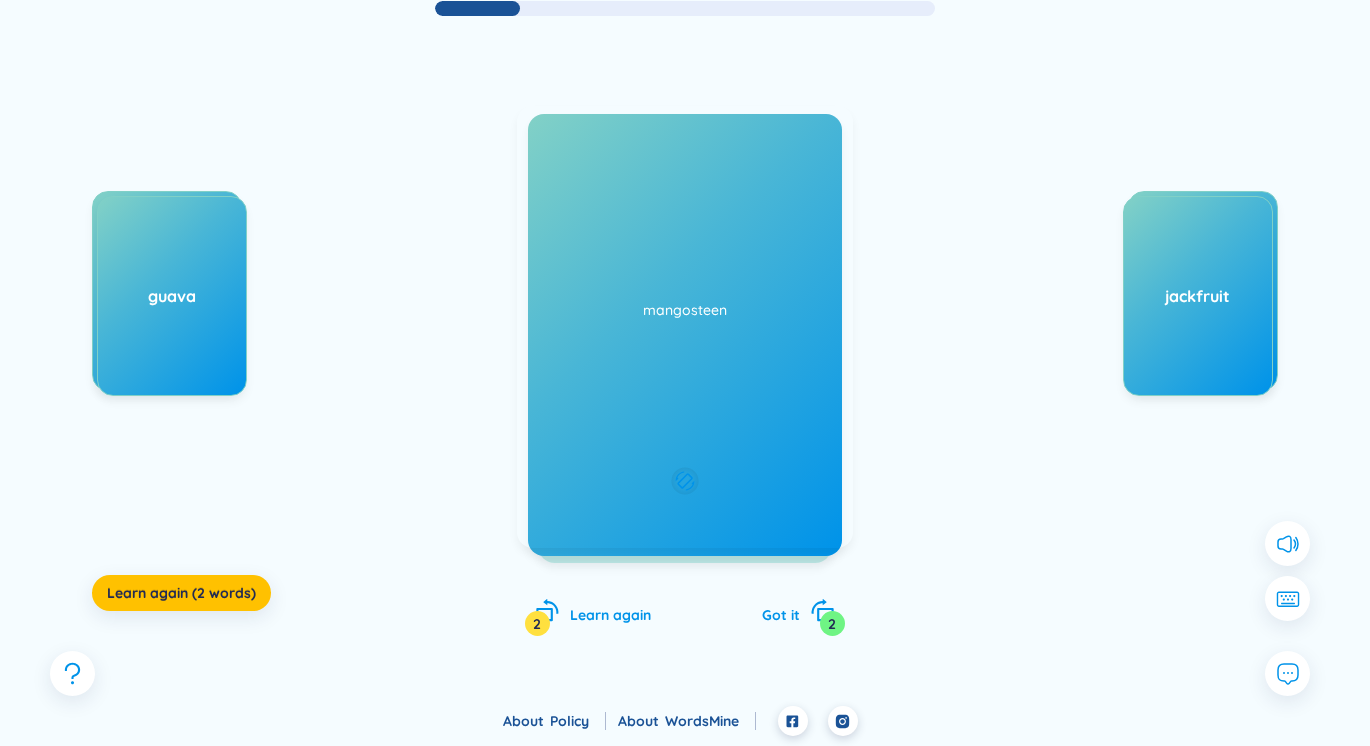 click on "quả xoài Added at [DATE]" at bounding box center [685, 327] 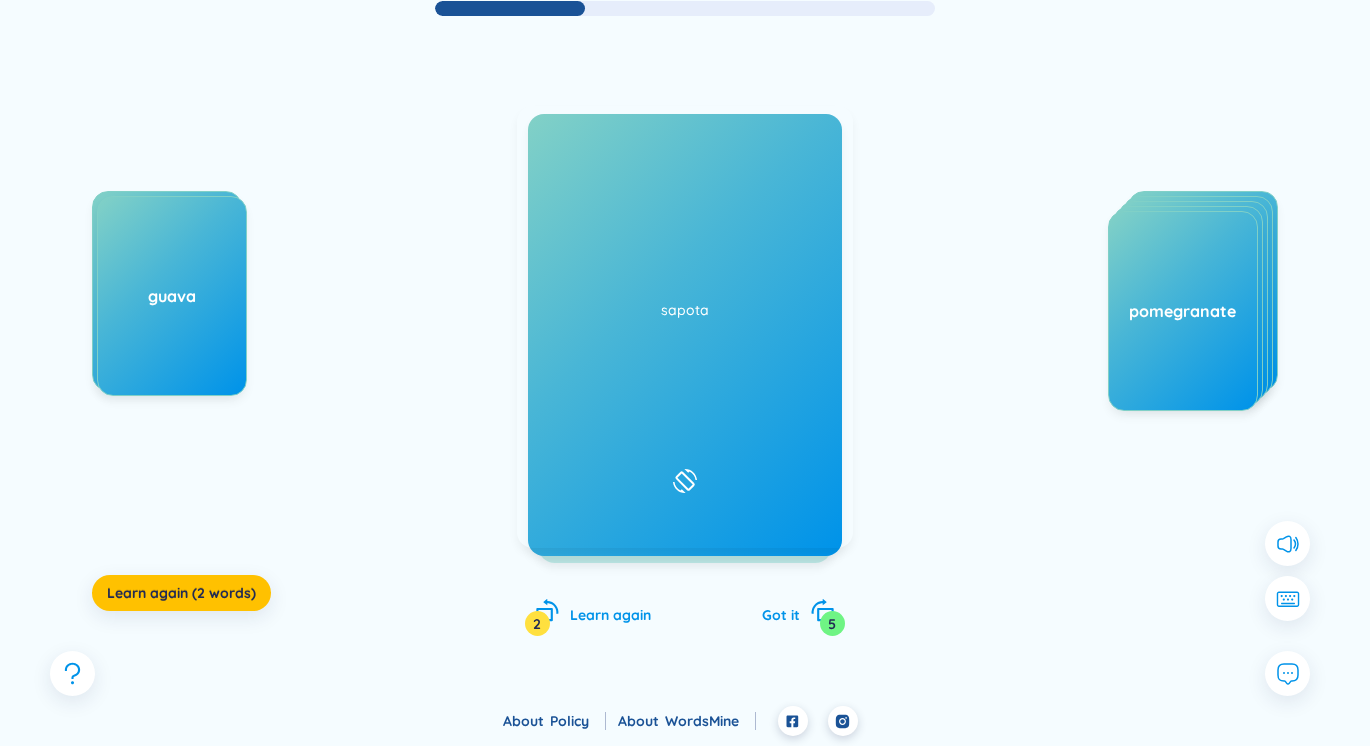 click on "ambarella guava Learn again (2 words) raspberry /ˈræzberi/ /ˈrɑːzbəri/ Added at [DATE] Mâm xôi Added at [DATE] sapota Learn again 2 Got it 5 fig jackfruit mango mangosteen pomegranate" at bounding box center (685, 347) 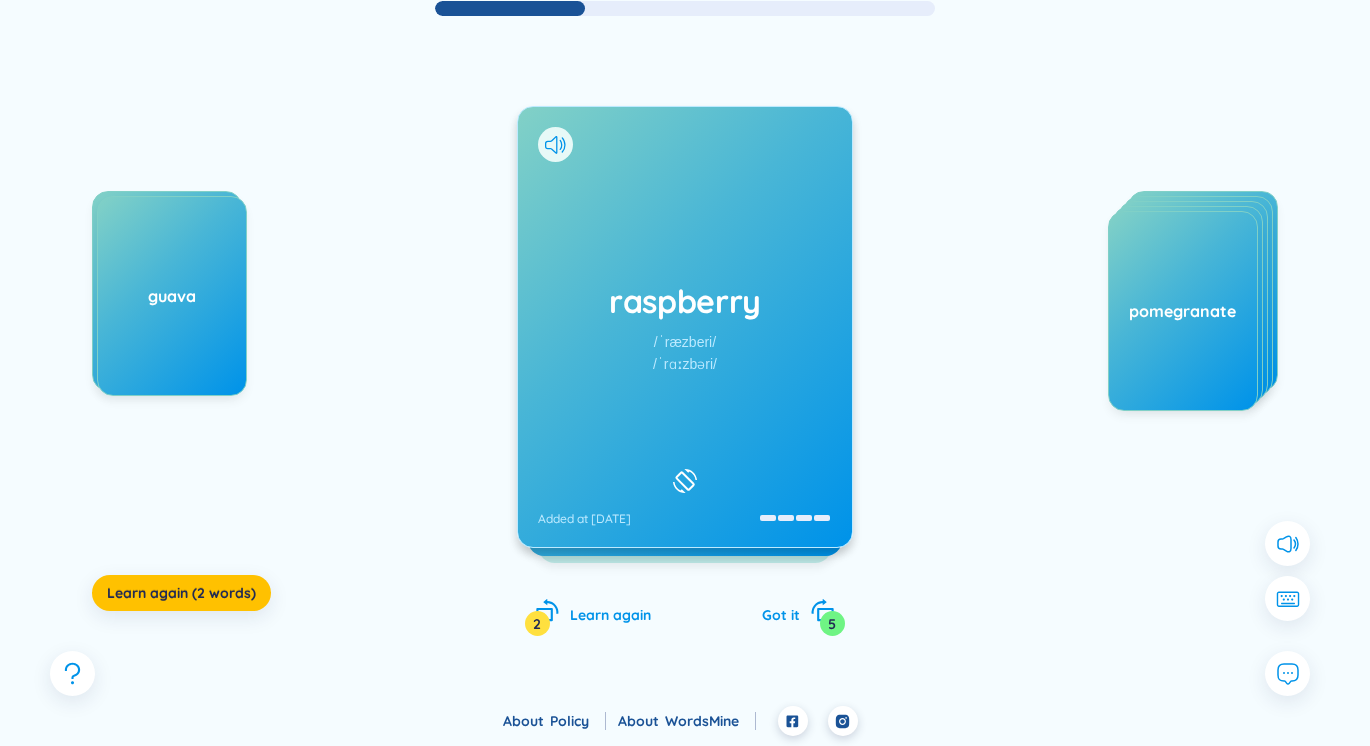click on "raspberry" at bounding box center (685, 301) 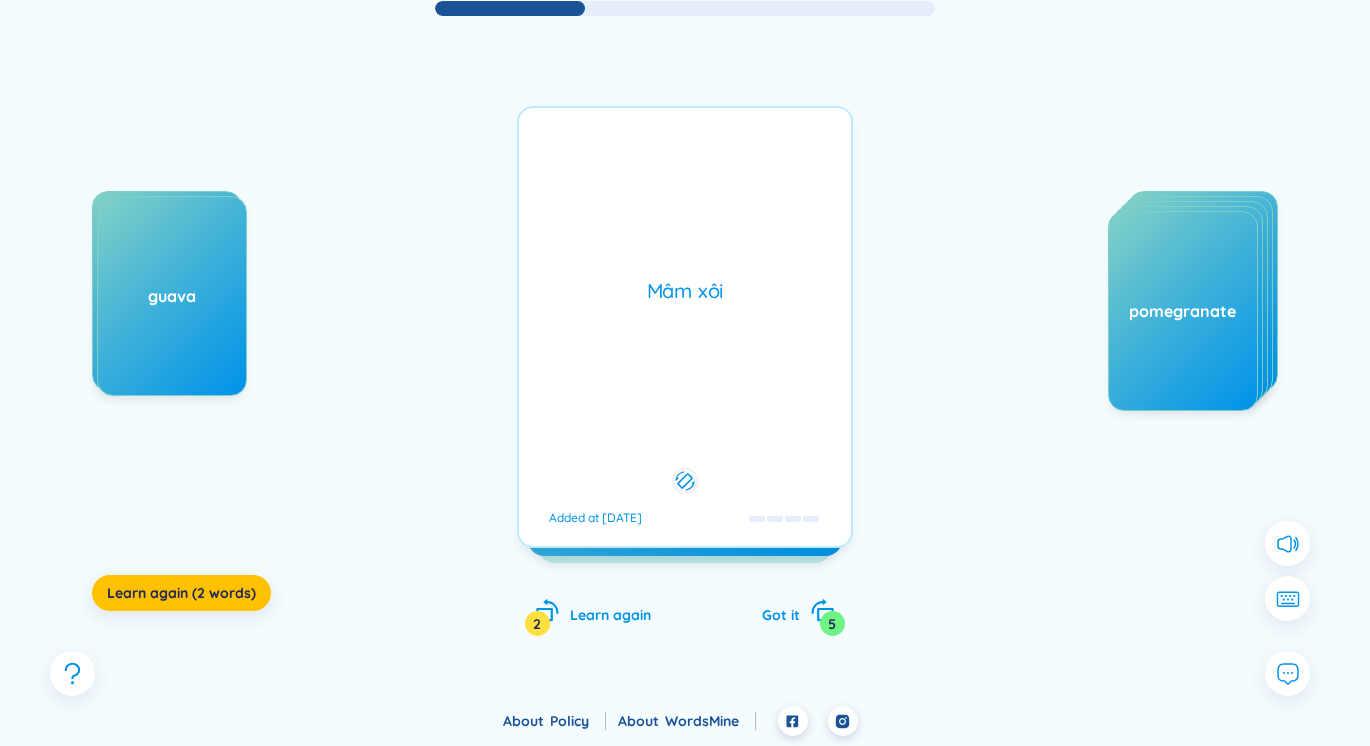 click on "Mâm xôi" at bounding box center (685, 291) 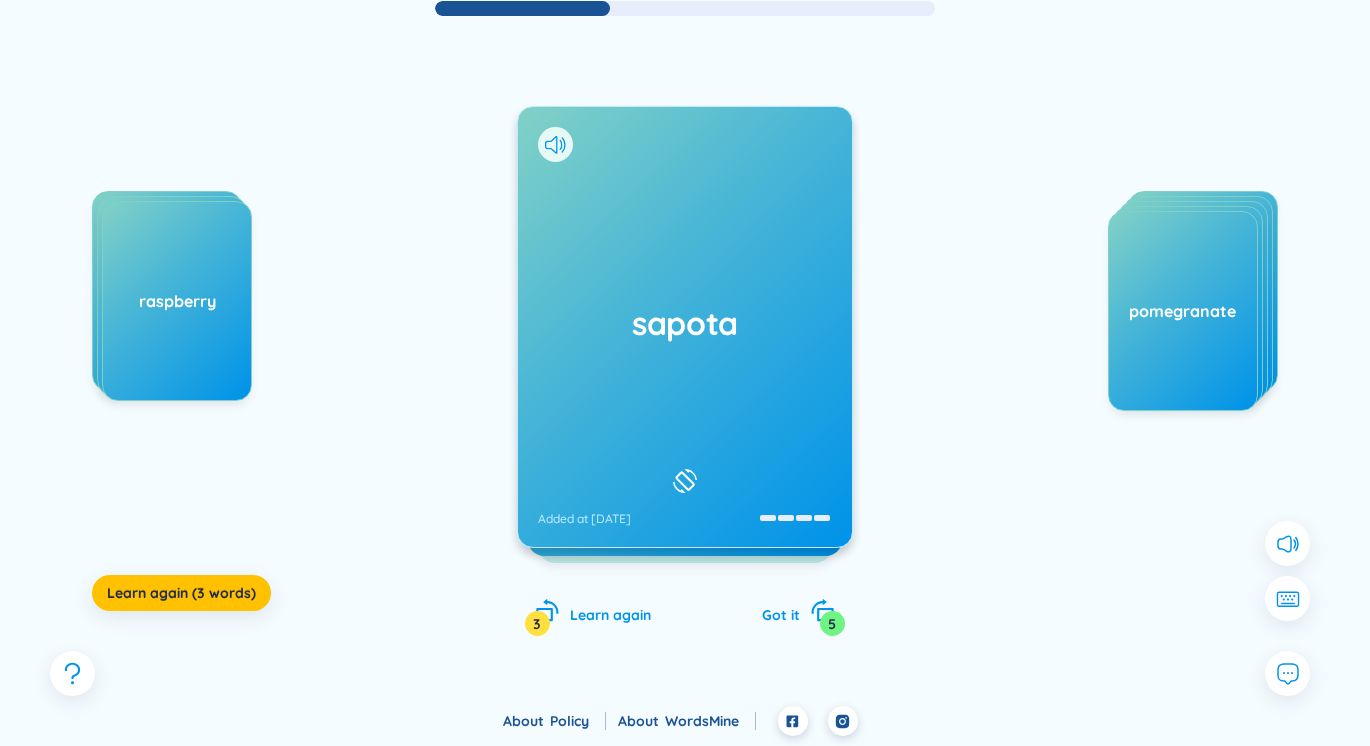 click on "sapota" at bounding box center [685, 323] 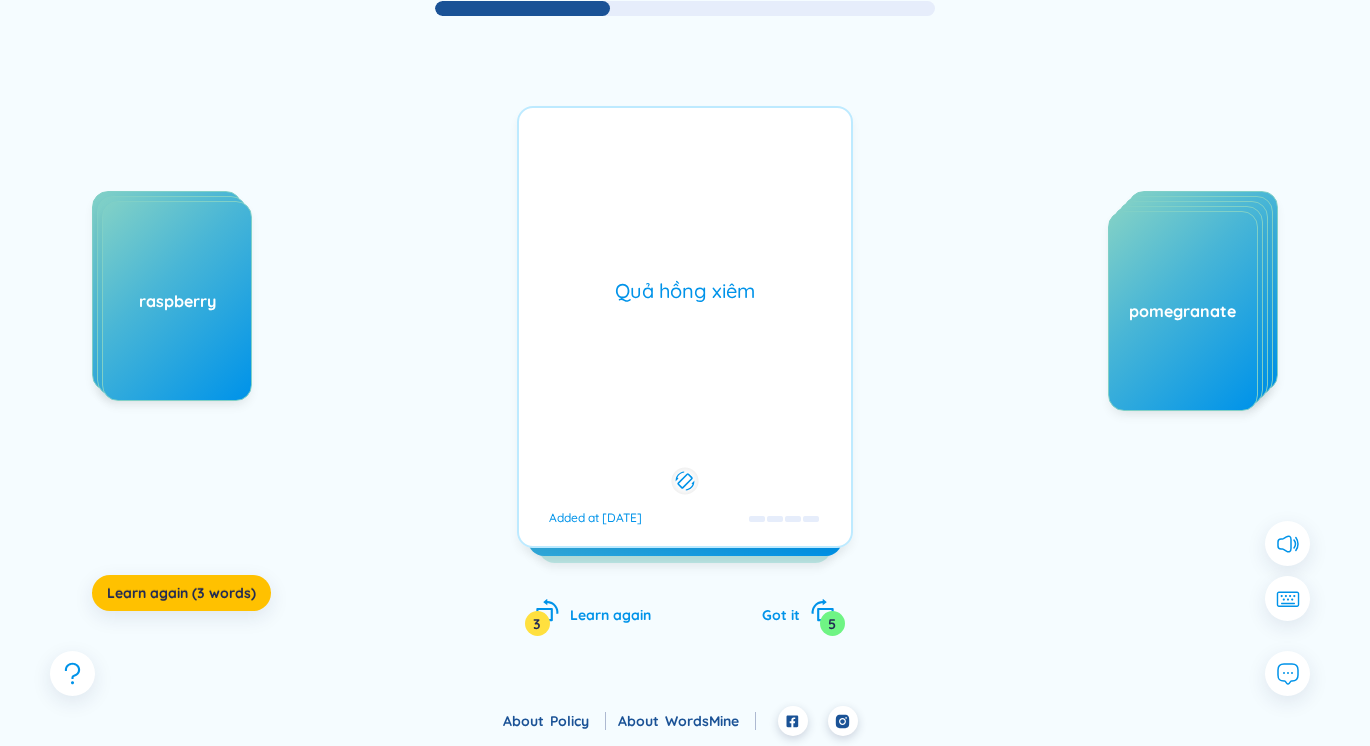 click on "Quả hồng xiêm Added at [DATE]" at bounding box center [685, 327] 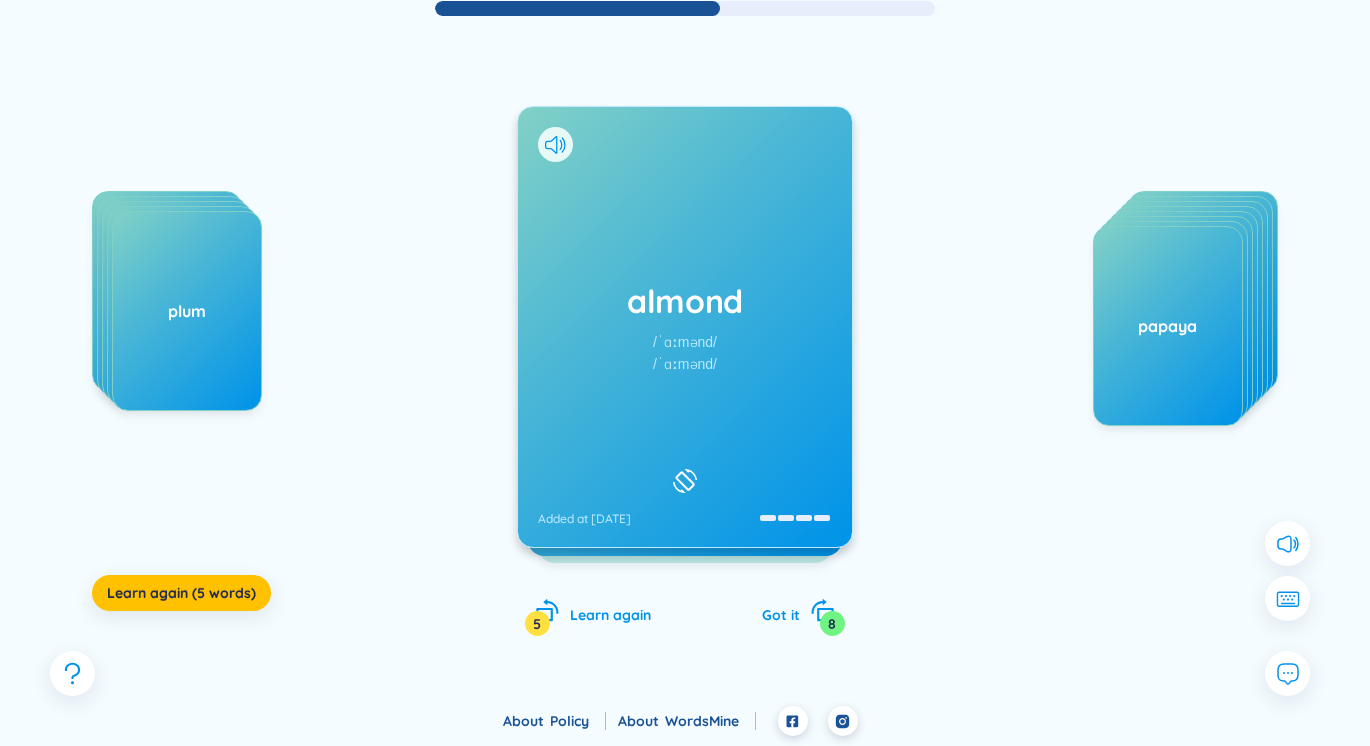 click on "plum" at bounding box center (187, 311) 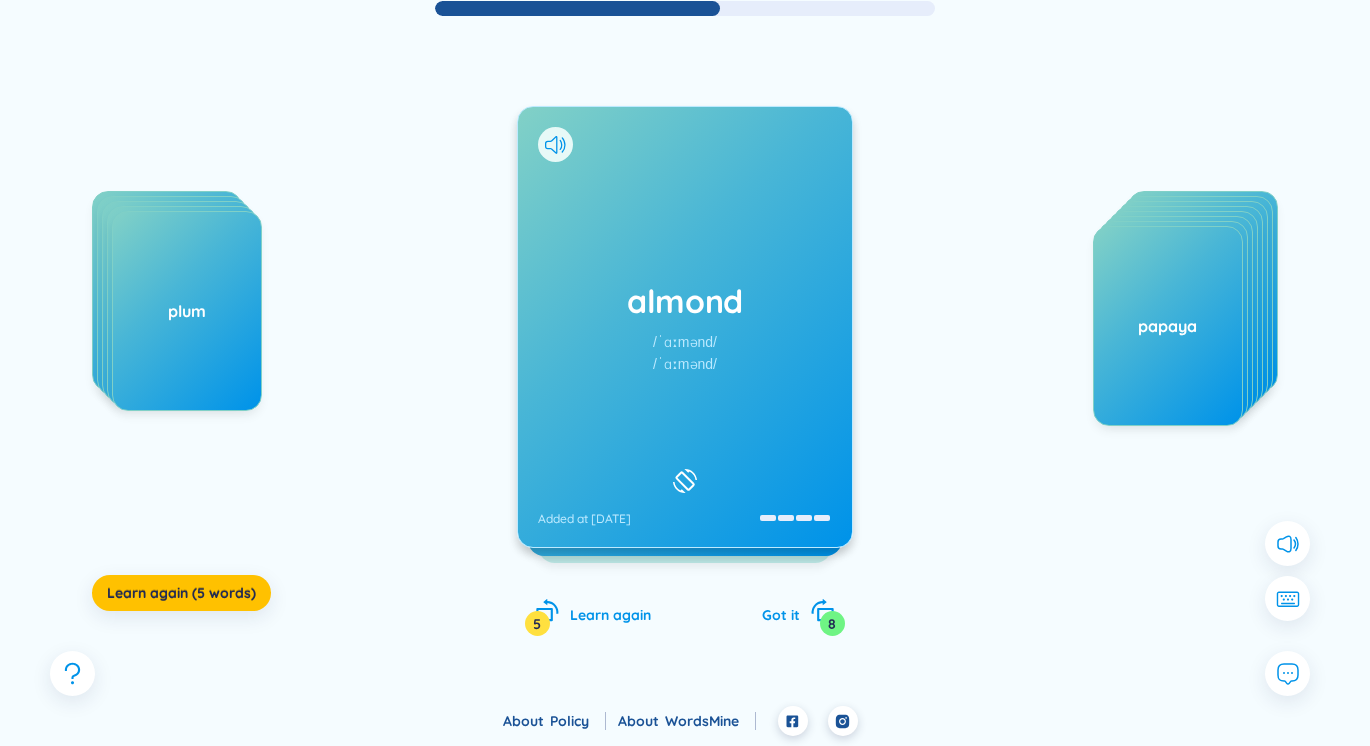 drag, startPoint x: 203, startPoint y: 347, endPoint x: 585, endPoint y: 378, distance: 383.2558 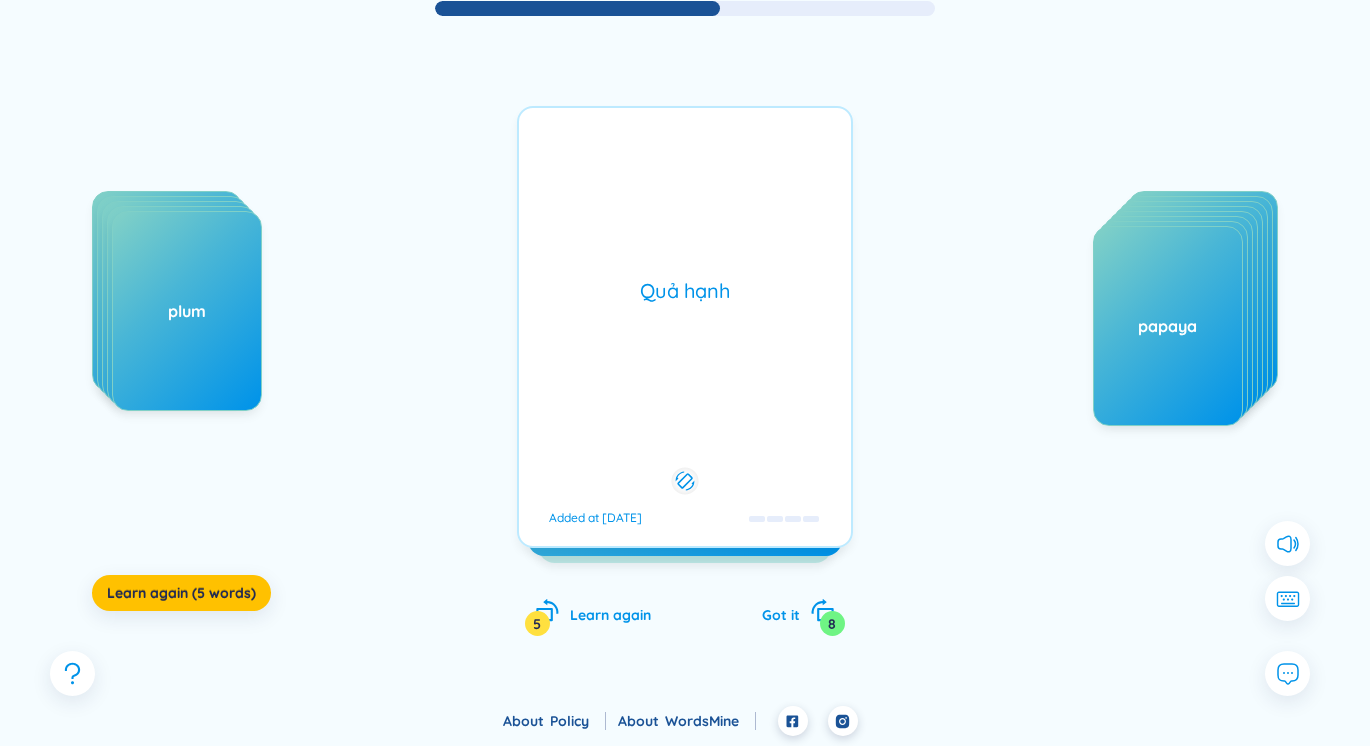 click on "Quả hạnh Added at [DATE]" at bounding box center [685, 327] 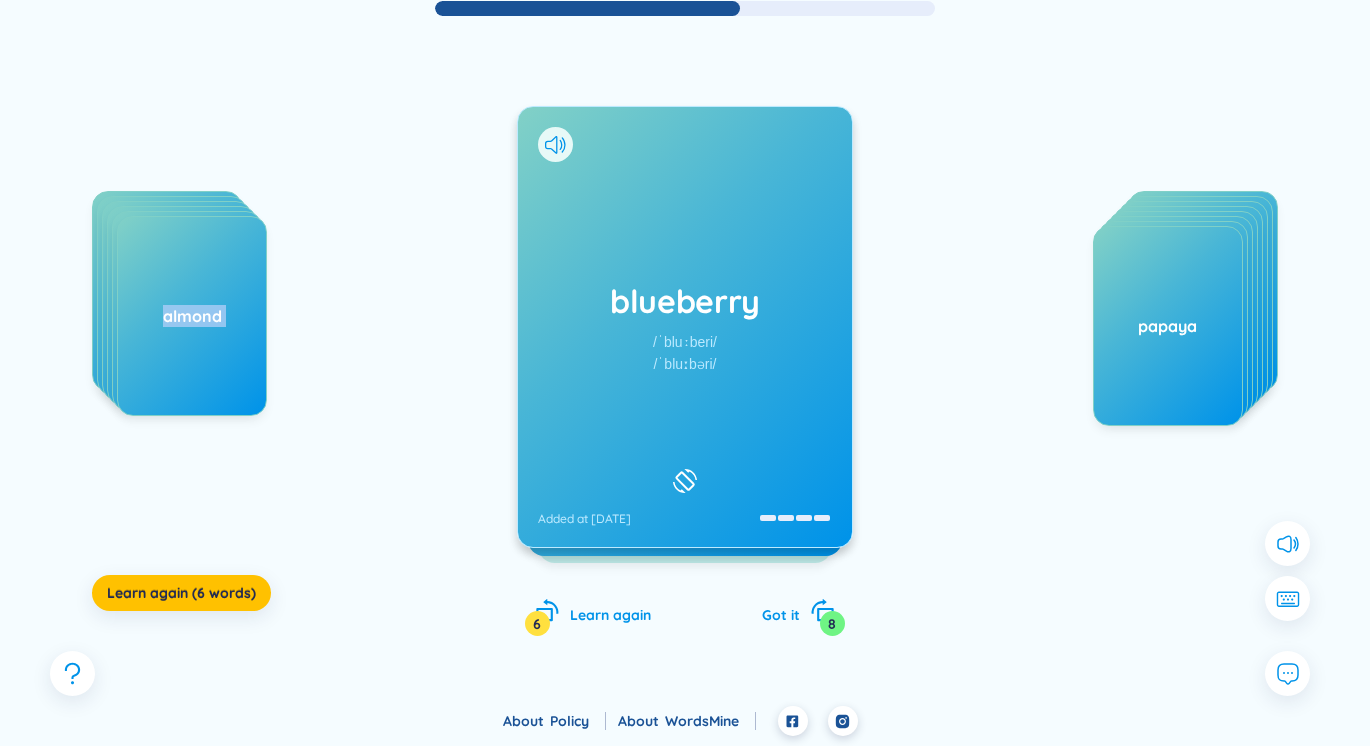 click on "blueberry /ˈbluːberi/ /ˈbluːbəri/ Added at [DATE]" at bounding box center (685, 327) 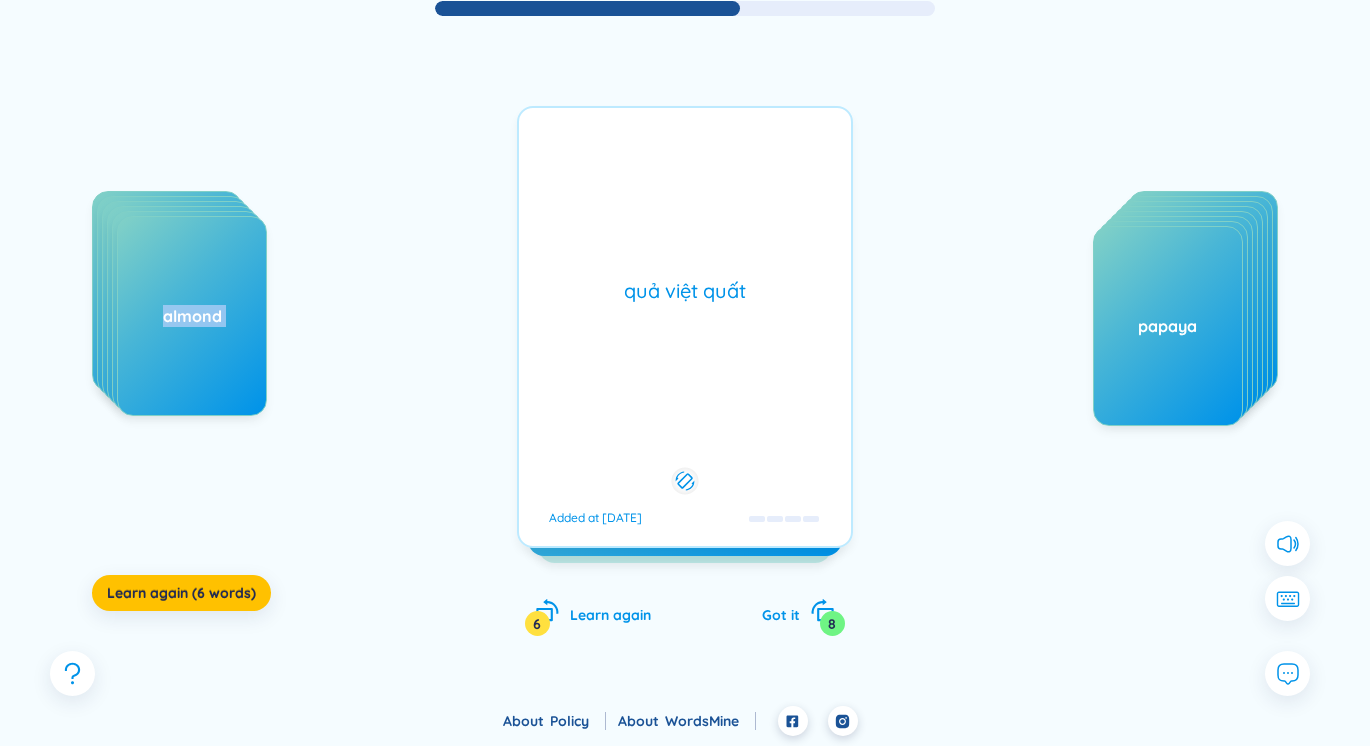 click on "quả việt quất Added at [DATE]" at bounding box center [685, 327] 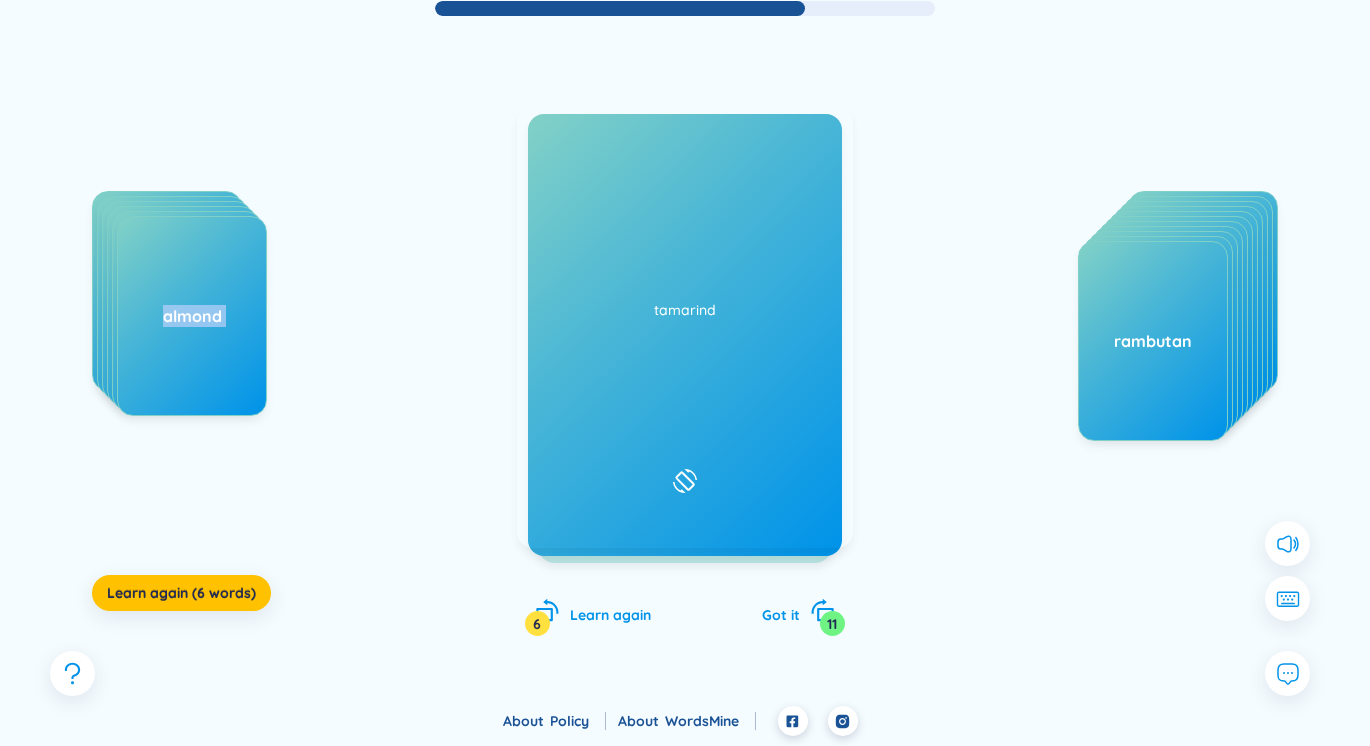 click on "grapefruit /ˈɡreɪpfruːt/ /ˈɡreɪpfruːt/ Added at [DATE]" at bounding box center [685, 327] 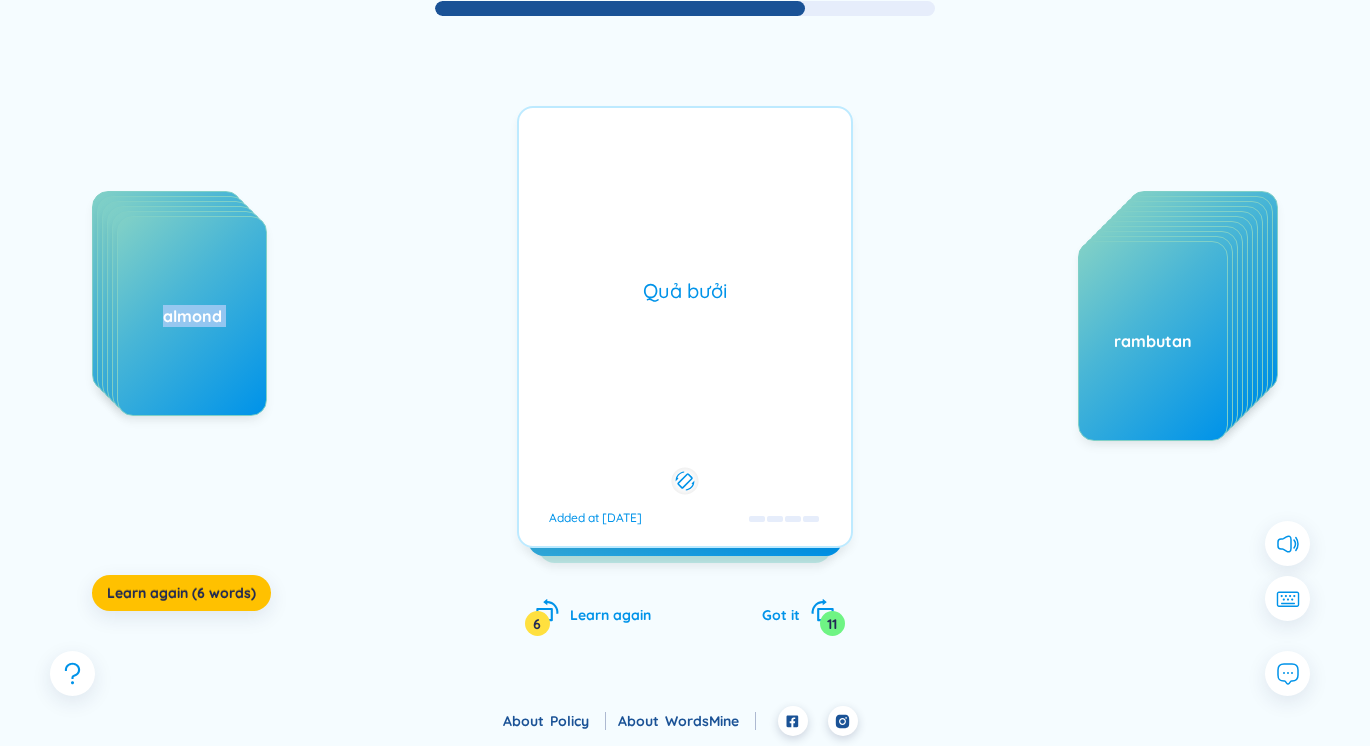 click on "Quả bưởi Added at [DATE]" at bounding box center [685, 327] 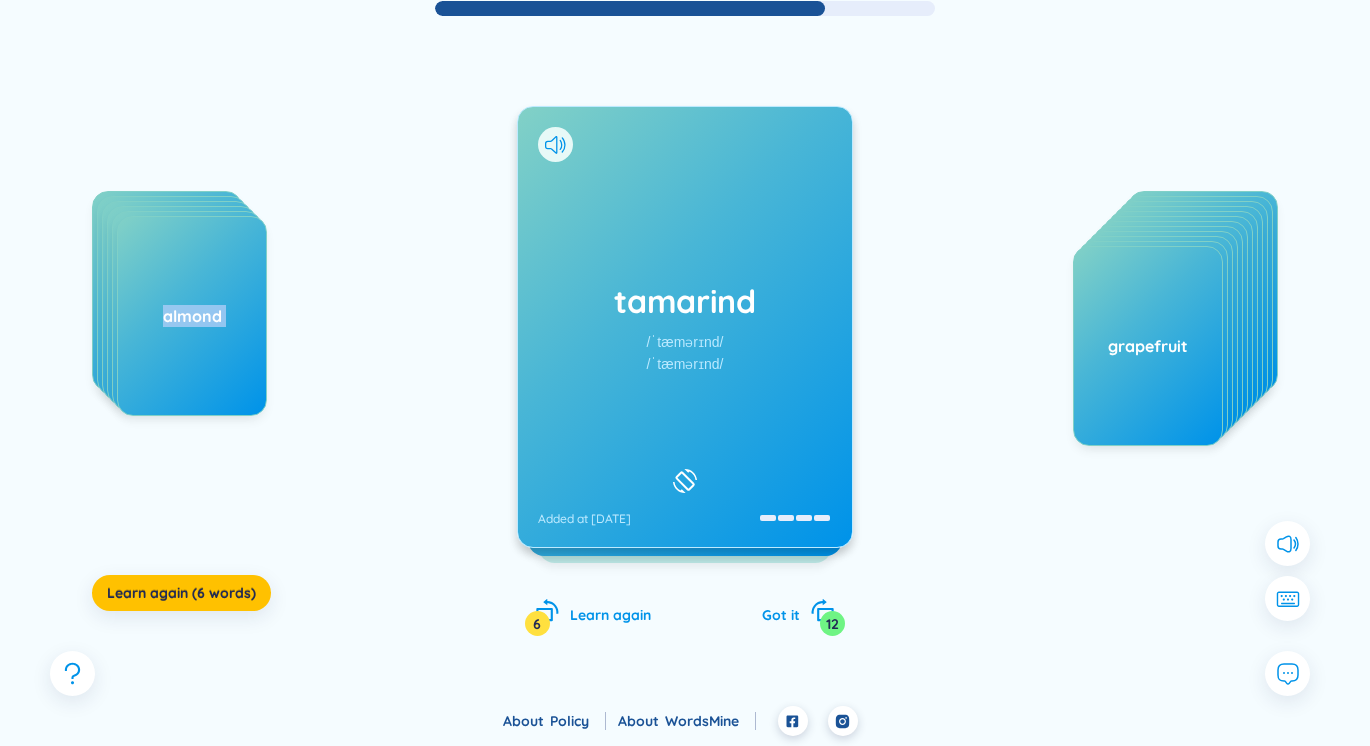 click on "tamarind [PRONUNCIATION] [PRONUNCIATION] Added at [DATE]" at bounding box center [685, 327] 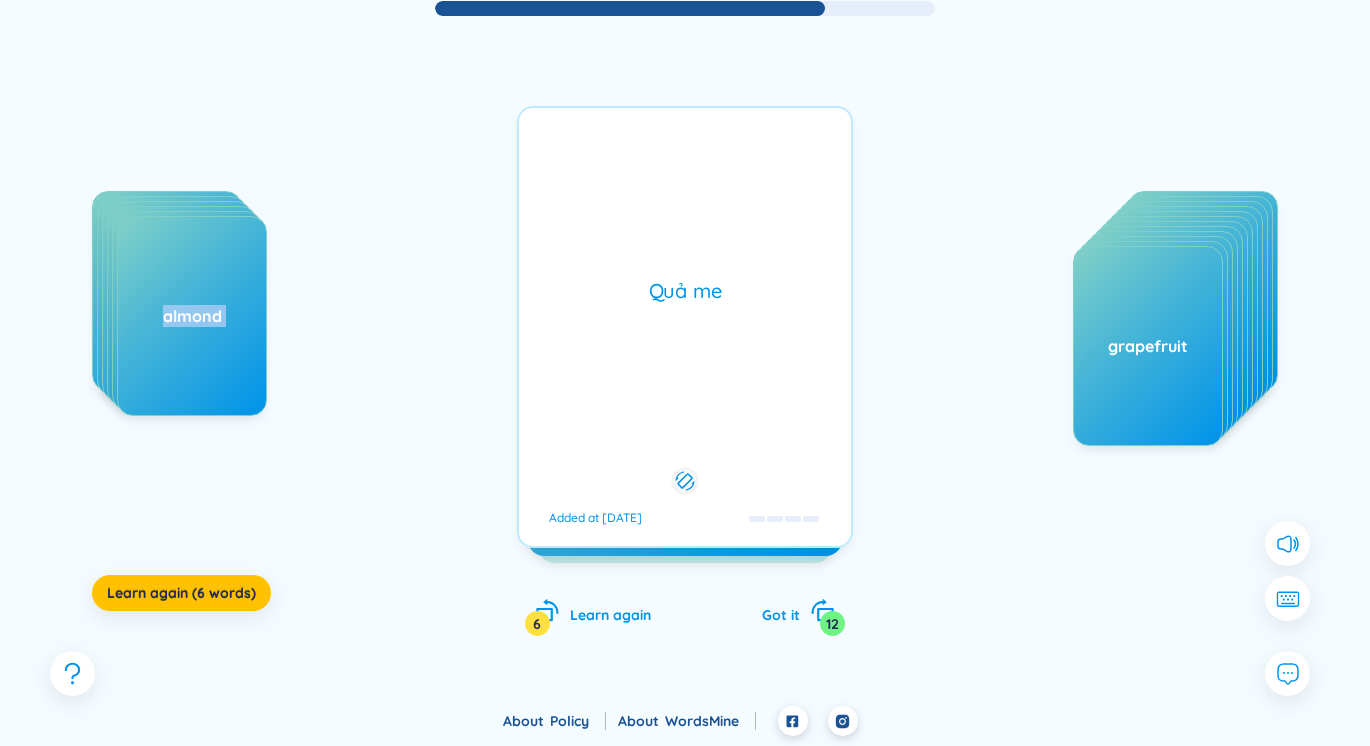 click on "Quả me Added at 5/8/2025" at bounding box center (685, 327) 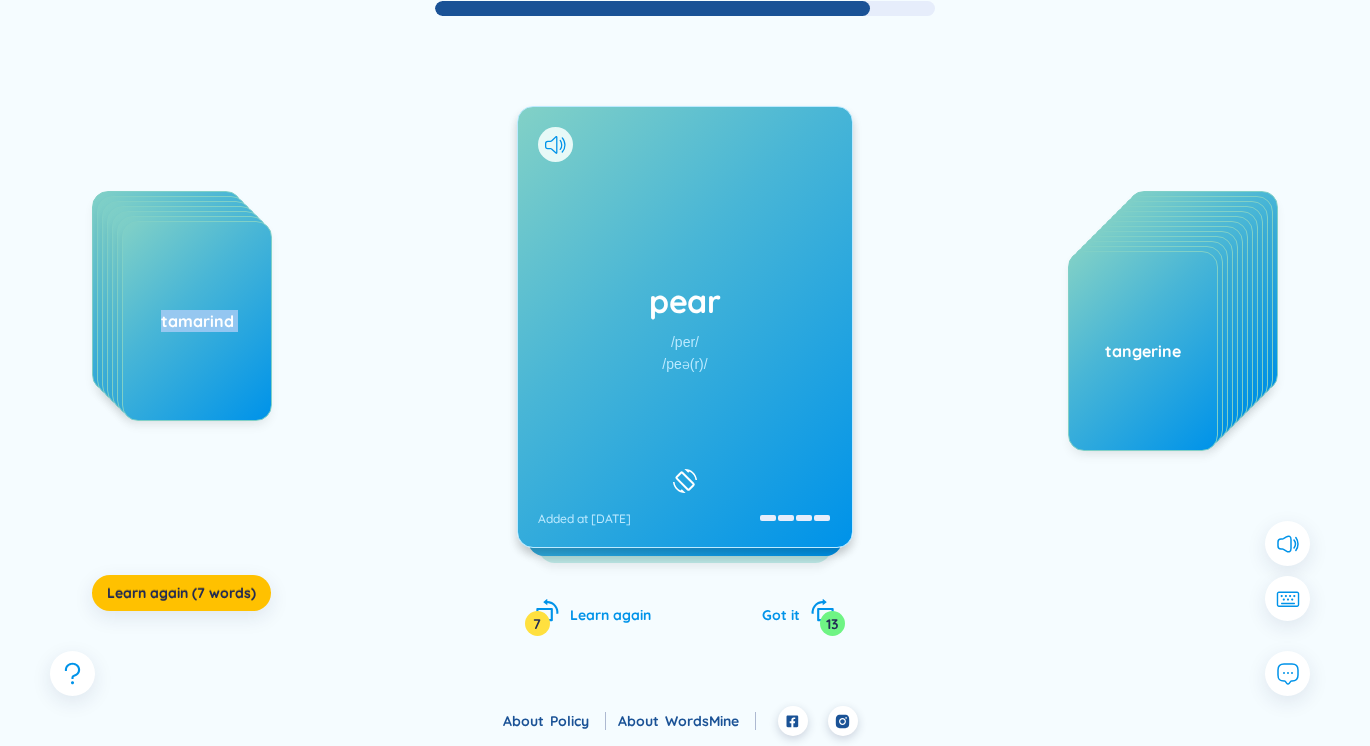 click on "pear /per/ /peə(r)/ Added at [DATE]" at bounding box center (685, 327) 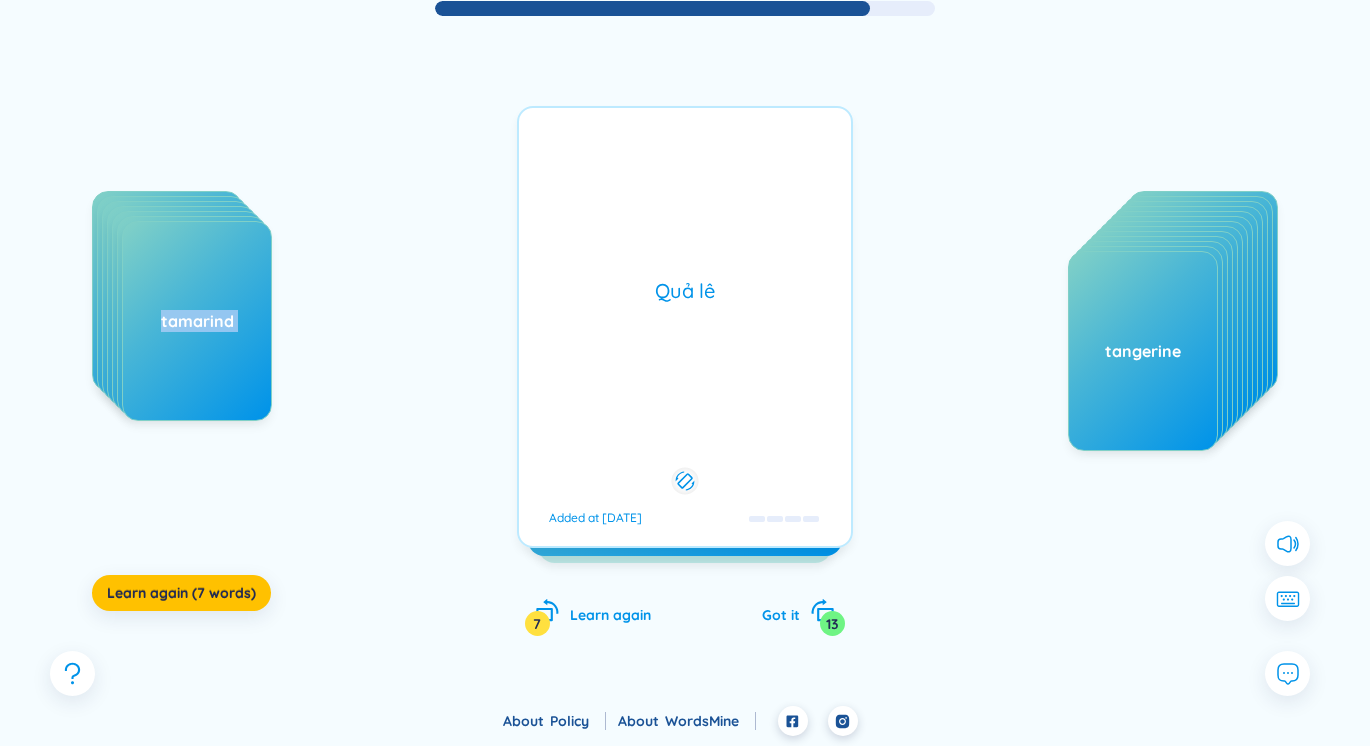 click on "Quả lê Added at [DATE]" at bounding box center [685, 327] 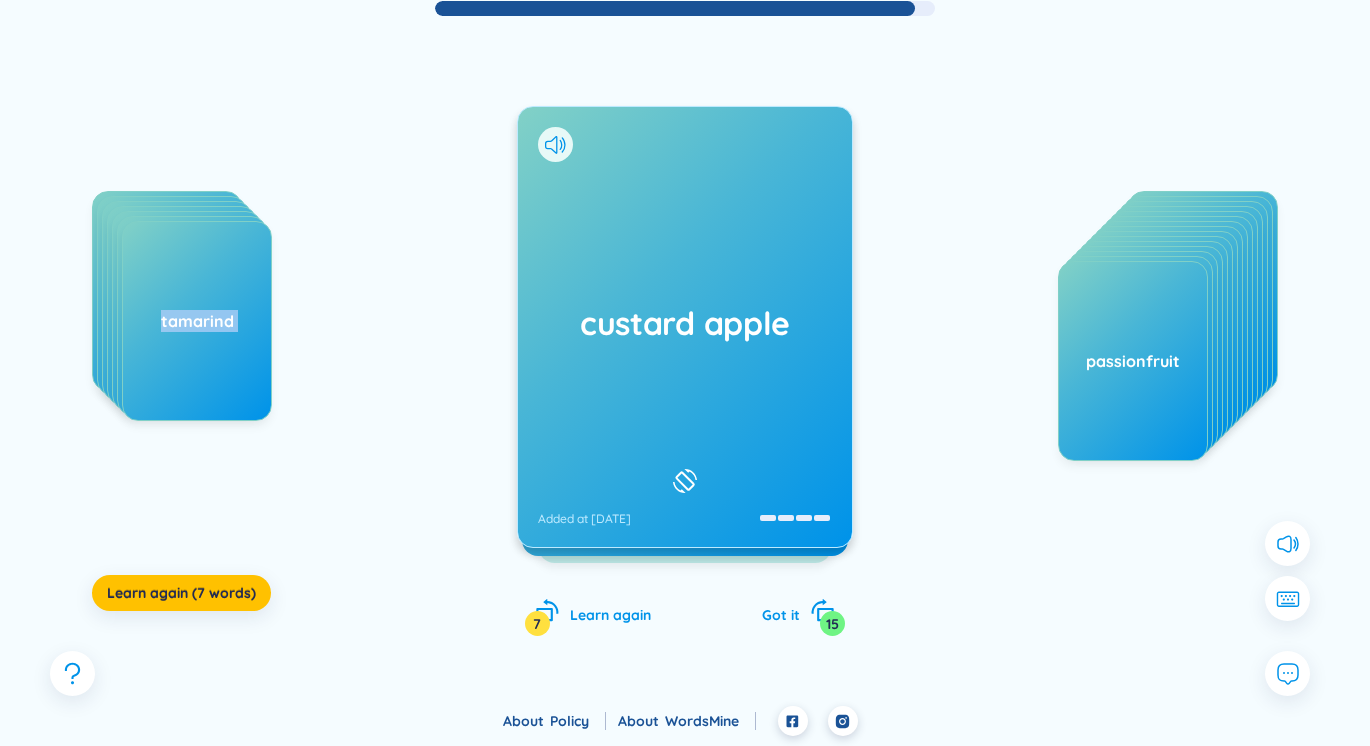 click on "custard apple Added at [DATE]" at bounding box center (685, 327) 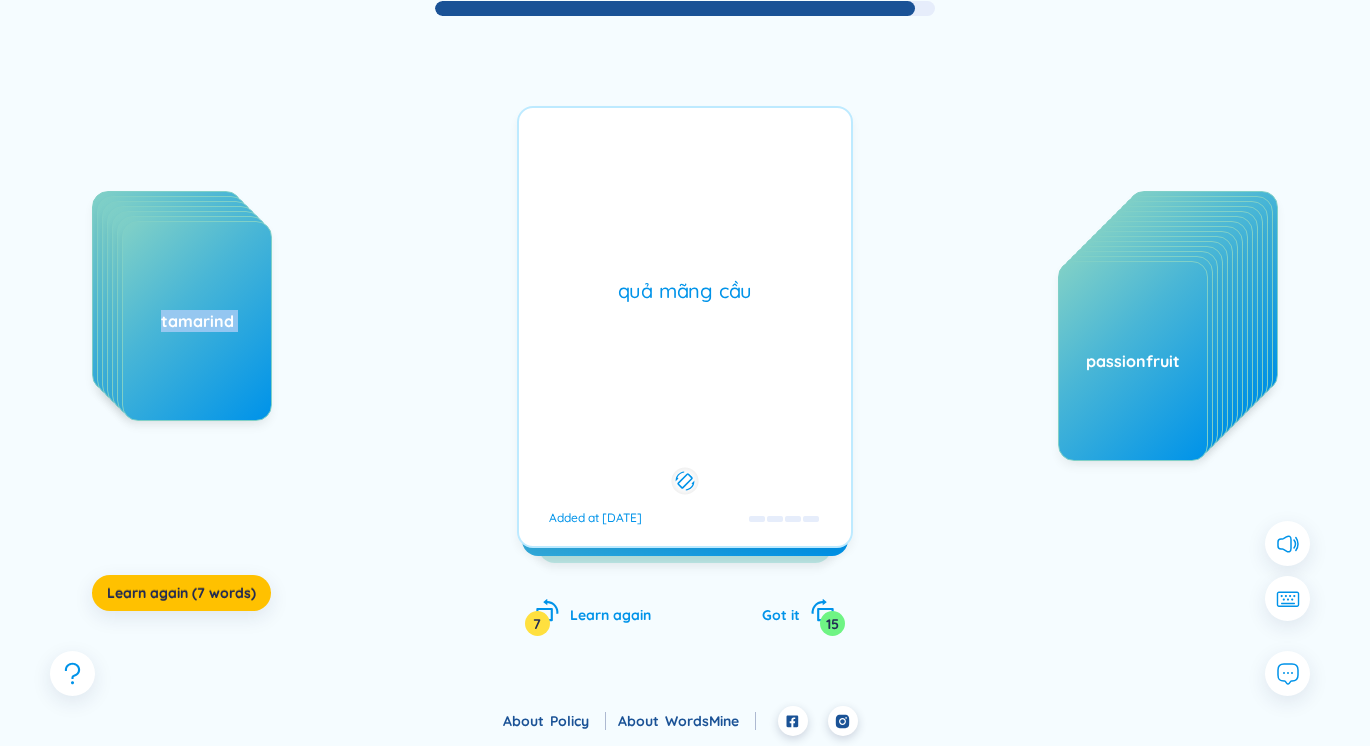 click on "quả mãng cầu Added at [DATE]" at bounding box center [685, 327] 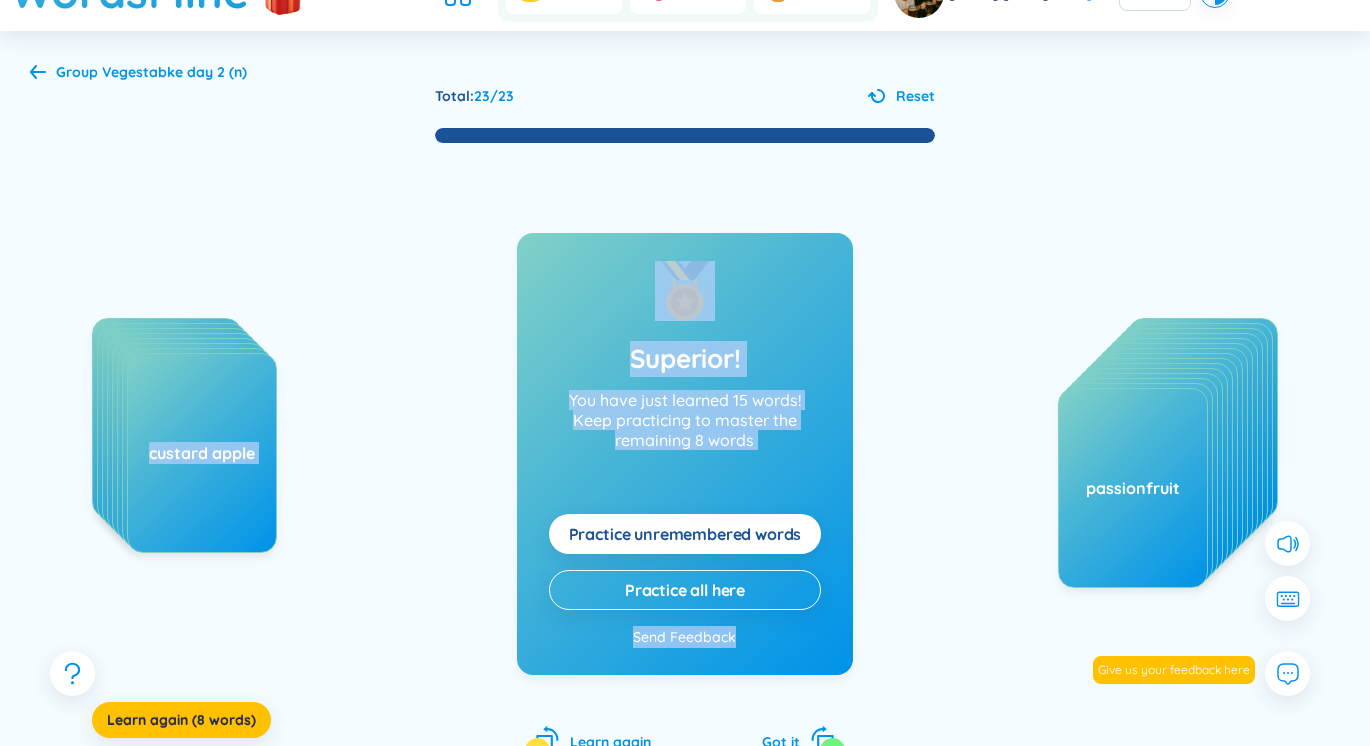 scroll, scrollTop: 0, scrollLeft: 0, axis: both 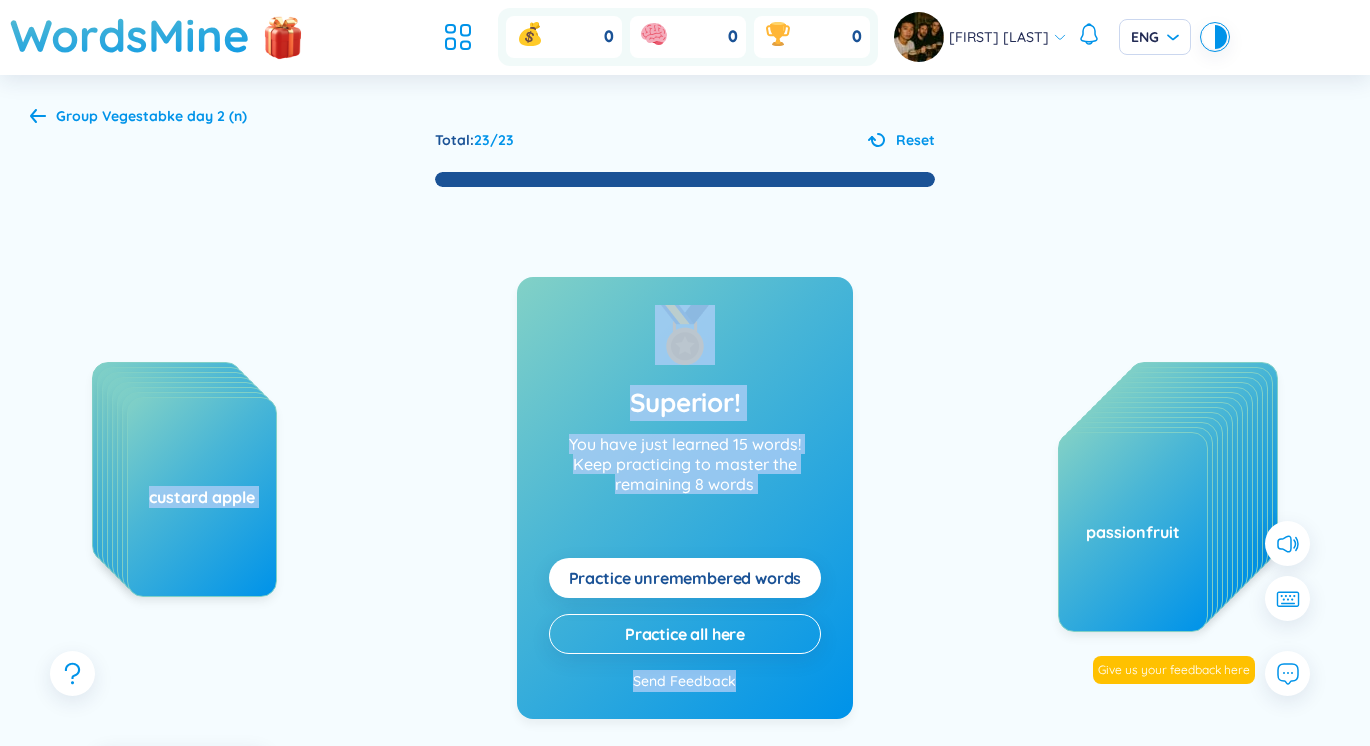 click on "Vegestabke day 2 (n)" at bounding box center [174, 116] 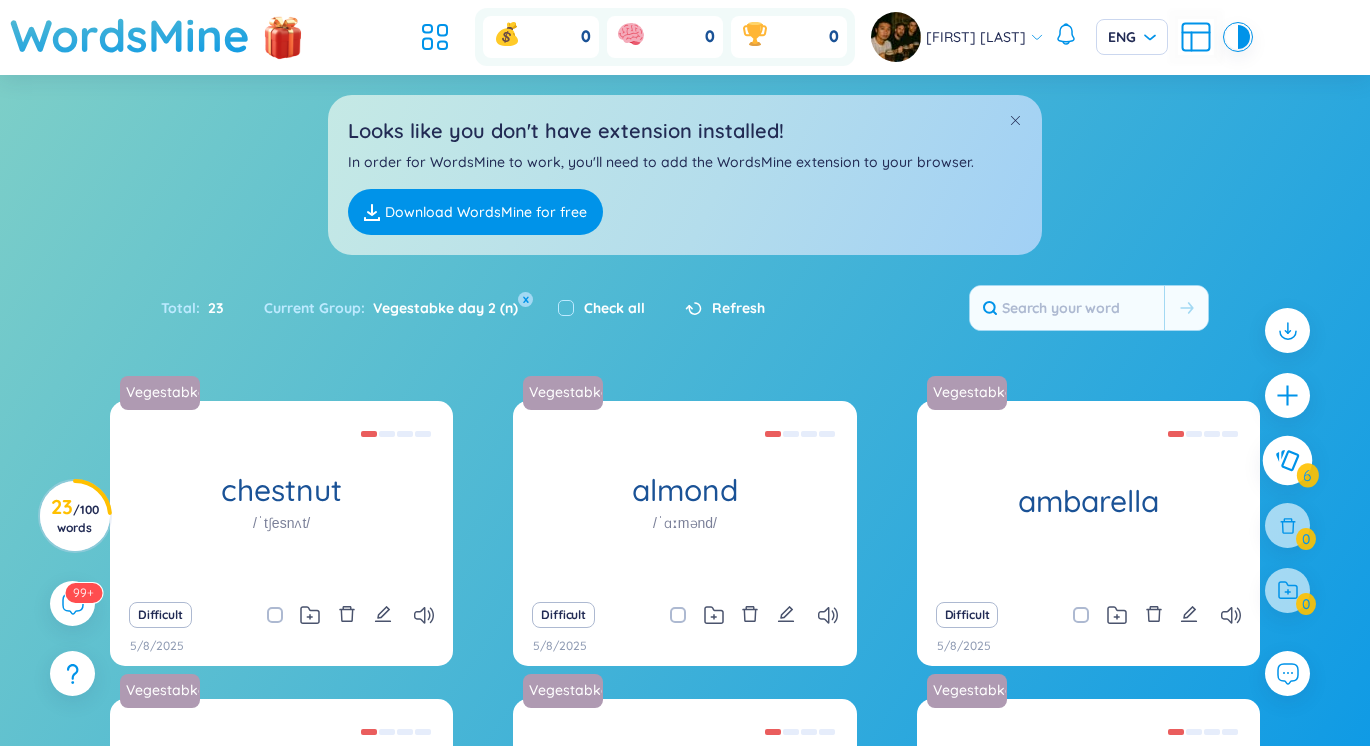 click at bounding box center [1288, 461] 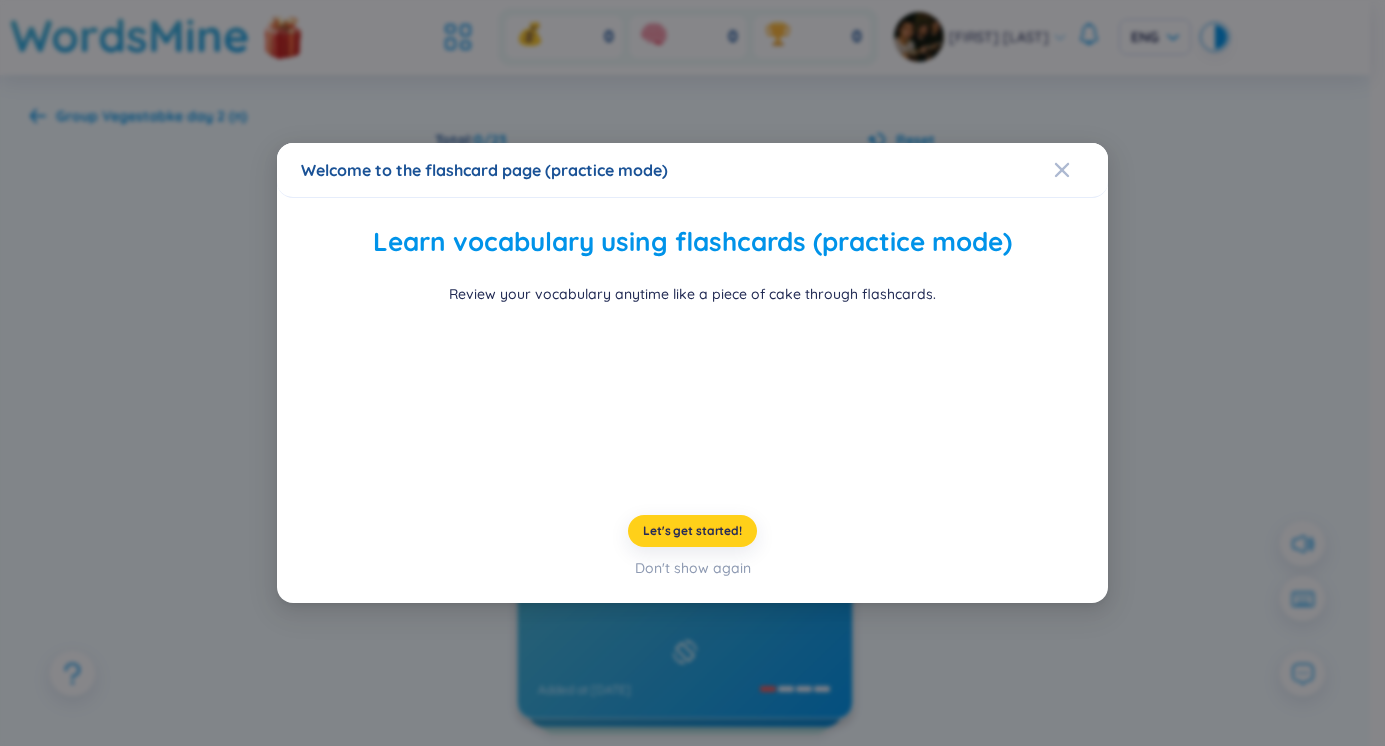 click on "Let's get started!" at bounding box center [692, 531] 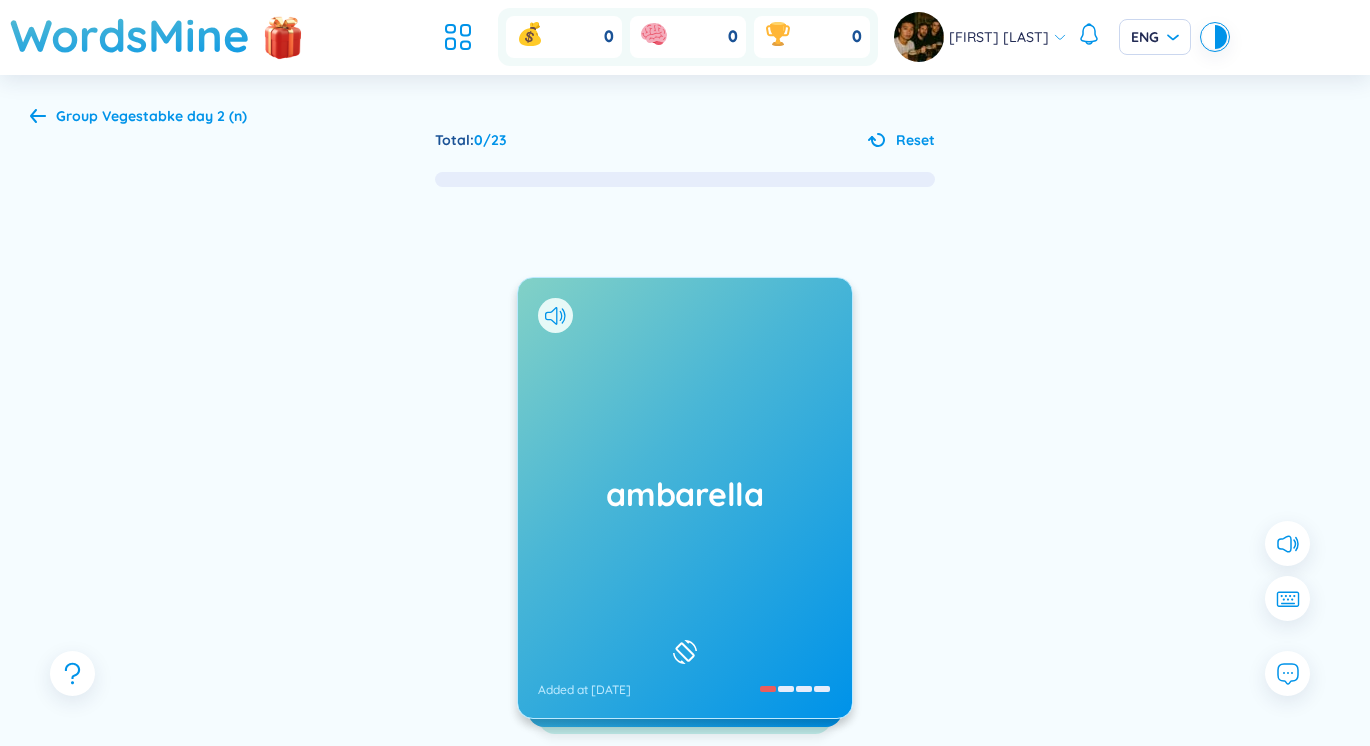 click on "ambarella Added at [DATE]" at bounding box center [685, 498] 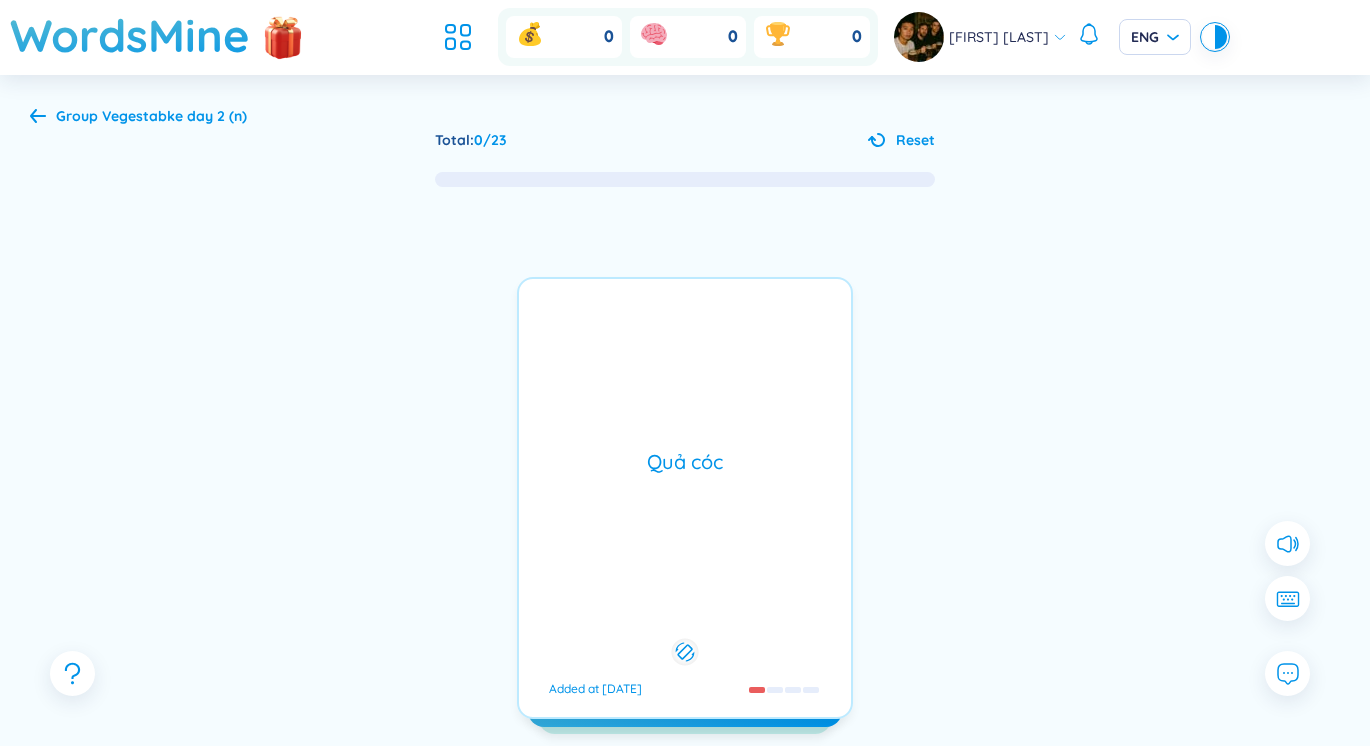 click on "Quả cóc Added at [DATE]" at bounding box center [685, 498] 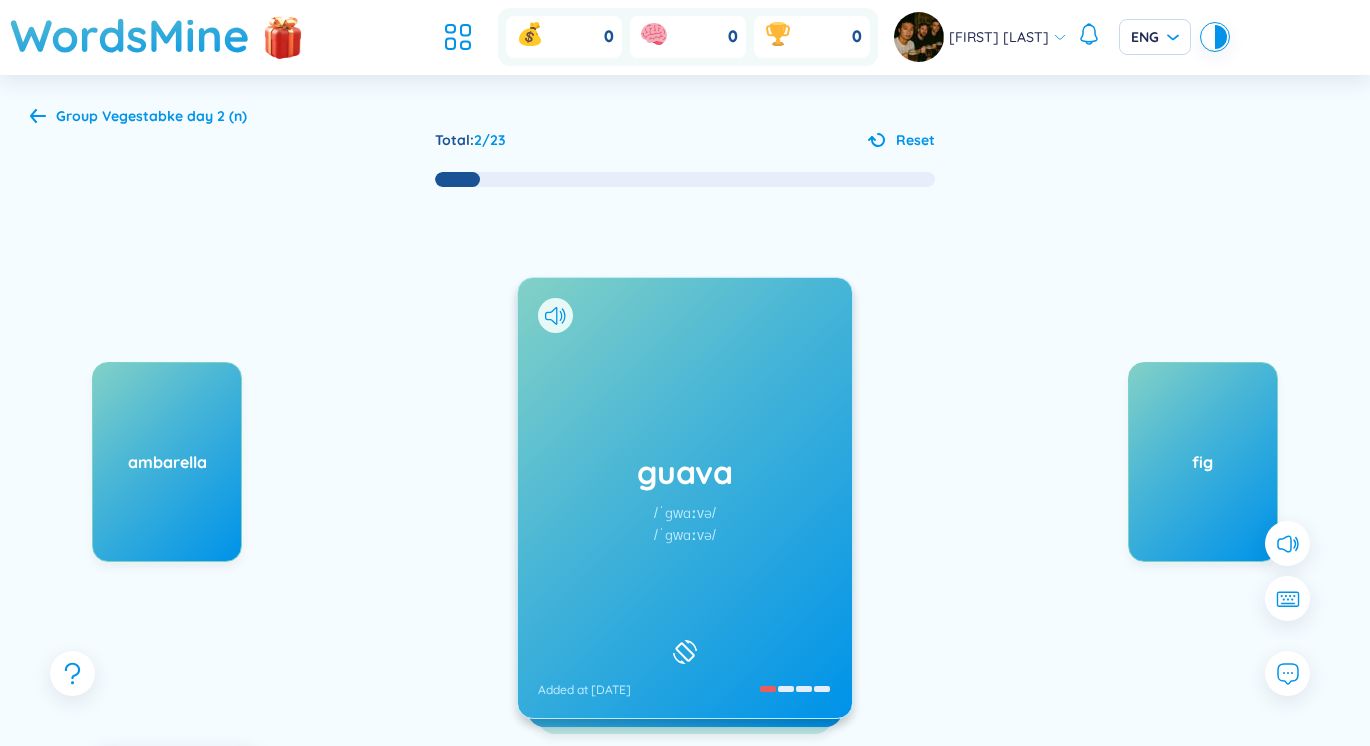 click on "guava /ˈɡwɑːvə/ /ˈɡwɑːvə/ Added at [DATE]" at bounding box center (685, 498) 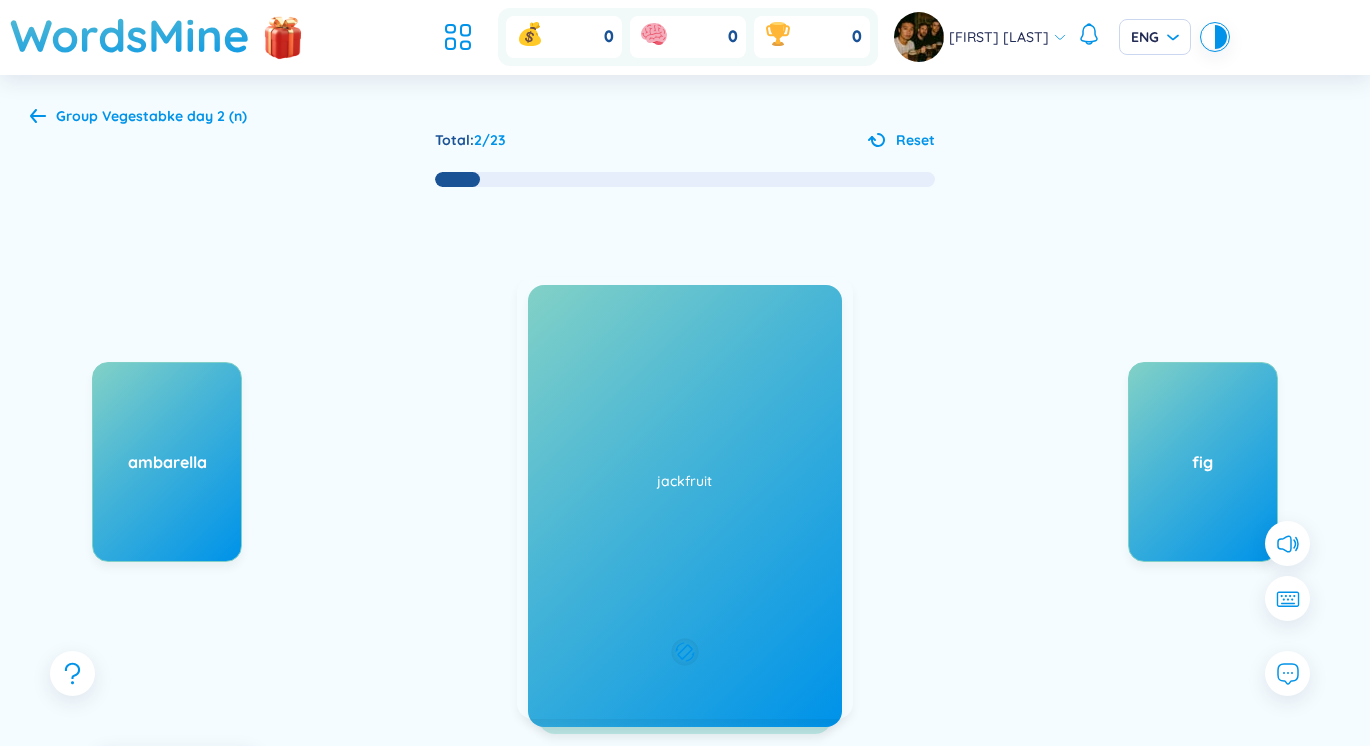 click on "quả Ổi Added at [DATE]" at bounding box center (685, 498) 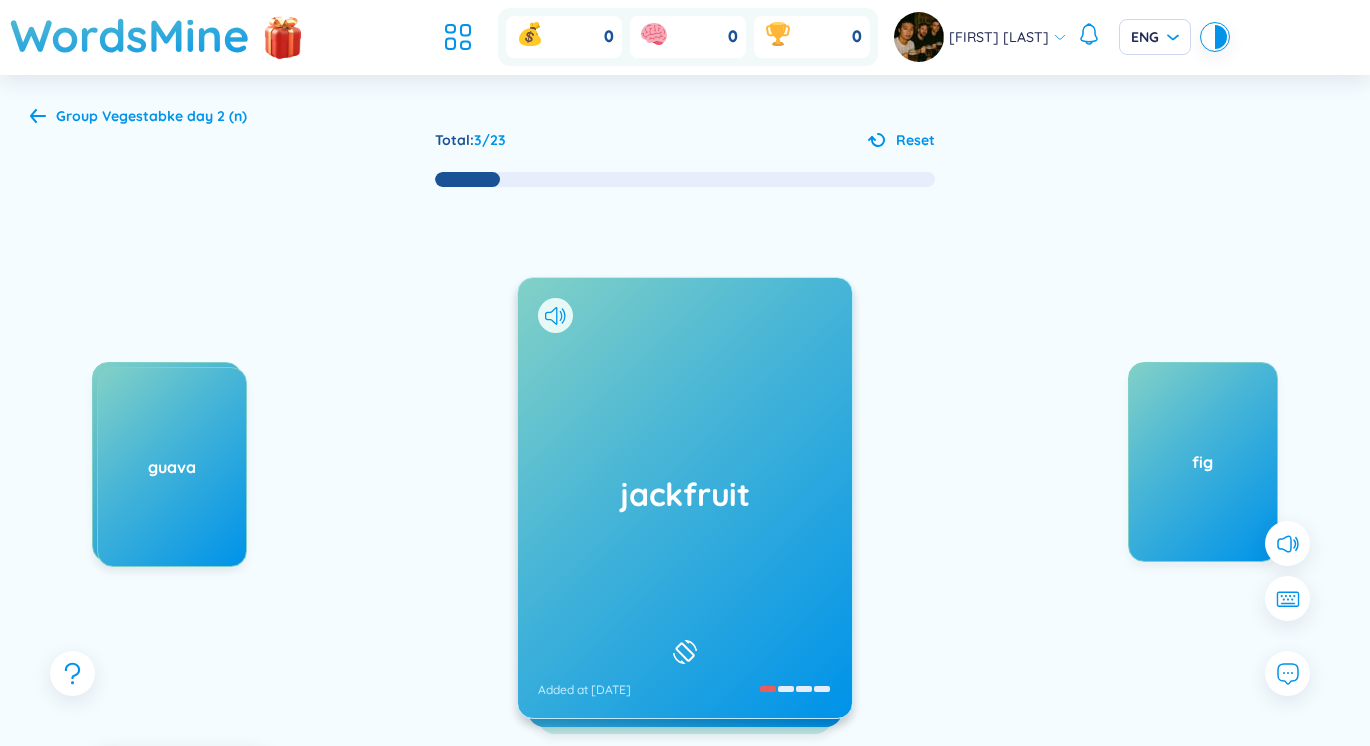 click on "jackfruit Added at [DATE]" at bounding box center (685, 498) 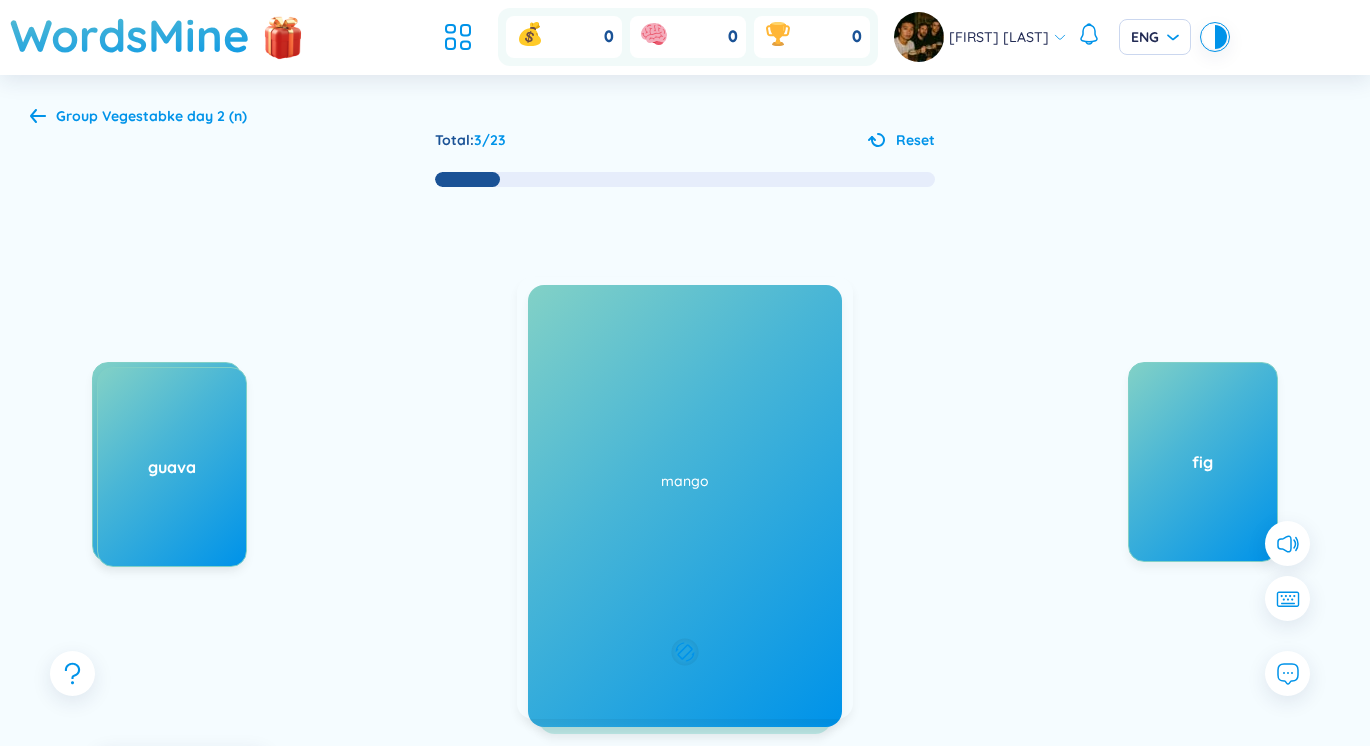 click on "jackfruit Added at [DATE]" at bounding box center (685, 498) 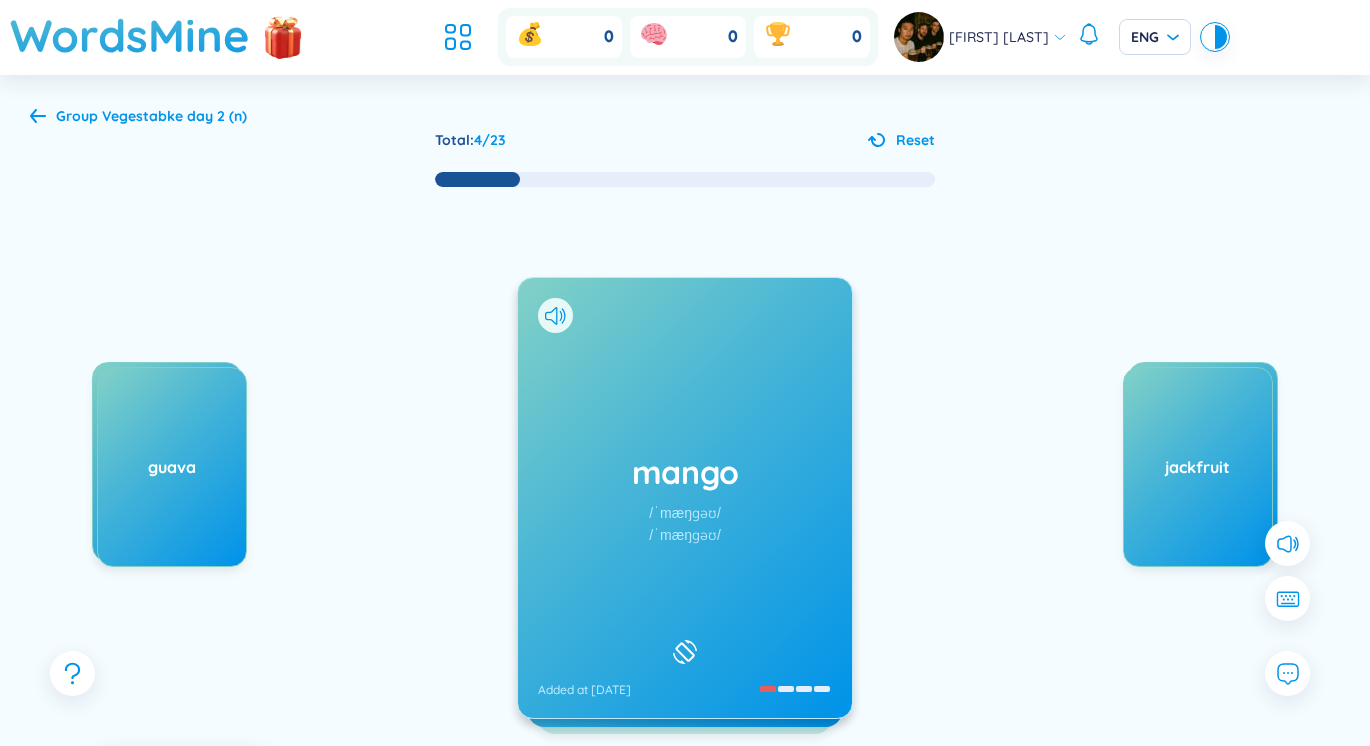 click on "/ˈmæŋɡəʊ/" at bounding box center (685, 535) 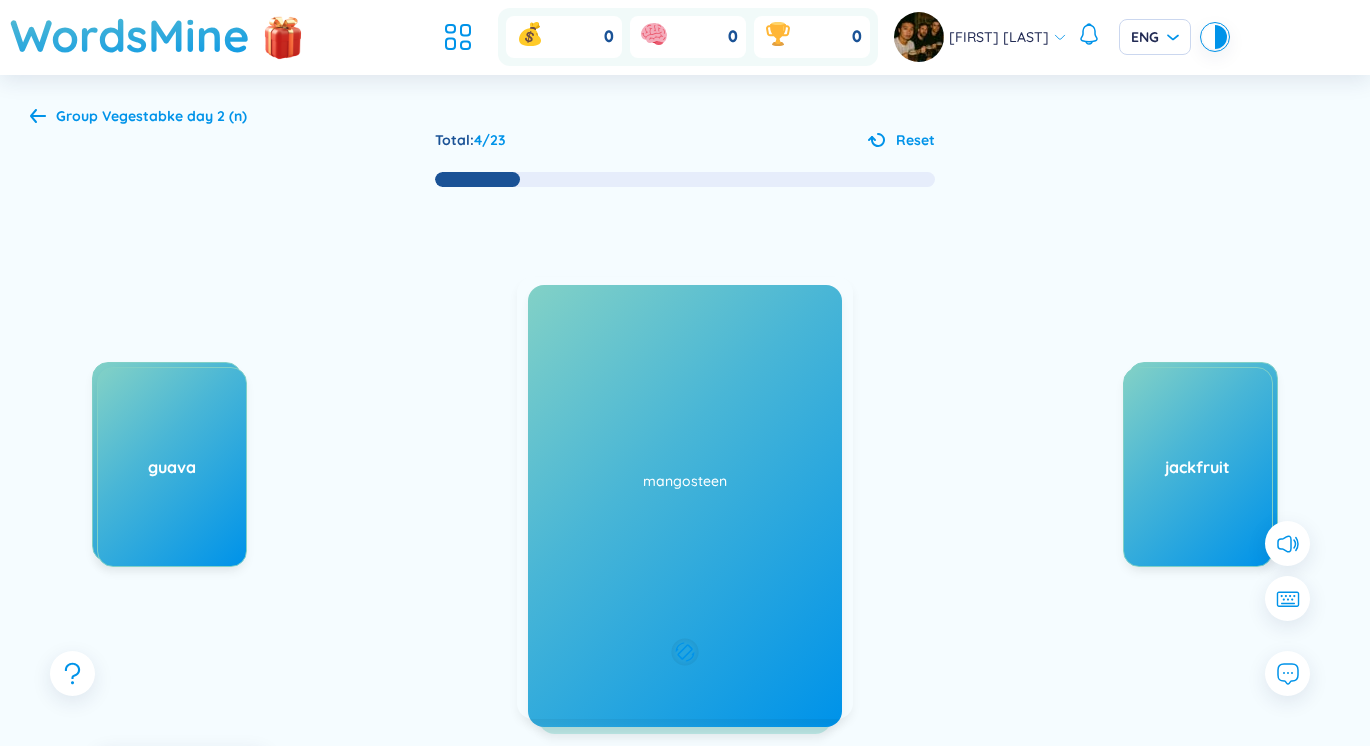 click on "/ˈmæŋɡəʊ/" at bounding box center (685, 535) 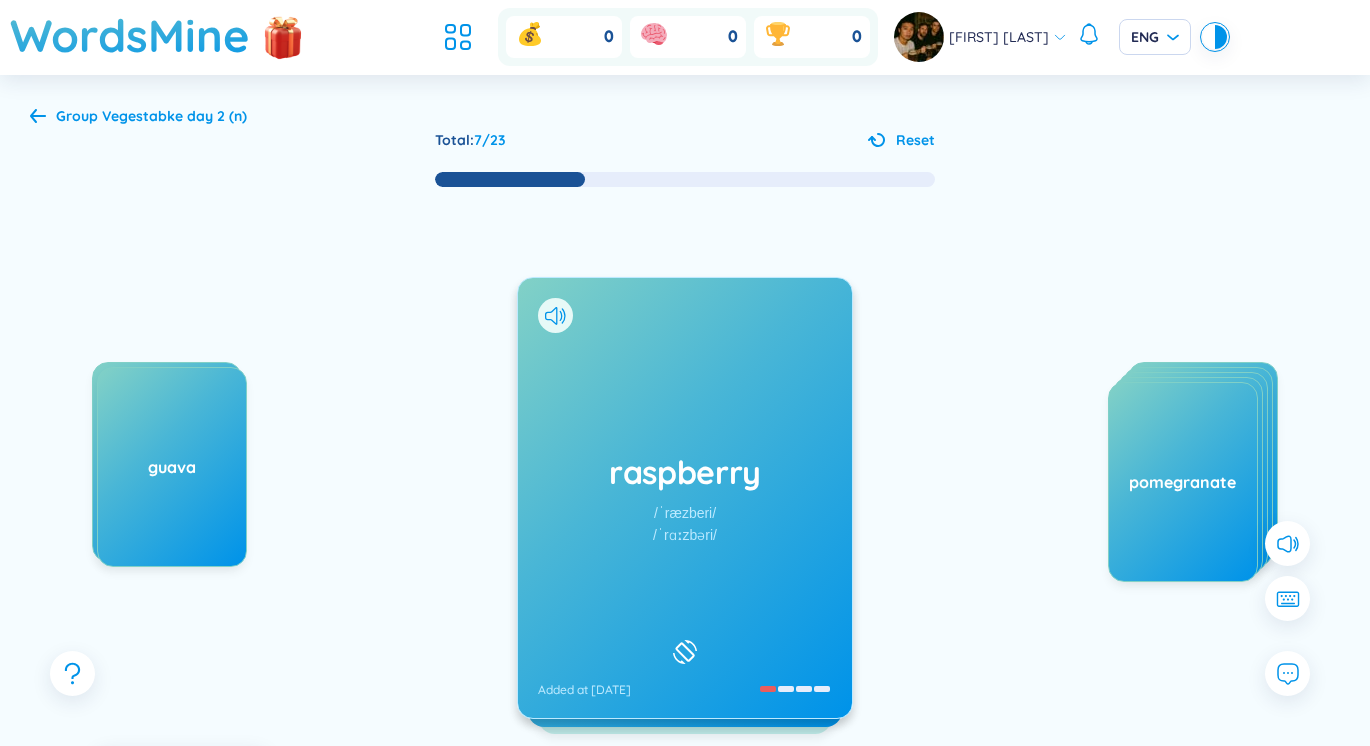click on "raspberry /ˈræzberi/ /ˈrɑːzbəri/ Added at [DATE]" at bounding box center (685, 498) 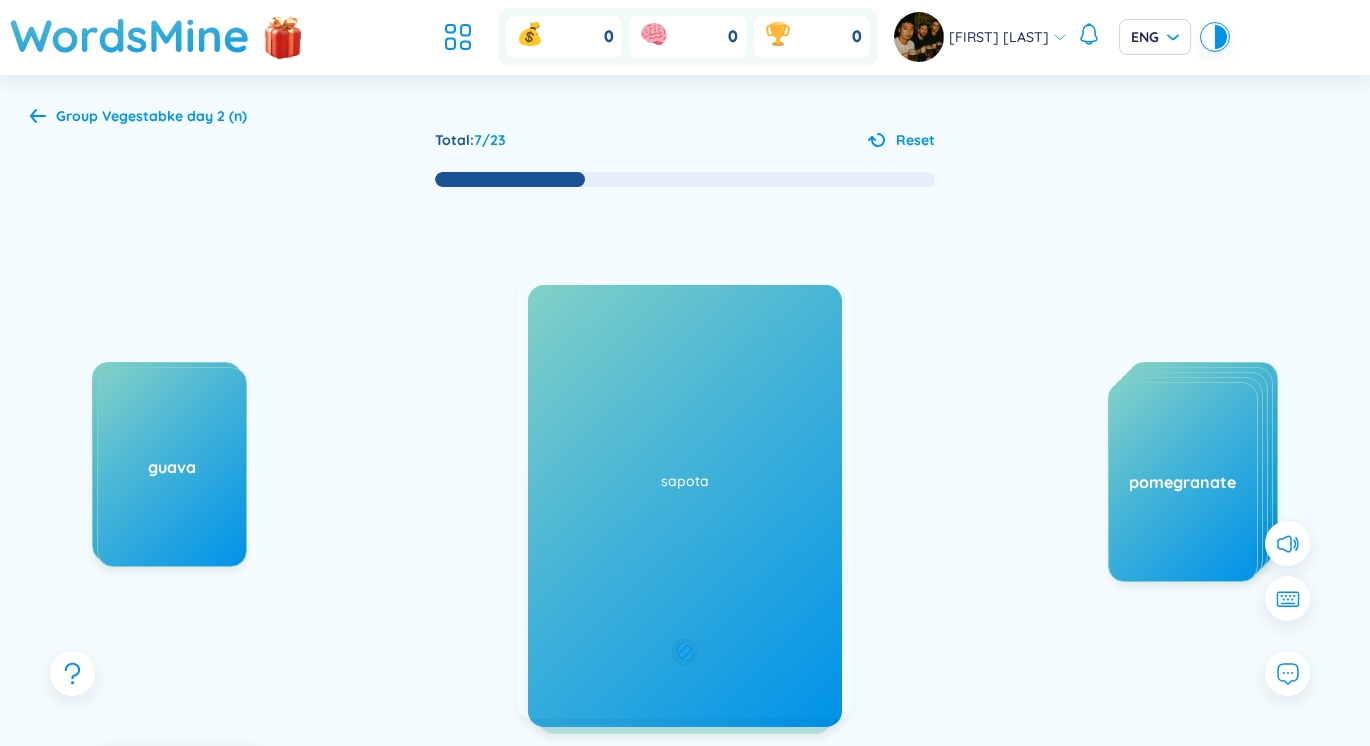 click on "Mâm xôi Added at [DATE]" at bounding box center (685, 498) 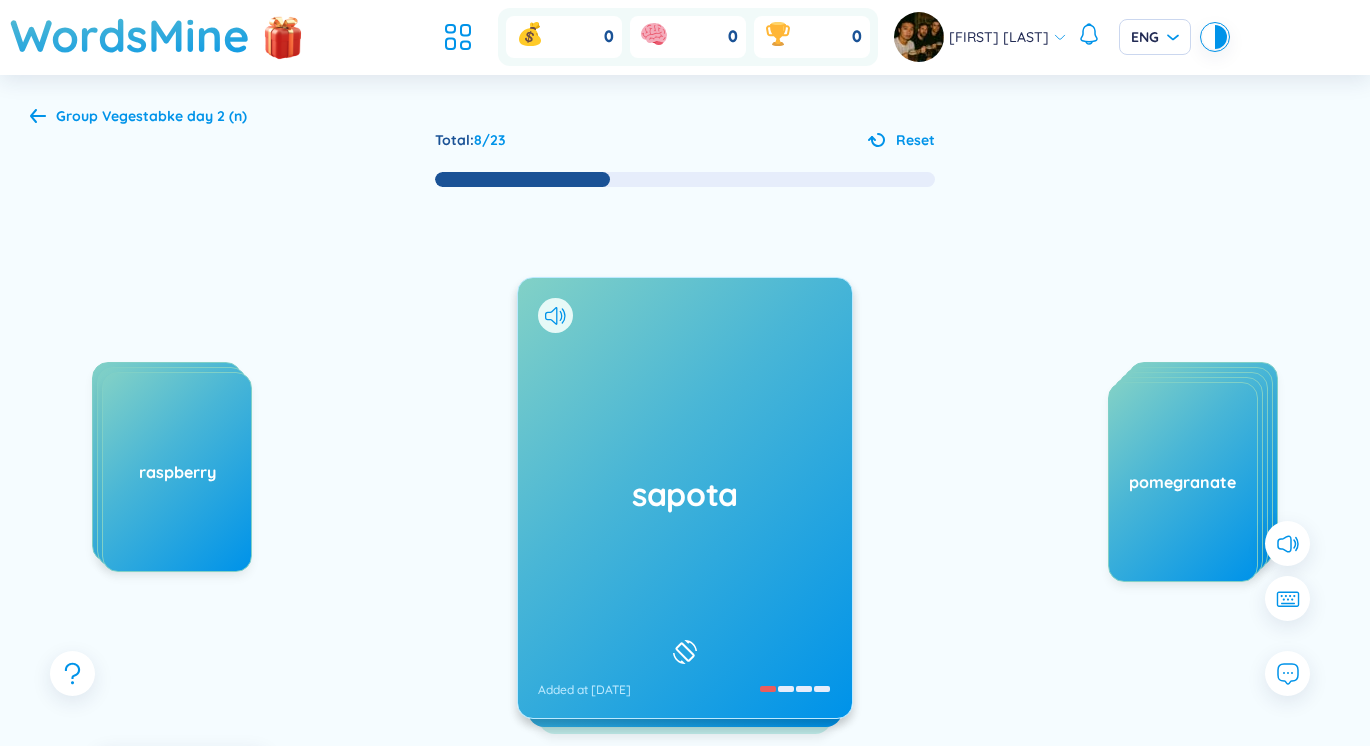 click on "sapota Added at [DATE]" at bounding box center [685, 498] 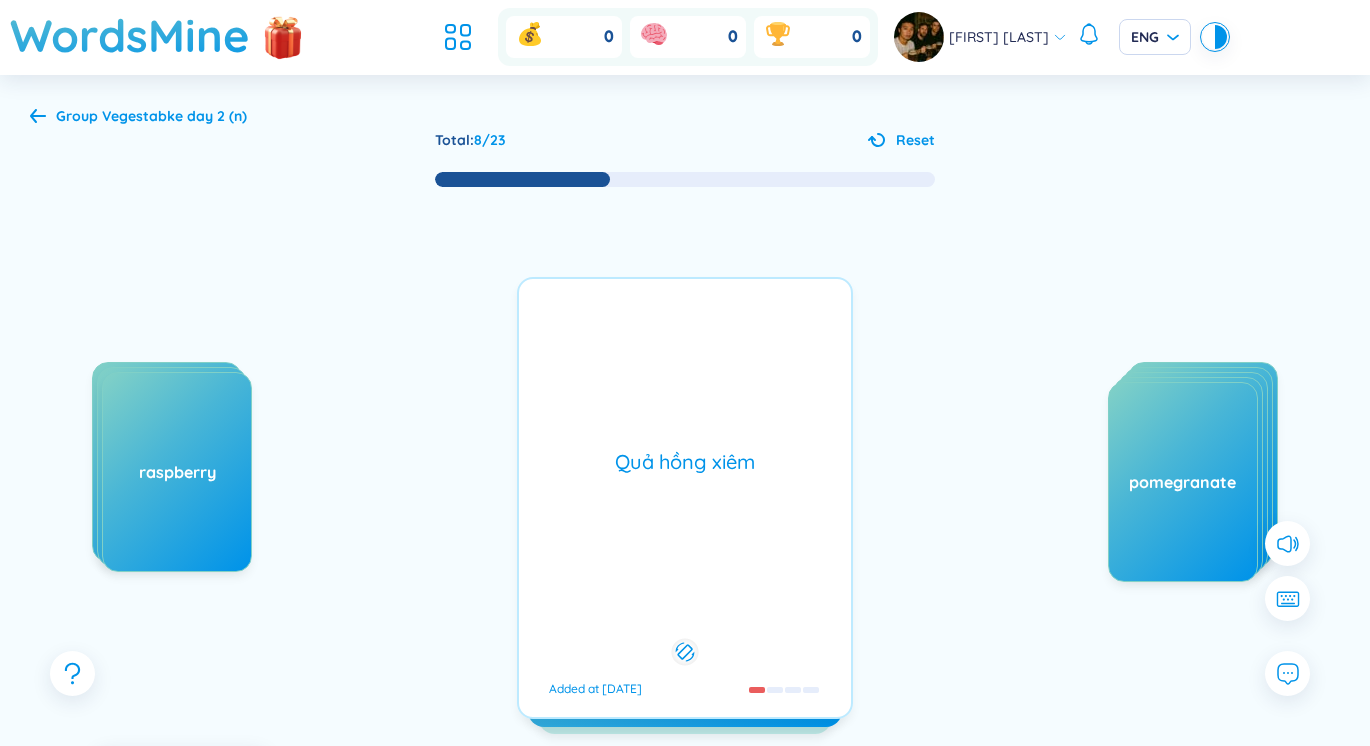click on "Quả hồng xiêm Added at [DATE]" at bounding box center [685, 498] 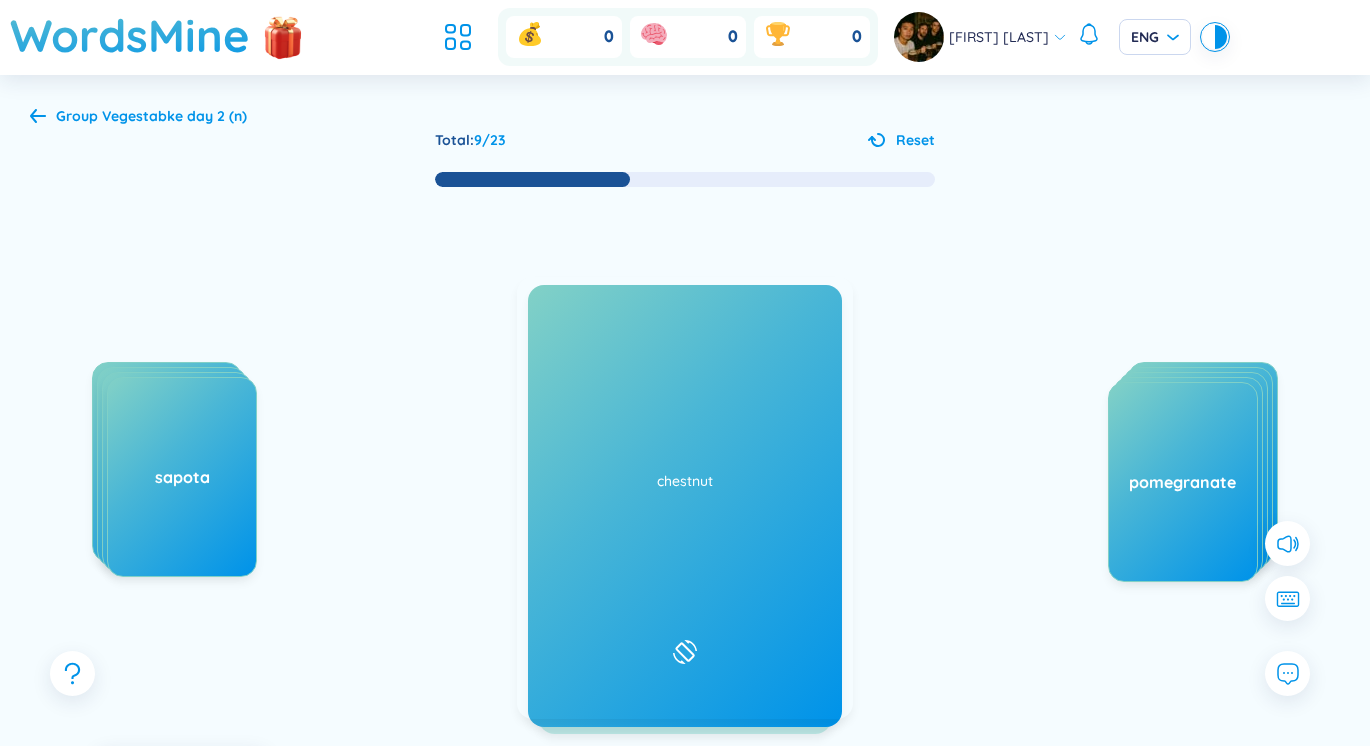 click on "starfruit Added at [DATE]" at bounding box center (685, 498) 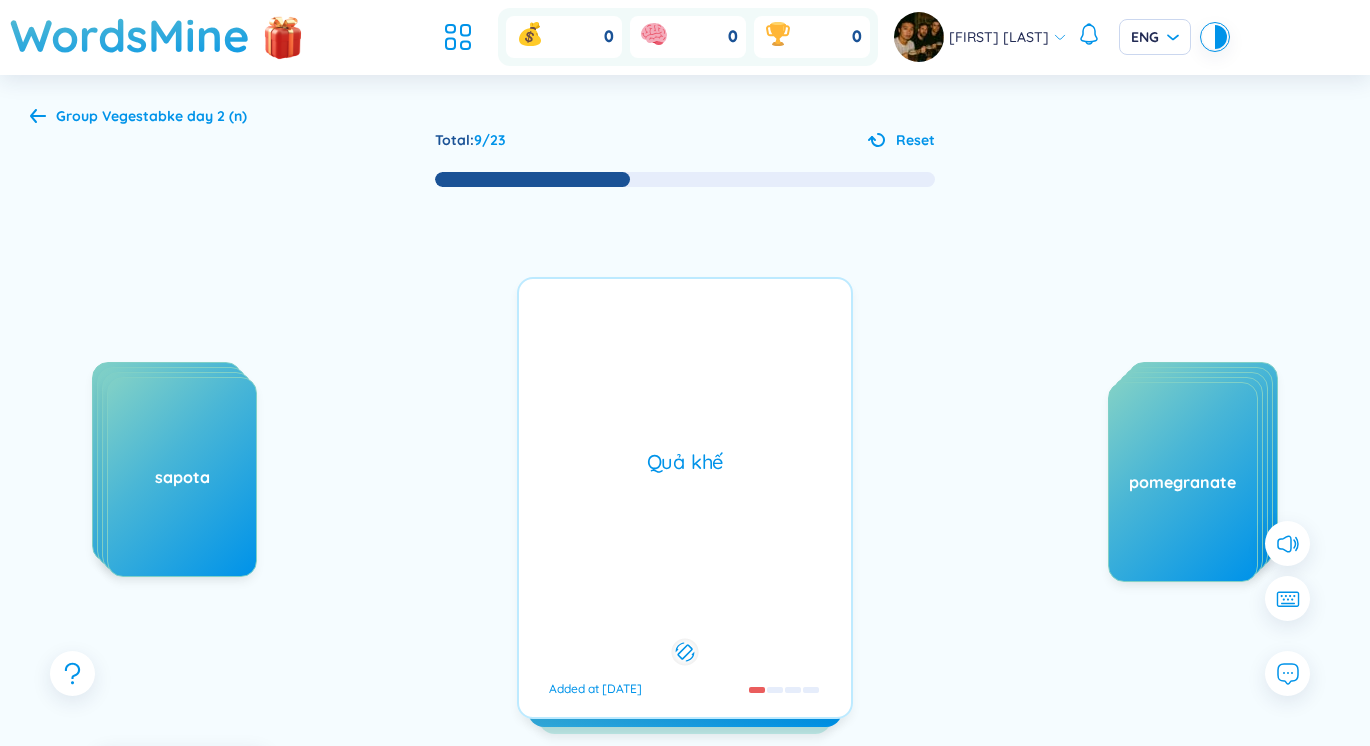 click on "starfruit Added at [DATE]" at bounding box center (685, 498) 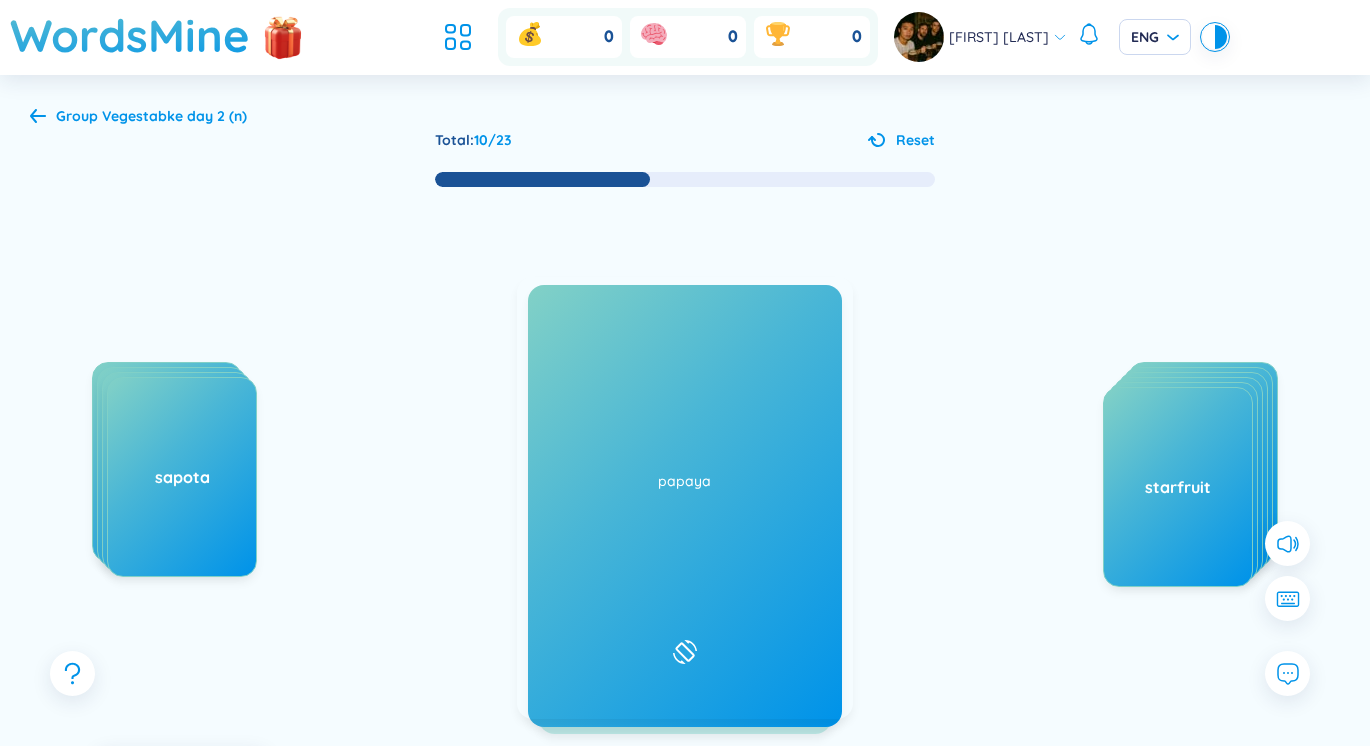 click on "chestnut /ˈtʃesnʌt/ /ˈtʃesnʌt/ Added at [DATE]" at bounding box center [685, 498] 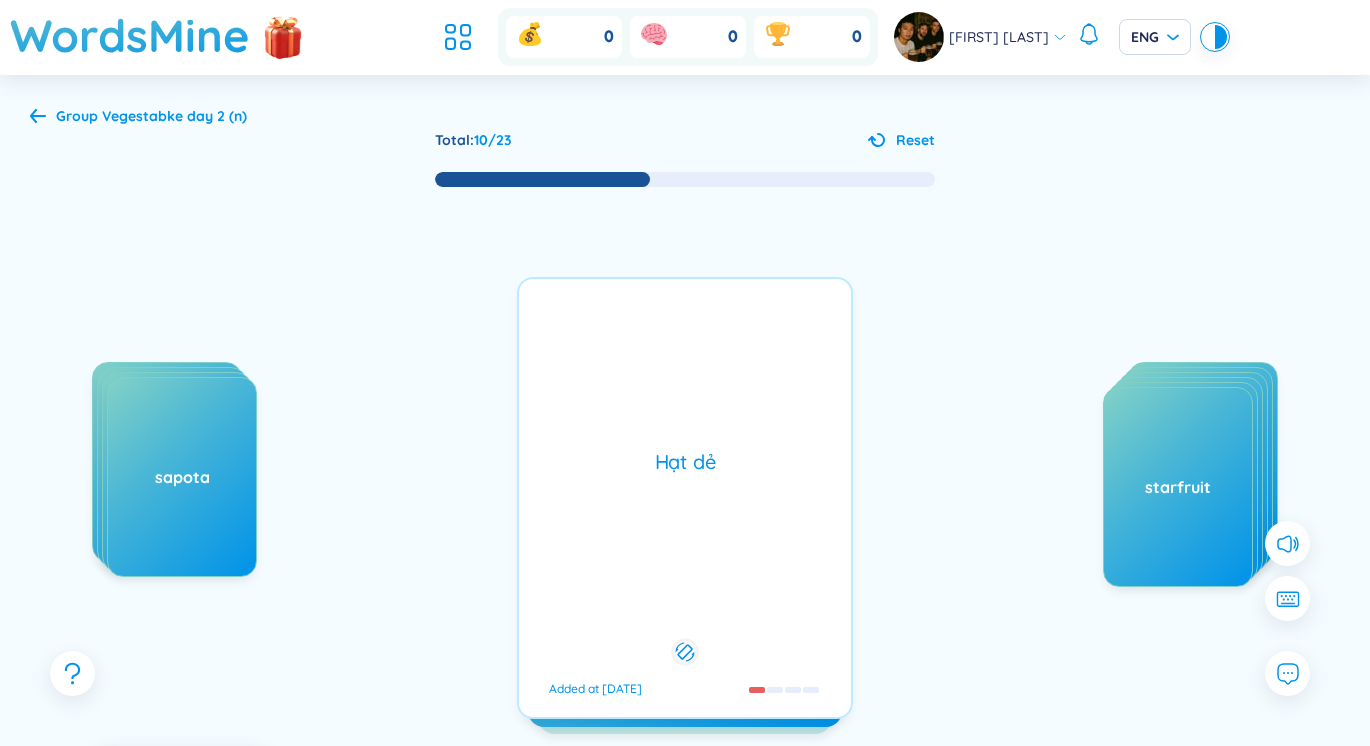 click on "Hạt dẻ Added at [DATE]" at bounding box center [685, 498] 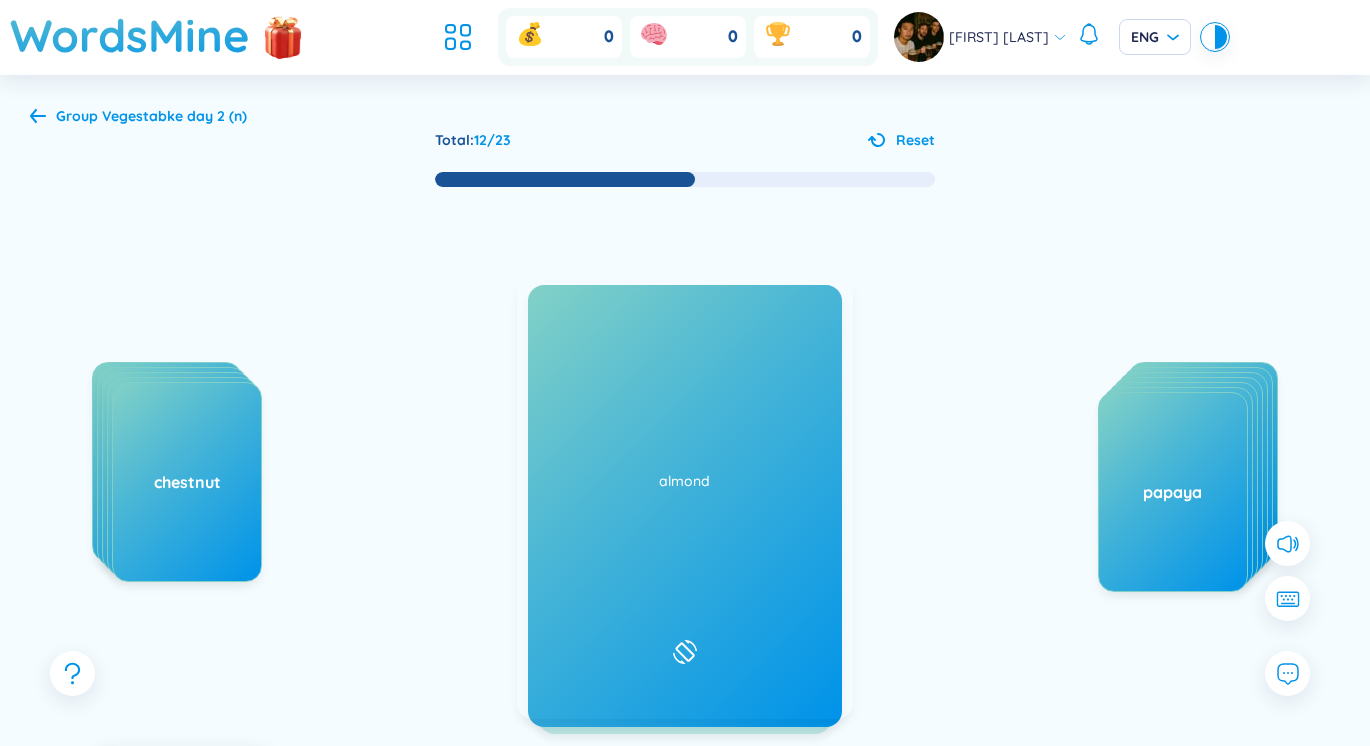 click on "plum /plʌm/ /plʌm/ Added at [DATE]" at bounding box center (685, 498) 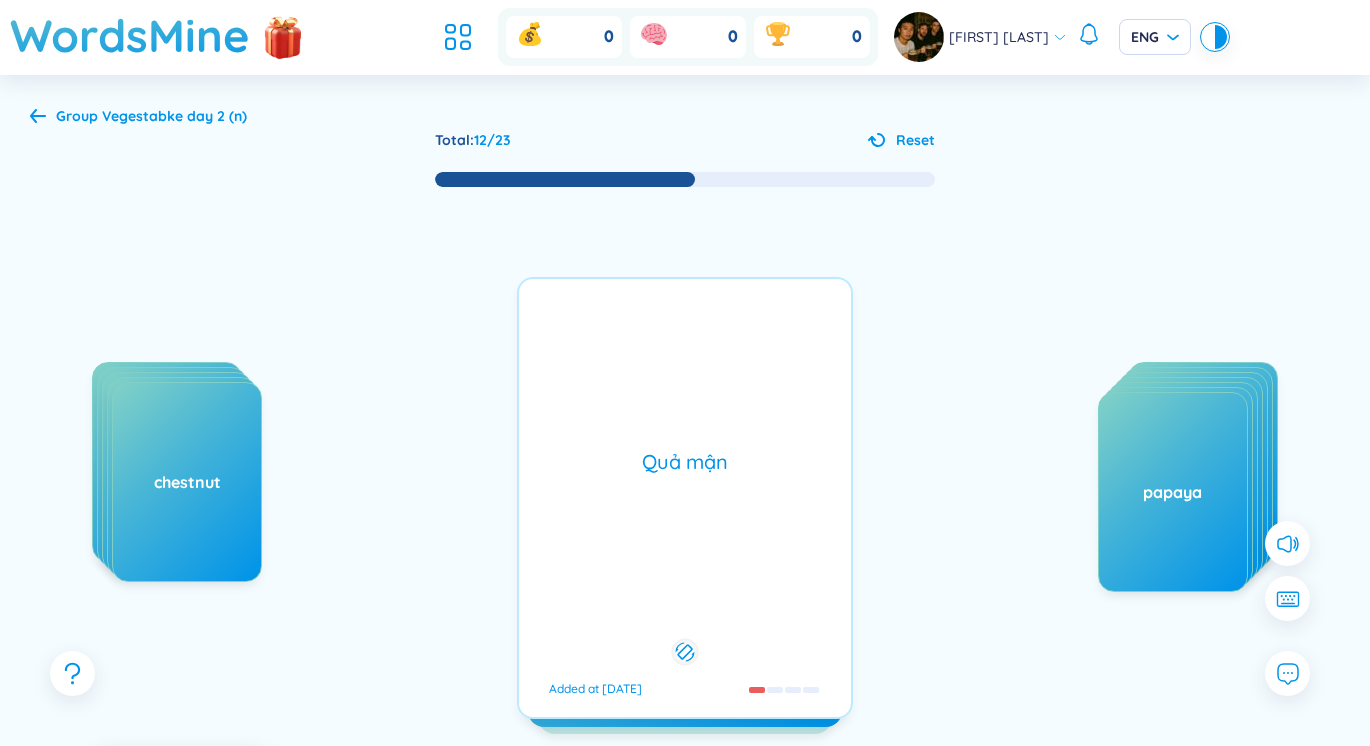 click on "Quả mận Added at [DATE]" at bounding box center [685, 498] 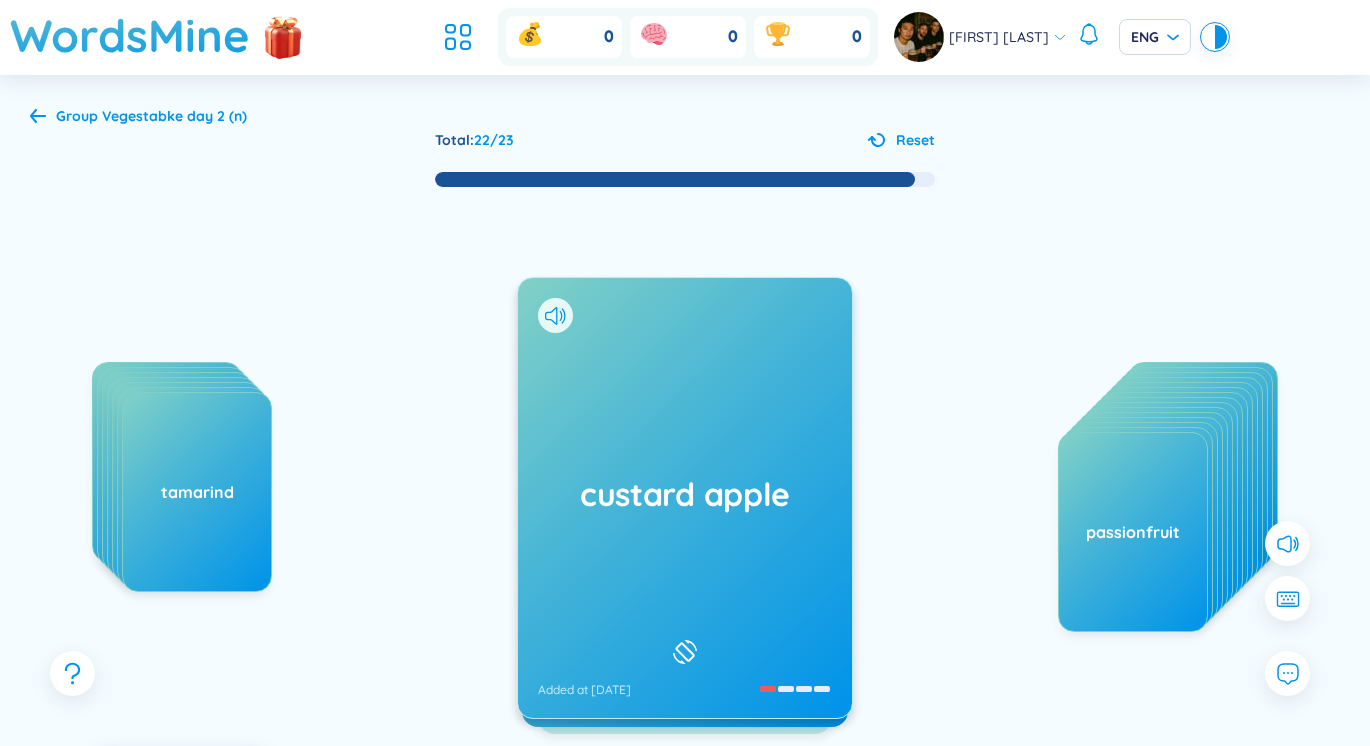 click on "custard apple Added at [DATE]" at bounding box center [685, 498] 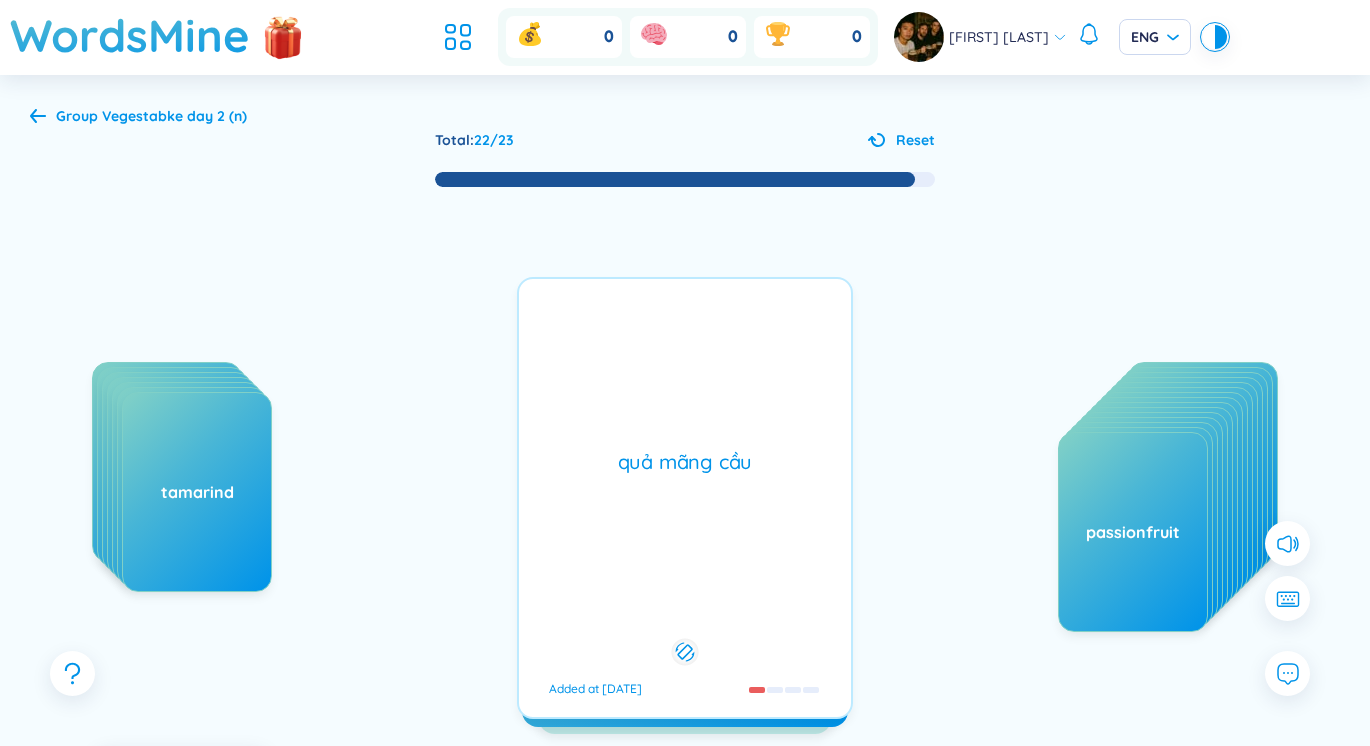 click on "quả mãng cầu Added at [DATE]" at bounding box center (685, 498) 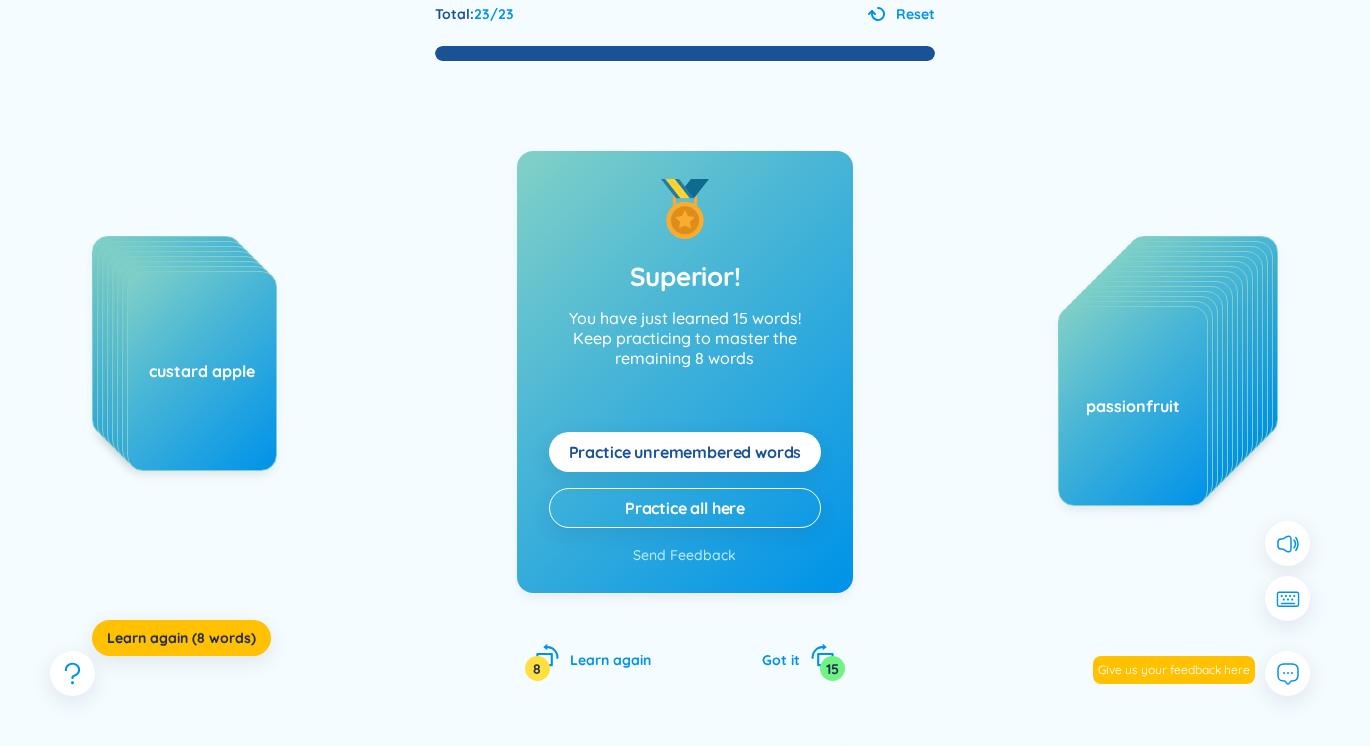 scroll, scrollTop: 171, scrollLeft: 0, axis: vertical 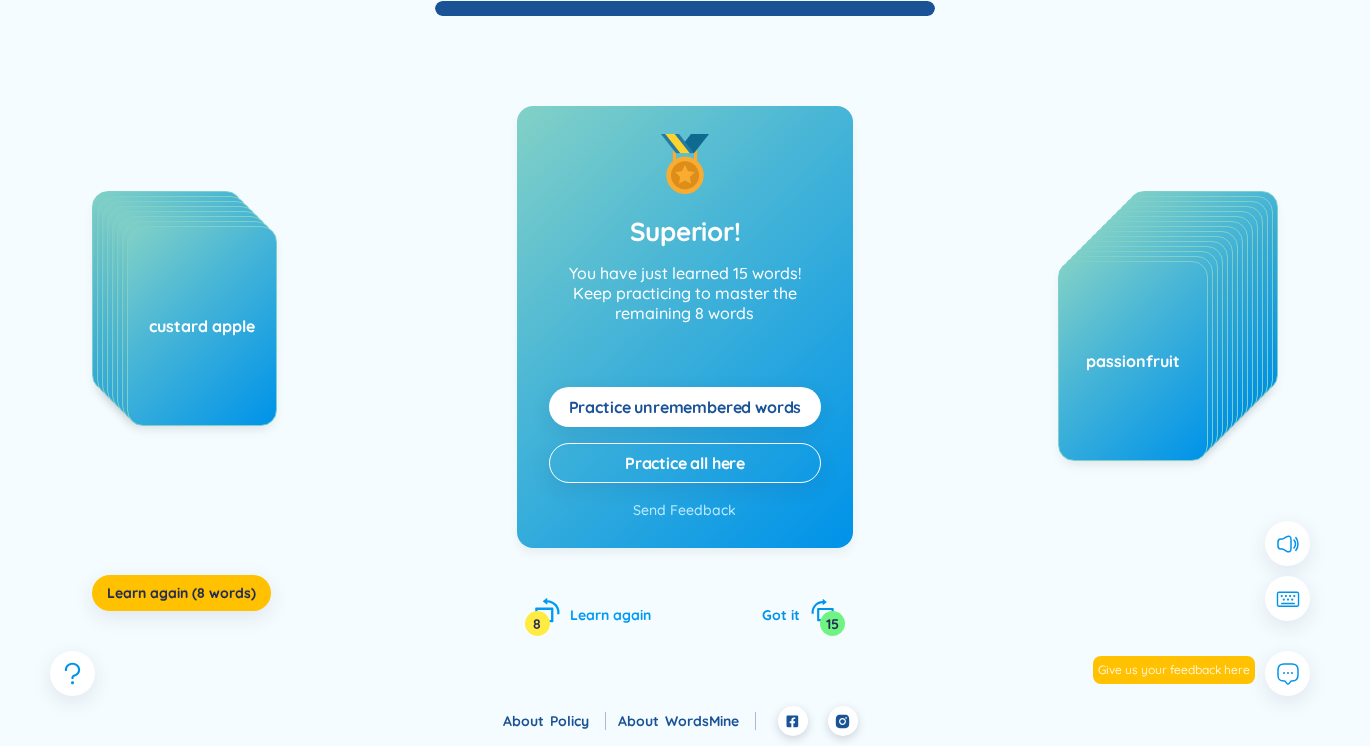 click on "8" at bounding box center (537, 623) 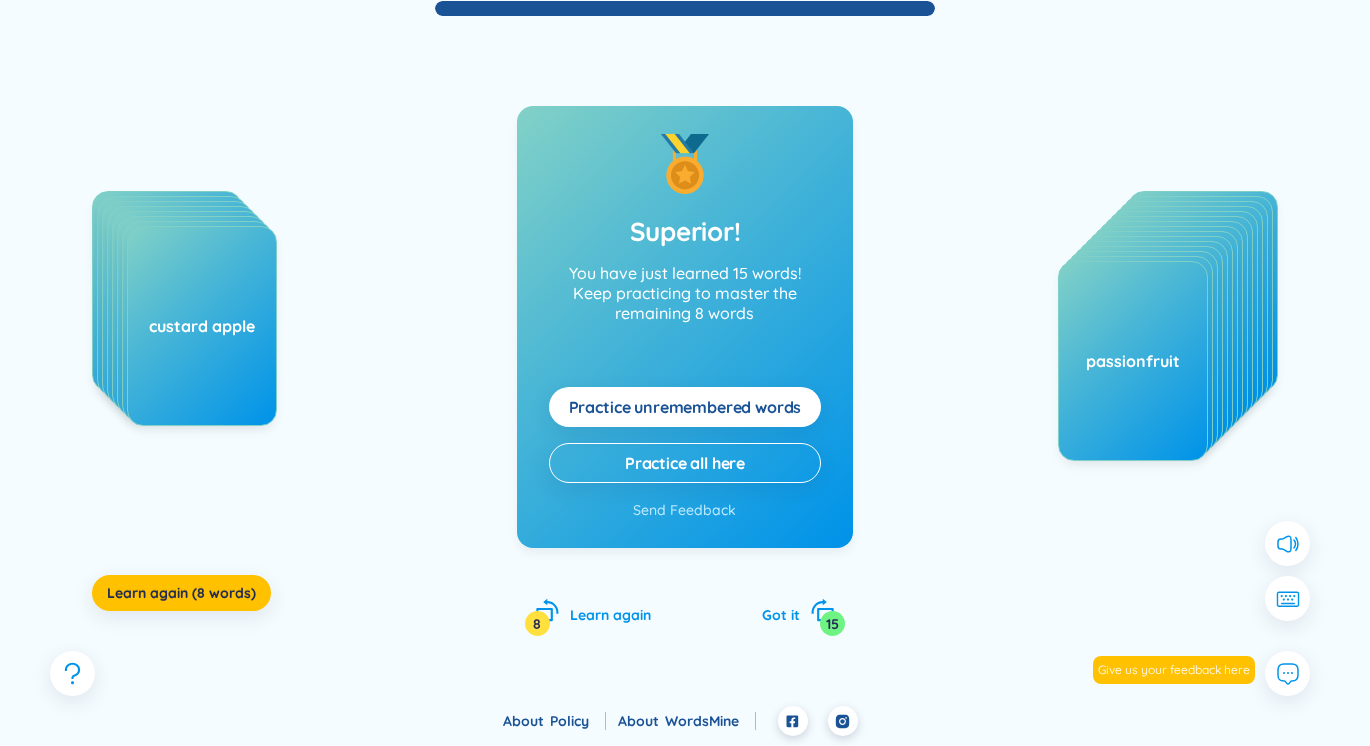 click on "ambarella guava Learn again (2 words) raspberry /ˈræzberi/ /ˈrɑːzbəri/ Added at [DATE] sapota chestnut plum tamarind custard apple Learn again (8 words) Superior! You have just learned 15 words! Keep practicing to master the remaining 8 words Practice unremembered words Practice all here Send Feedback Superior! You have just learned 15 words! Keep practicing to master the remaining 8 words Practice unremembered words Practice all here Send Feedback Learn again 8 Got it 15 fig jackfruit mango mangosteen pomegranate" at bounding box center [685, 347] 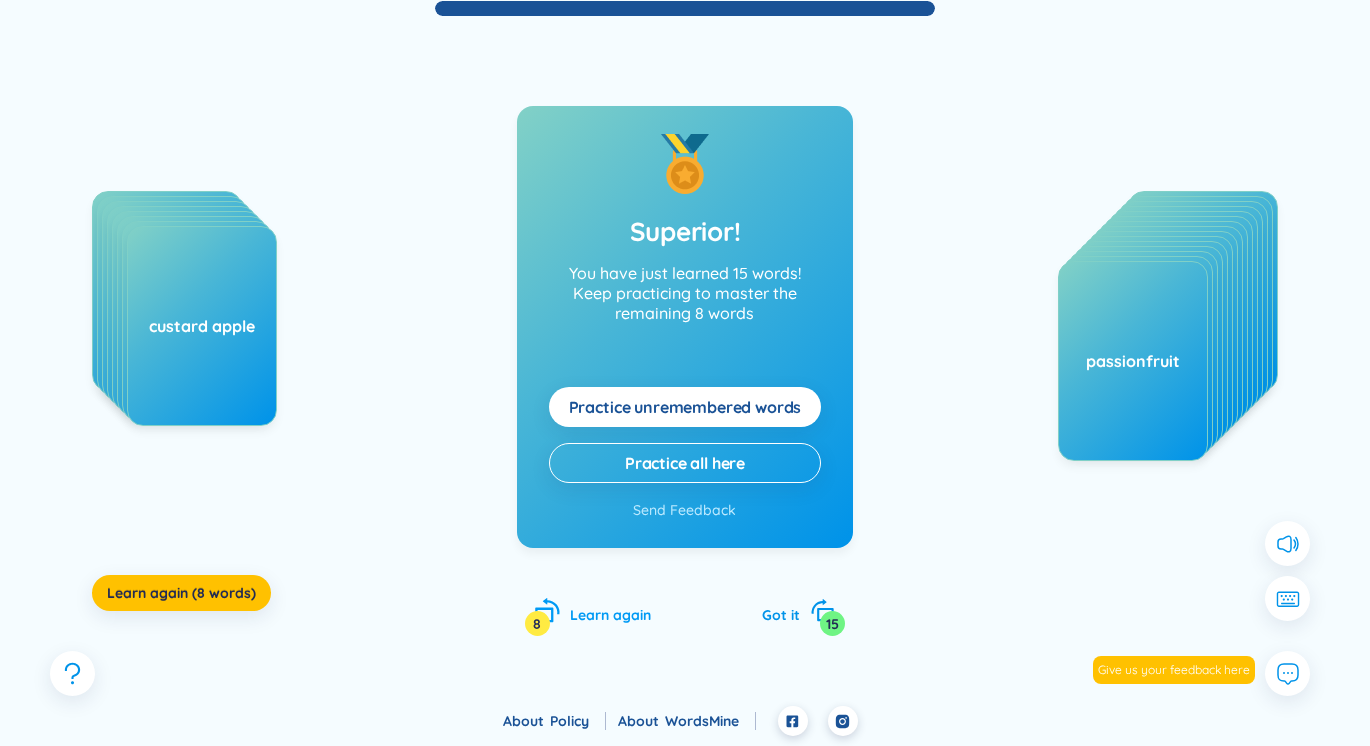 click on "Learn again" at bounding box center (610, 615) 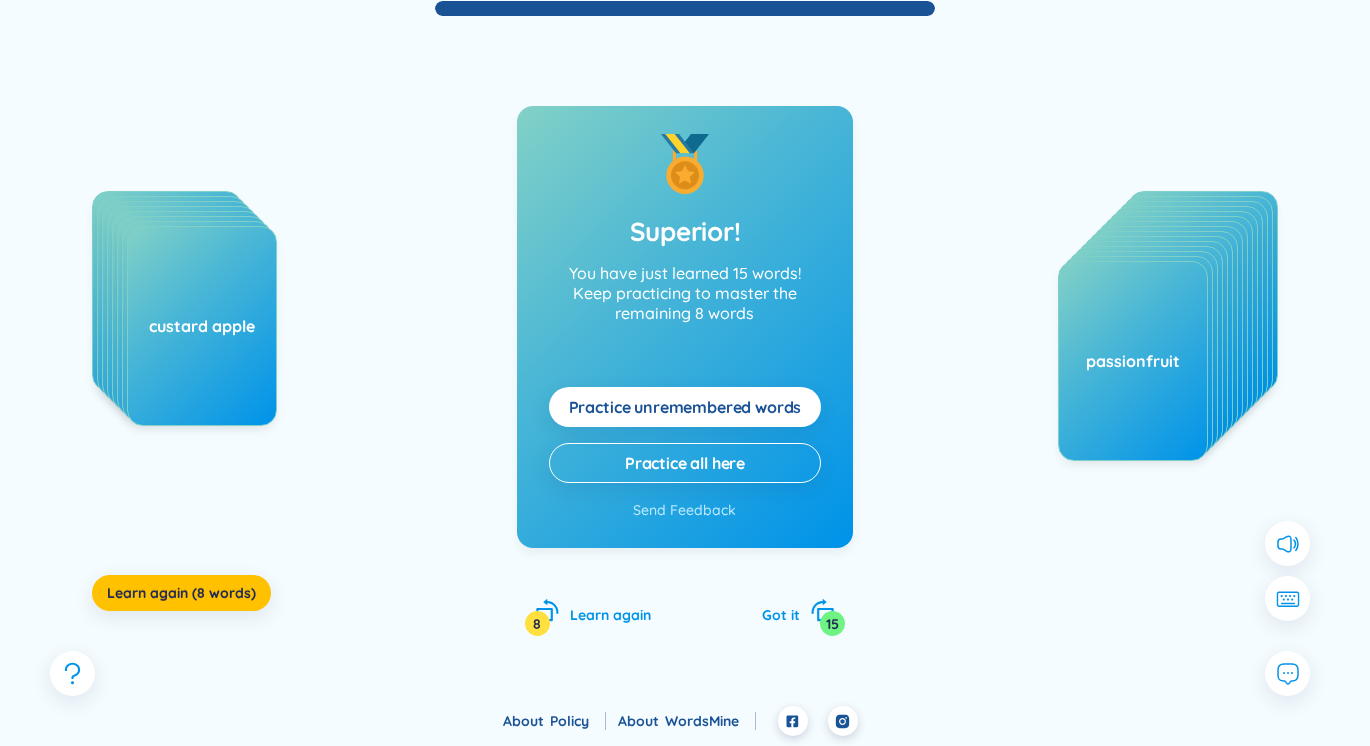 click on "custard apple" at bounding box center [202, 326] 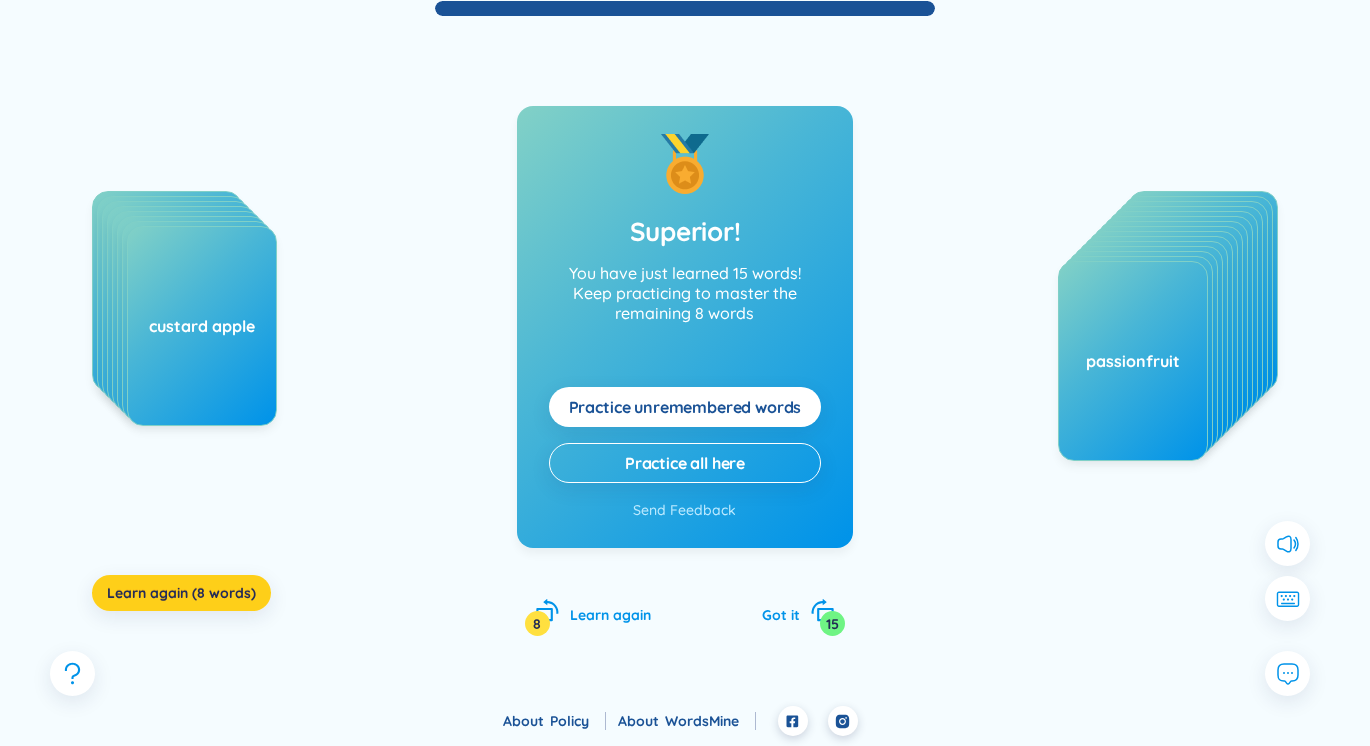 click on "Learn again (8 words)" at bounding box center (181, 593) 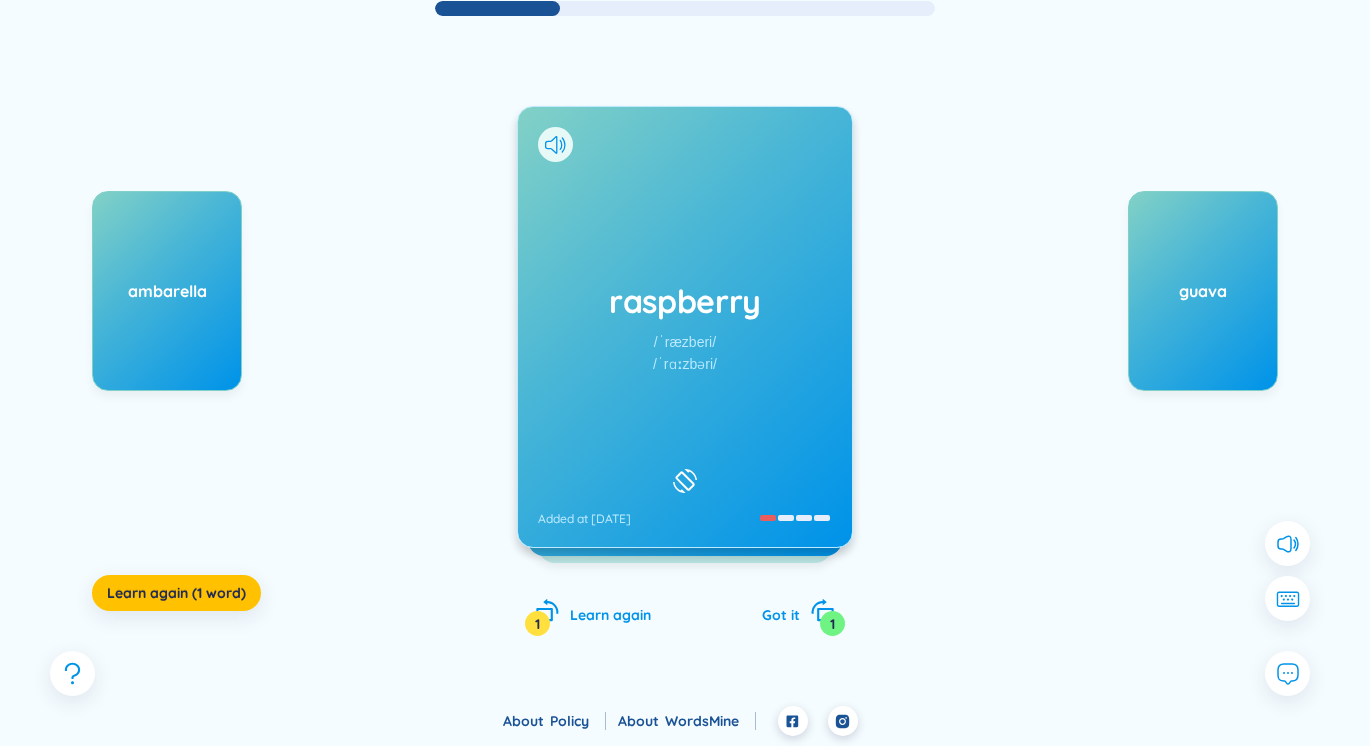 click on "guava" at bounding box center [1203, 291] 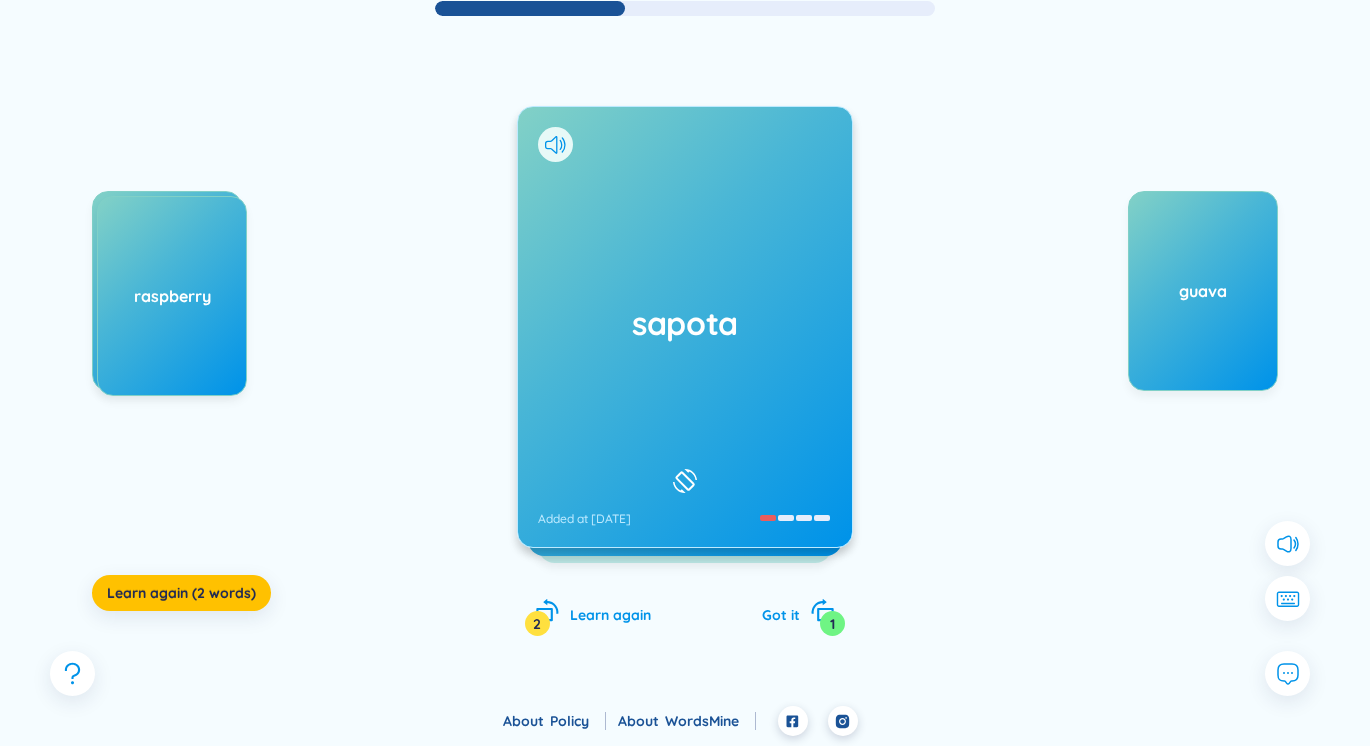 click on "sapota Added at [DATE]" at bounding box center [685, 327] 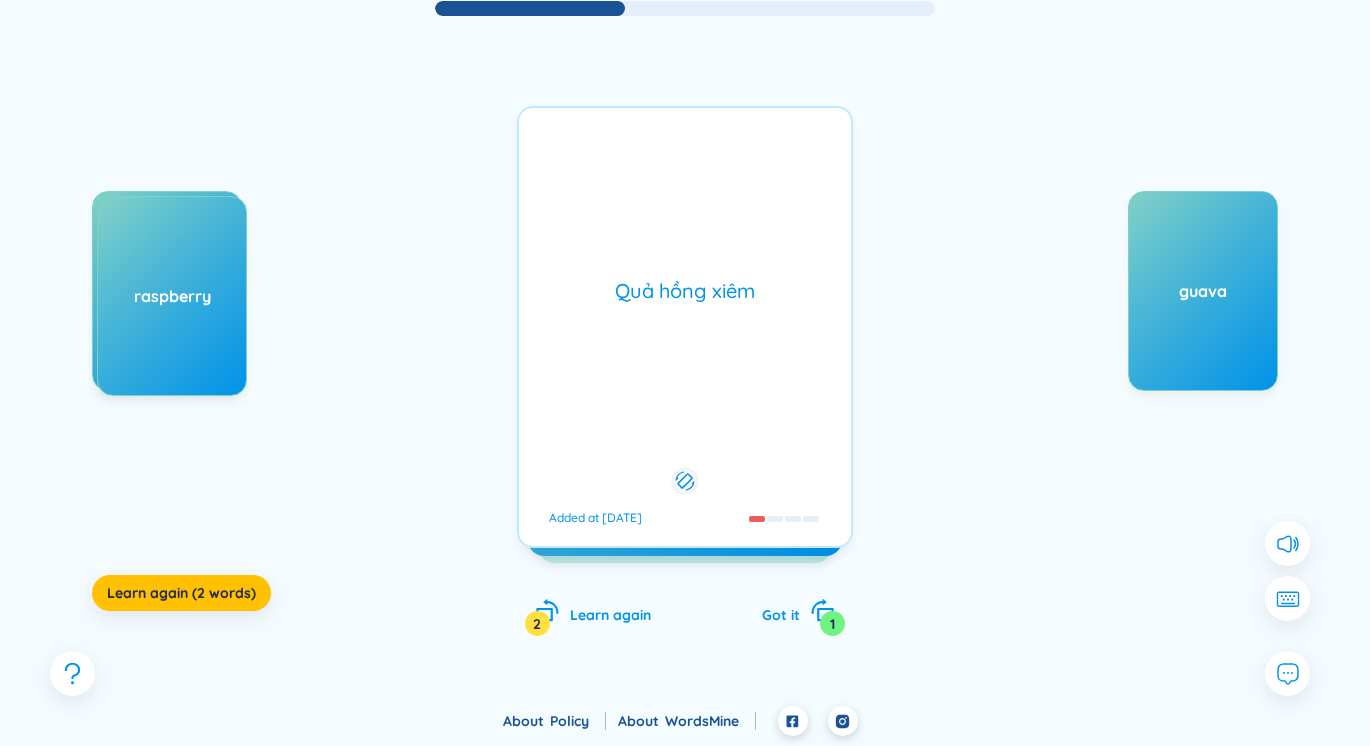 click on "Quả hồng xiêm Added at [DATE]" at bounding box center [685, 327] 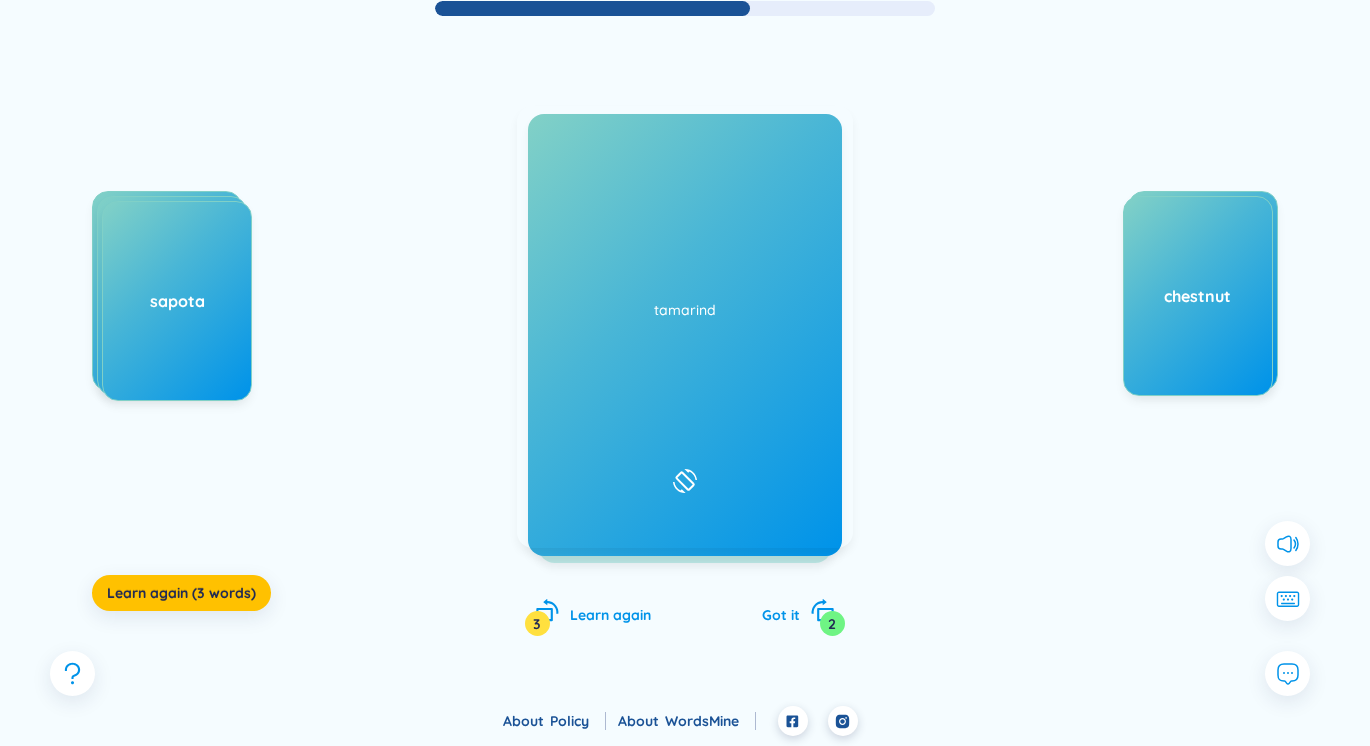 click on "plum /plʌm/ /plʌm/ Added at [DATE]" at bounding box center [685, 327] 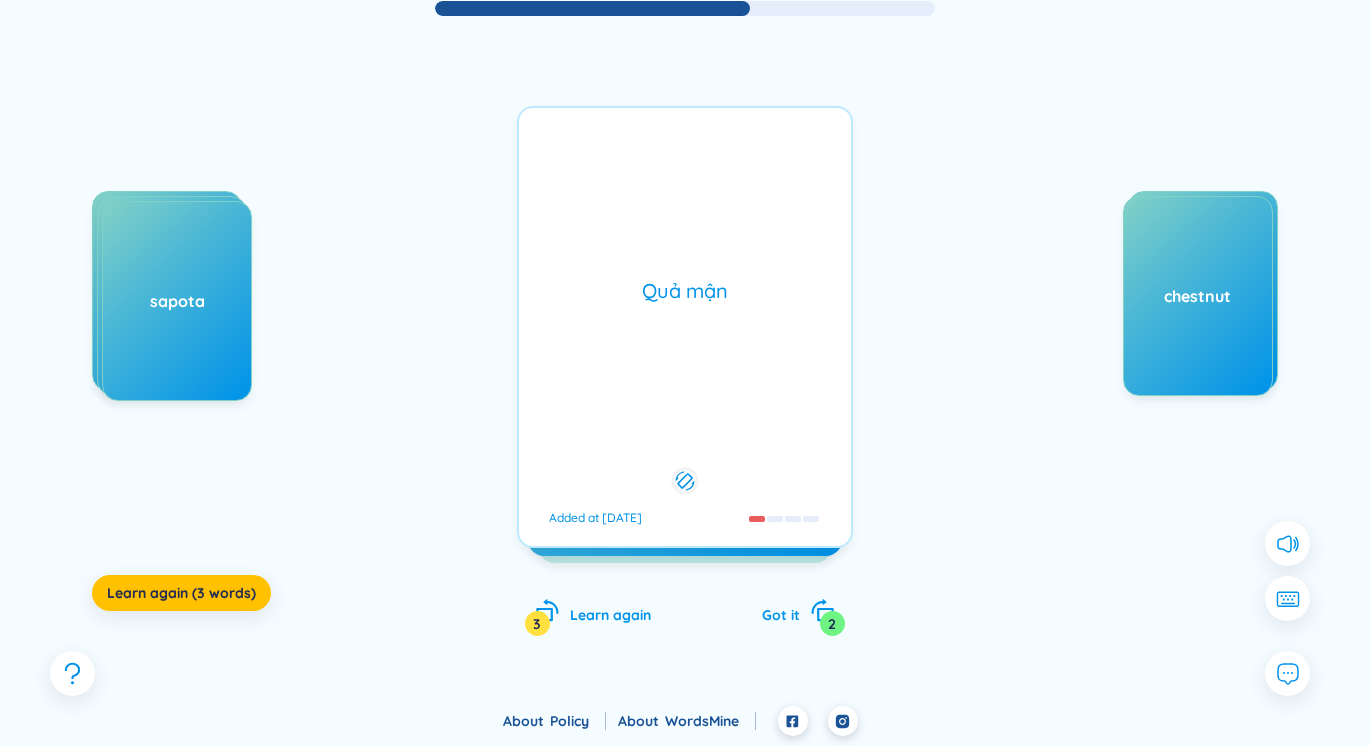 click on "Quả mận Added at [DATE]" at bounding box center (685, 327) 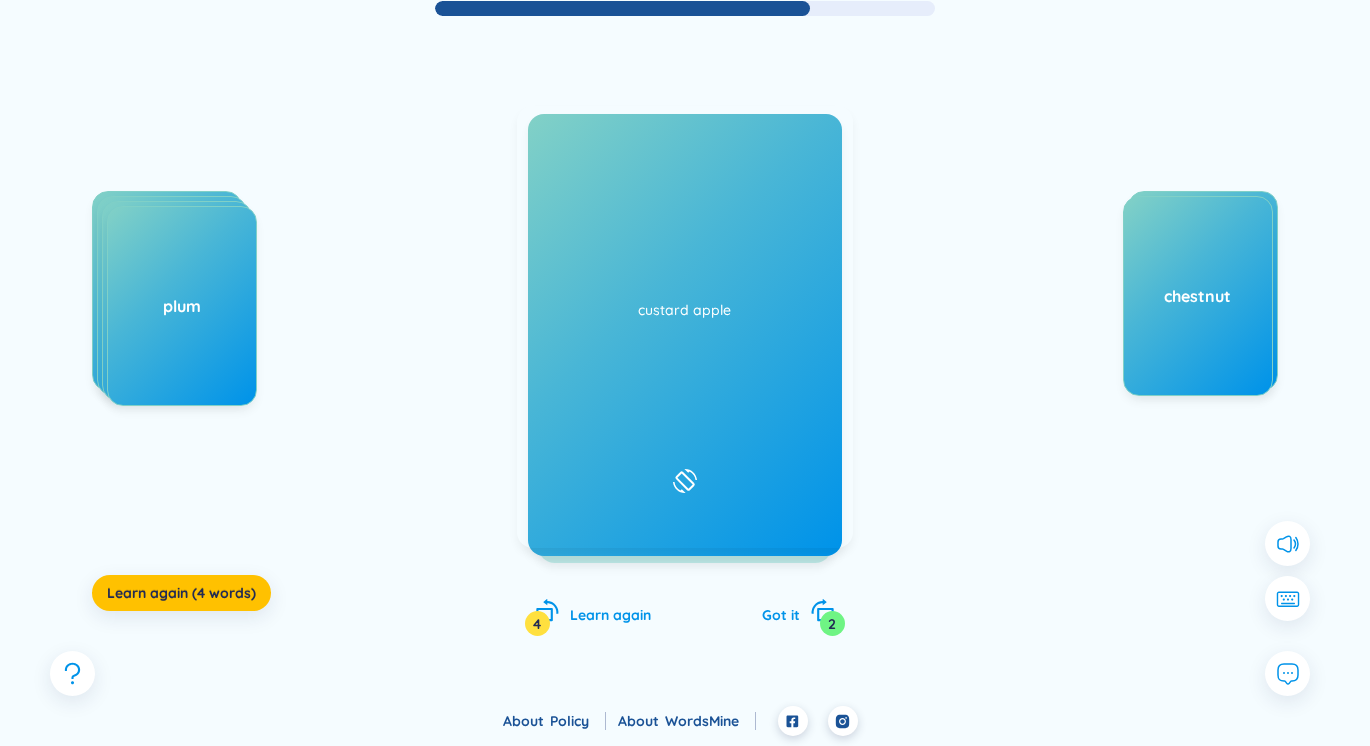 click on "tamarind [PRONUNCIATION] [PRONUNCIATION] Added at [DATE]" at bounding box center [685, 327] 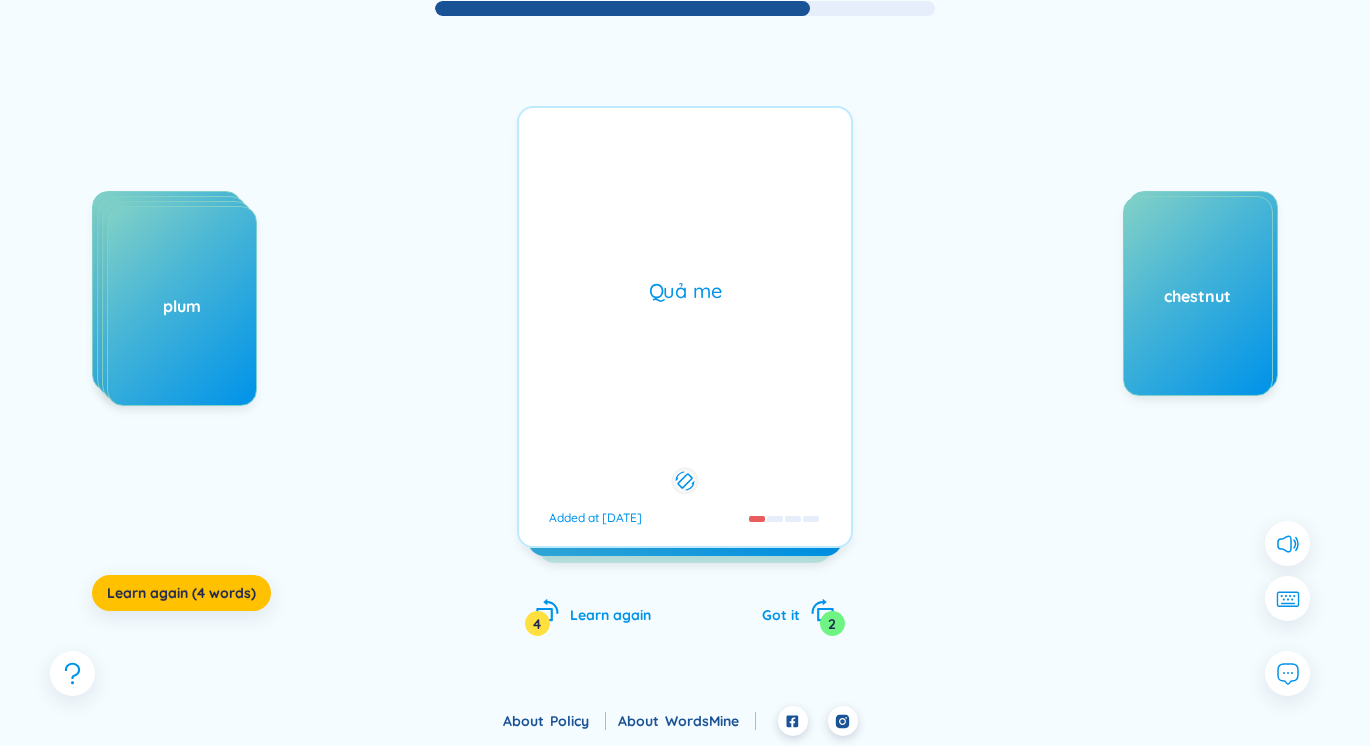 click on "tamarind /ˈtæmərɪnd/ /ˈtæmərɪnd/ Added at [DATE] Quả me Added at [DATE]" at bounding box center (685, 327) 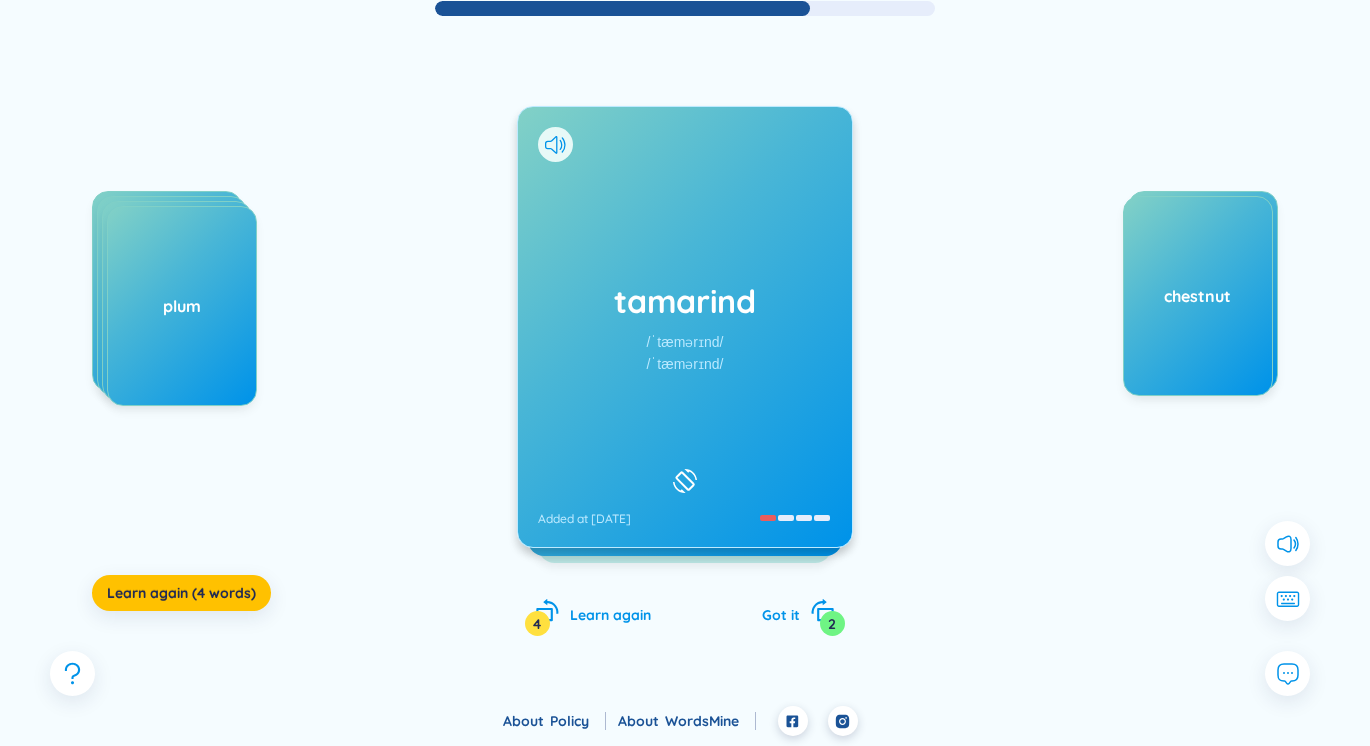 click on "tamarind /ˈtæmərɪnd/ /ˈtæmərɪnd/ Added at [DATE] Quả me Added at [DATE]" at bounding box center [685, 327] 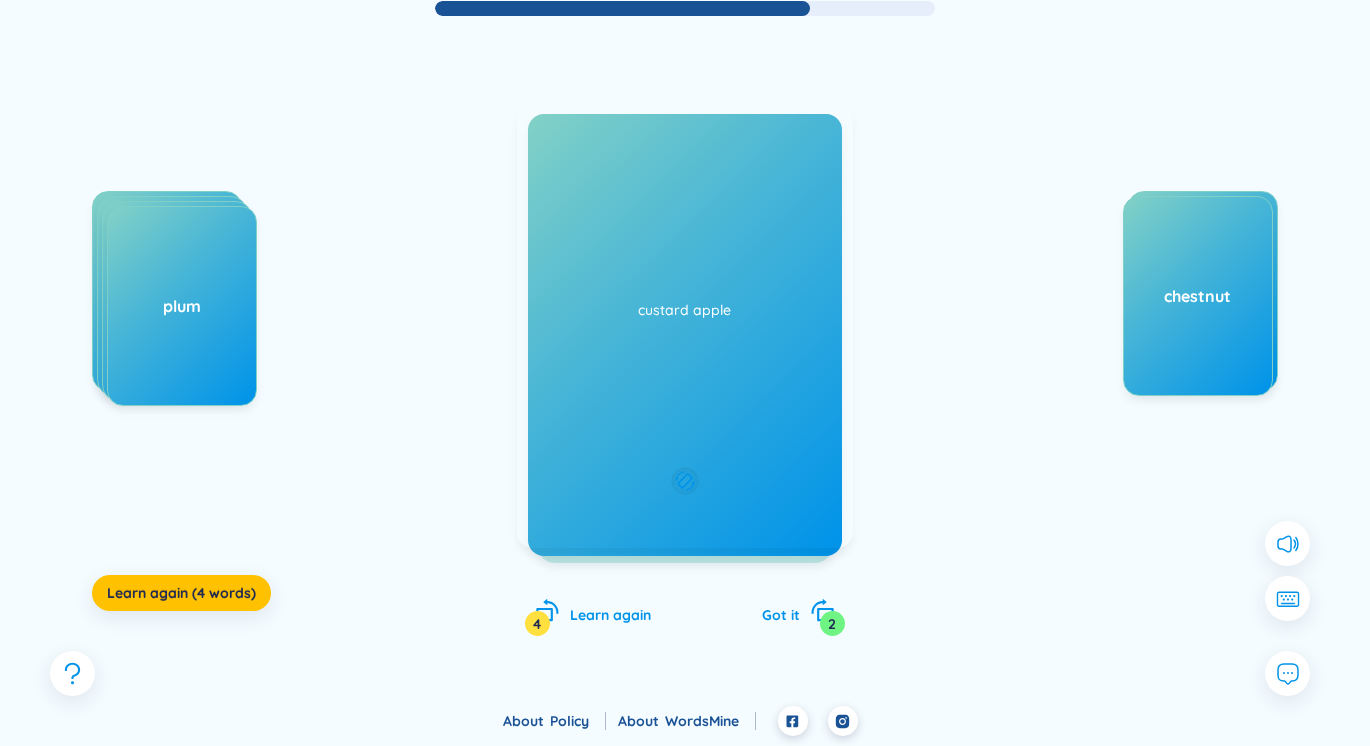 click on "Quả me Added at 5/8/2025" at bounding box center [685, 327] 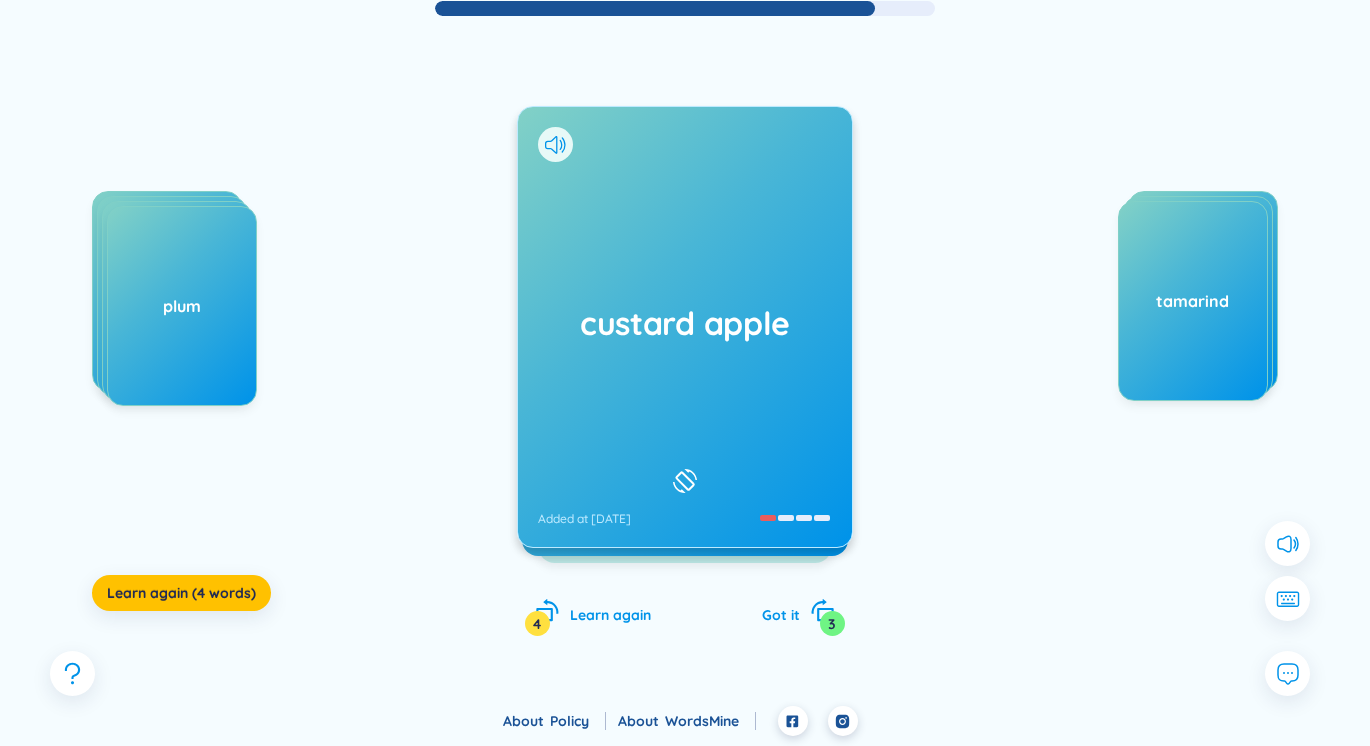 click on "custard apple Added at [DATE]" at bounding box center [685, 327] 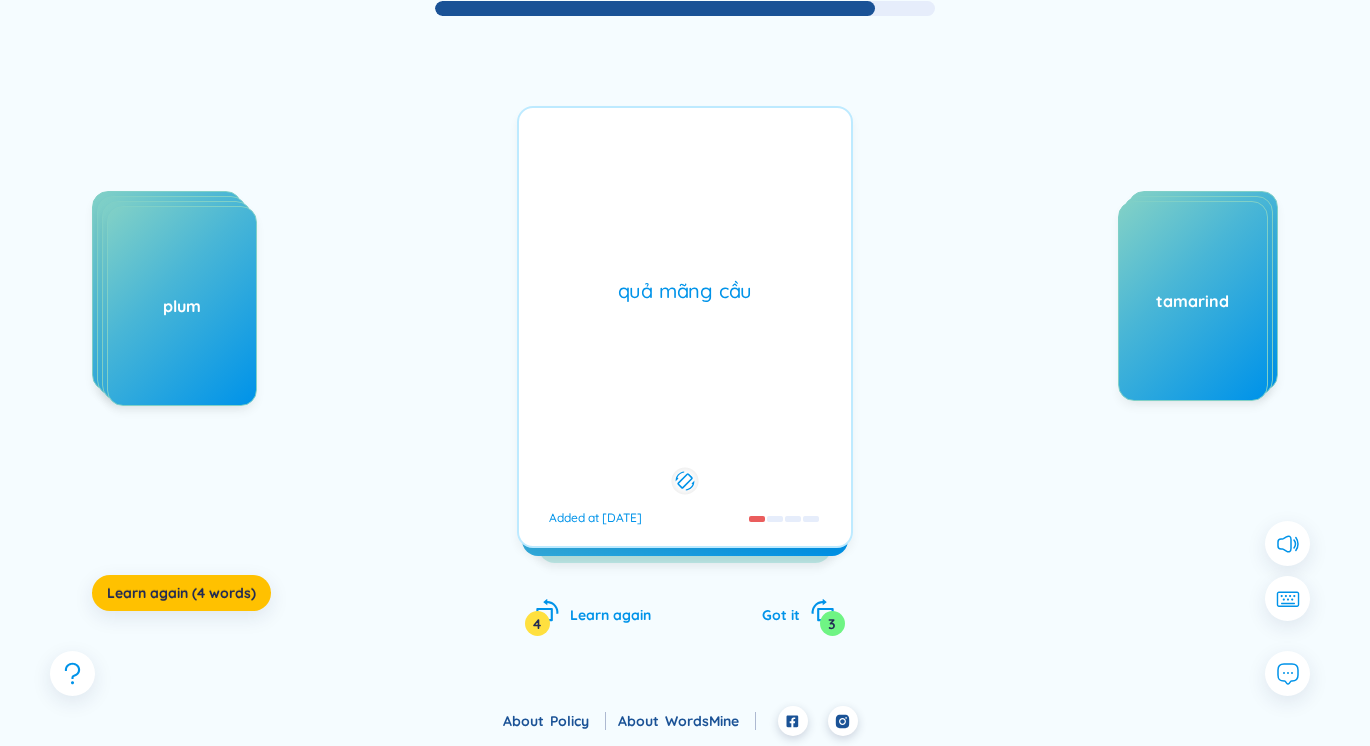 click on "quả mãng cầu Added at [DATE]" at bounding box center [685, 327] 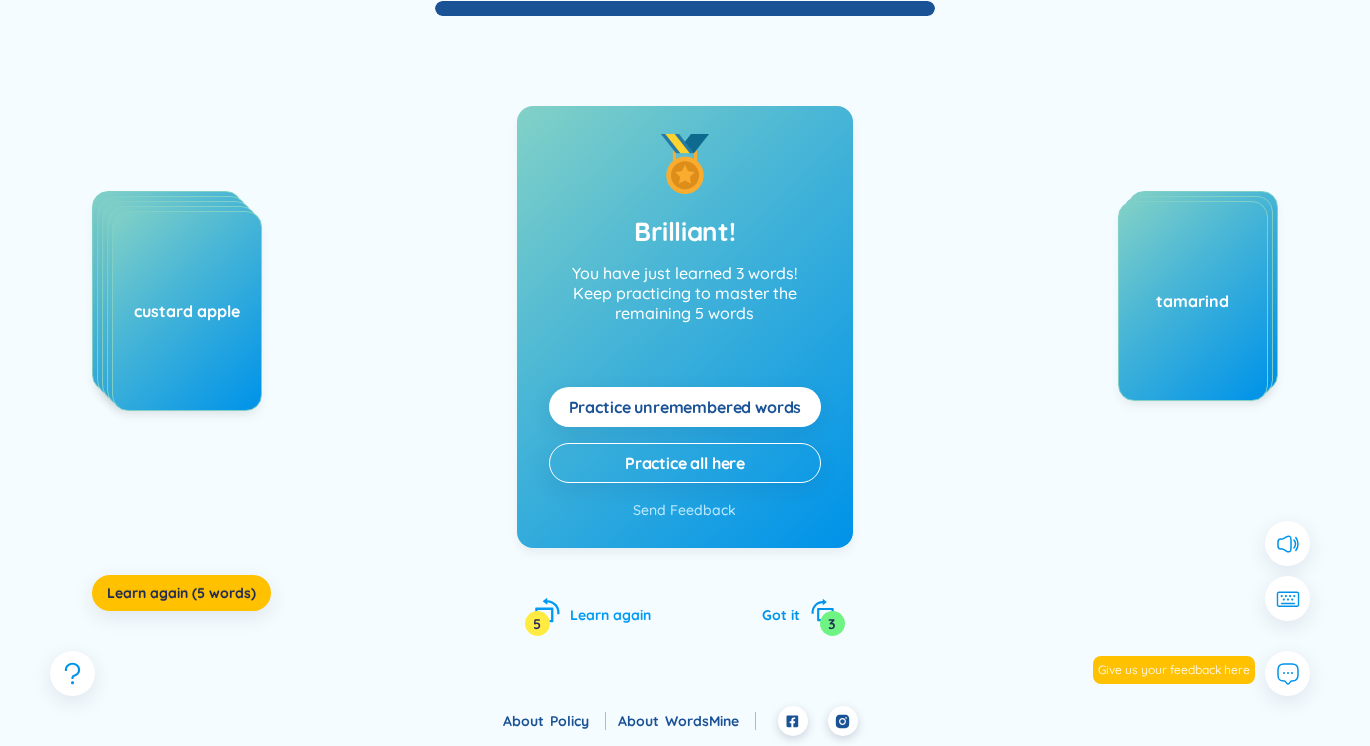 click on "Learn again" at bounding box center [610, 615] 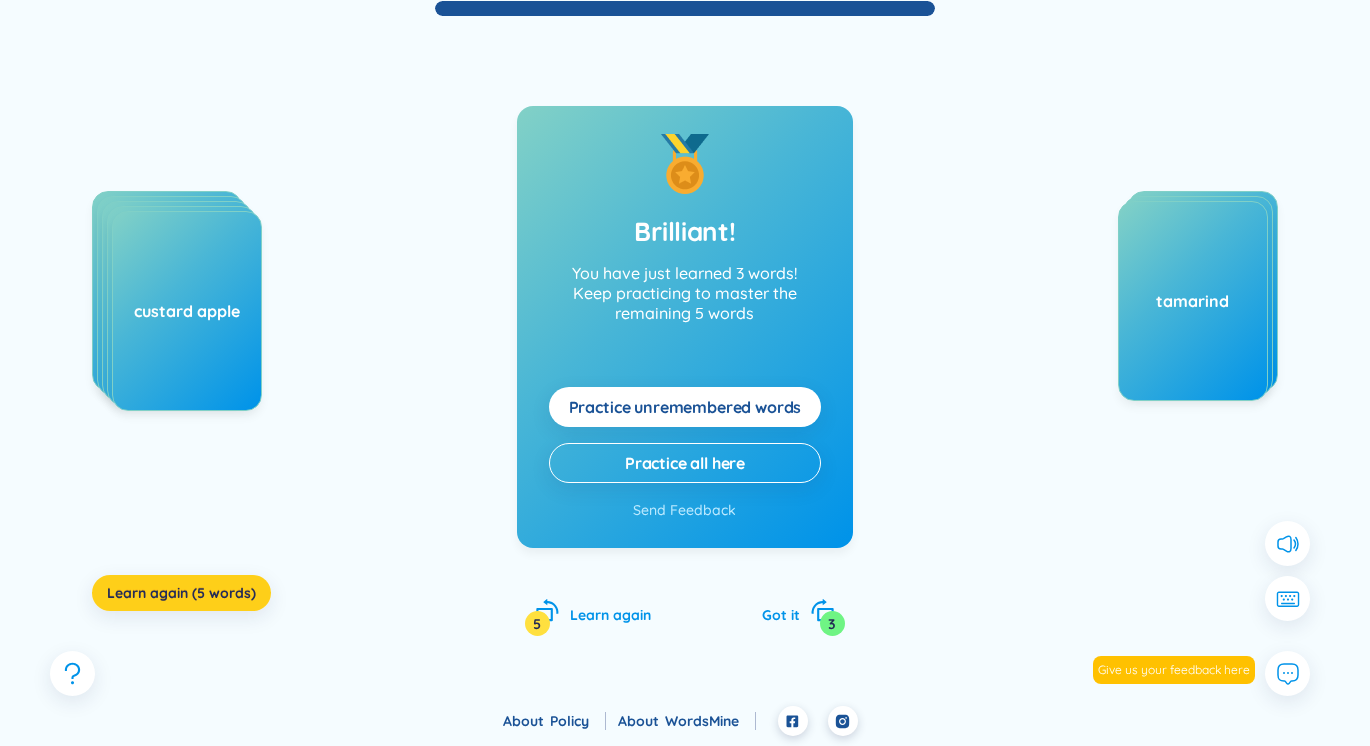 click on "Learn again (5 words)" at bounding box center [181, 593] 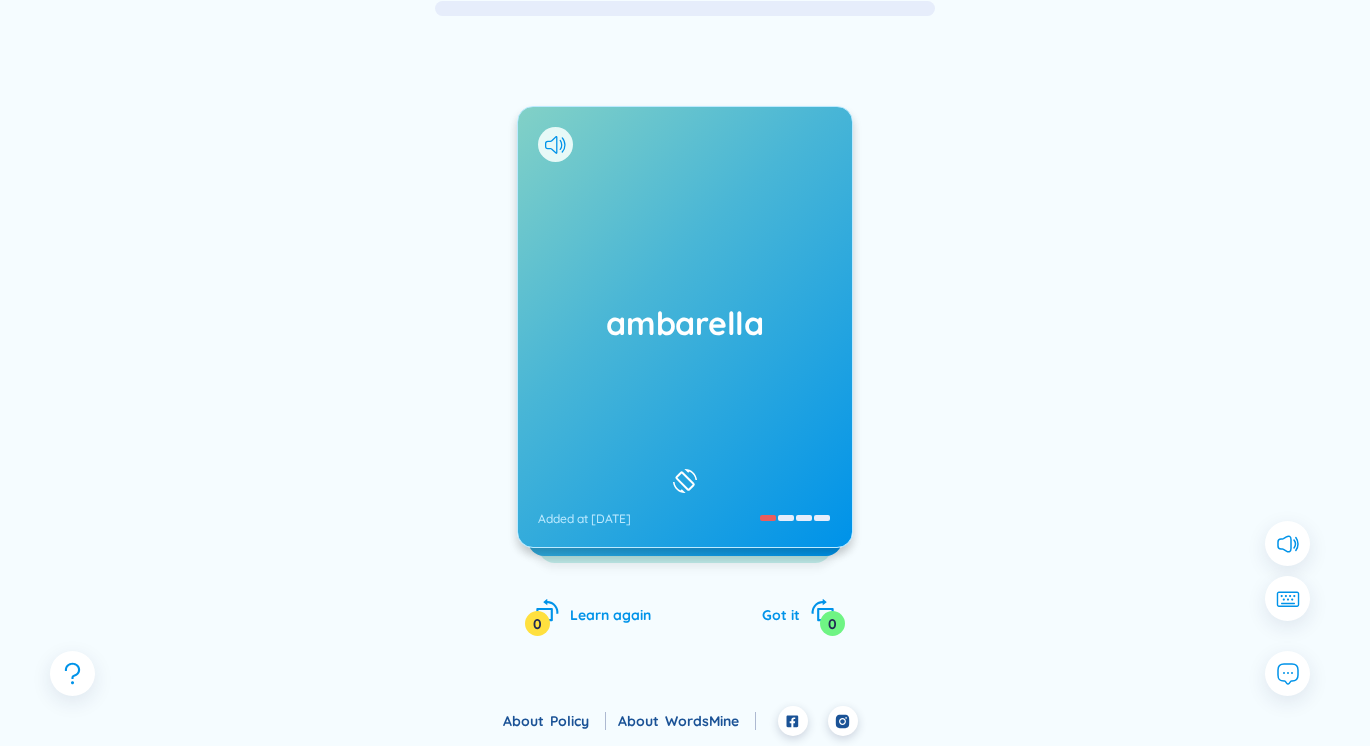 click on "ambarella" at bounding box center (685, 323) 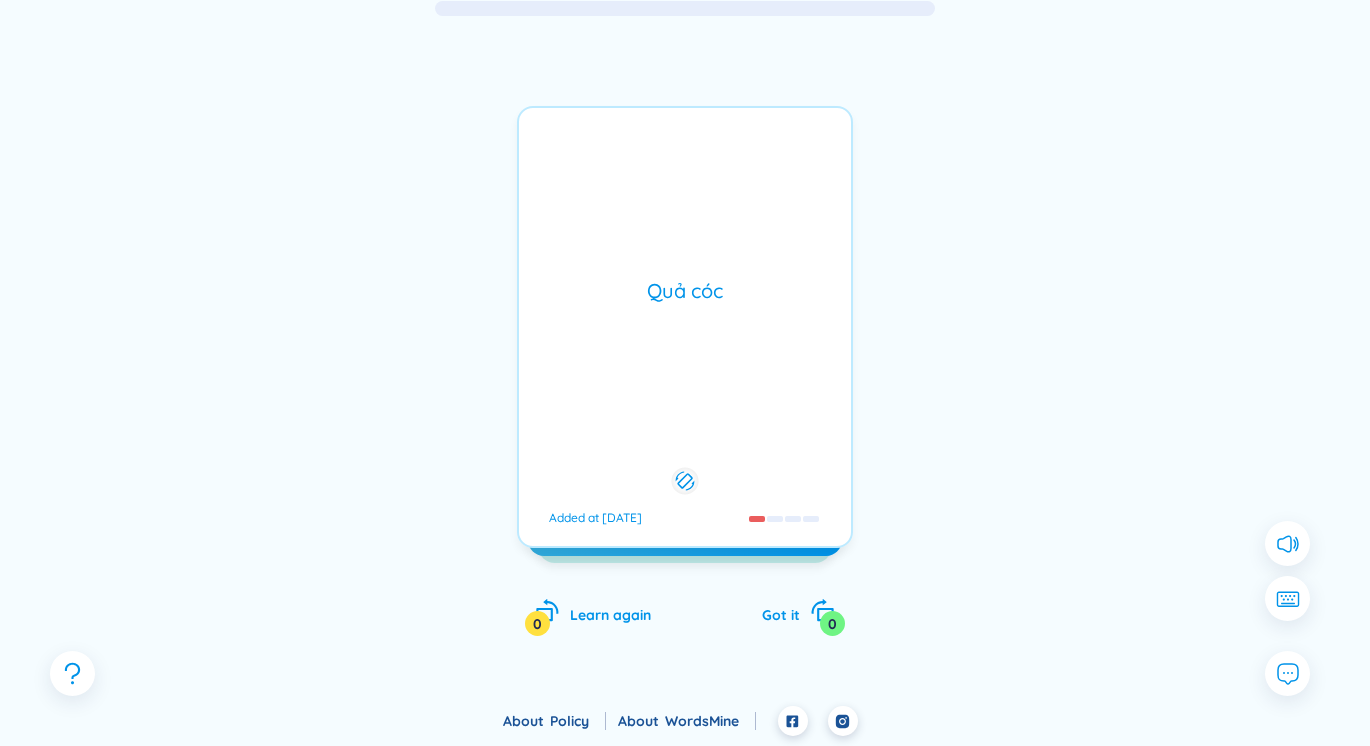 click on "ambarella Added at [DATE] Quả cóc Added at [DATE]" at bounding box center (685, 327) 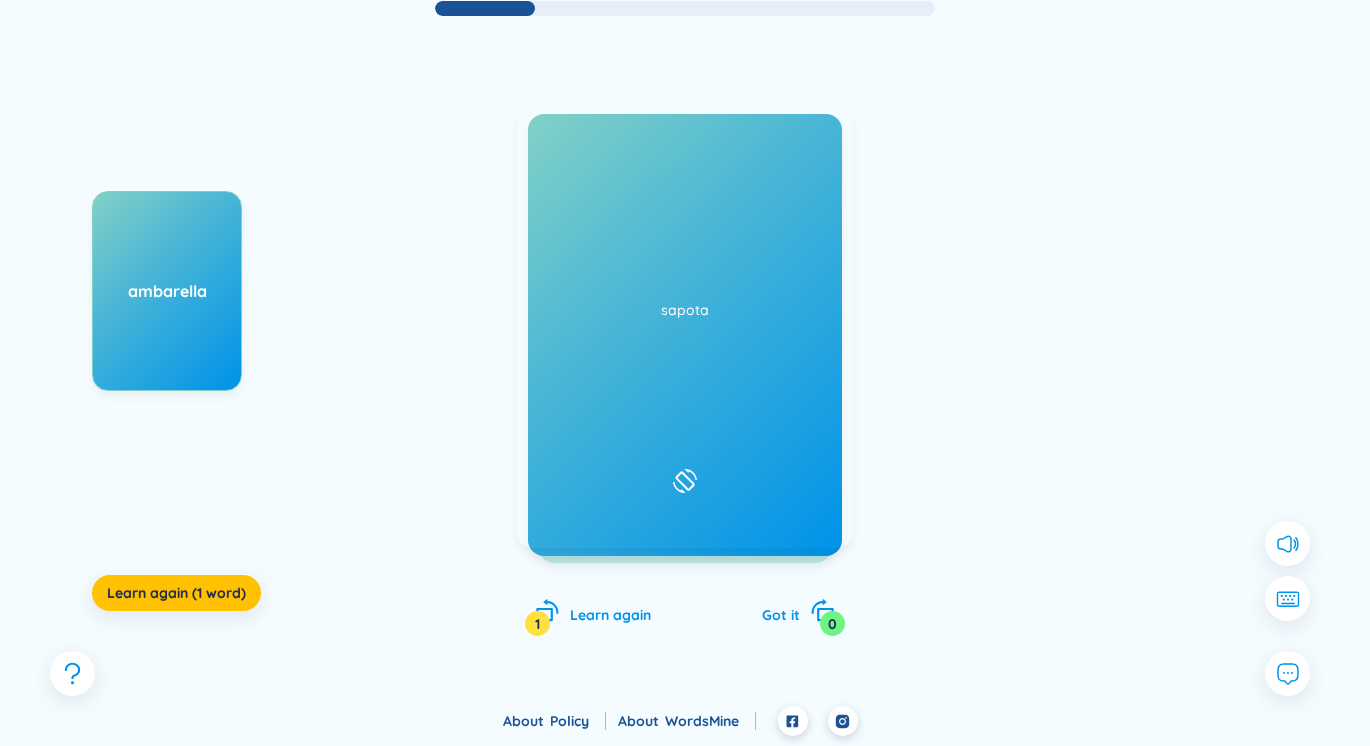 click on "raspberry /ˈræzberi/ /ˈrɑːzbəri/ Added at [DATE]" at bounding box center [685, 327] 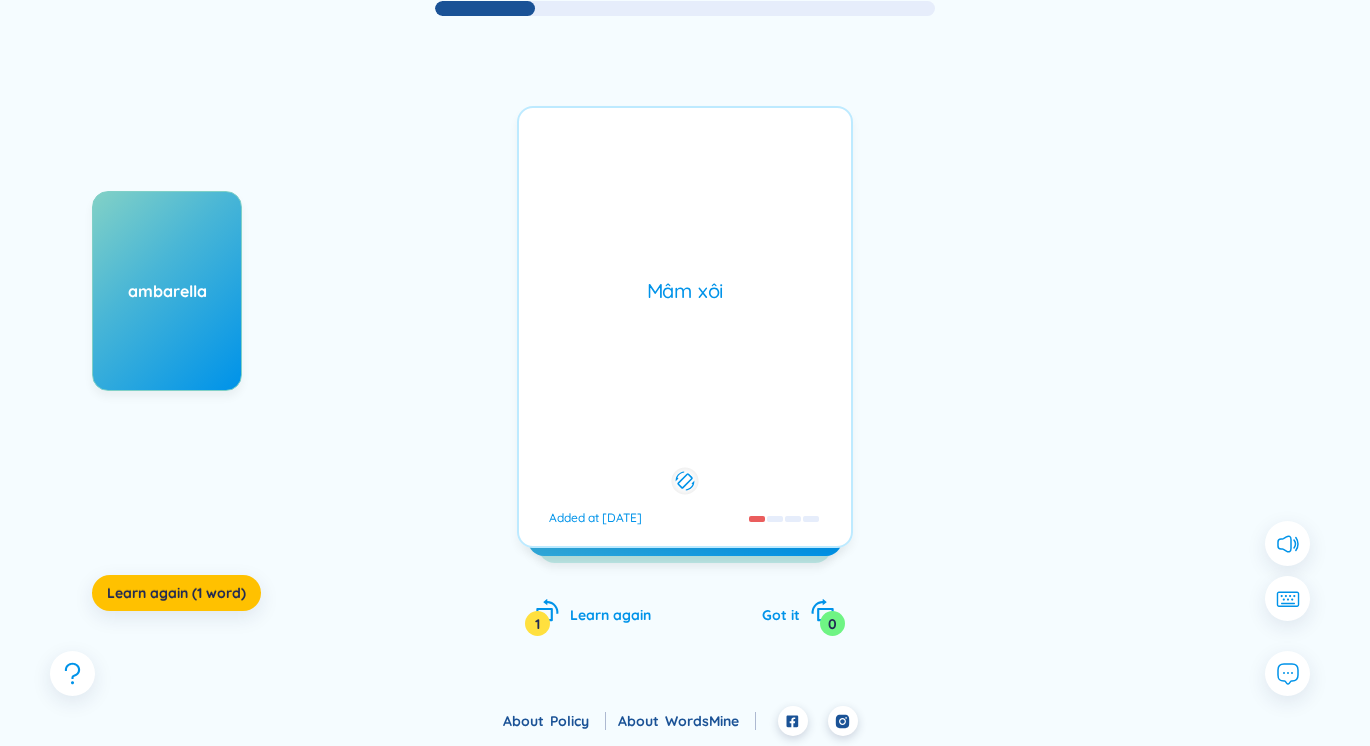 click on "Mâm xôi Added at [DATE]" at bounding box center [685, 327] 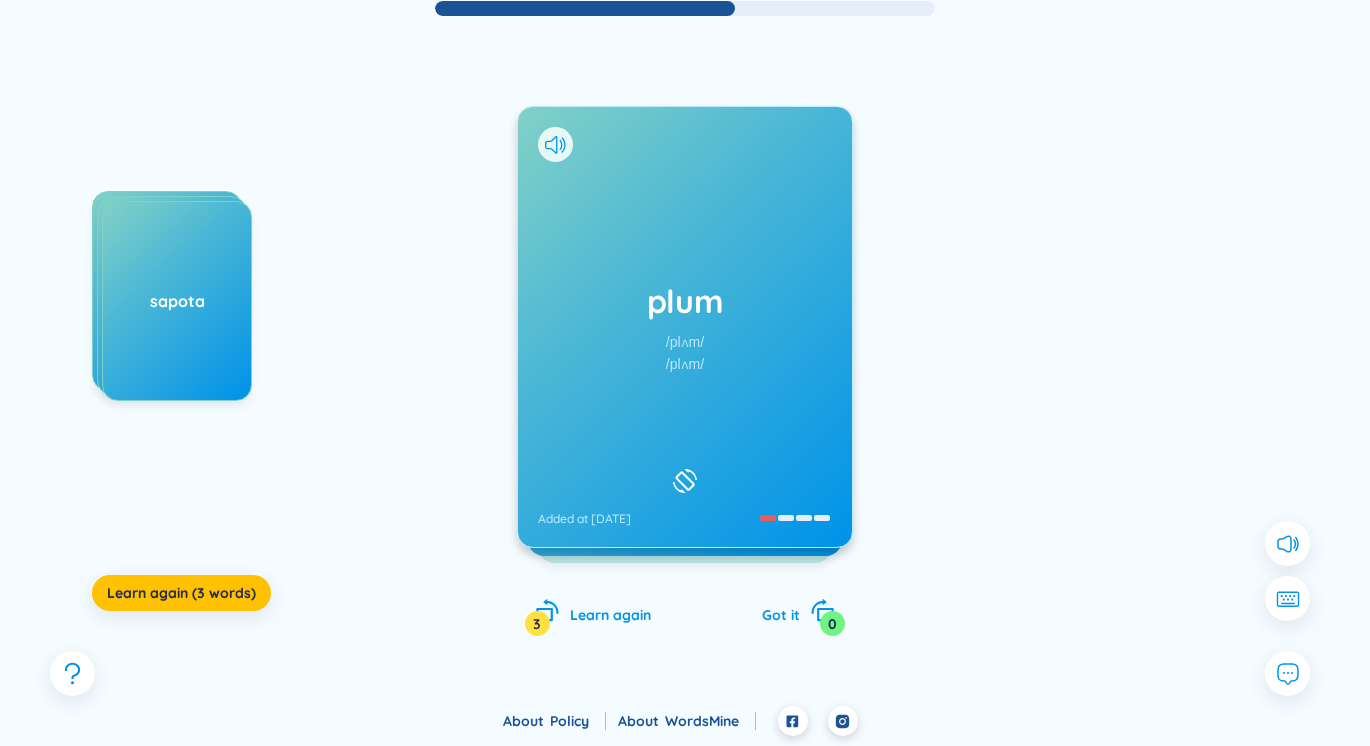 click on "plum /plʌm/ /plʌm/ Added at [DATE]" at bounding box center [685, 327] 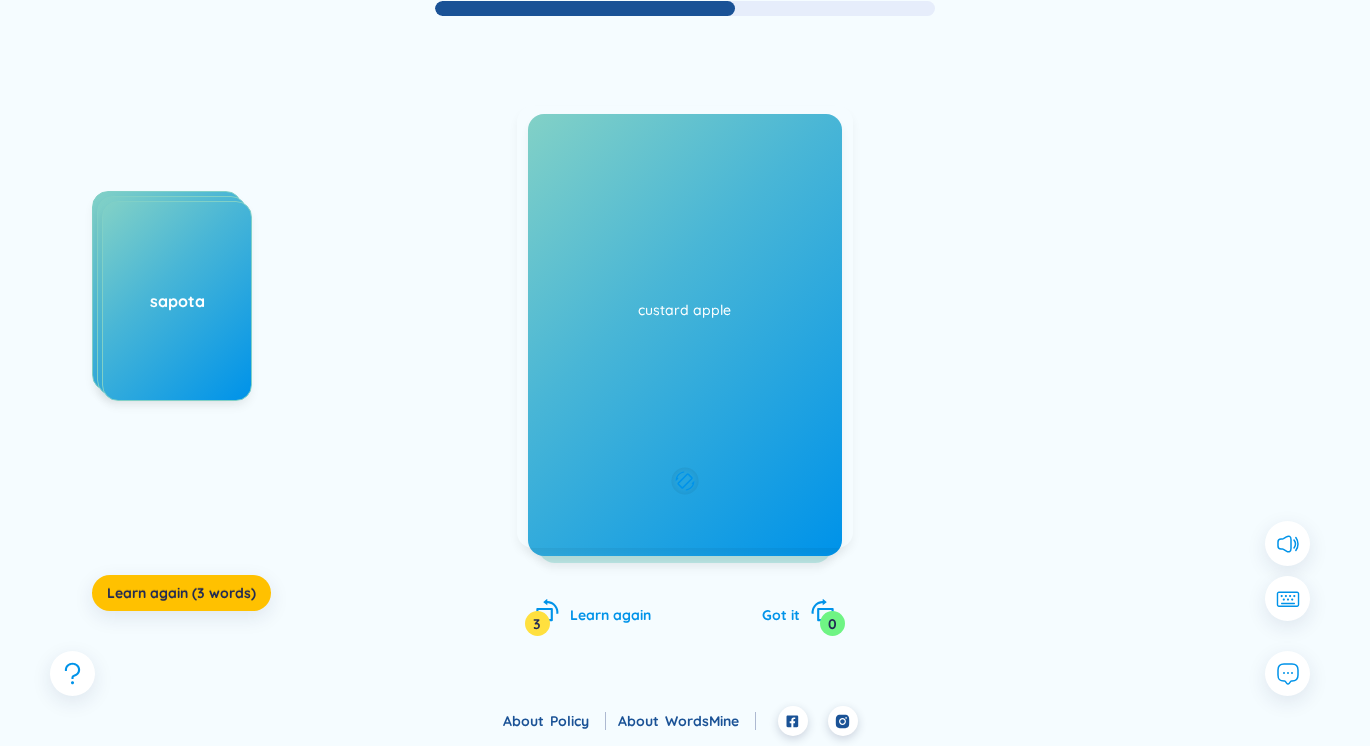 click on "Quả mận" at bounding box center [685, 291] 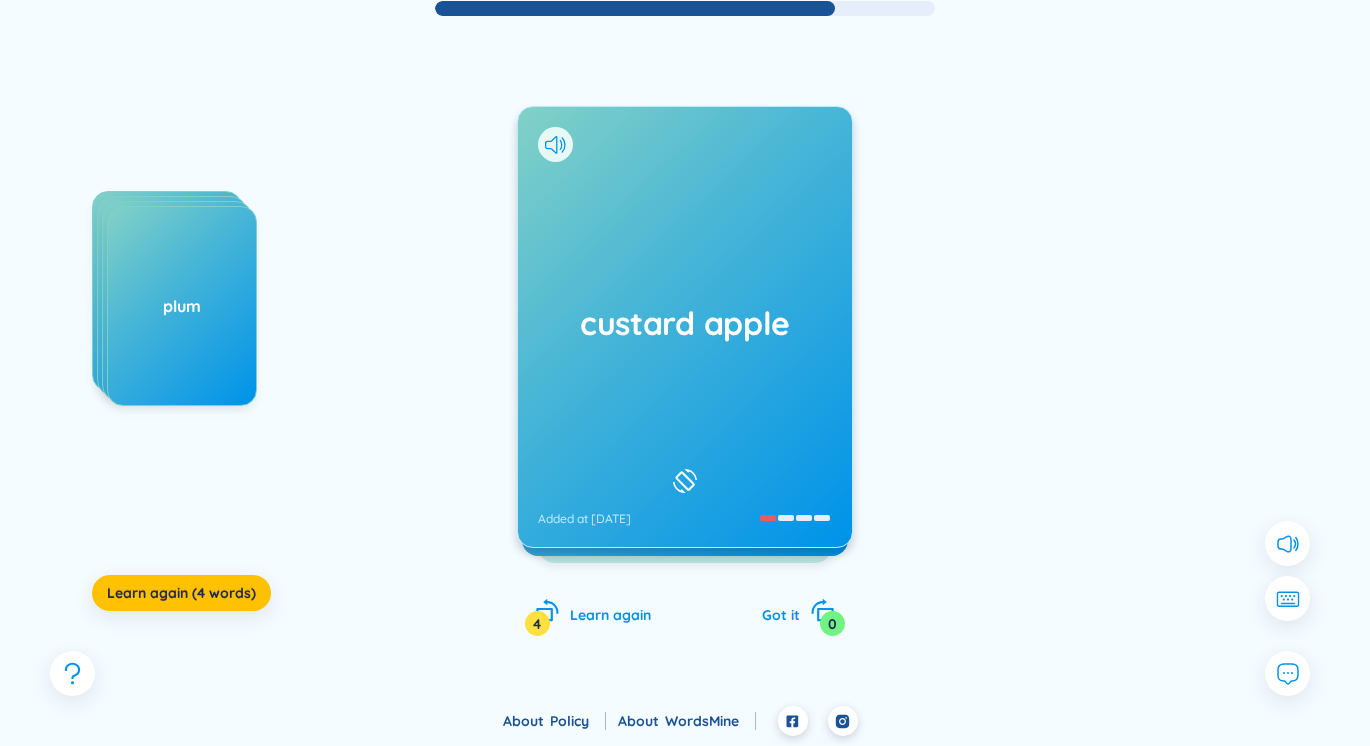 click on "custard apple Added at [DATE]" at bounding box center (685, 327) 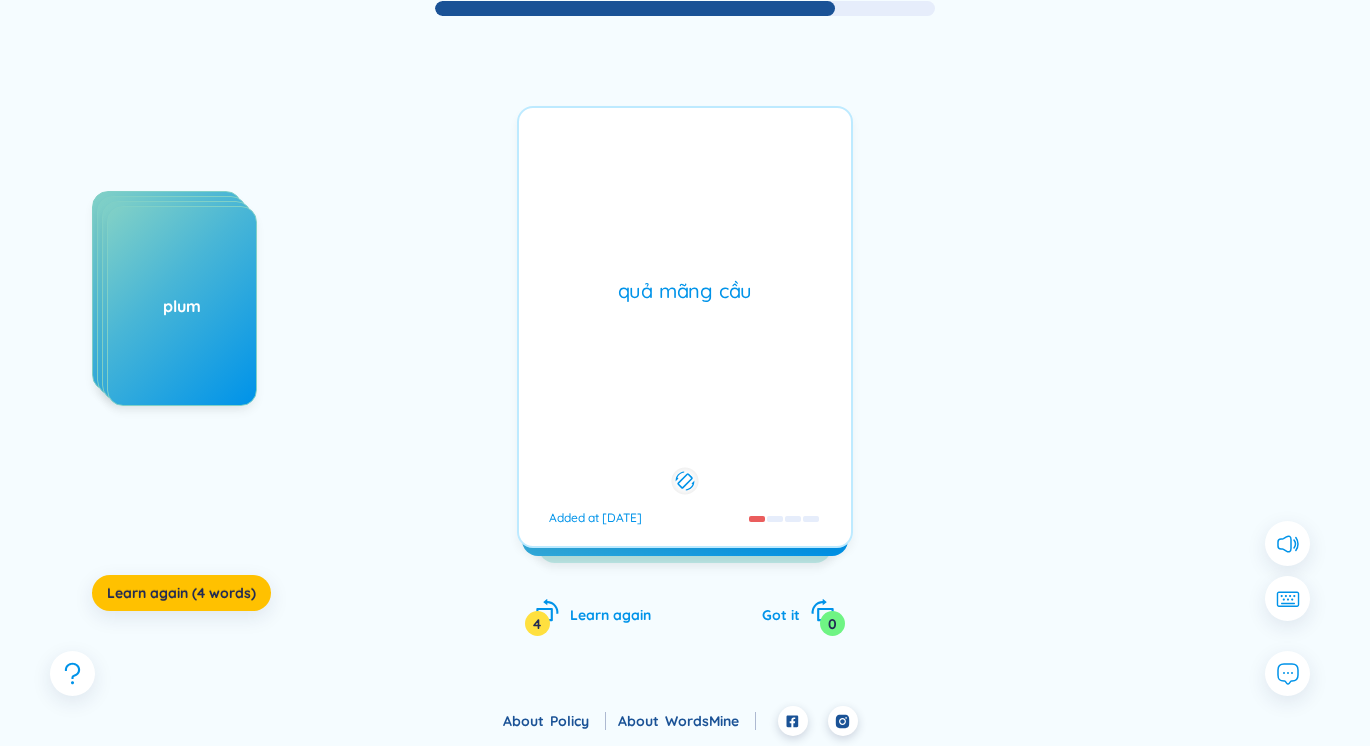 click on "custard apple Added at [DATE] quả mãng cầu Added at [DATE]" at bounding box center [685, 327] 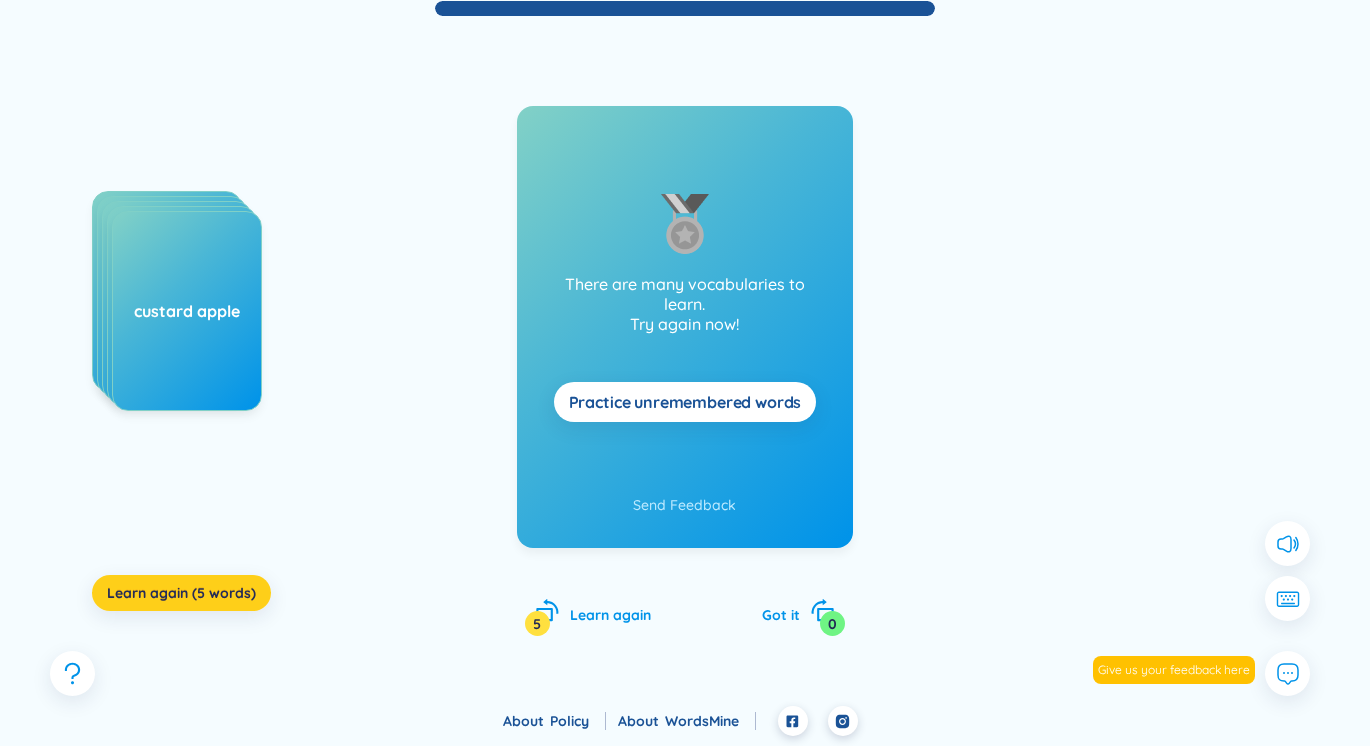 click on "Learn again (5 words)" at bounding box center (181, 593) 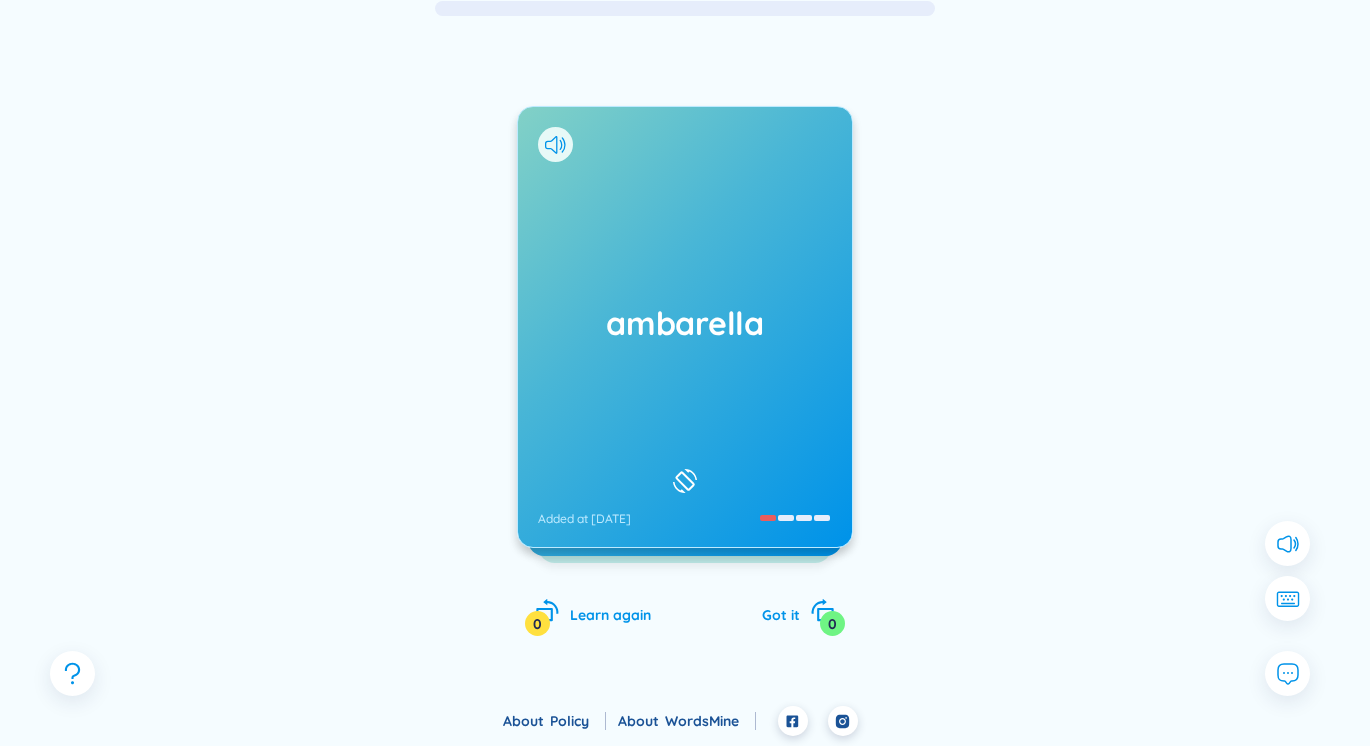 click on "ambarella Added at [DATE]" at bounding box center (685, 327) 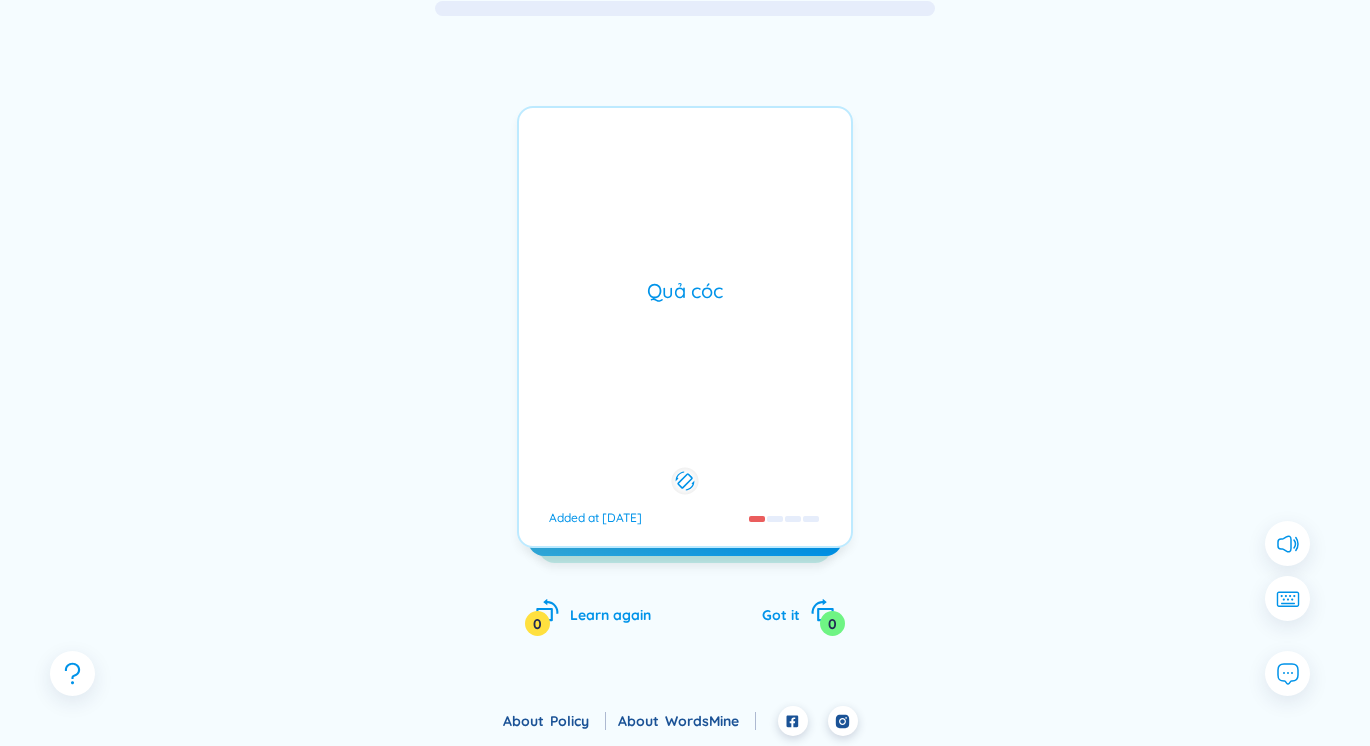 click on "Quả cóc" at bounding box center [685, 291] 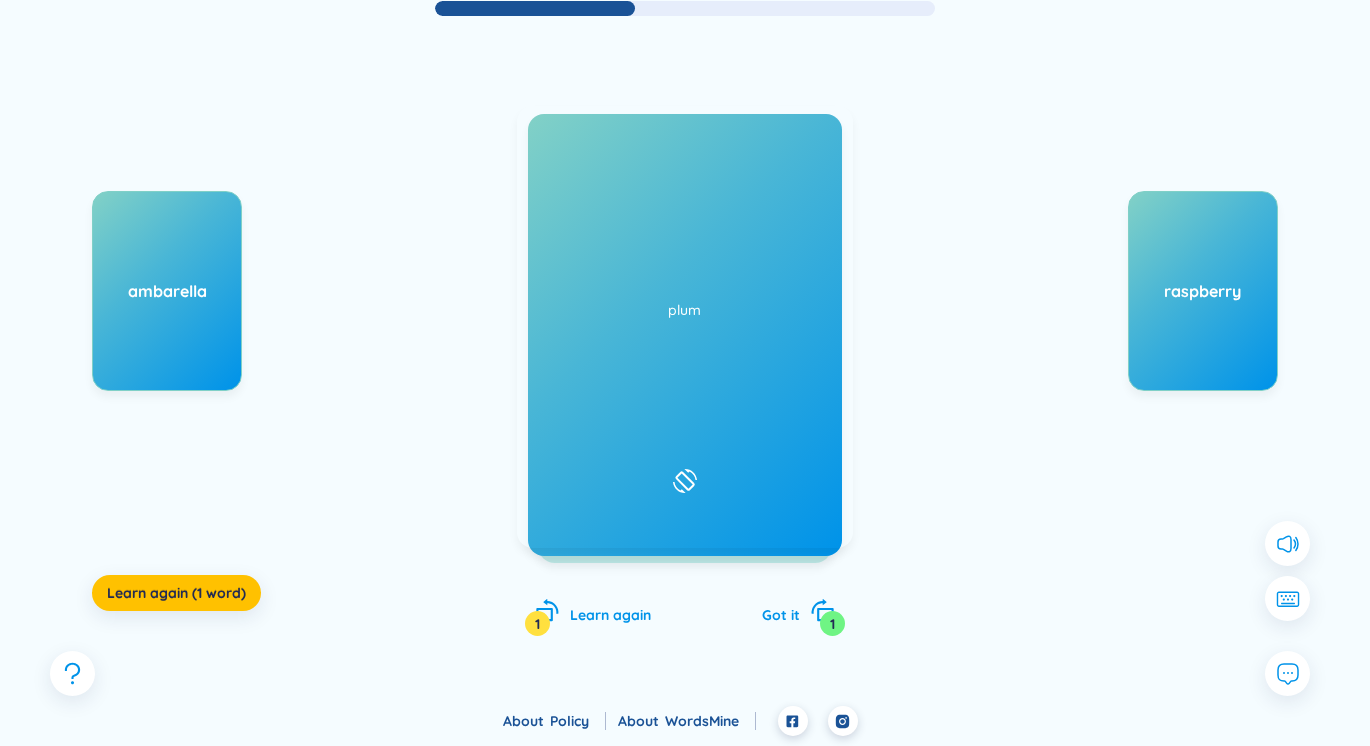 click on "sapota Added at [DATE]" at bounding box center (685, 327) 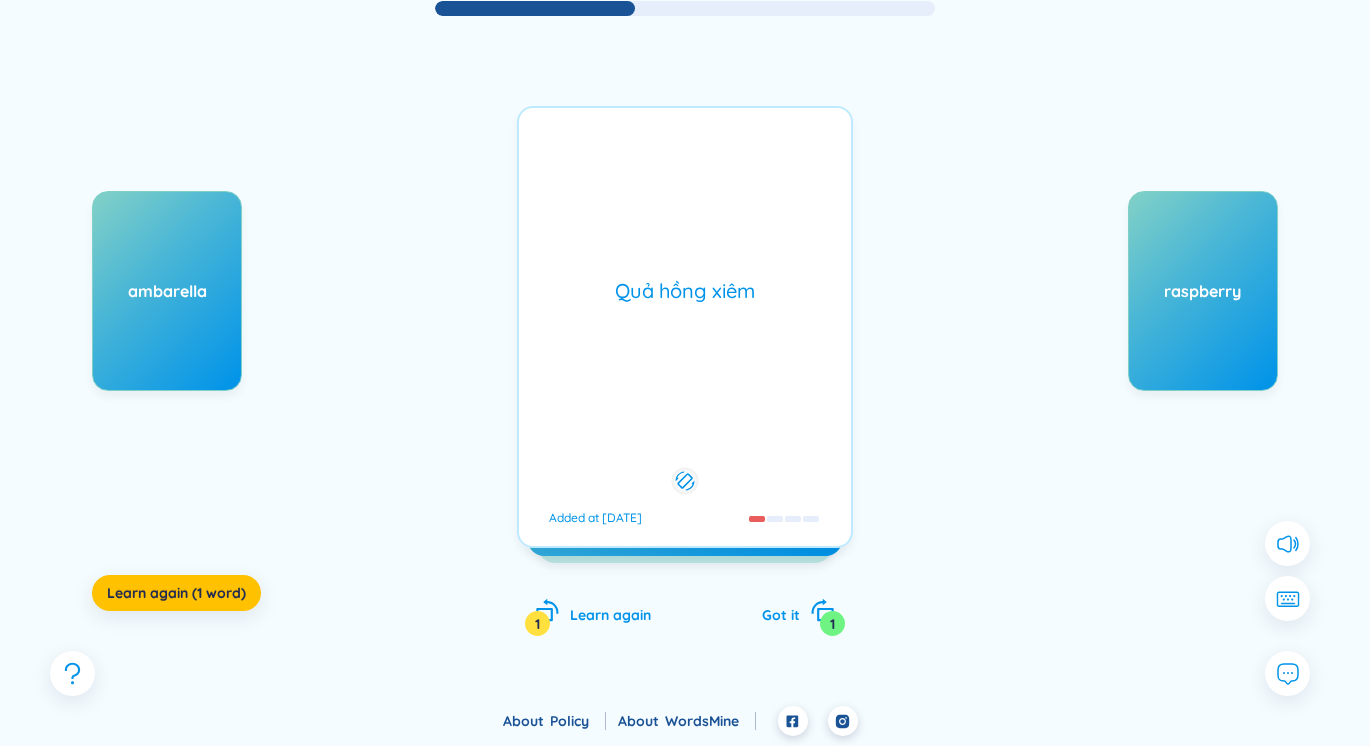 click on "Quả hồng xiêm Added at [DATE]" at bounding box center [685, 327] 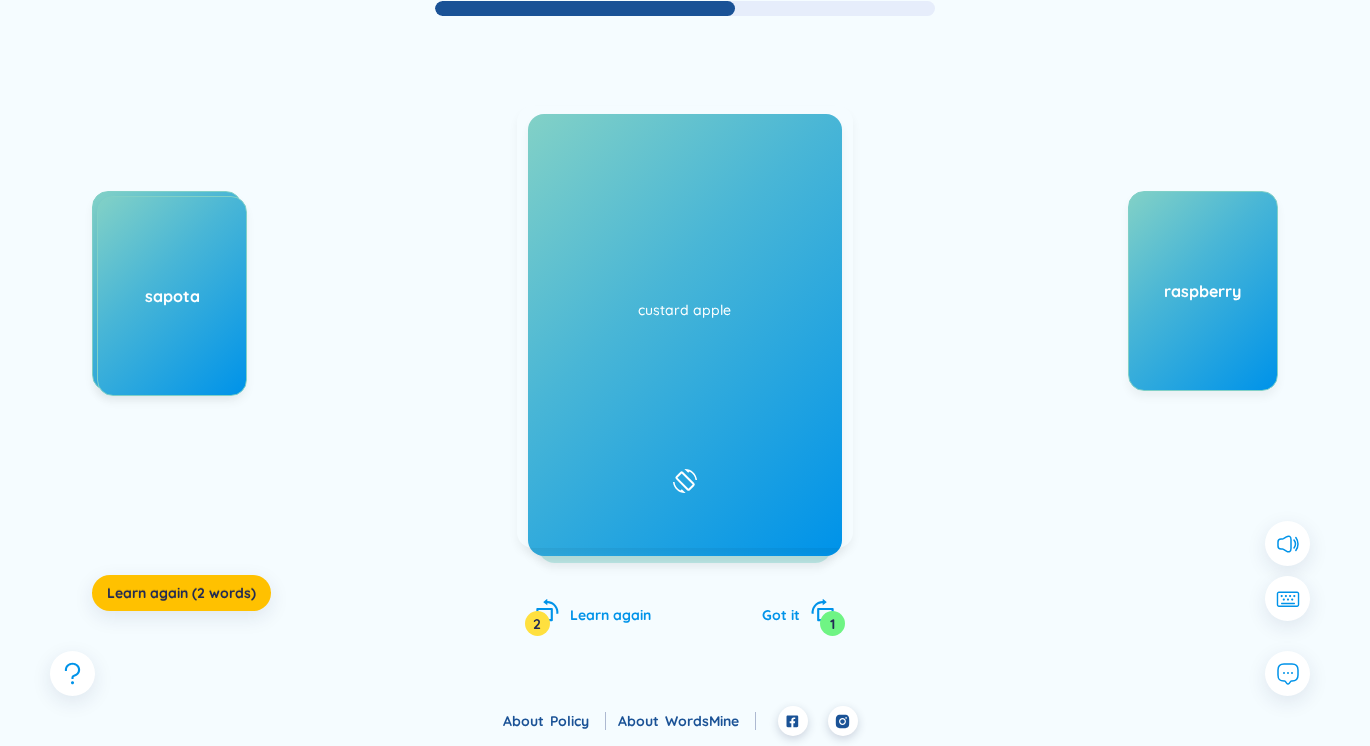 click on "plum /plʌm/ /plʌm/ Added at [DATE]" at bounding box center (685, 327) 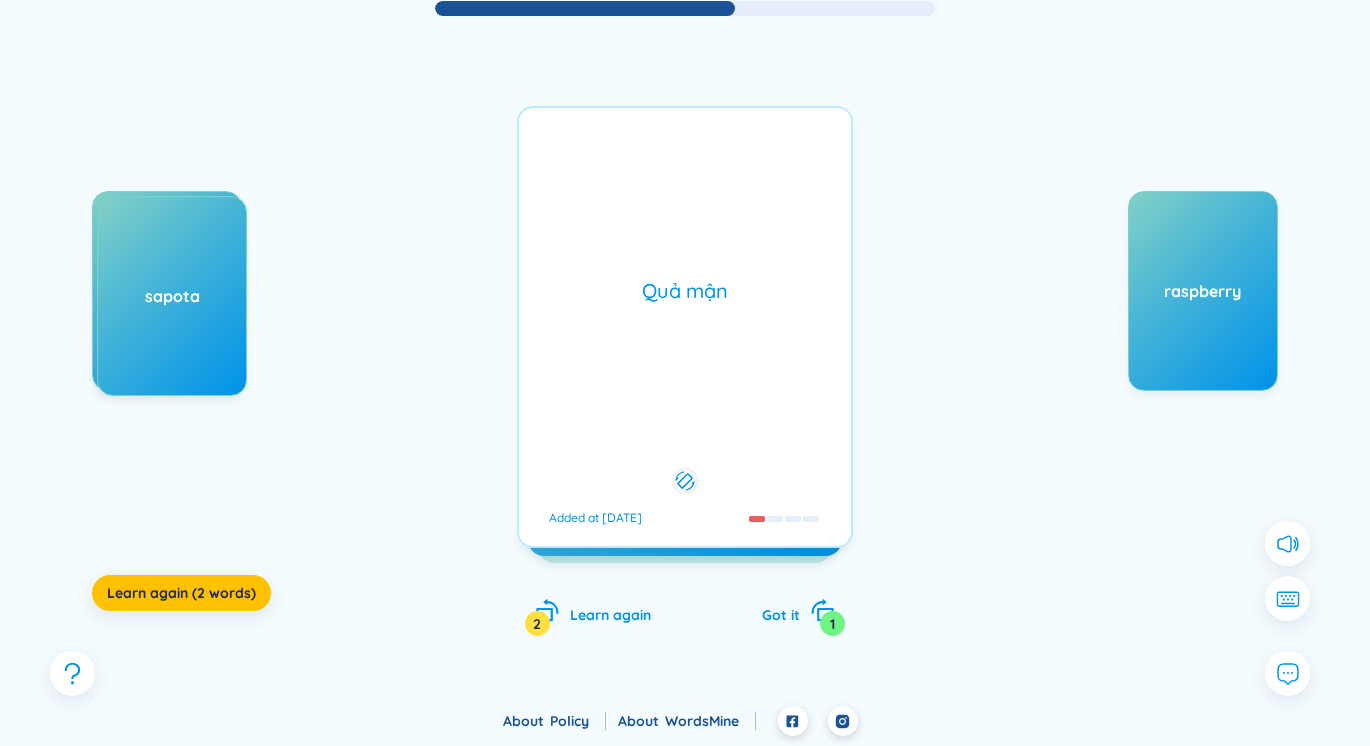 click on "Quả mận Added at [DATE]" at bounding box center (685, 327) 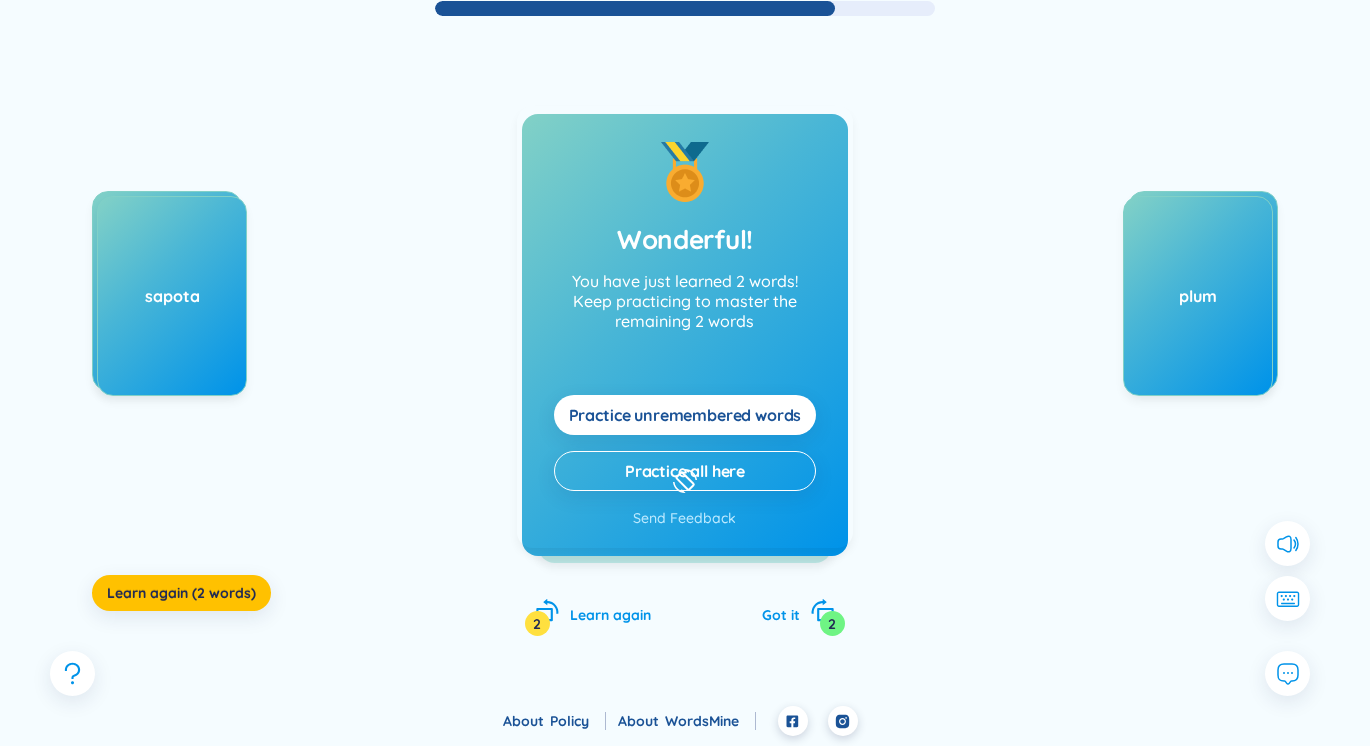 click on "custard apple Added at [DATE]" at bounding box center (685, 327) 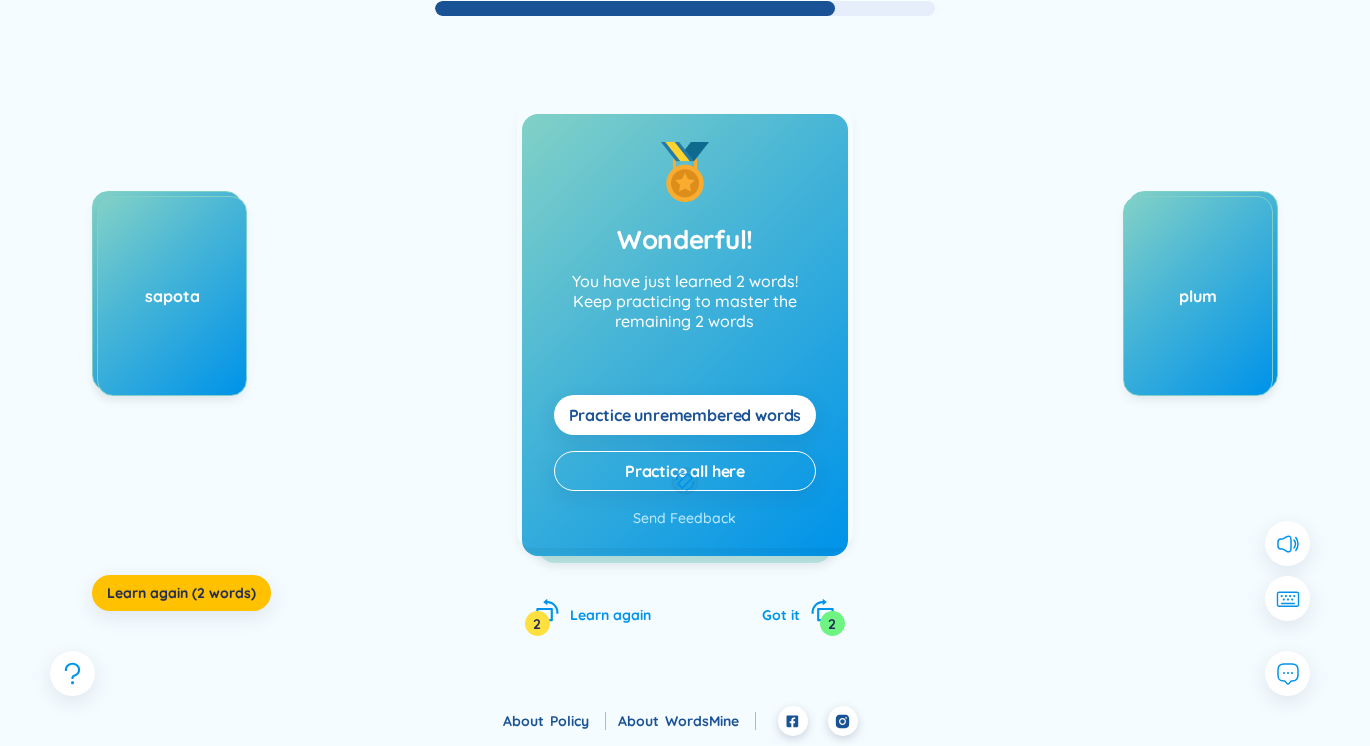 click on "quả mãng cầu Added at [DATE]" at bounding box center (685, 327) 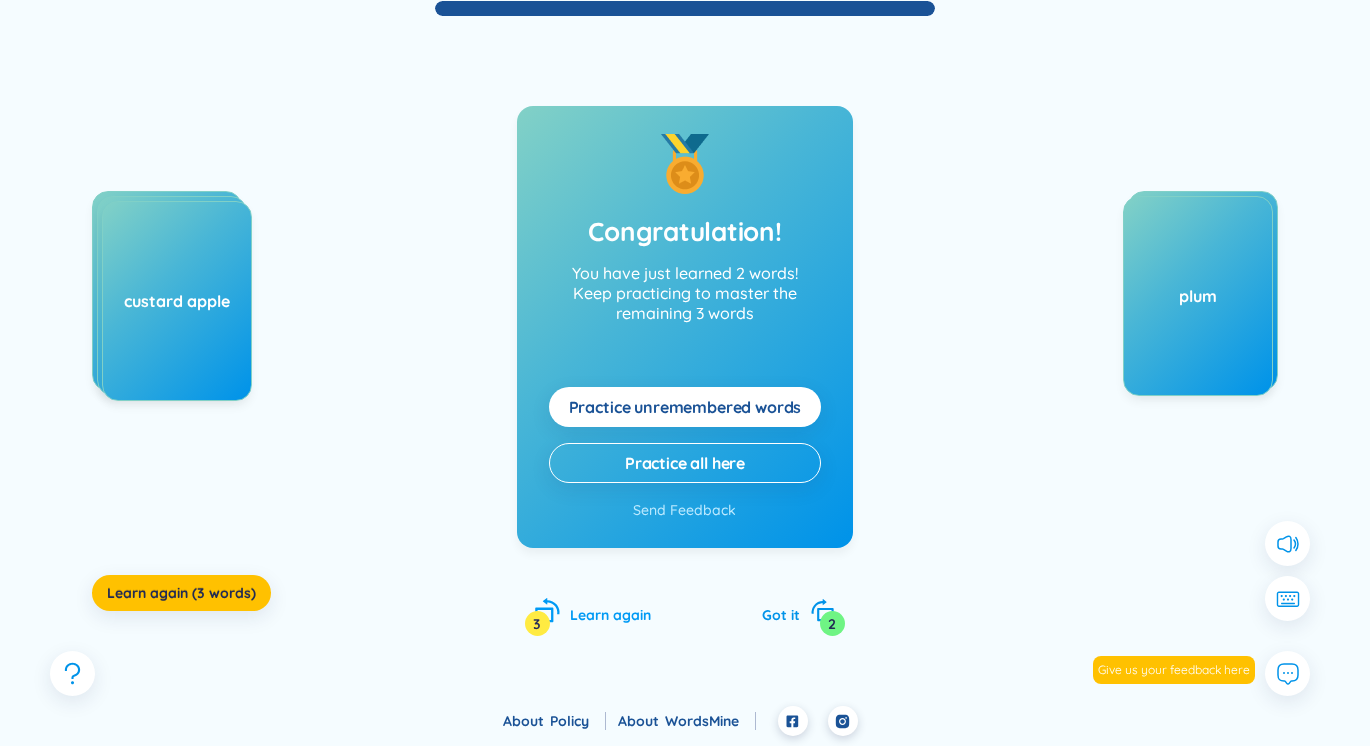 click on "Learn again 3" at bounding box center [593, 612] 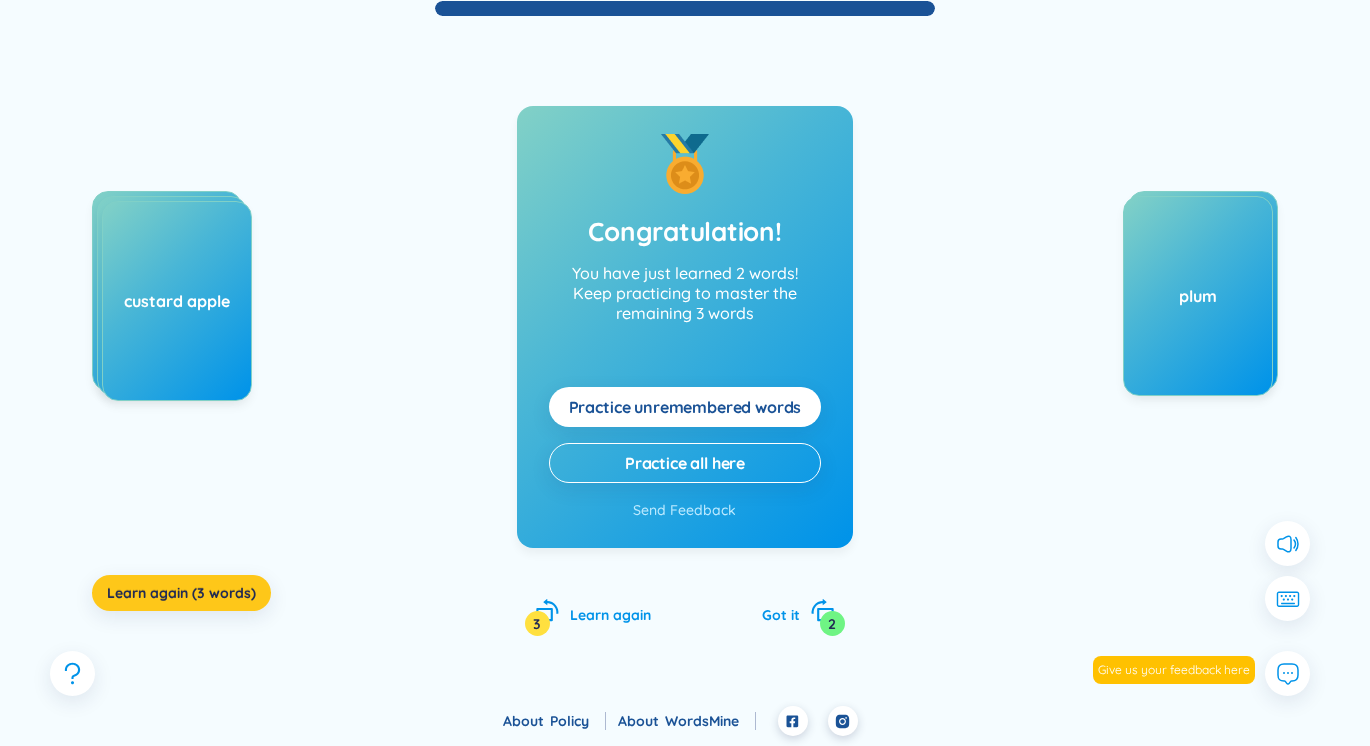 click on "Learn again (3 words)" at bounding box center [181, 593] 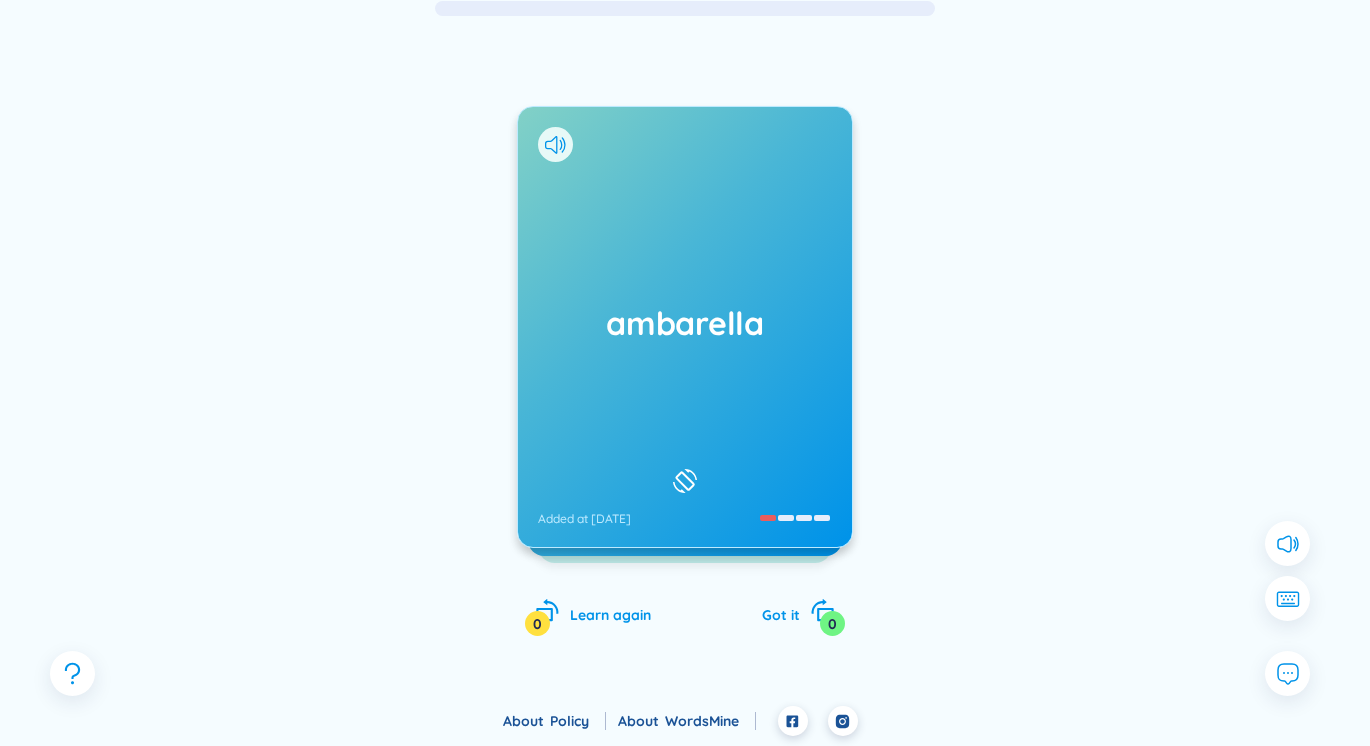 click at bounding box center [242, 391] 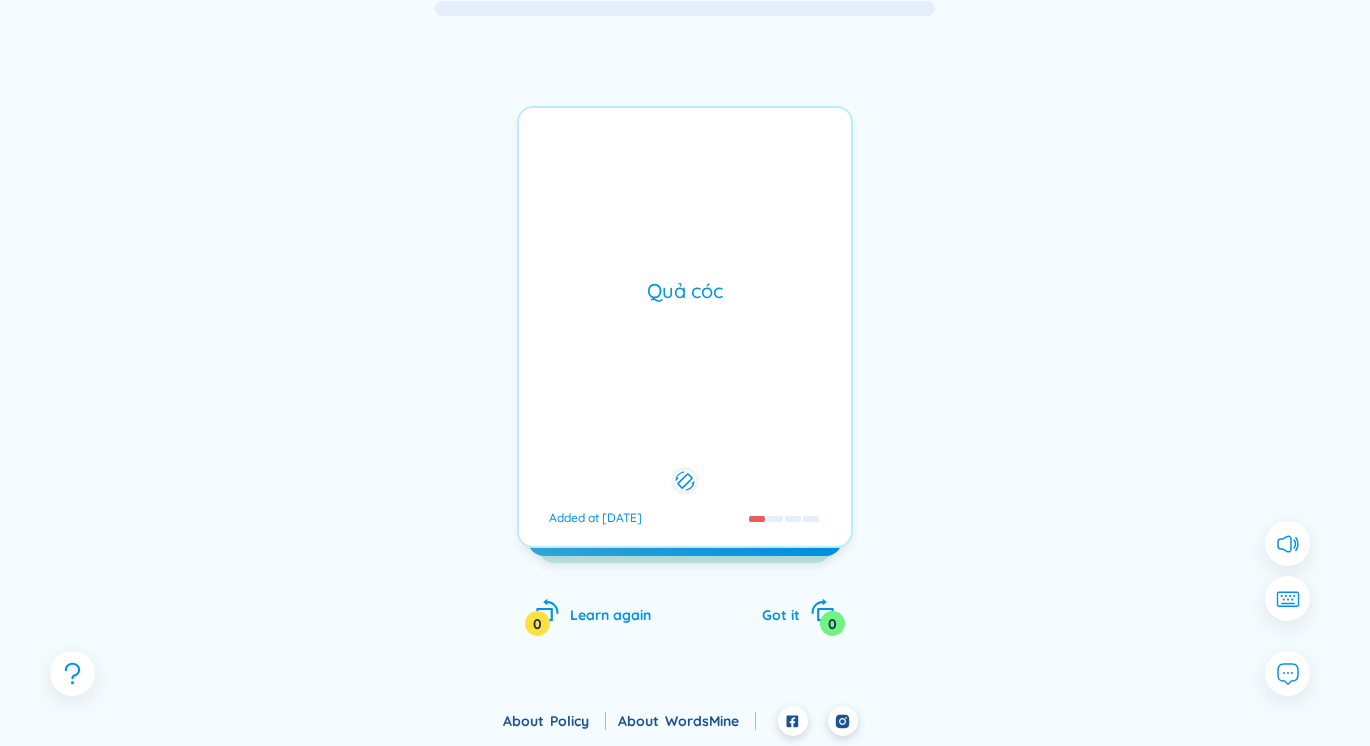 click on "ambarella Added at [DATE]" at bounding box center [685, 327] 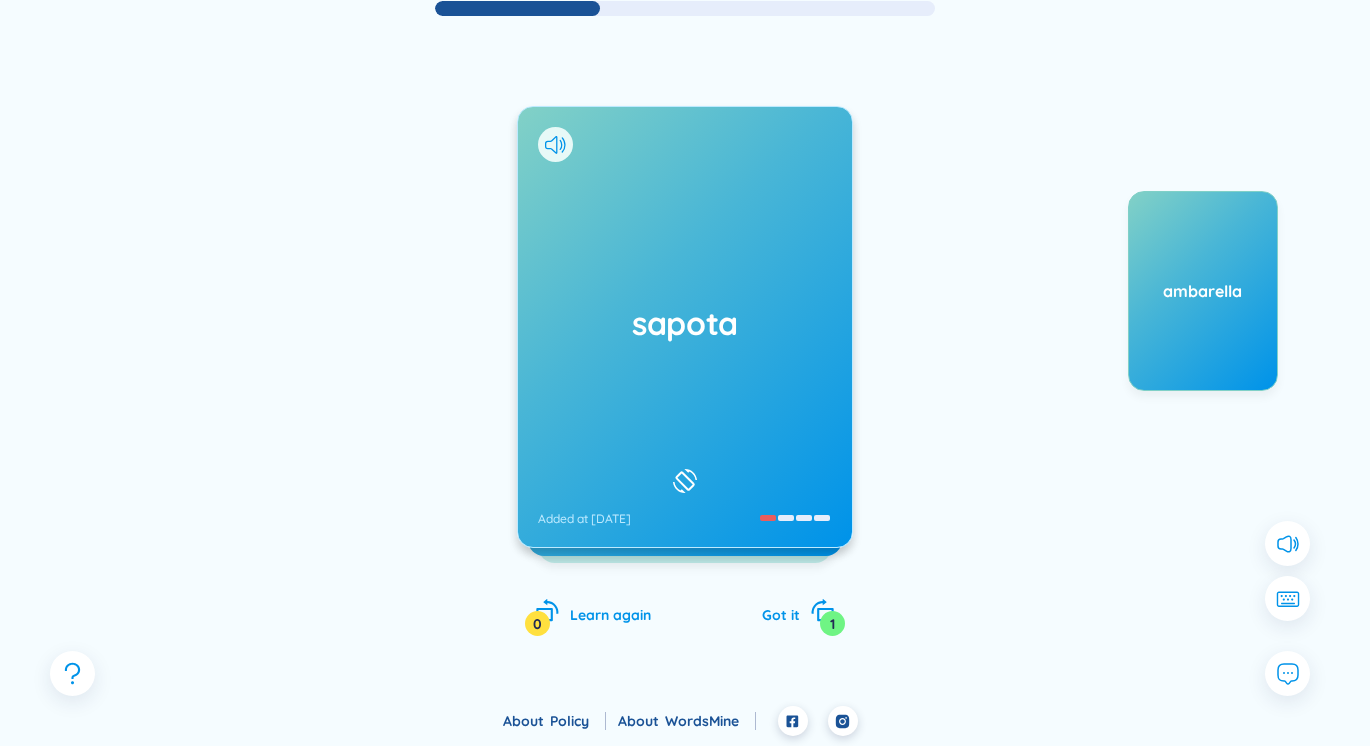 click on "sapota Added at [DATE]" at bounding box center [685, 327] 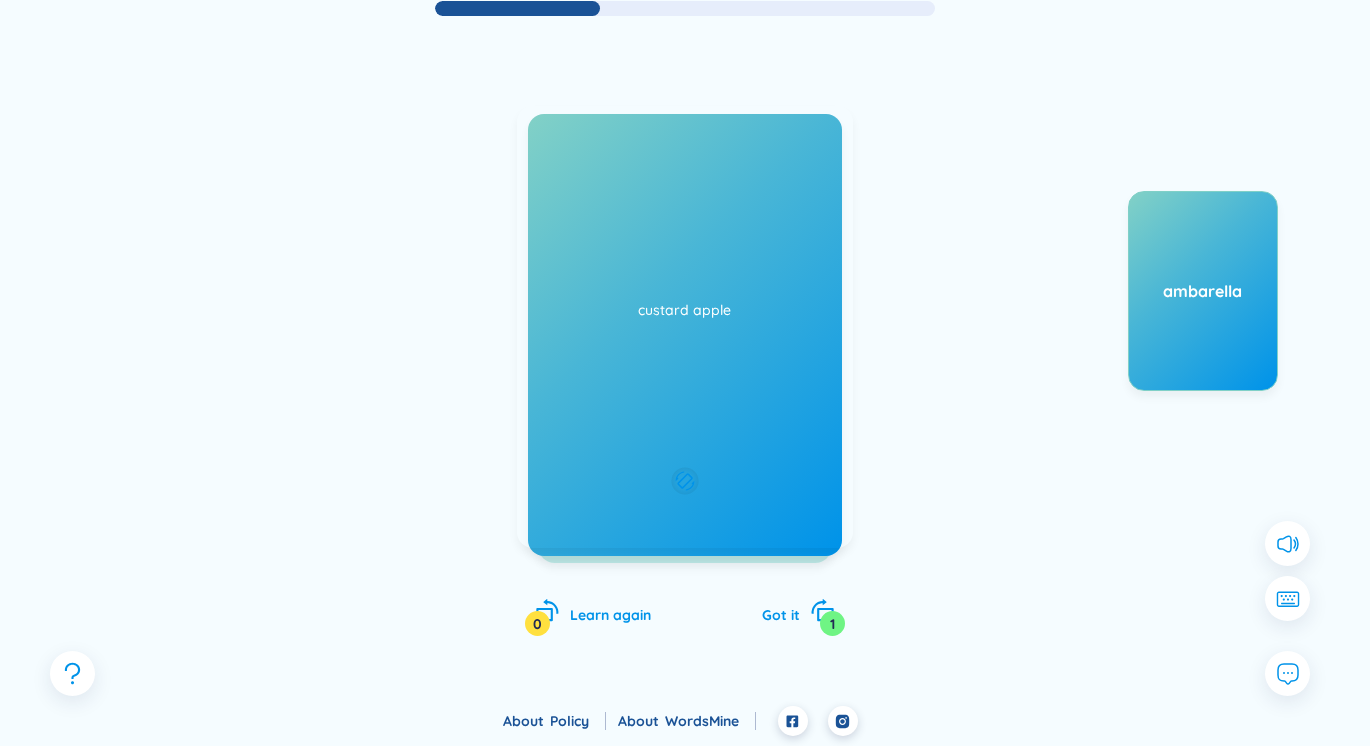 click on "sapota Added at [DATE]" at bounding box center (685, 327) 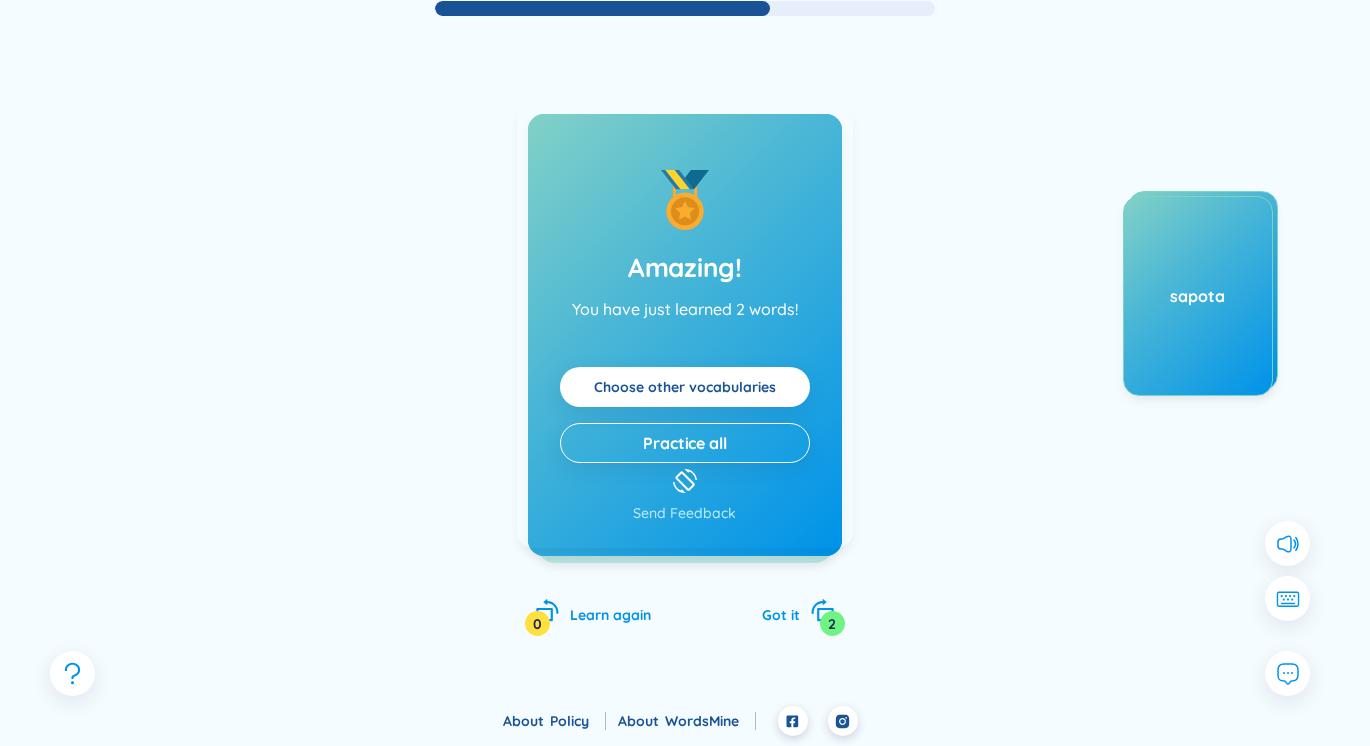click on "custard apple Added at [DATE]" at bounding box center [685, 327] 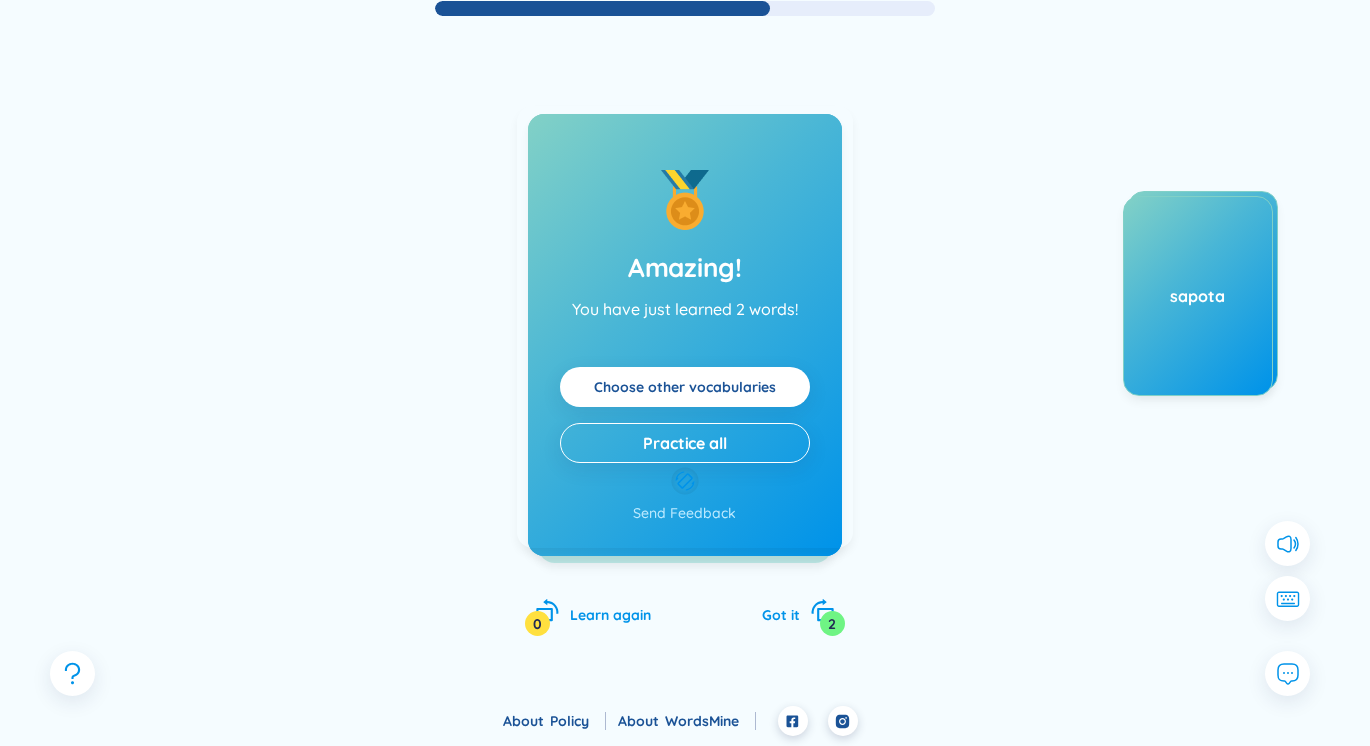 click on "quả mãng cầu Added at [DATE]" at bounding box center [685, 327] 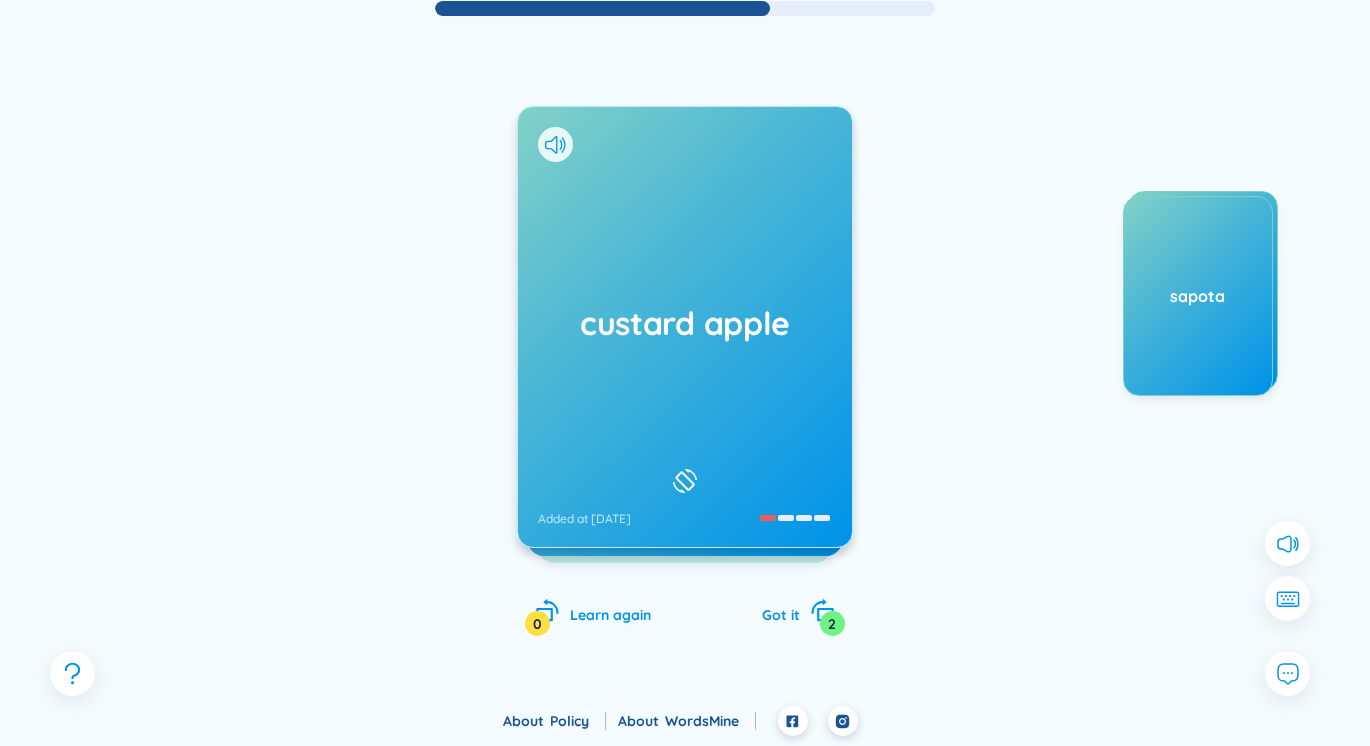scroll, scrollTop: 0, scrollLeft: 0, axis: both 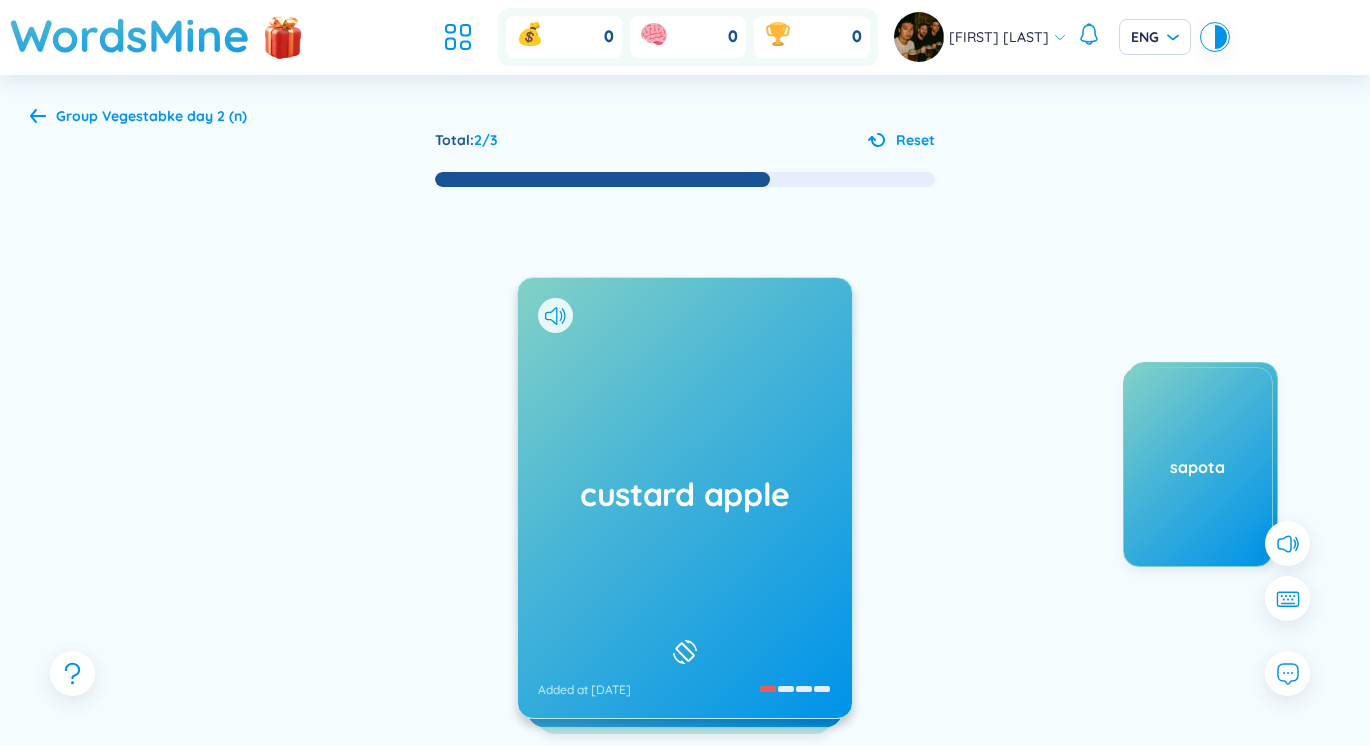 click on "Vegestabke day 2 (n)" at bounding box center [174, 116] 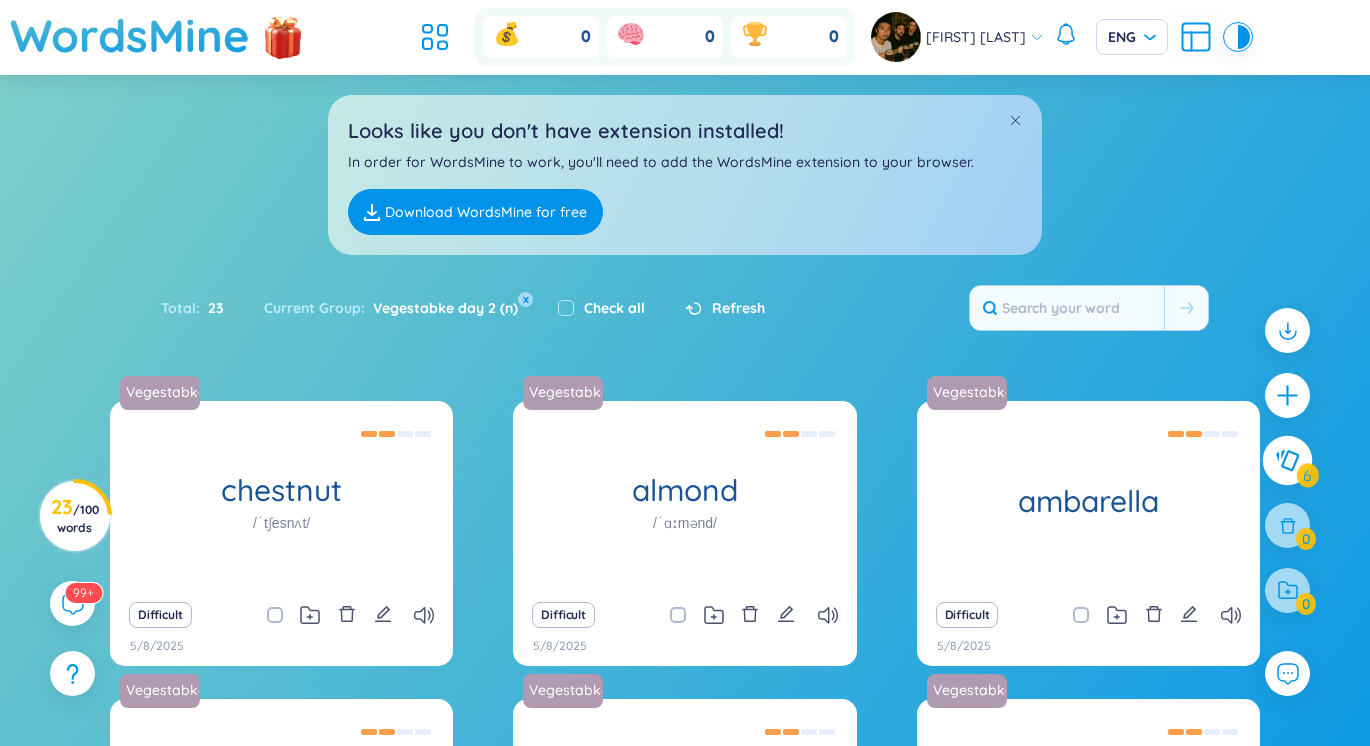 click at bounding box center (1288, 461) 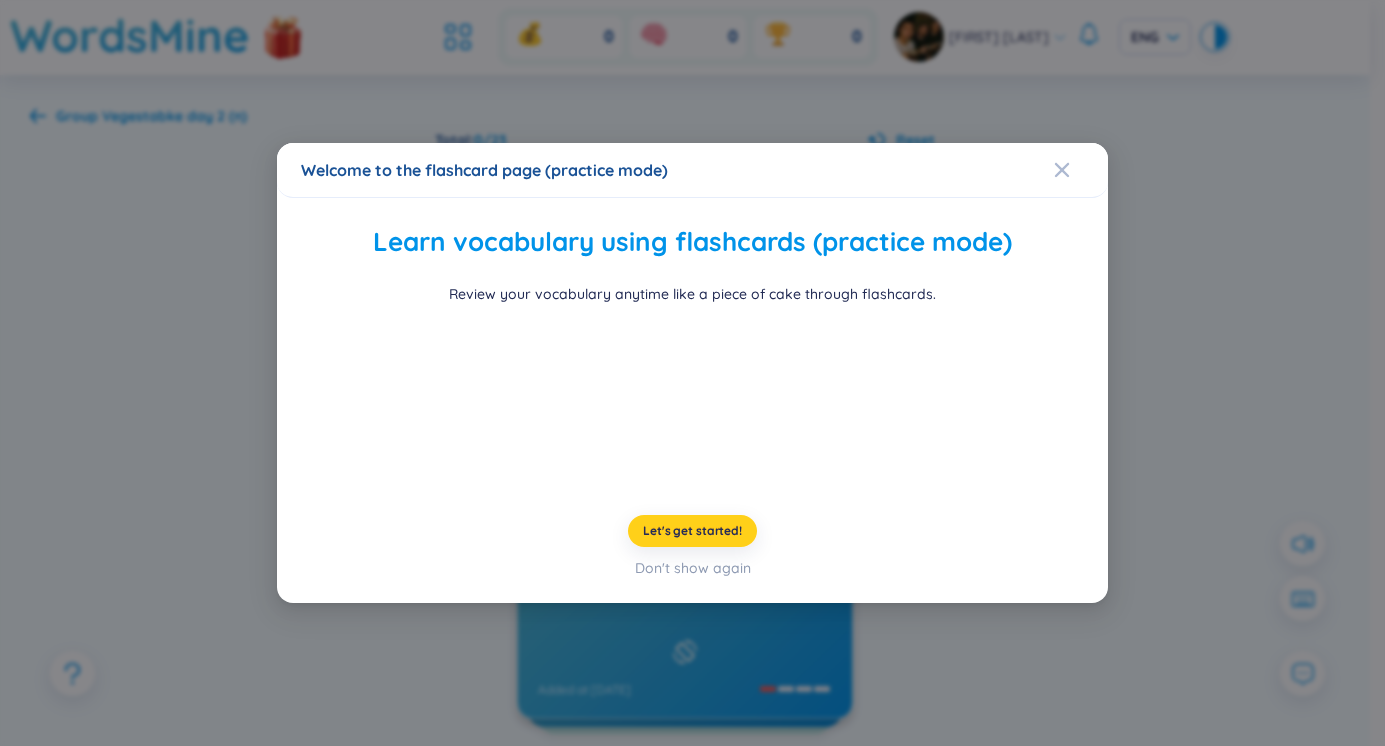 click on "Let's get started!" at bounding box center (692, 531) 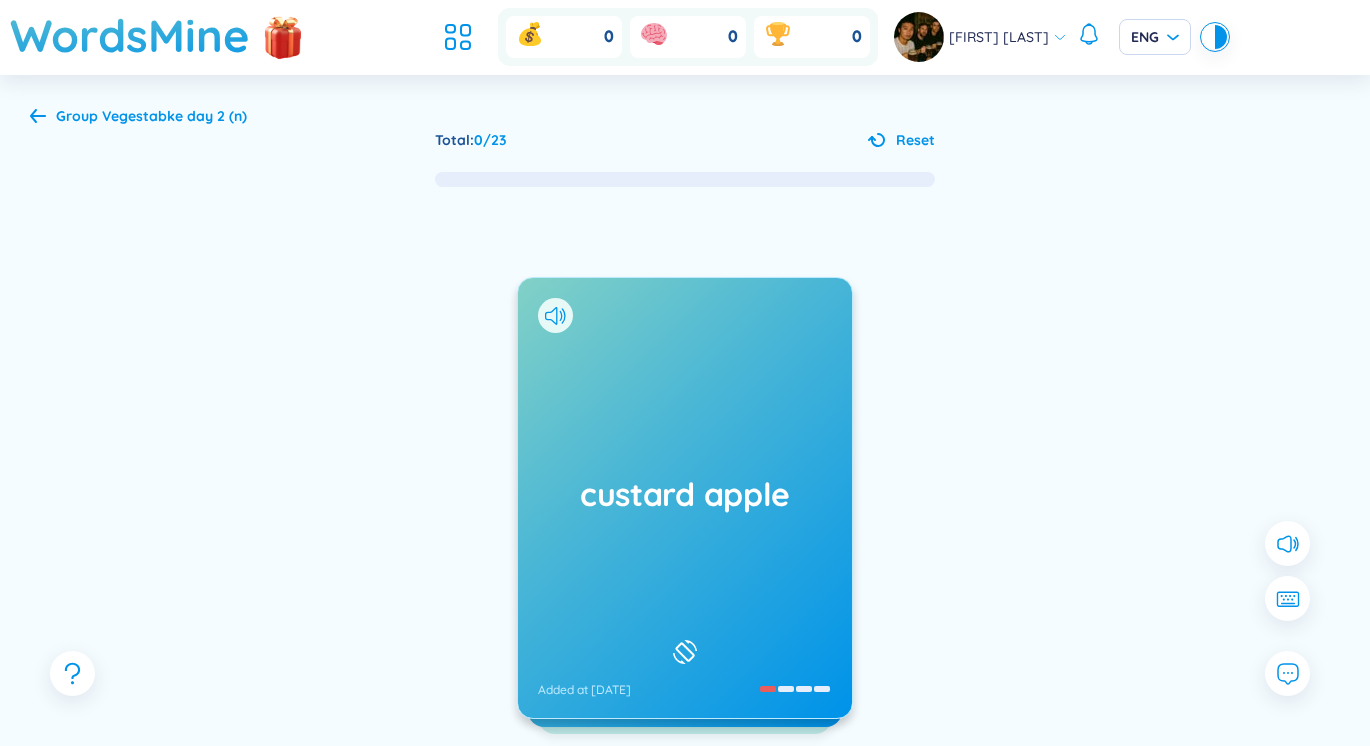 click on "custard apple" at bounding box center [685, 494] 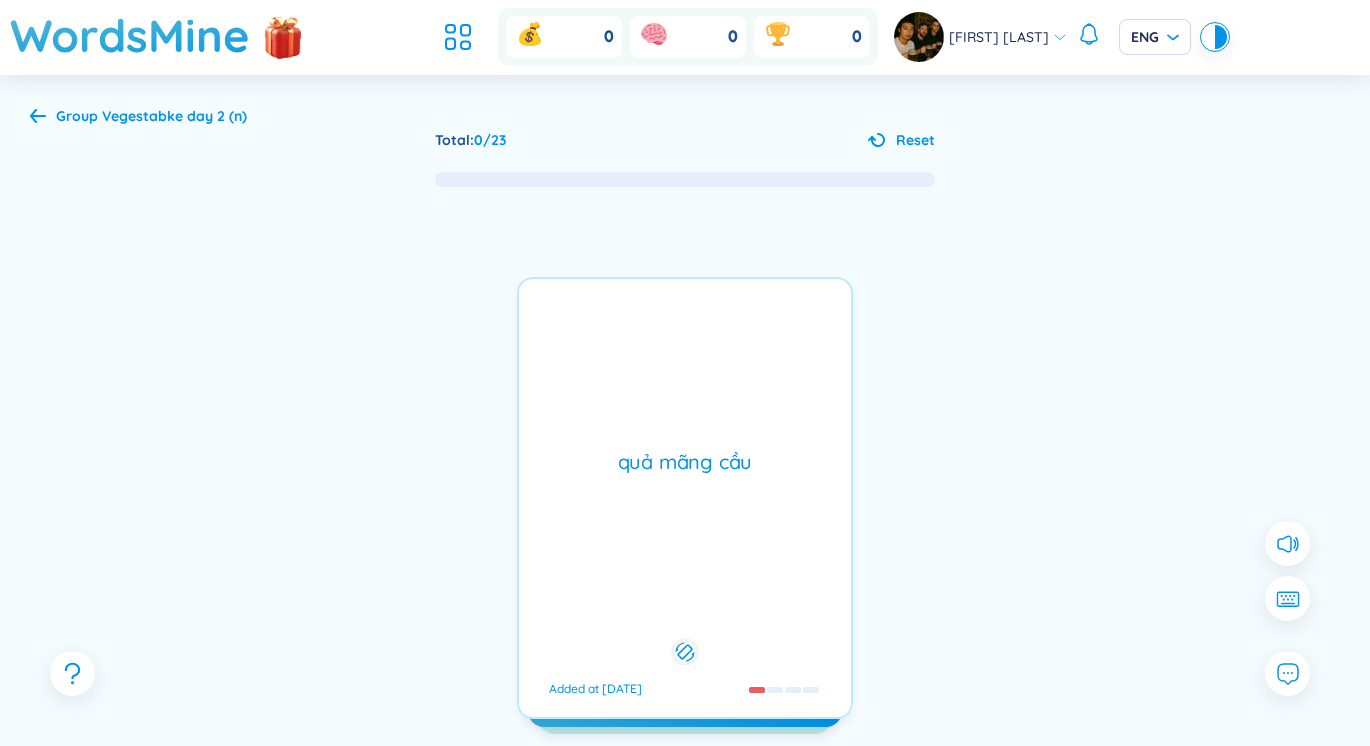 click on "quả mãng cầu Added at [DATE]" at bounding box center [685, 498] 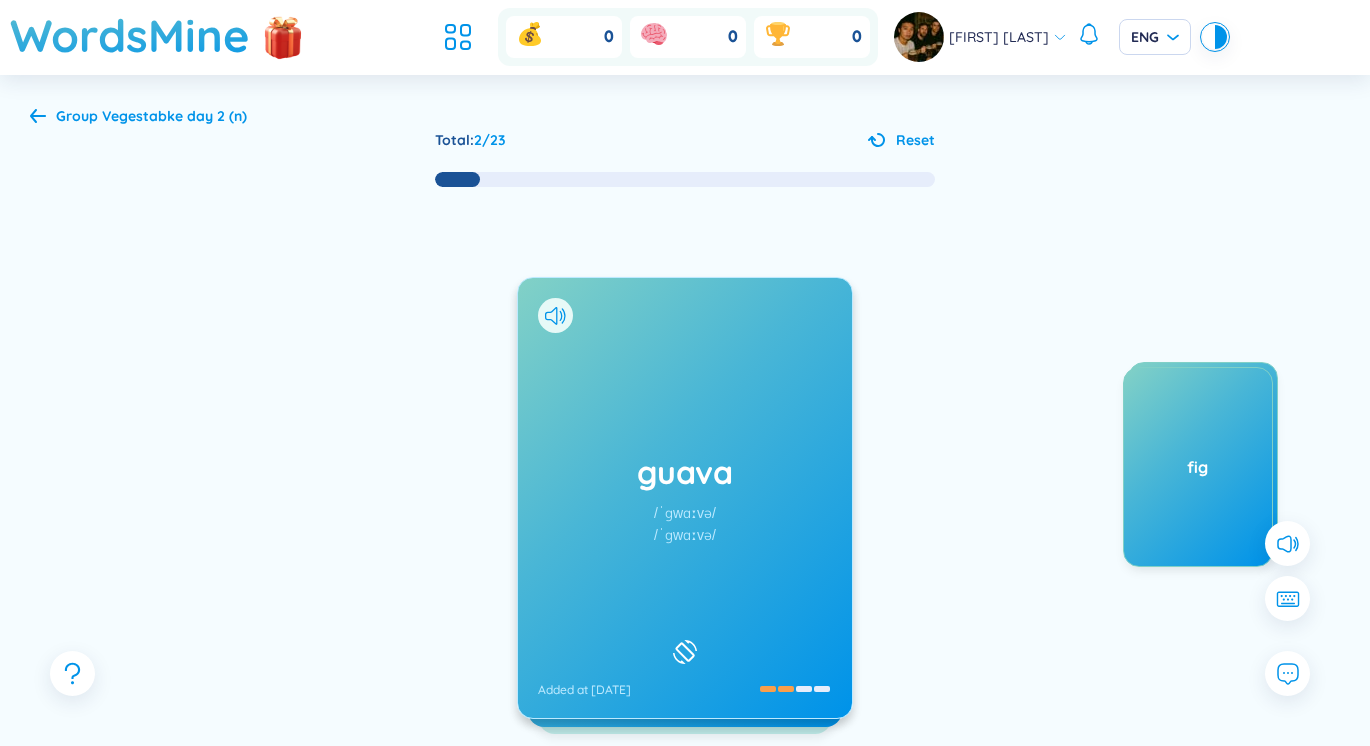 click on "guava /ˈɡwɑːvə/ /ˈɡwɑːvə/ Added at [DATE]" at bounding box center (685, 498) 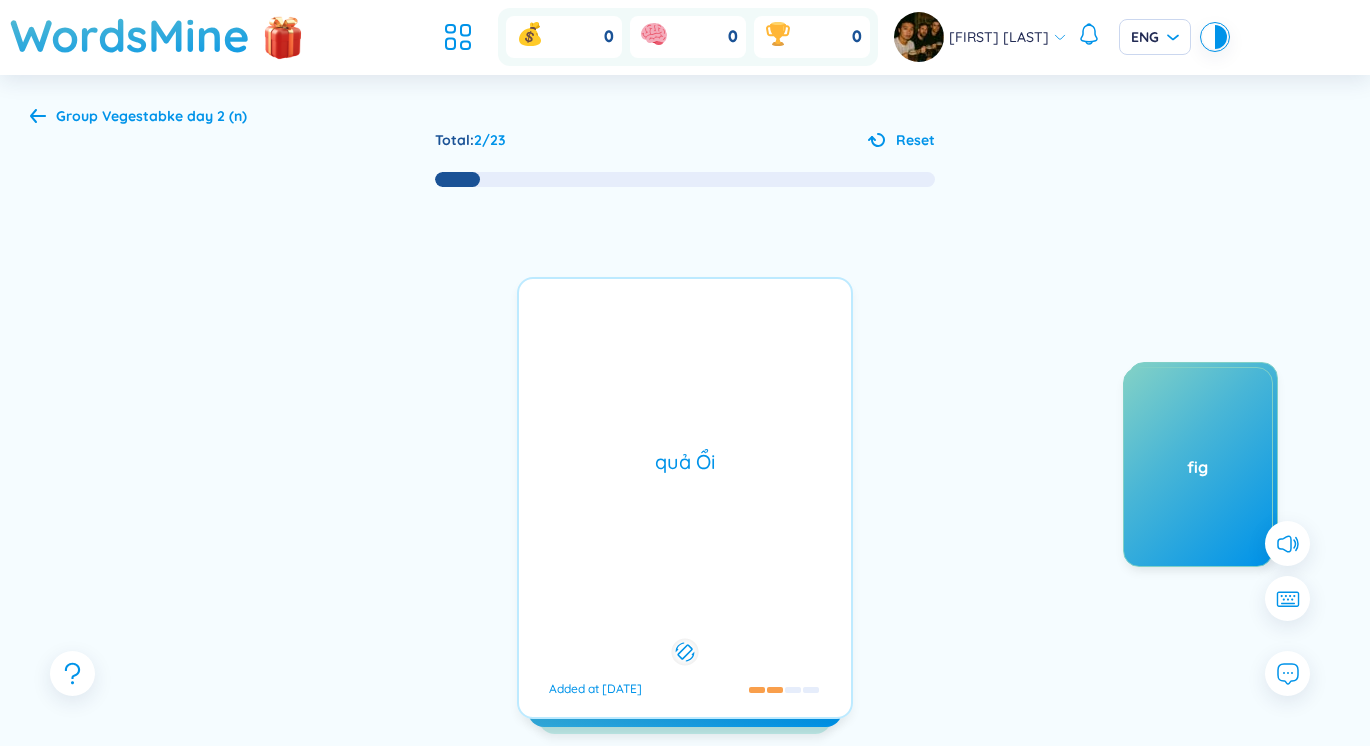 click on "guava /ˈɡwɑːvə/ /ˈɡwɑːvə/ Added at [DATE]" at bounding box center (685, 498) 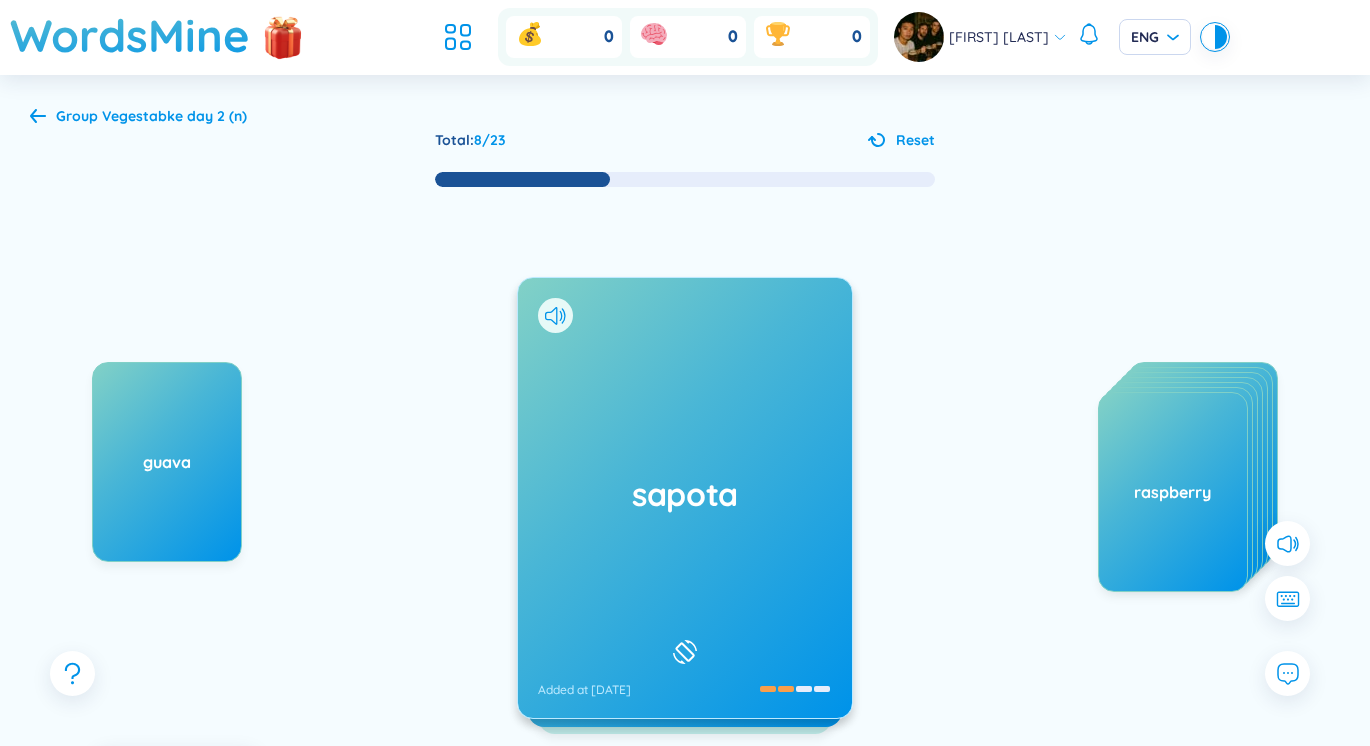 click on "sapota Added at [DATE]" at bounding box center (685, 498) 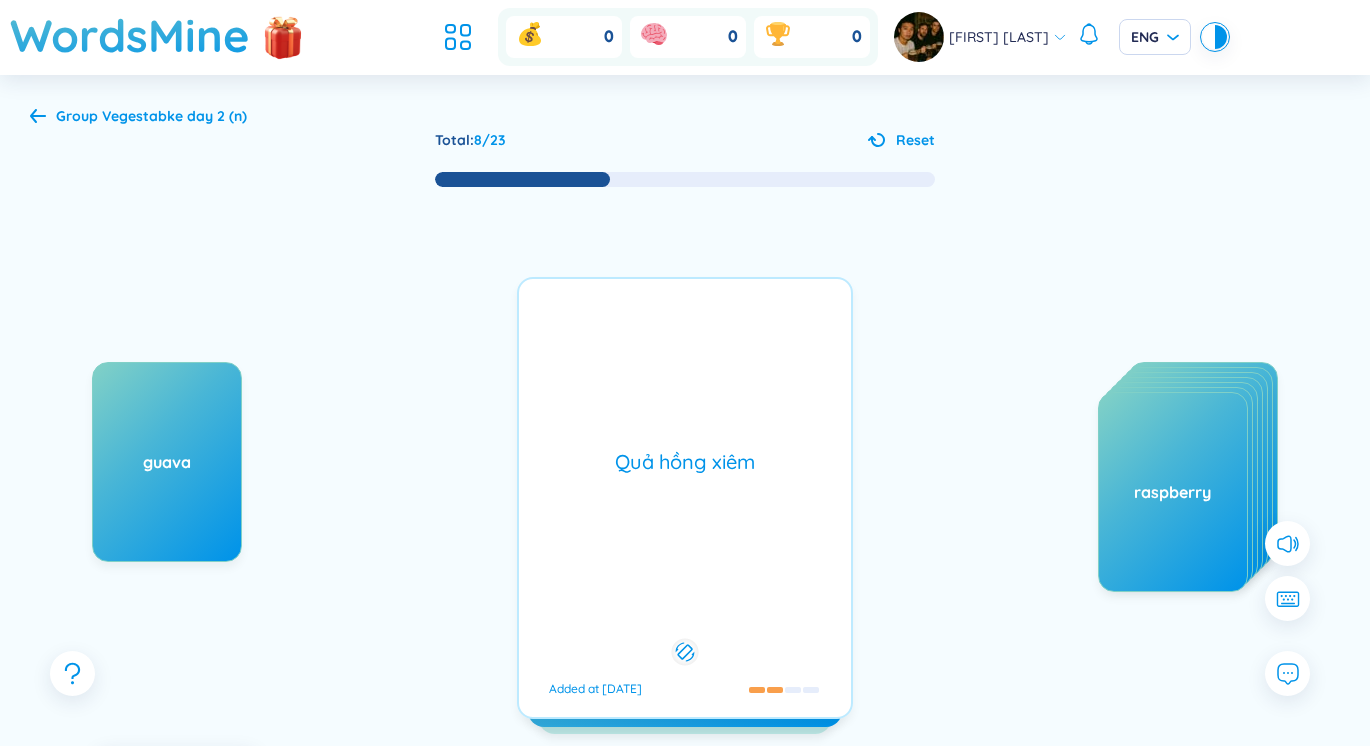click on "Quả hồng xiêm Added at [DATE]" at bounding box center (685, 498) 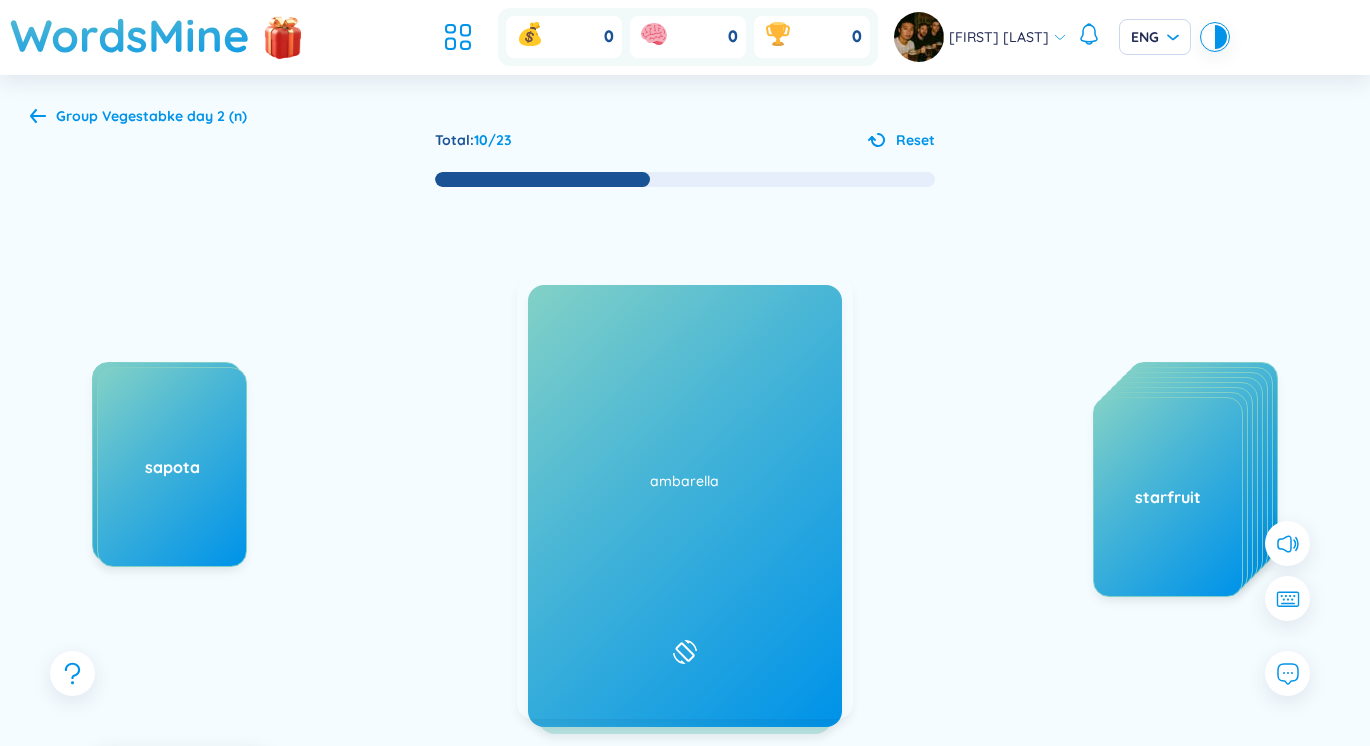 click on "/ˈtʃesnʌt/" at bounding box center (684, 535) 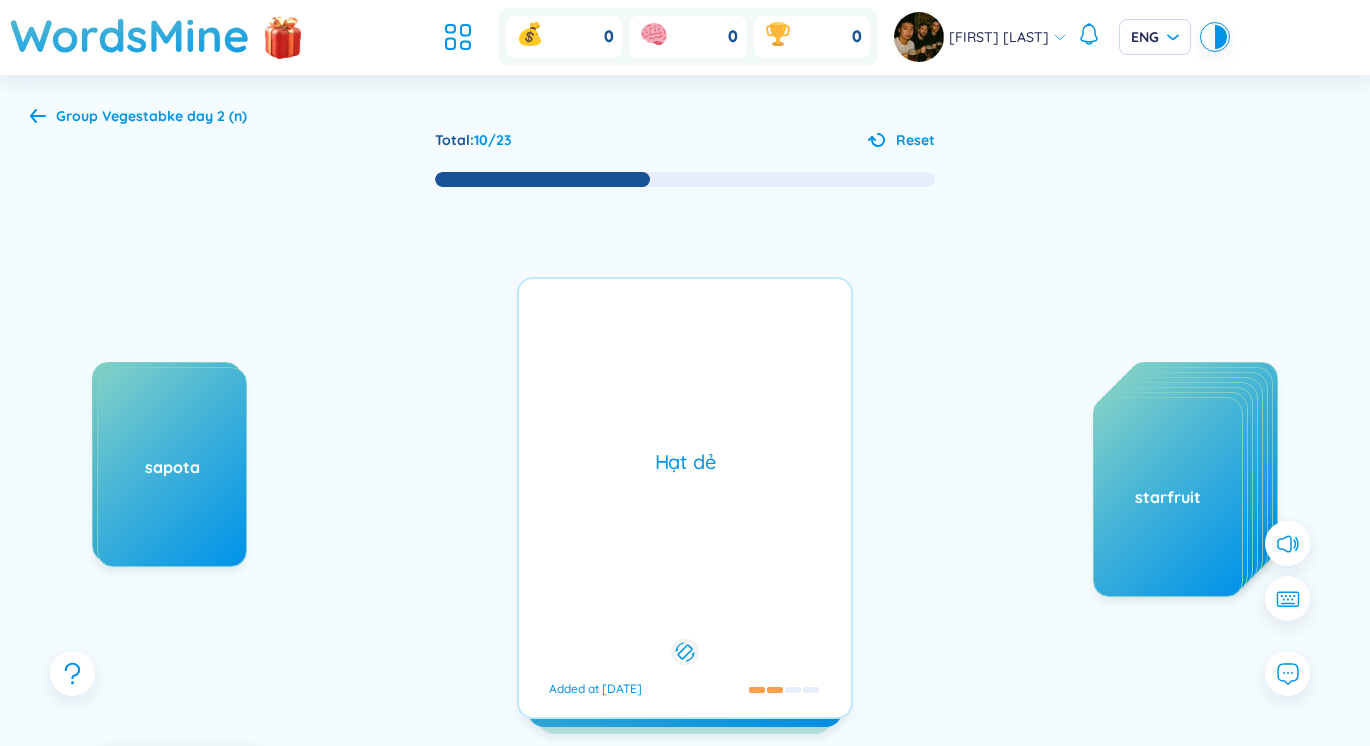click on "/ˈtʃesnʌt/" at bounding box center [684, 535] 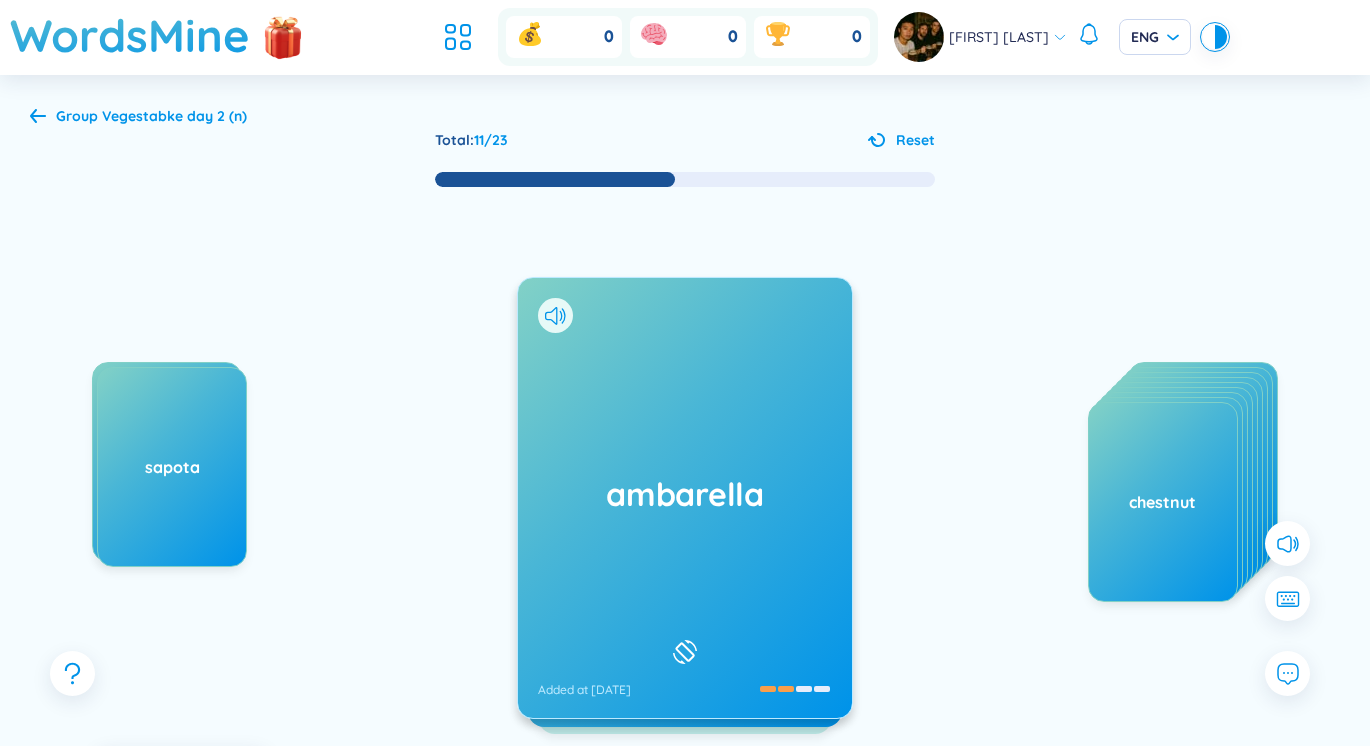 click on "ambarella Added at [DATE]" at bounding box center [685, 498] 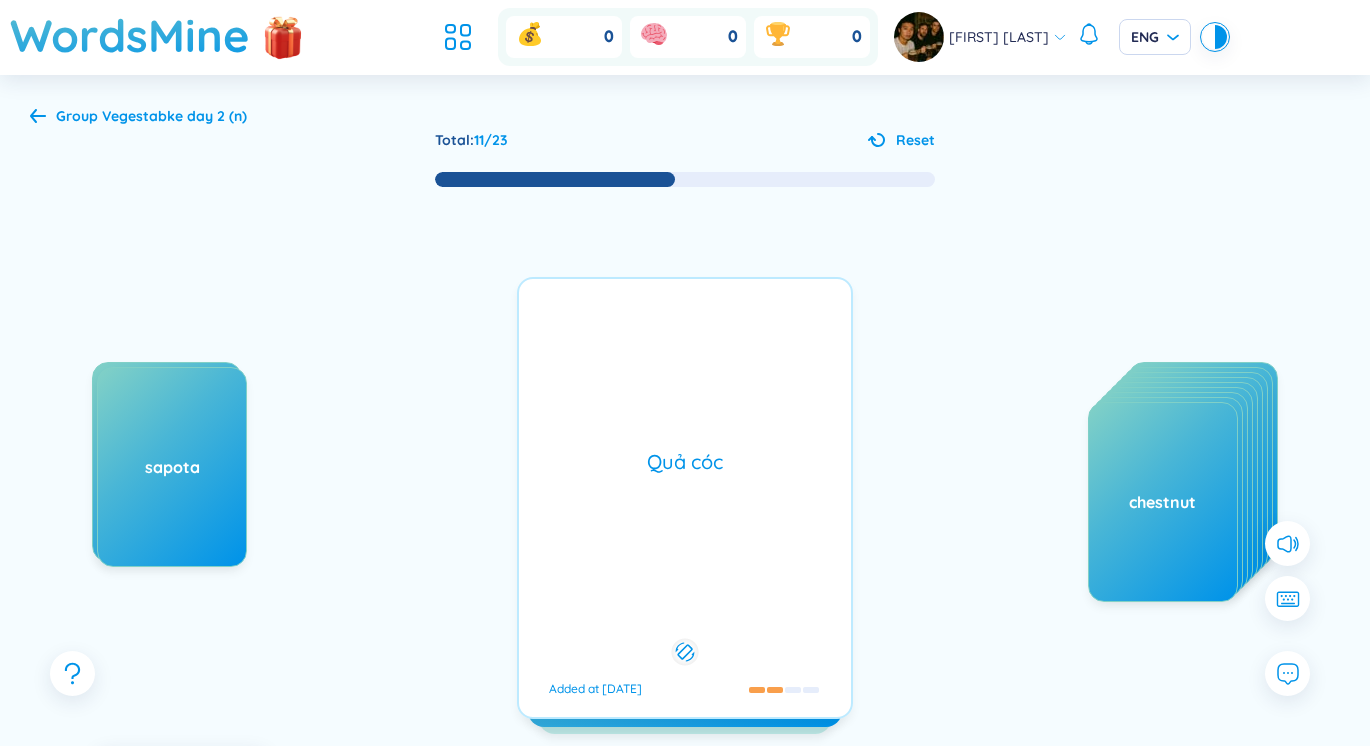 click on "Quả cóc Added at [DATE]" at bounding box center (685, 498) 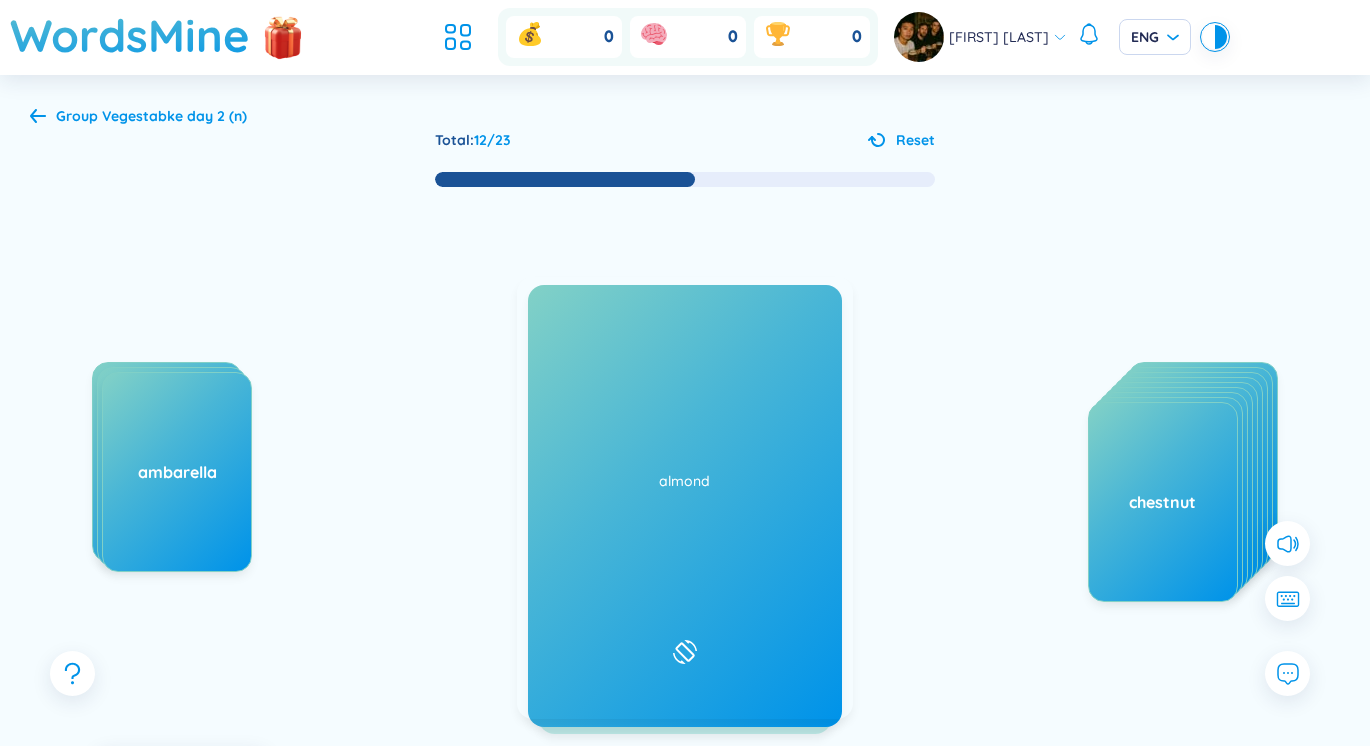 click on "plum /plʌm/ /plʌm/ Added at [DATE]" at bounding box center (685, 498) 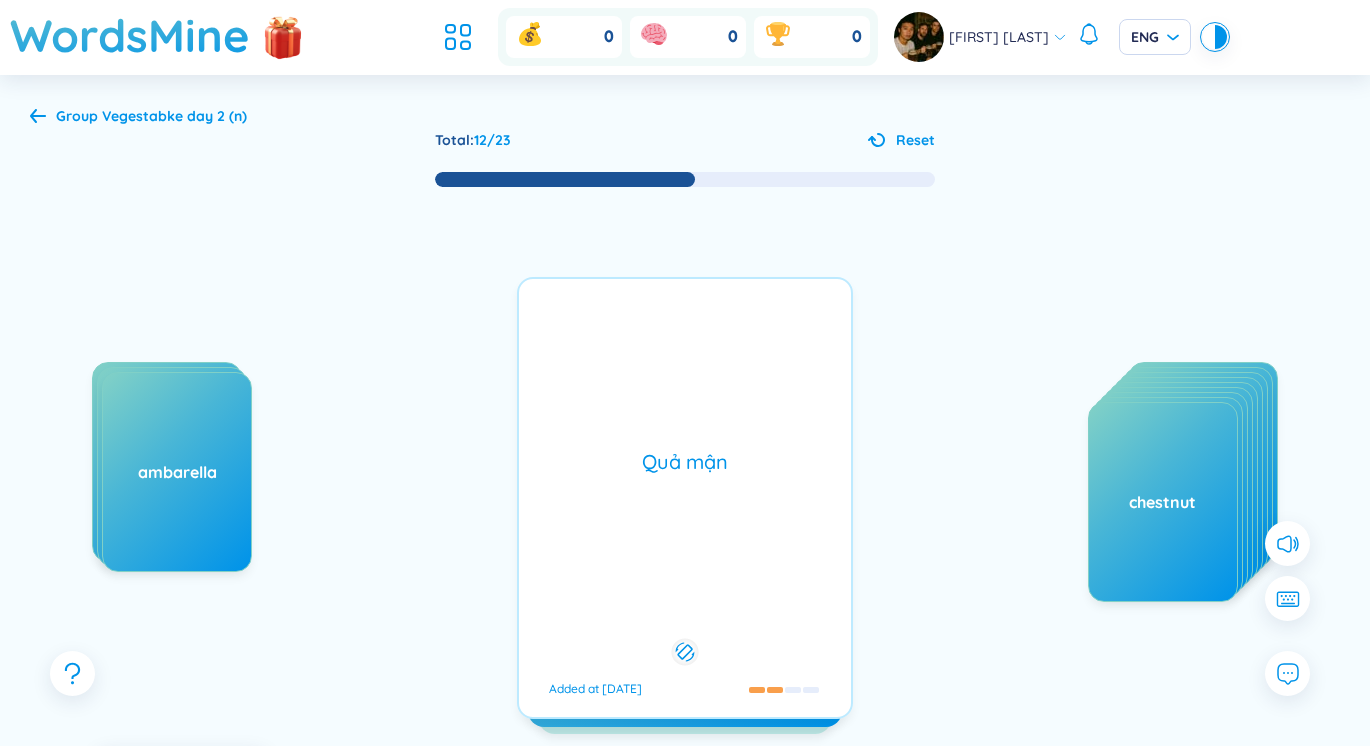 click on "Quả mận Added at [DATE]" at bounding box center [685, 498] 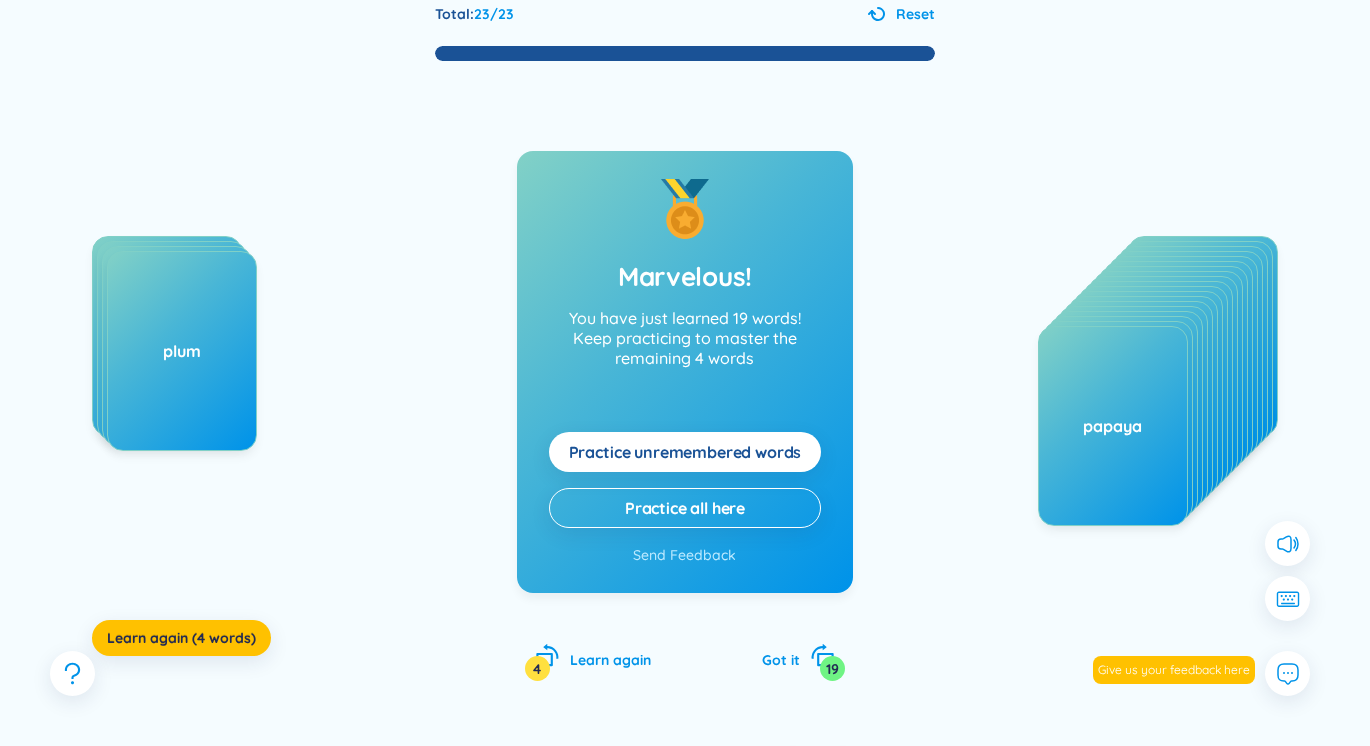 scroll, scrollTop: 171, scrollLeft: 0, axis: vertical 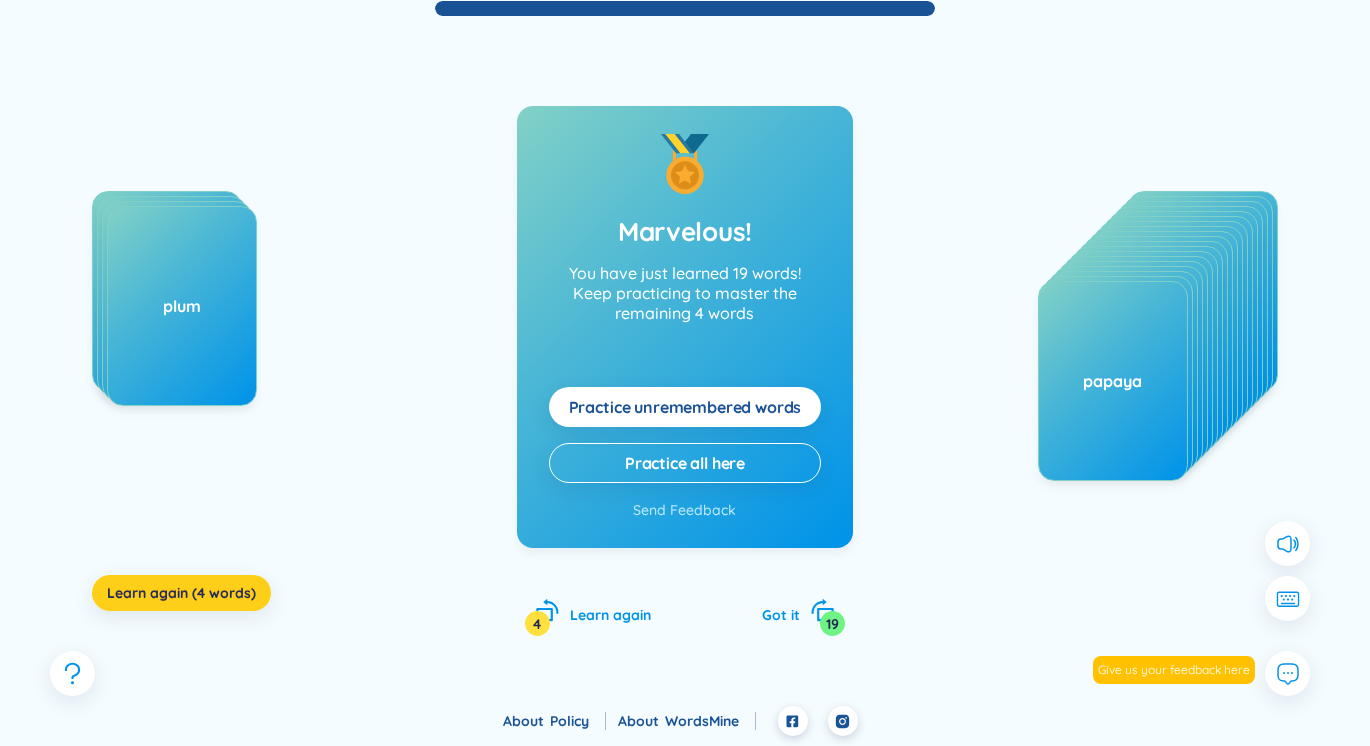 click on "Learn again (4 words)" at bounding box center (181, 593) 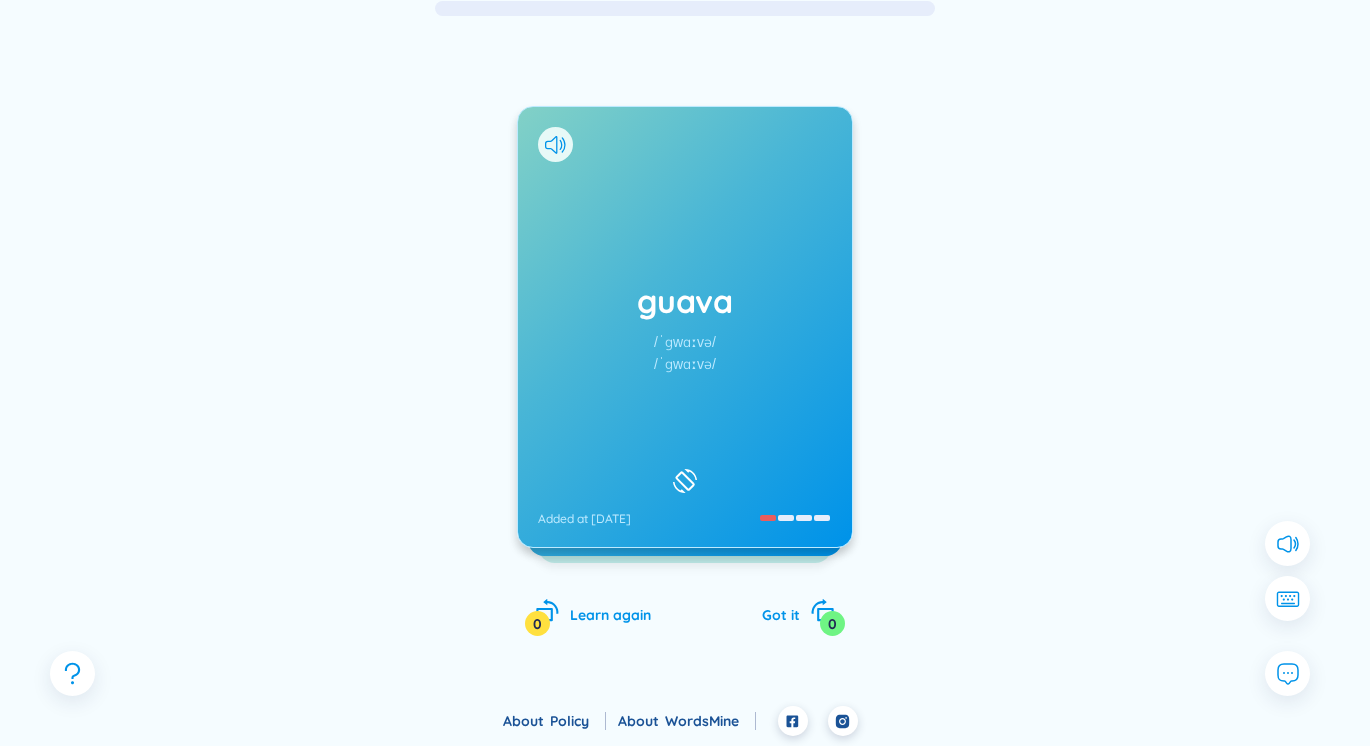 click on "guava" at bounding box center (685, 301) 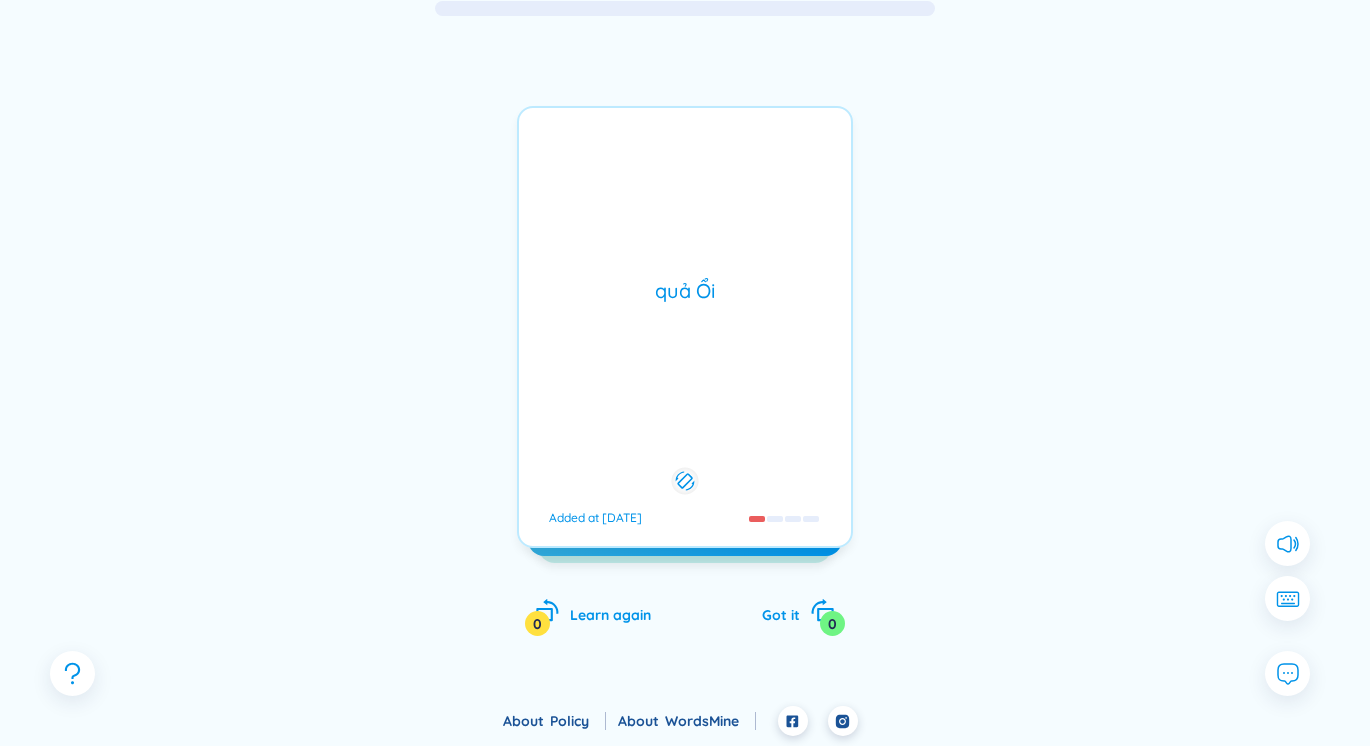 click on "guava" at bounding box center (685, 301) 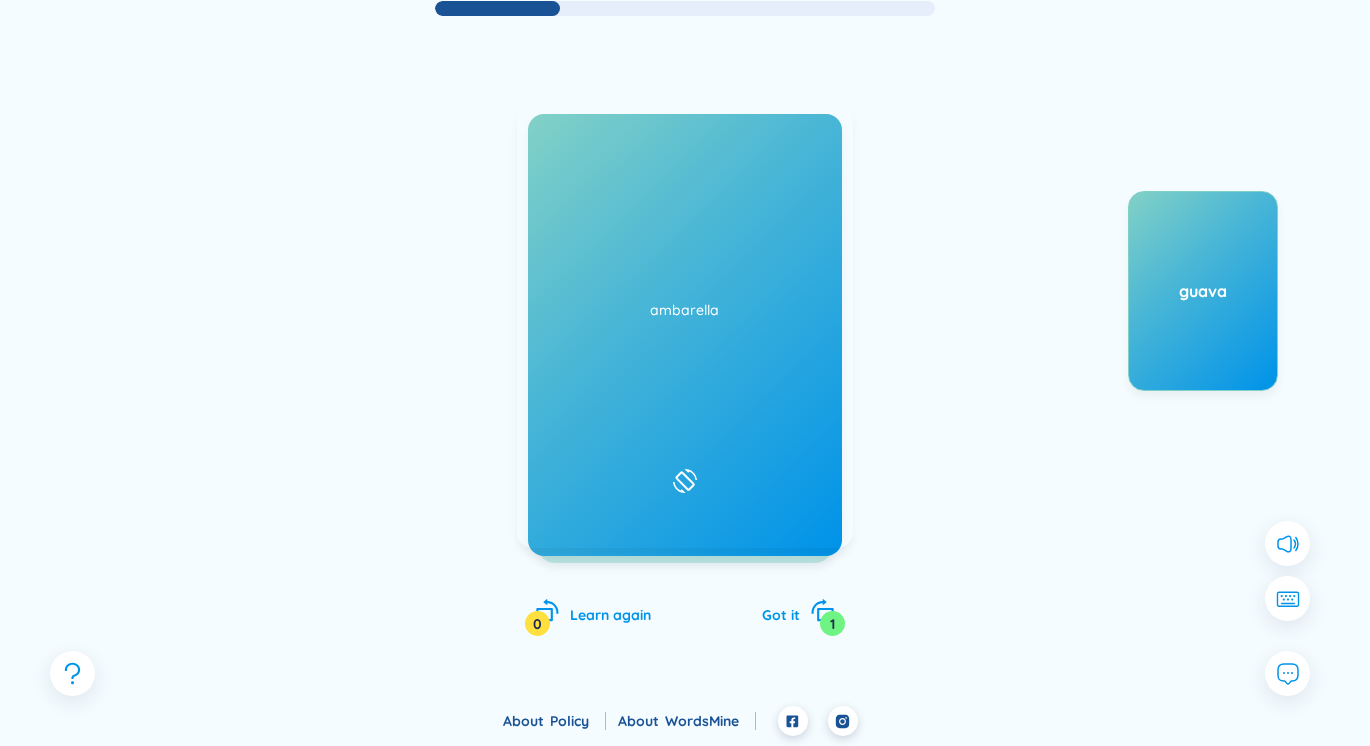 click on "sapota Added at [DATE]" at bounding box center [685, 327] 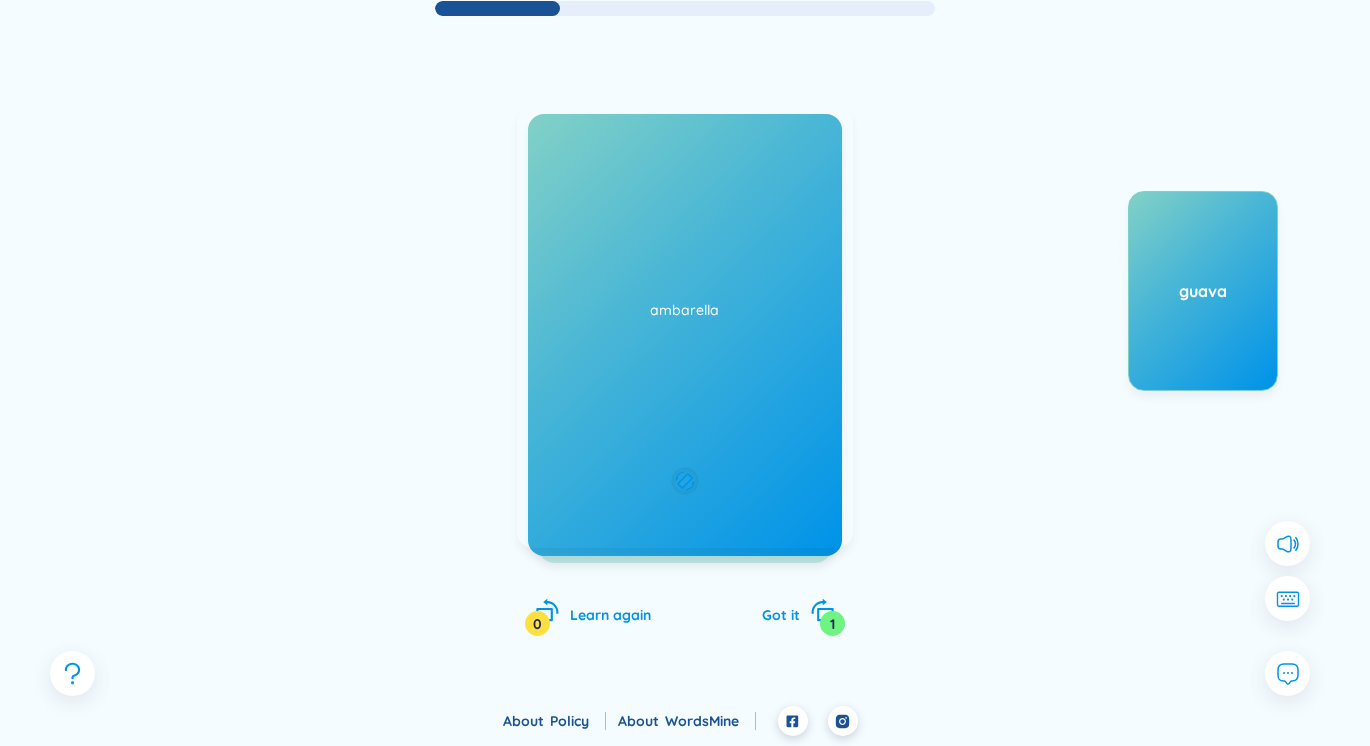 click on "Quả hồng xiêm Added at [DATE]" at bounding box center (685, 327) 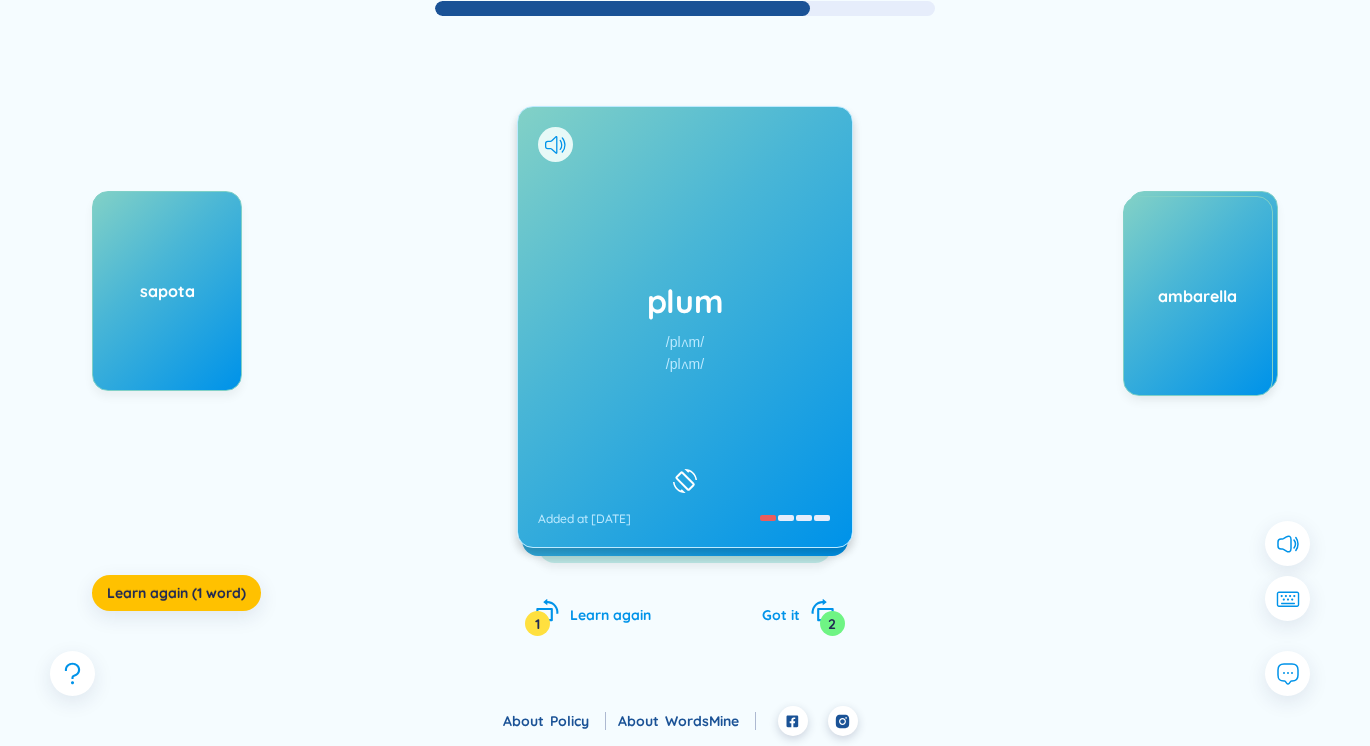 click on "plum /plʌm/ /plʌm/ Added at [DATE]" at bounding box center (685, 327) 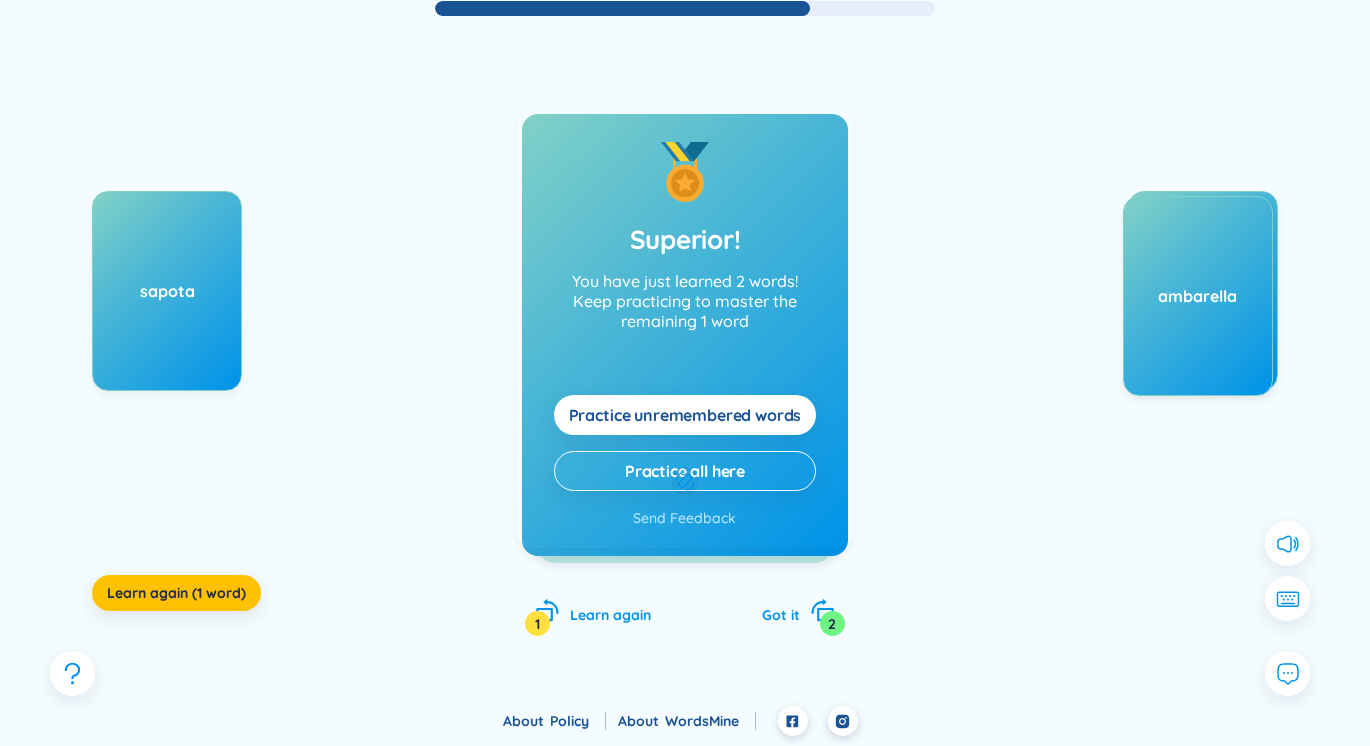 click on "Quả mận Added at [DATE]" at bounding box center [685, 327] 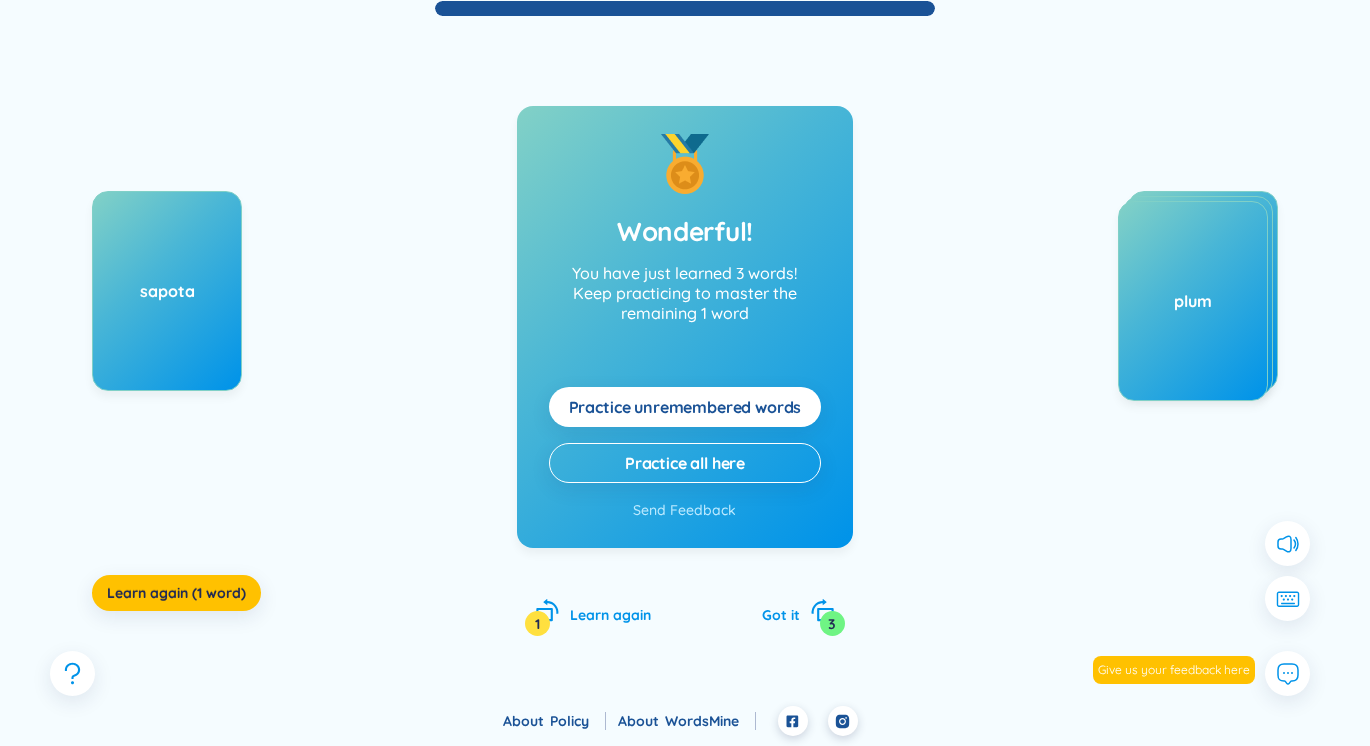 click on "sapota" at bounding box center [167, 291] 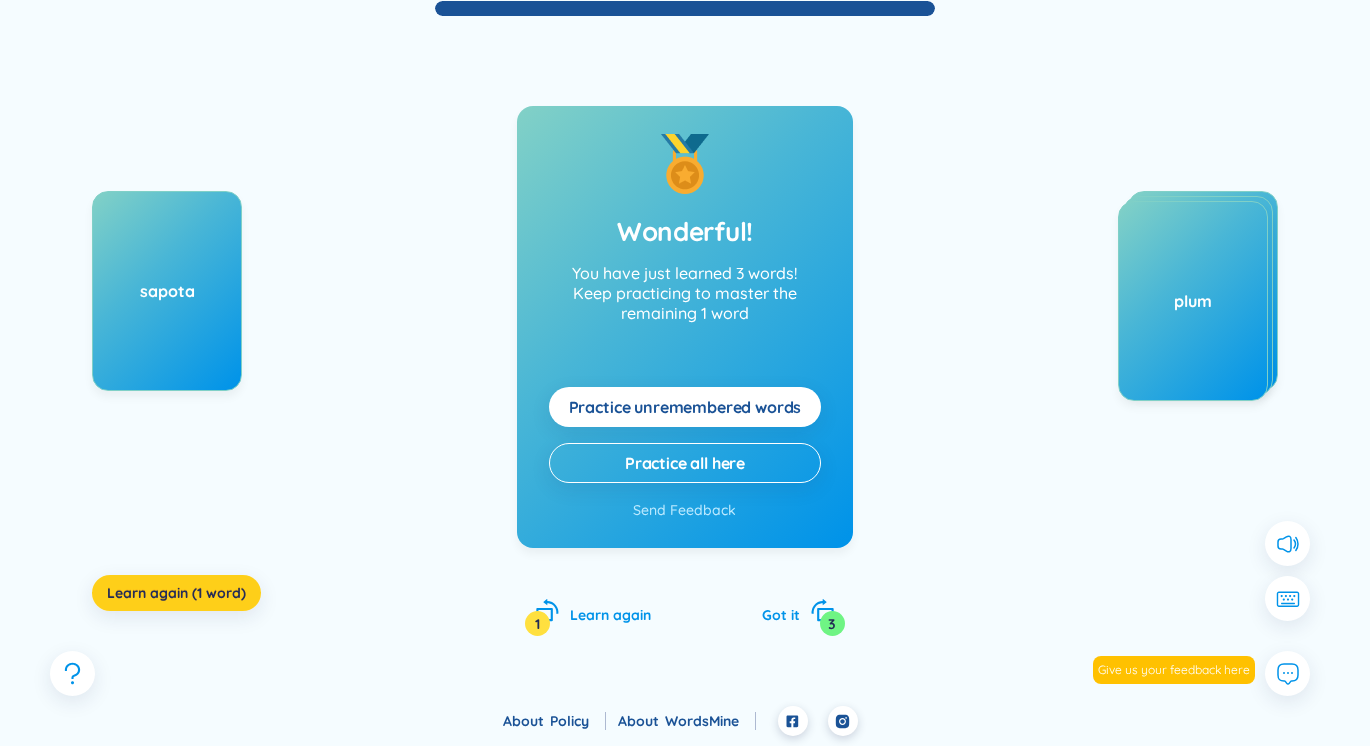 click on "Learn again (1 word)" at bounding box center [176, 593] 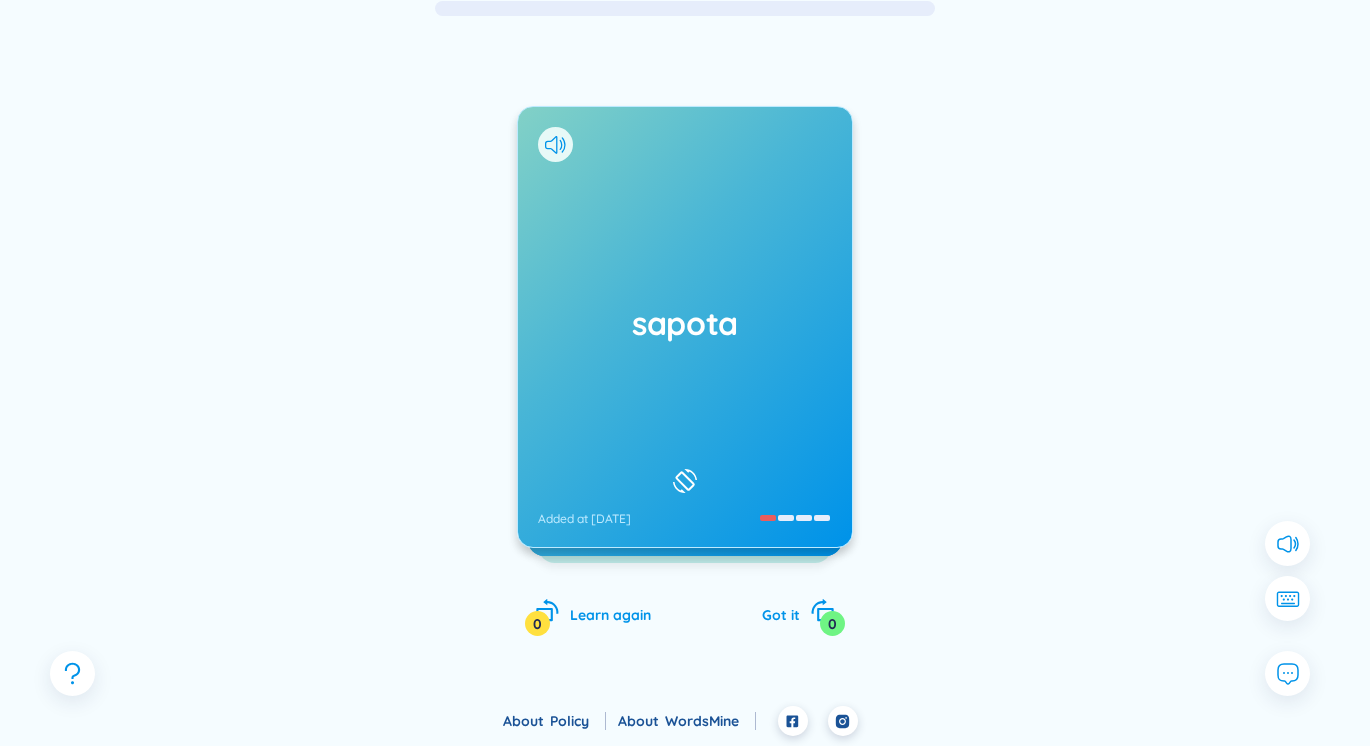 click on "sapota" at bounding box center [685, 323] 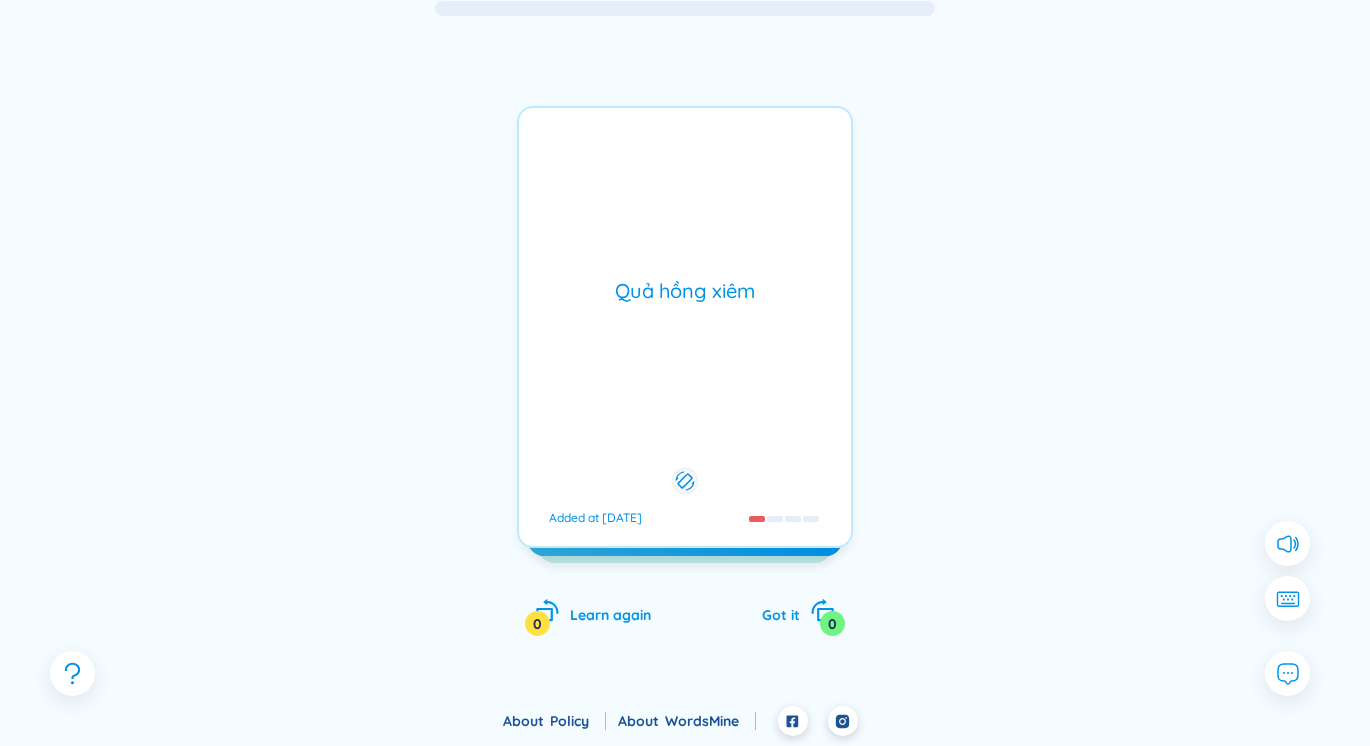 click on "Quả hồng xiêm Added at [DATE]" at bounding box center [685, 327] 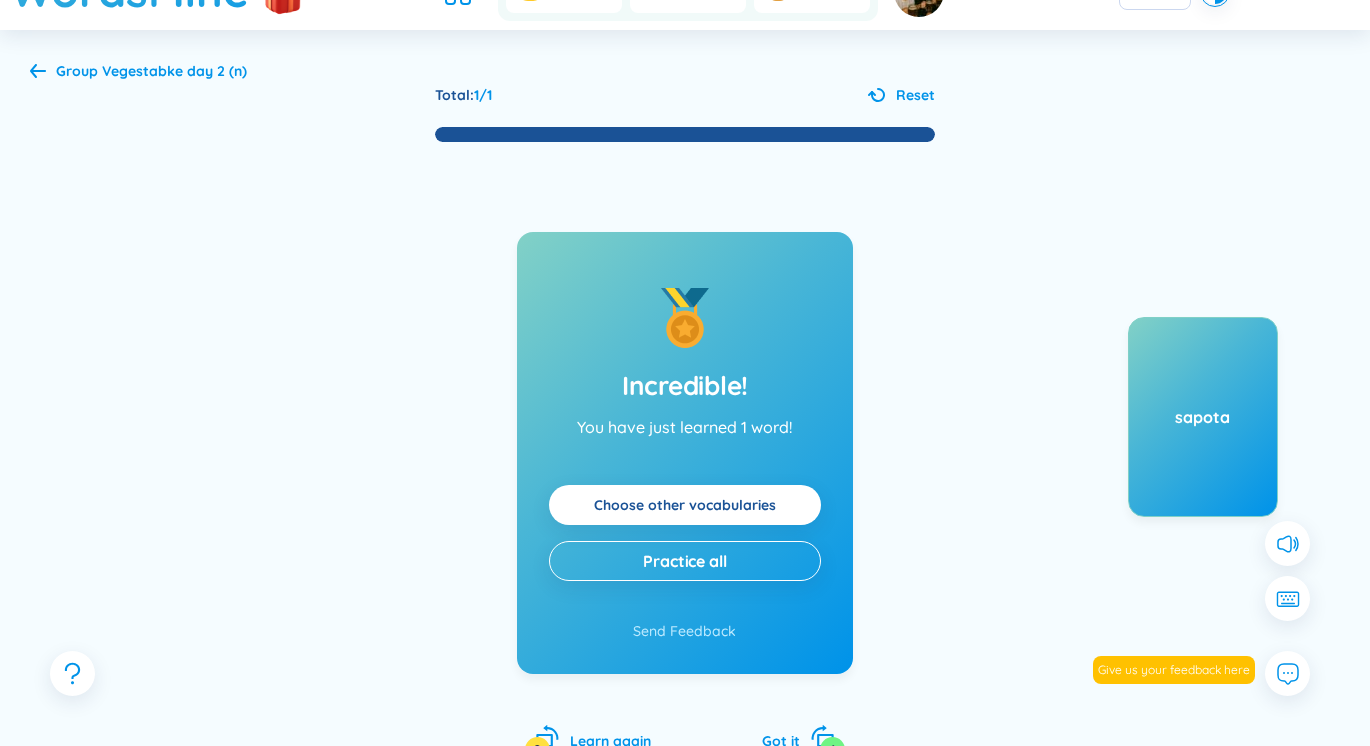 scroll, scrollTop: 0, scrollLeft: 0, axis: both 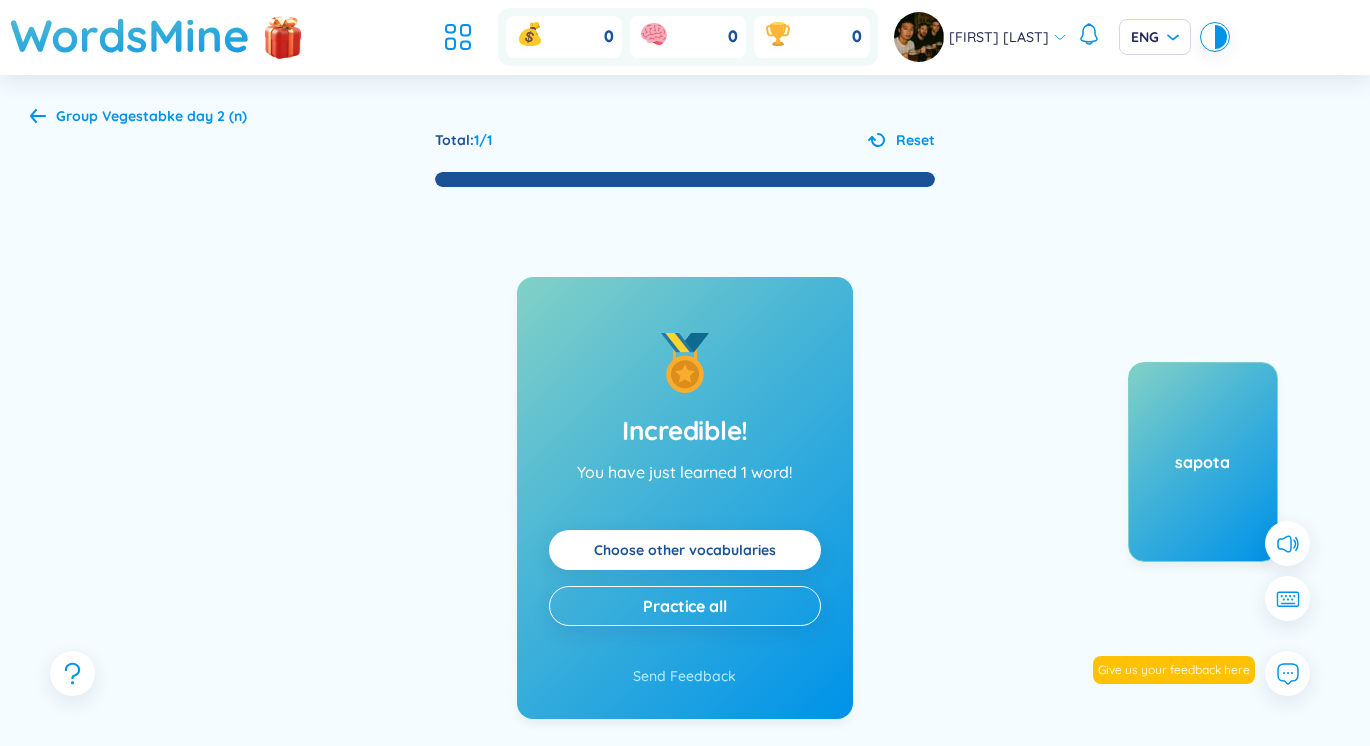 click on "Vegestabke day 2 (n)" at bounding box center [174, 116] 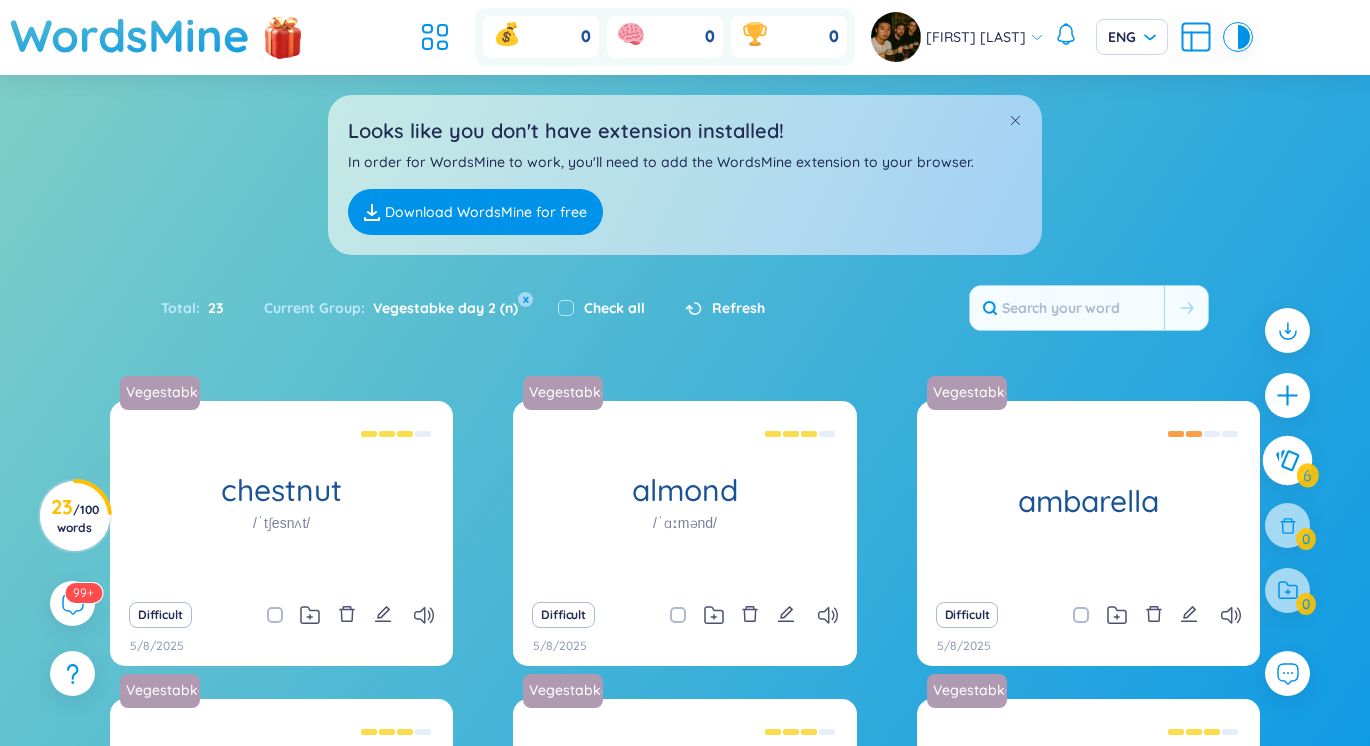 click at bounding box center (1288, 461) 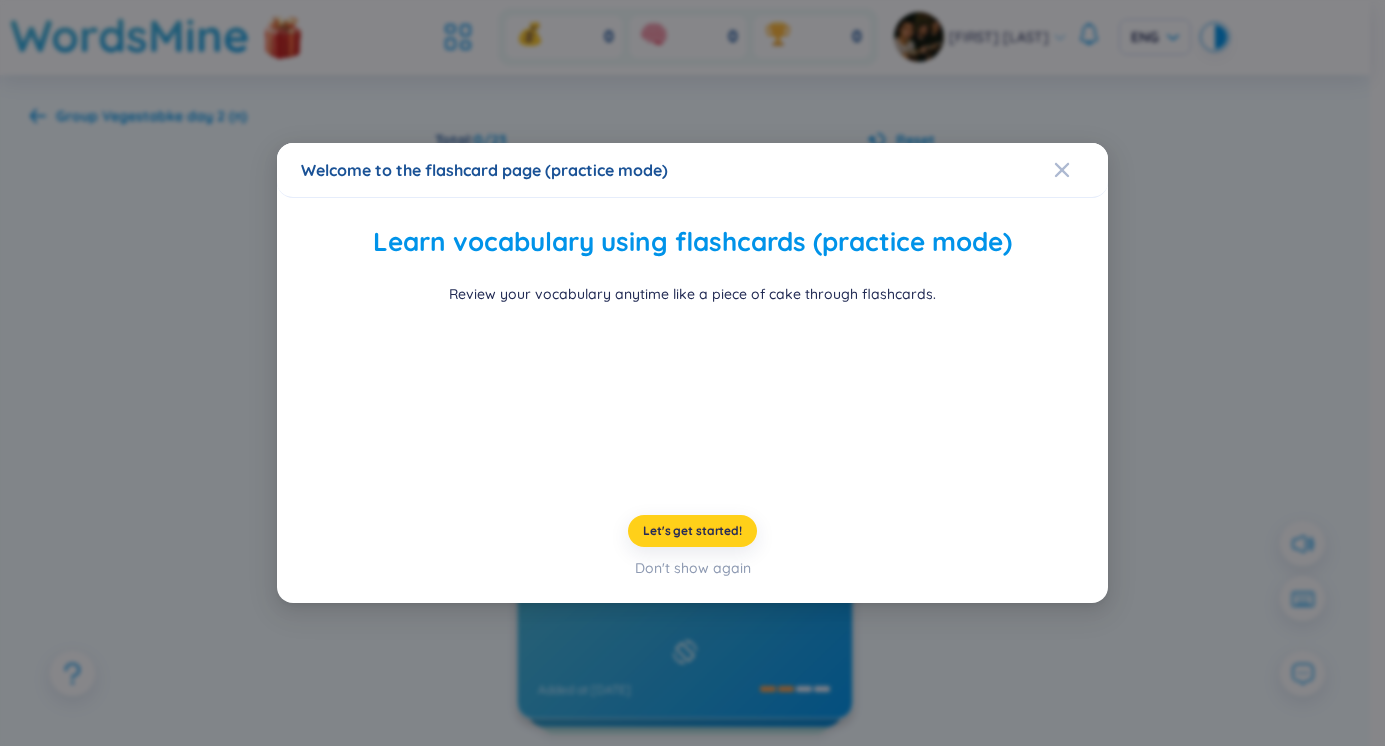 click on "Let's get started!" at bounding box center (692, 531) 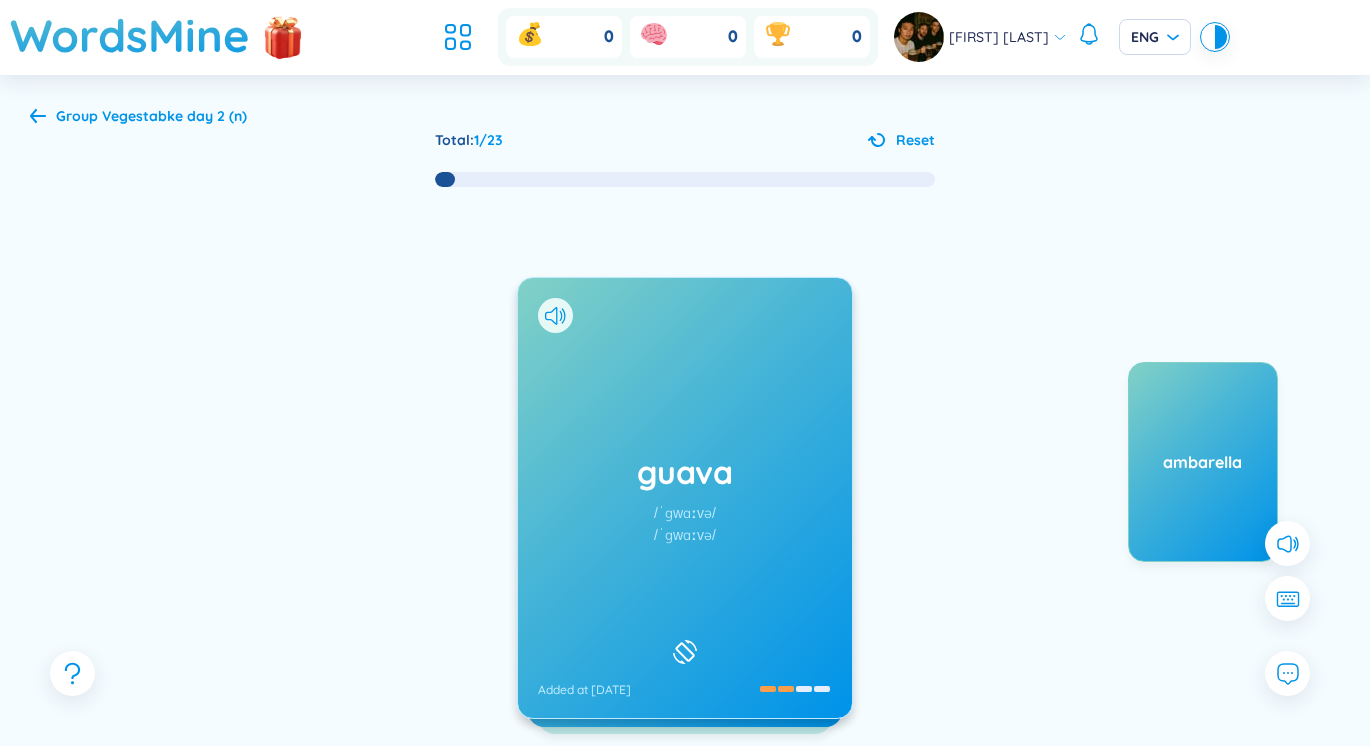click on "guava" at bounding box center [685, 472] 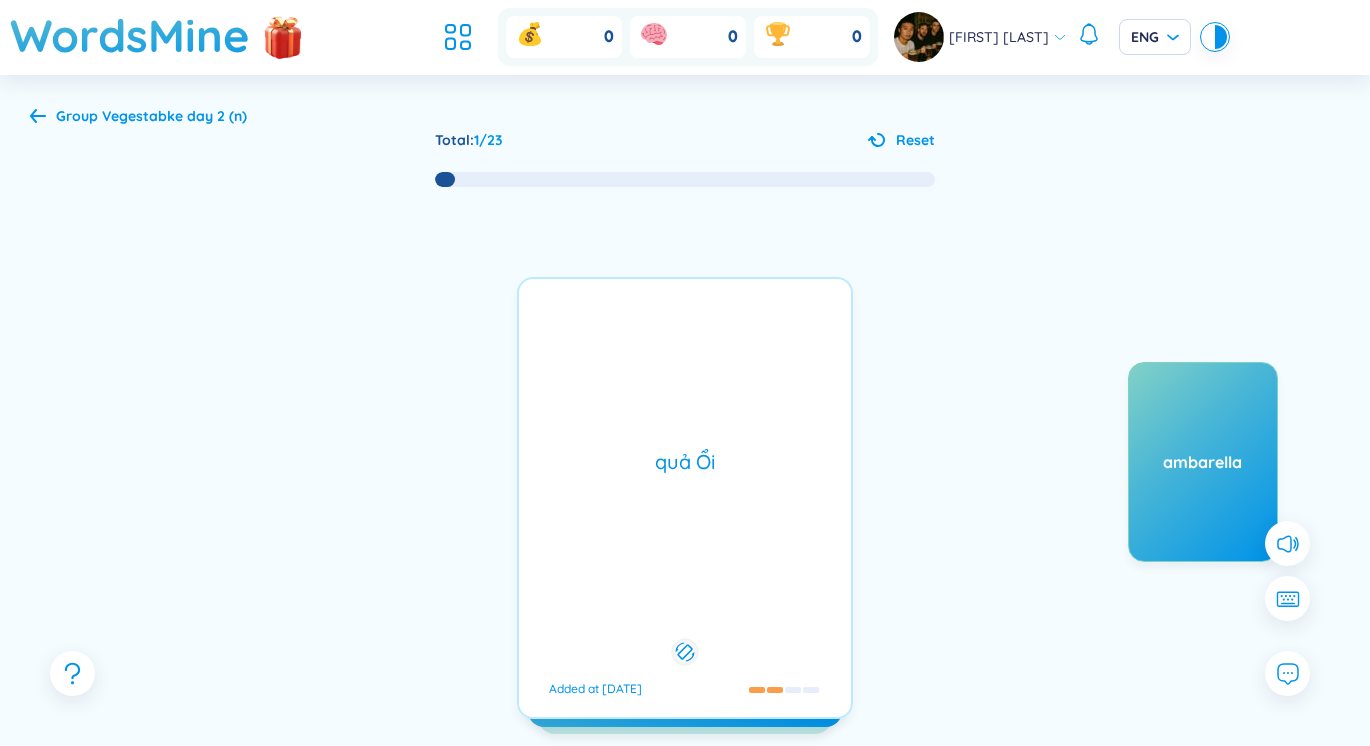 click on "guava" at bounding box center (685, 472) 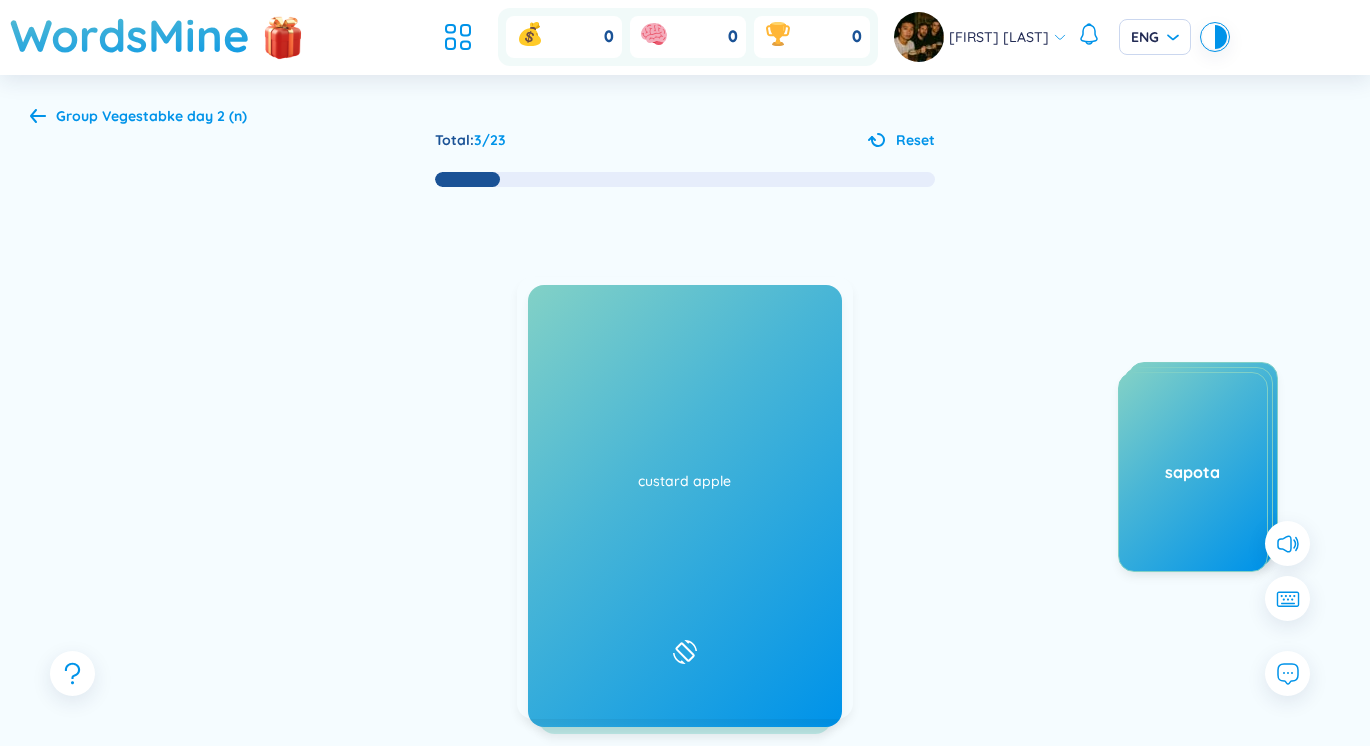 click on "plum /plʌm/ /plʌm/ Added at [DATE]" at bounding box center [685, 498] 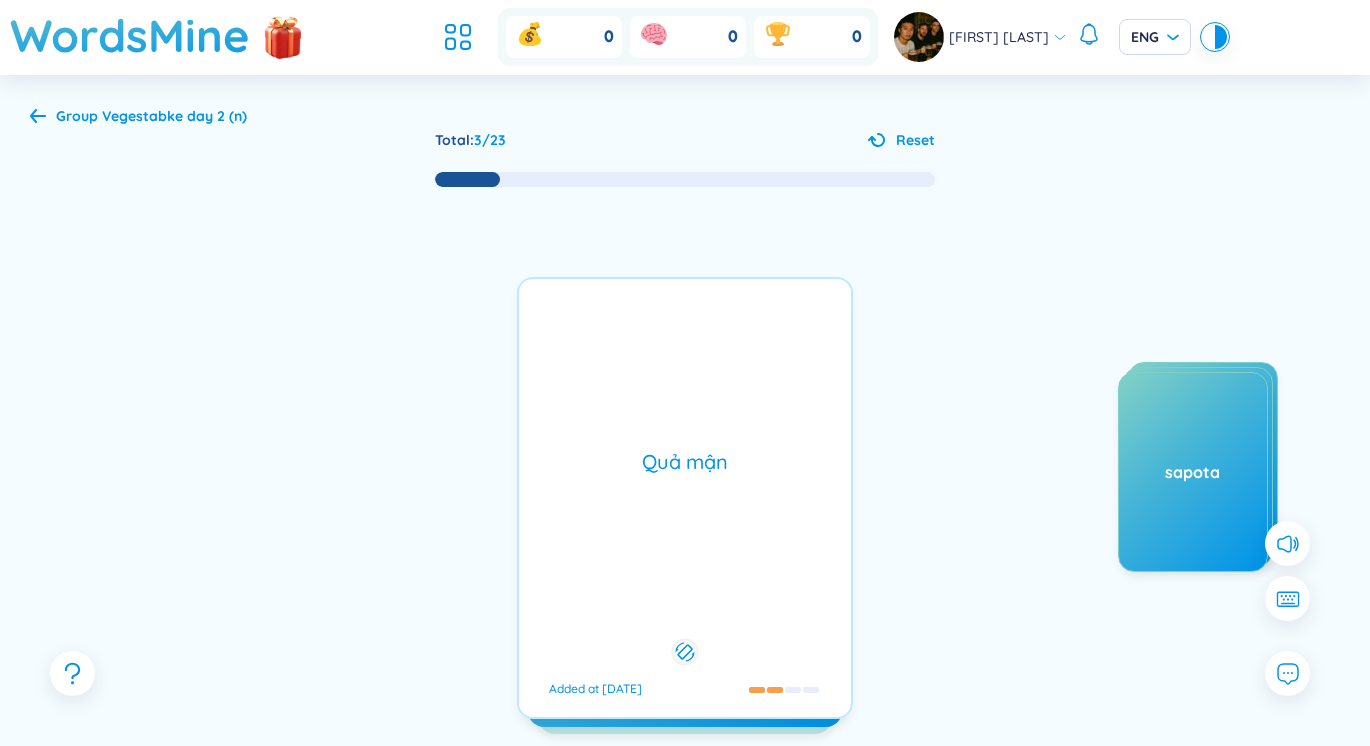 click on "Quả mận Added at [DATE]" at bounding box center (685, 498) 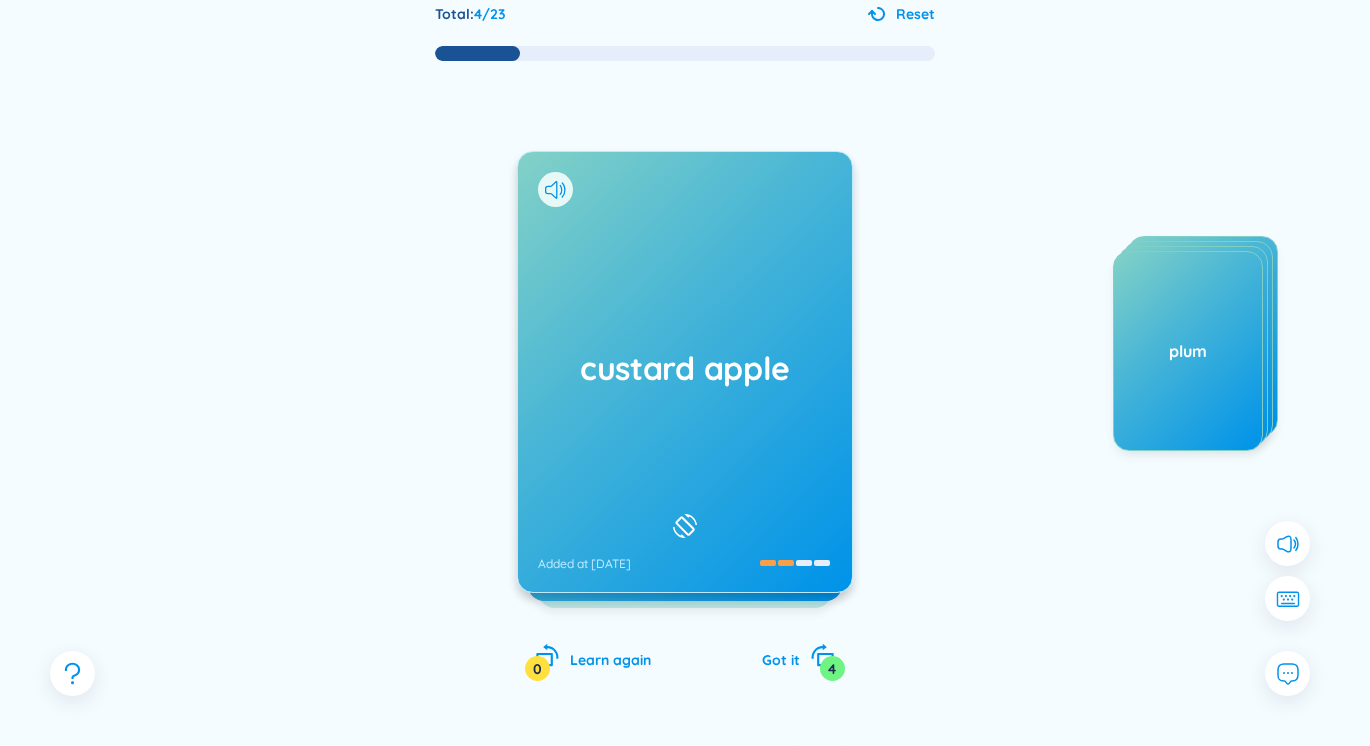 scroll, scrollTop: 171, scrollLeft: 0, axis: vertical 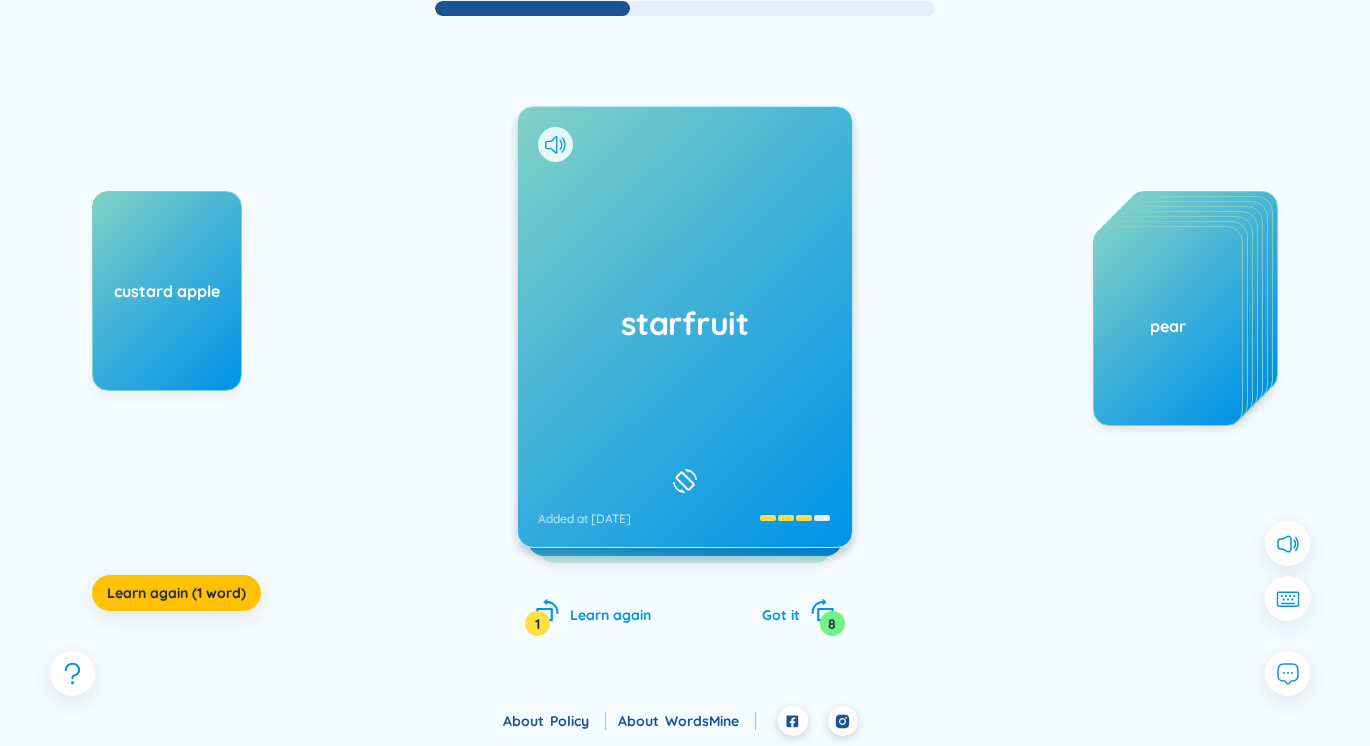 click on "starfruit Added at [DATE]" at bounding box center (685, 327) 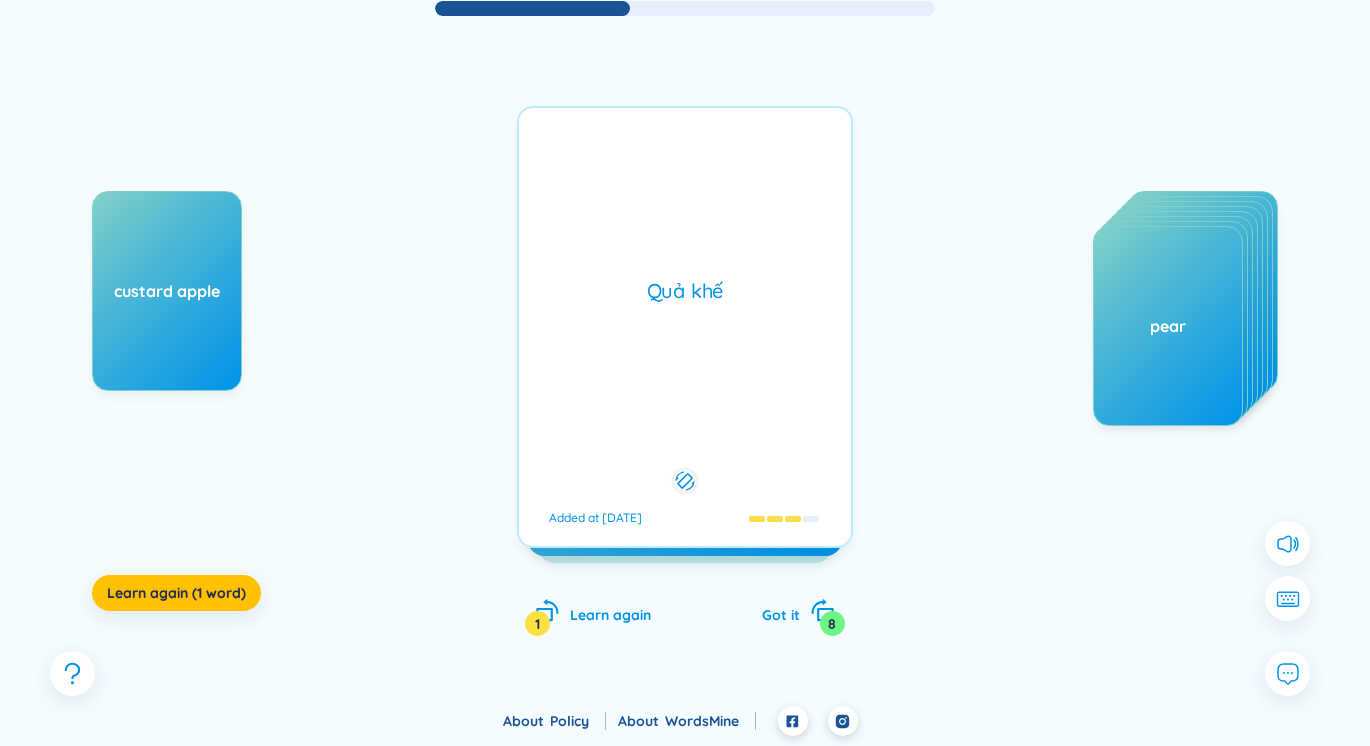 click on "starfruit Added at [DATE]" at bounding box center (685, 327) 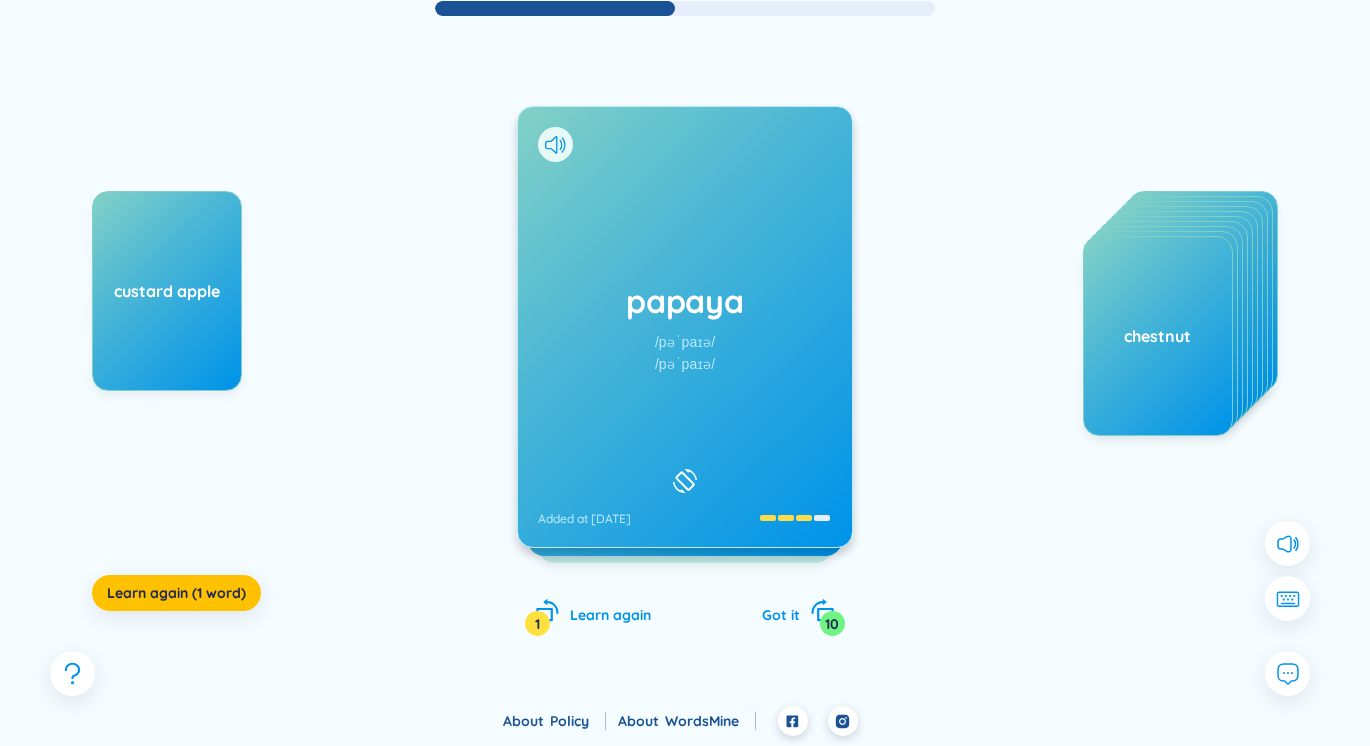 click on "papaya [PRONUNCIATION] [PRONUNCIATION] Added at [DATE]" at bounding box center [685, 327] 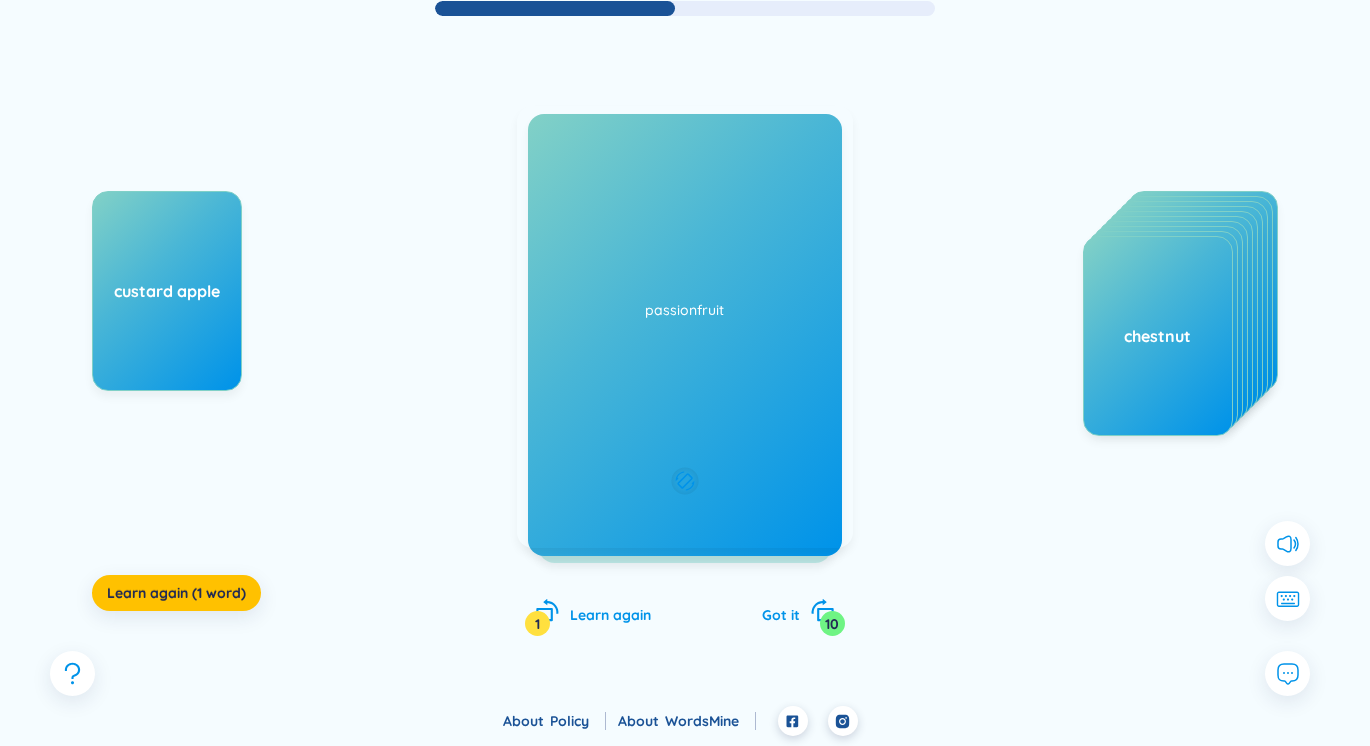 click on "Đu đủ Added at [DATE]" at bounding box center [685, 327] 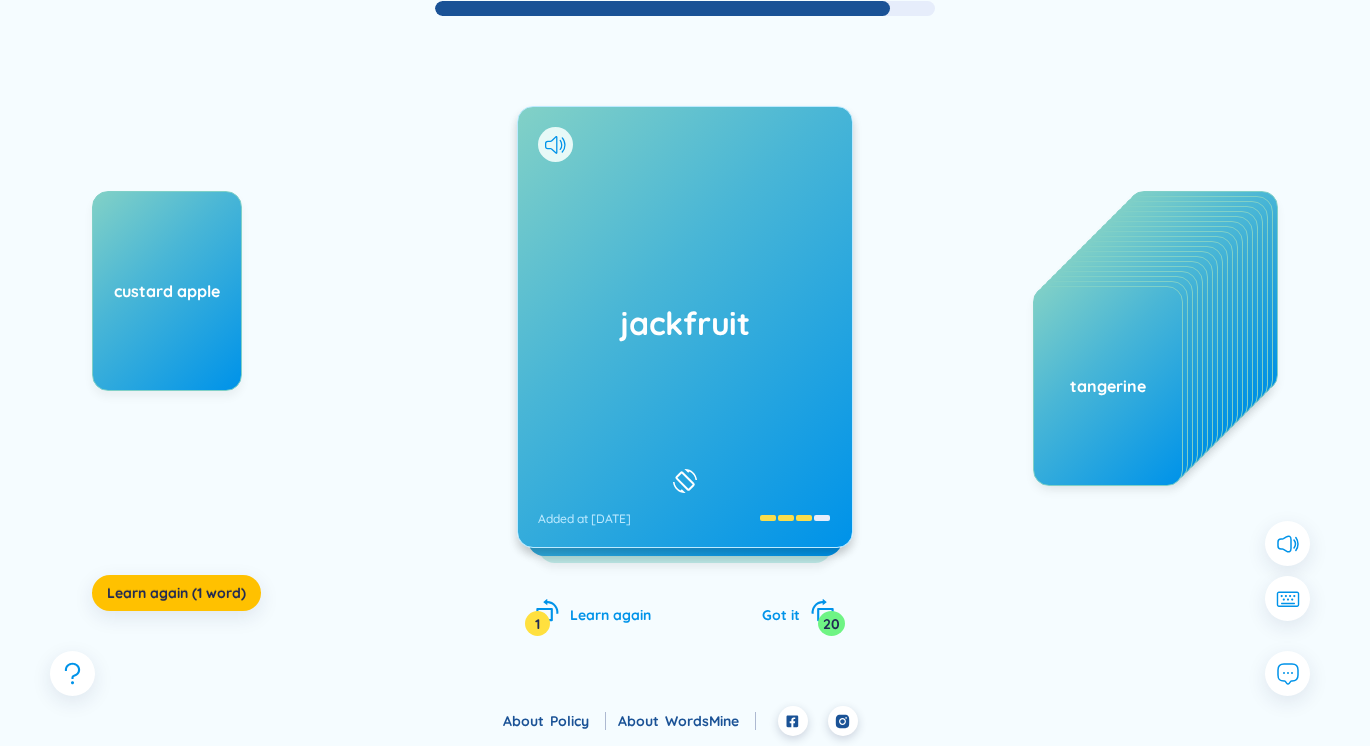 click on "jackfruit Added at [DATE]" at bounding box center [685, 327] 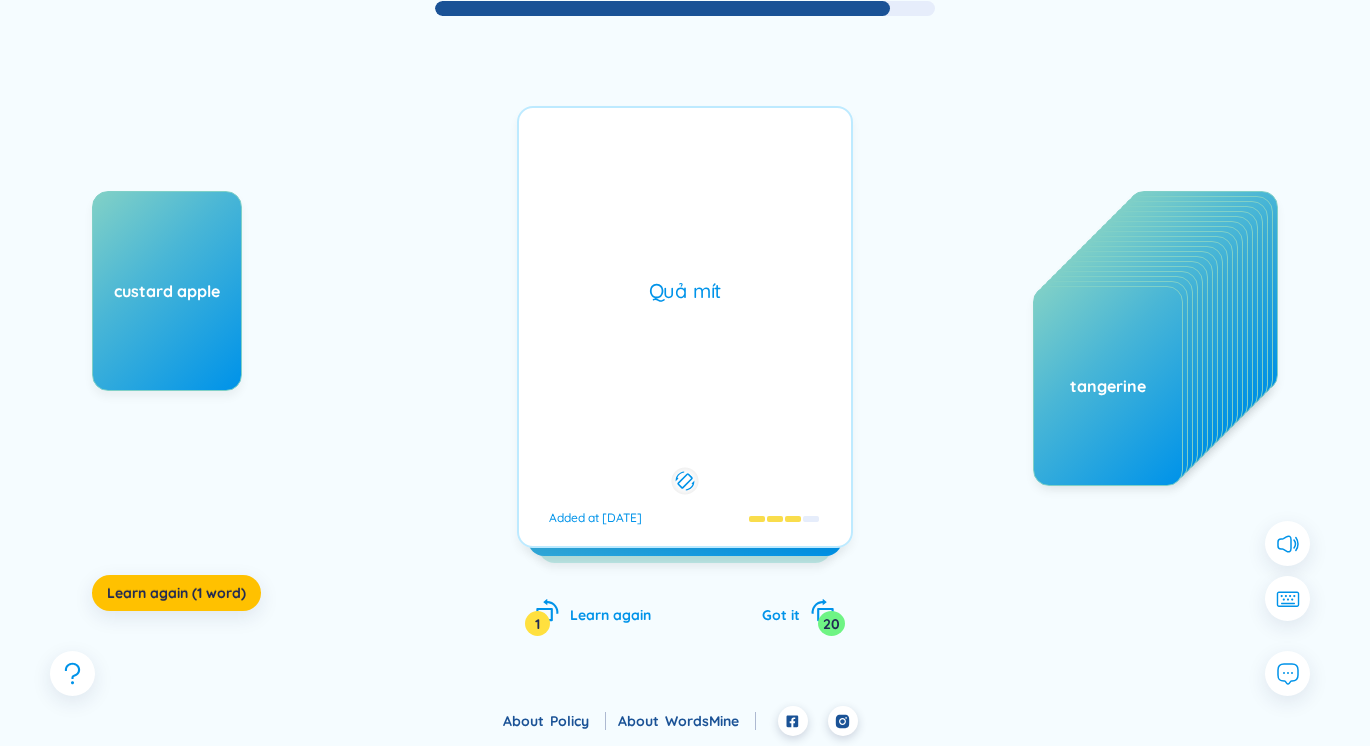 click on "Quả mít
Added at [DATE]" at bounding box center [685, 327] 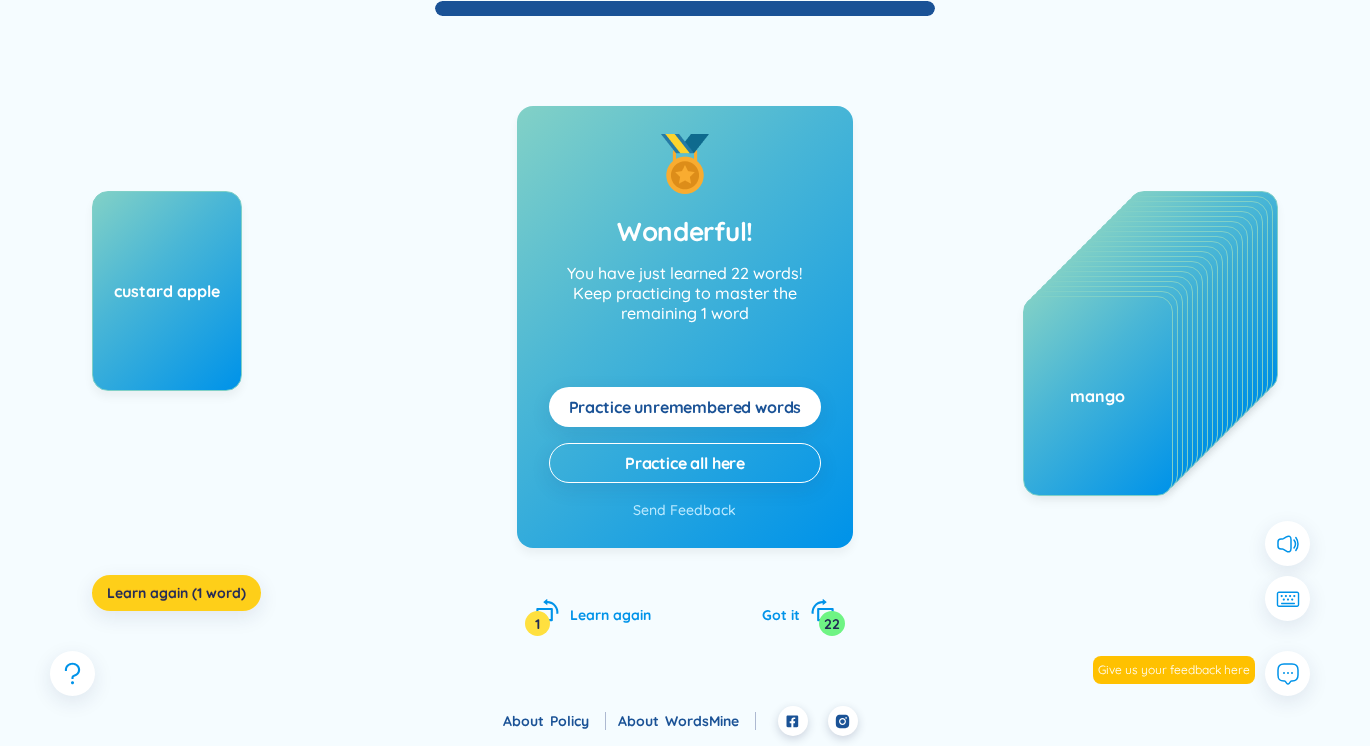 click on "Learn again (1 word)" at bounding box center [176, 593] 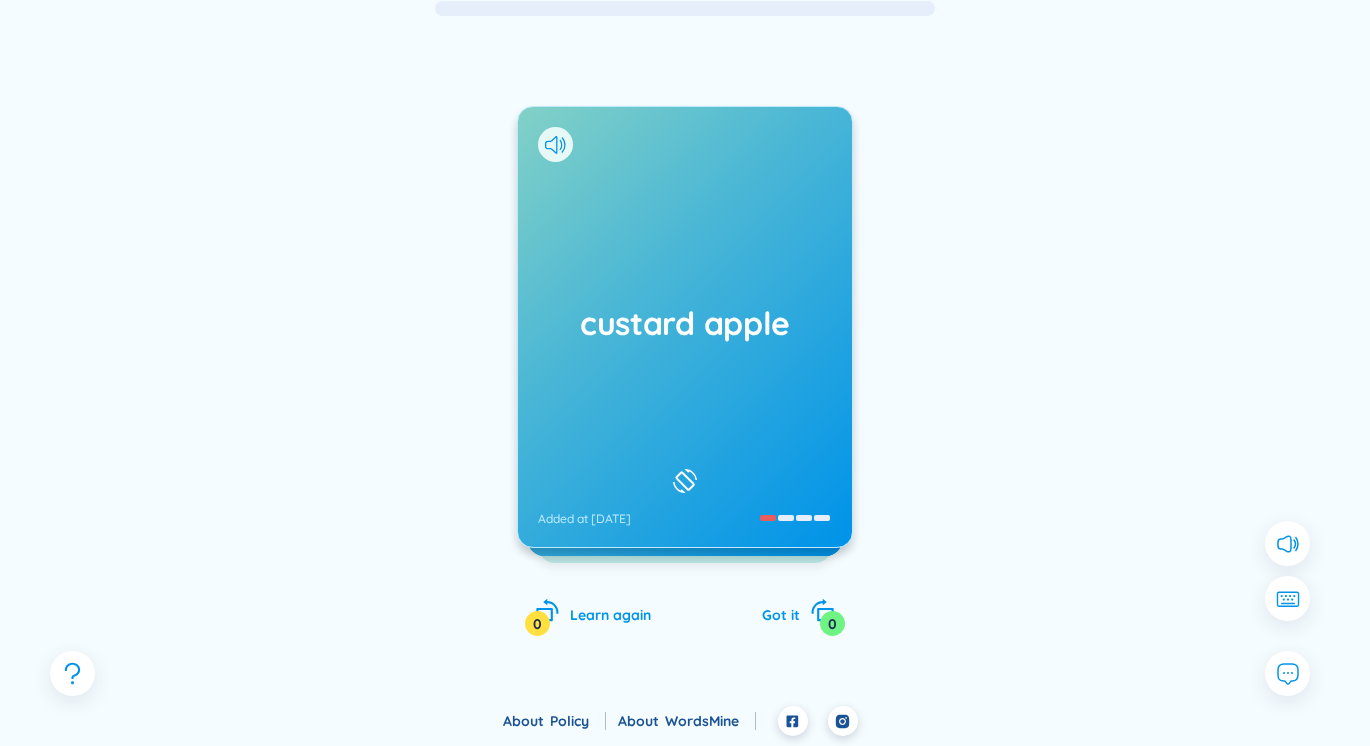 click on "custard apple" at bounding box center (685, 323) 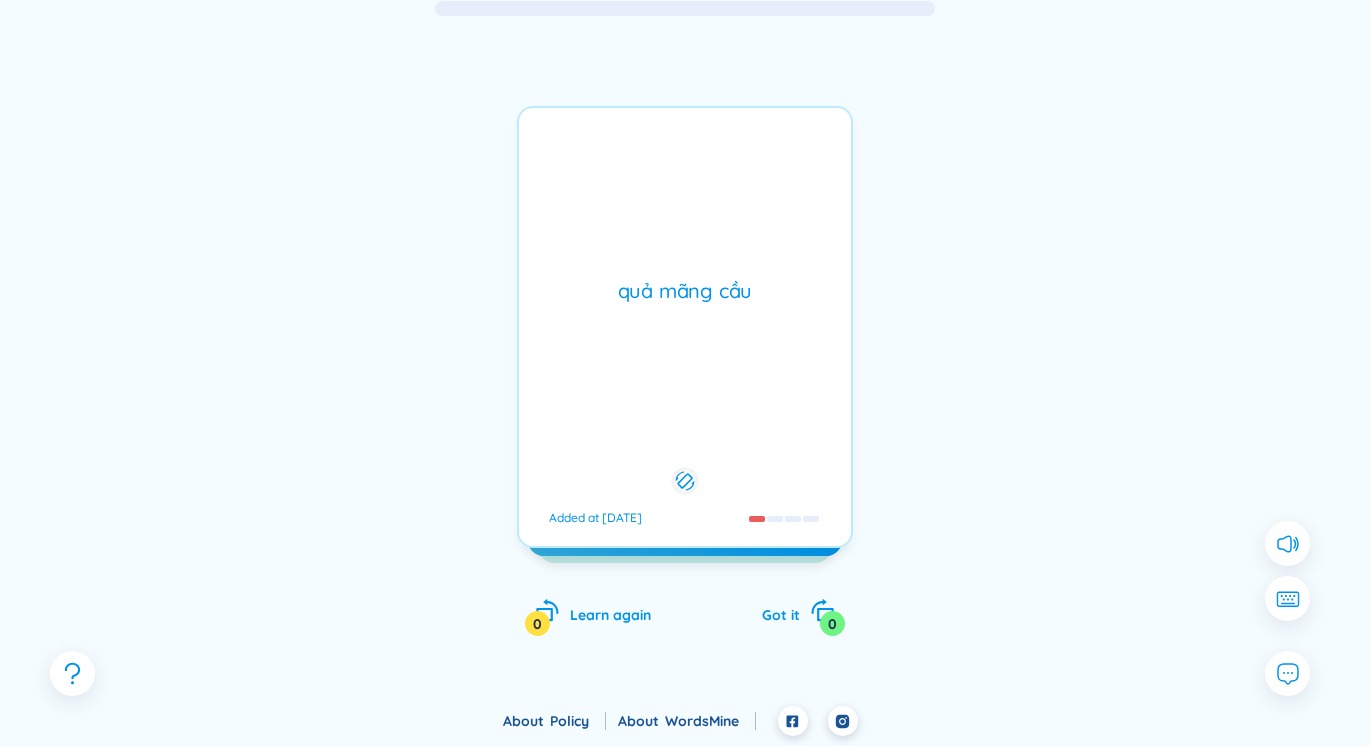 click on "quả mãng cầu Added at [DATE]" at bounding box center (685, 327) 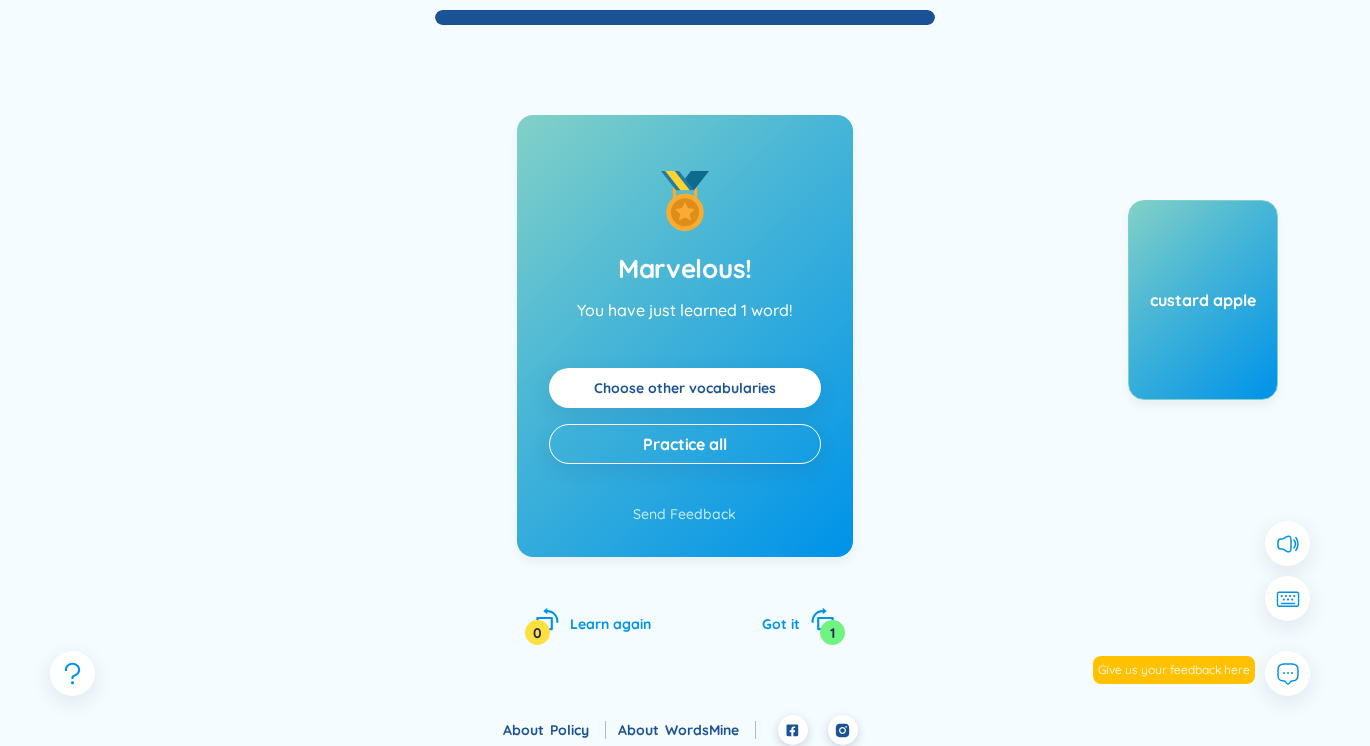scroll, scrollTop: 0, scrollLeft: 0, axis: both 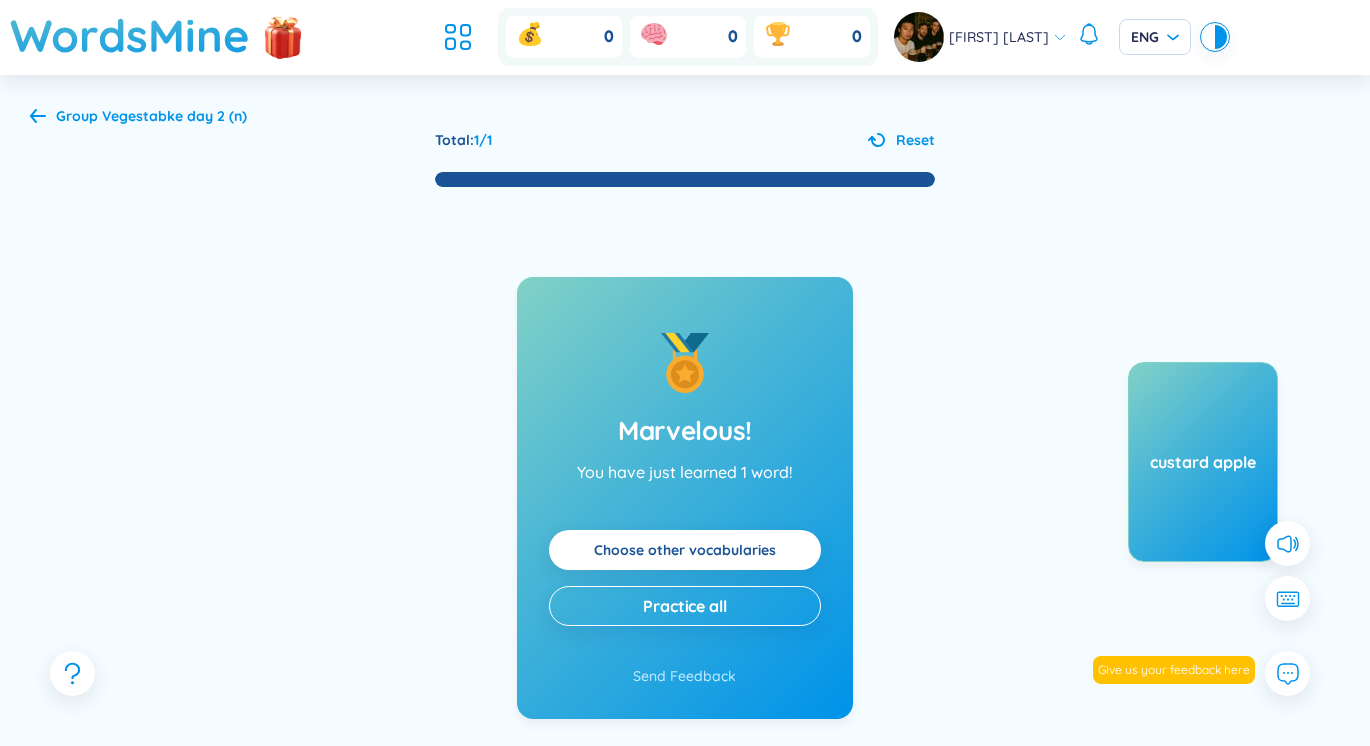 click on "Vegestabke day 2 (n)" at bounding box center (174, 116) 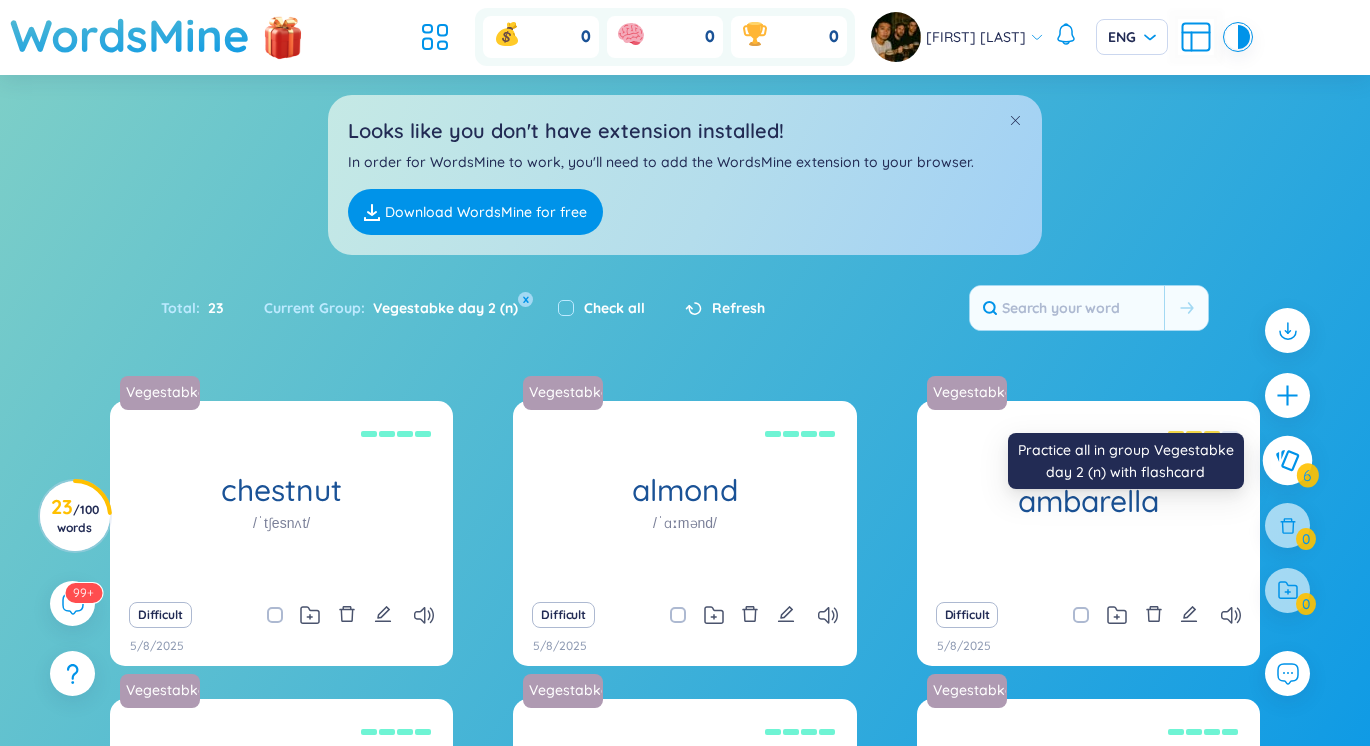 click 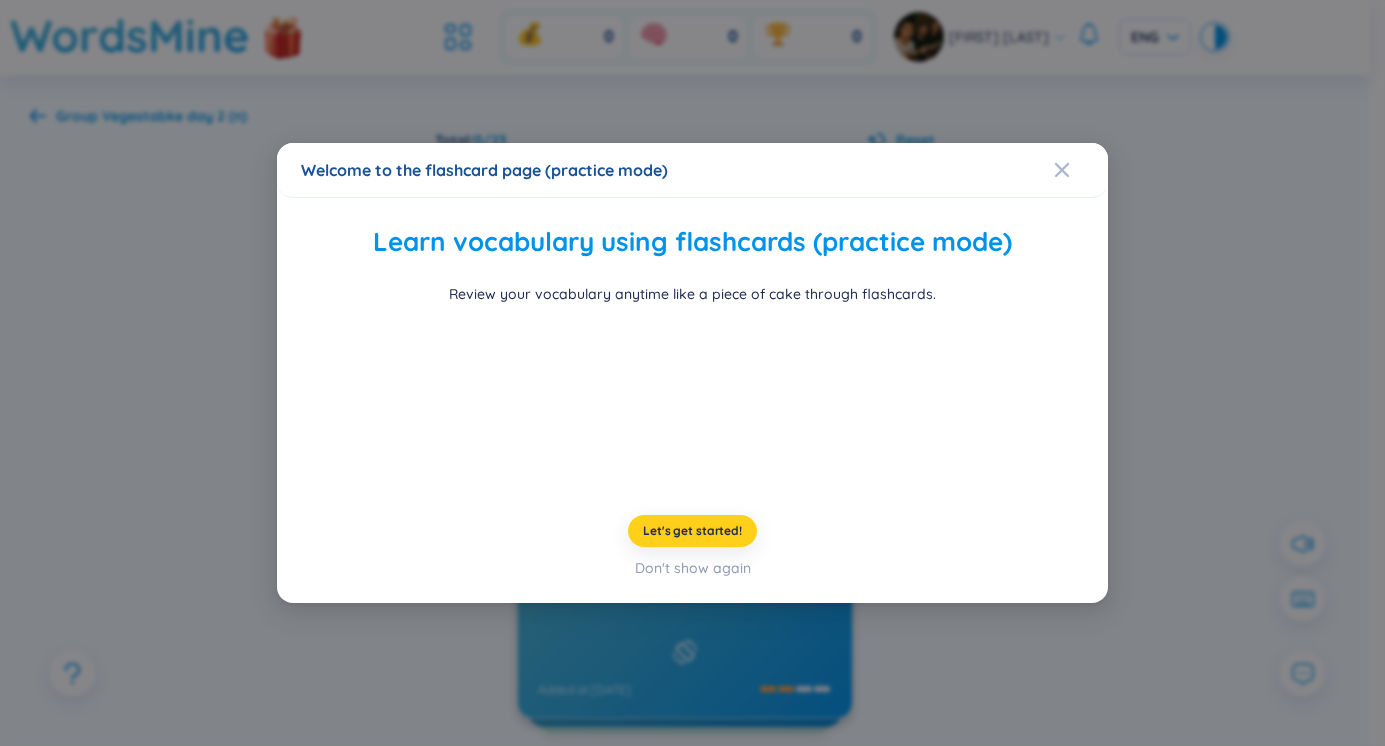 click on "Let's get started!" at bounding box center [692, 531] 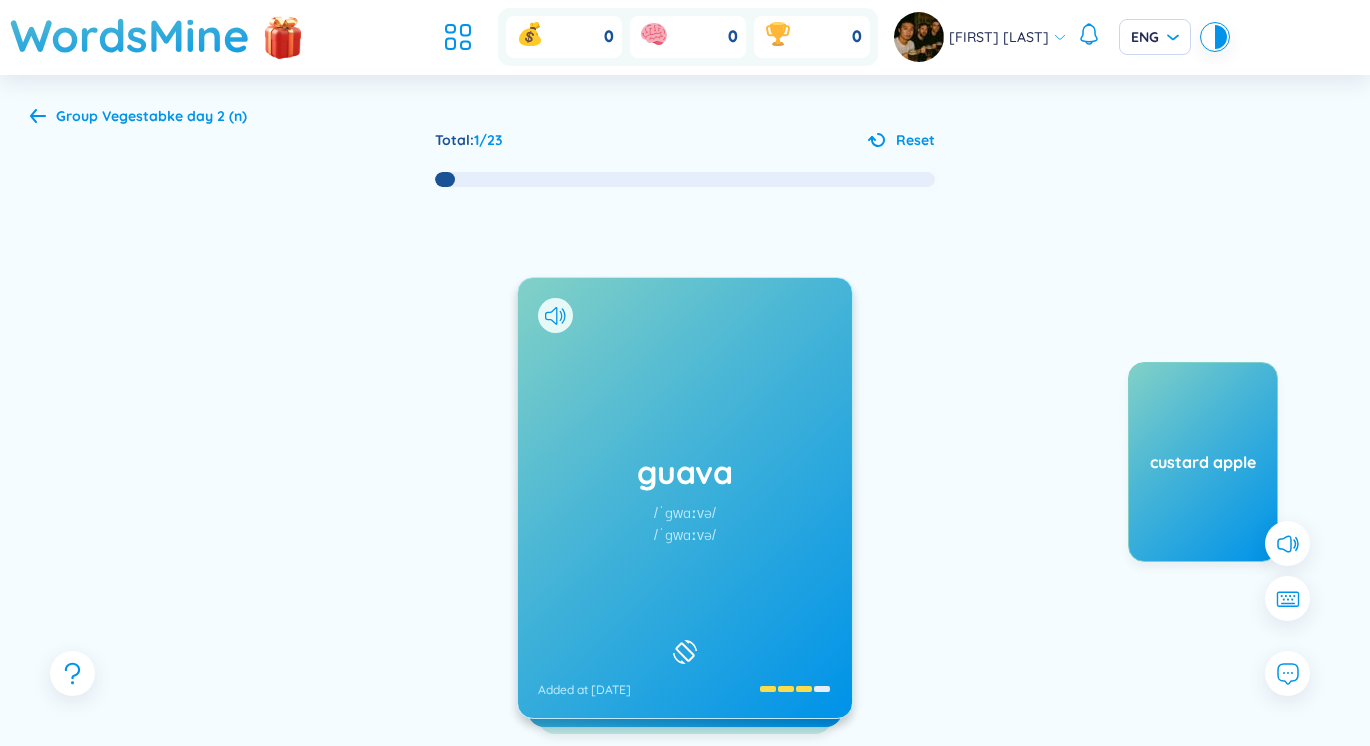 click on "guava /ˈɡwɑːvə/ /ˈɡwɑːvə/ Added at [DATE]" at bounding box center (685, 498) 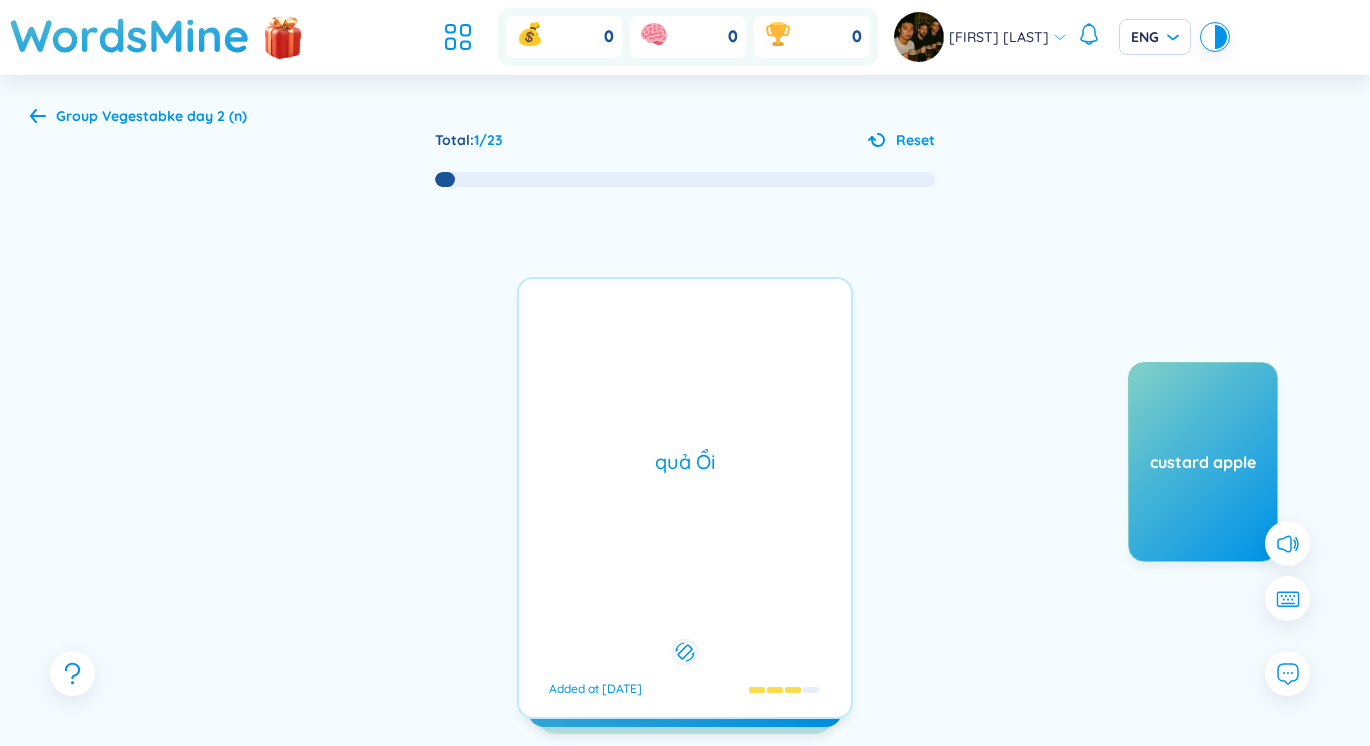 click on "quả Ổi Added at [DATE]" at bounding box center [685, 498] 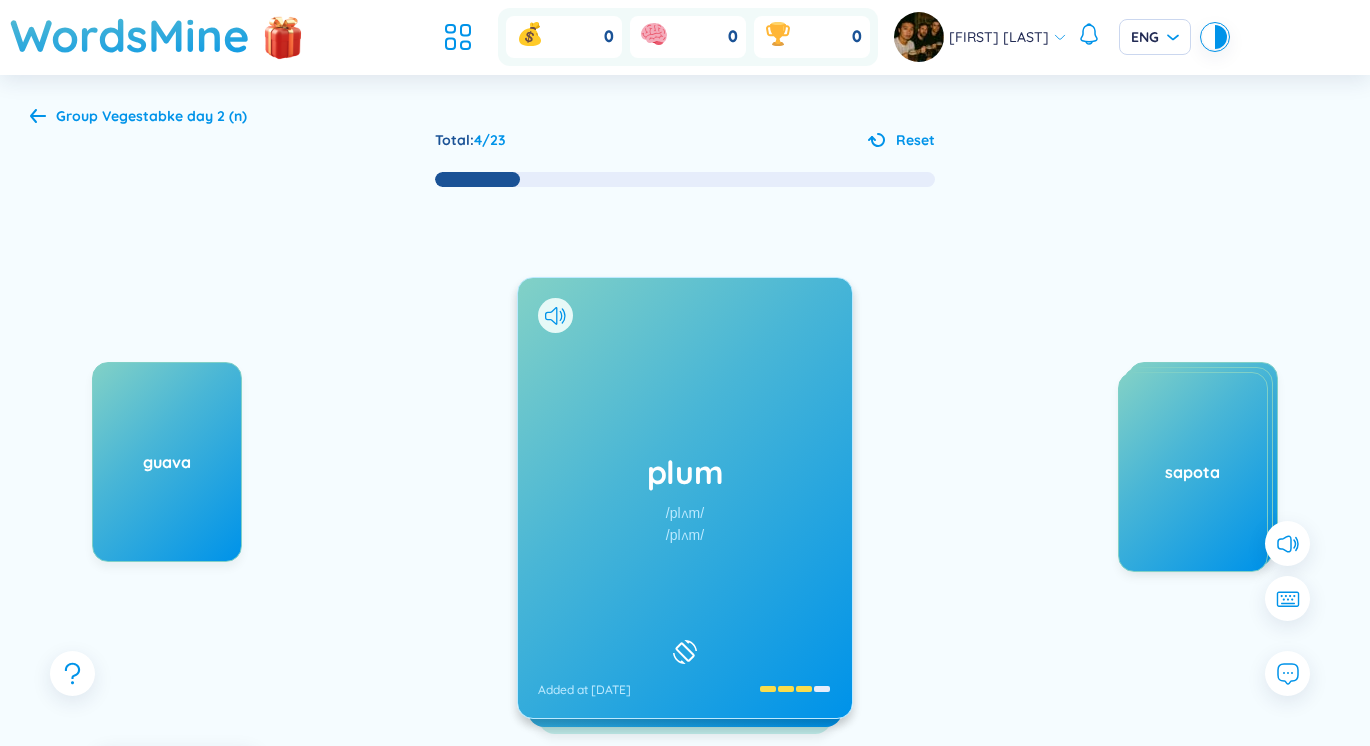 click on "plum /plʌm/ /plʌm/ Added at [DATE]" at bounding box center [685, 498] 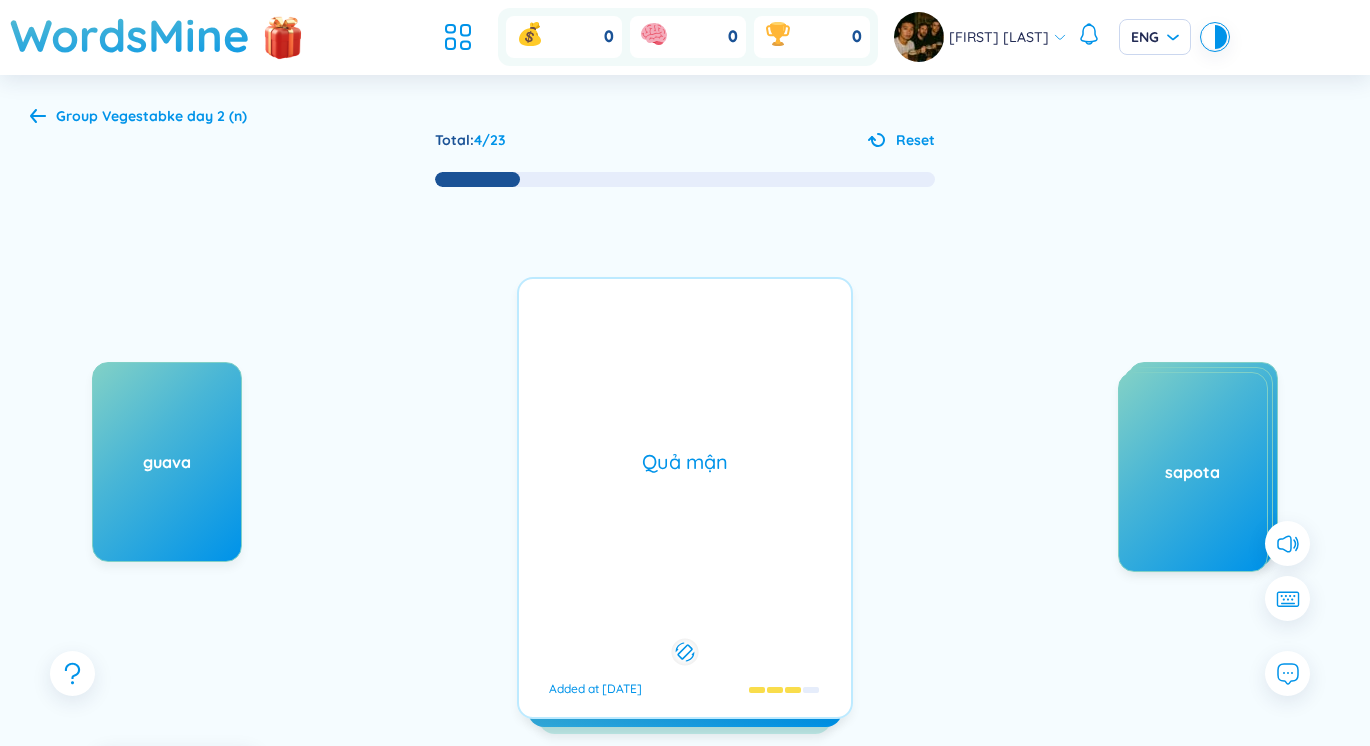 click on "Quả mận Added at [DATE]" at bounding box center [685, 498] 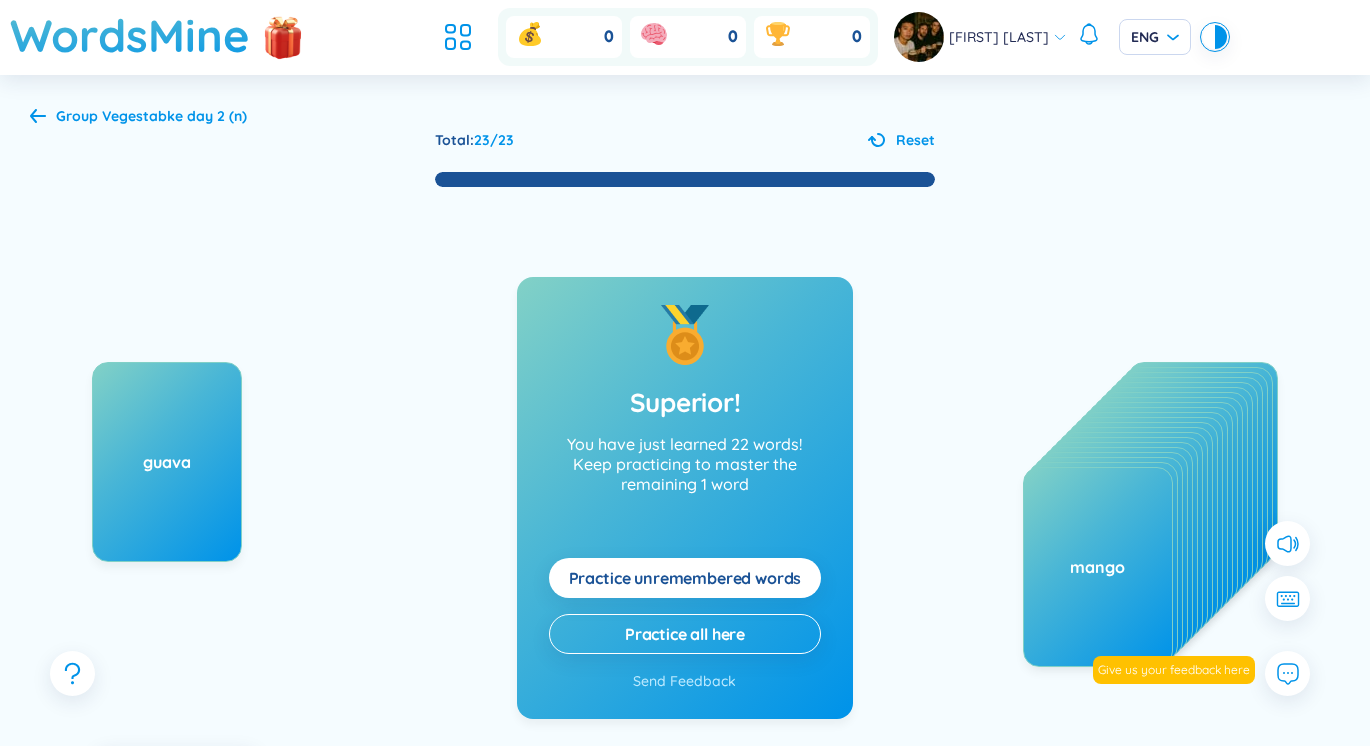 click on "guava" at bounding box center [167, 462] 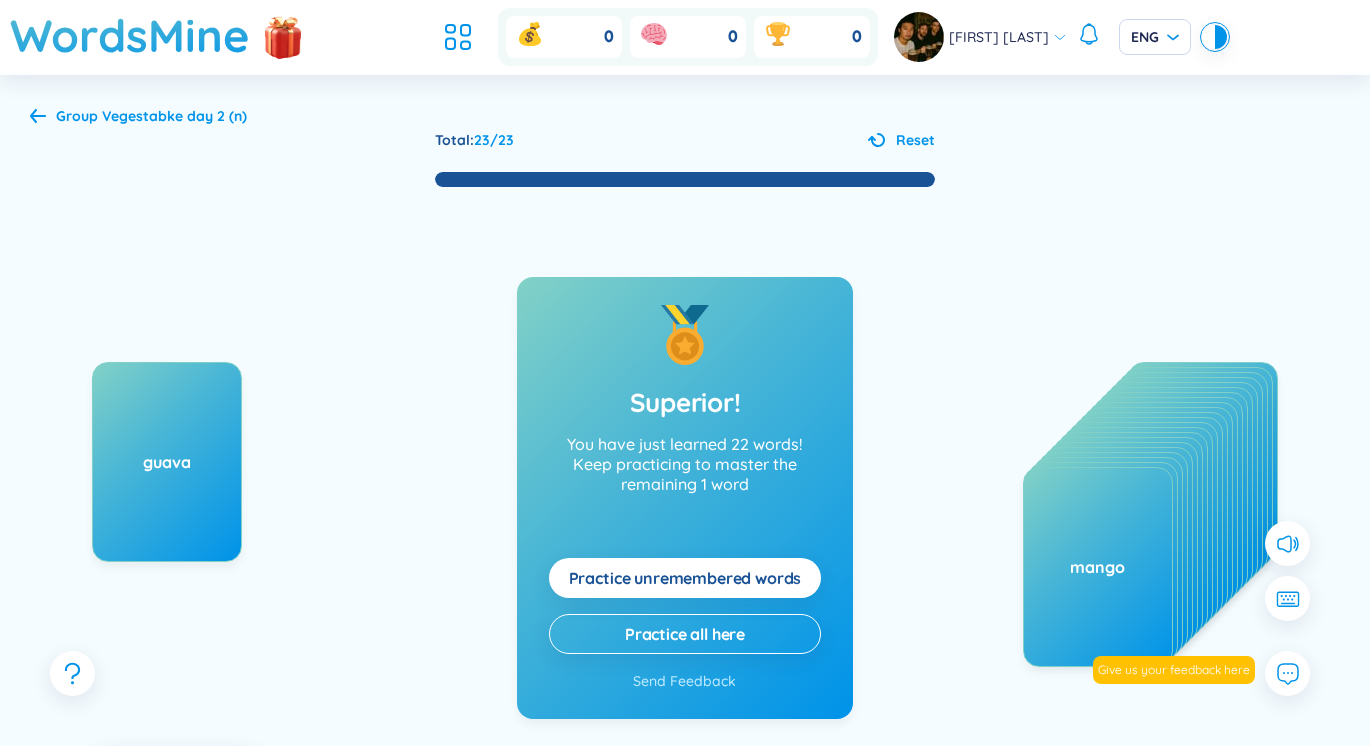 click on "Total :  23 / 23 Reset guava Learn again (1 word) Superior! You have just learned 22 words! Keep practicing to master the remaining 1 word Practice unremembered words Practice all here Send Feedback Congratulation! You have just learned 22 words! Keep practicing to master the remaining 1 word Practice unremembered words Practice all here Send Feedback Learn again 1 Got it 22 custard apple ambarella sapota plum mangosteen pomegranate raspberry passionfruit starfruit chestnut papaya fig almond blueberry longan rambutan grapefruit tamarind tangerine pear jackfruit mango" at bounding box center (685, 488) 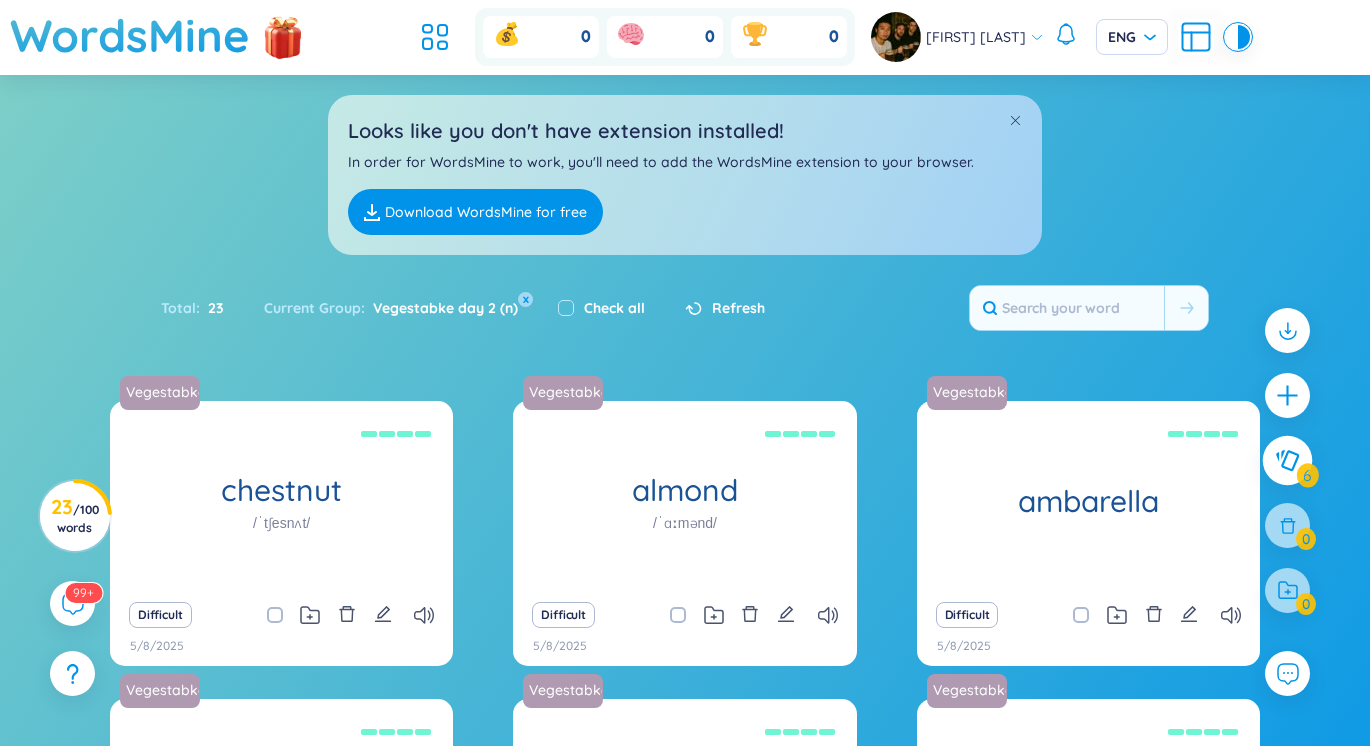 click at bounding box center (1288, 461) 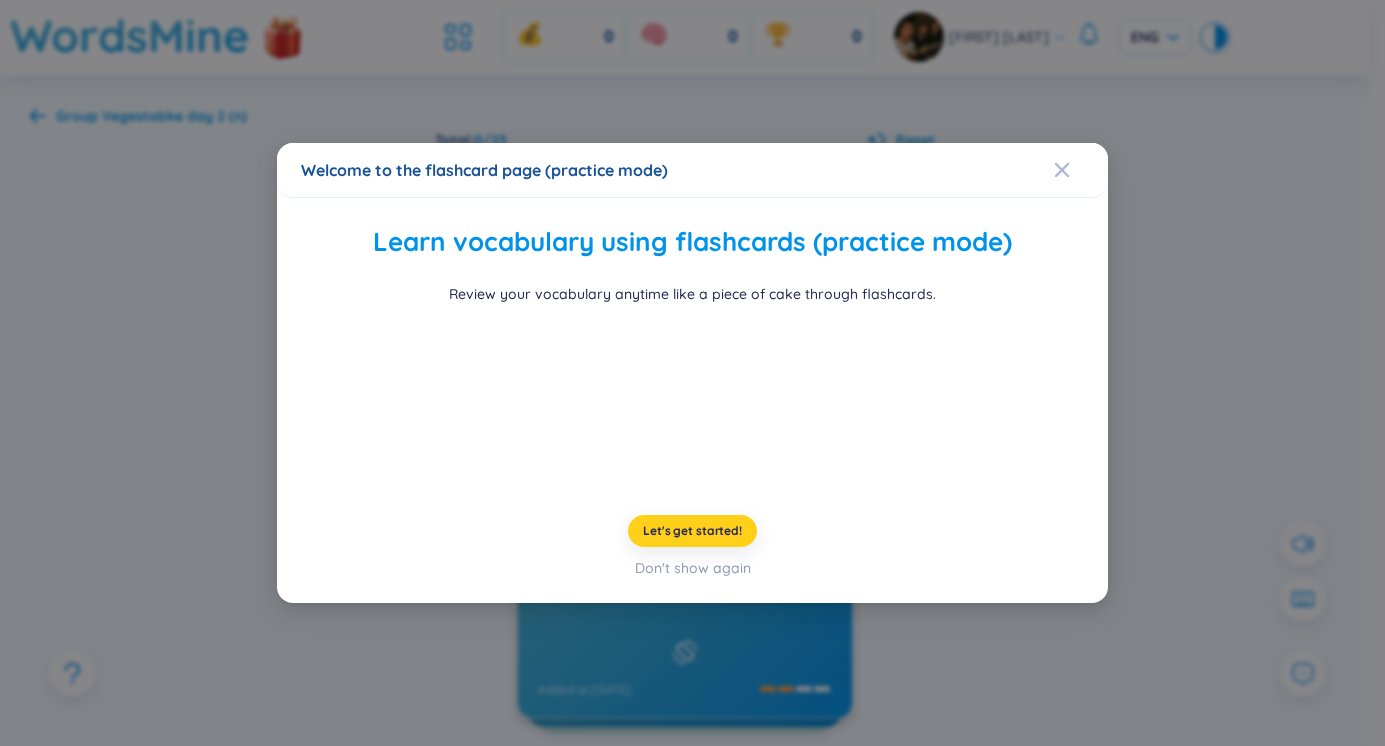 click on "Let's get started!" at bounding box center (692, 531) 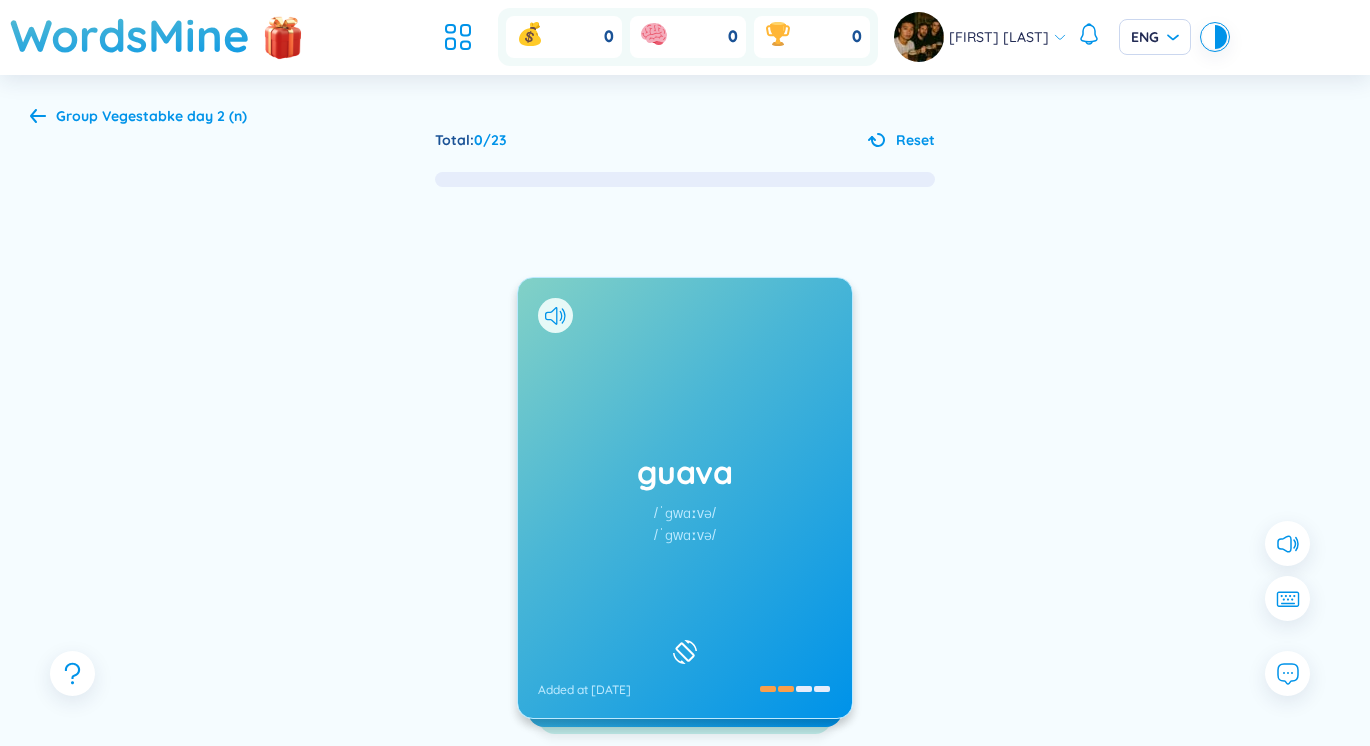 click on "guava" at bounding box center (685, 472) 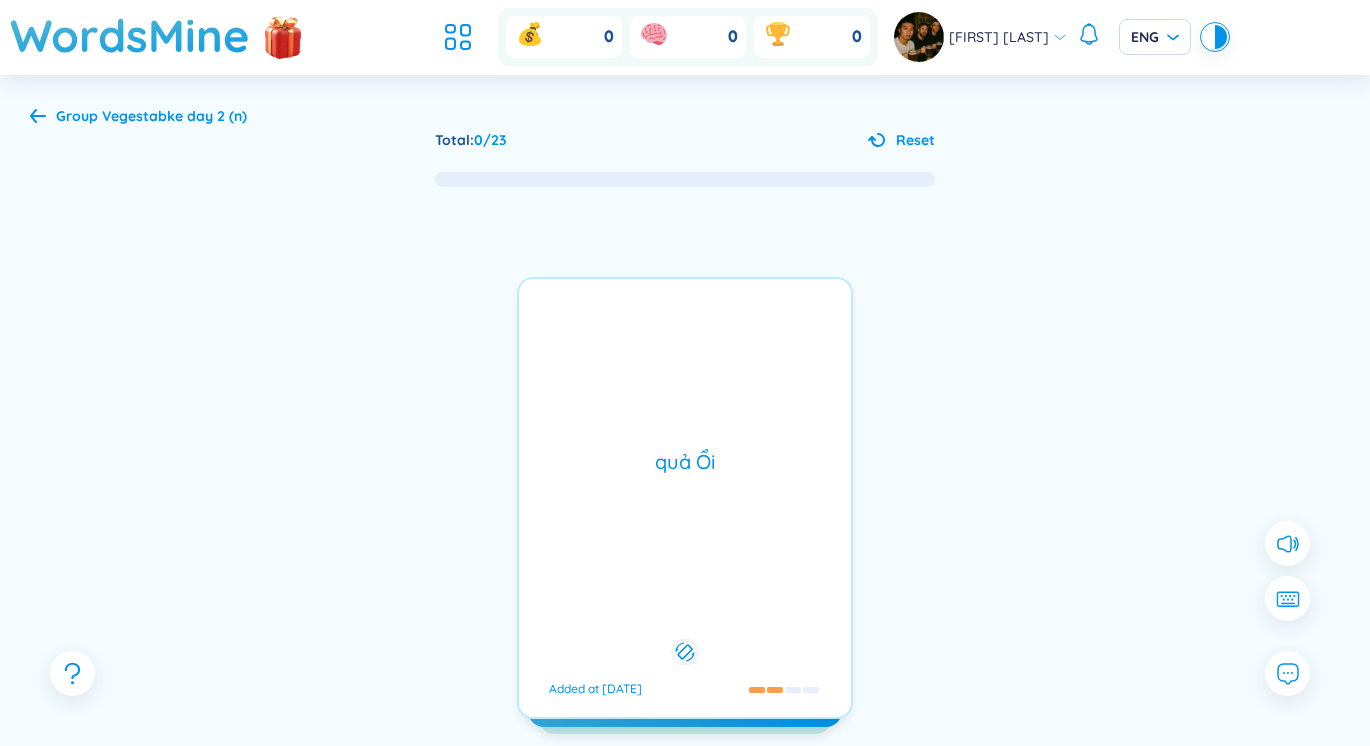 click on "quả Ổi Added at [DATE]" at bounding box center (685, 498) 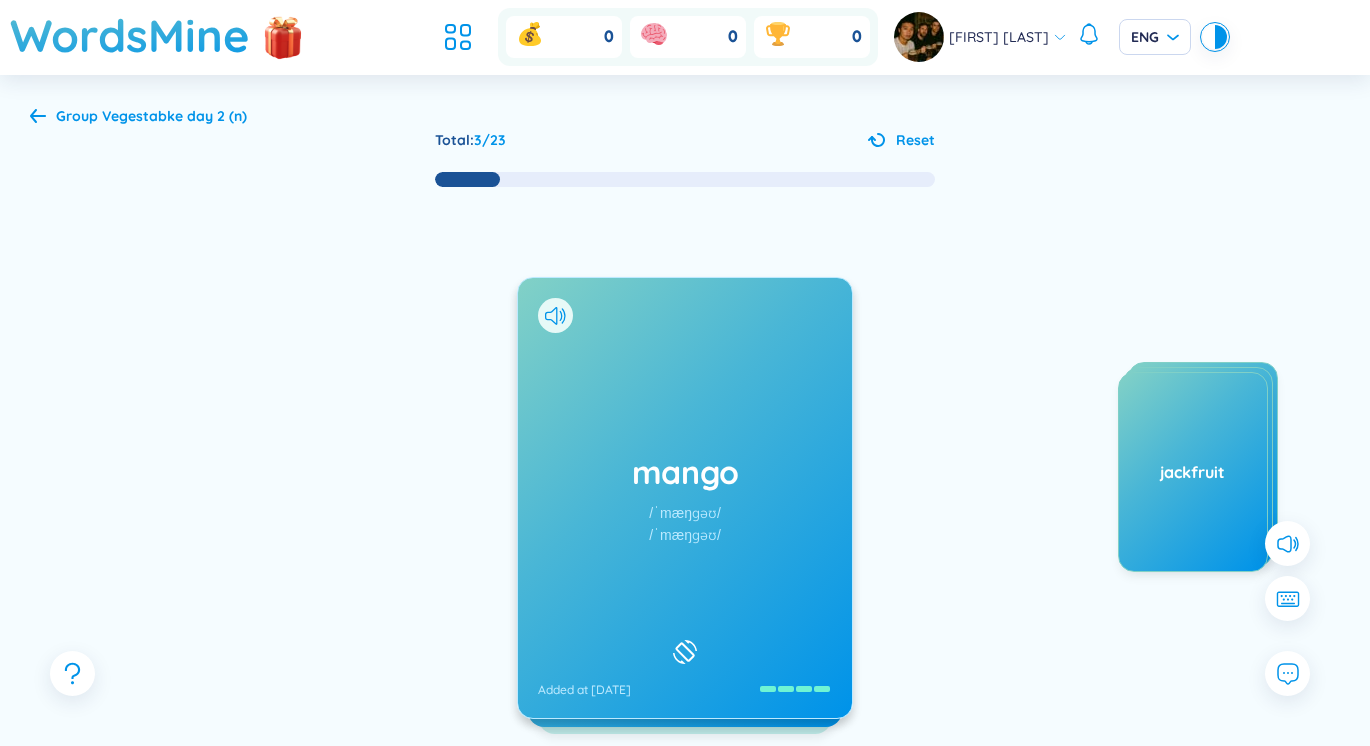 click on "mango /ˈmæŋɡəʊ/ /ˈmæŋɡəʊ/ Added at [DATE]" at bounding box center [685, 498] 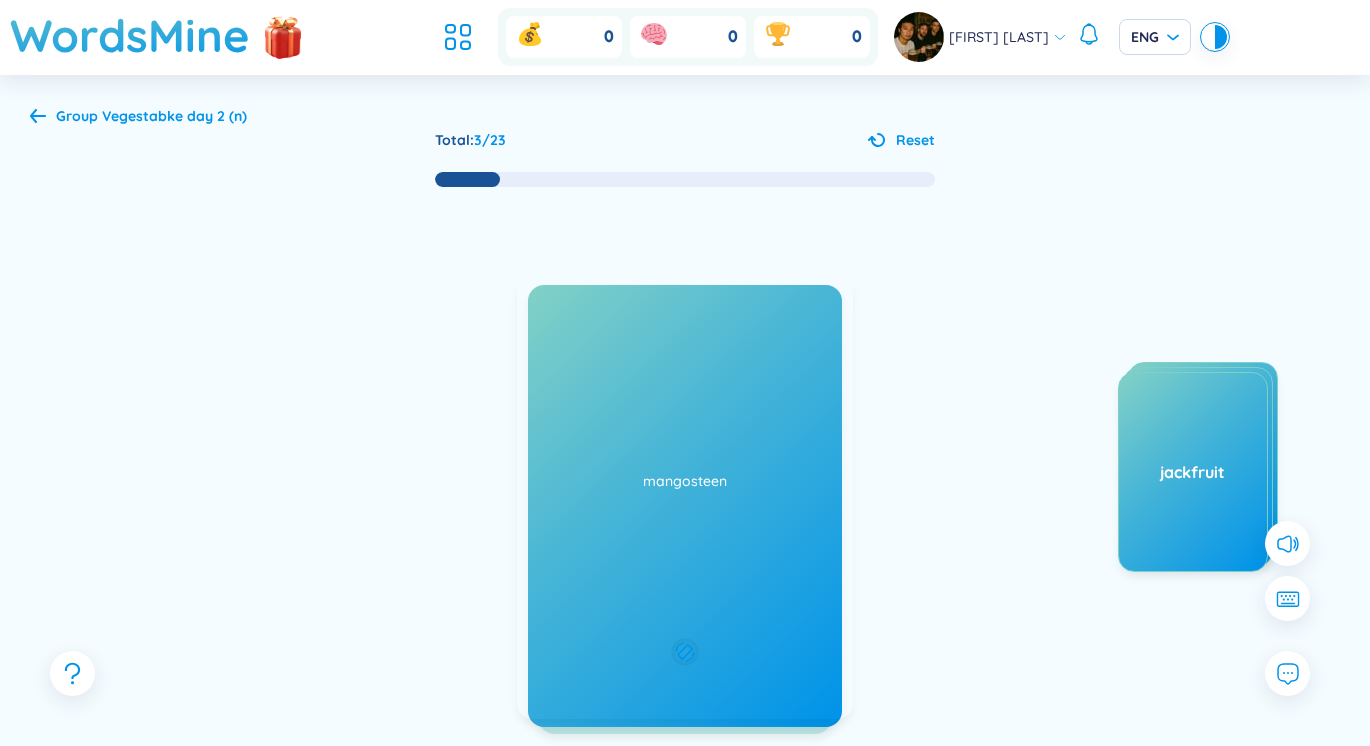 click on "mango /ˈmæŋɡəʊ/ /ˈmæŋɡəʊ/ Added at [DATE]" at bounding box center [685, 498] 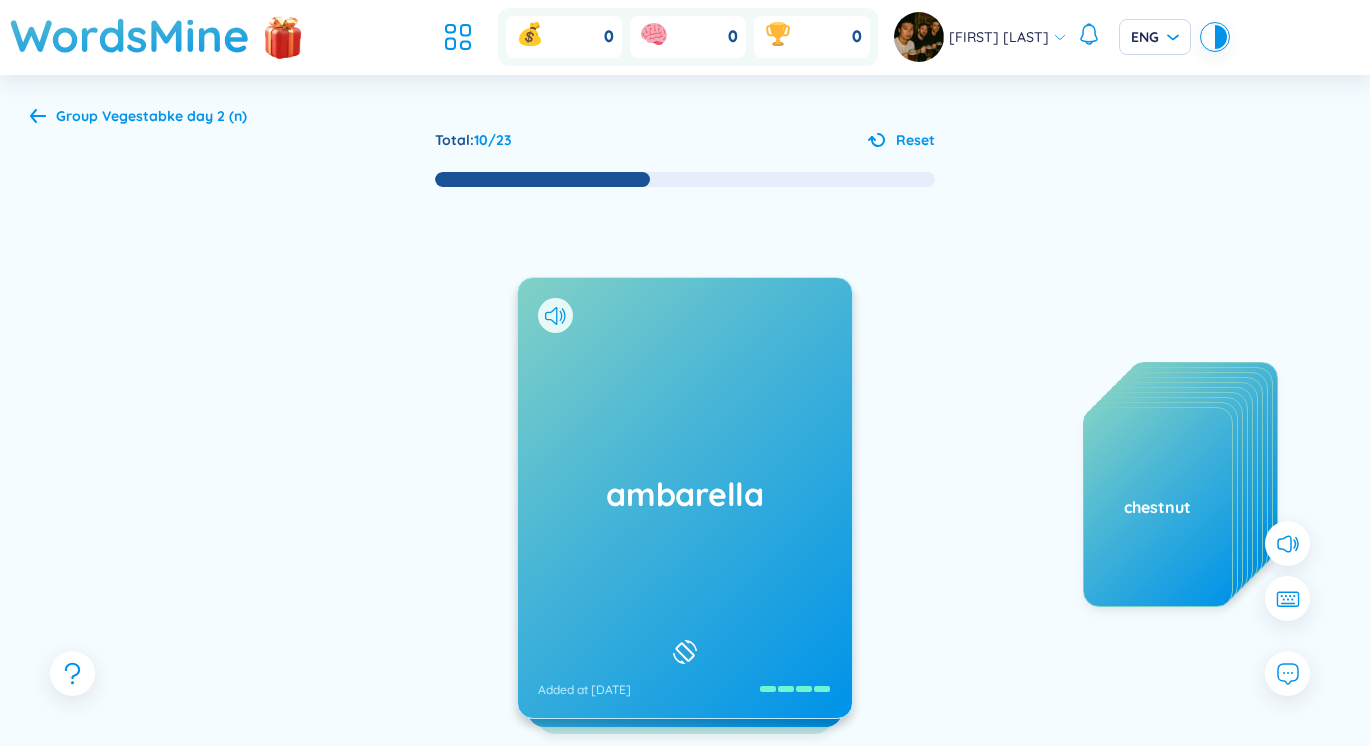 click on "ambarella Added at [DATE]" at bounding box center [685, 498] 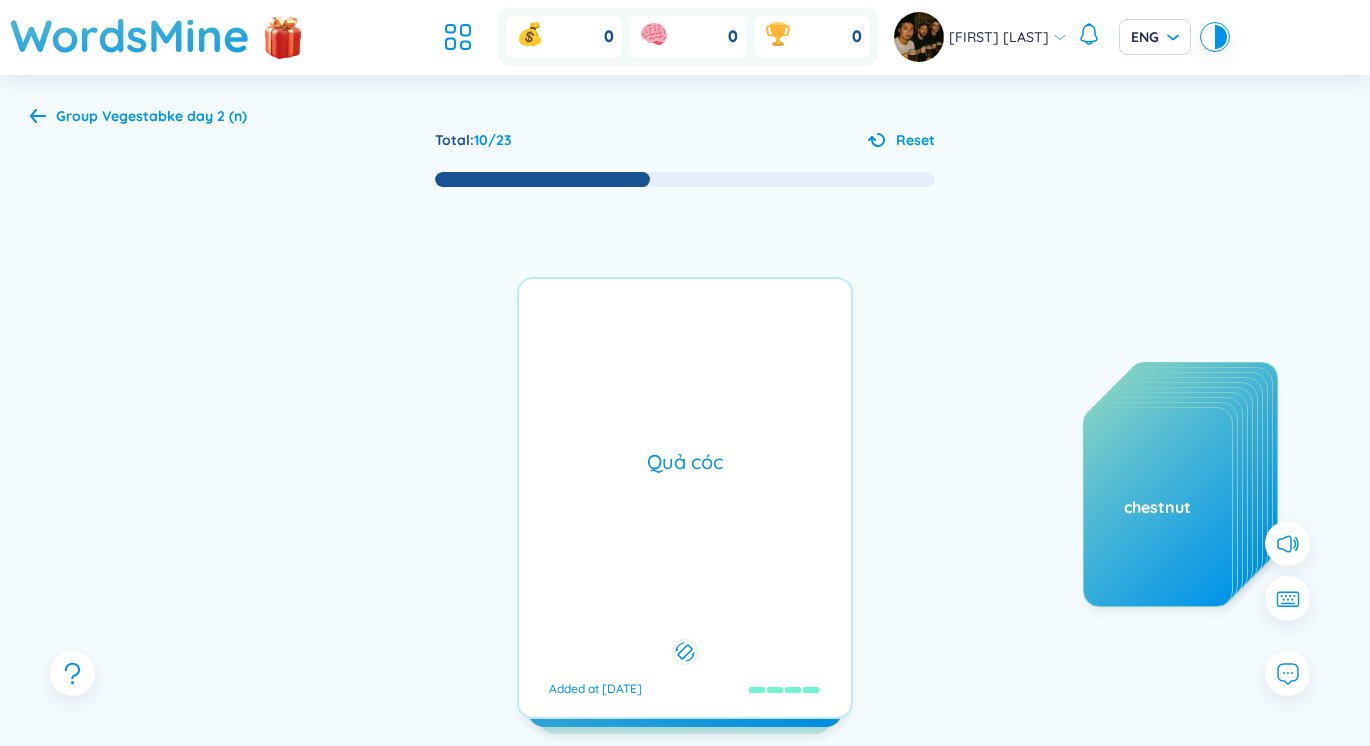 click on "ambarella Added at [DATE] Quả cóc Added at [DATE]" at bounding box center (685, 498) 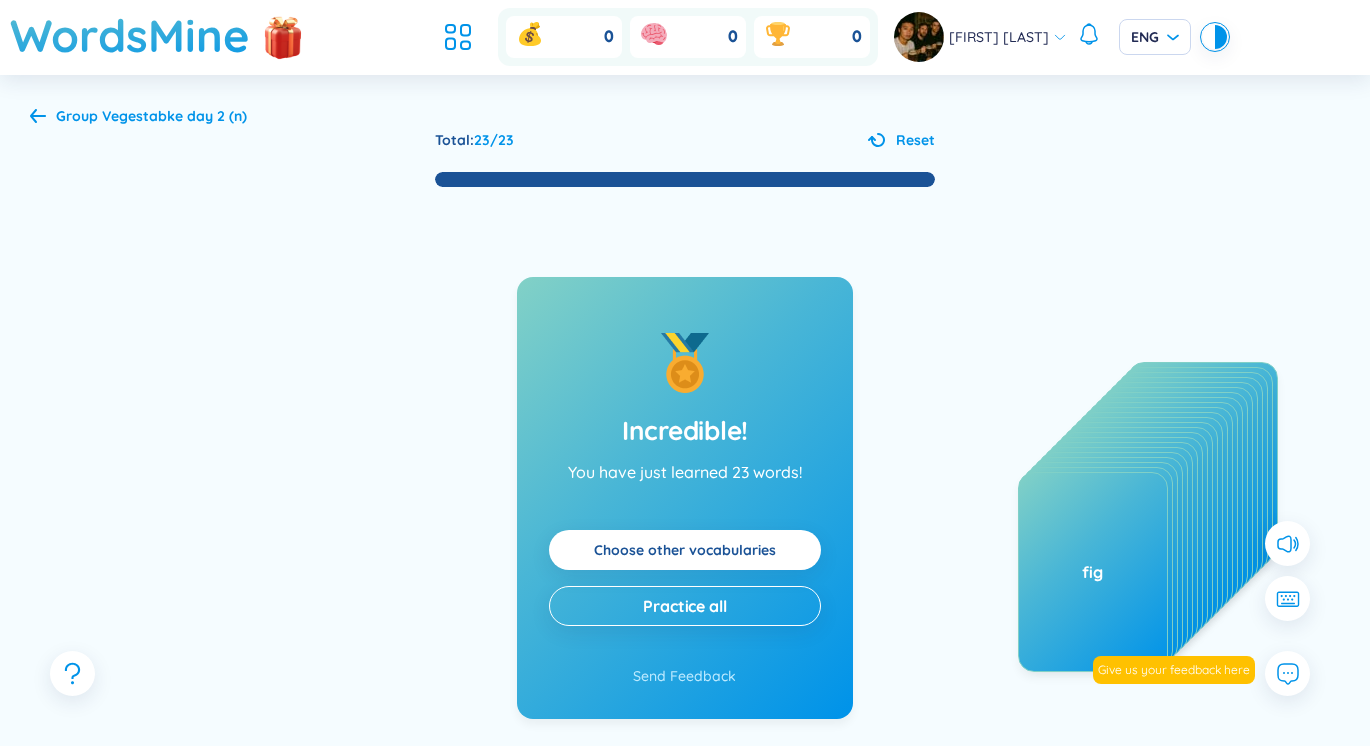 click on "Vegestabke day 2 (n)" at bounding box center (174, 116) 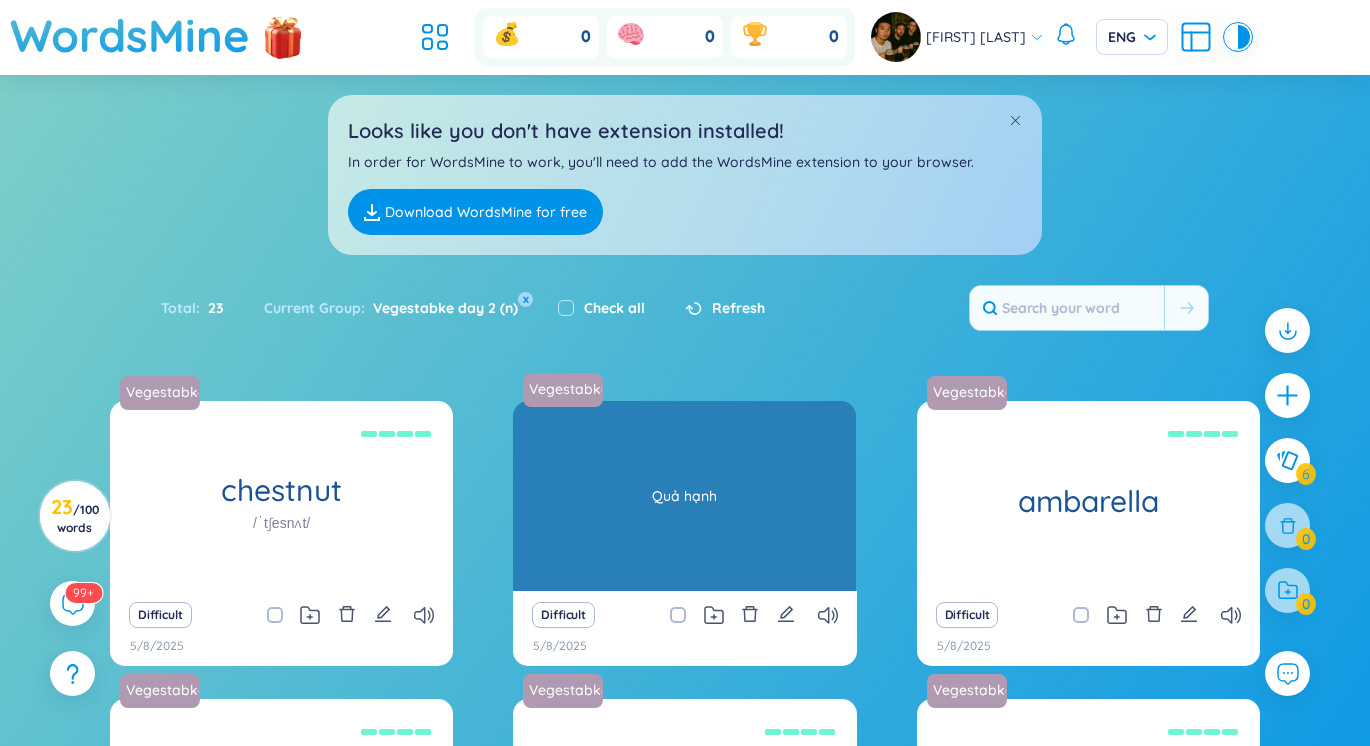 scroll, scrollTop: 204, scrollLeft: 0, axis: vertical 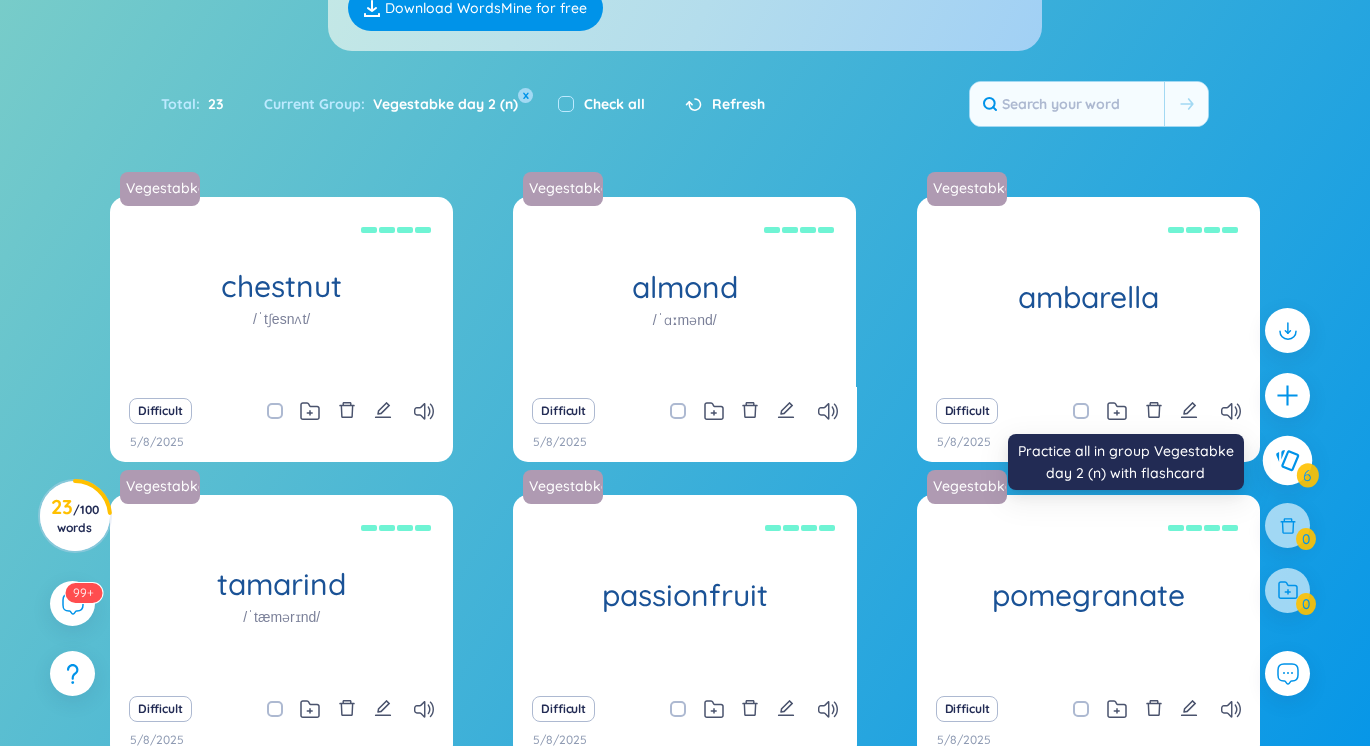 click at bounding box center (1288, 461) 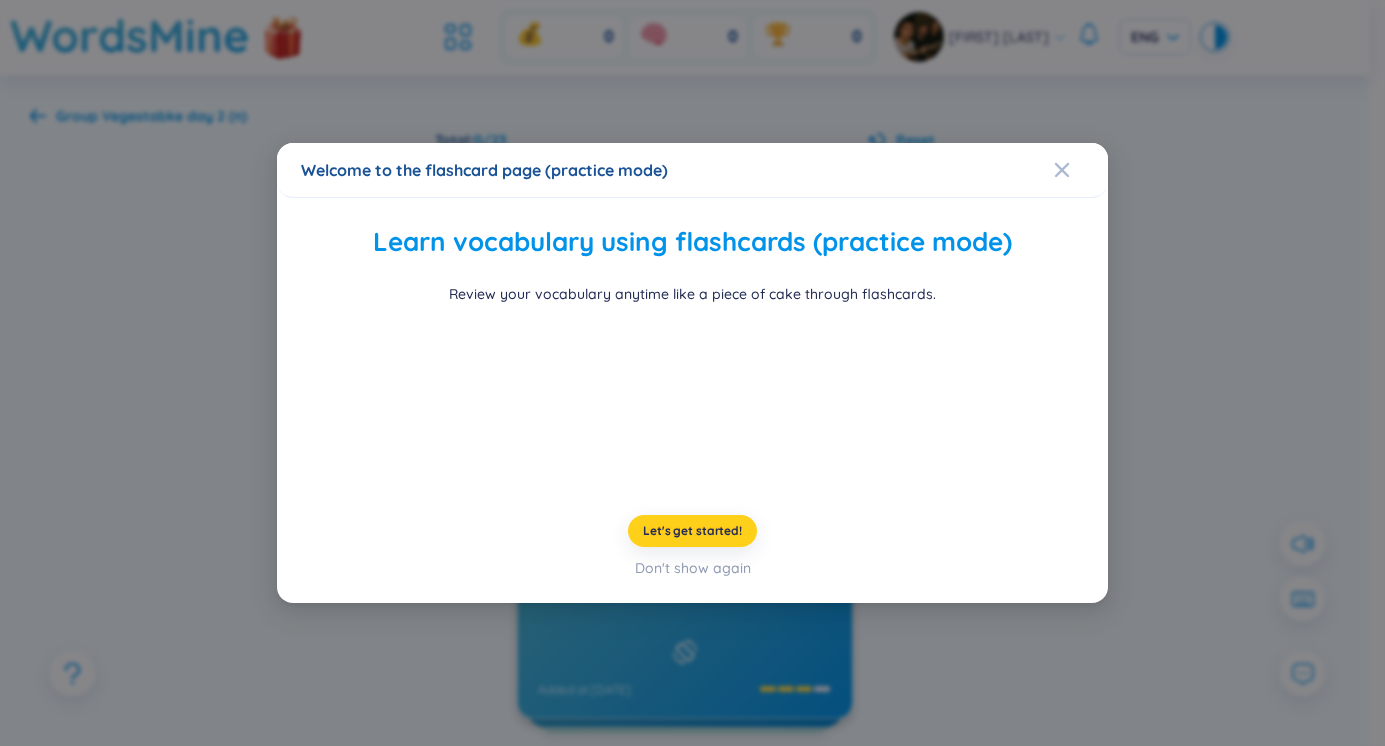 click on "Let's get started!" at bounding box center [692, 531] 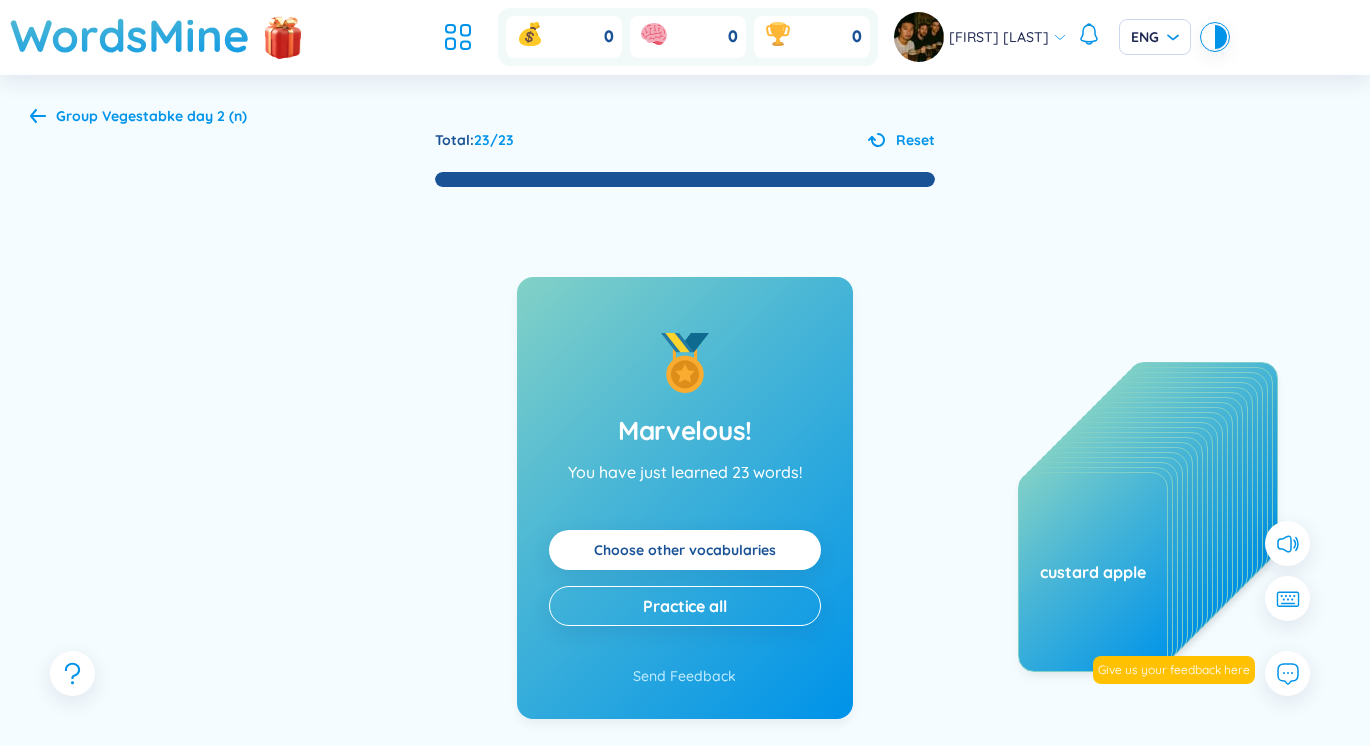 click on "Vegestabke day 2 (n)" at bounding box center [174, 116] 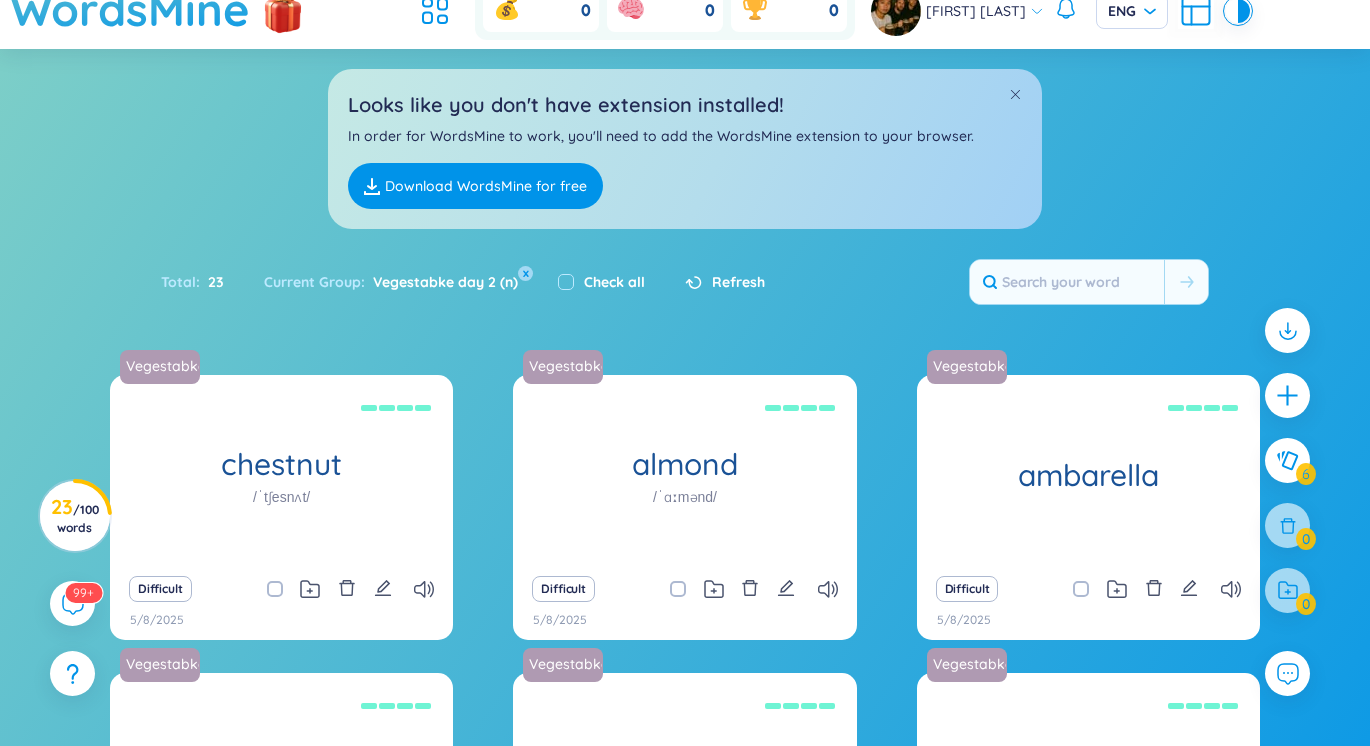 scroll, scrollTop: 0, scrollLeft: 0, axis: both 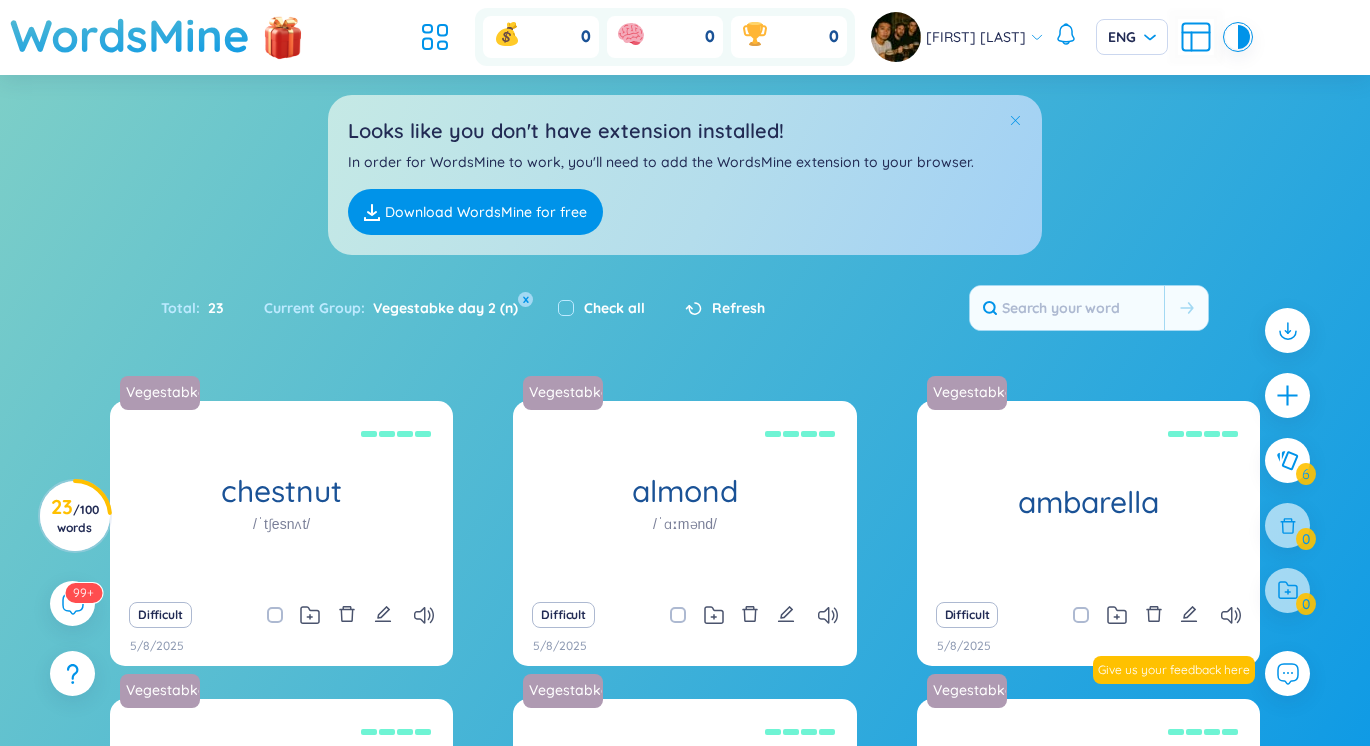 click at bounding box center [1015, 120] 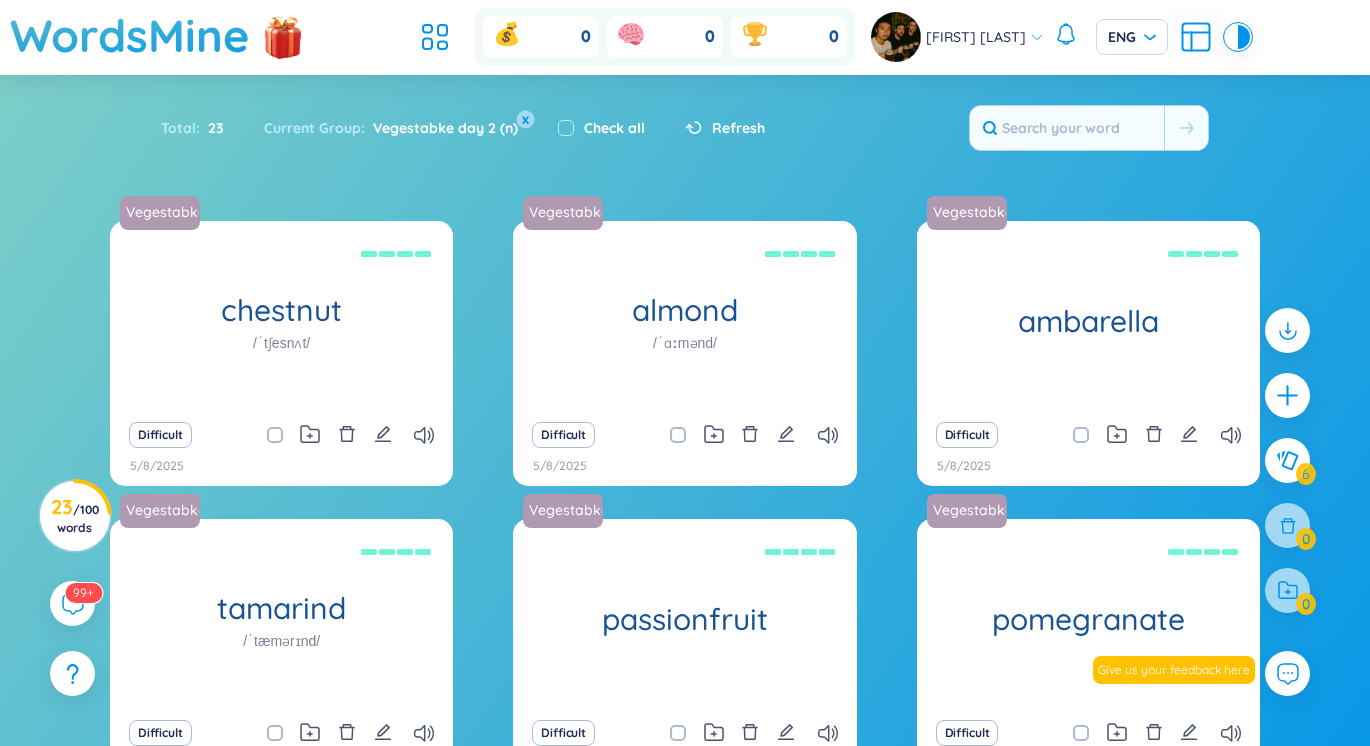 click on "x" at bounding box center [526, 119] 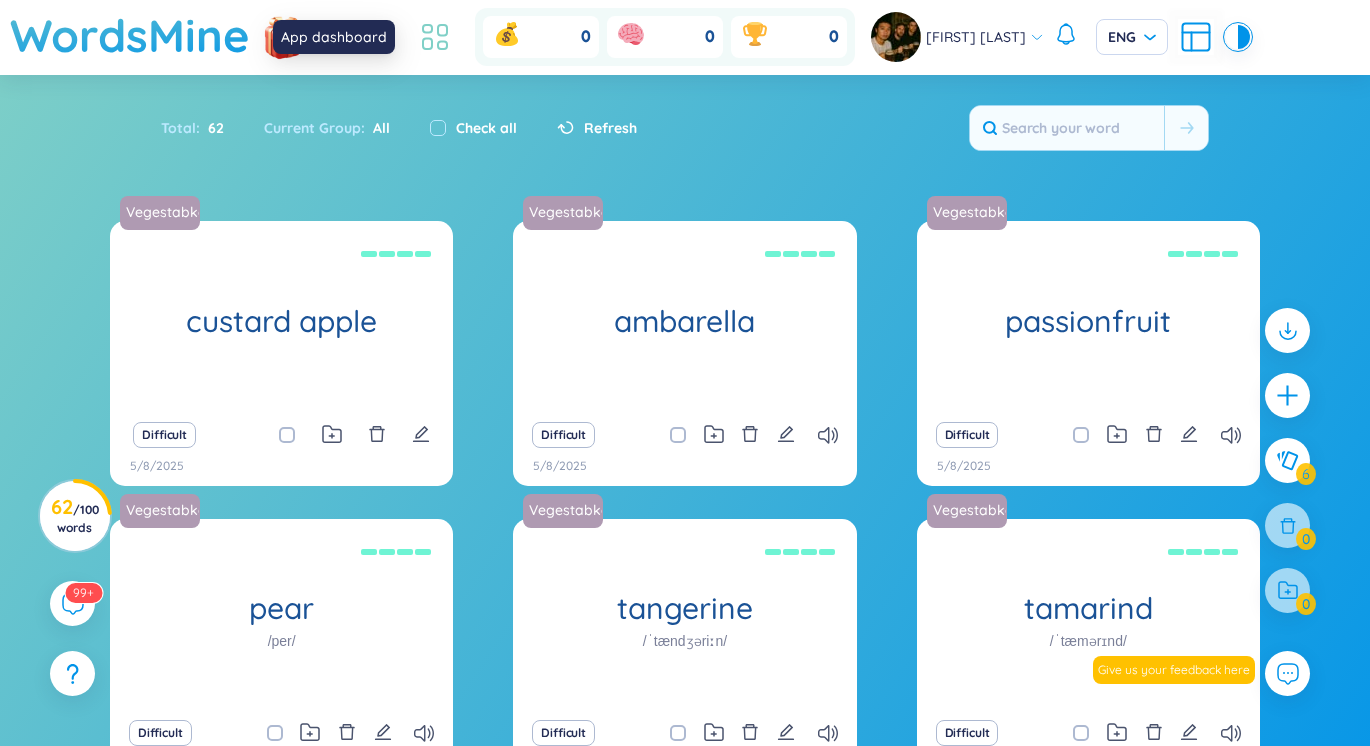 click 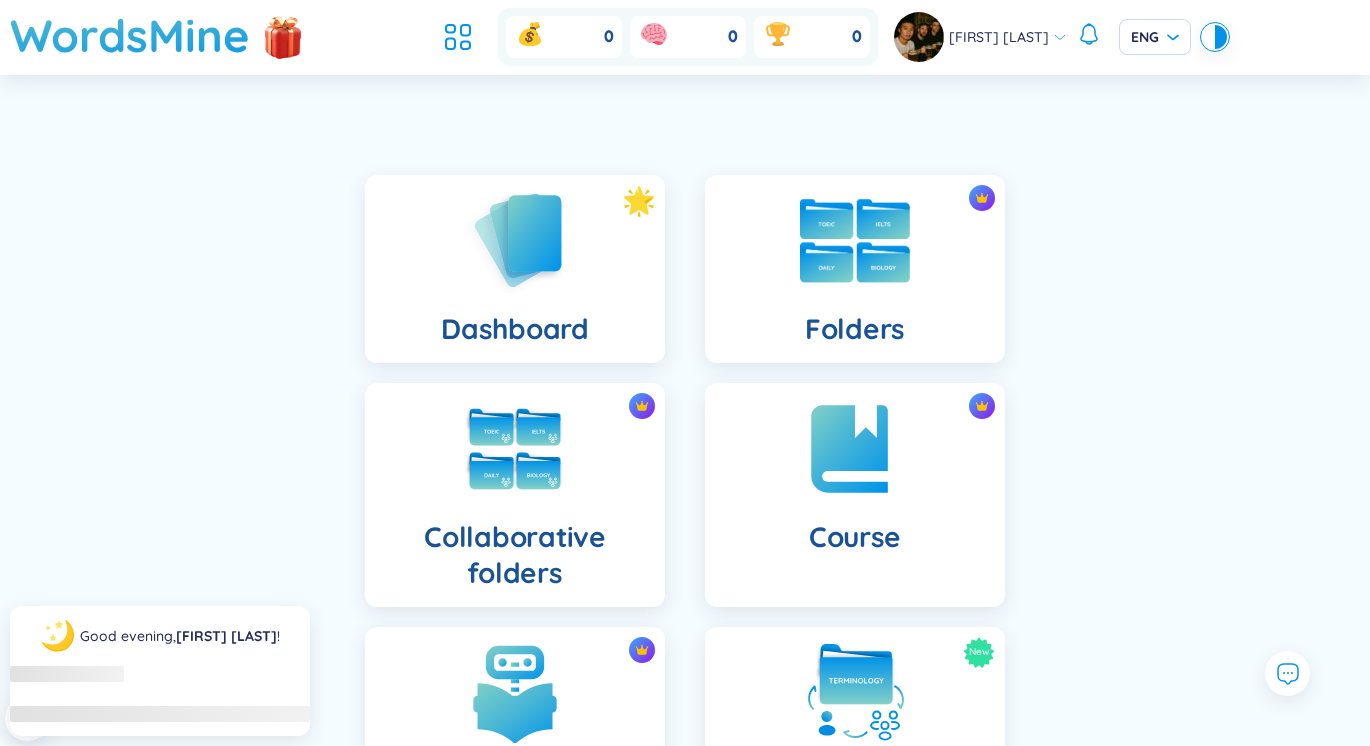 click at bounding box center (855, 241) 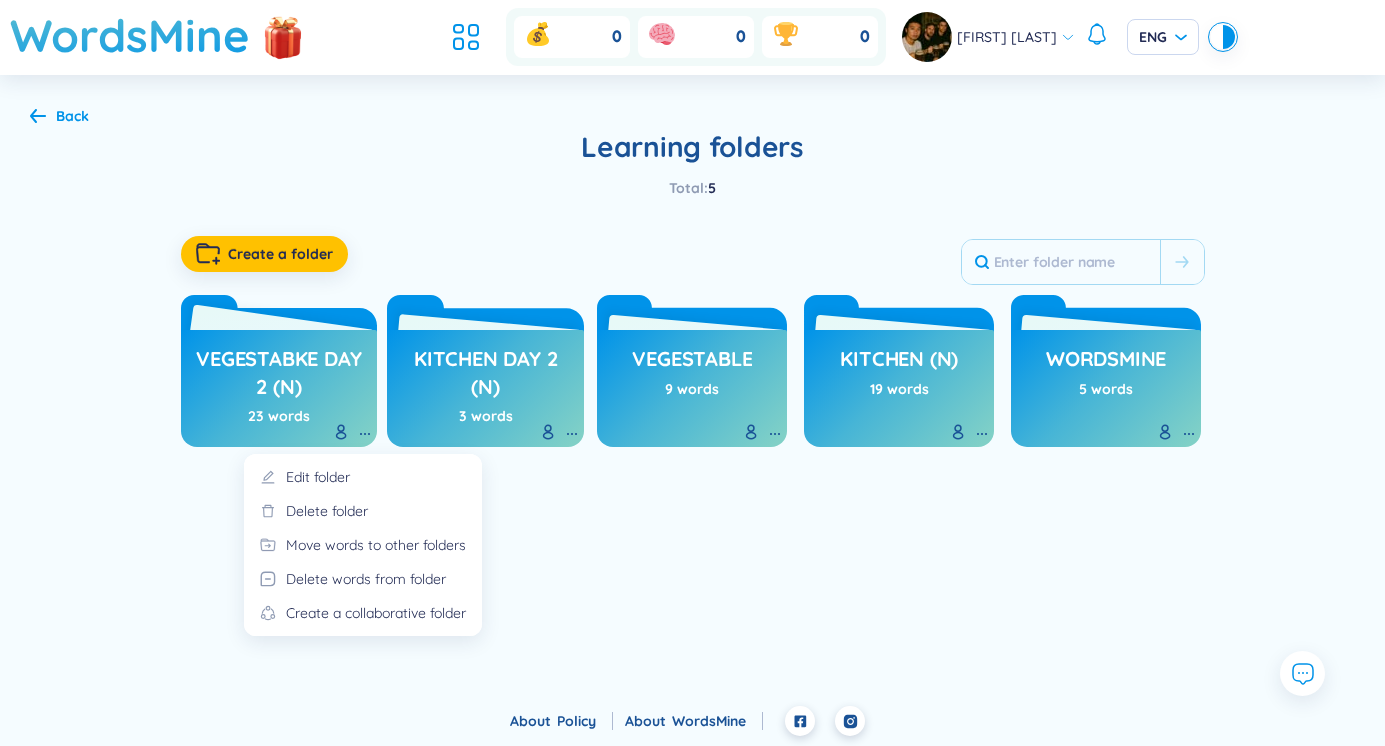 click 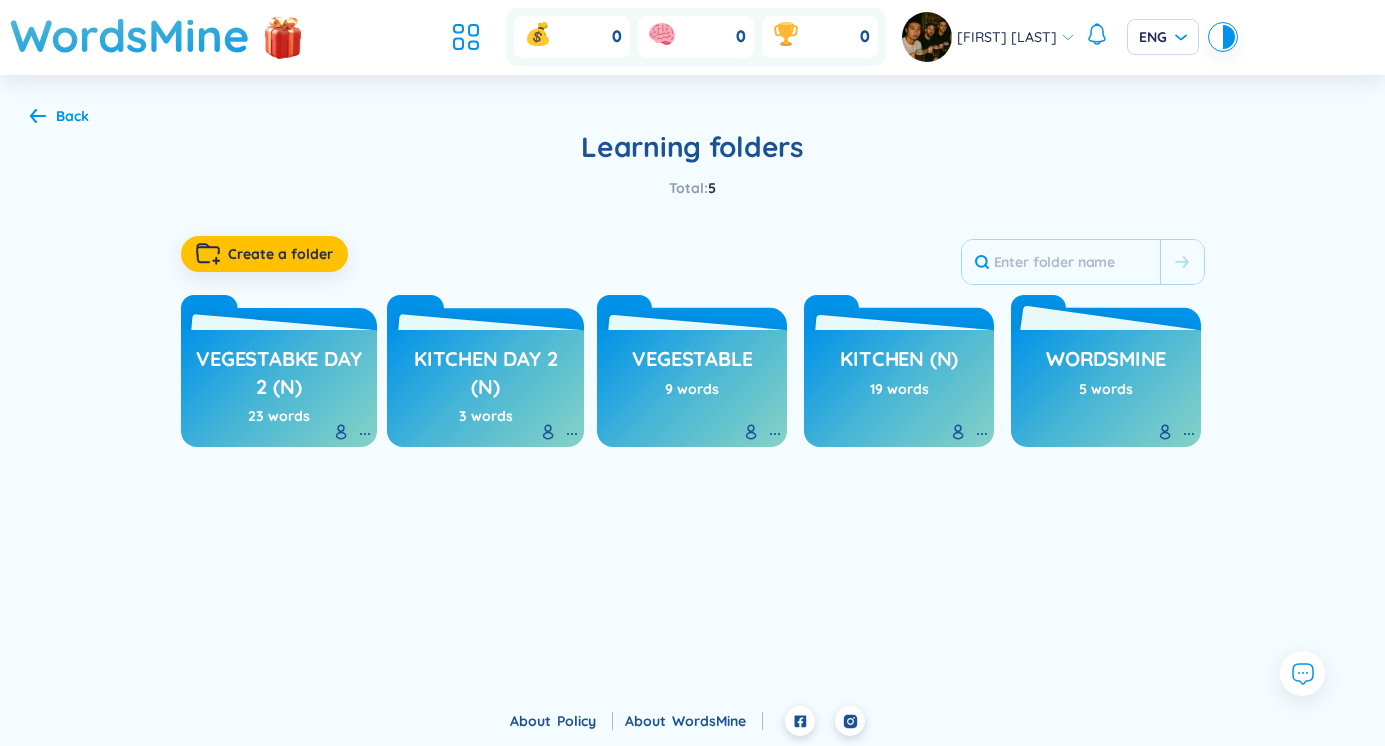 click 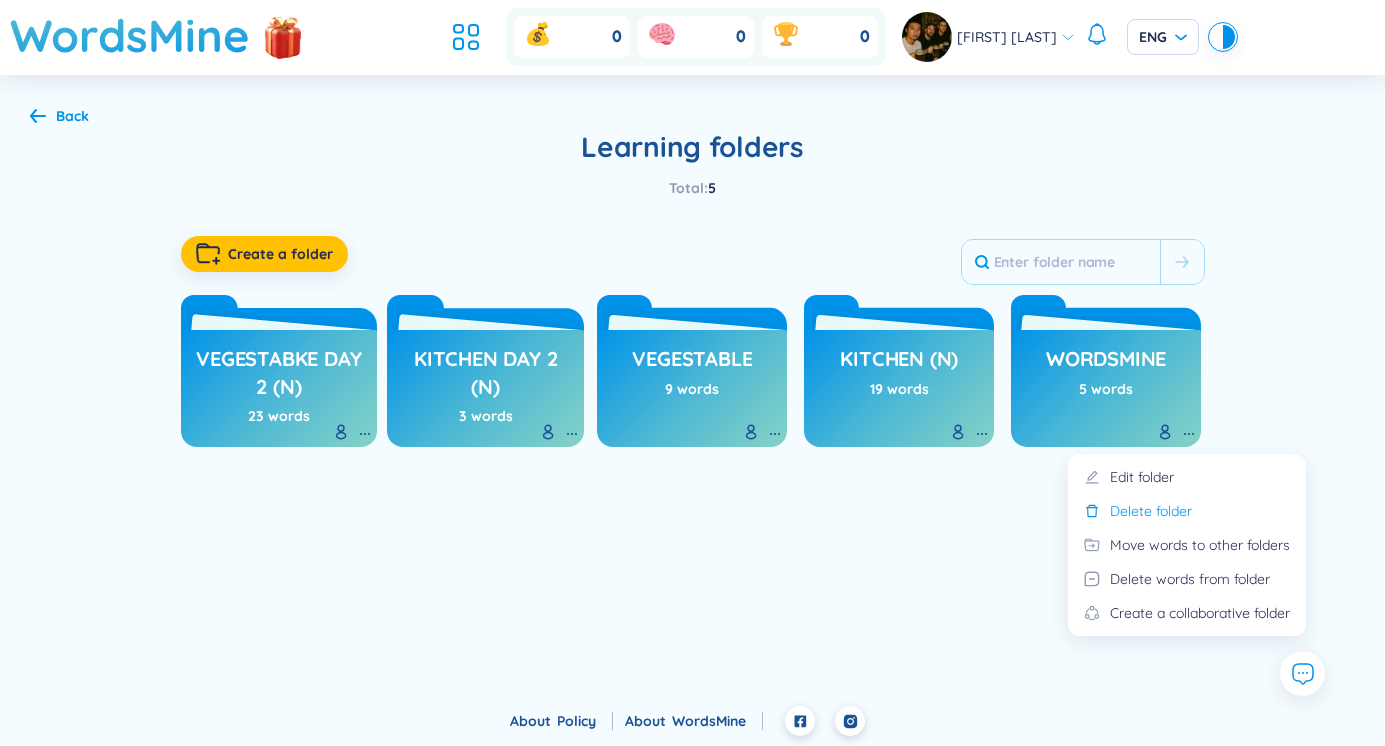 click on "Delete folder" at bounding box center [1151, 511] 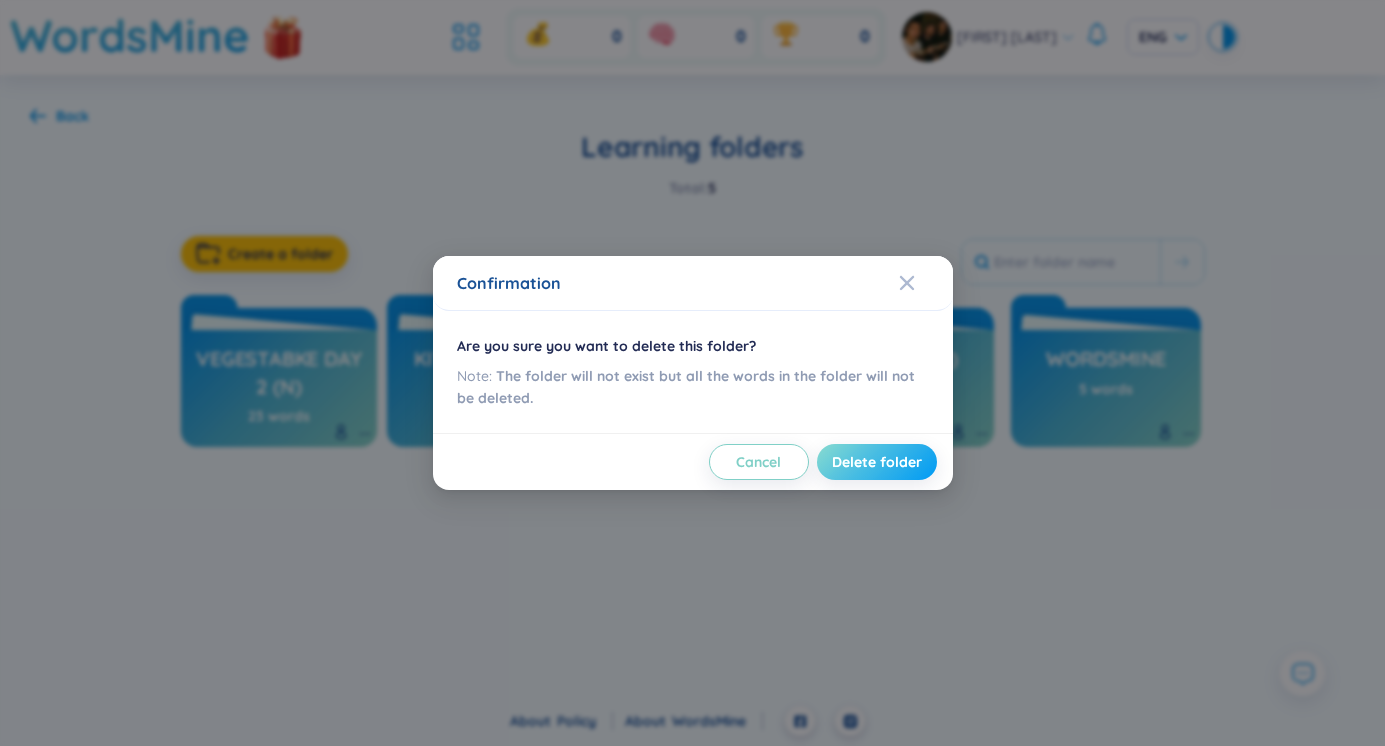 click on "Delete folder" at bounding box center [877, 462] 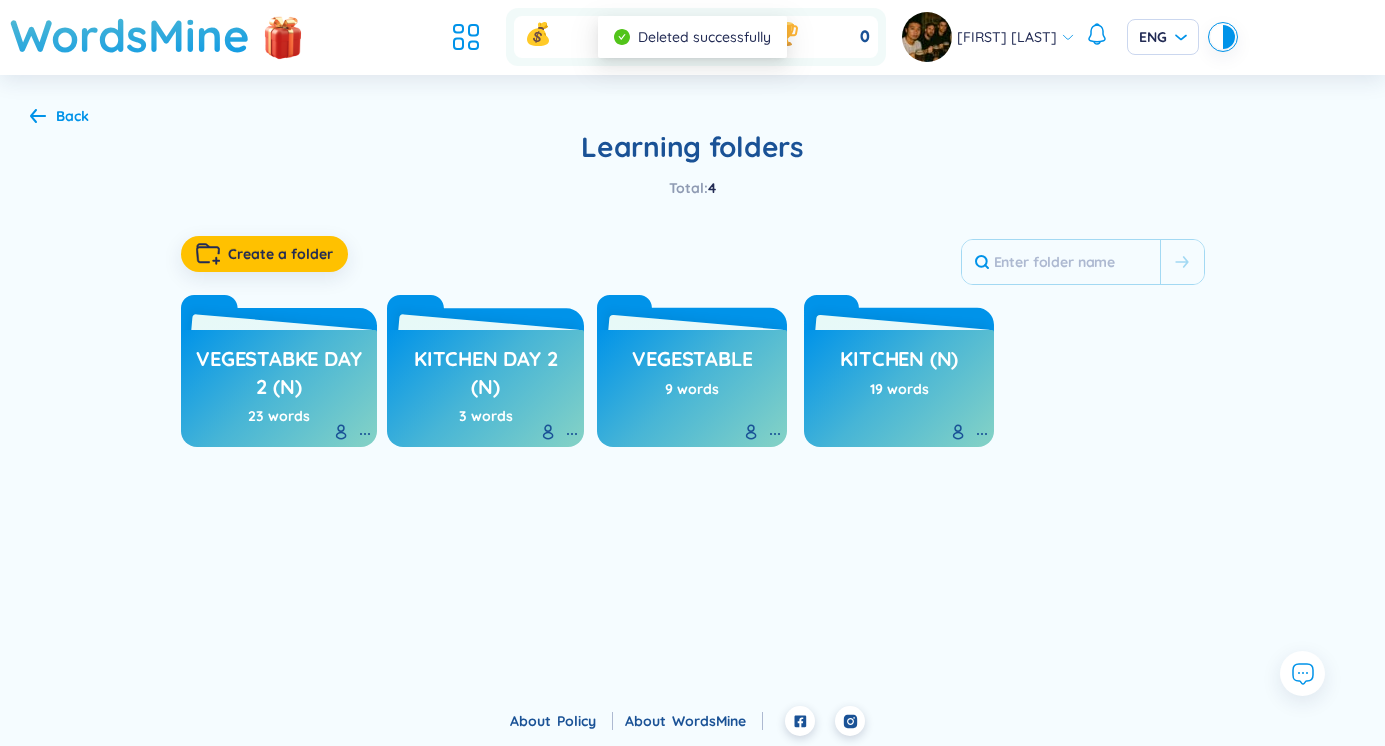 drag, startPoint x: 932, startPoint y: 403, endPoint x: 906, endPoint y: 504, distance: 104.292854 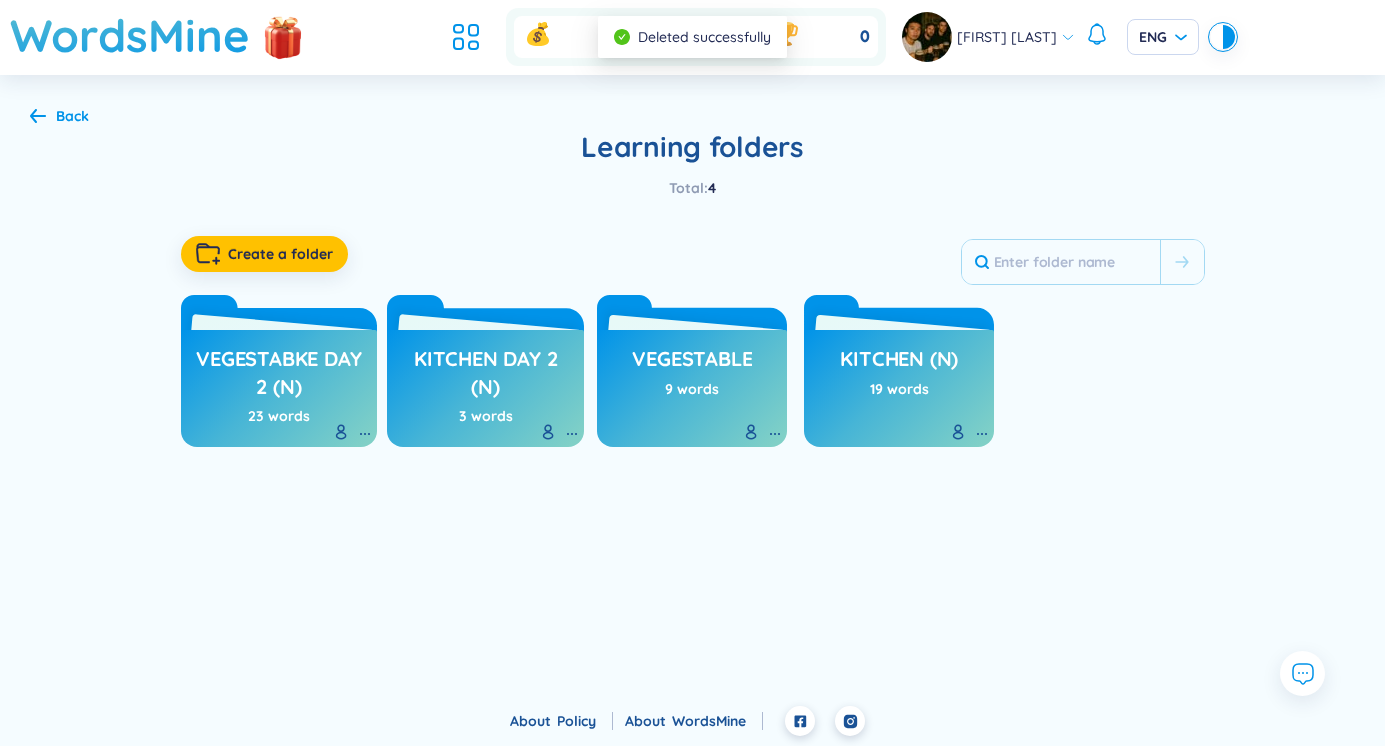 click on "WordsMine Copilot is now available! Check it out here WordsMine Copilot is now available! Check it out here WordsMine Copilot is now available! Check it out here WordsMine Copilot is now available! Check it out here WordsMine 0 0 0 [NAME] ENG Back Learning folders Total : 4 Create a folder Vegestabke day 2 (n) 23 words Kitchen day 2 (n) 3 words vegestable 9 words kitchen (n) 19 words No data to display" at bounding box center [692, 353] 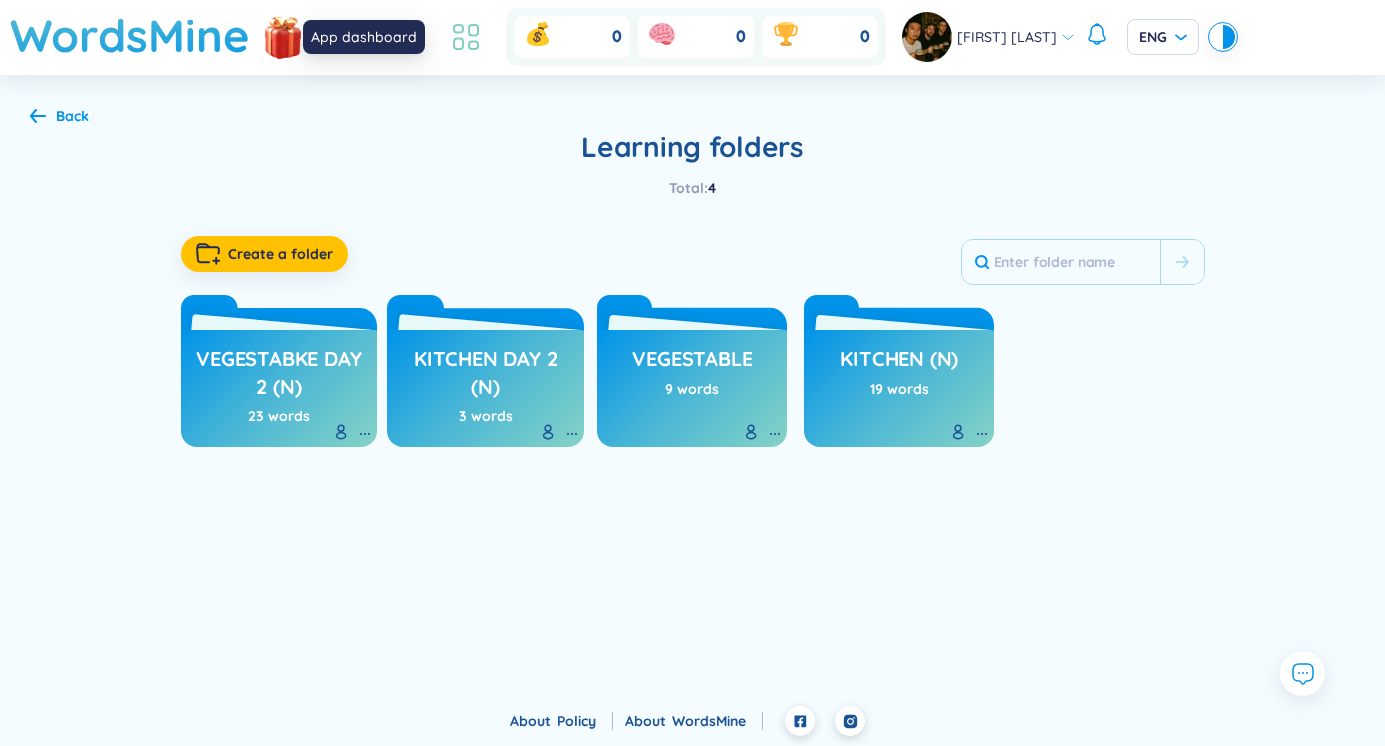 click 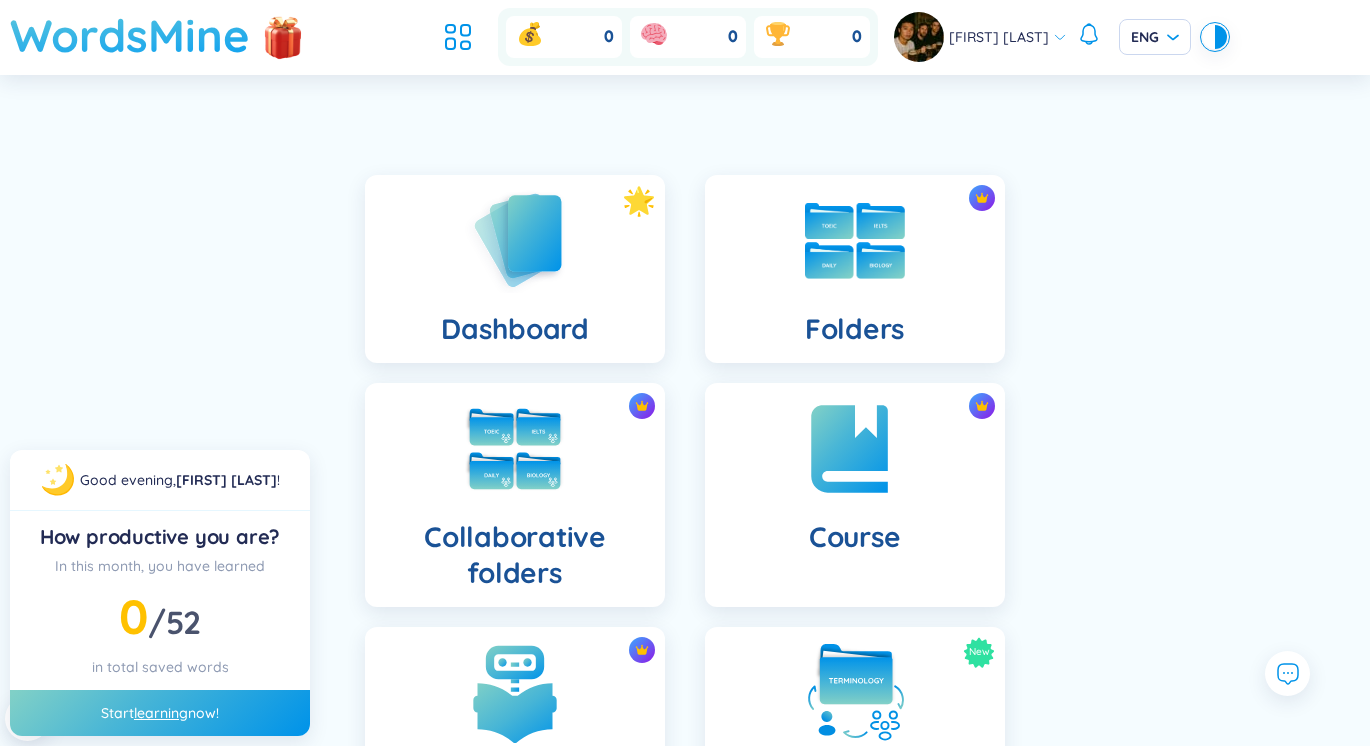 click on "WordsMine" at bounding box center (130, 35) 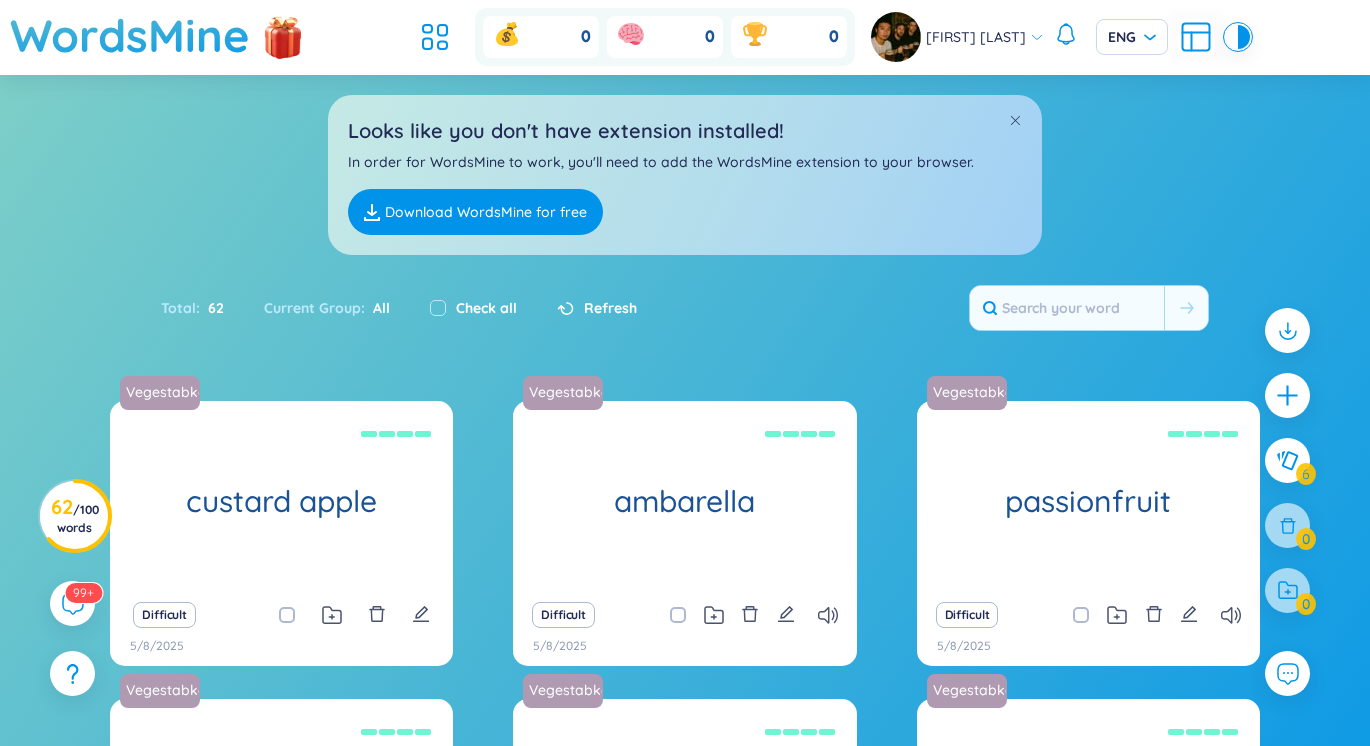 click on "All" at bounding box center [377, 308] 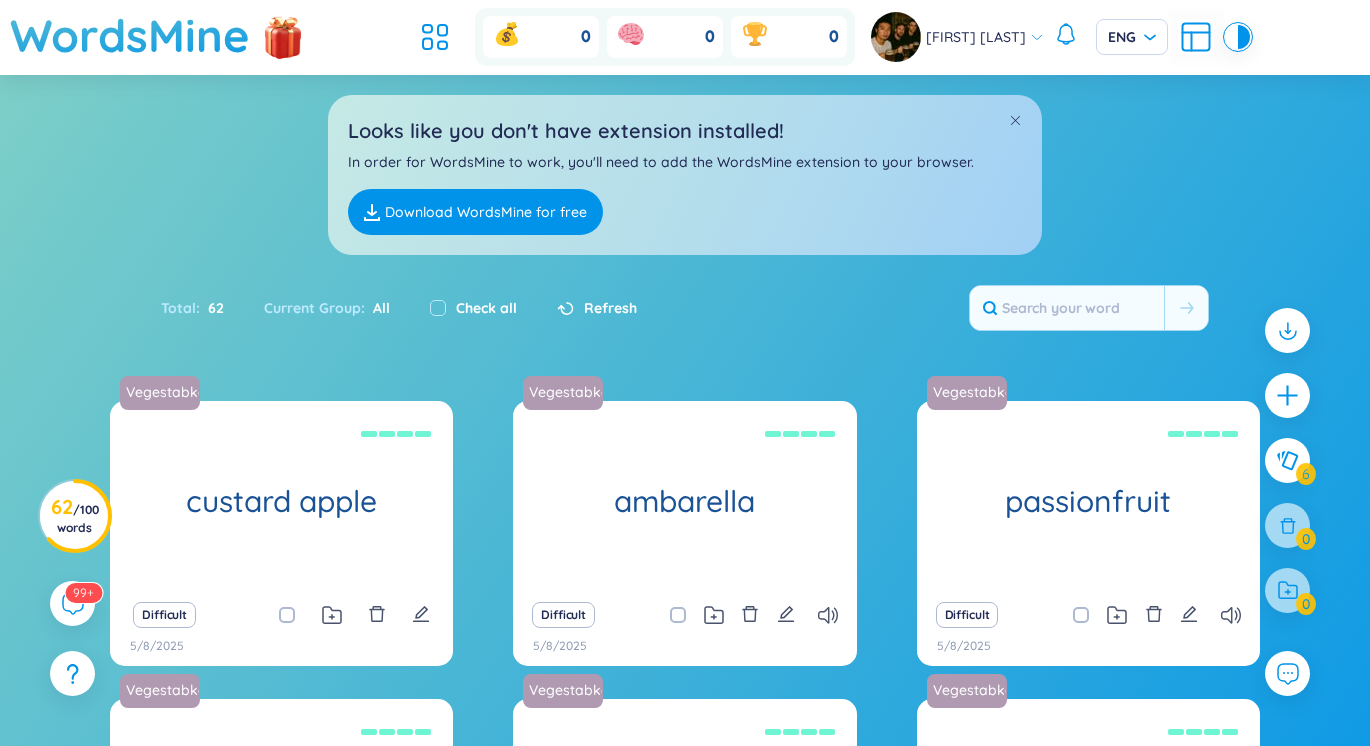click on "All" at bounding box center (377, 308) 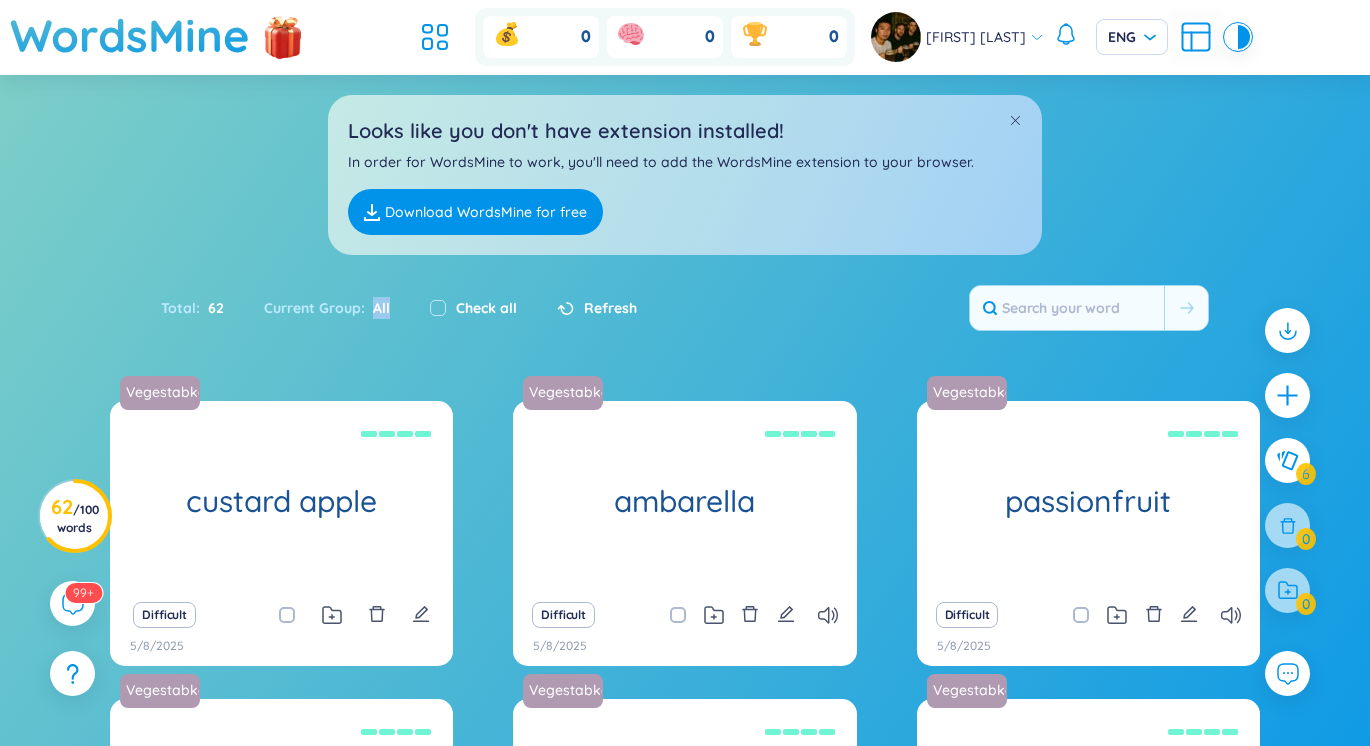 click on "All" at bounding box center (377, 308) 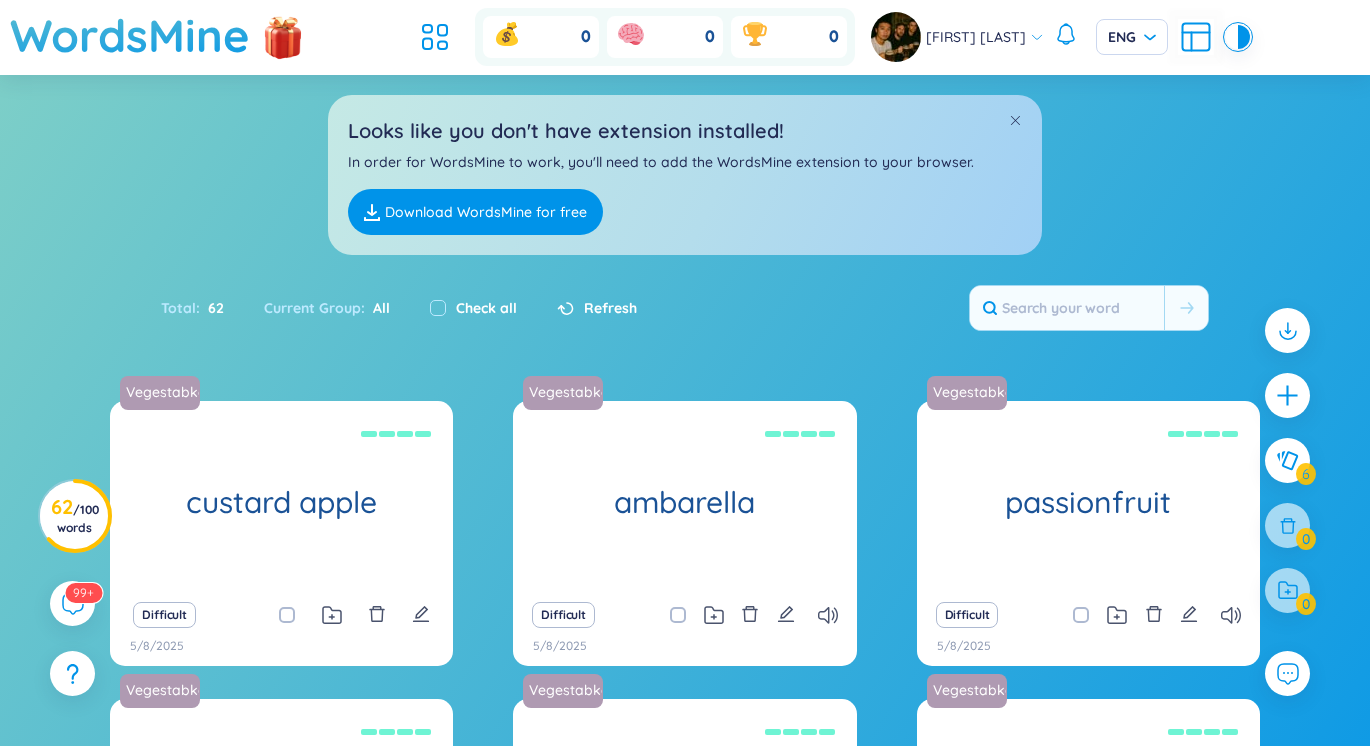 drag, startPoint x: 376, startPoint y: 127, endPoint x: 611, endPoint y: 148, distance: 235.93643 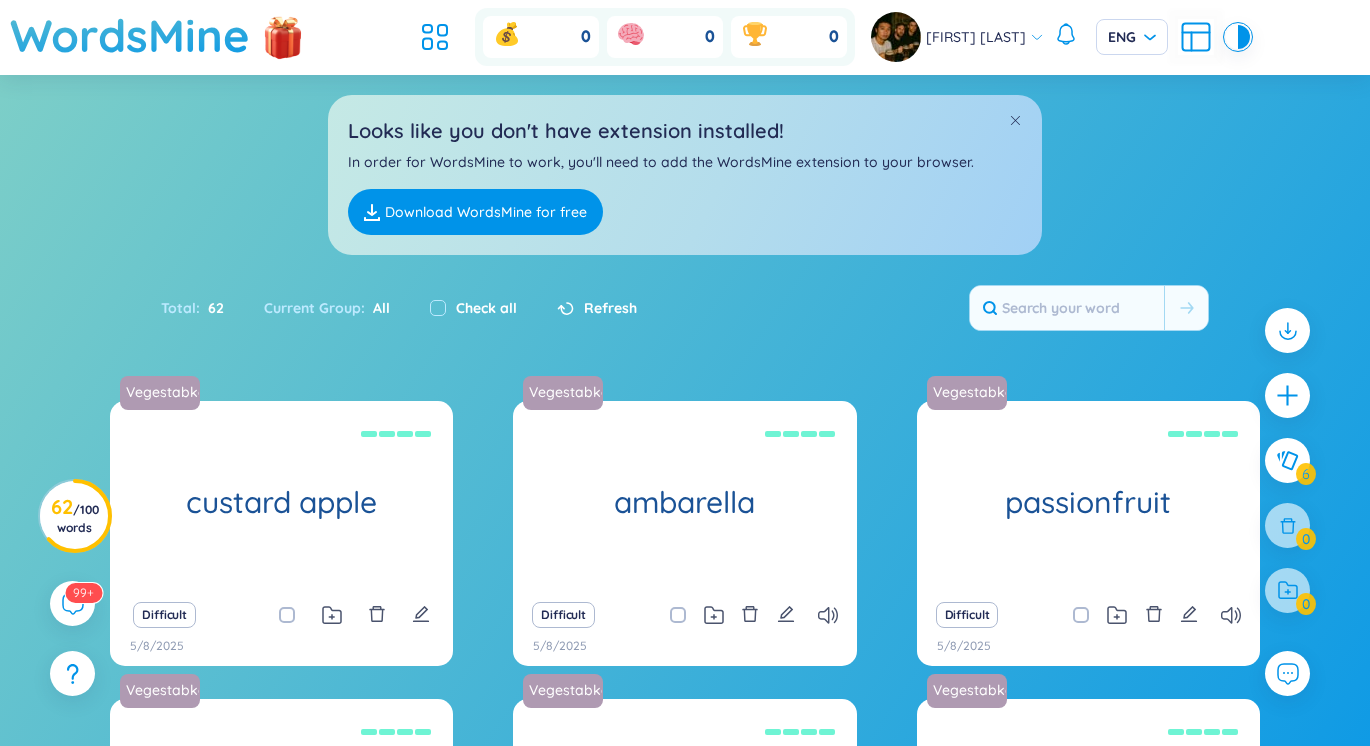 click on "Refresh" at bounding box center [587, 308] 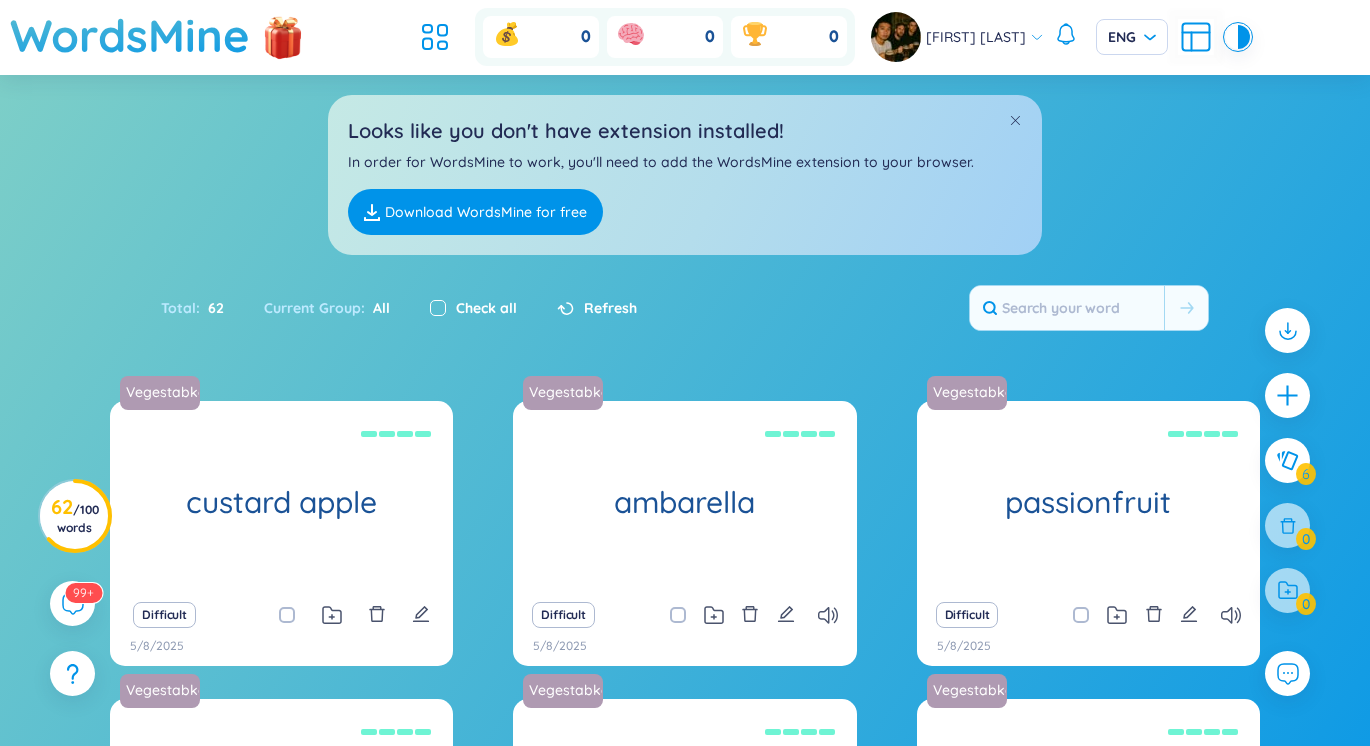 click at bounding box center (438, 308) 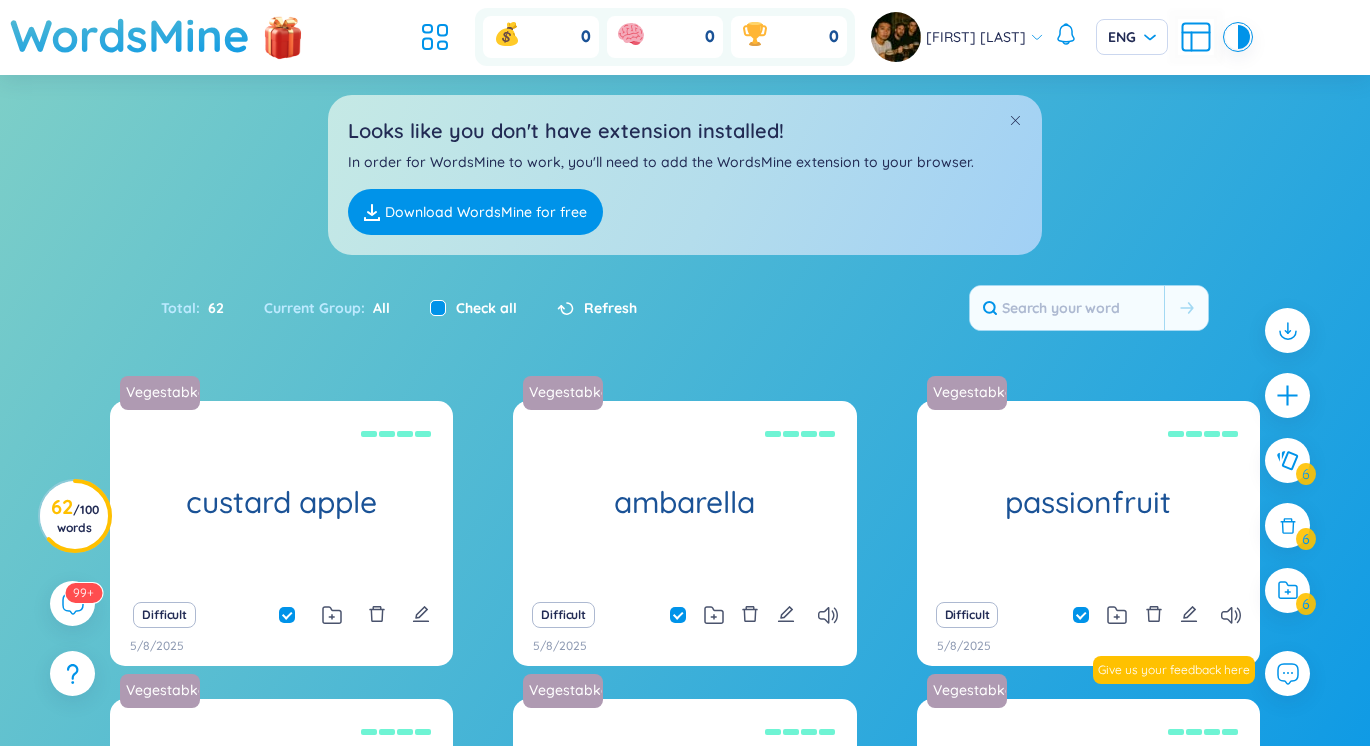 click at bounding box center [438, 308] 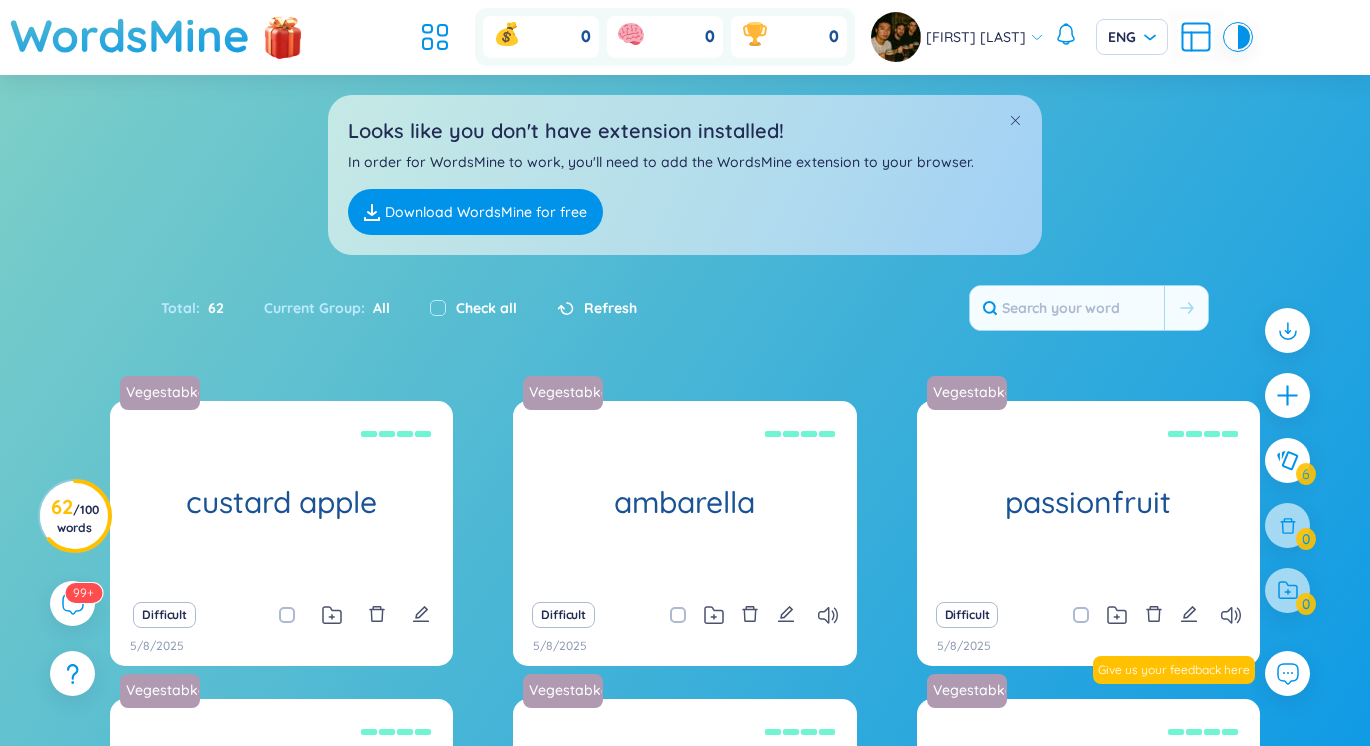 click on "All" at bounding box center (377, 308) 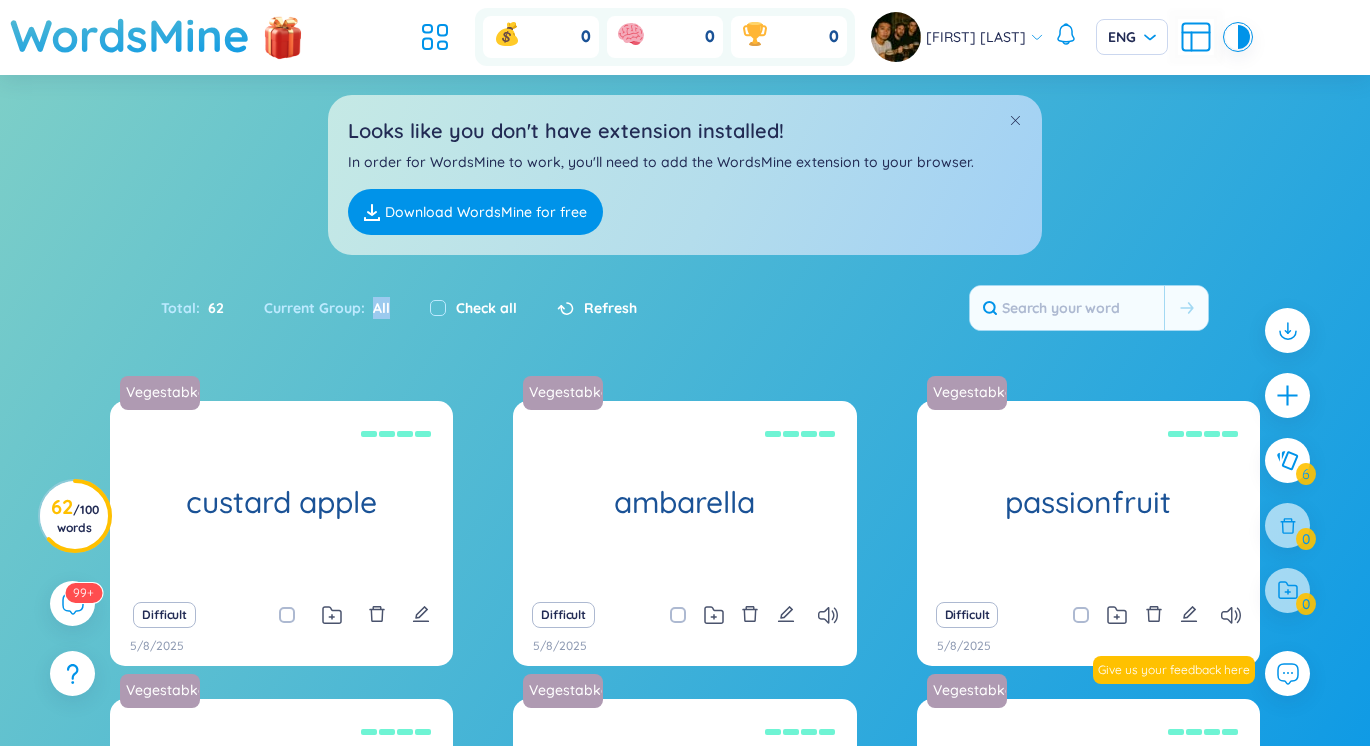 click on "All" at bounding box center [377, 308] 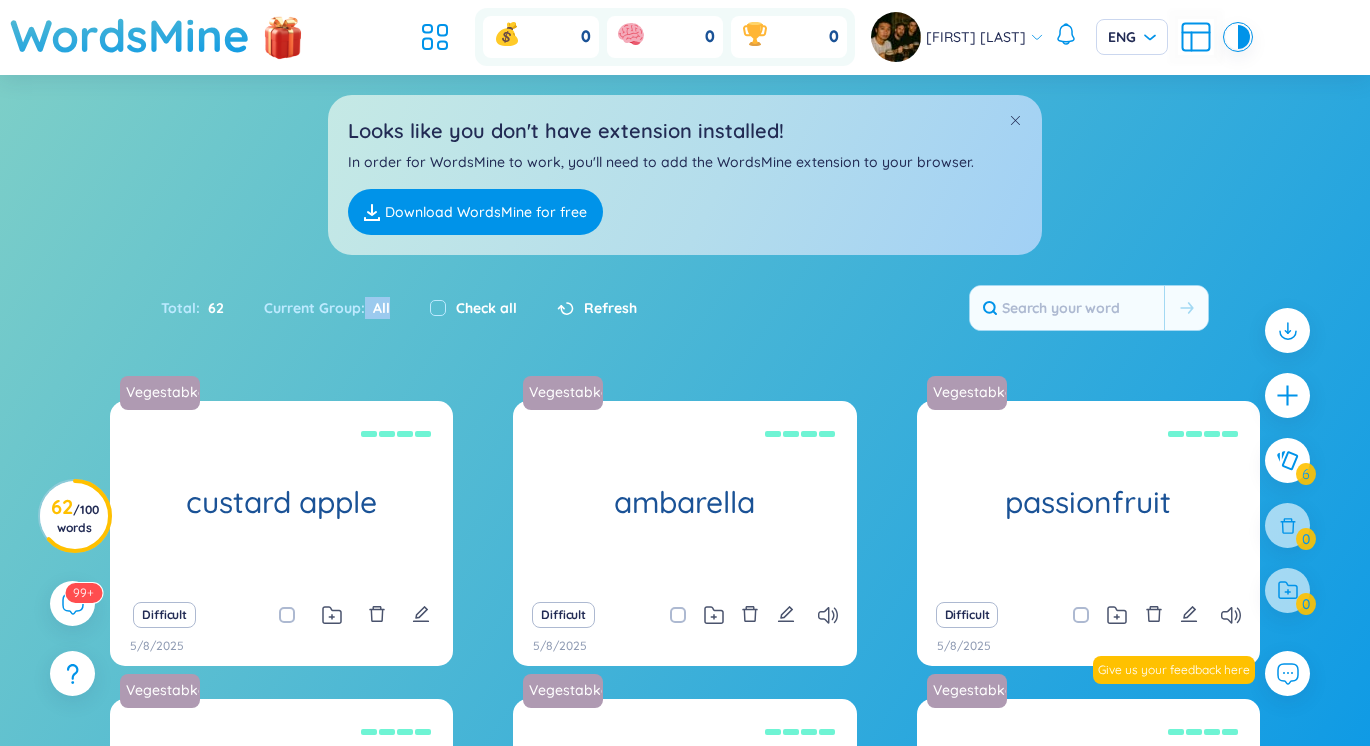 click on "All" at bounding box center (377, 308) 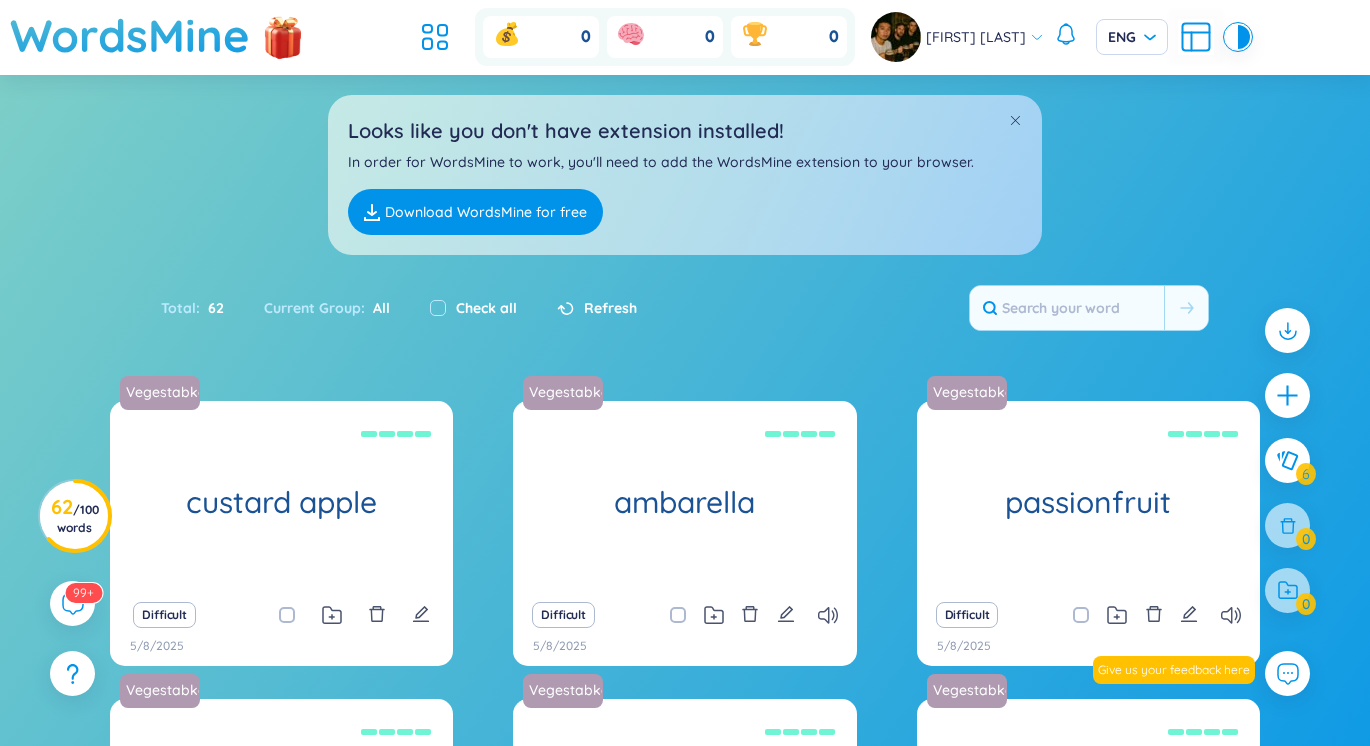 click on "Current Group :     All" at bounding box center (327, 308) 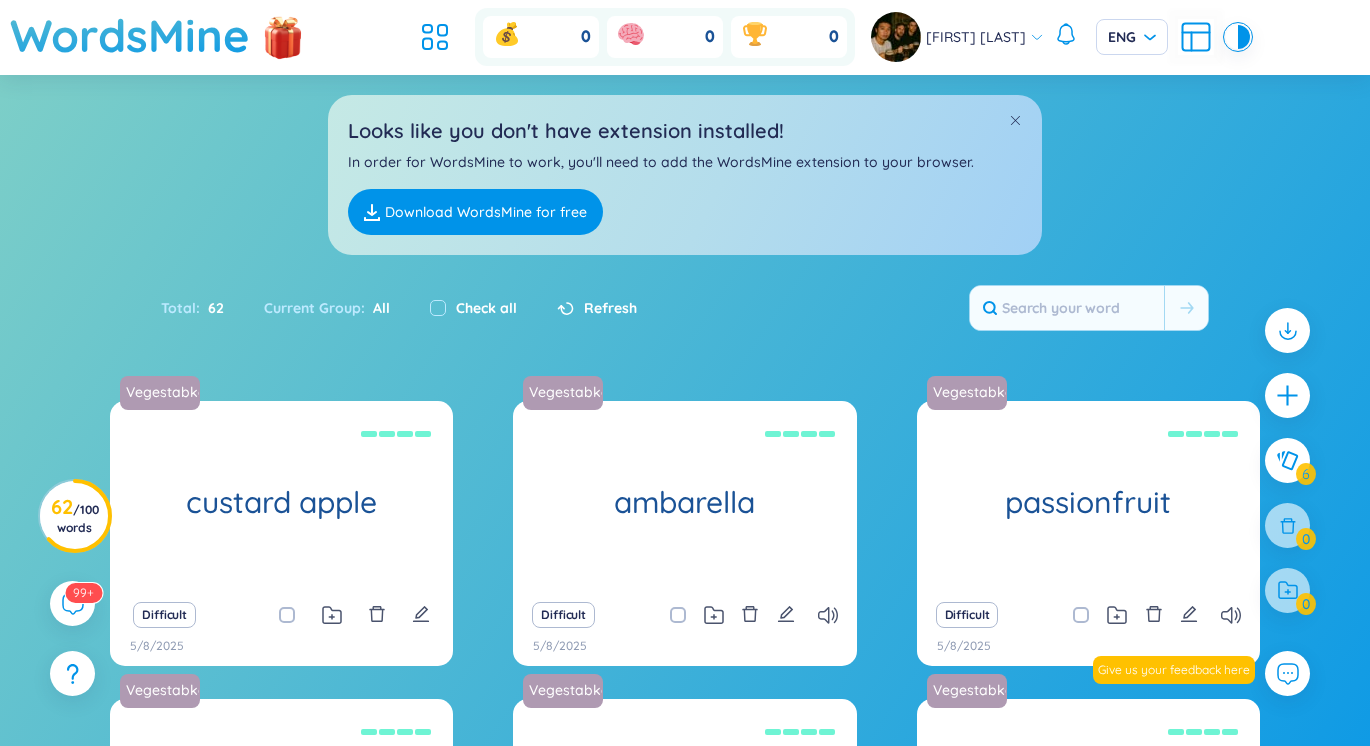 click on "0 0 0" at bounding box center [634, 37] 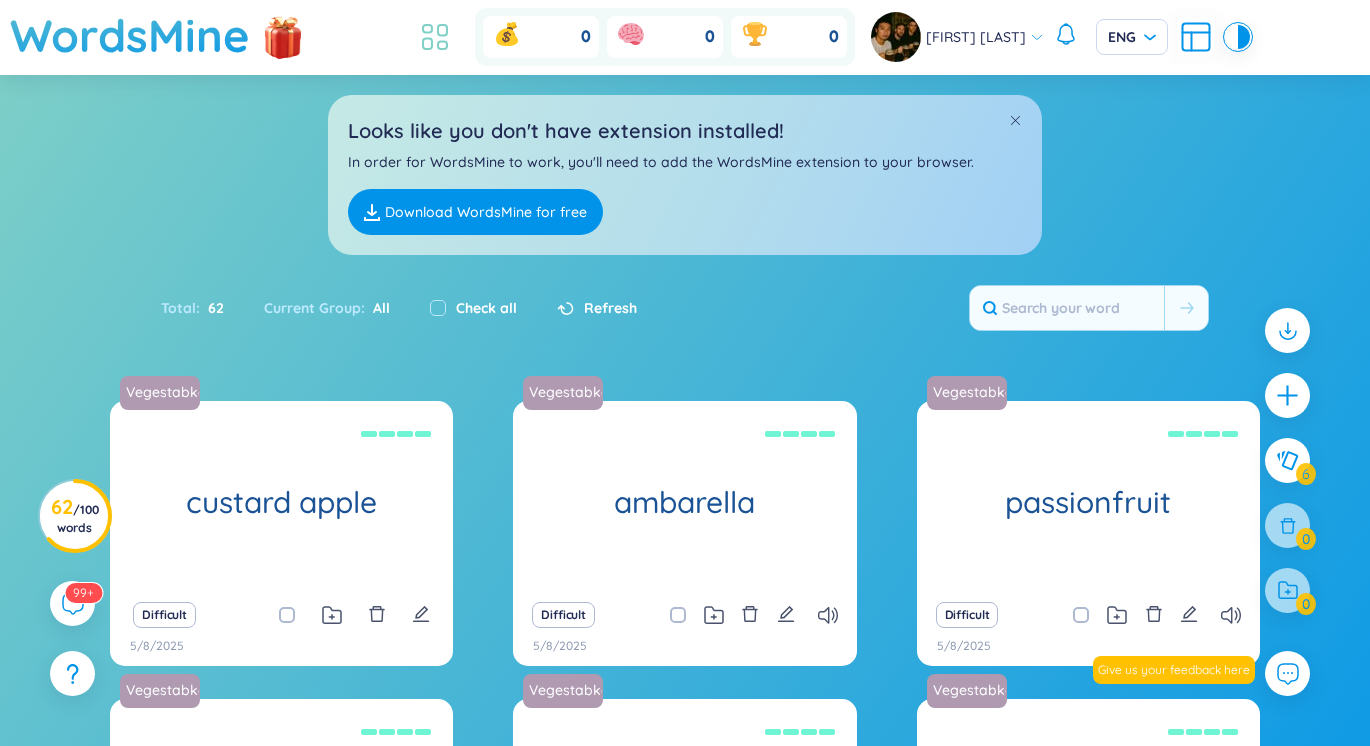 click 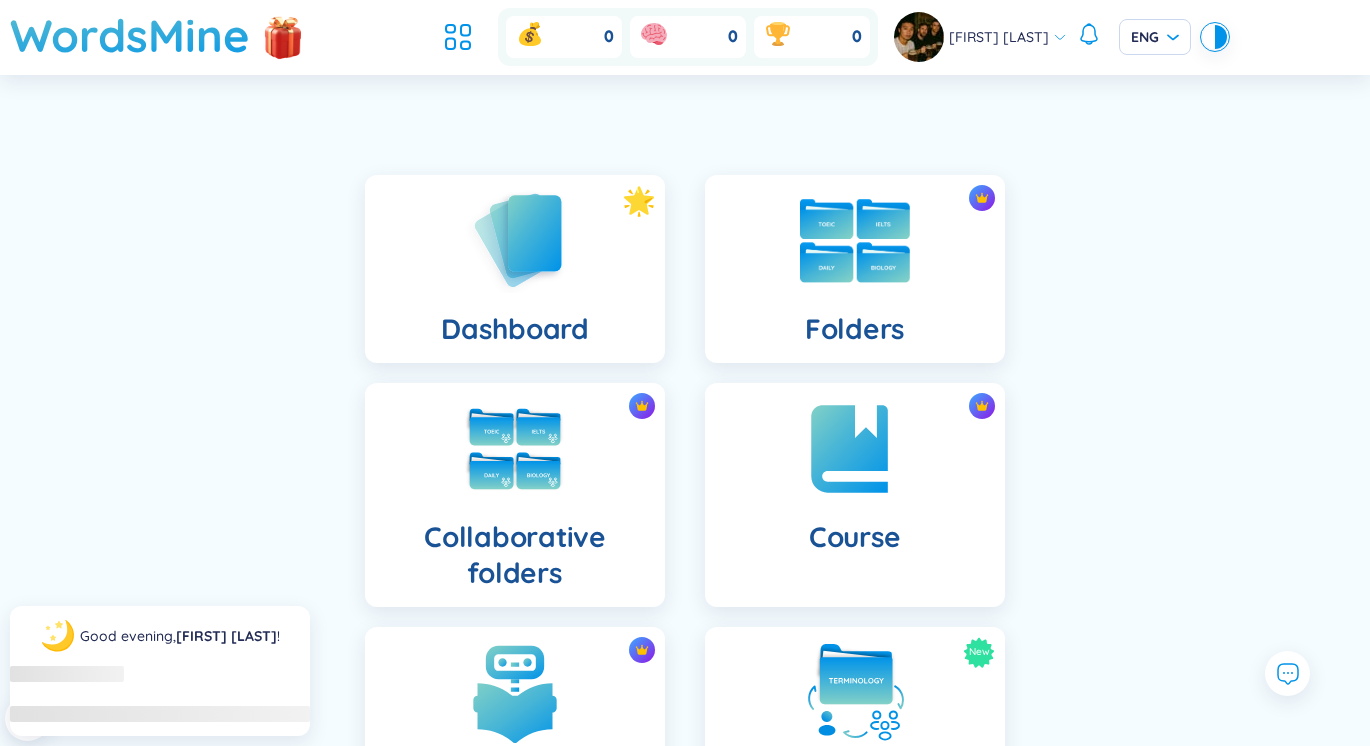 click on "Folders" at bounding box center (855, 269) 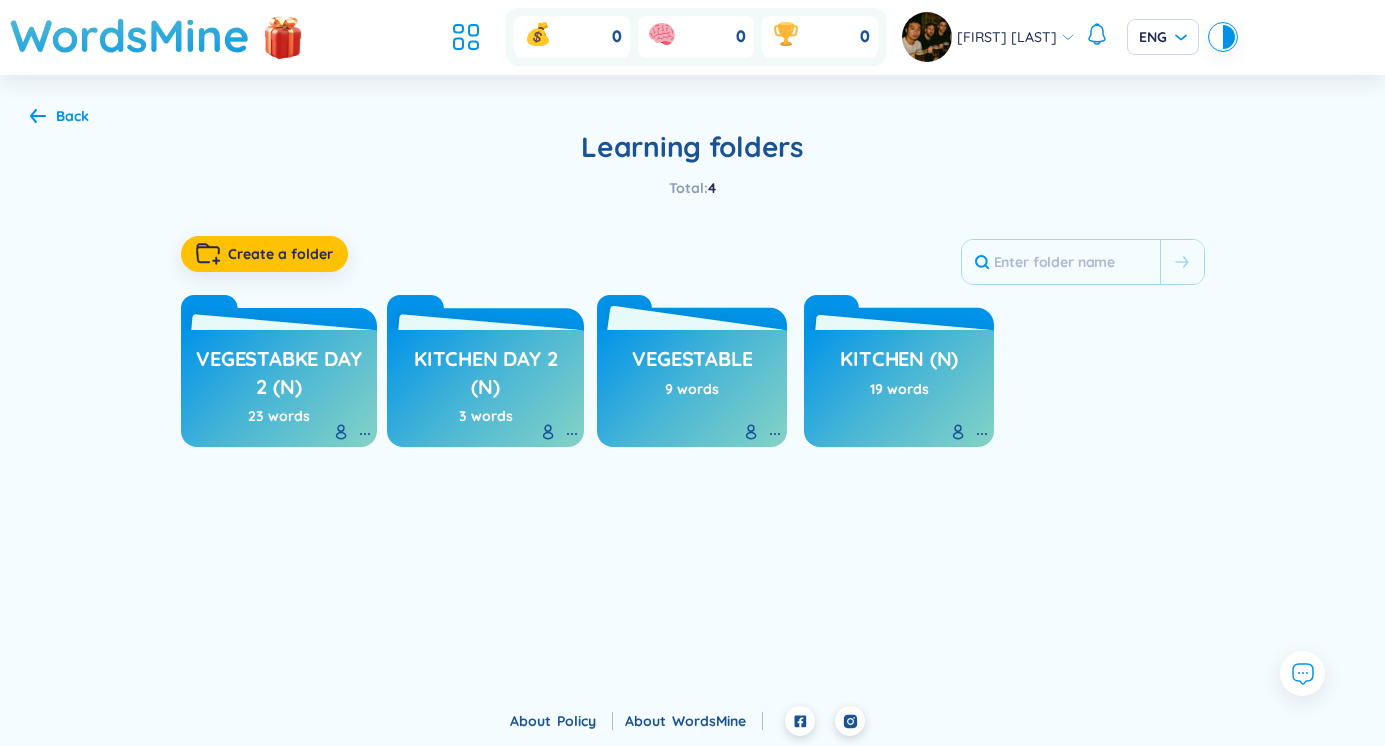 click on "vegestable" at bounding box center [692, 364] 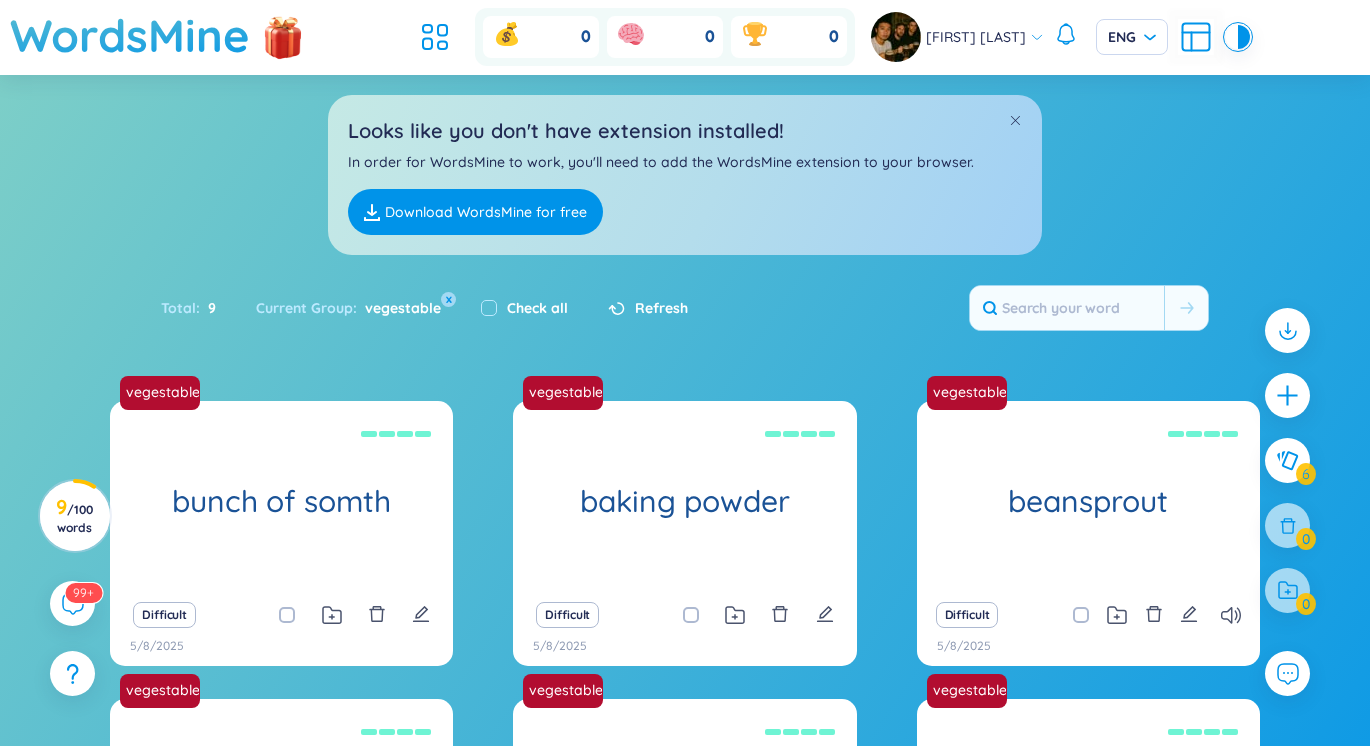 click on "vegestable" at bounding box center (399, 308) 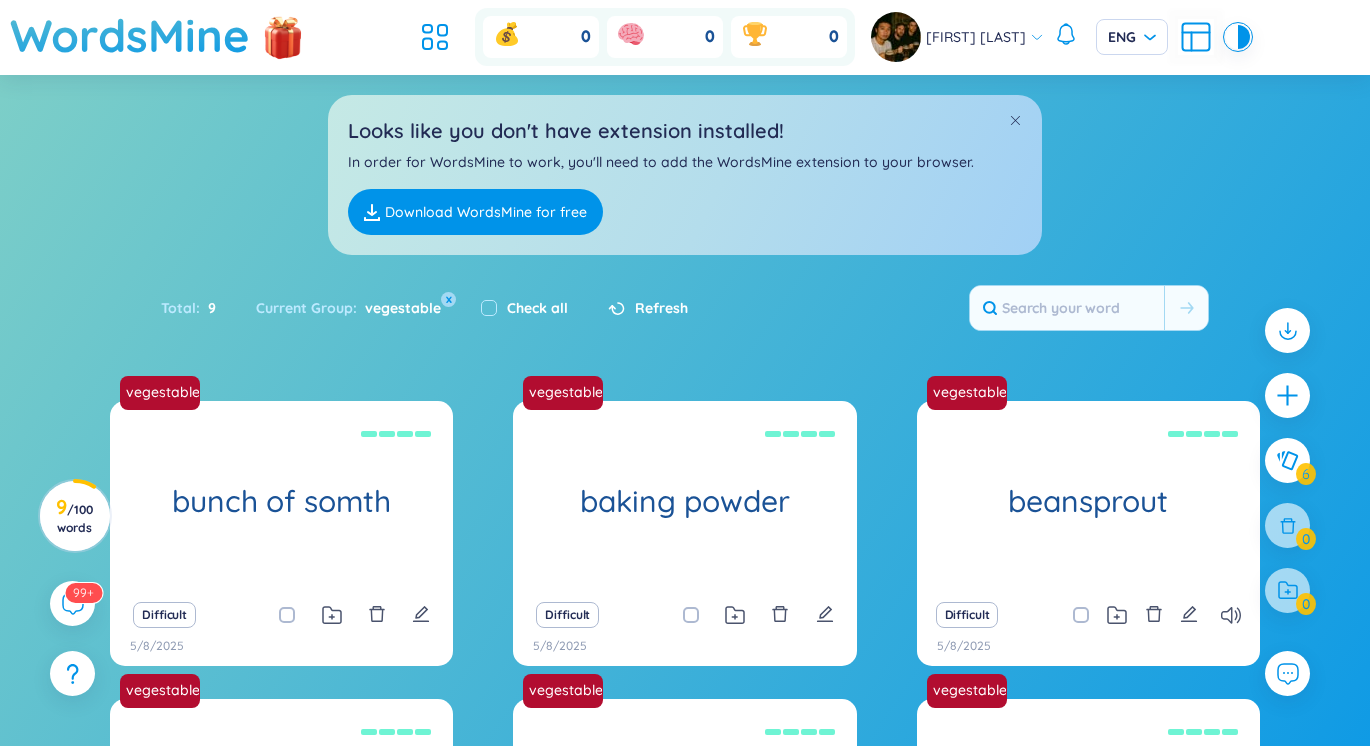 click on "vegestable" at bounding box center [399, 308] 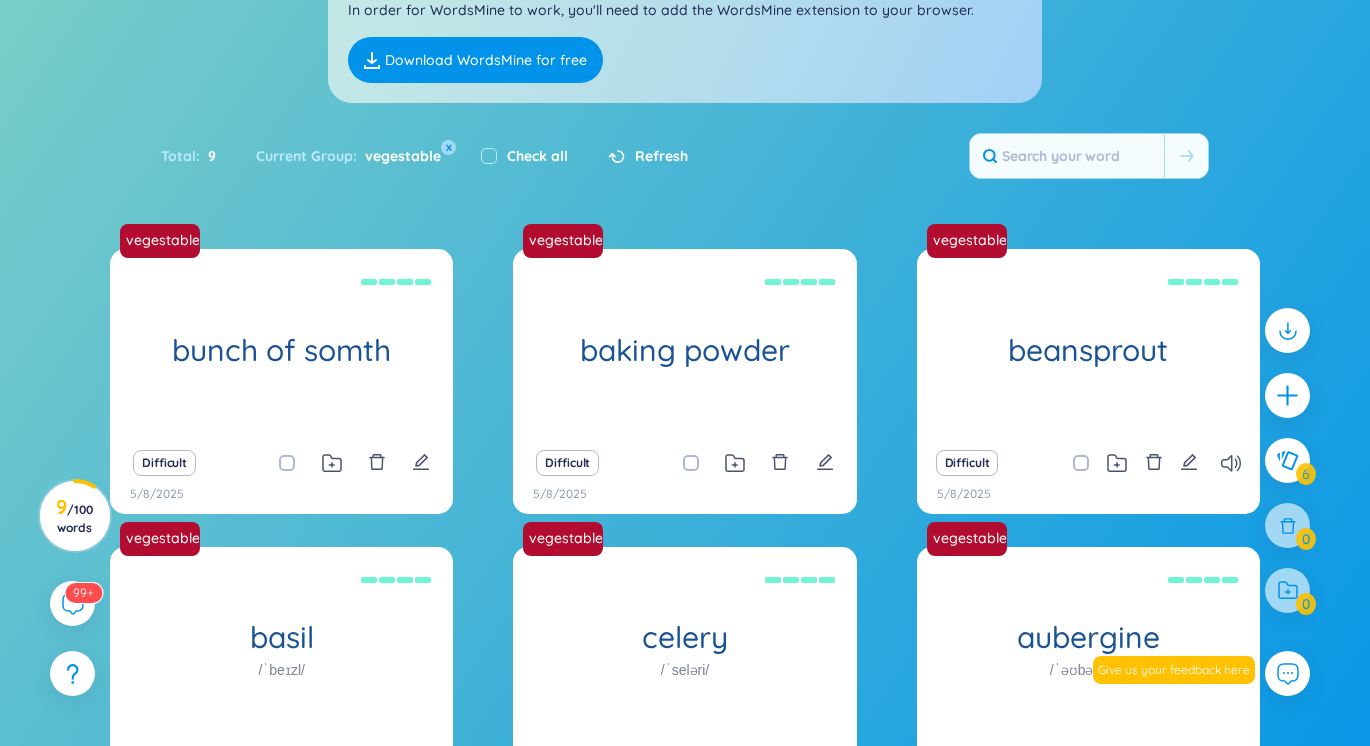 scroll, scrollTop: 151, scrollLeft: 0, axis: vertical 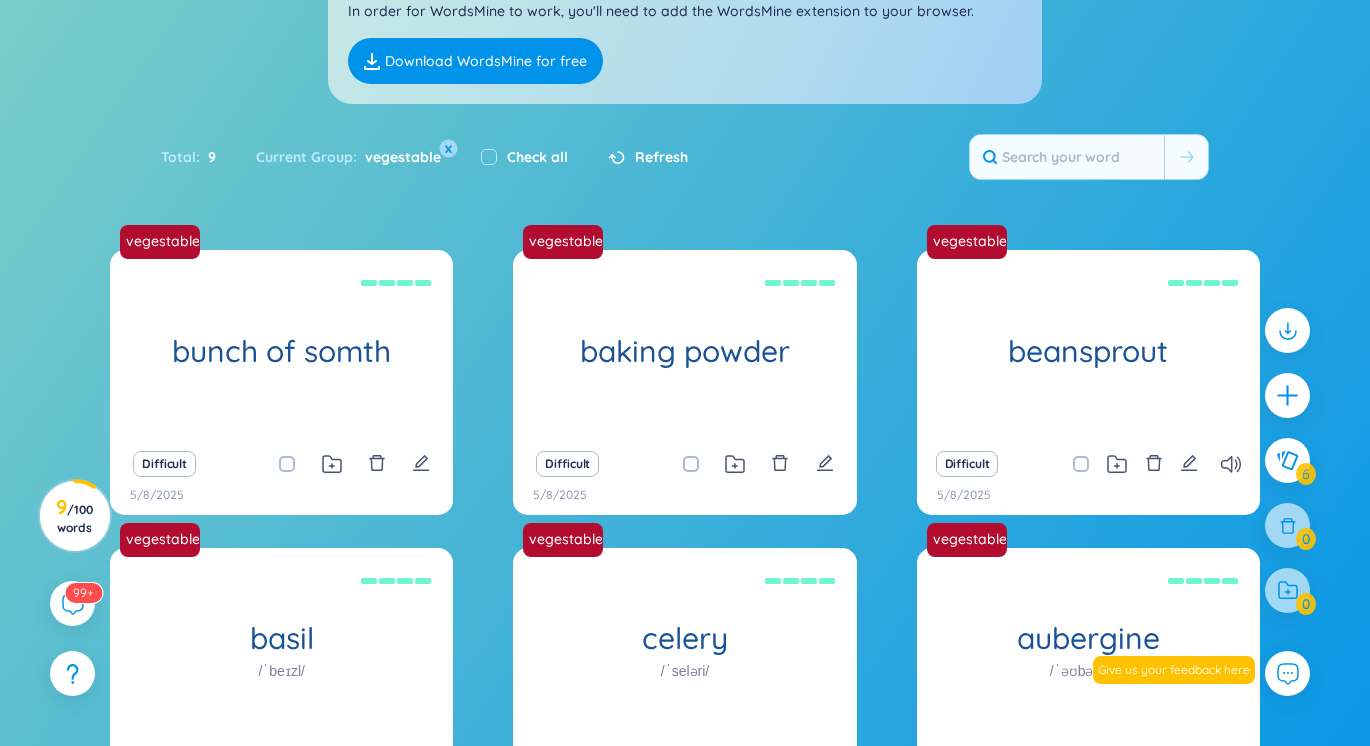 click on "x" at bounding box center [449, 149] 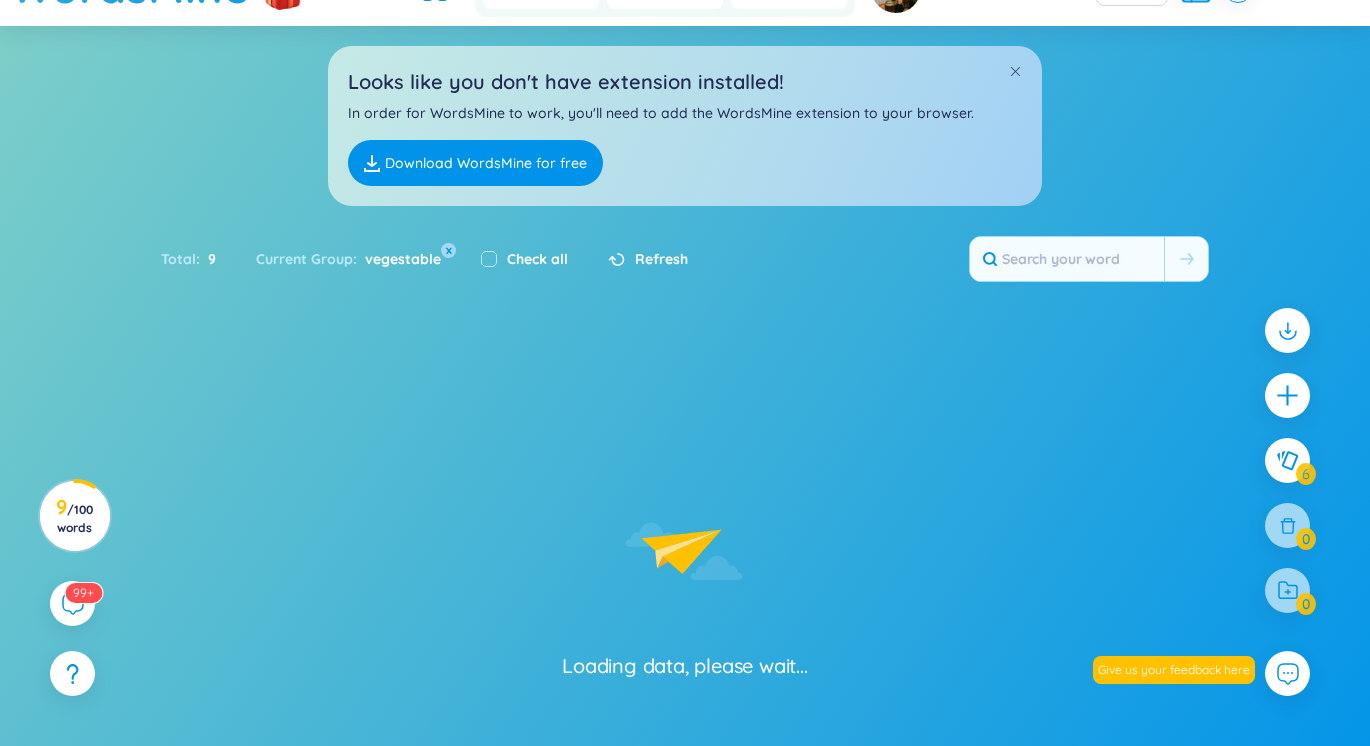 scroll, scrollTop: 0, scrollLeft: 0, axis: both 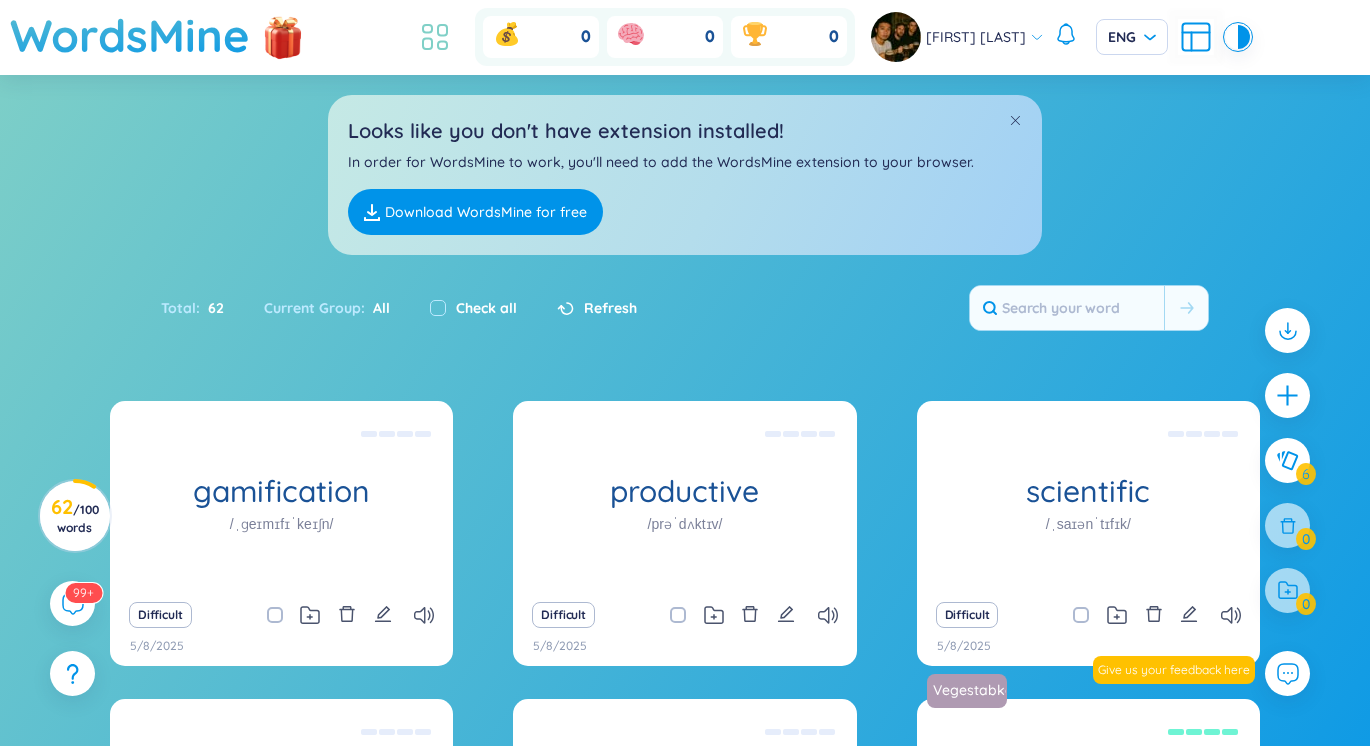 click 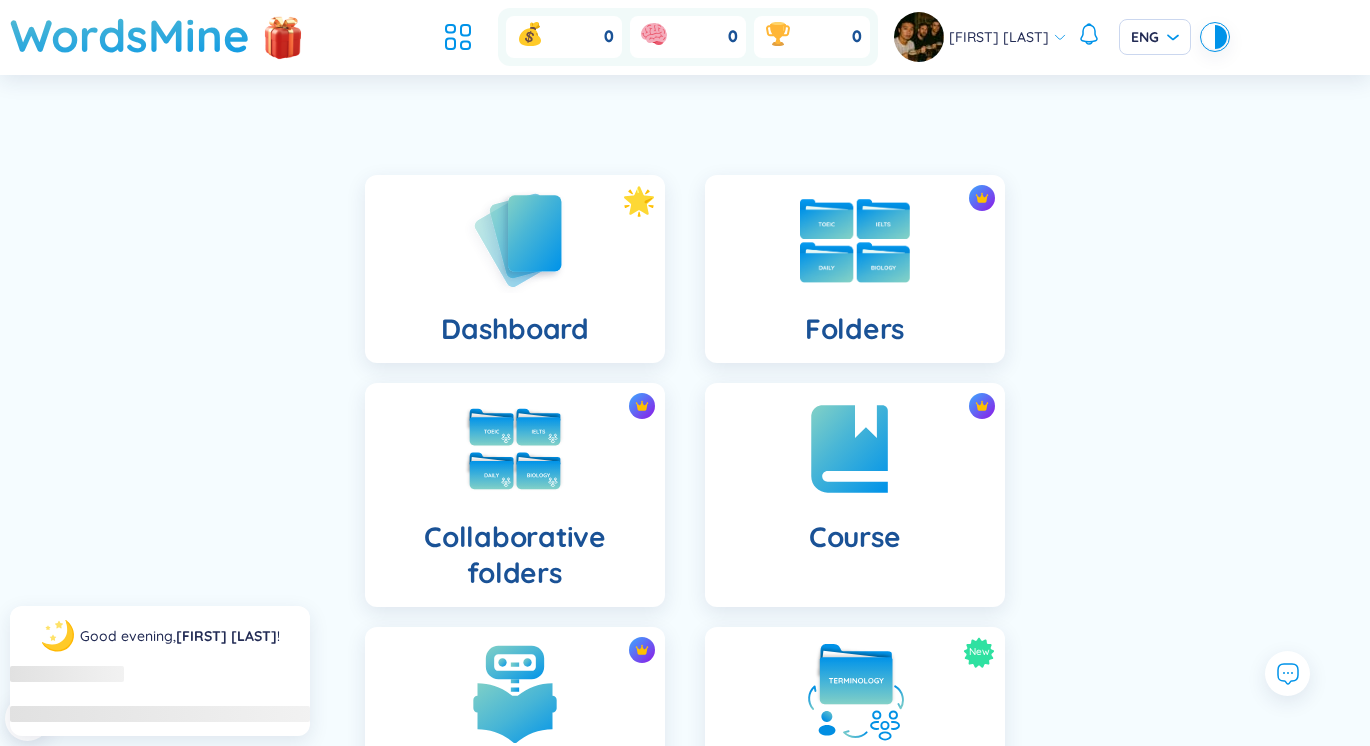 click on "Folders" at bounding box center [855, 269] 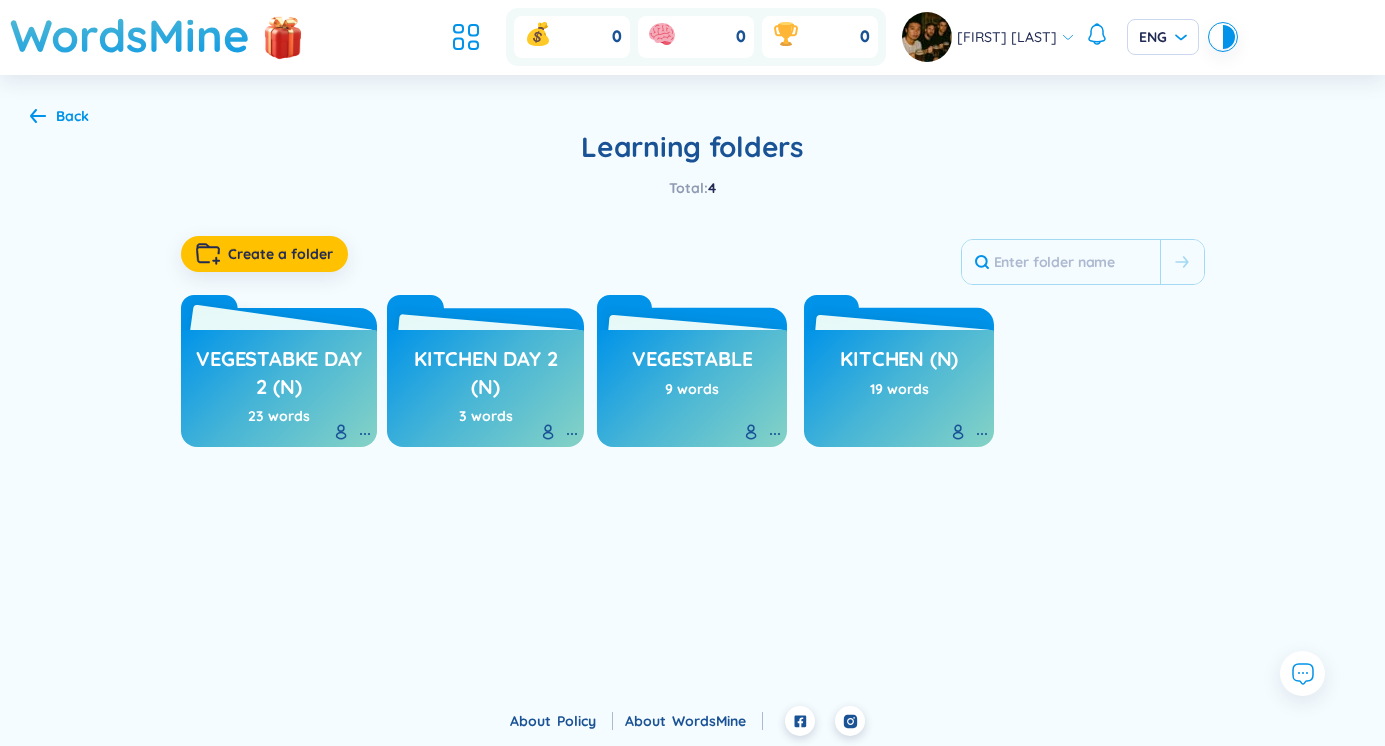 drag, startPoint x: 348, startPoint y: 368, endPoint x: 364, endPoint y: 437, distance: 70.83079 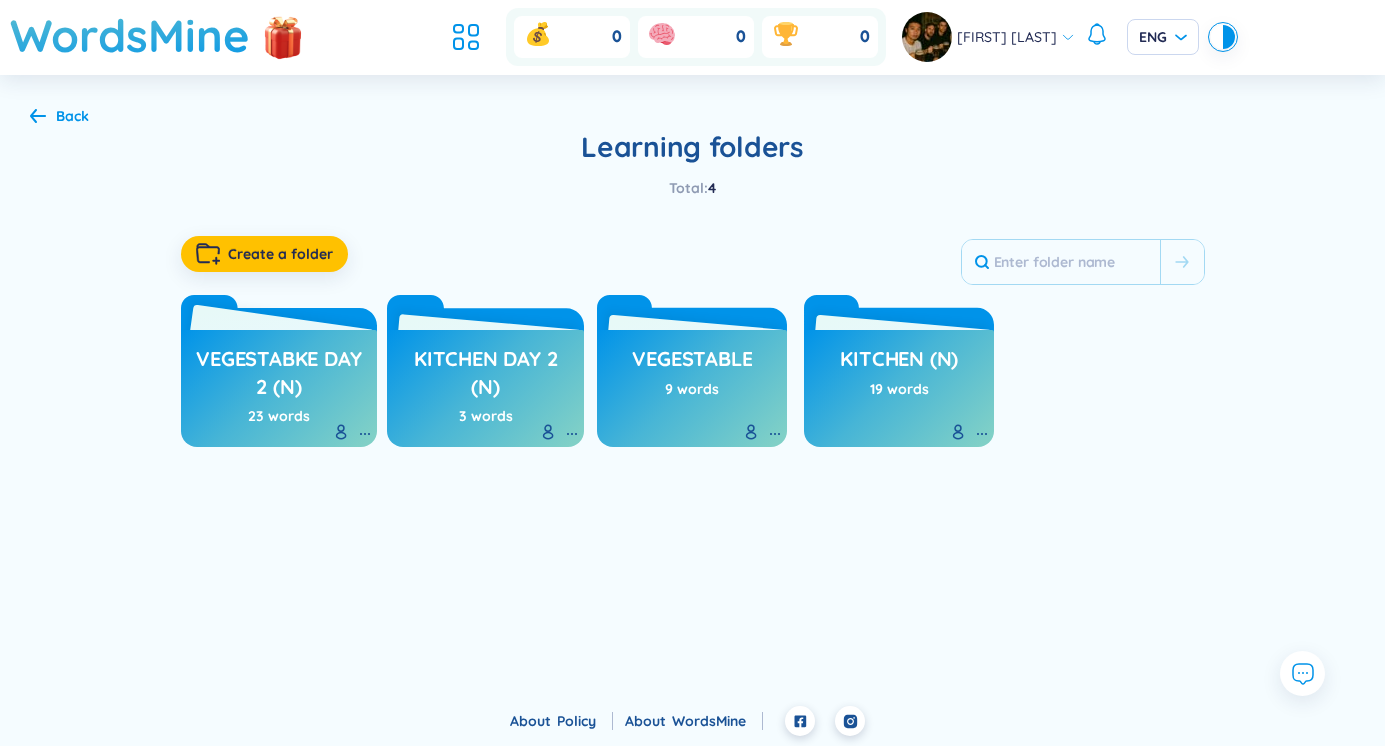 click 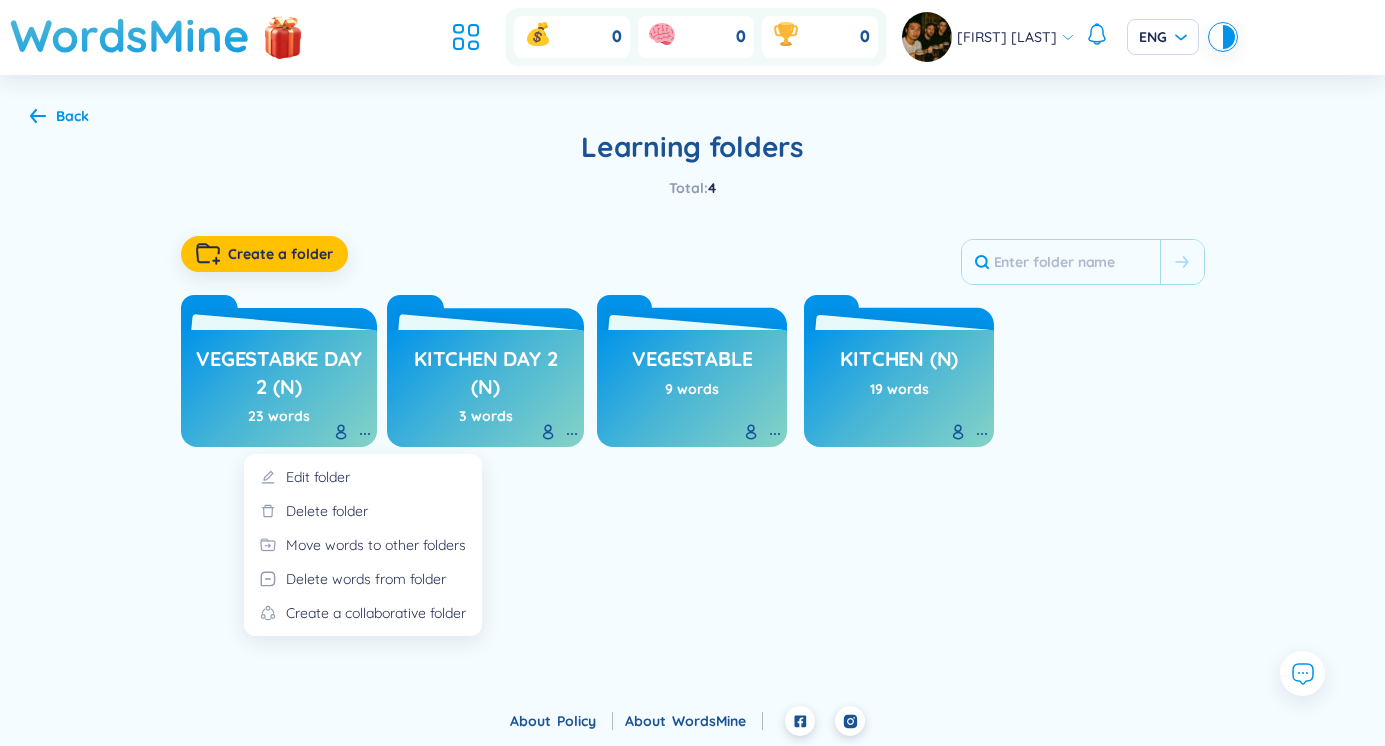 click on "WordsMine Copilot is now available! Check it out here WordsMine Copilot is now available! Check it out here WordsMine Copilot is now available! Check it out here WordsMine Copilot is now available! Check it out here WordsMine 0 0 0 [NAME] ENG Back Learning folders Total : 4 Create a folder Vegestabke day 2 (n) 23 words Kitchen day 2 (n) 3 words vegestable 9 words kitchen (n) 19 words No data to display" at bounding box center (692, 353) 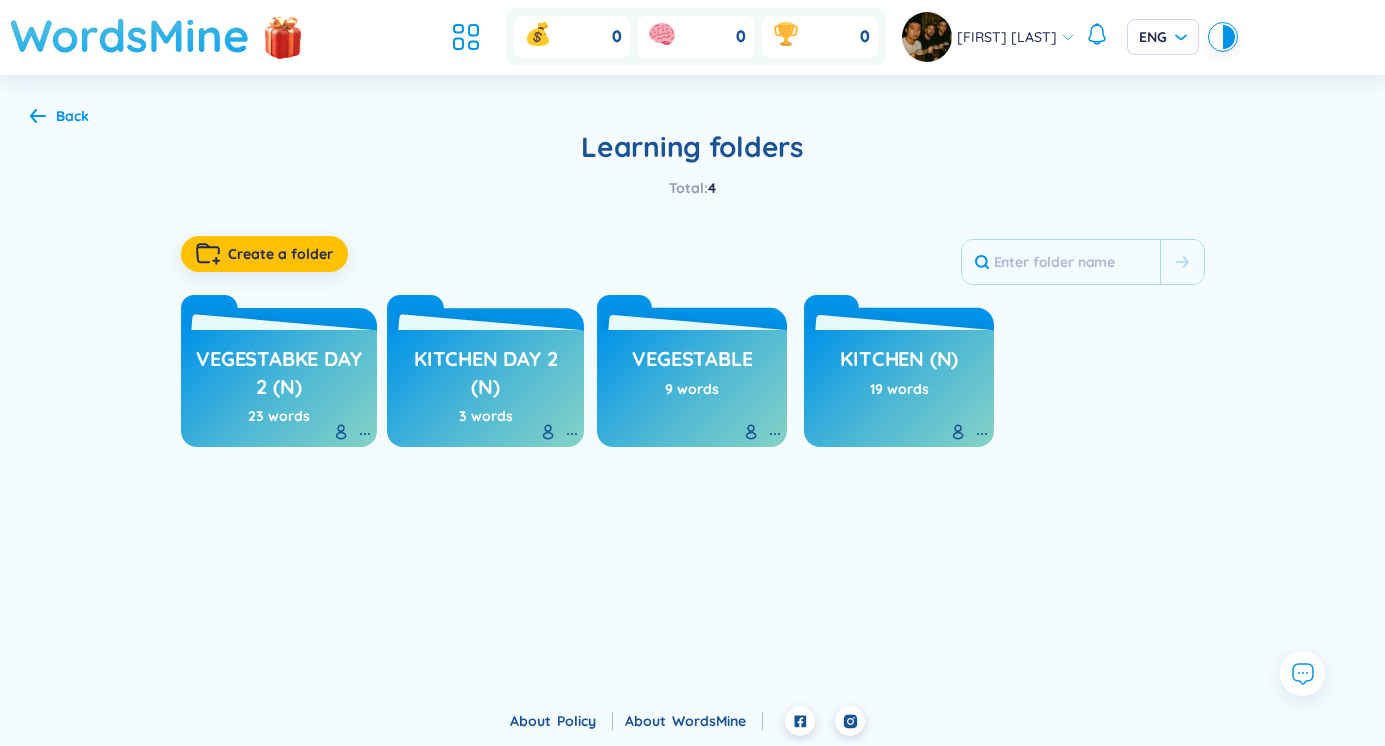 click on "WordsMine" at bounding box center (130, 35) 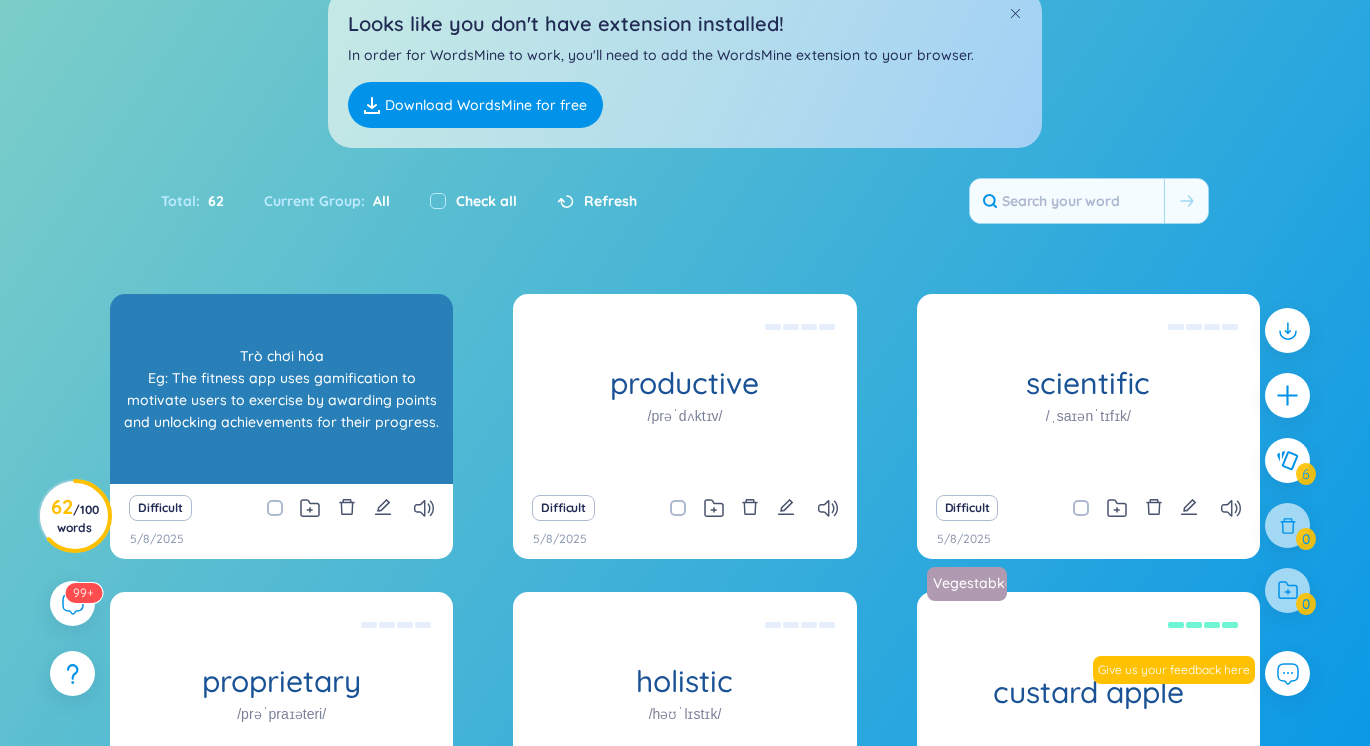 scroll, scrollTop: 0, scrollLeft: 0, axis: both 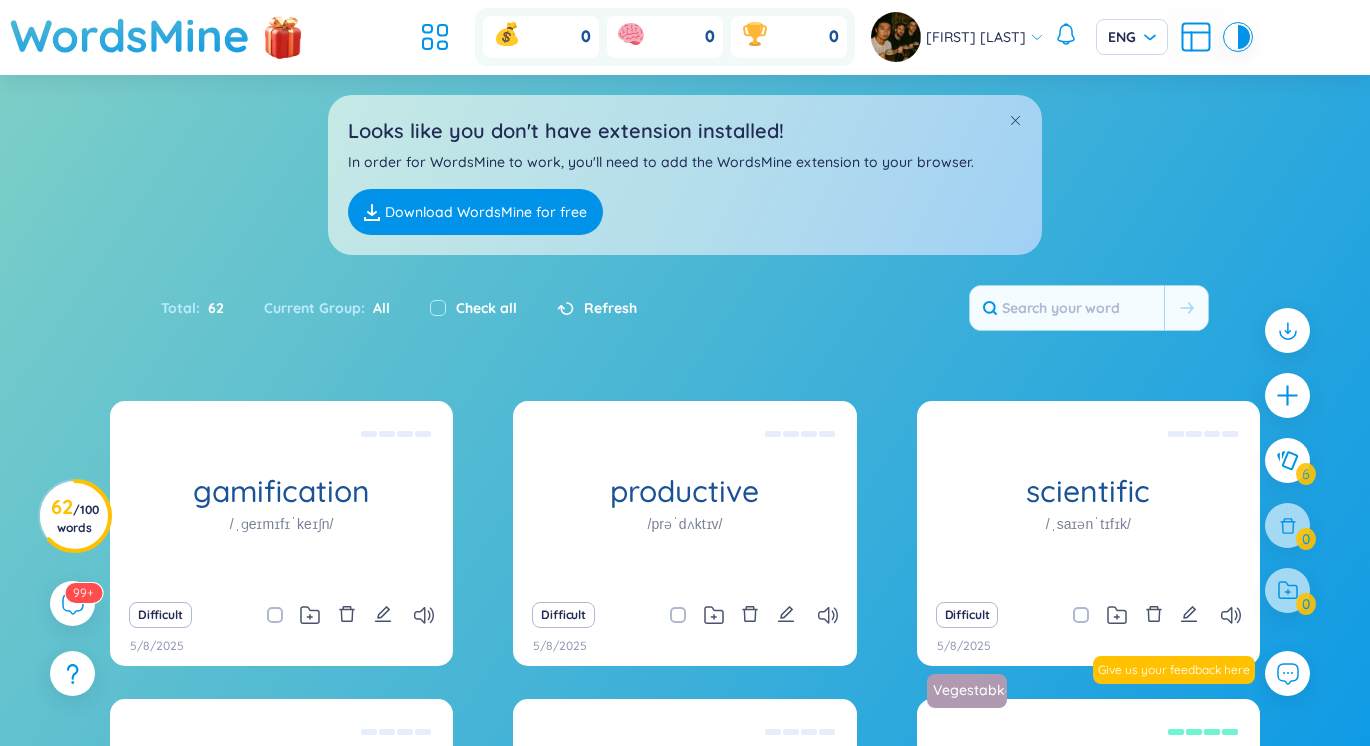 click 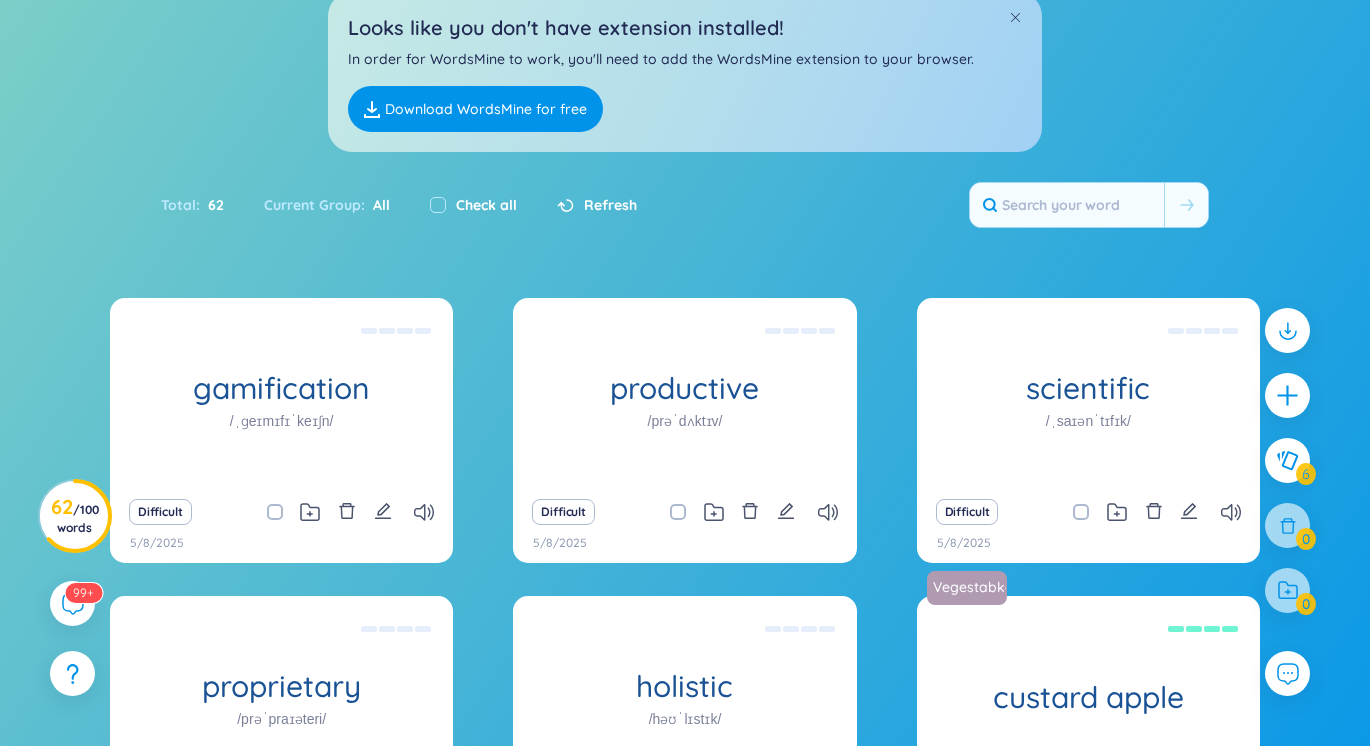 scroll, scrollTop: 0, scrollLeft: 0, axis: both 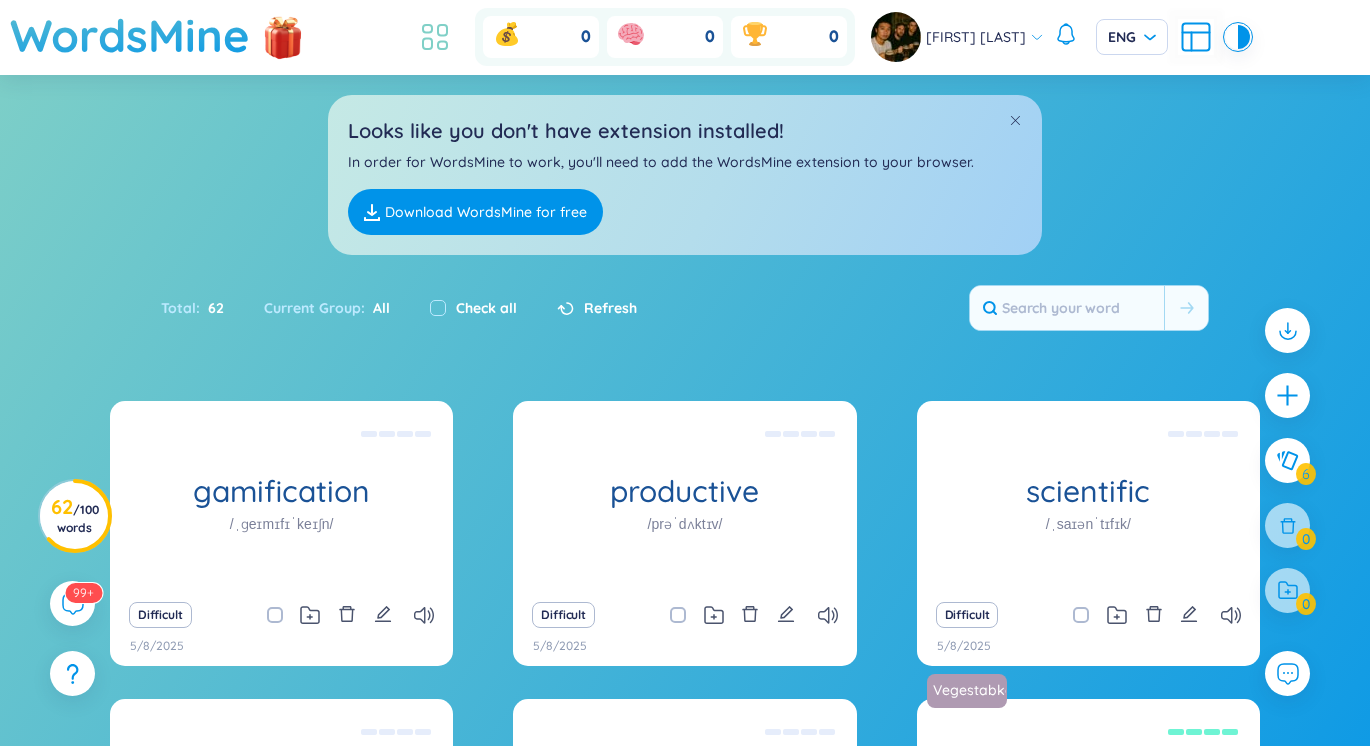 click 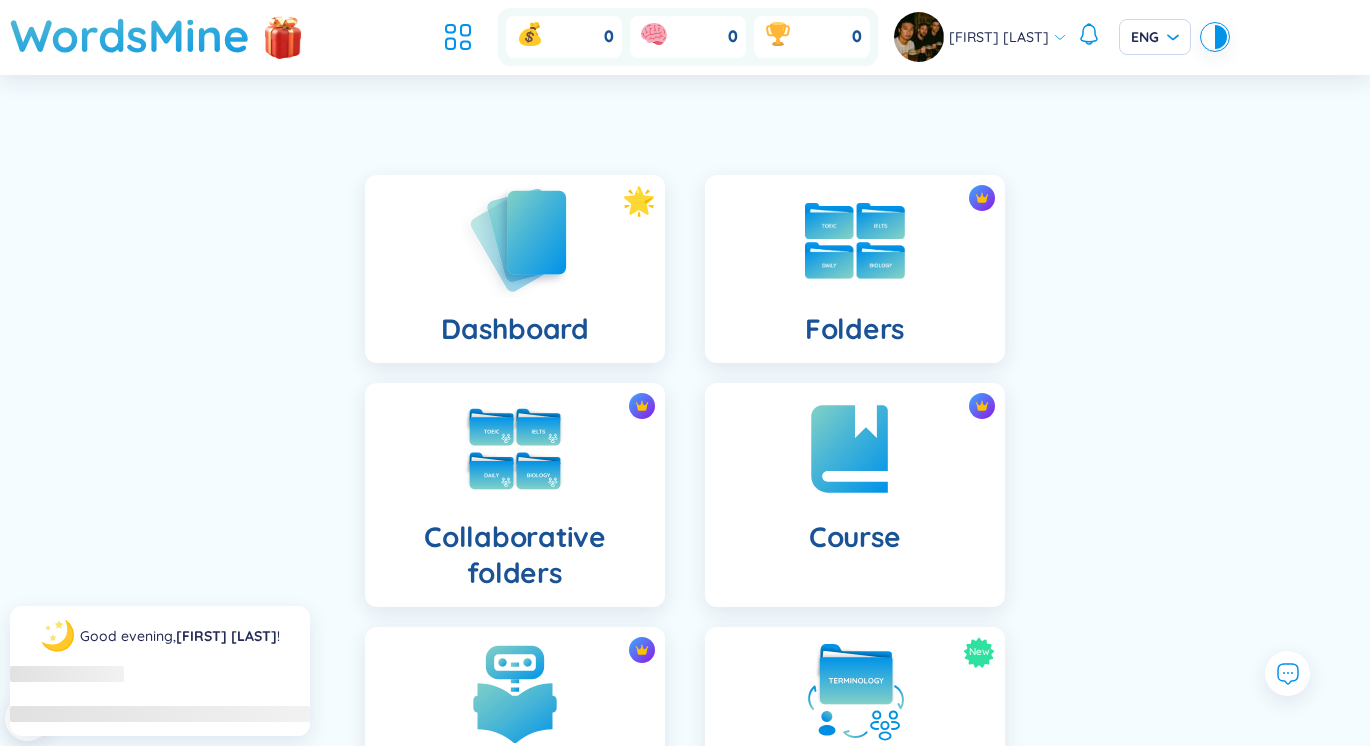 click on "Dashboard" at bounding box center (515, 269) 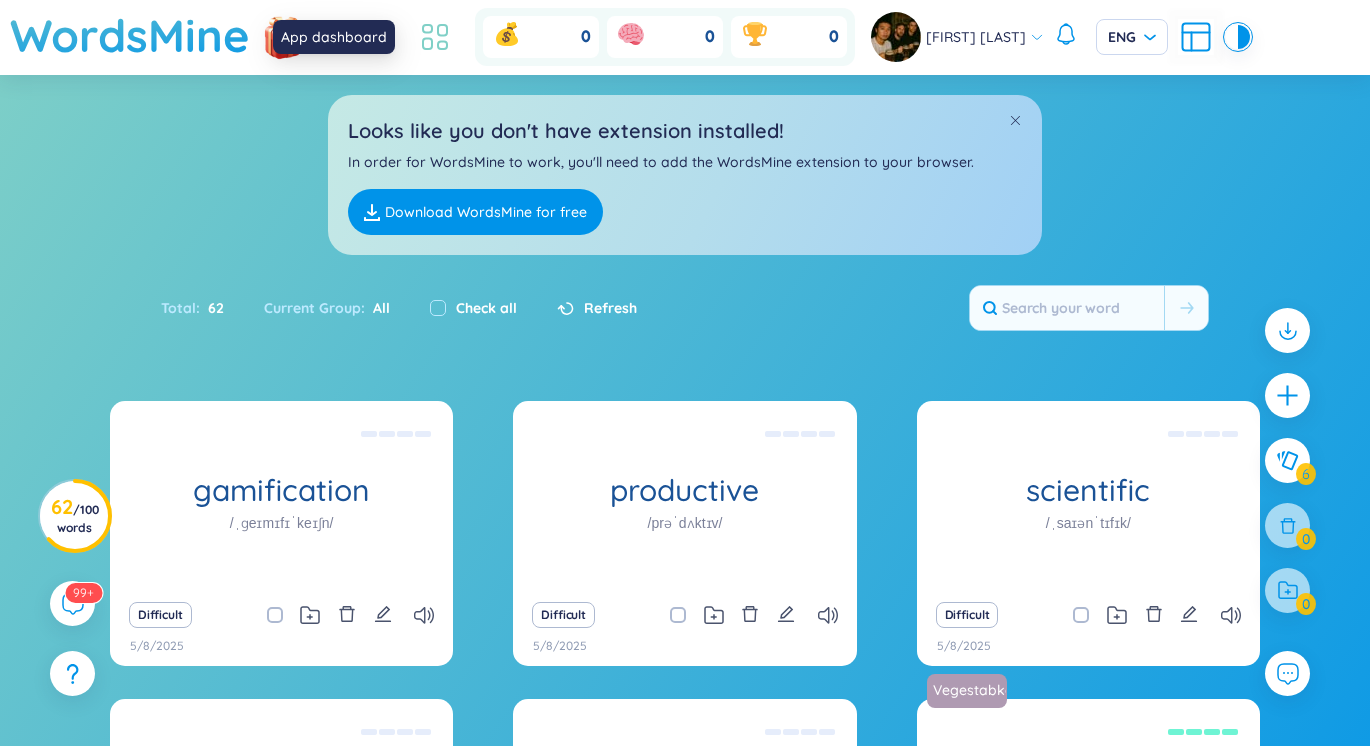 click 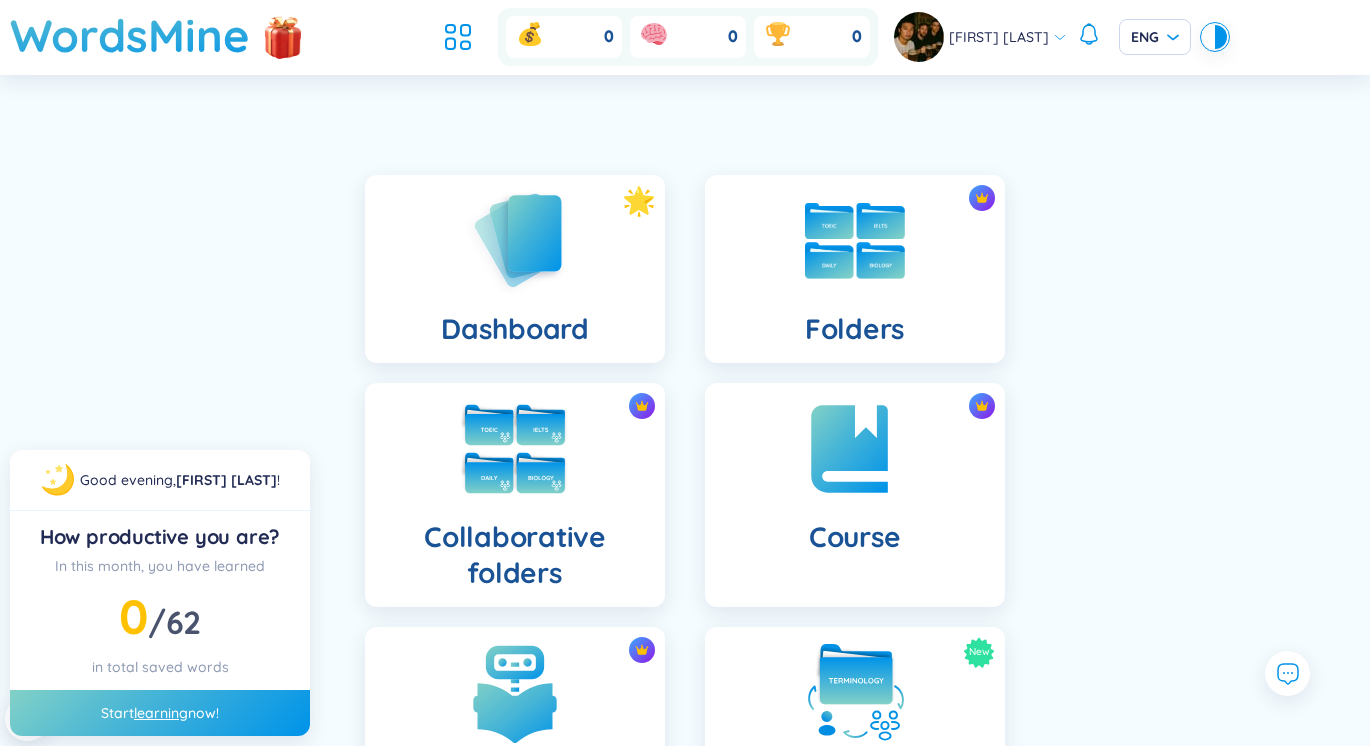 click on "Collaborative folders" at bounding box center [515, 555] 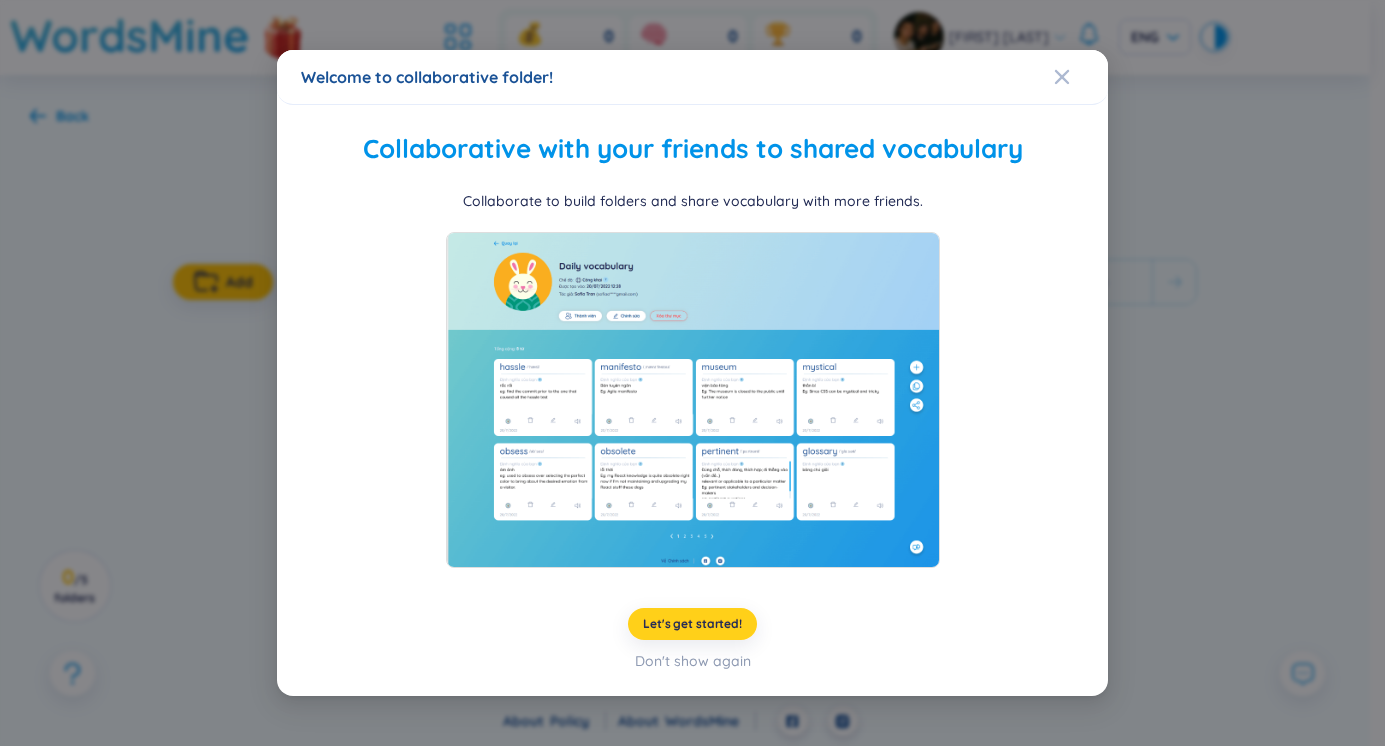 click on "Let's get started!" at bounding box center [692, 624] 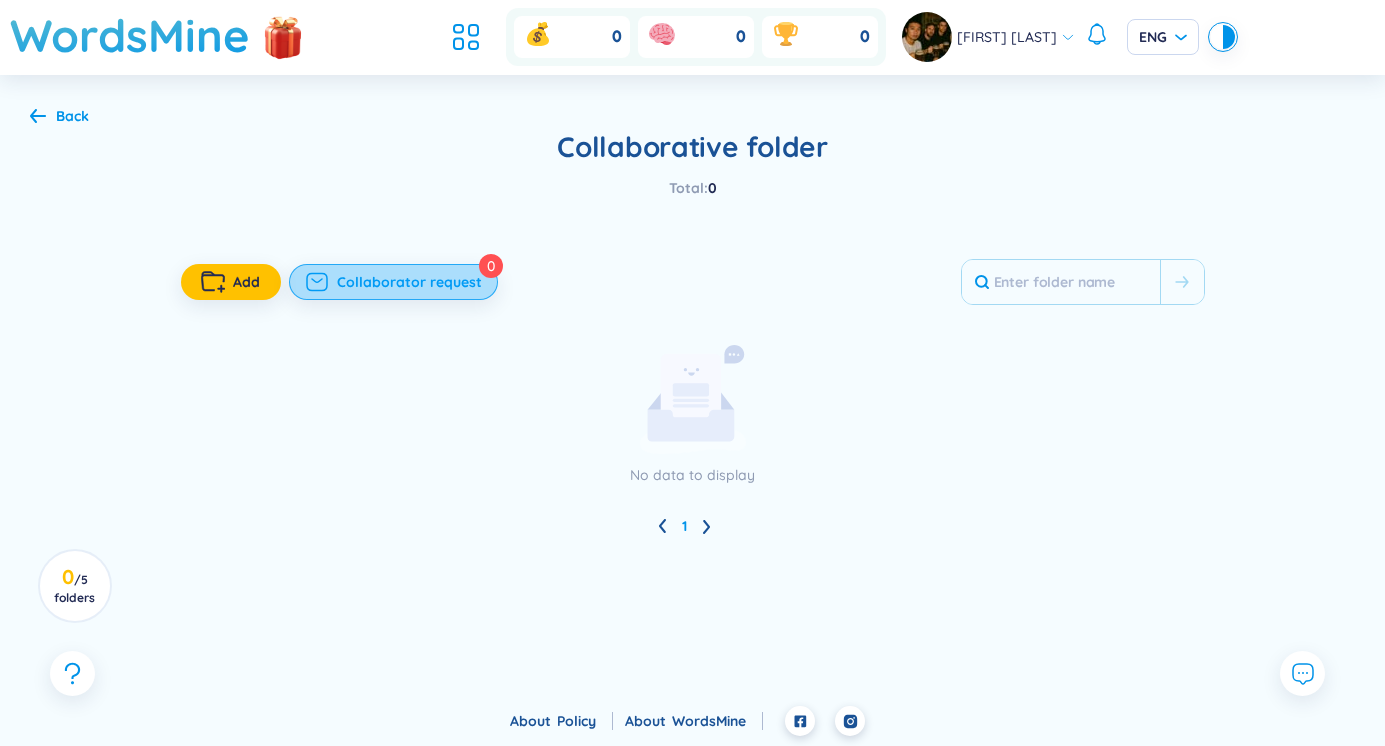 click on "Collaborator request" at bounding box center (409, 282) 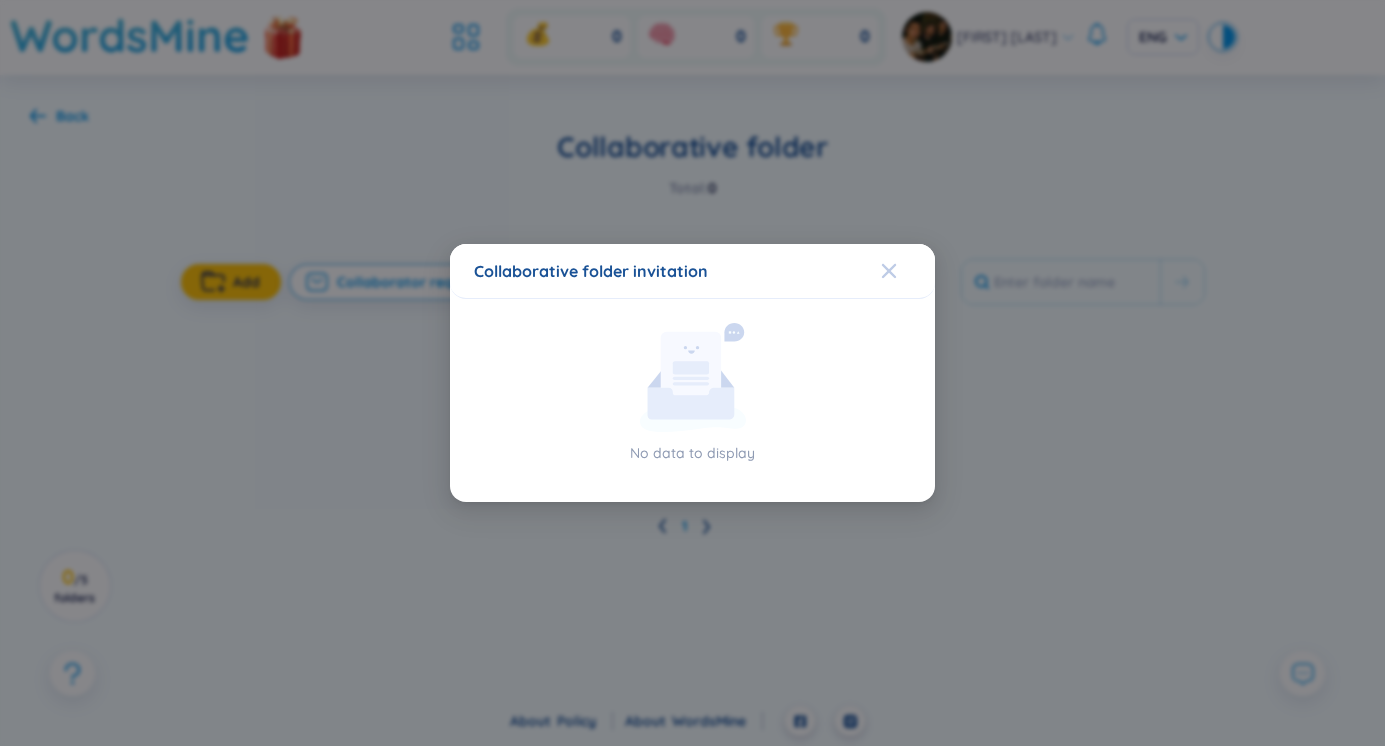 click at bounding box center [908, 271] 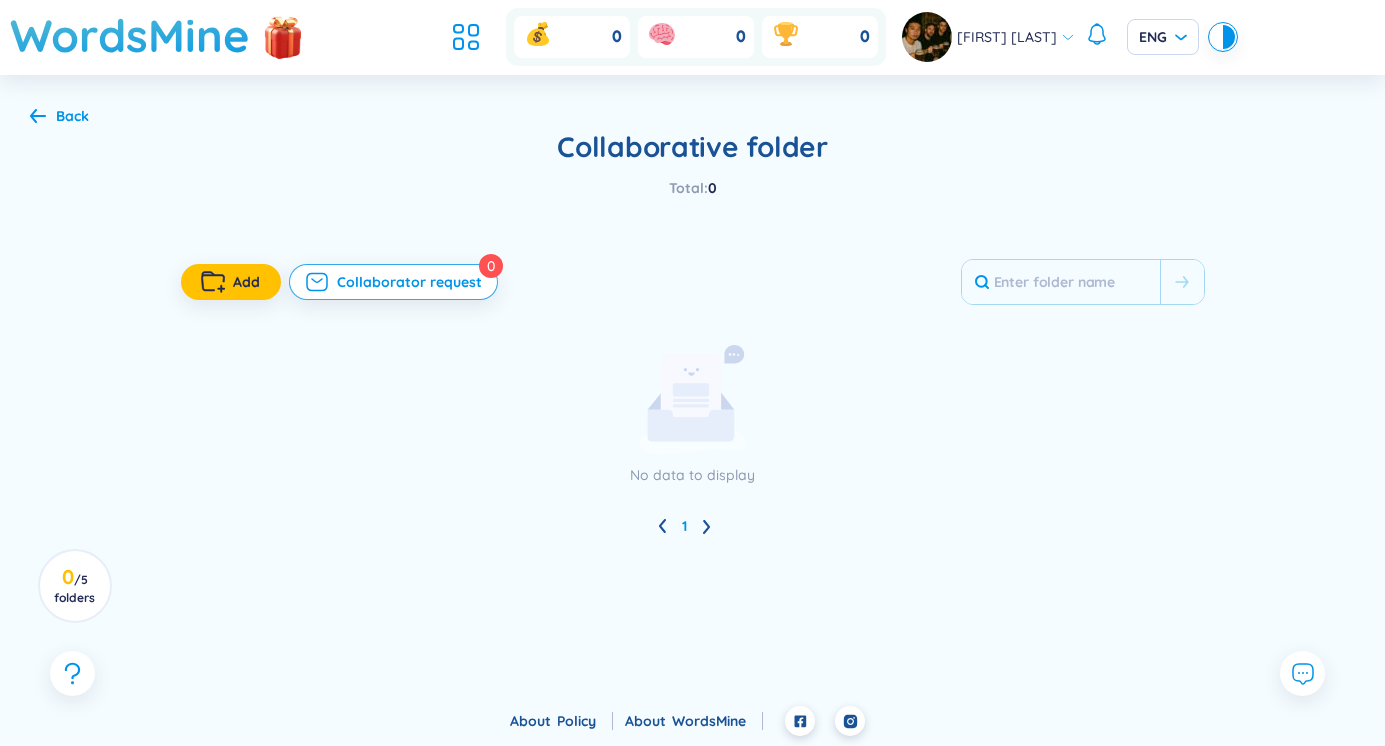 click on "Back" at bounding box center (72, 116) 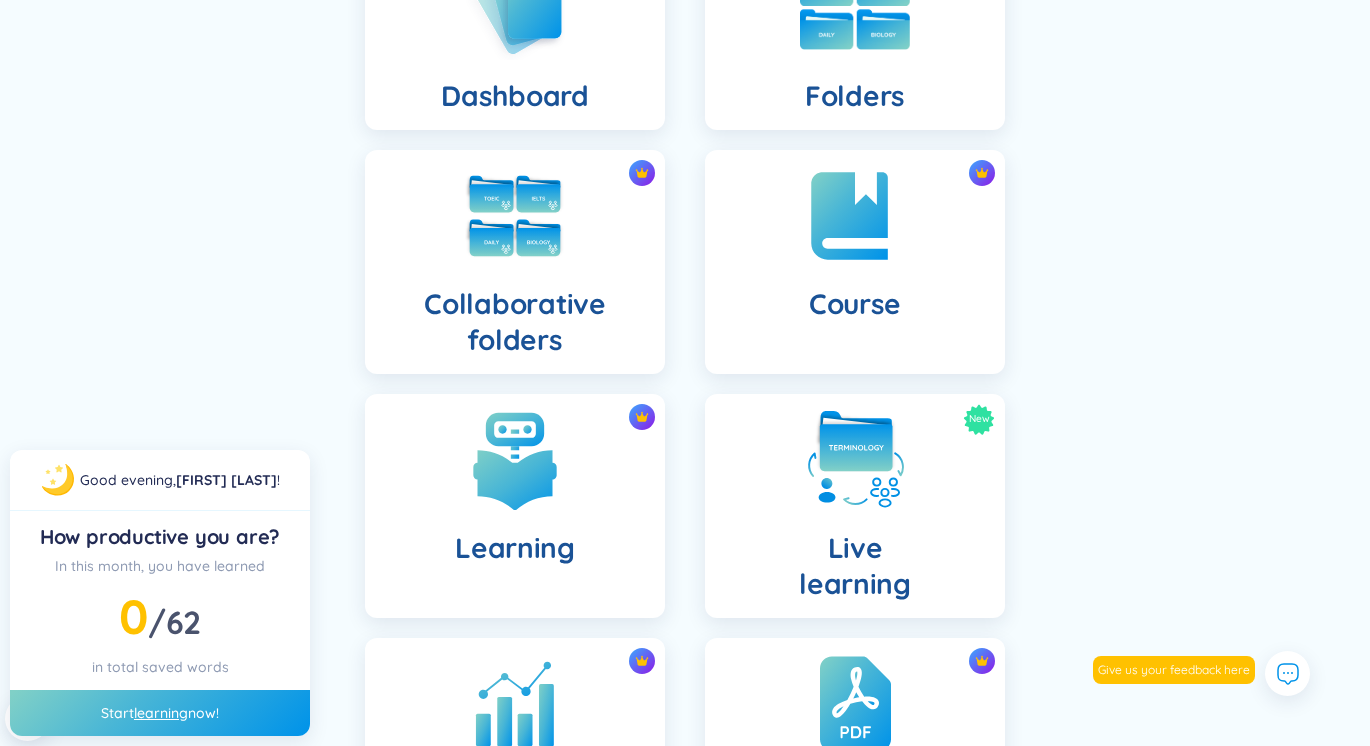 scroll, scrollTop: 0, scrollLeft: 0, axis: both 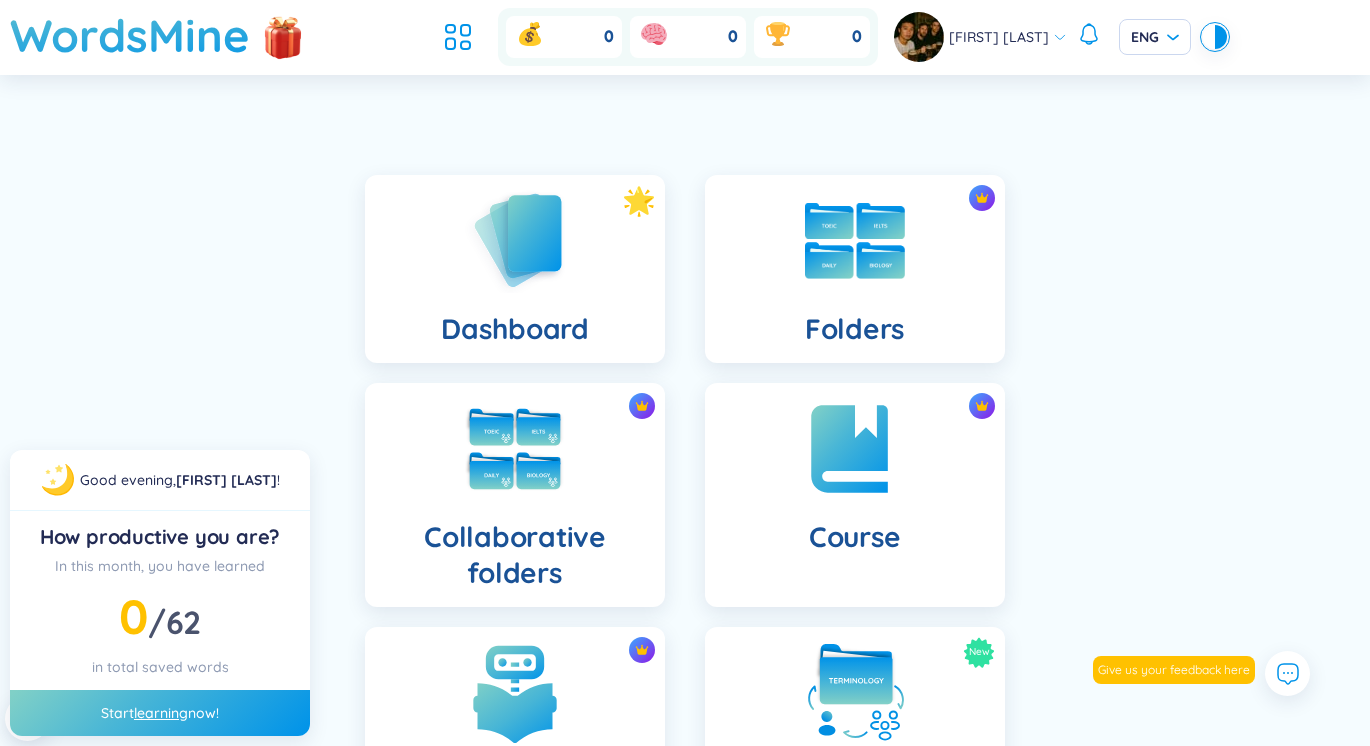 click on "Dashboard Folders Collaborative folders Course Learning New Live learning Insight PDF Reader PDF List Image to vocabulary Good evening , [FIRST] [LAST] ! How productive you are? In this month, you have learned 0 / 62 in total saved words Start learning now!" at bounding box center (685, 749) 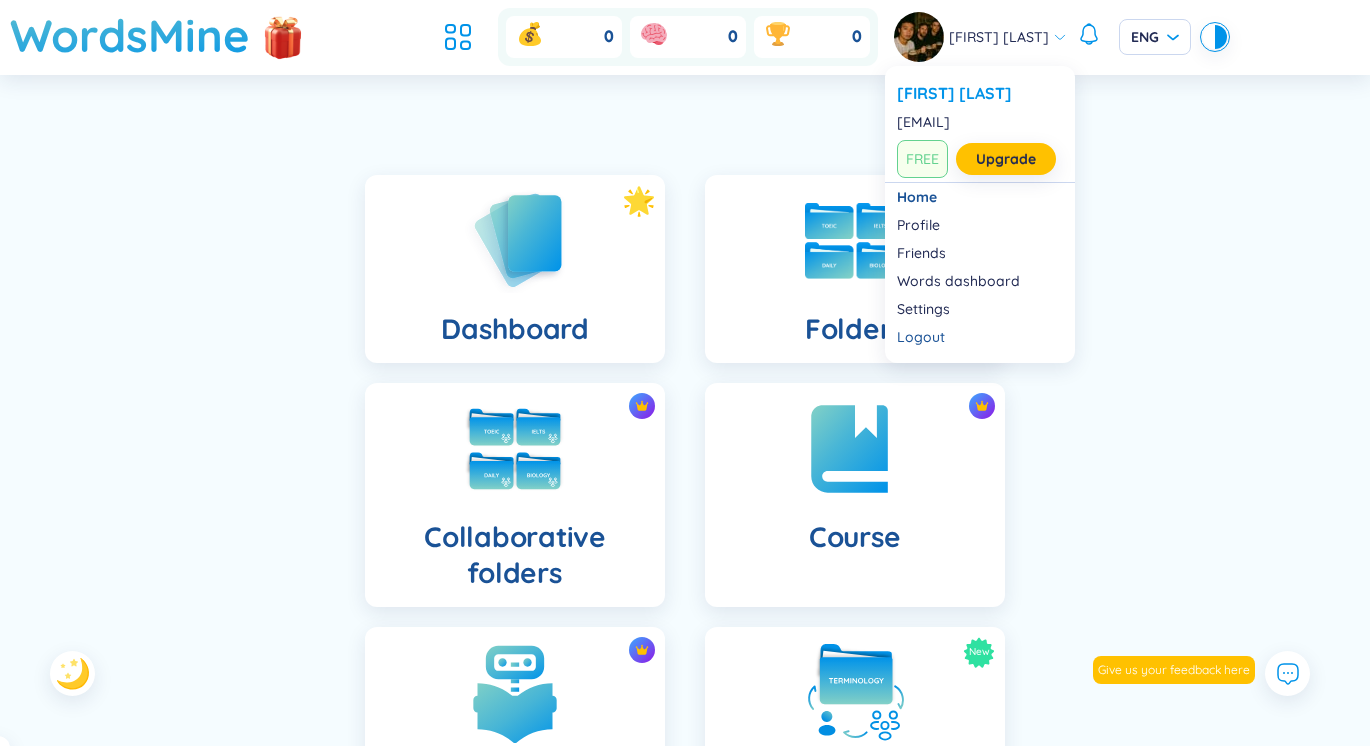 click on "[FIRST] [LAST]" at bounding box center (999, 37) 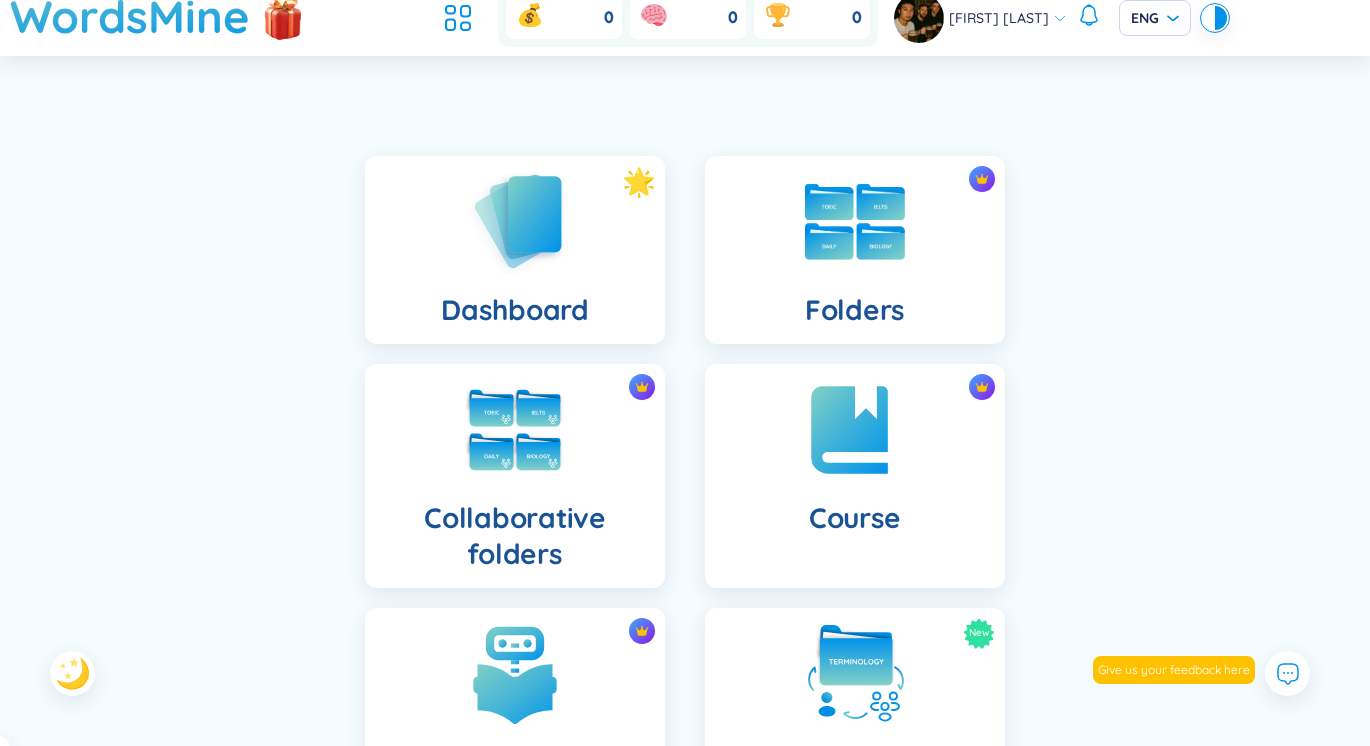 scroll, scrollTop: 0, scrollLeft: 0, axis: both 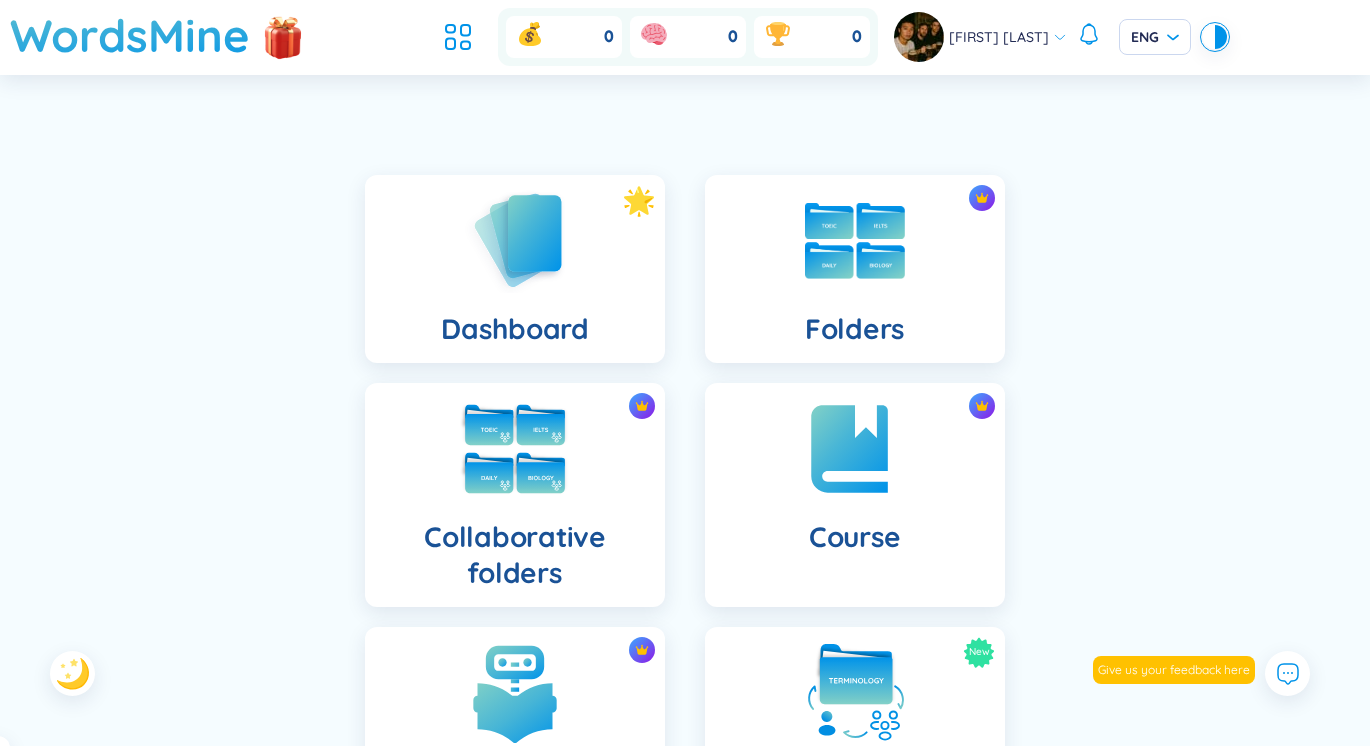 click at bounding box center [515, 449] 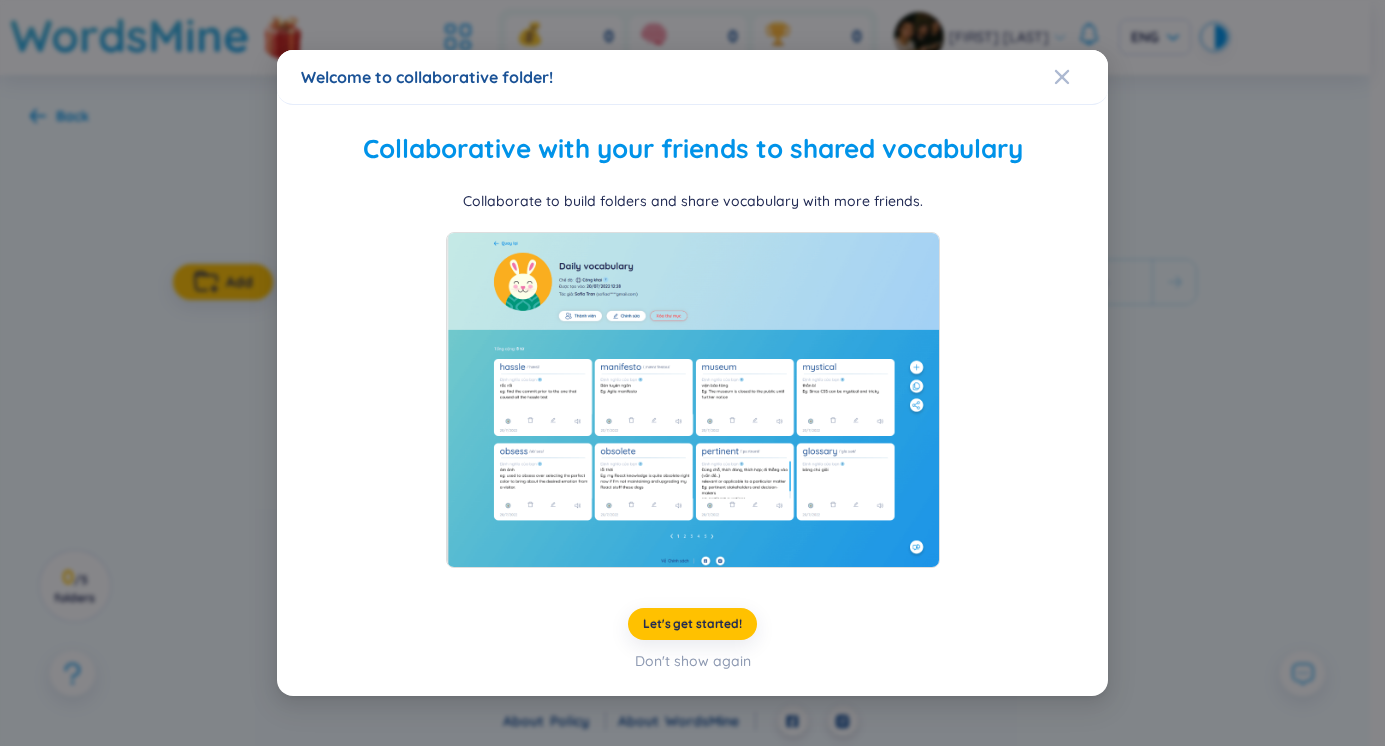 click on "Let's get started! Don't show again" at bounding box center [692, 640] 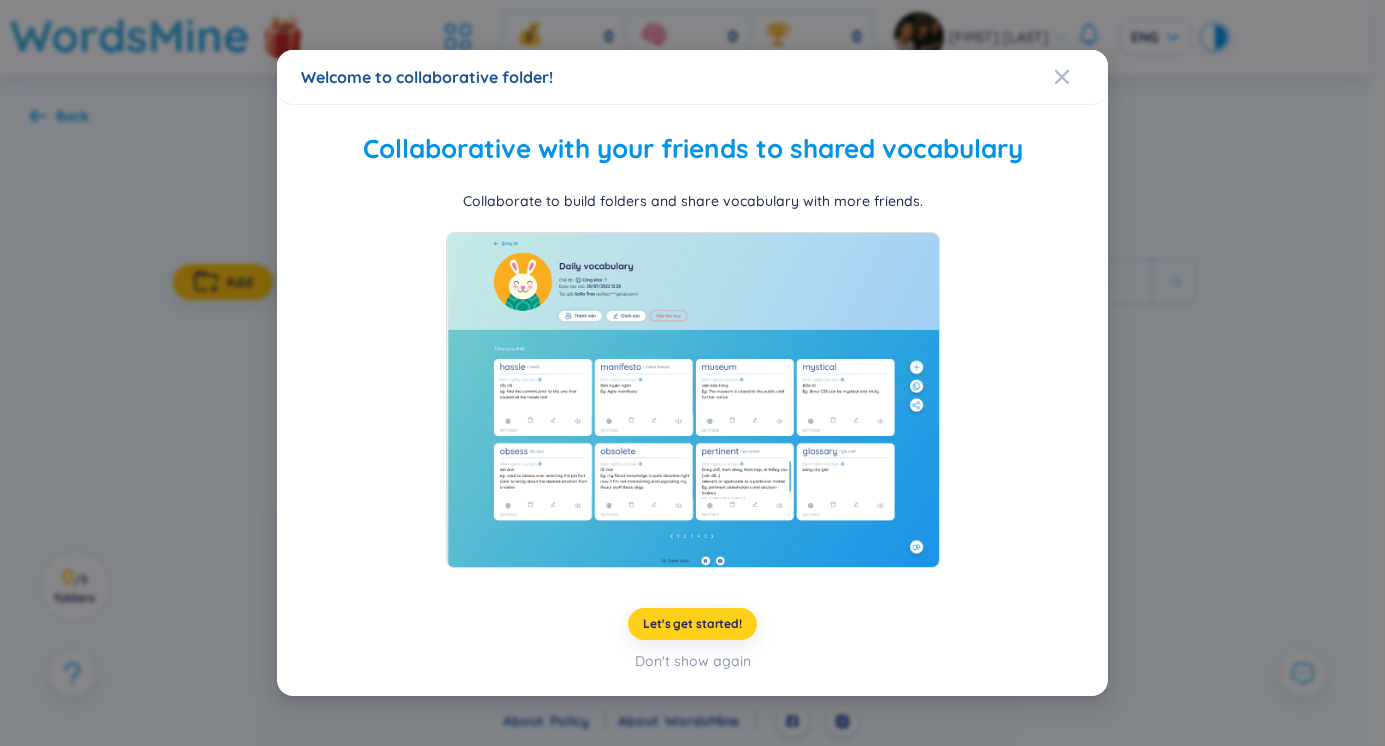 click on "Let's get started!" at bounding box center [692, 624] 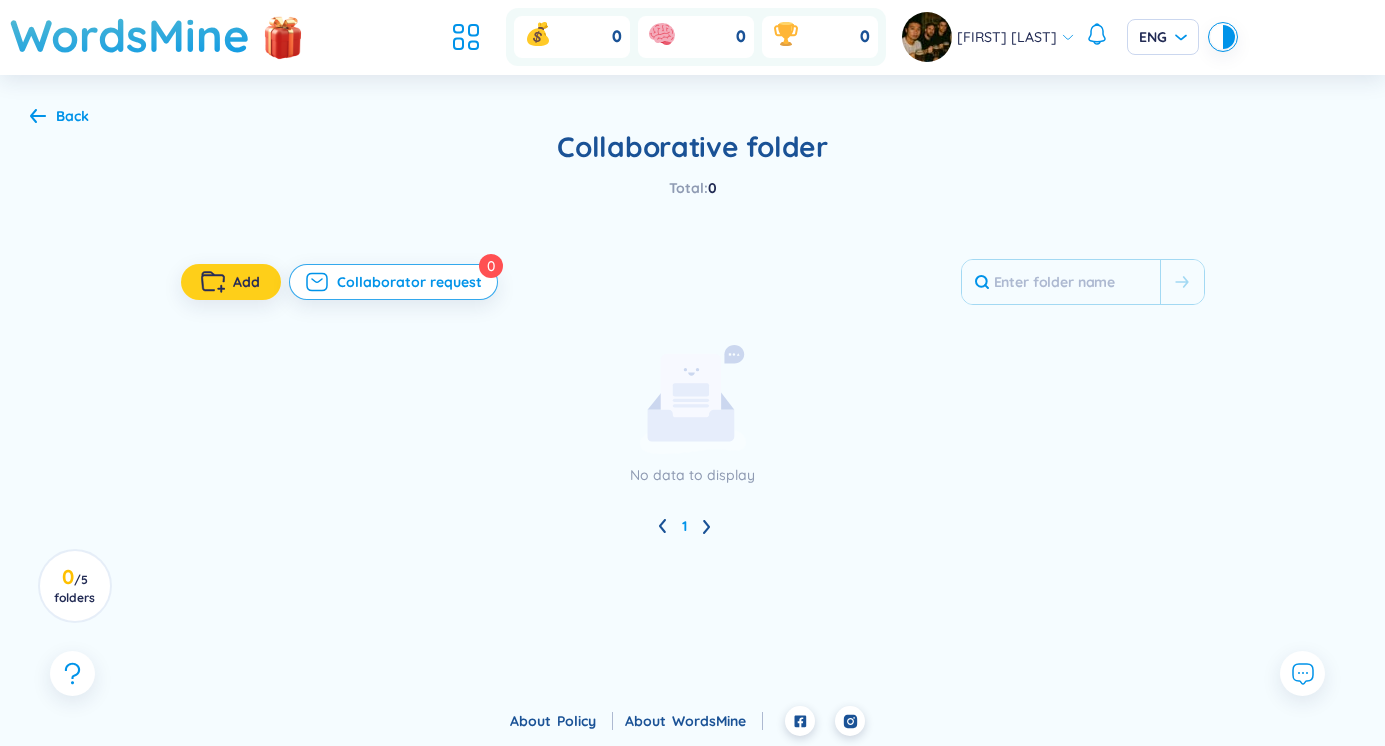 click on "Add" at bounding box center (246, 282) 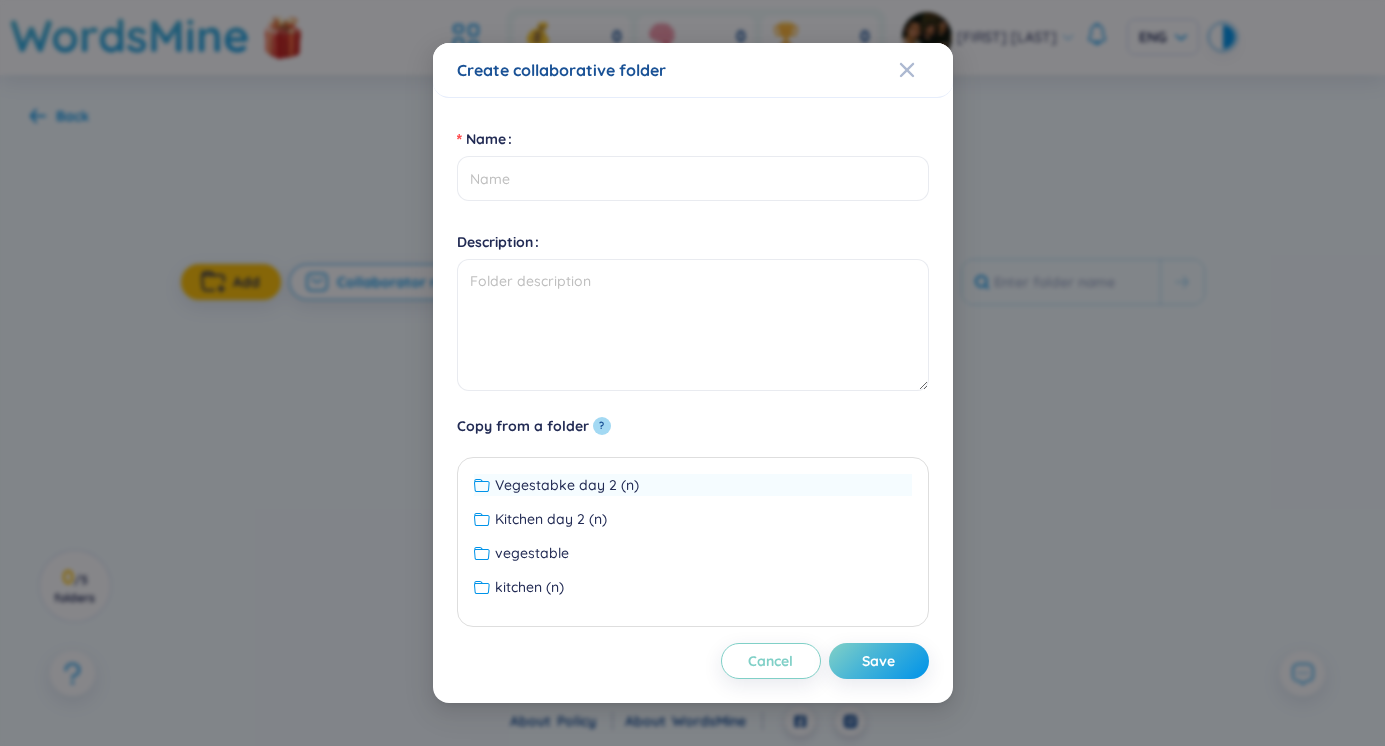 click on "Vegestabke day 2 (n)" at bounding box center [567, 485] 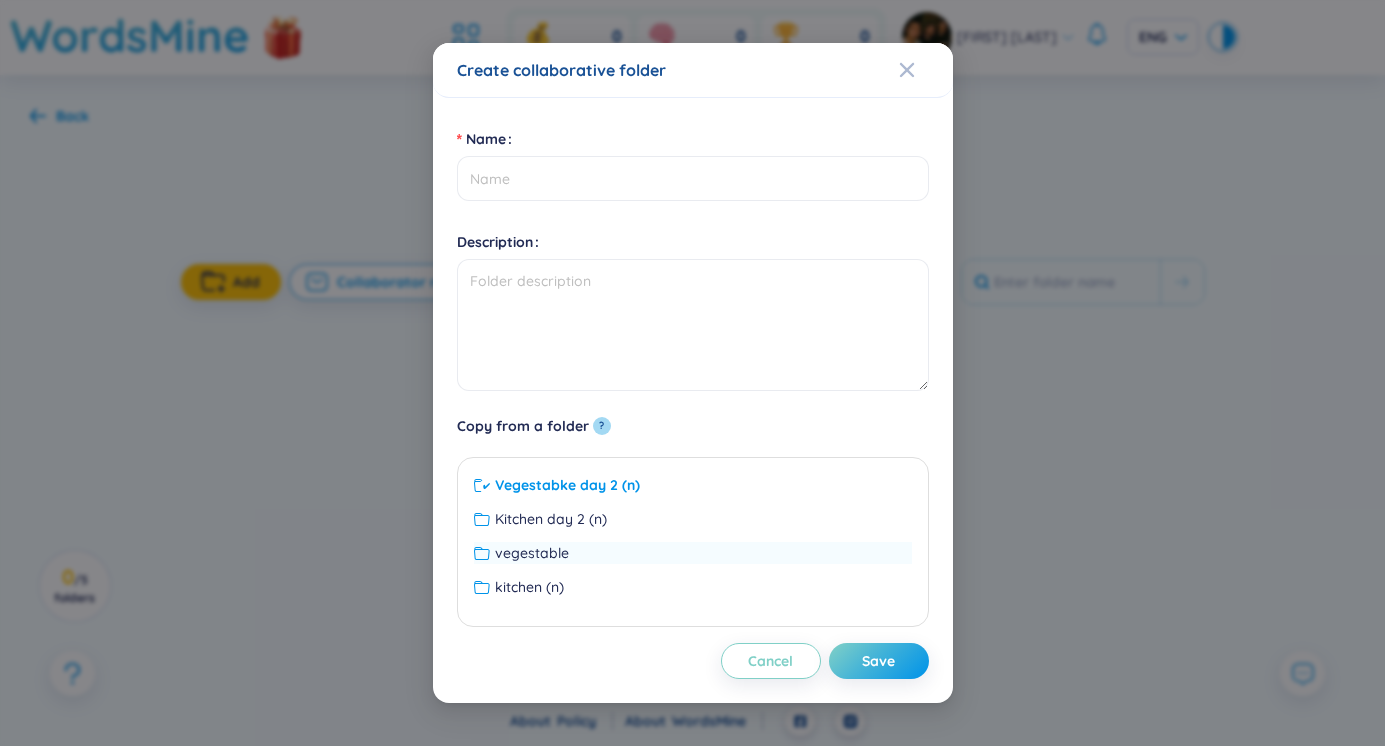 click on "vegestable" at bounding box center [693, 553] 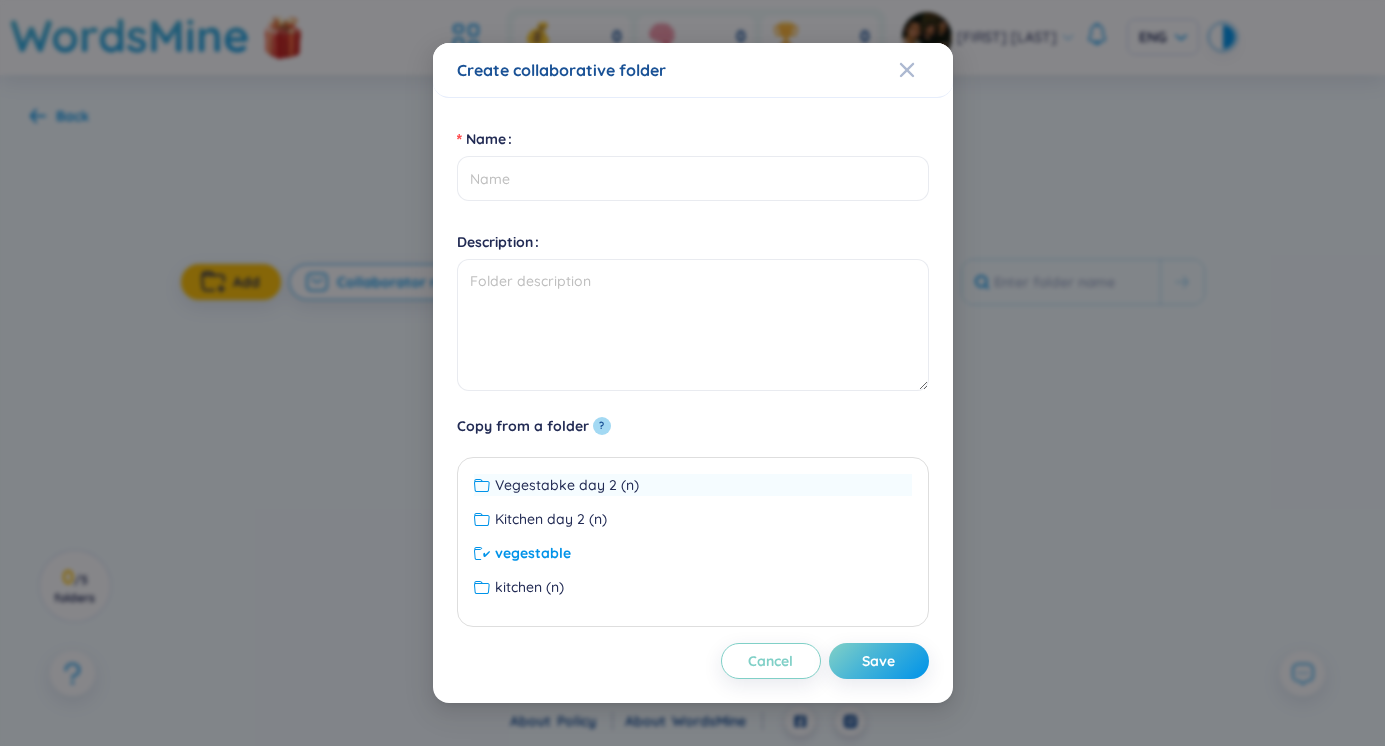 click 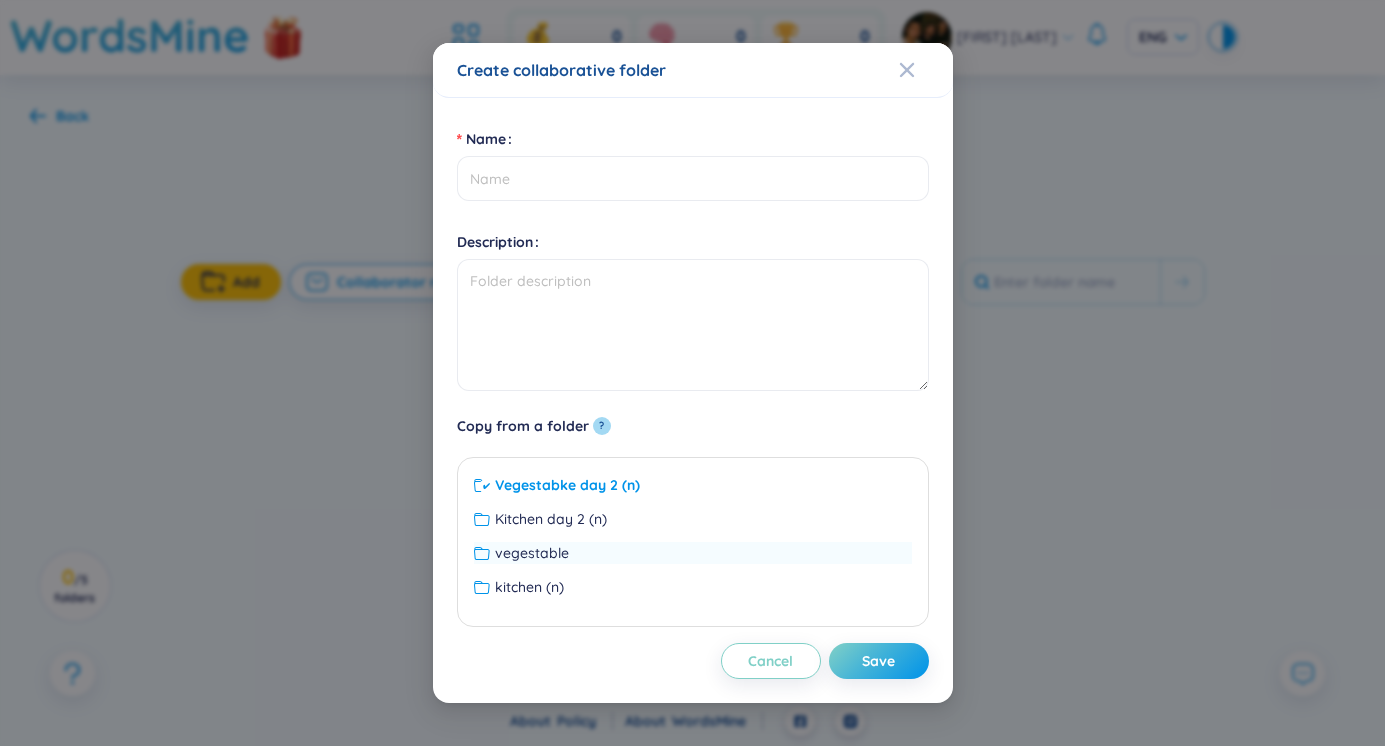 click 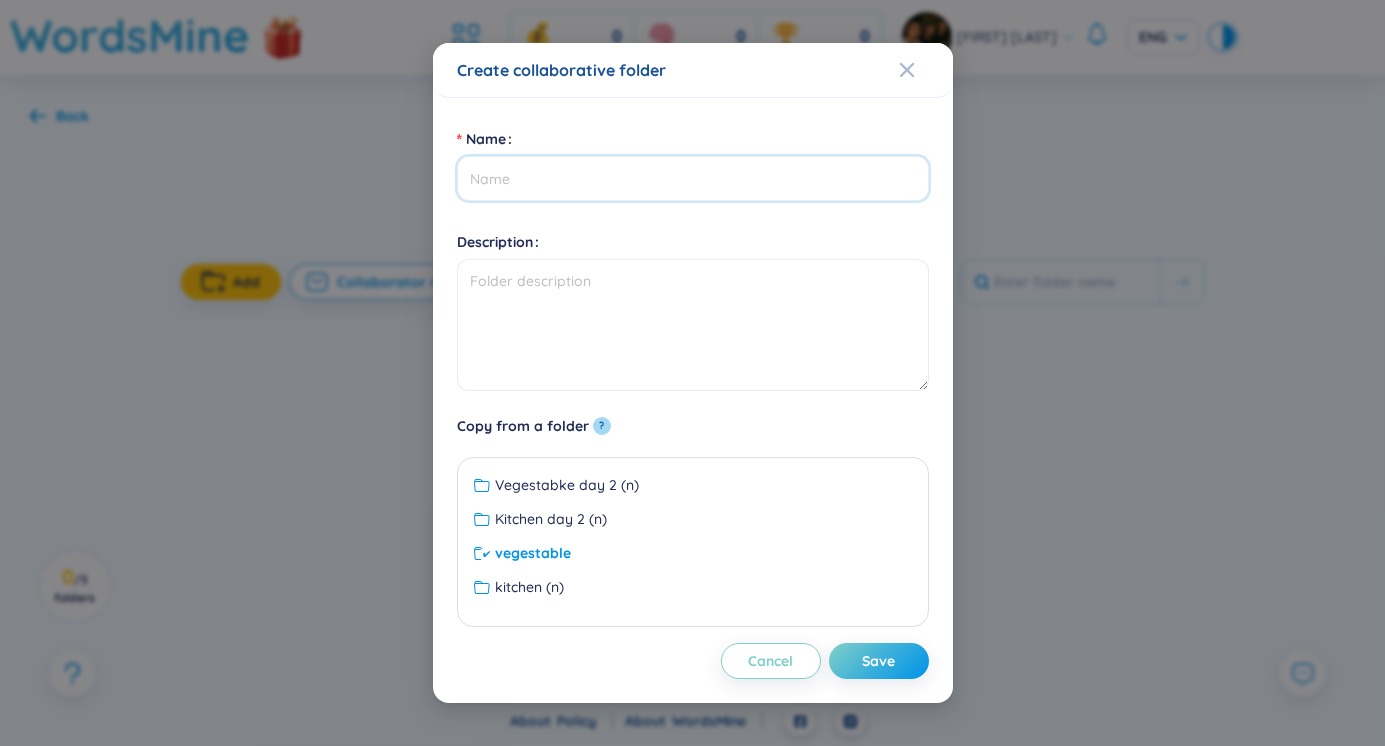click on "Name" at bounding box center [693, 178] 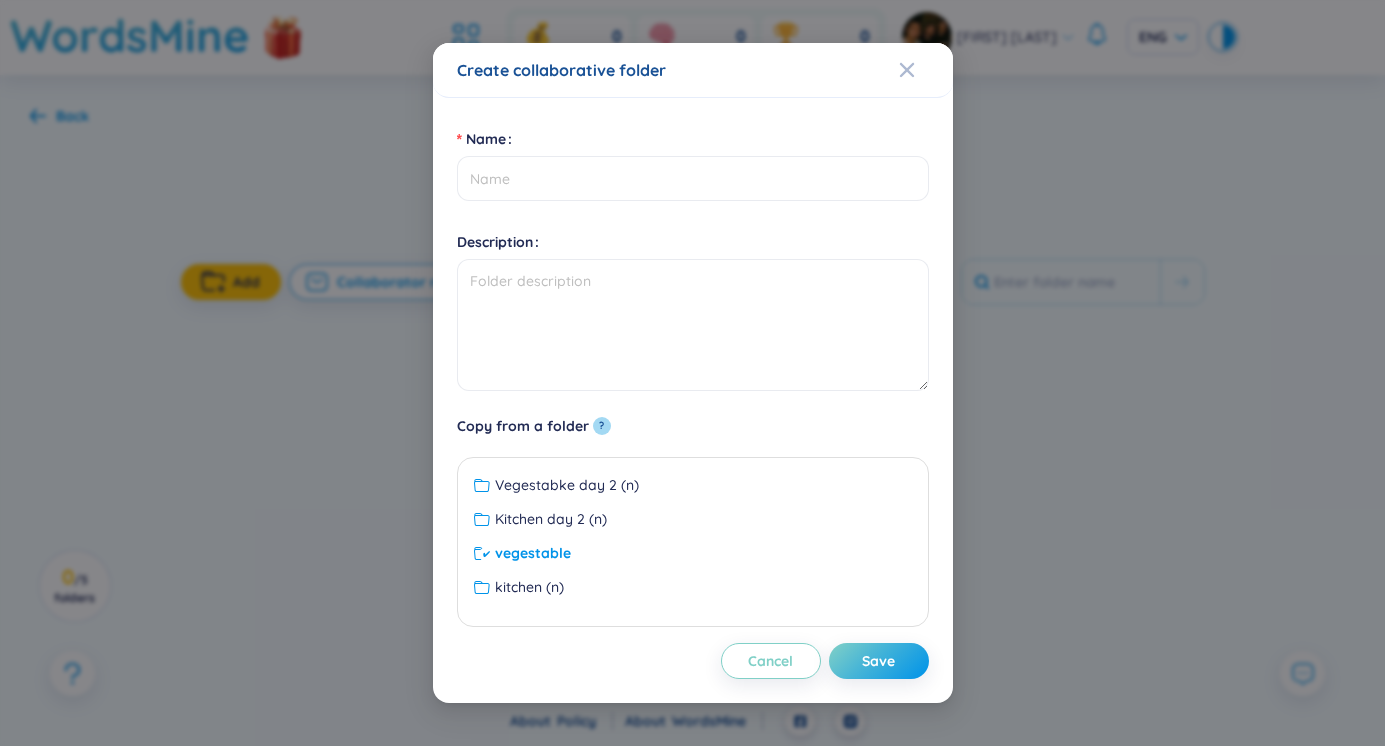 click on "Copy from a folder ?" at bounding box center (693, 426) 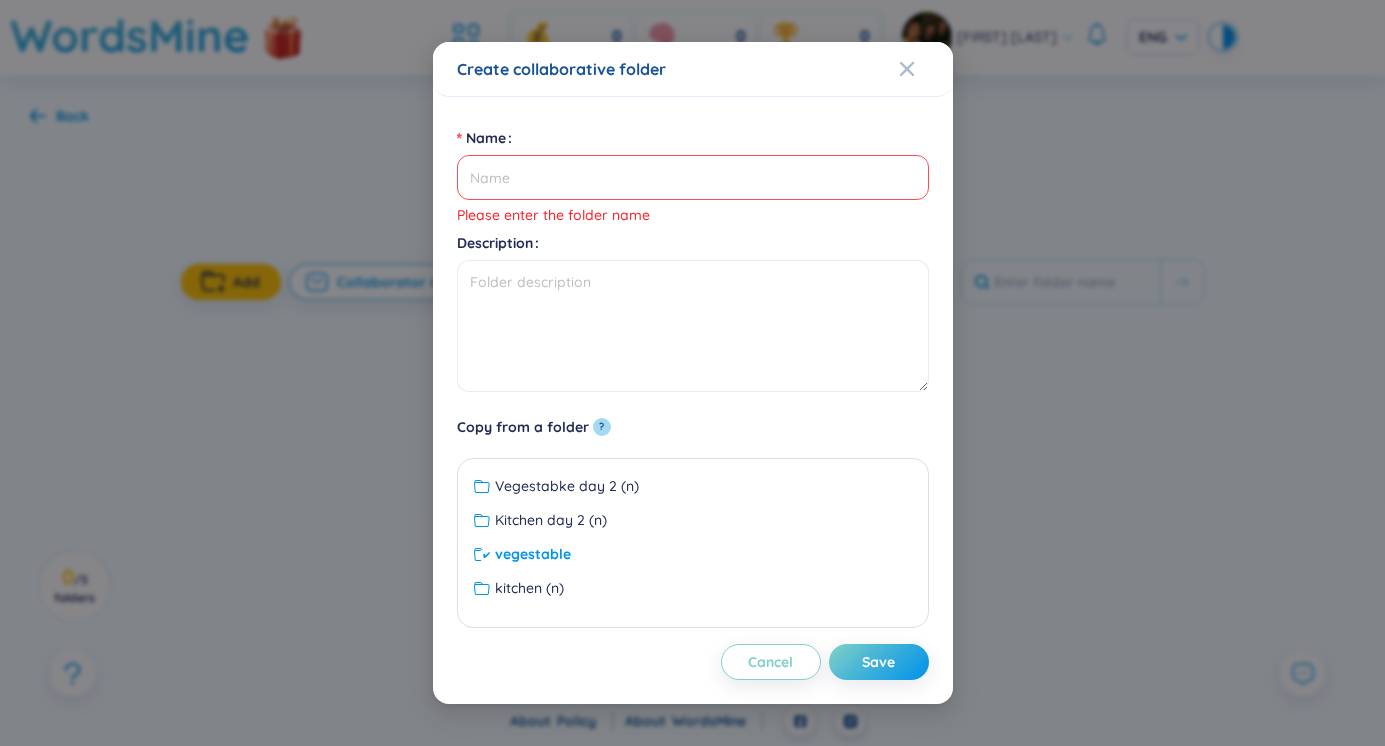 click on "Copy from a folder ?" at bounding box center (693, 427) 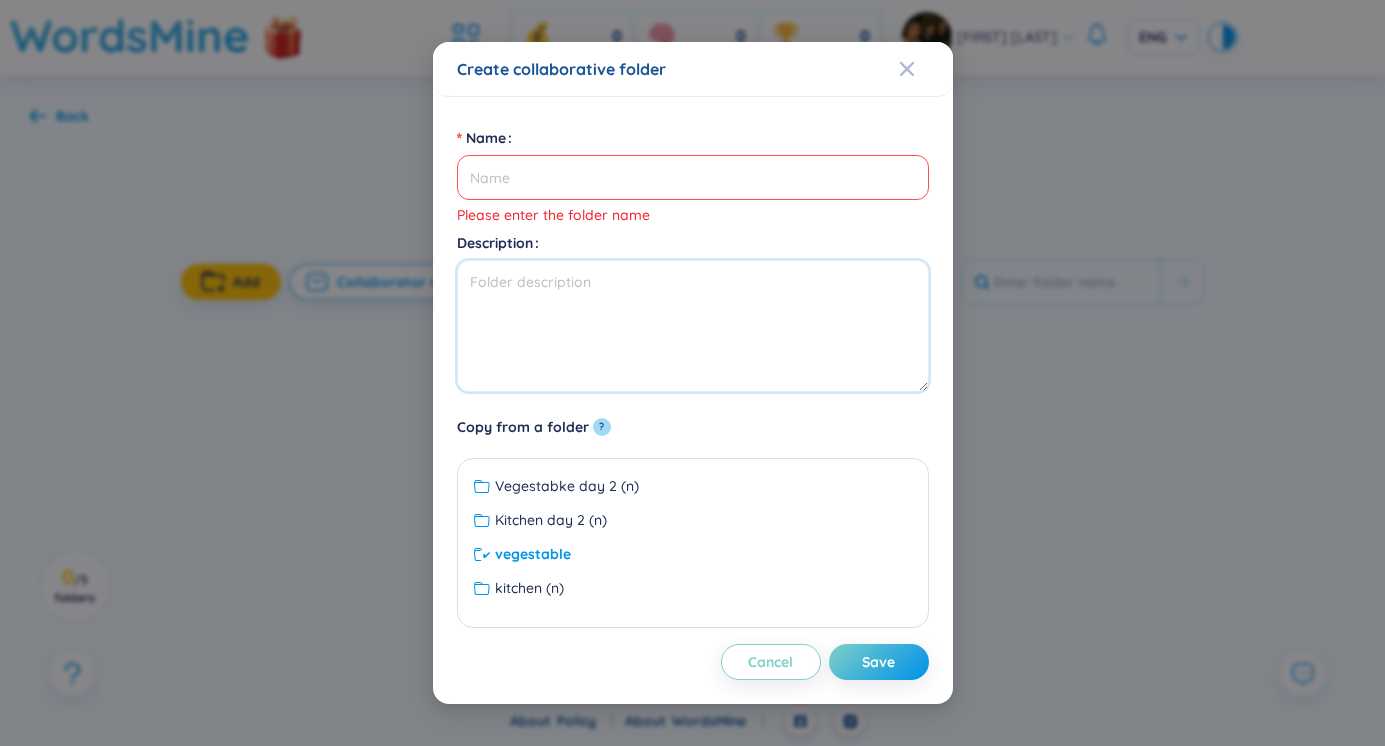 click on "Description" at bounding box center (693, 326) 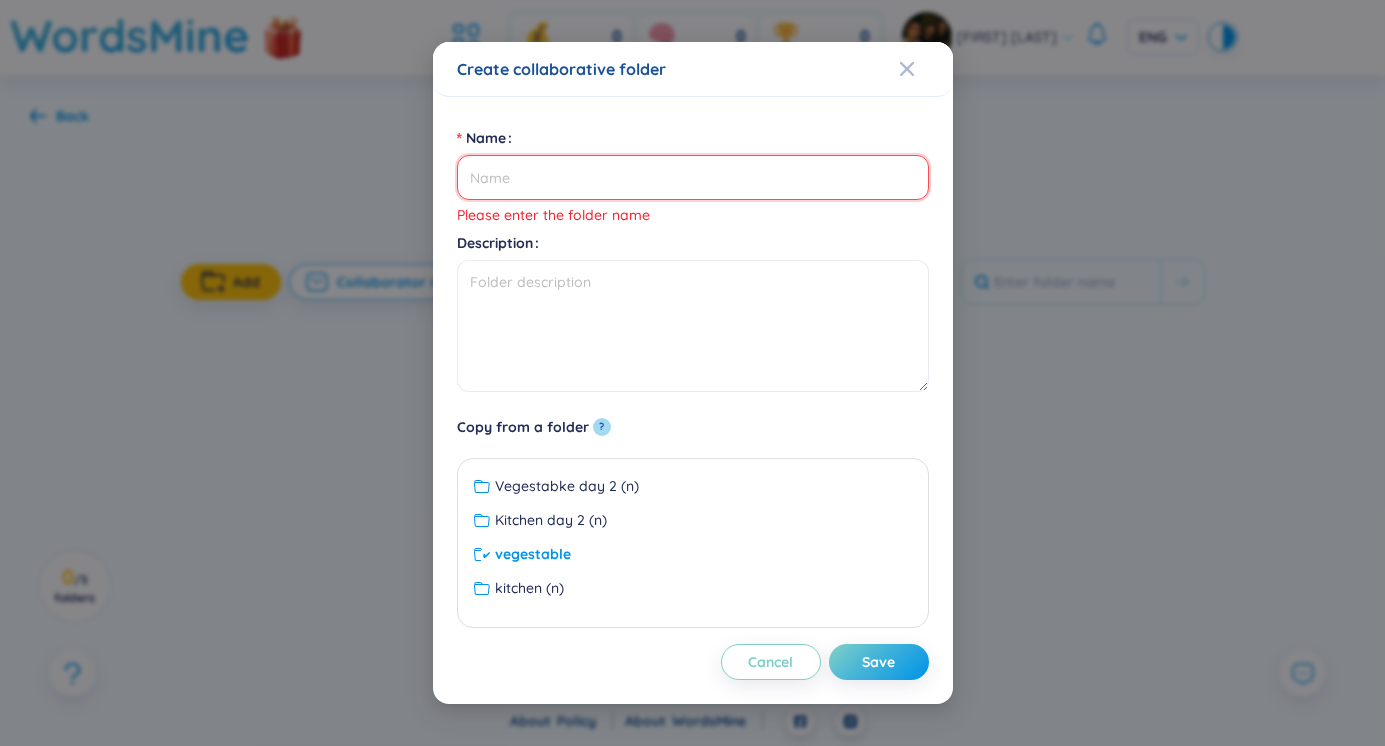 click on "Name" at bounding box center (693, 177) 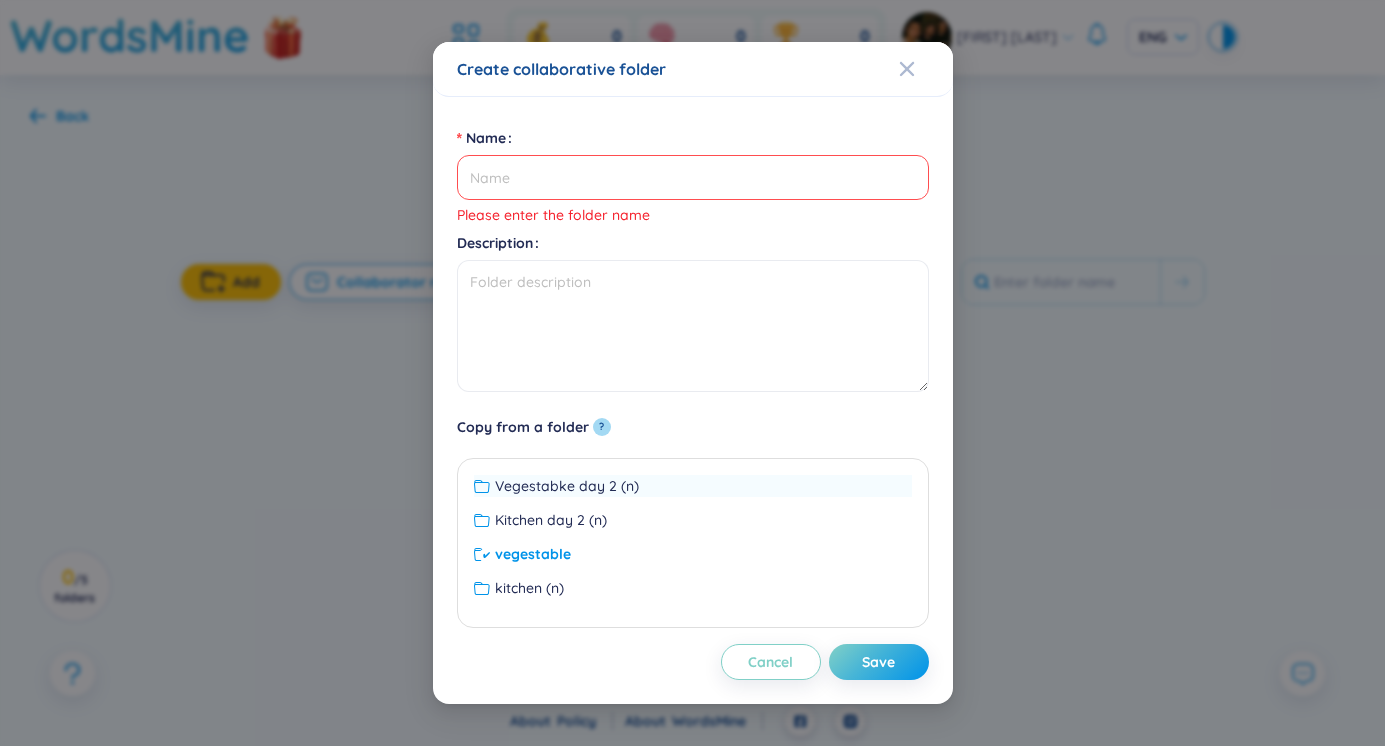 click on "Vegestabke day 2 (n)" at bounding box center [567, 486] 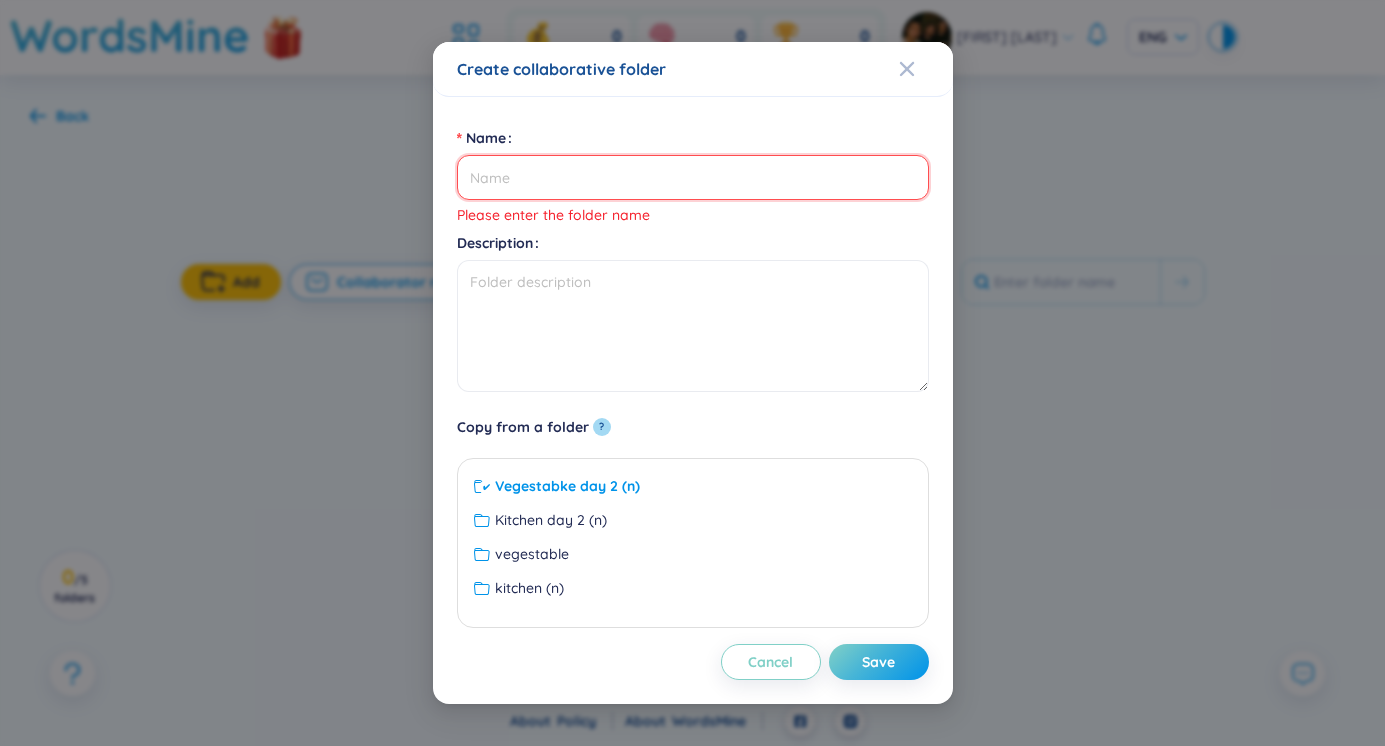 click on "Name" at bounding box center [693, 177] 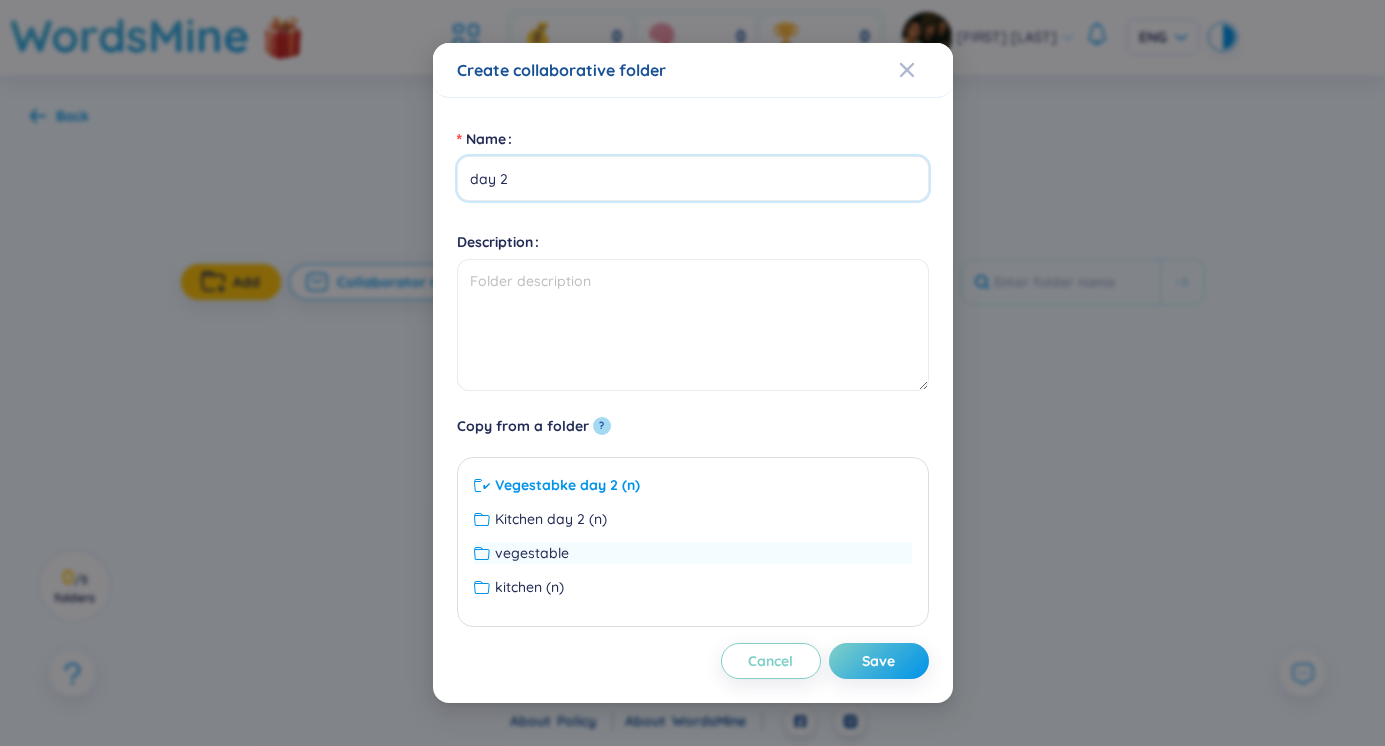 type on "day 2" 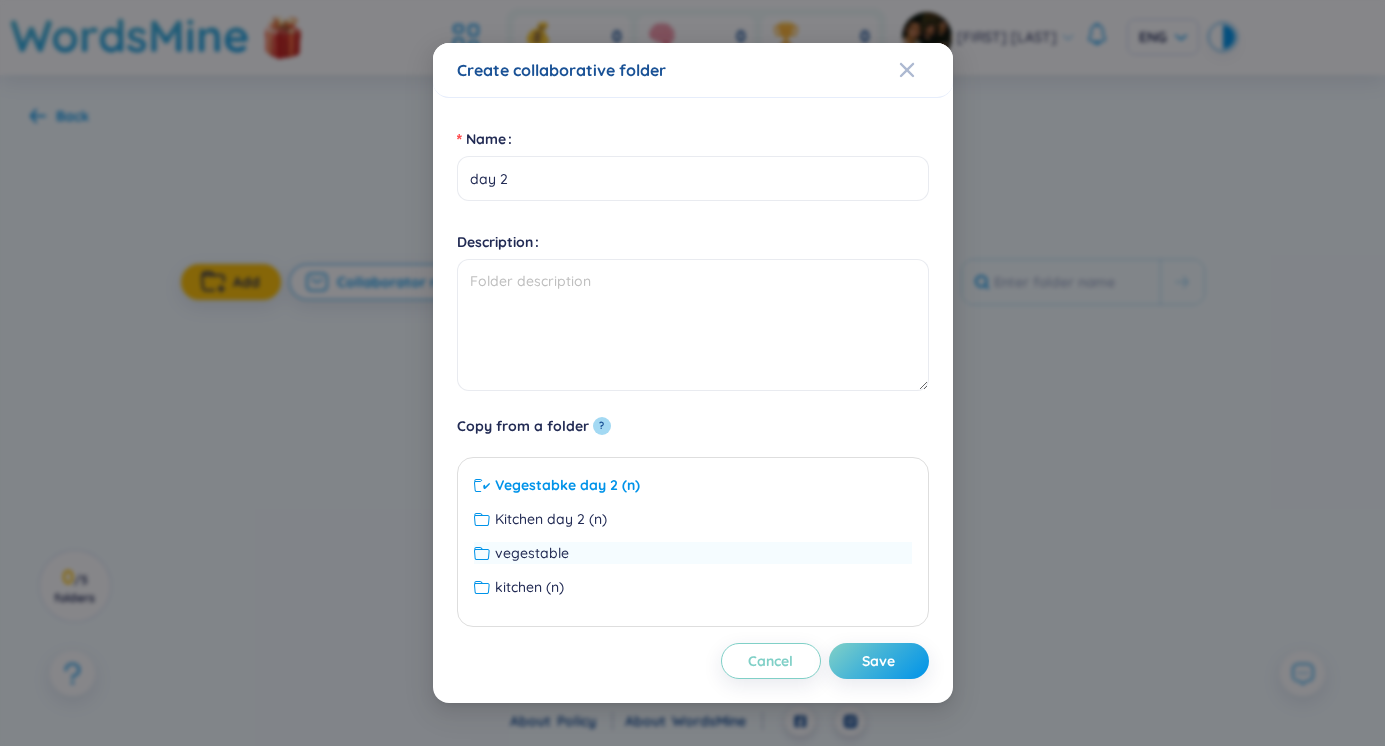 click on "vegestable" at bounding box center [532, 553] 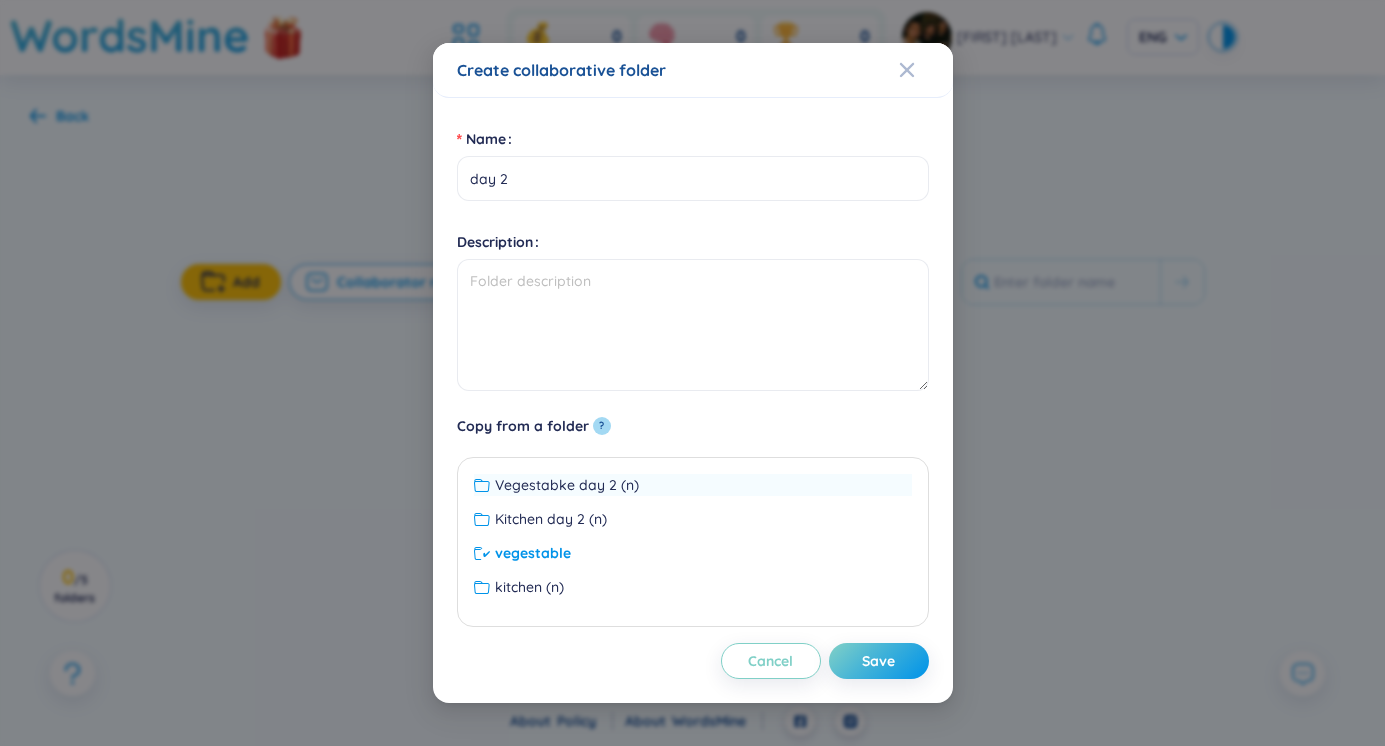 click on "Vegestabke day 2 (n)" at bounding box center [567, 485] 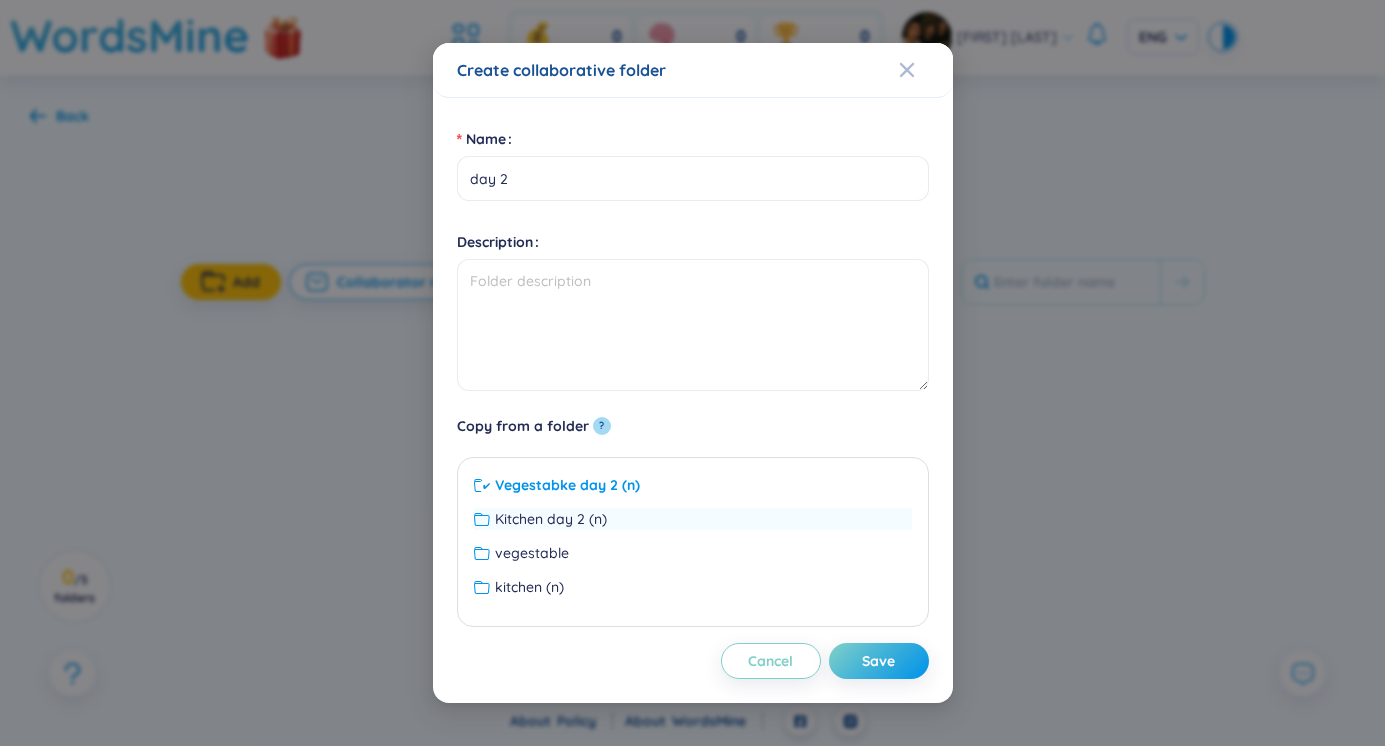 click on "Kitchen day 2 (n)" at bounding box center [551, 519] 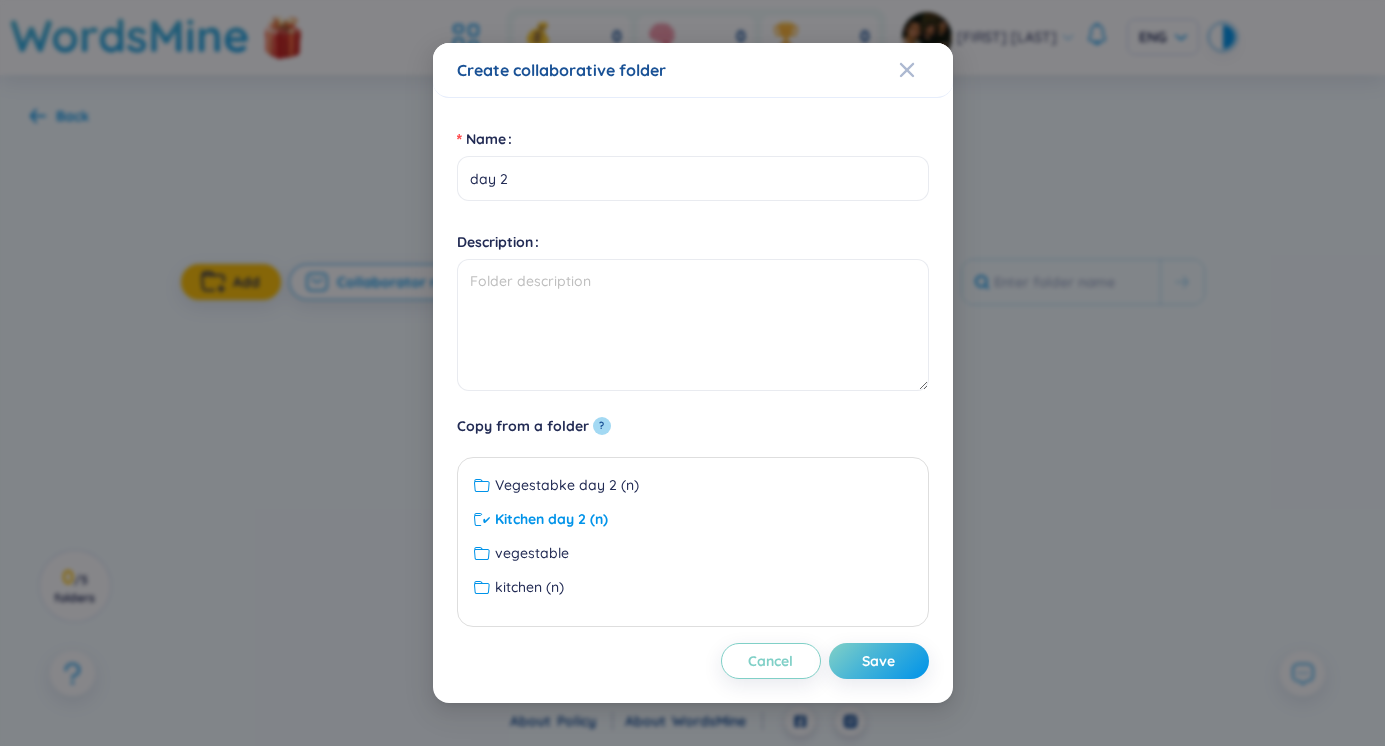 click on "Vegestabke day 2 (n) Kitchen day 2 (n) vegestable kitchen (n) No data to display" at bounding box center (693, 542) 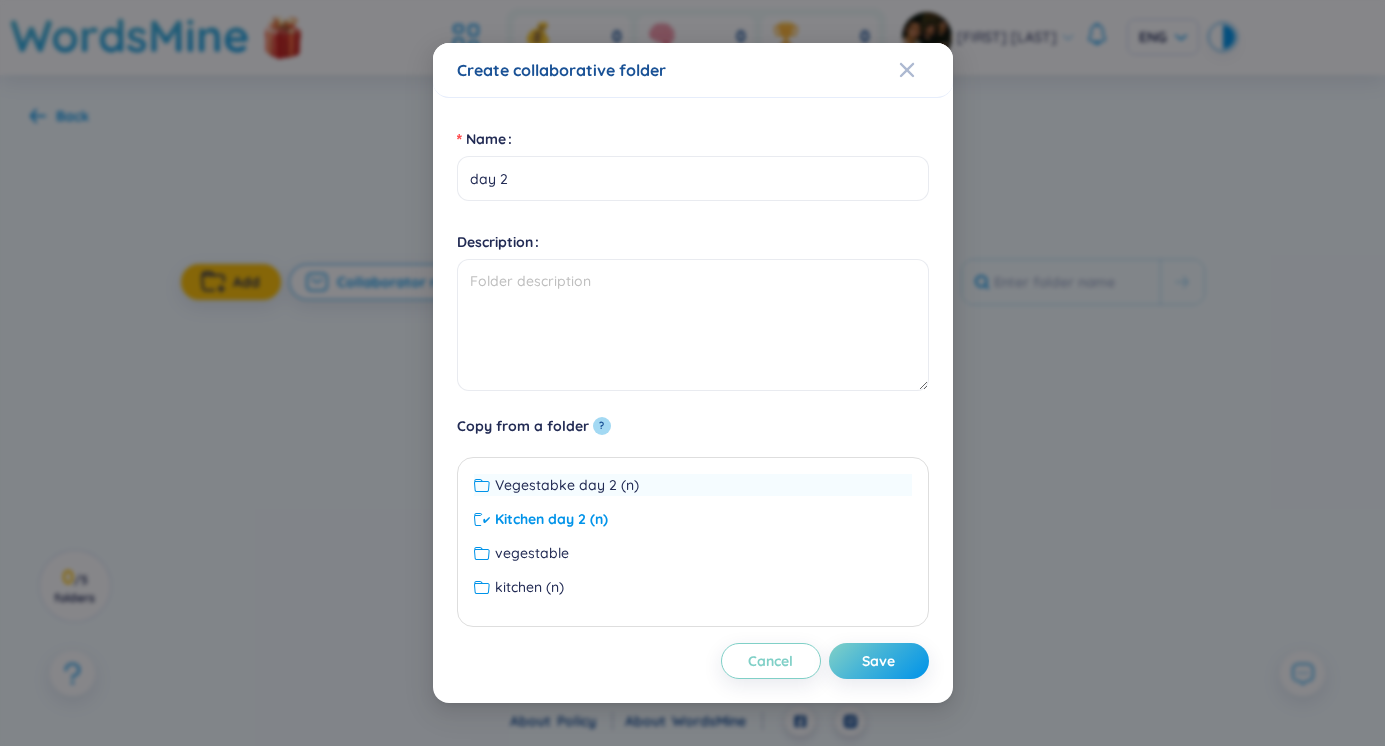 click on "Vegestabke day 2 (n)" at bounding box center [567, 485] 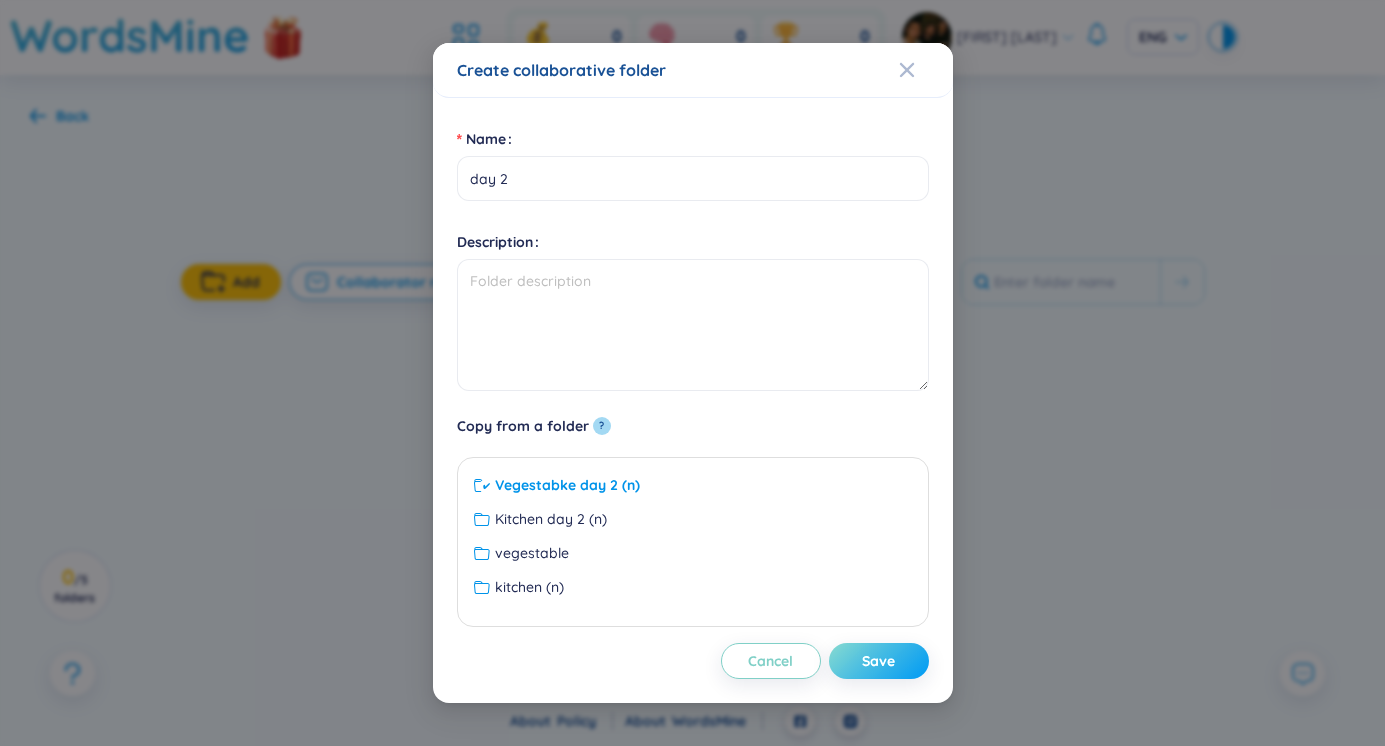 click on "Save" at bounding box center (879, 661) 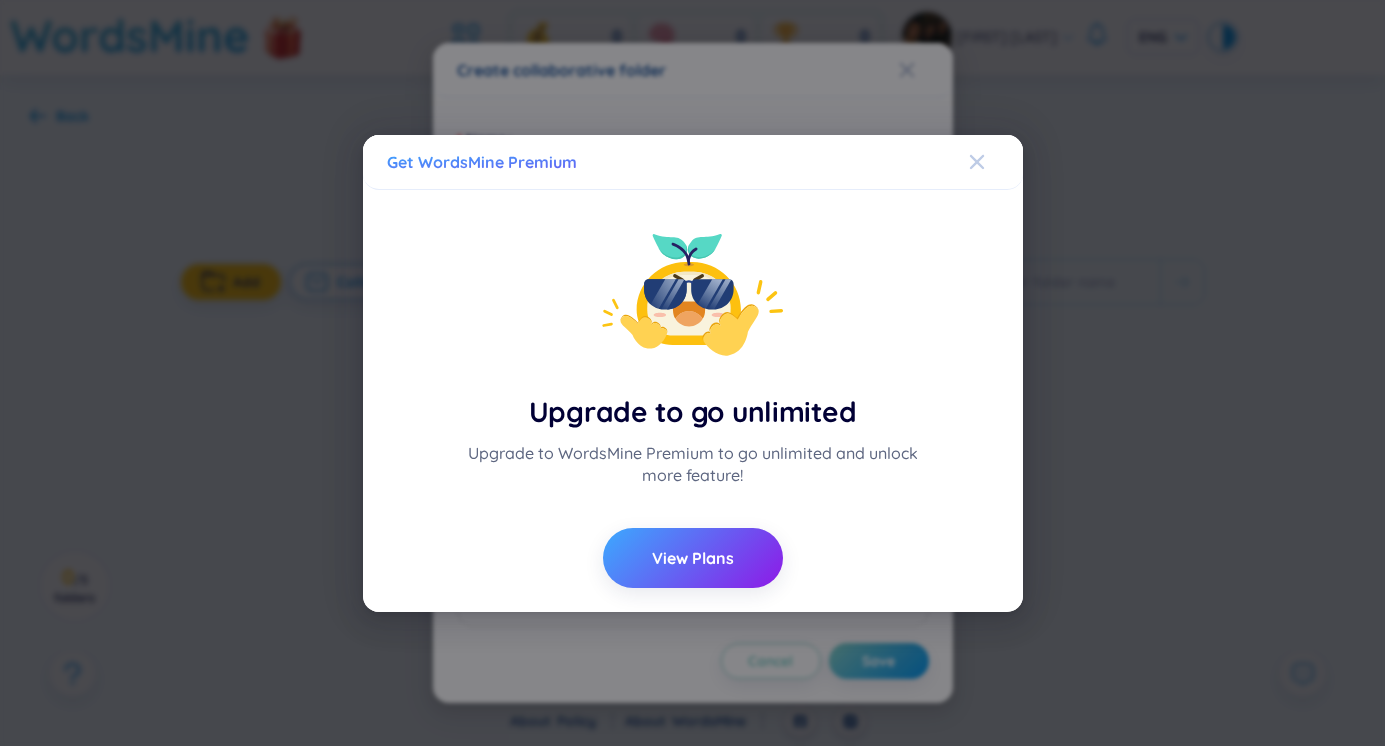 click at bounding box center [977, 162] 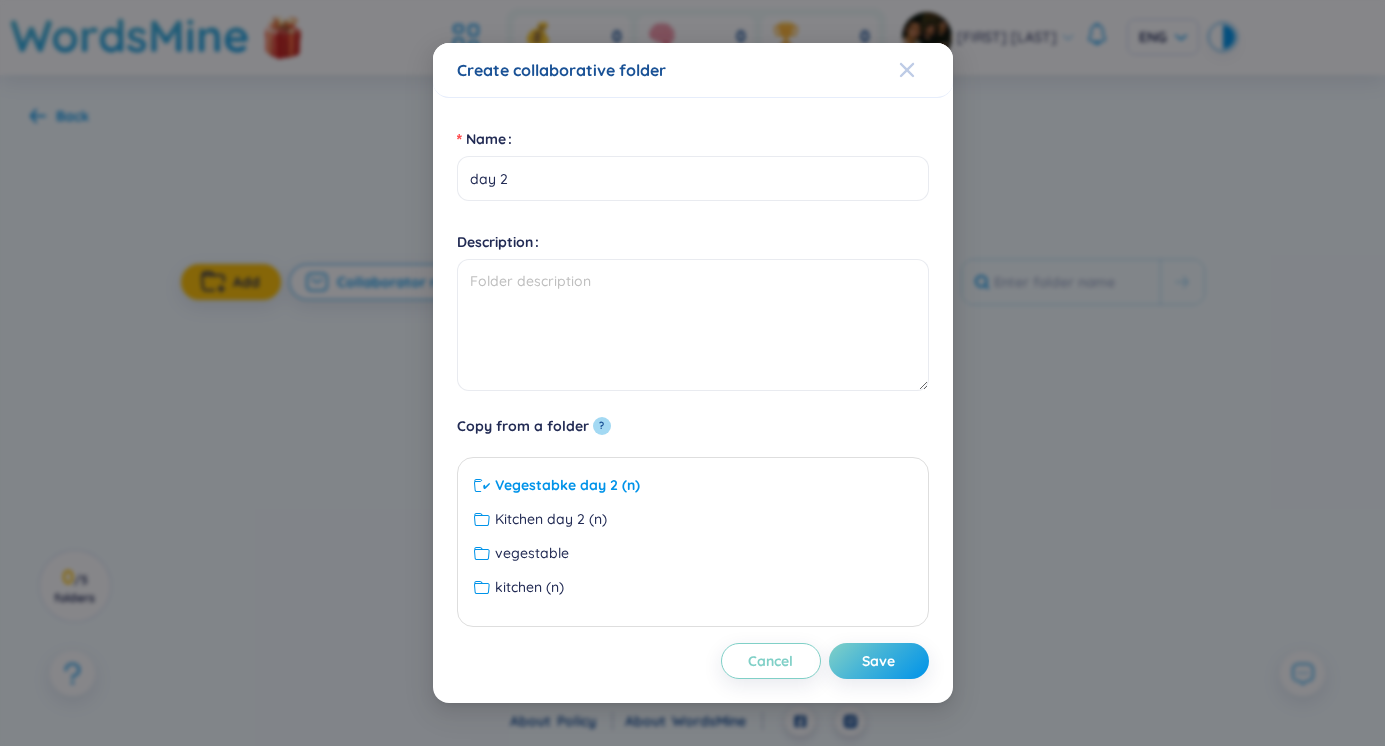 click at bounding box center (926, 70) 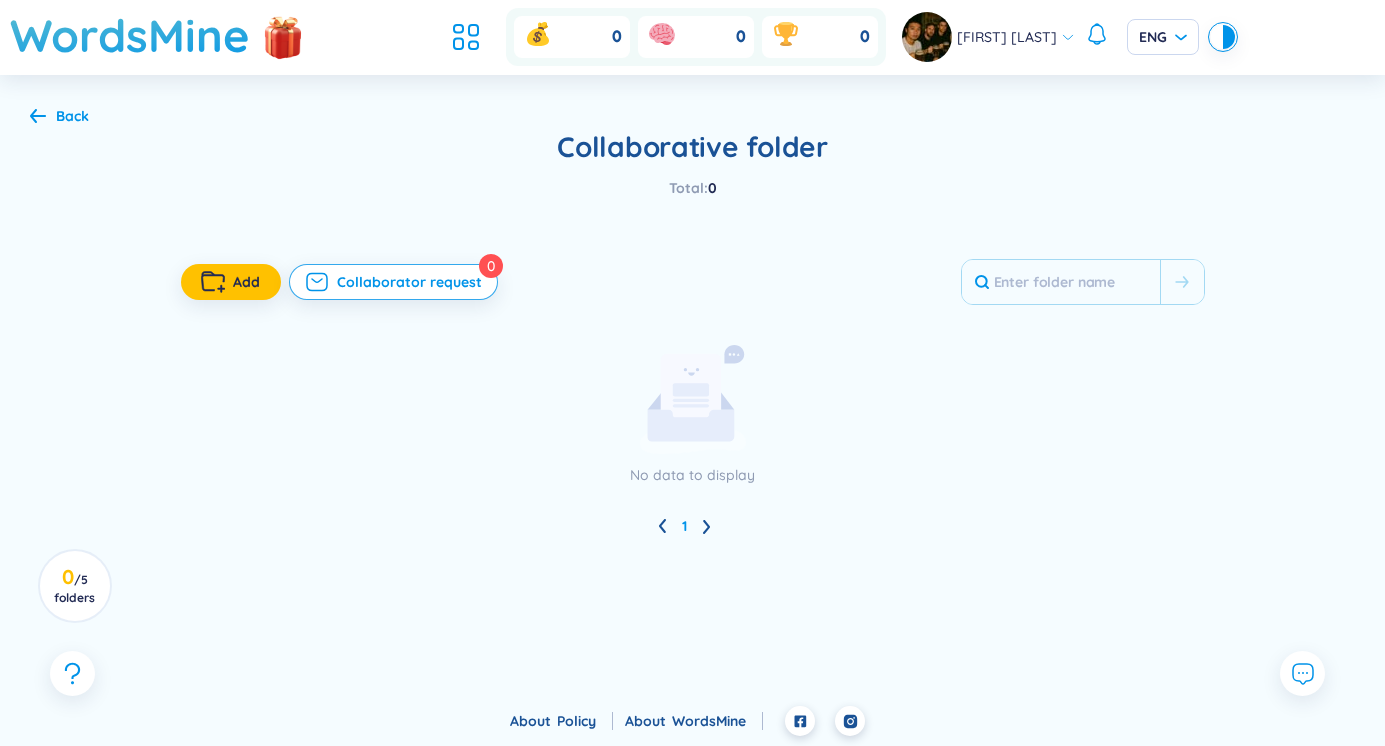 click on "Back" at bounding box center (59, 116) 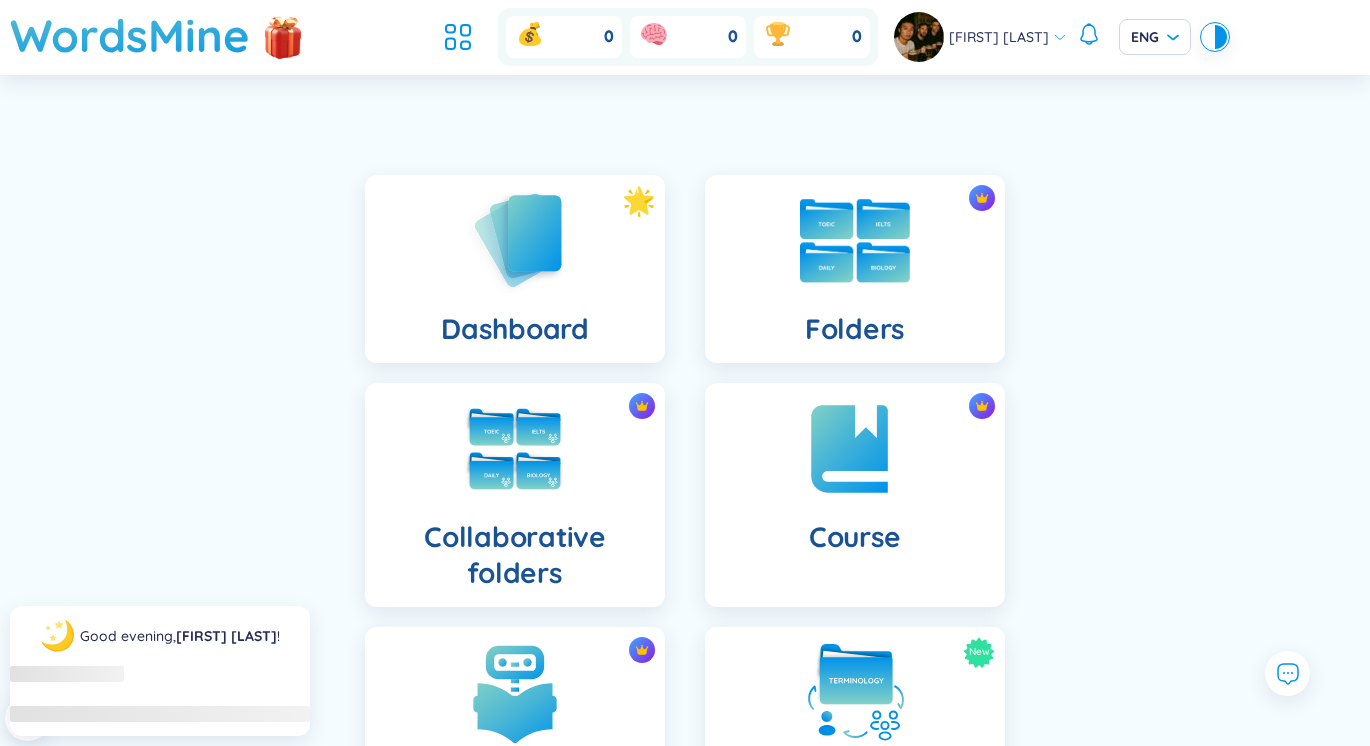 click on "Folders" at bounding box center (855, 269) 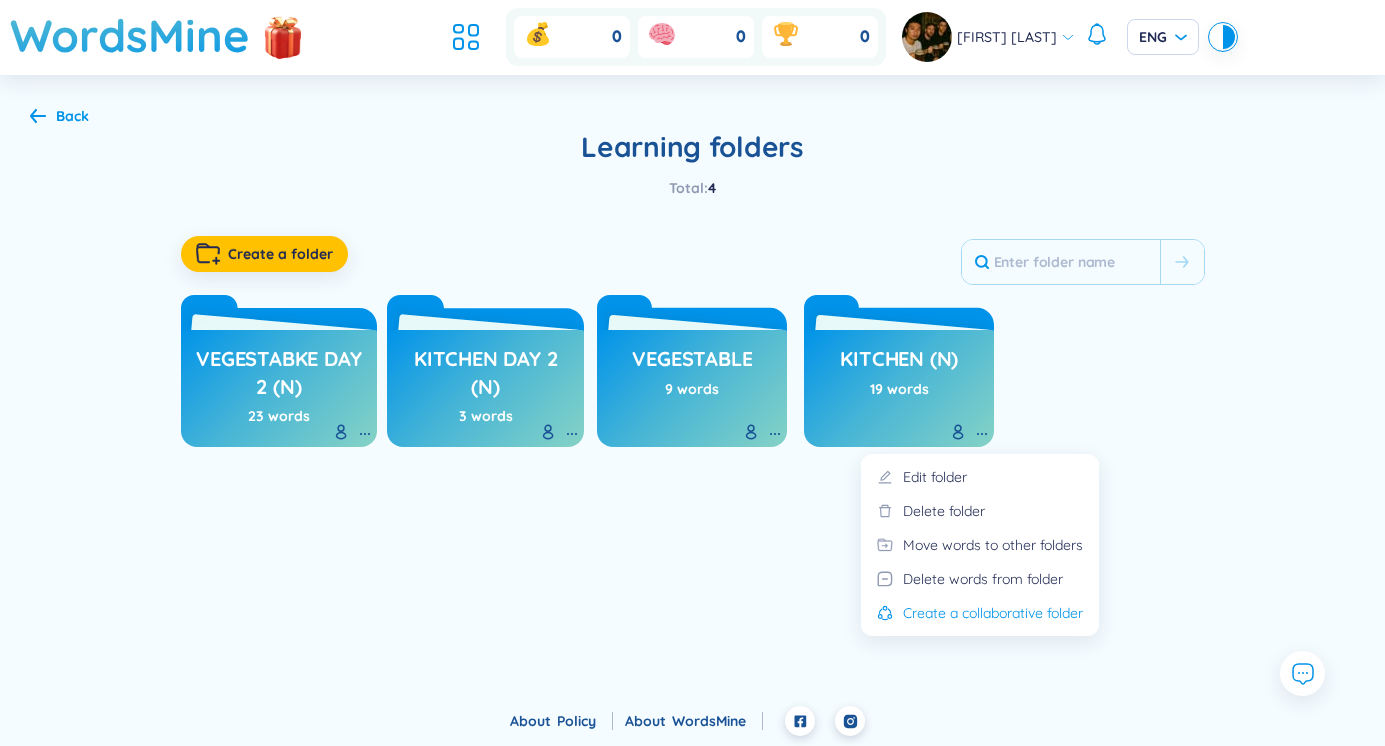 click on "Create a collaborative folder" at bounding box center (993, 613) 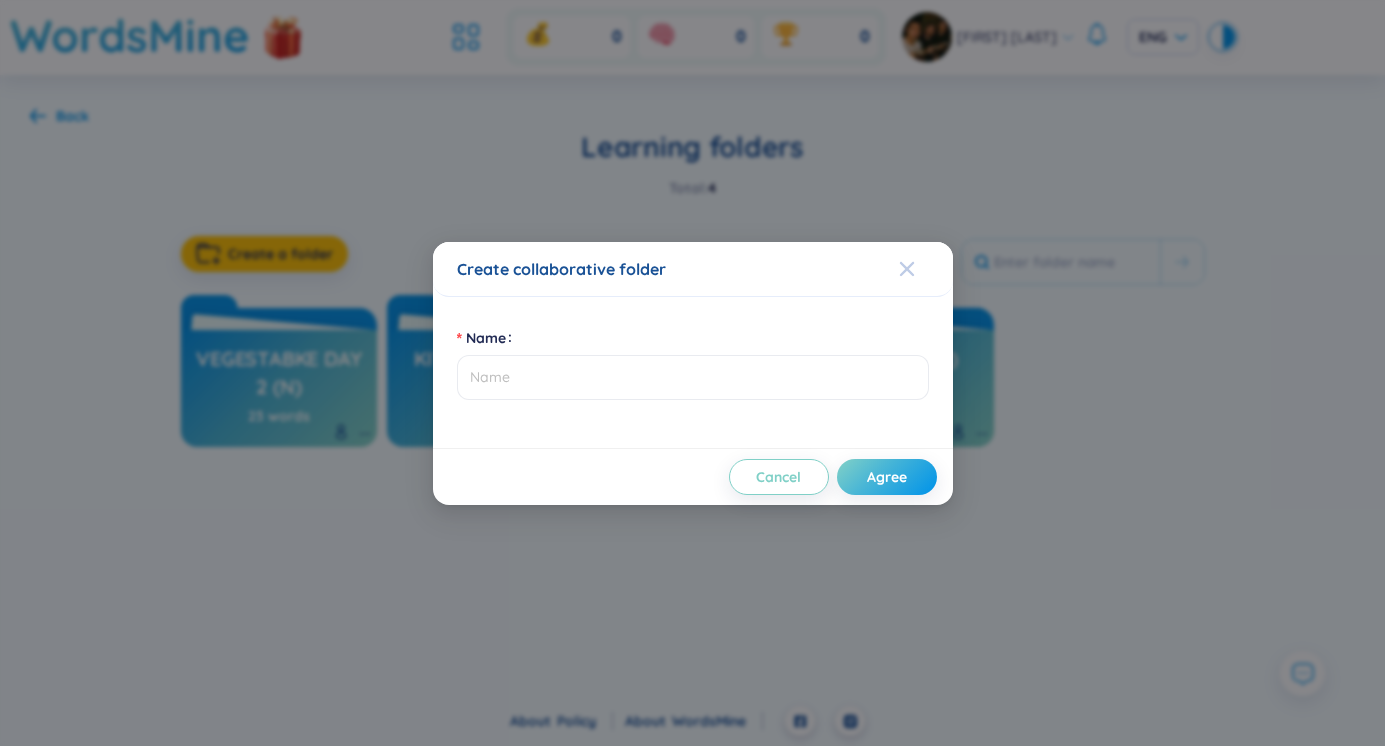 click 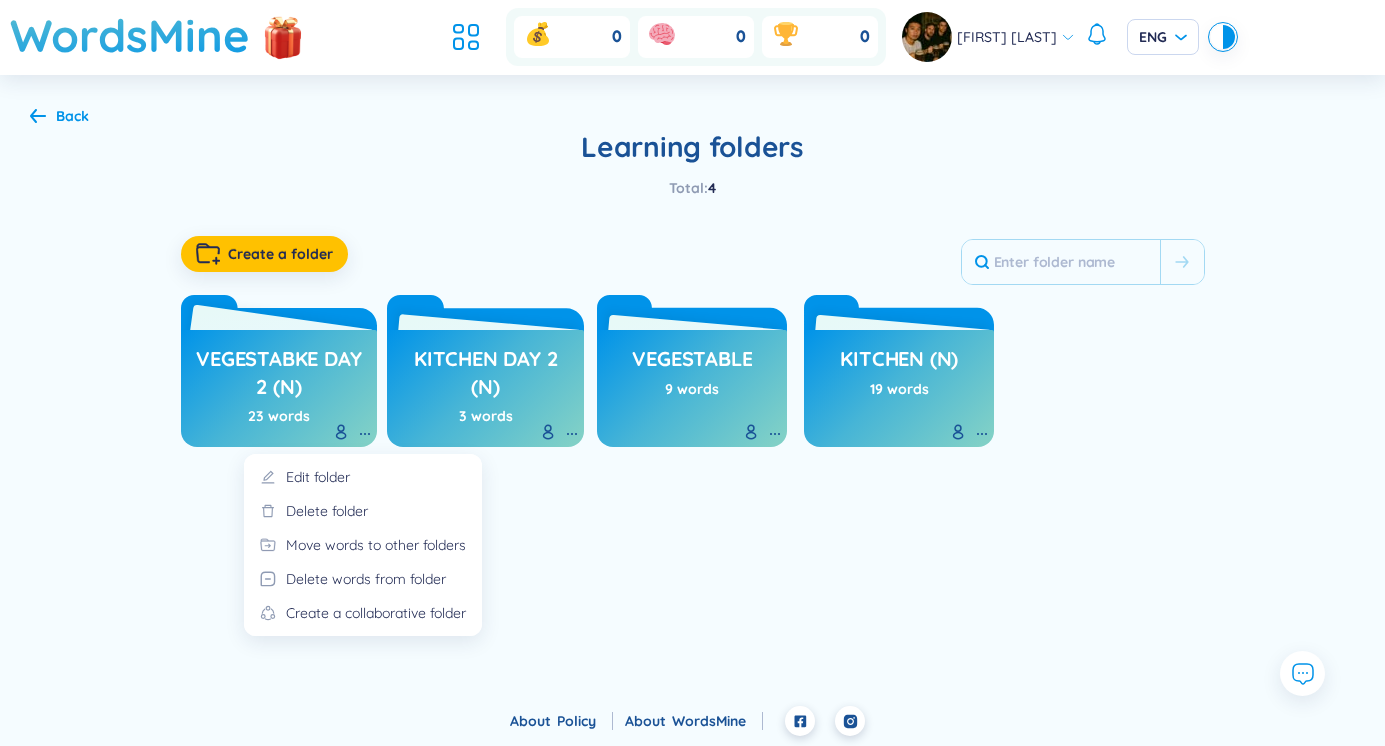 click 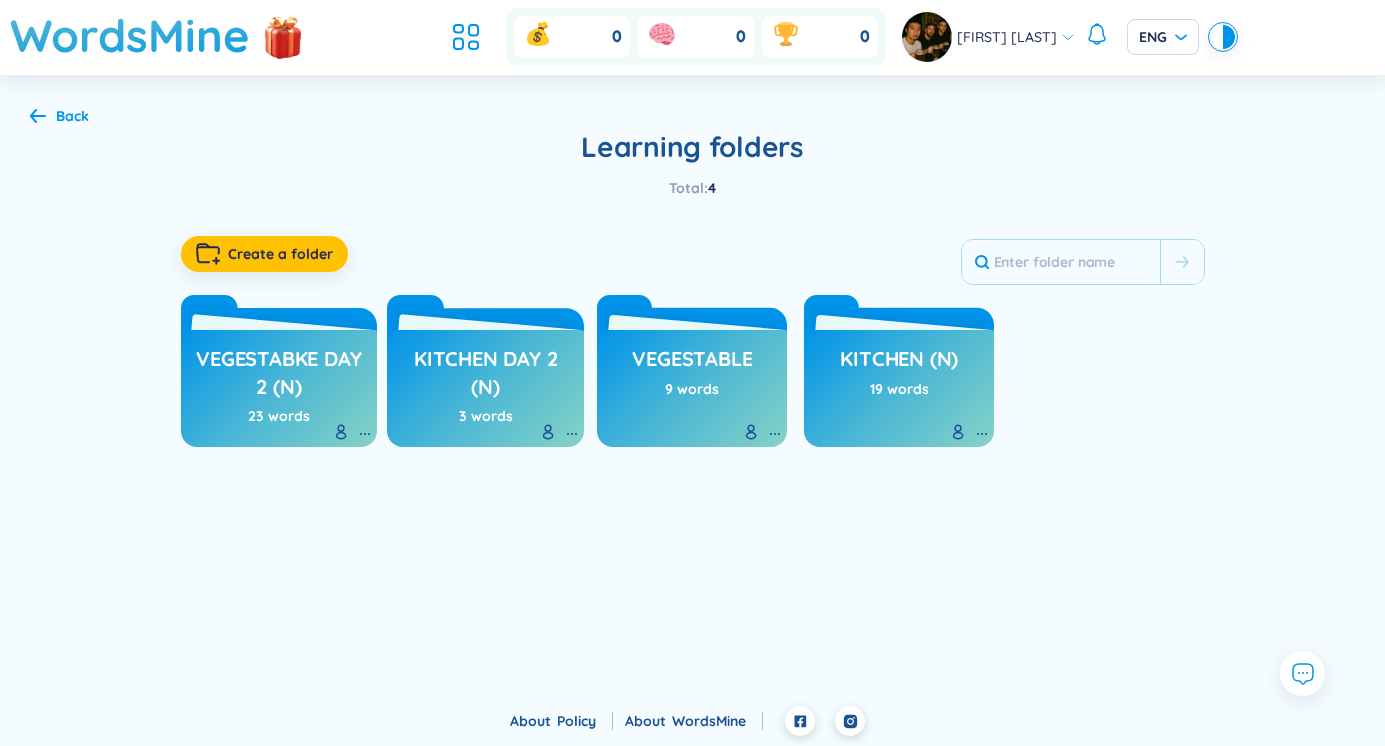 click on "WordsMine Copilot is now available! Check it out here WordsMine Copilot is now available! Check it out here WordsMine Copilot is now available! Check it out here WordsMine Copilot is now available! Check it out here WordsMine 0 0 0 [NAME] ENG Back Learning folders Total : 4 Create a folder Vegestabke day 2 (n) 23 words Kitchen day 2 (n) 3 words vegestable 9 words kitchen (n) 19 words No data to display" at bounding box center [692, 353] 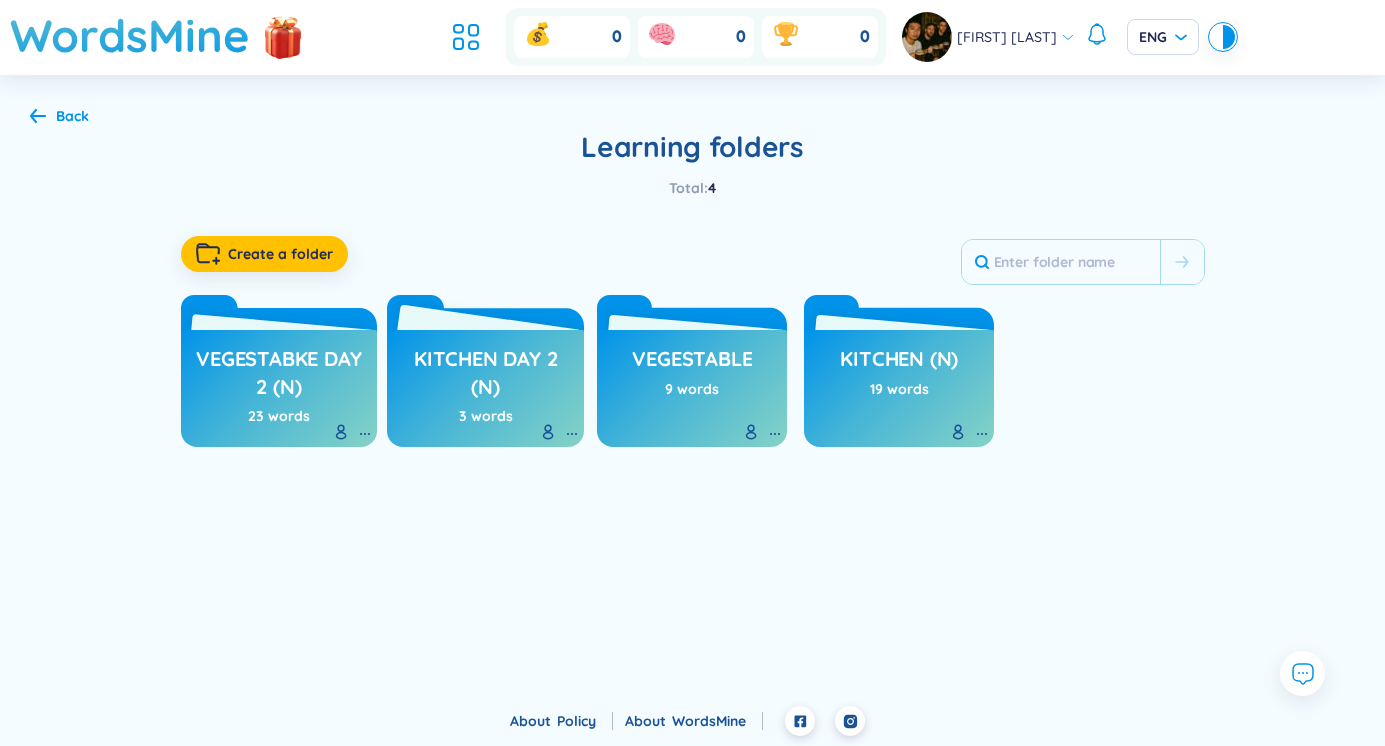 click on "Kitchen day 2 (n)" at bounding box center [485, 372] 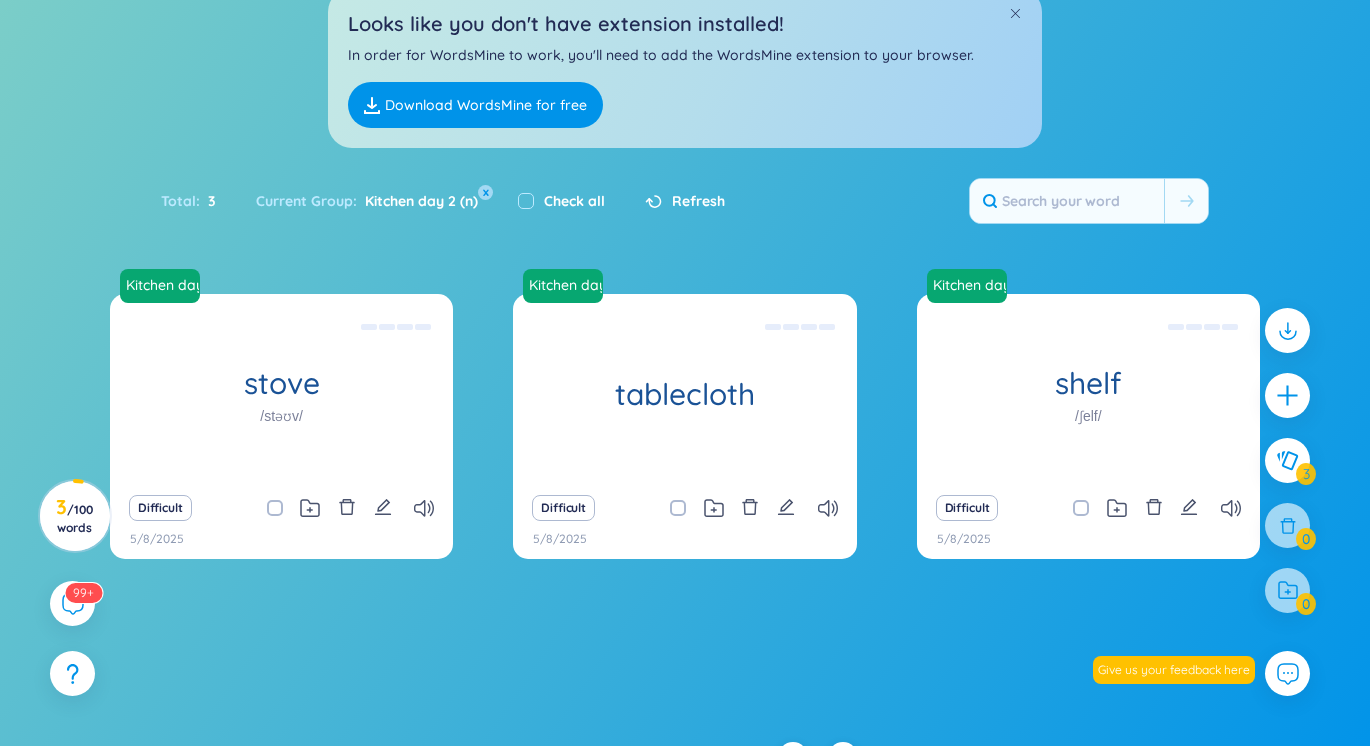 scroll, scrollTop: 142, scrollLeft: 0, axis: vertical 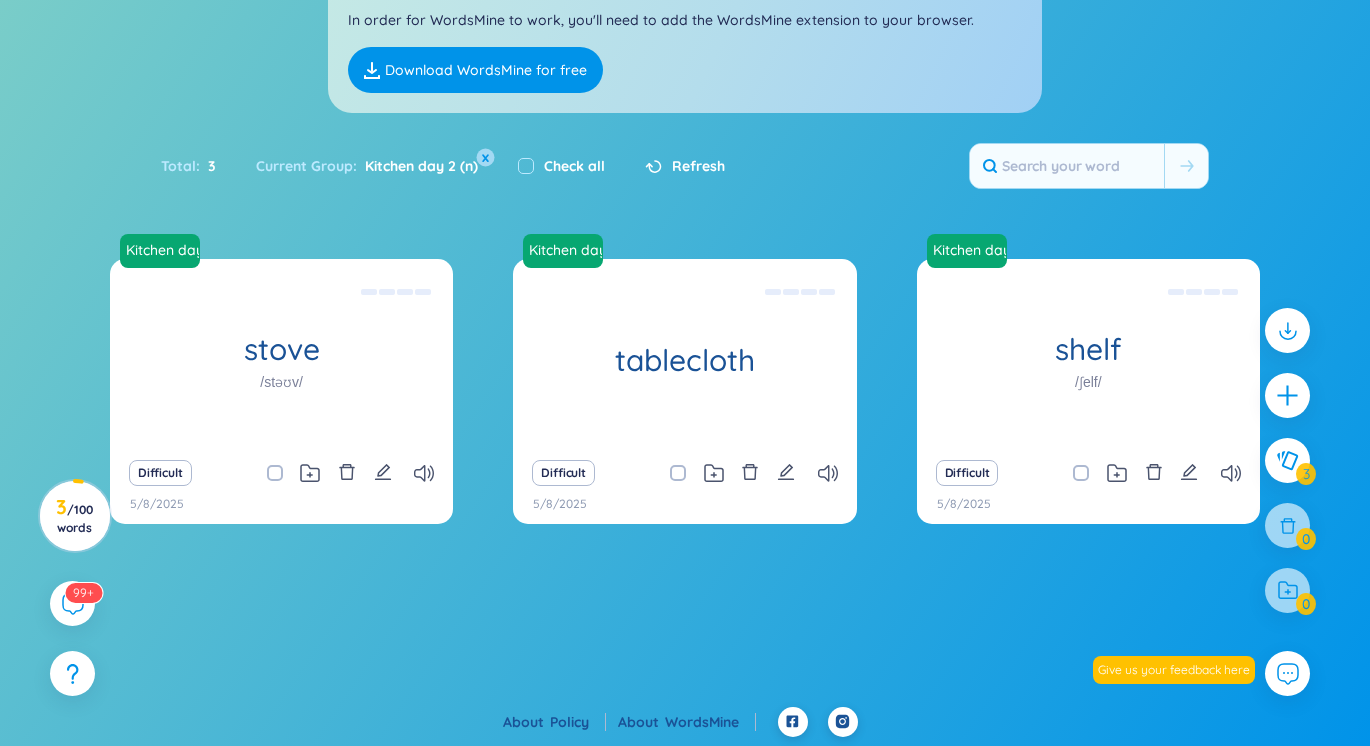 click on "x" at bounding box center (486, 158) 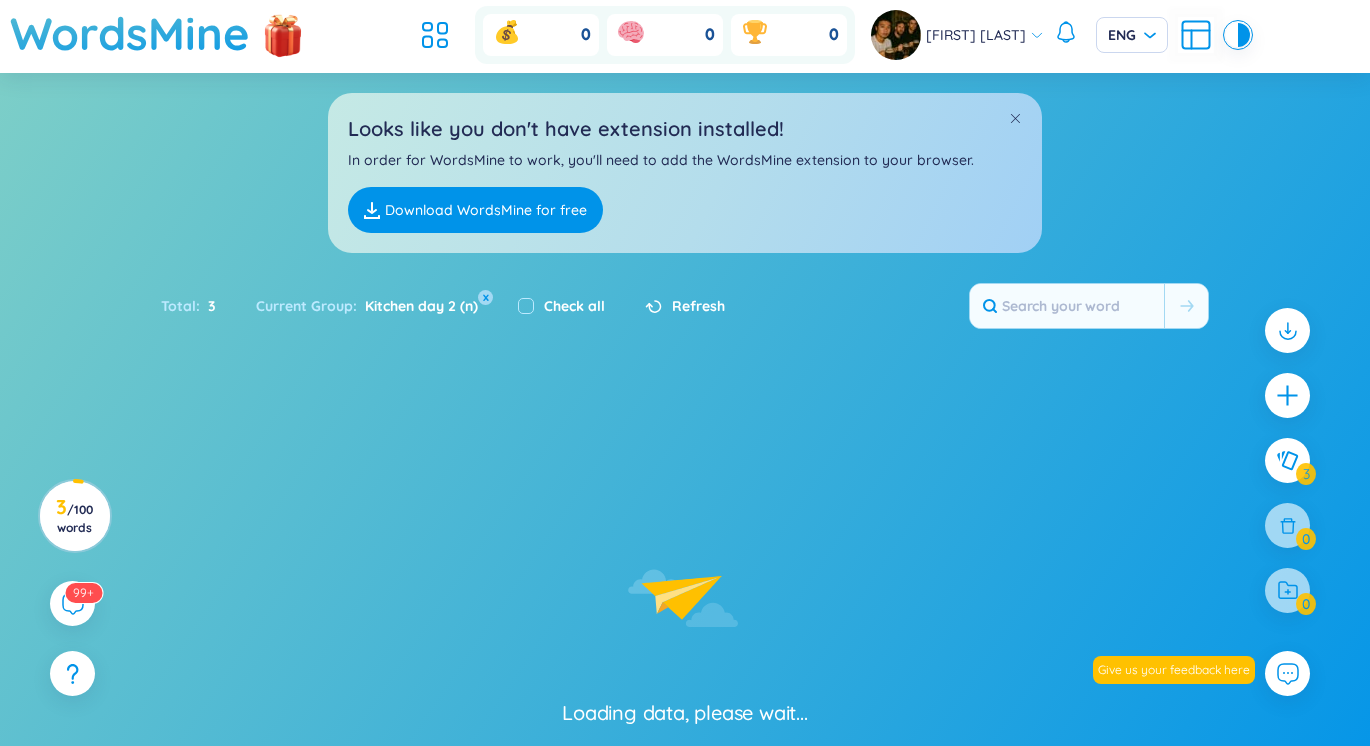 scroll, scrollTop: 0, scrollLeft: 0, axis: both 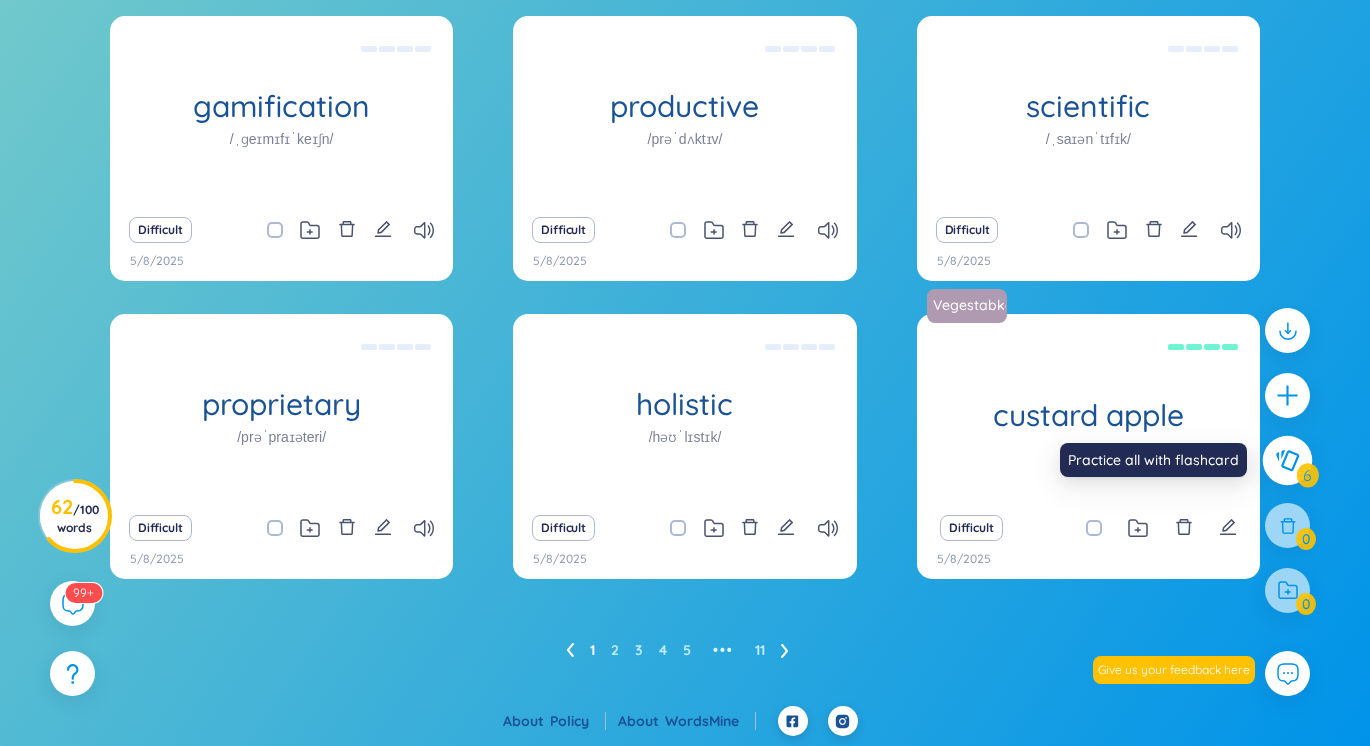click 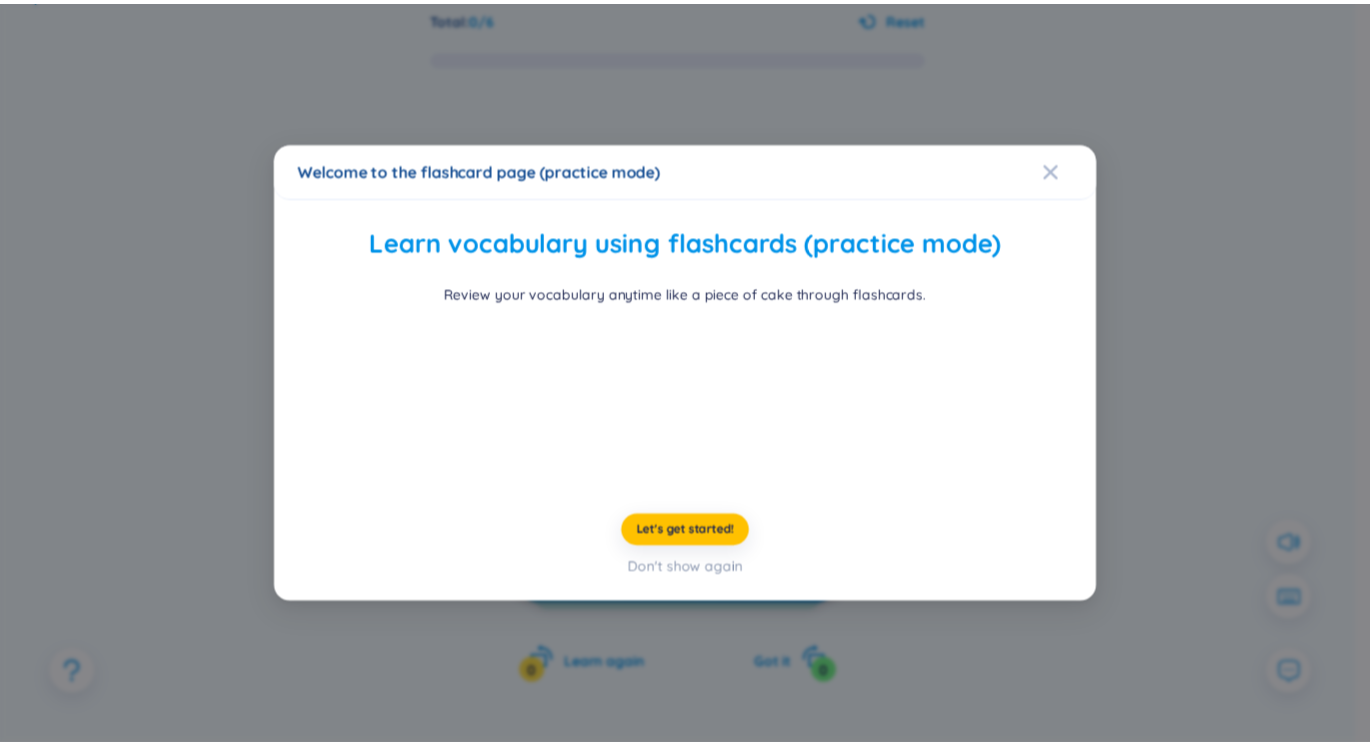 scroll, scrollTop: 0, scrollLeft: 0, axis: both 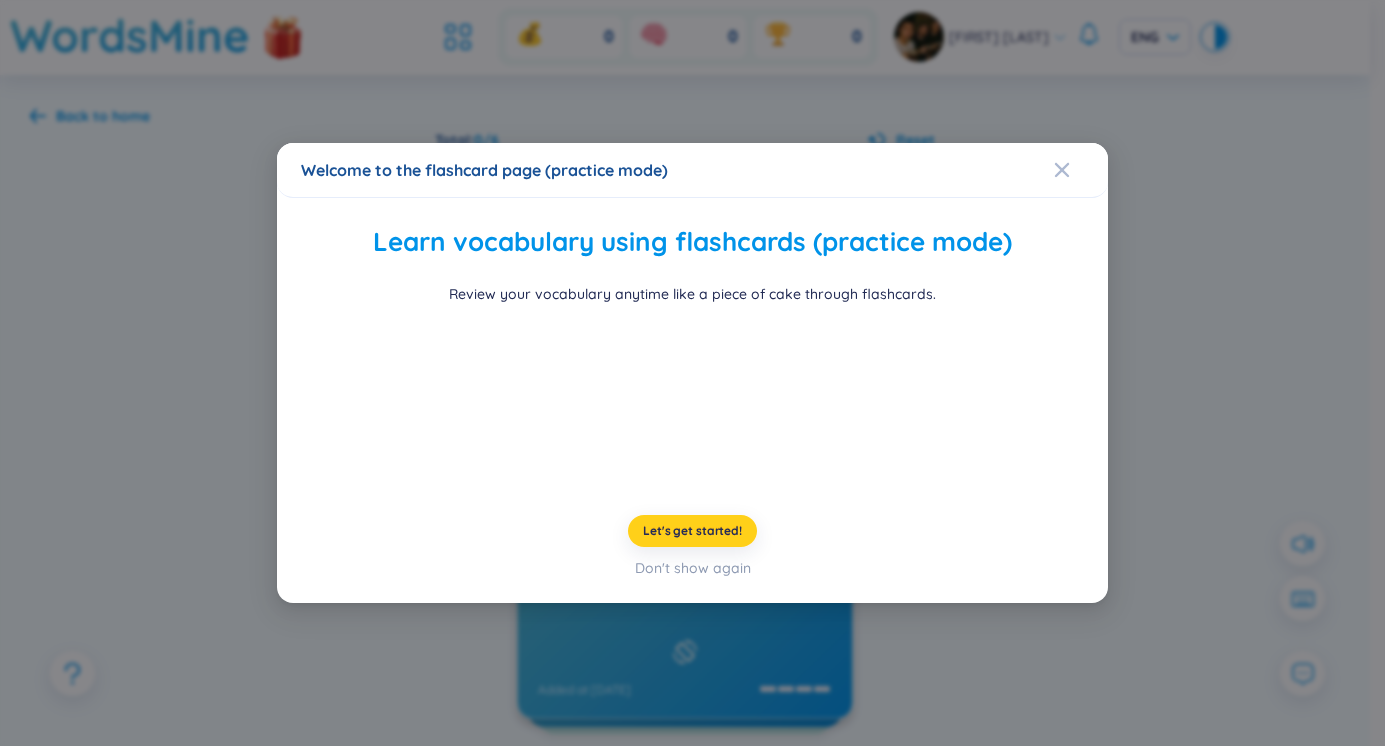 click on "Let's get started!" at bounding box center (692, 531) 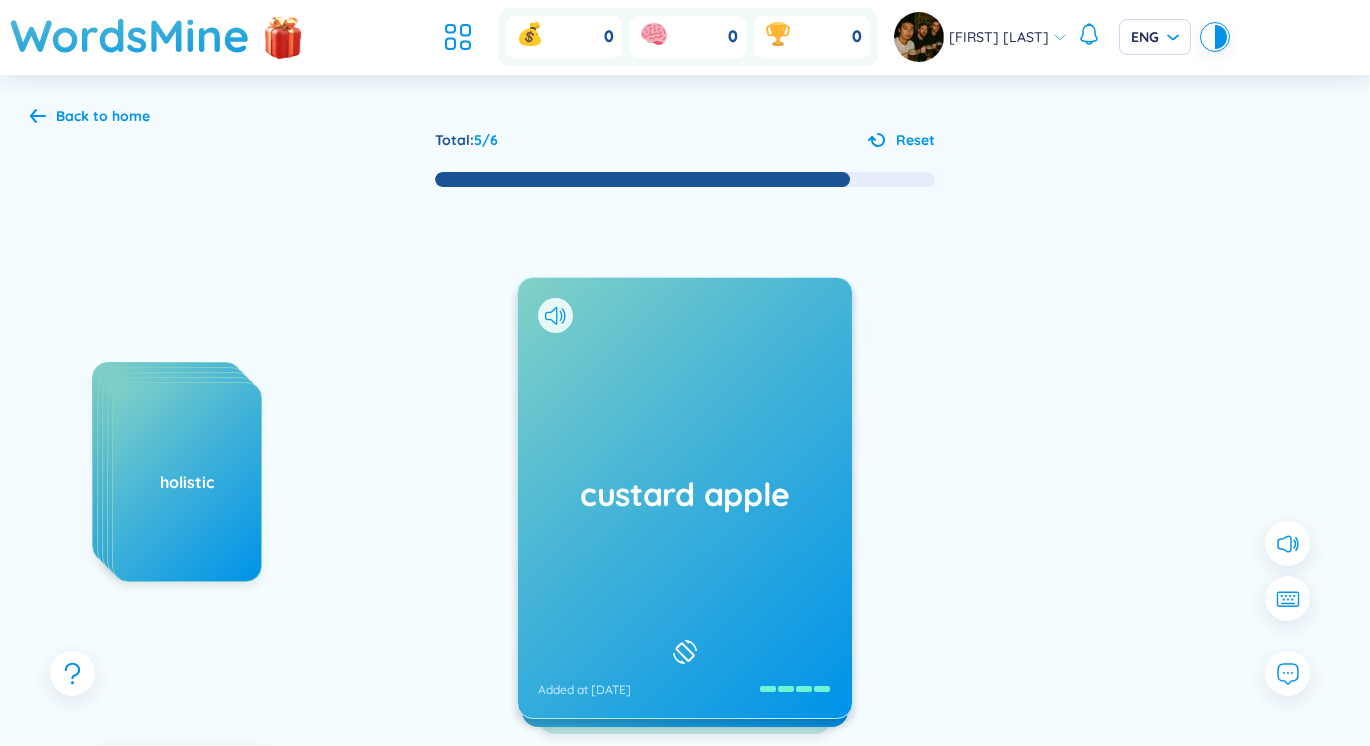 click on "custard apple Added at [DATE]" at bounding box center [685, 498] 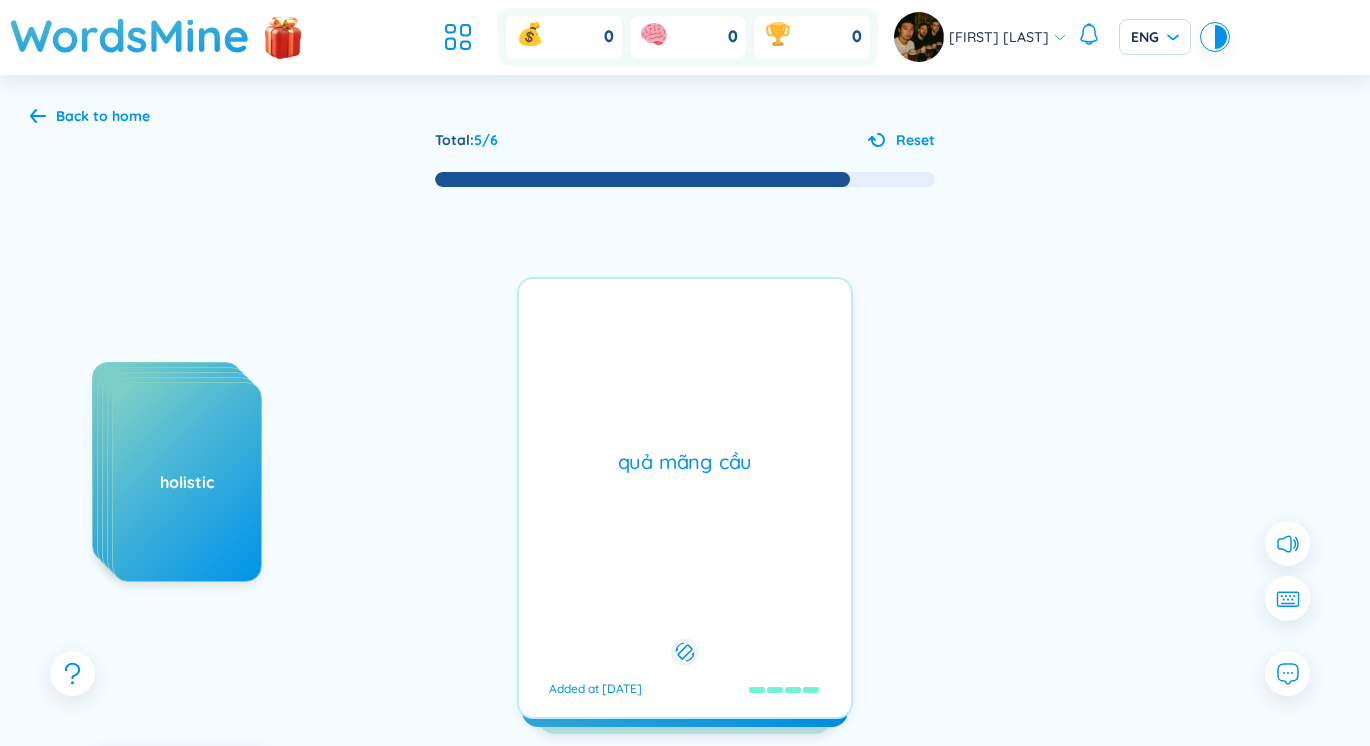 click on "custard apple Added at [DATE]" at bounding box center (685, 498) 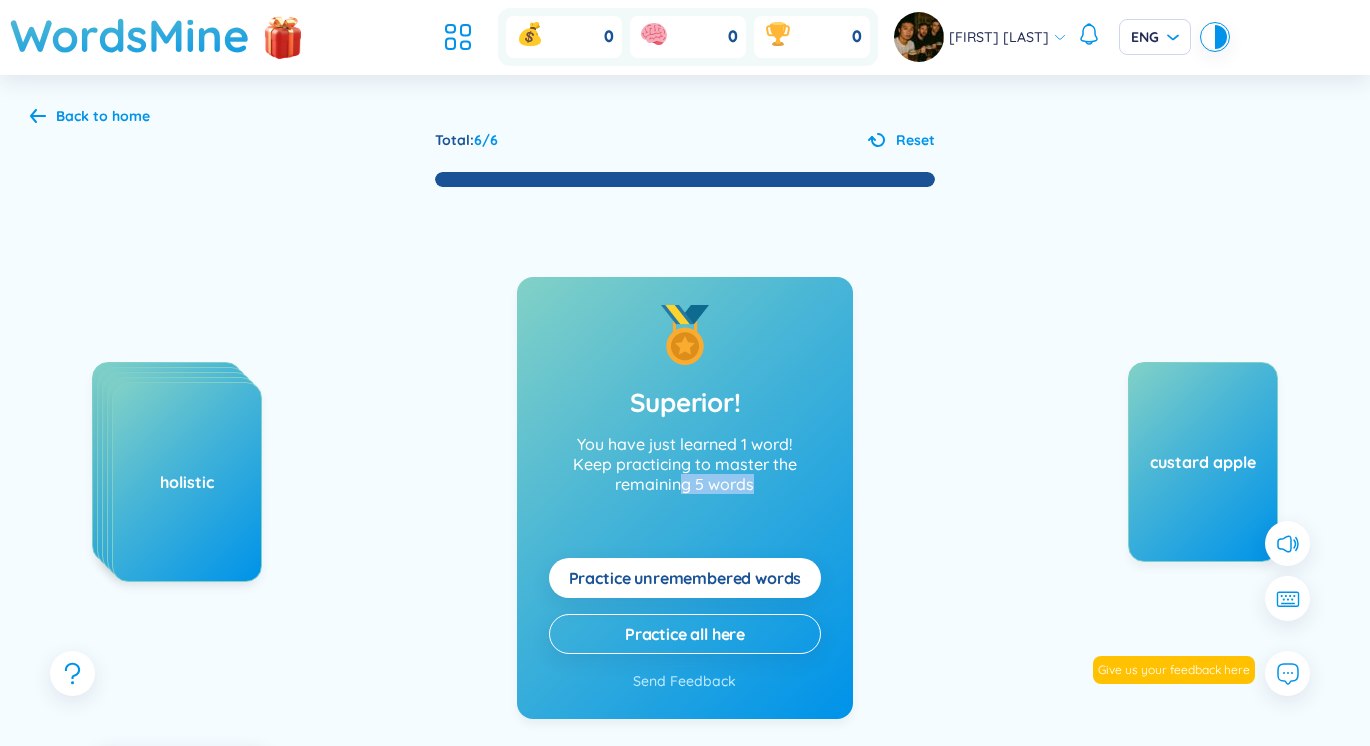drag, startPoint x: 699, startPoint y: 485, endPoint x: 835, endPoint y: 480, distance: 136.09187 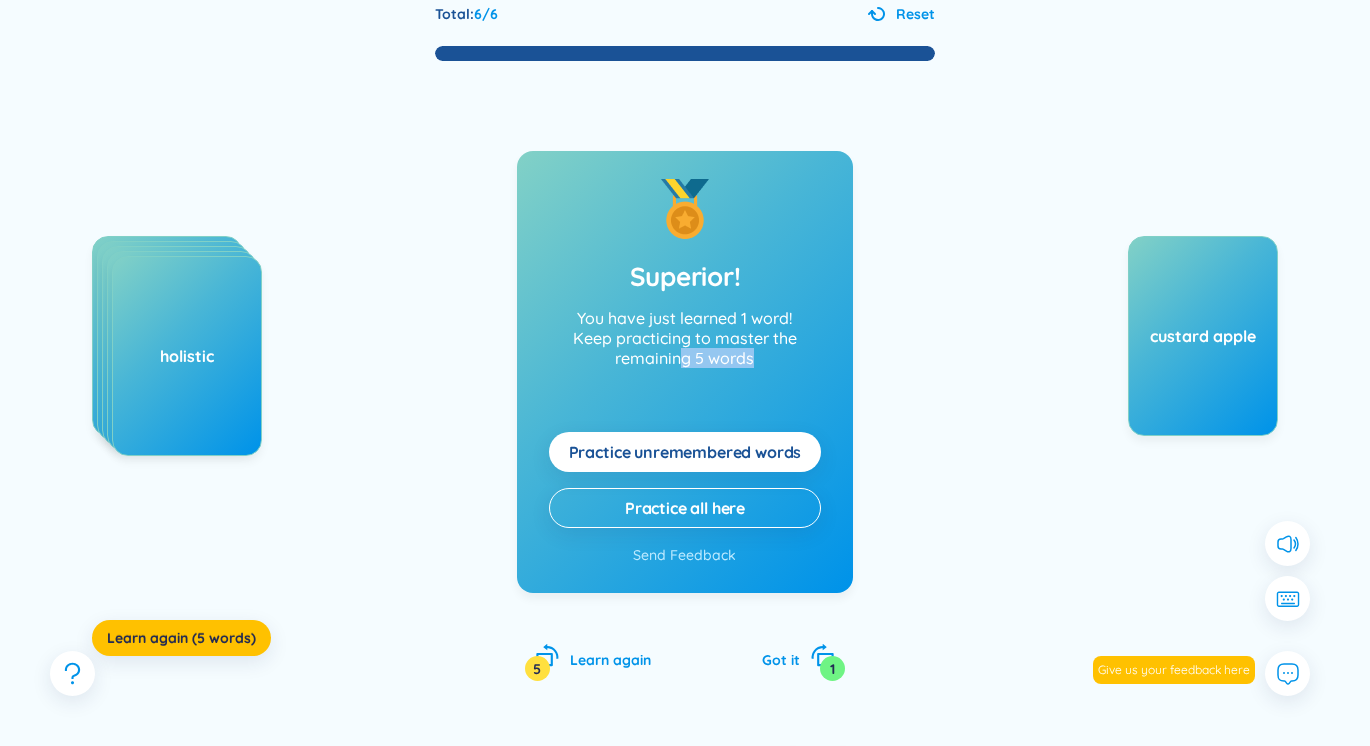scroll, scrollTop: 171, scrollLeft: 0, axis: vertical 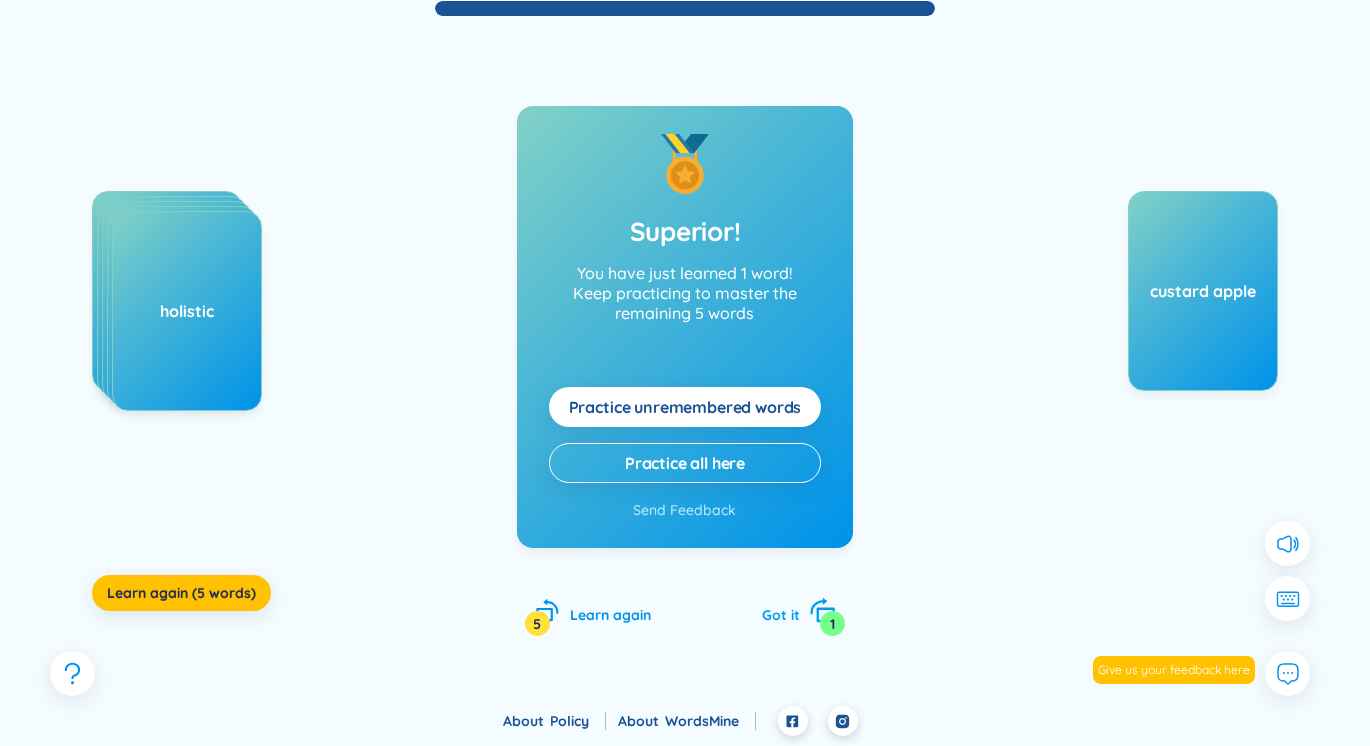 click on "Got it" at bounding box center (781, 615) 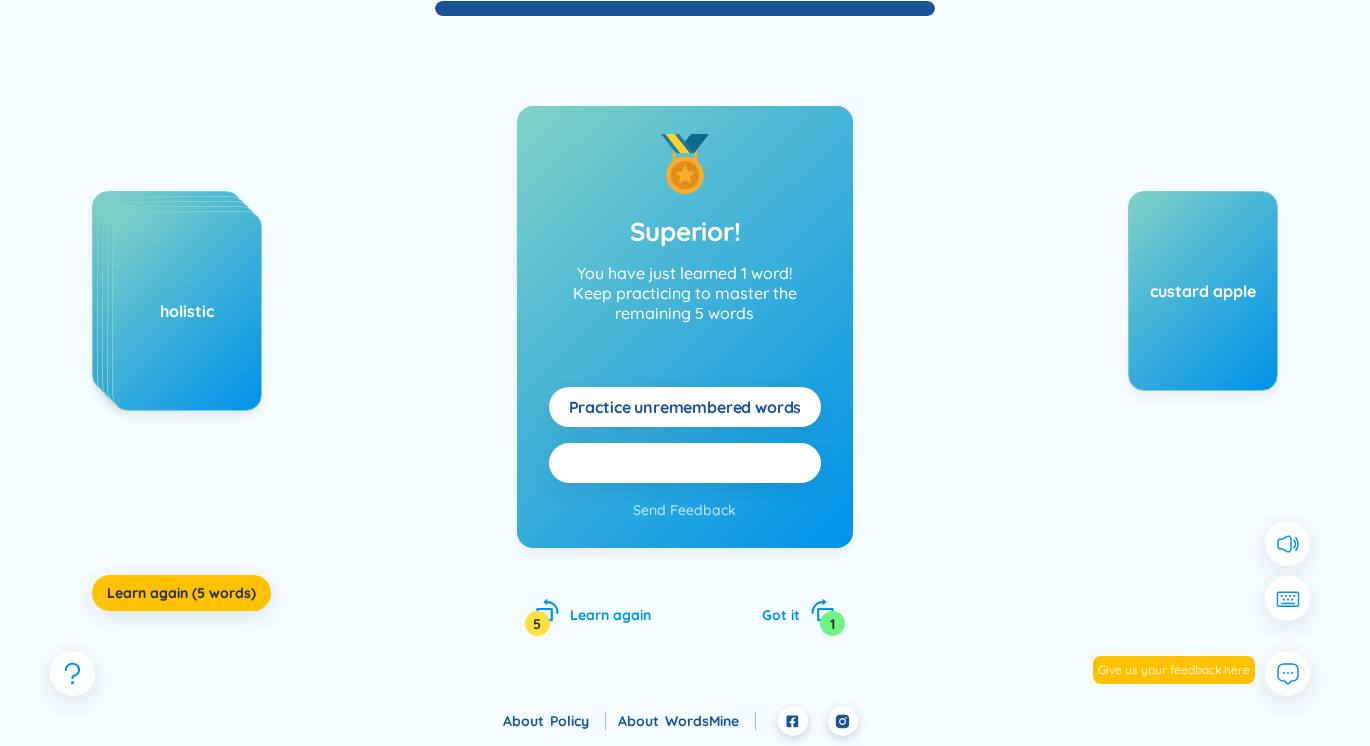 click on "Practice all here" at bounding box center [685, 463] 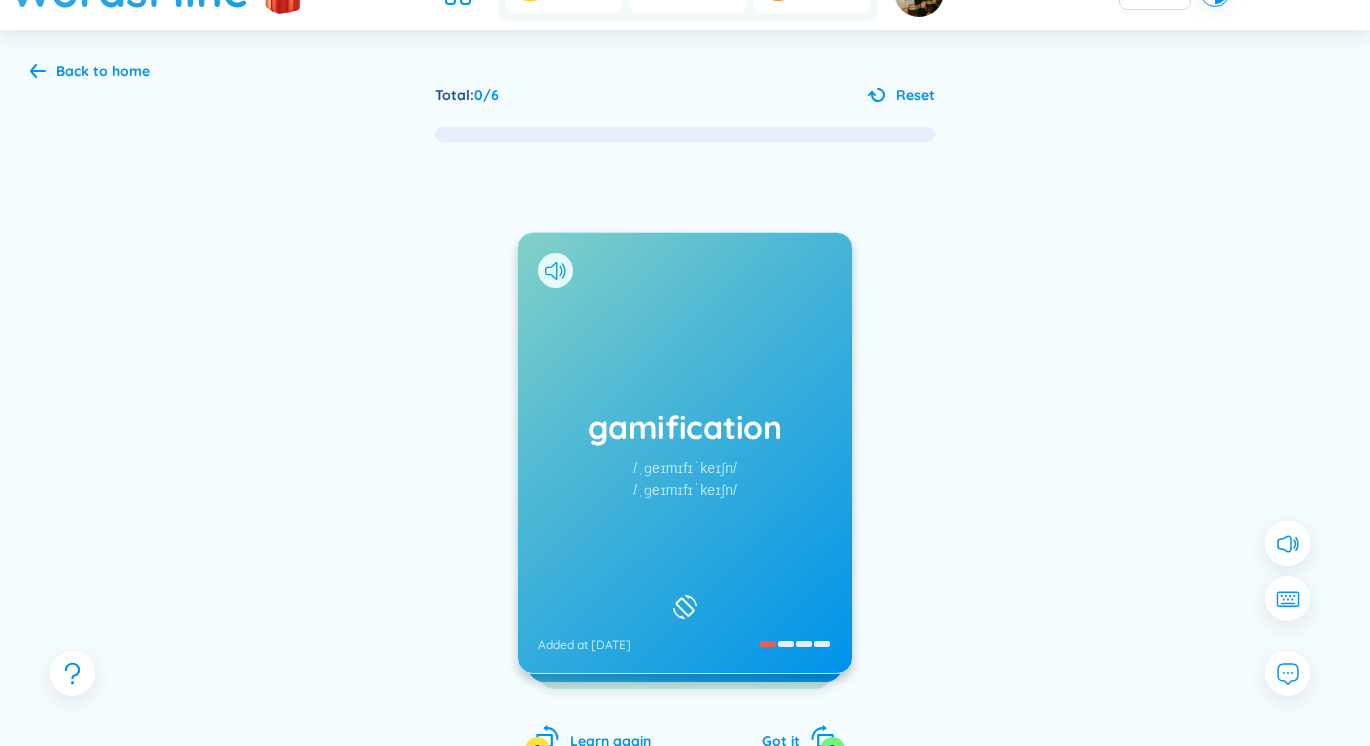 scroll, scrollTop: 0, scrollLeft: 0, axis: both 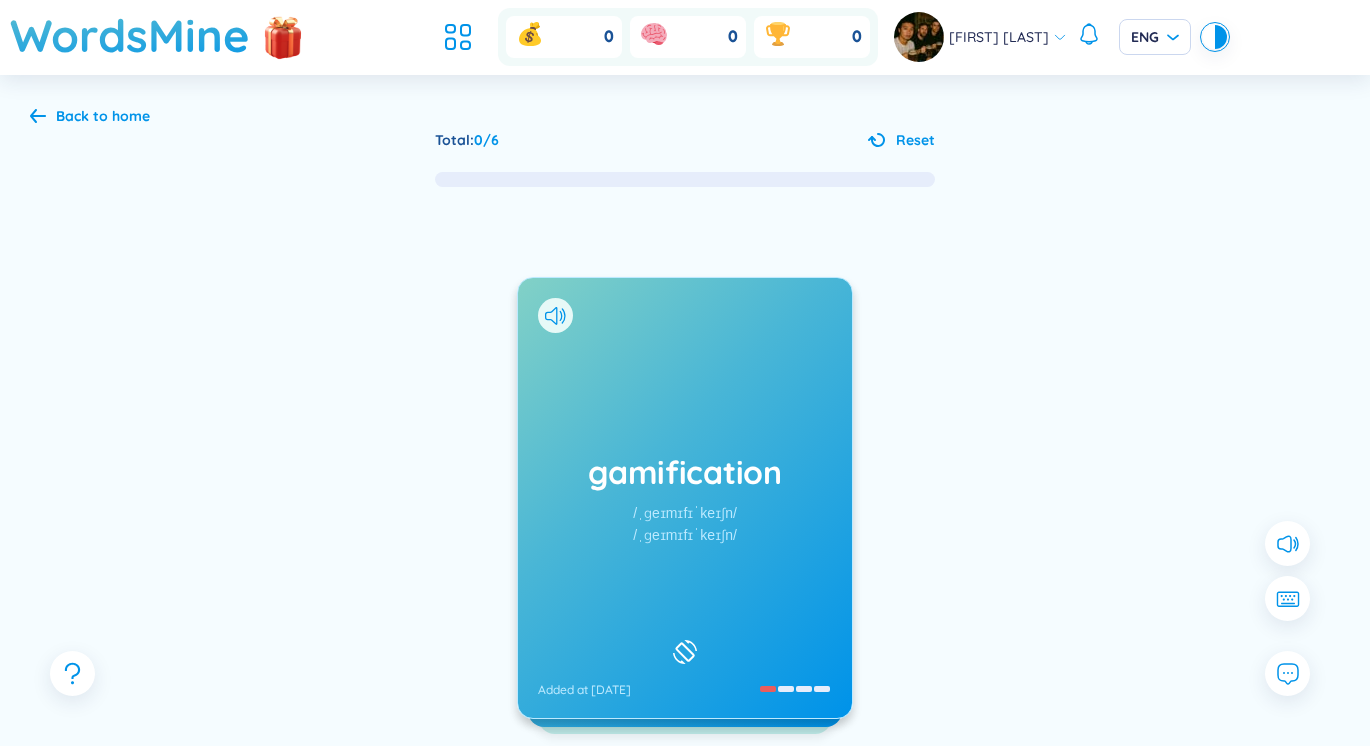 click on "Back to home" at bounding box center [103, 116] 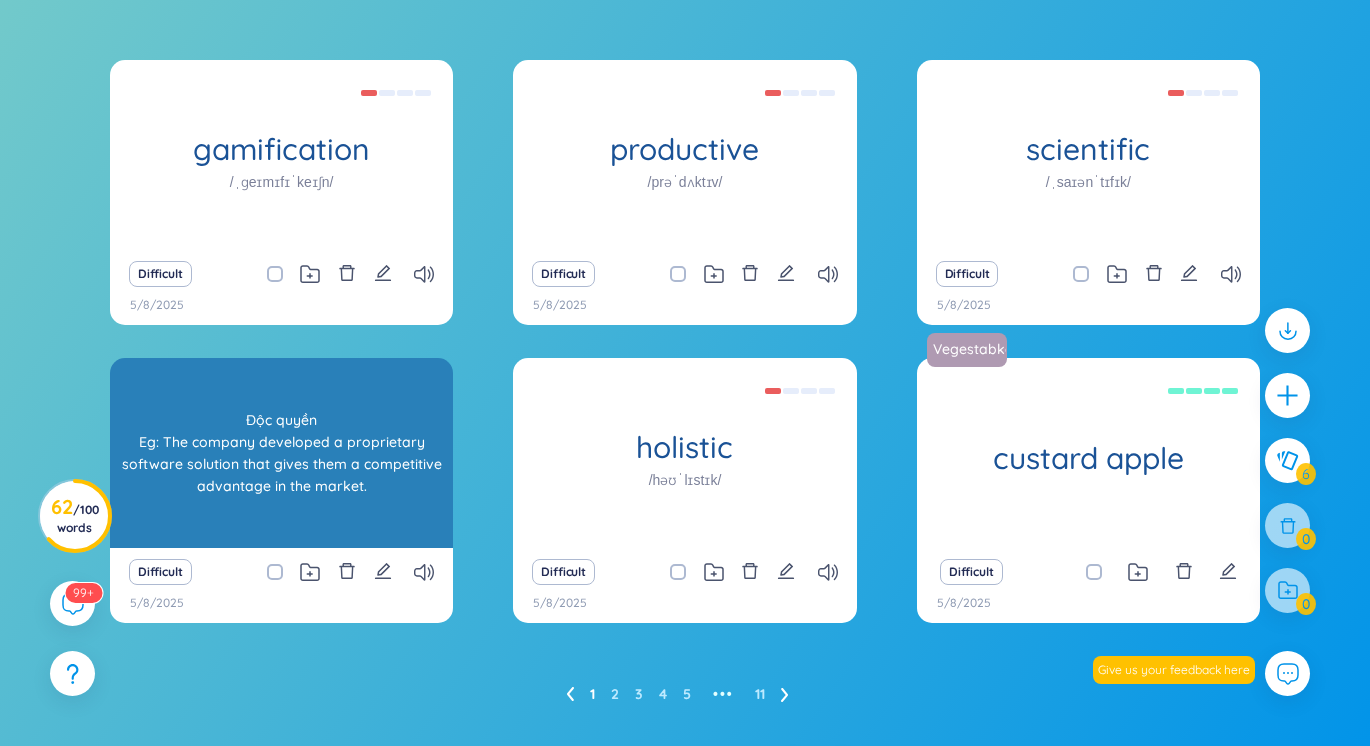 scroll, scrollTop: 385, scrollLeft: 0, axis: vertical 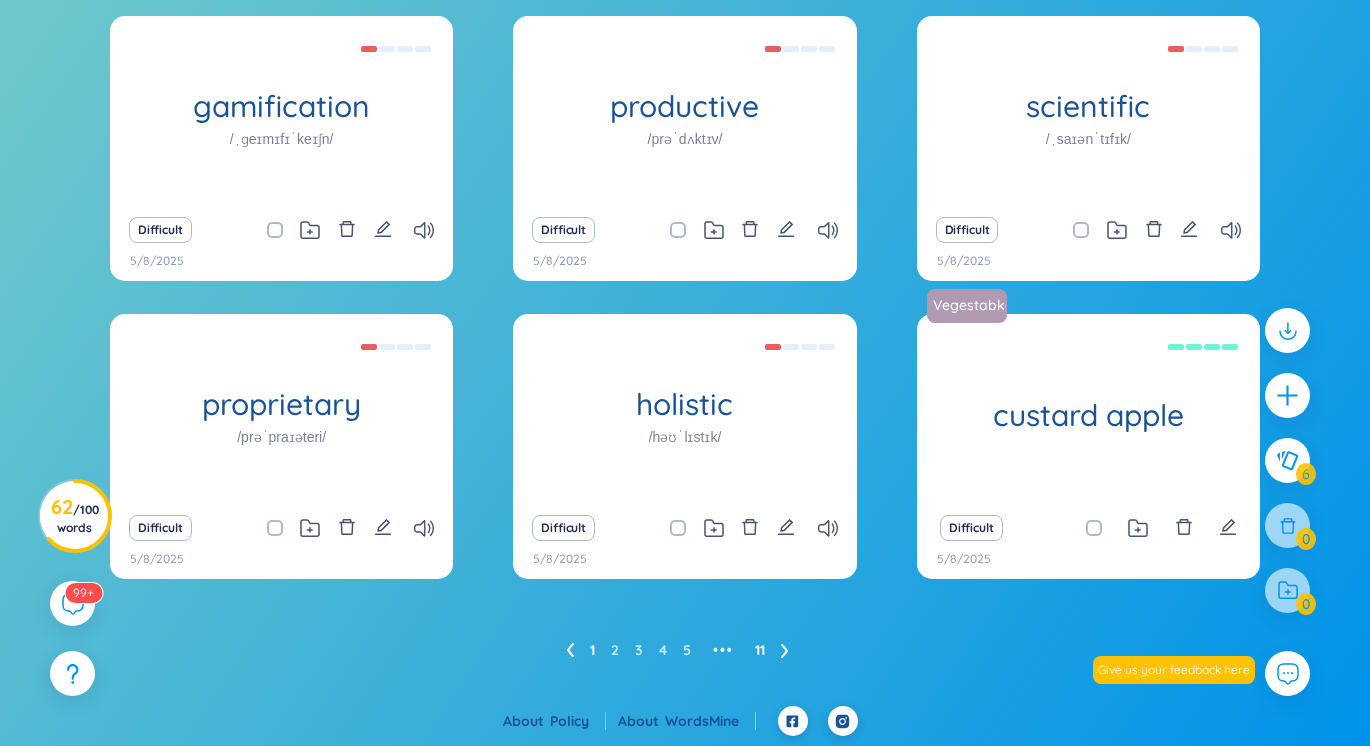 click on "11" at bounding box center [760, 650] 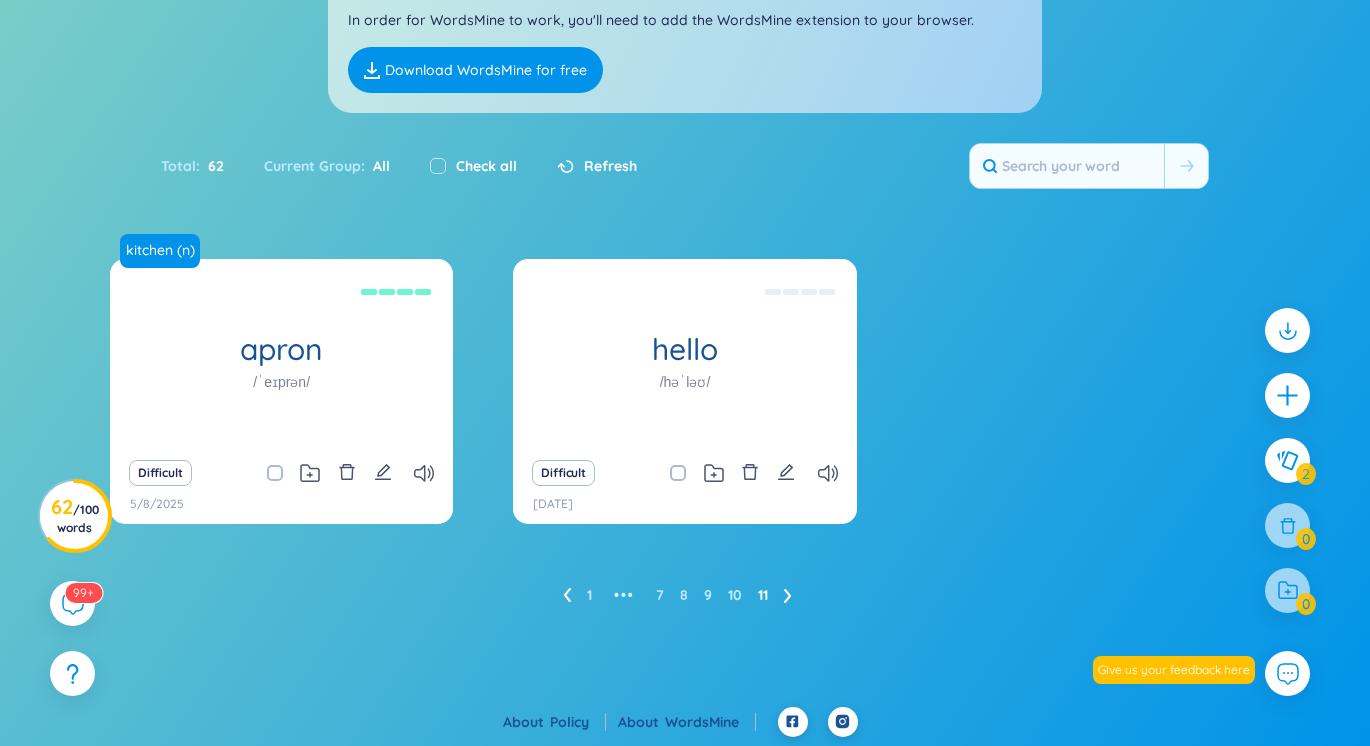 scroll, scrollTop: 115, scrollLeft: 0, axis: vertical 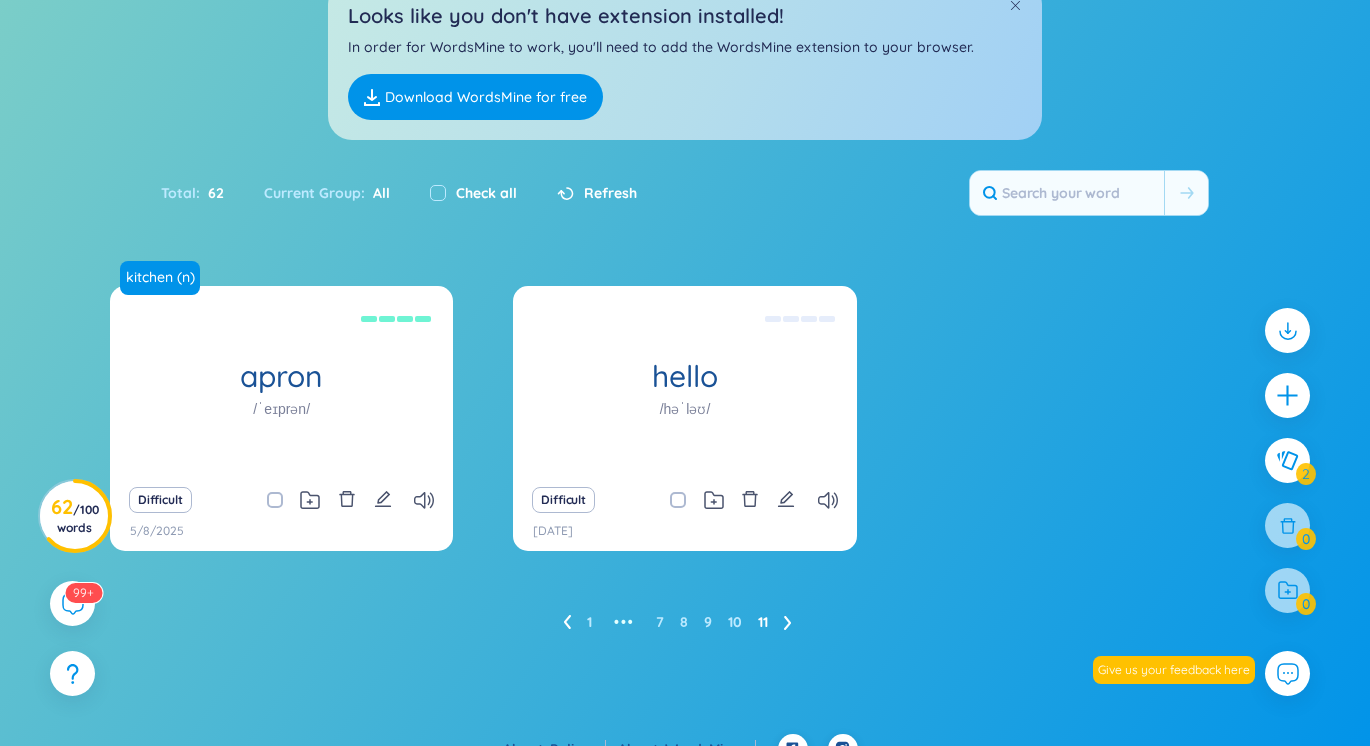click 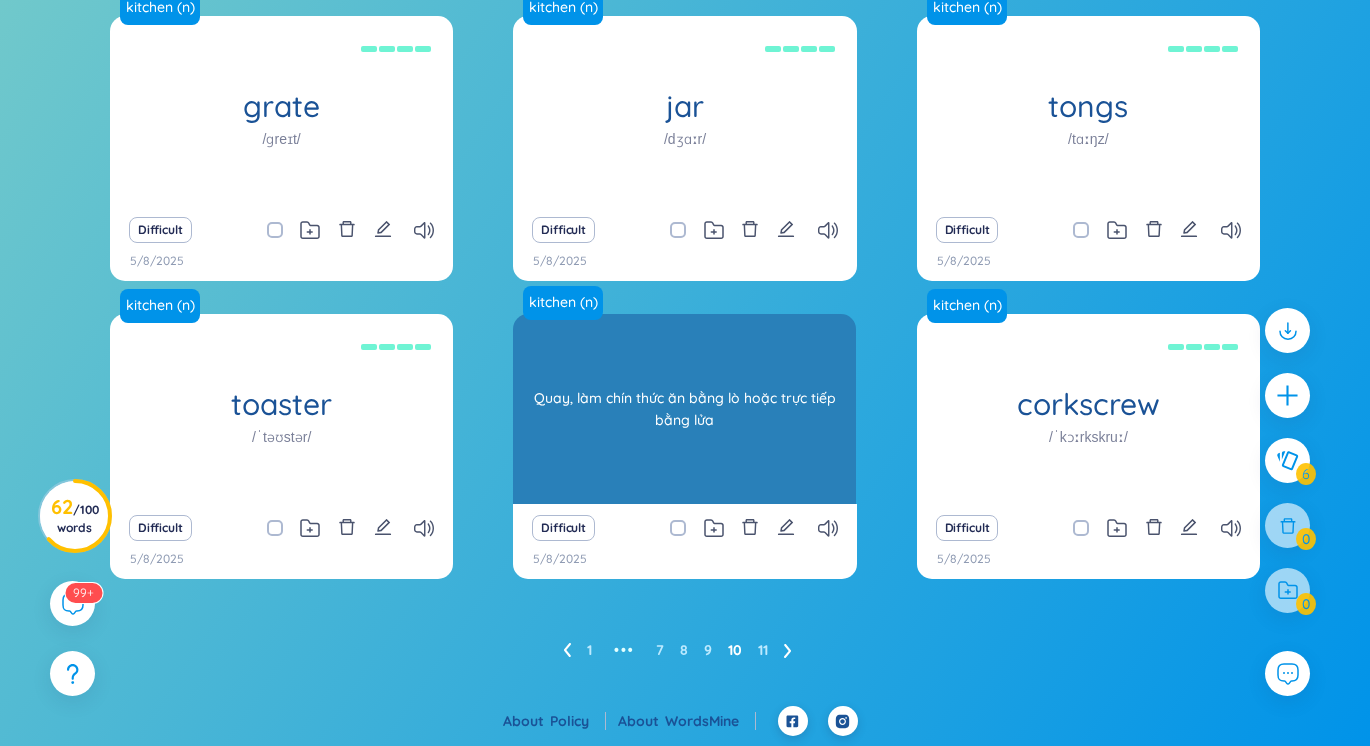 scroll, scrollTop: 0, scrollLeft: 0, axis: both 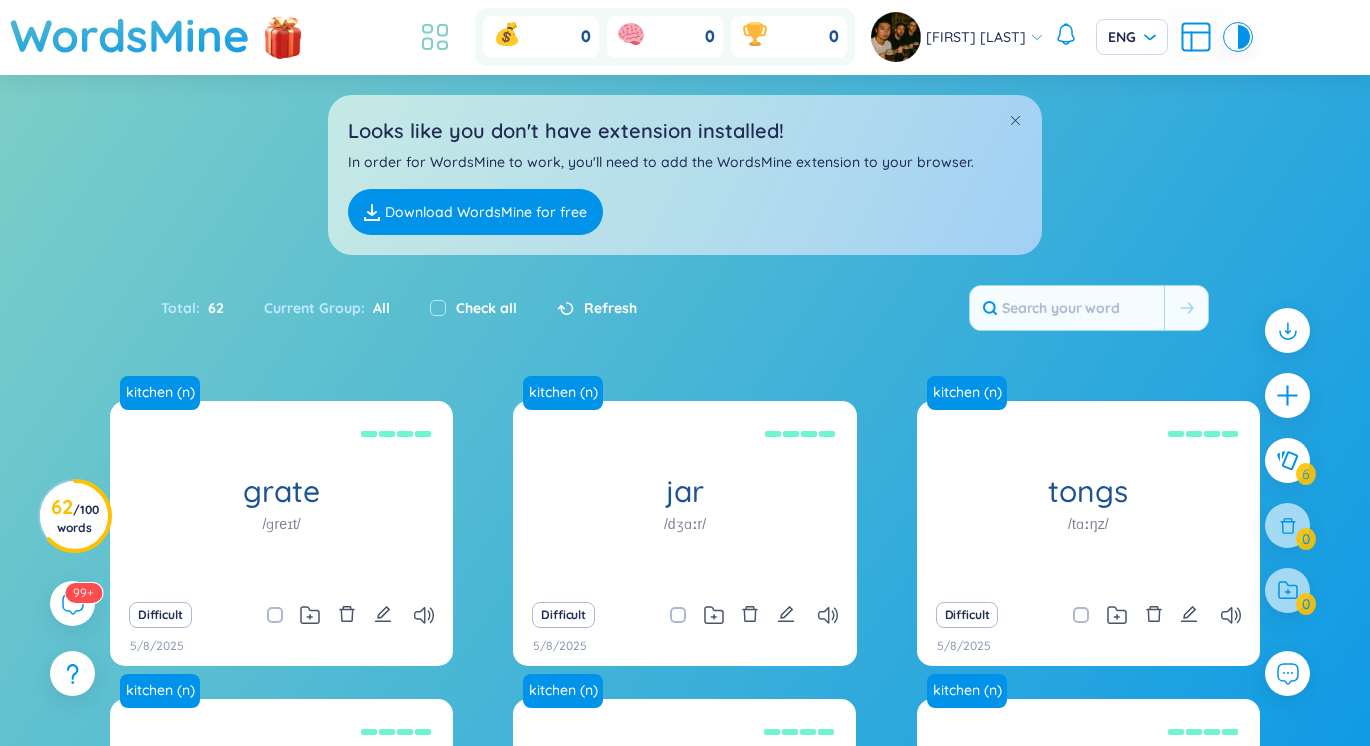 click 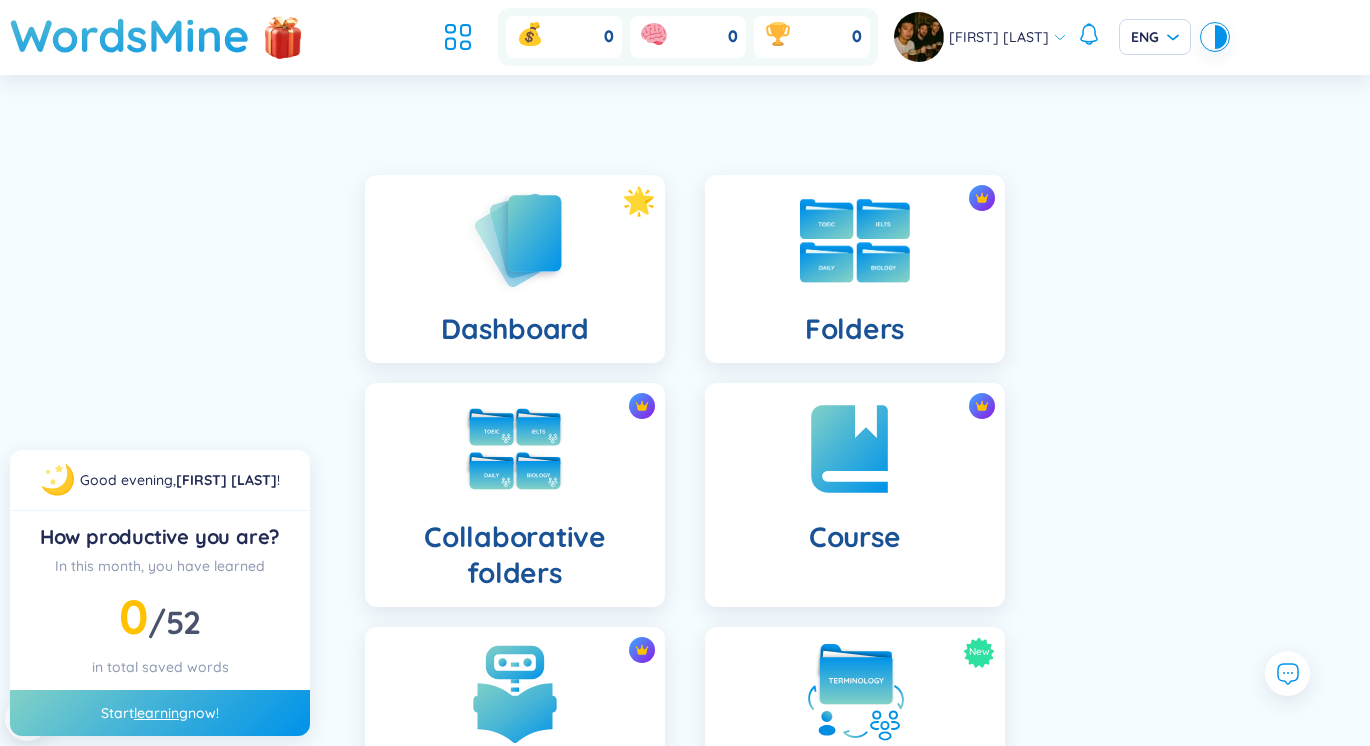 click at bounding box center [855, 241] 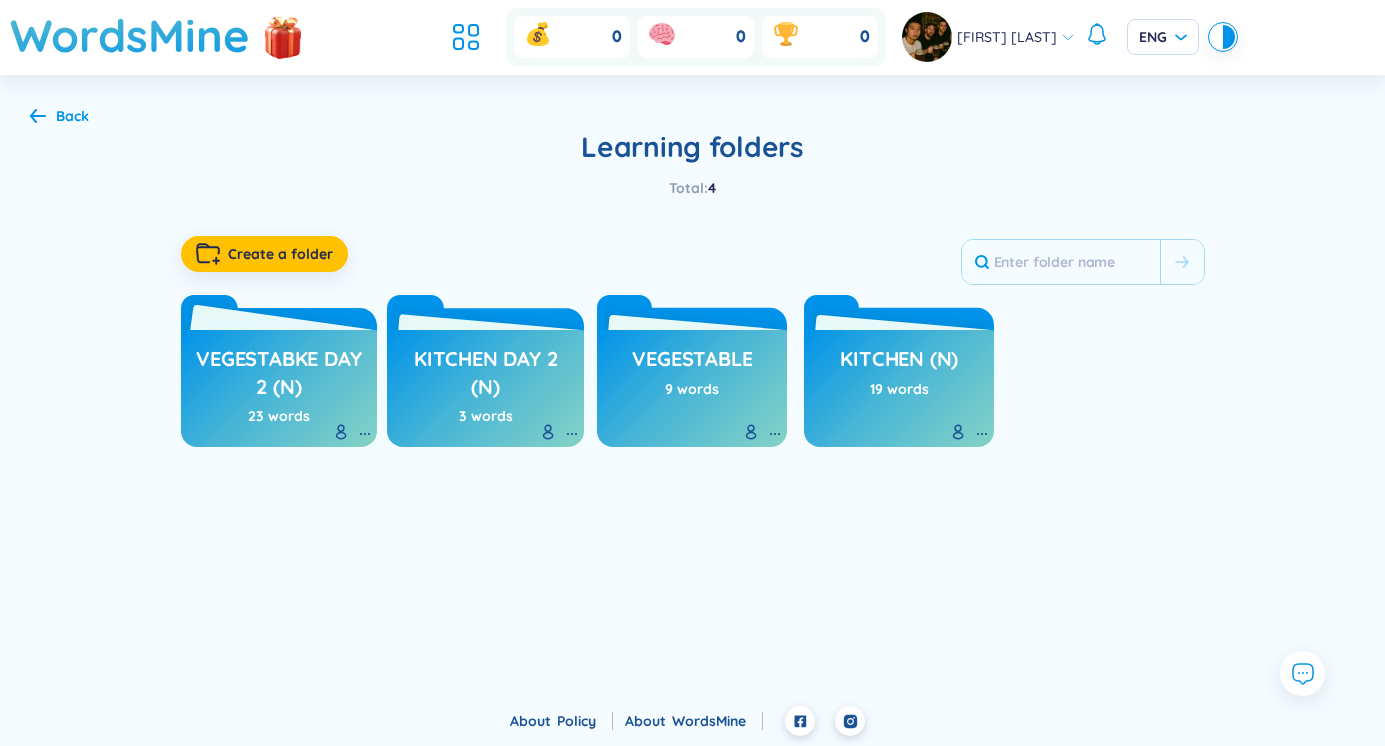 click on "Vegestabke day 2 (n)" at bounding box center [279, 372] 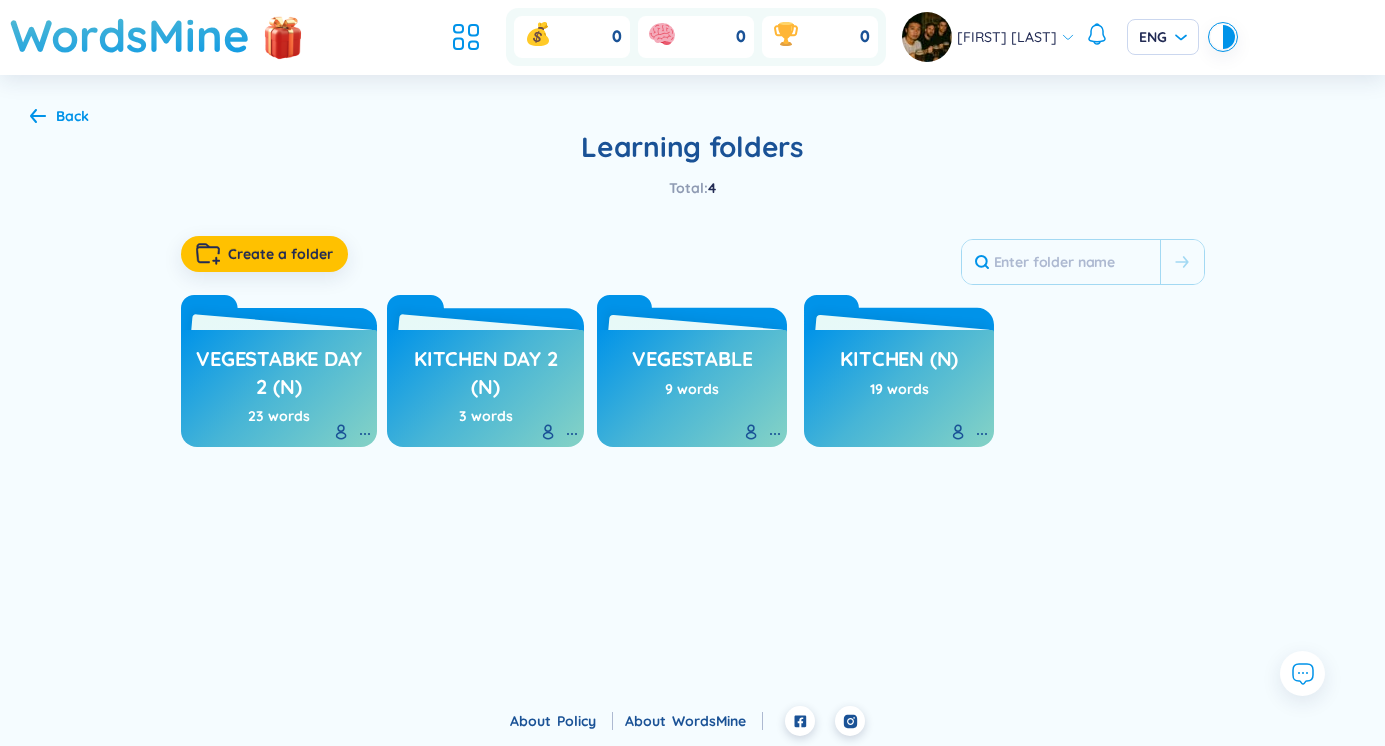 click on "WordsMine Copilot is now available! Check it out here WordsMine Copilot is now available! Check it out here WordsMine Copilot is now available! Check it out here WordsMine Copilot is now available! Check it out here WordsMine 0 0 0 [NAME] ENG Back Learning folders Total : 4 Create a folder Vegestabke day 2 (n) 23 words Kitchen day 2 (n) 3 words vegestable 9 words kitchen (n) 19 words No data to display" at bounding box center [692, 353] 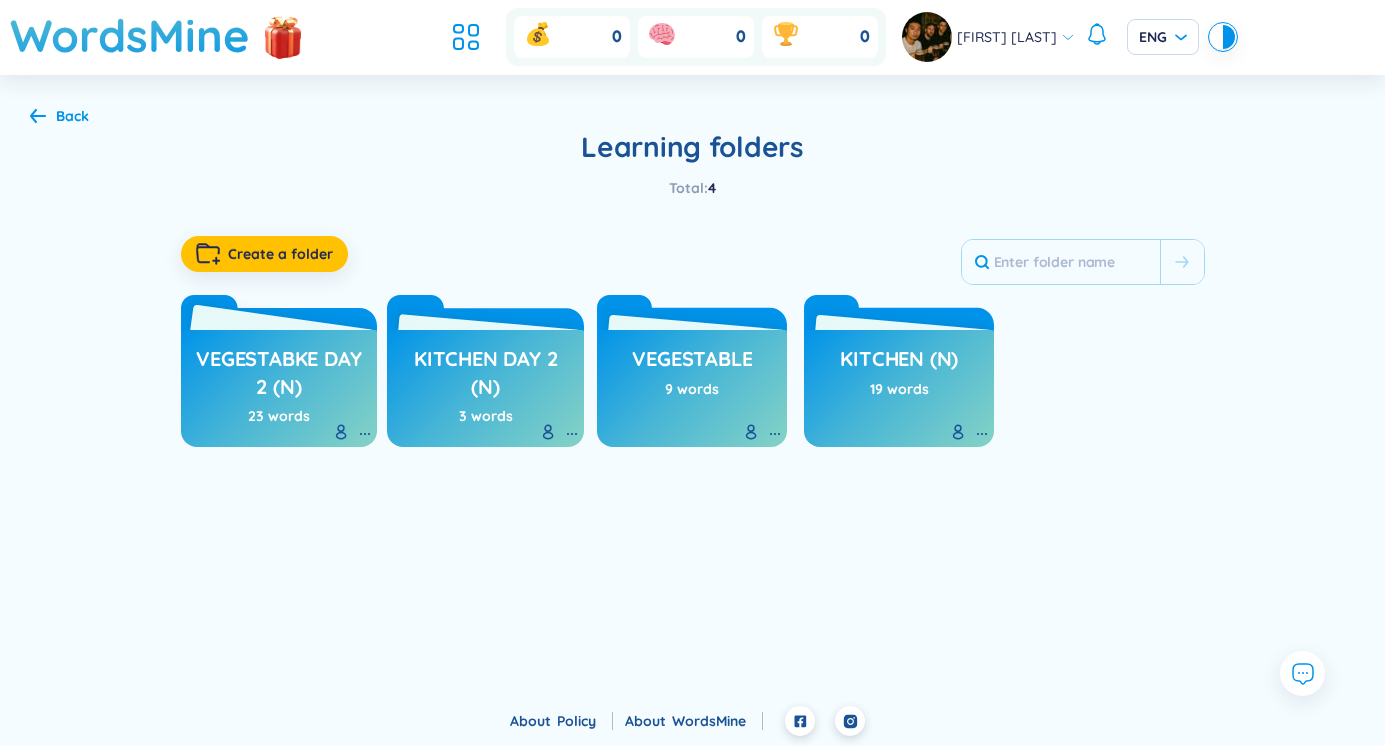 click on "Vegestabke day 2 (n)" at bounding box center [279, 372] 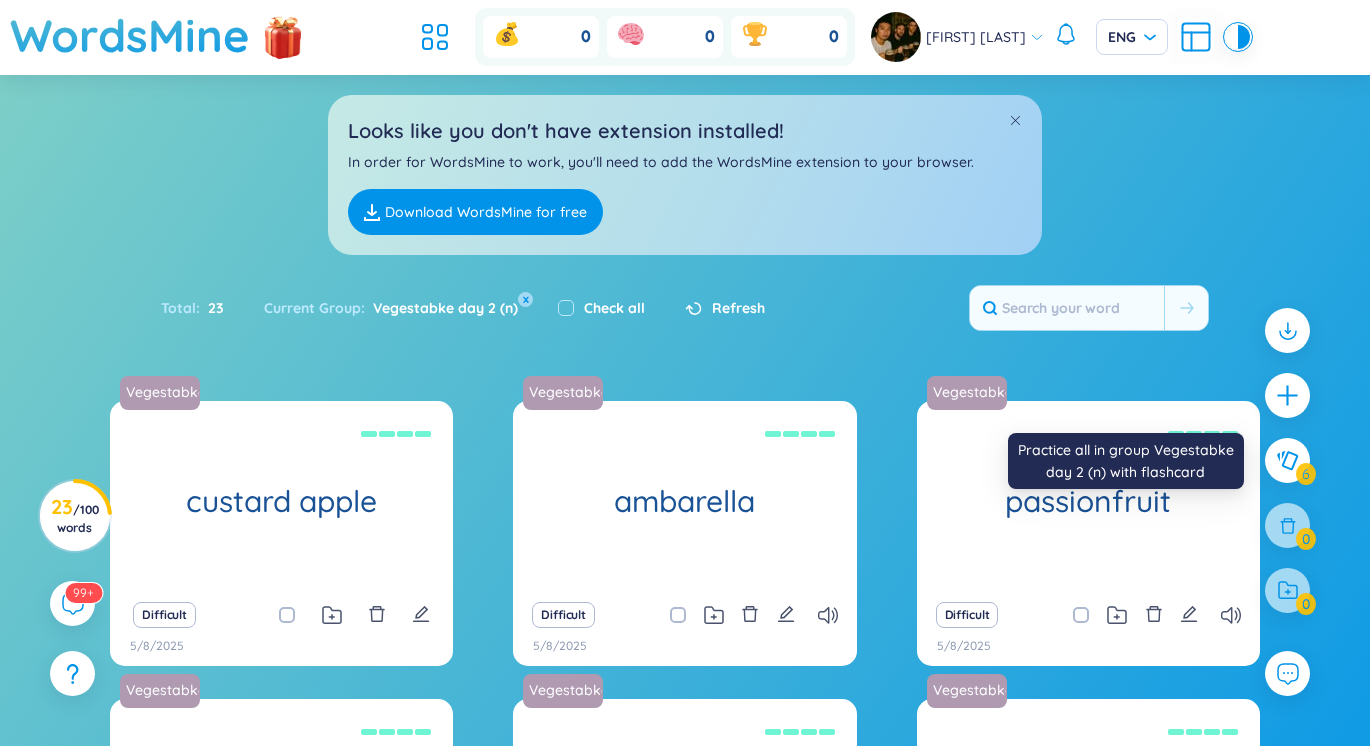 drag, startPoint x: 1272, startPoint y: 461, endPoint x: 1216, endPoint y: 464, distance: 56.0803 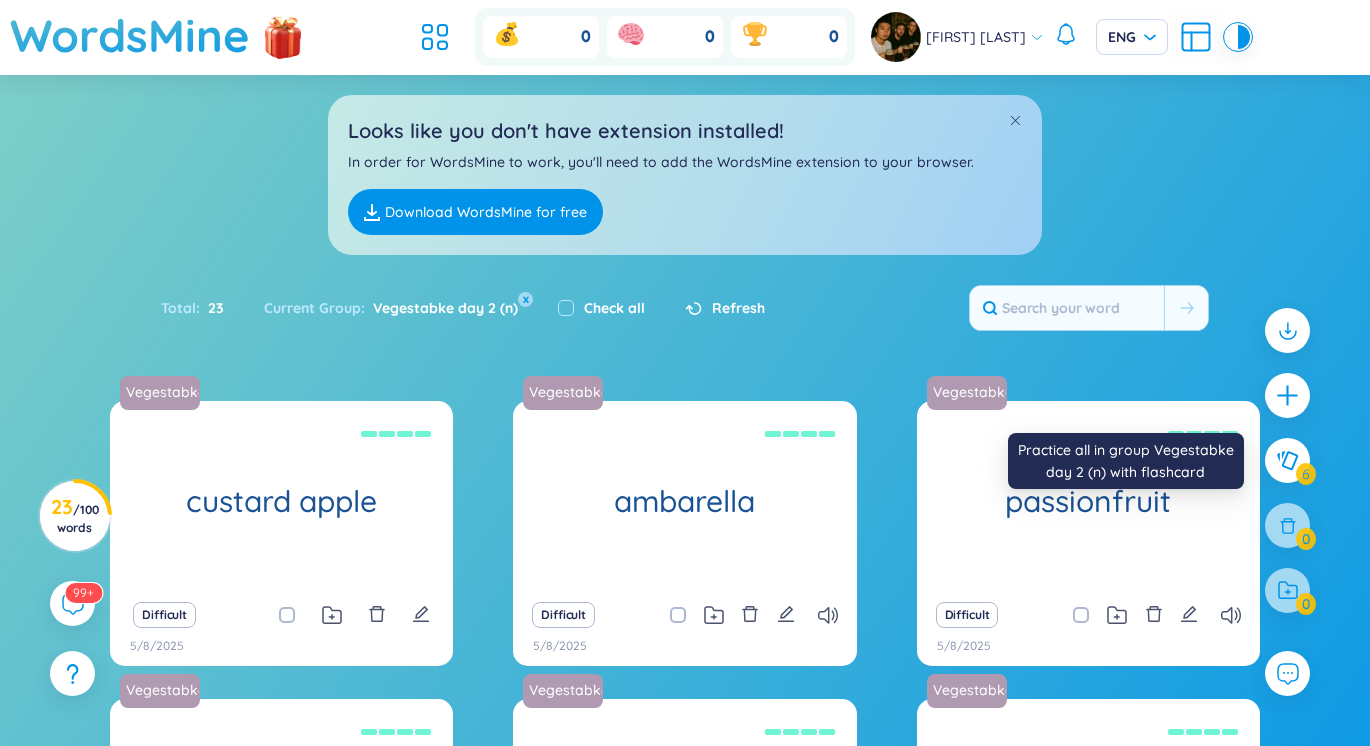 click at bounding box center [1287, 460] 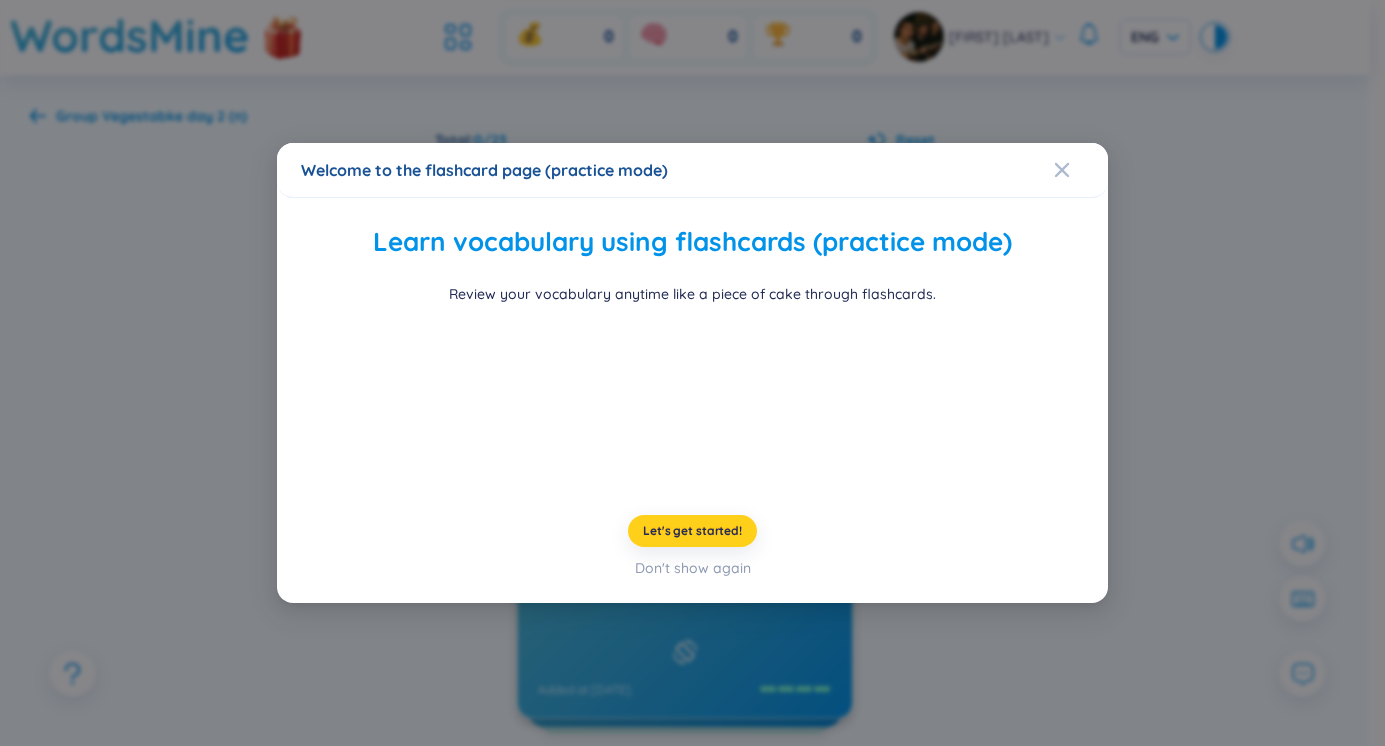 click on "Let's get started!" at bounding box center (692, 531) 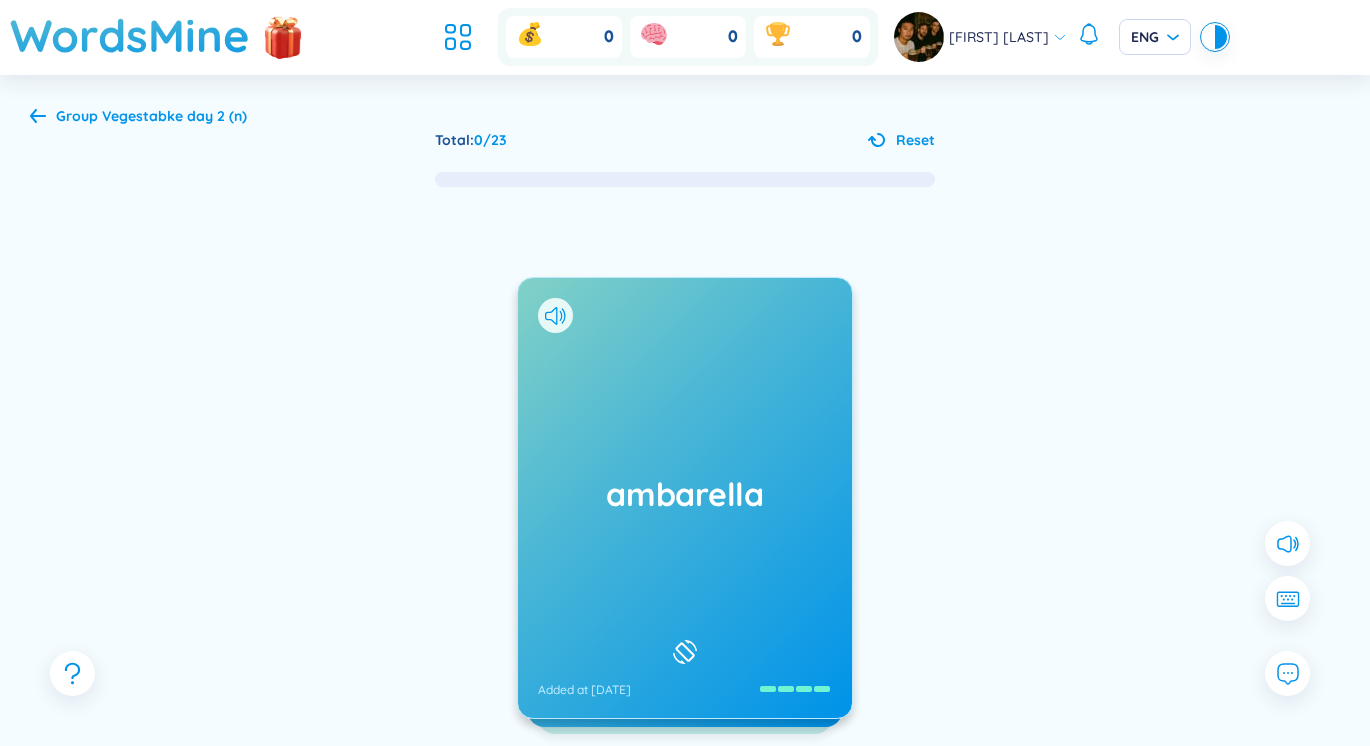 click on "ambarella" at bounding box center (685, 494) 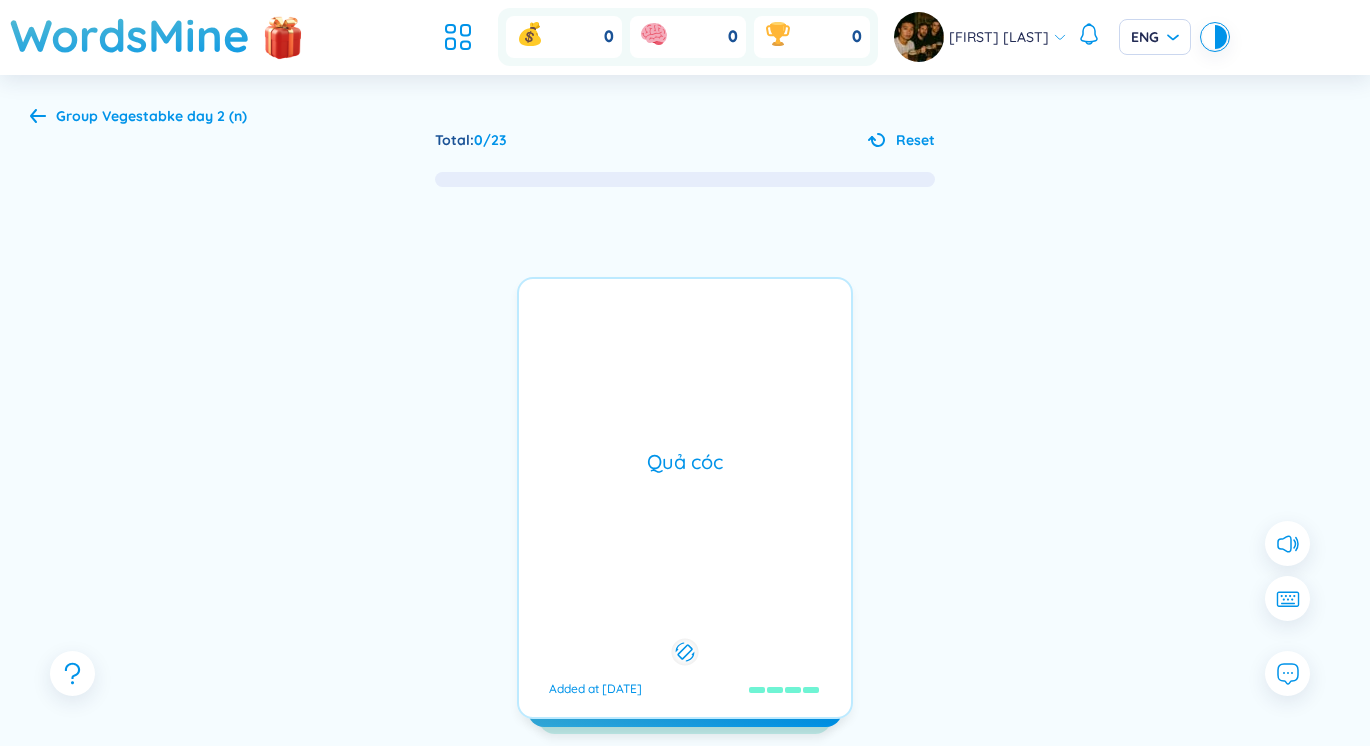 click on "Quả cóc Added at [DATE]" at bounding box center [685, 498] 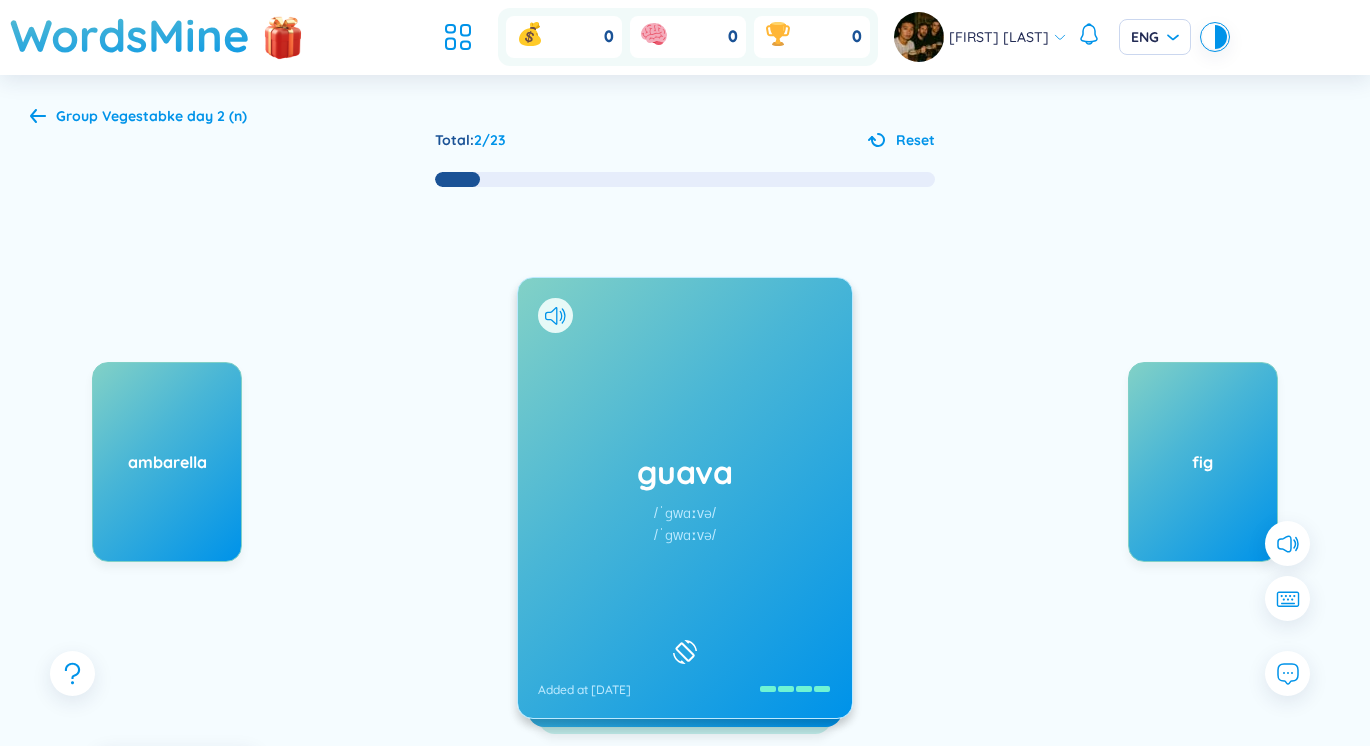 click on "guava /ˈɡwɑːvə/ /ˈɡwɑːvə/ Added at [DATE]" at bounding box center [685, 498] 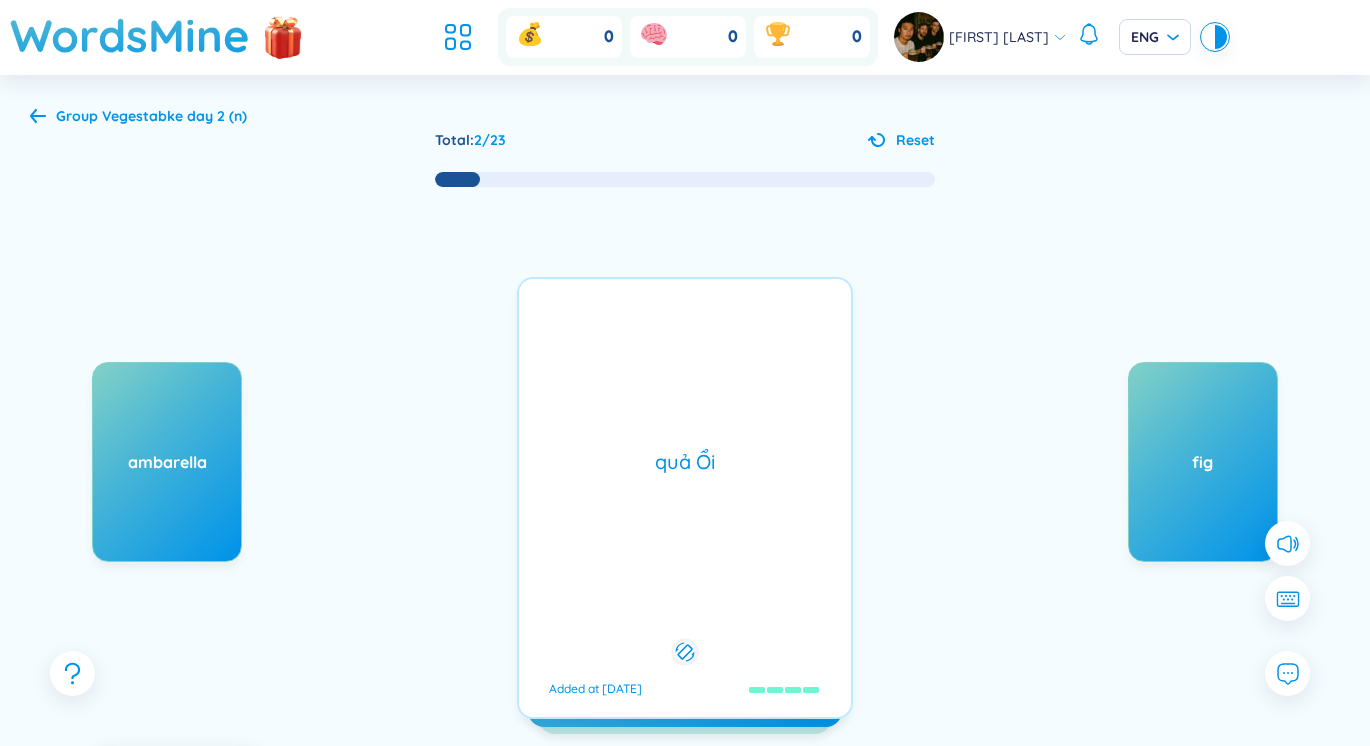 click on "guava /ˈɡwɑːvə/ /ˈɡwɑːvə/ Added at [DATE]" at bounding box center (685, 498) 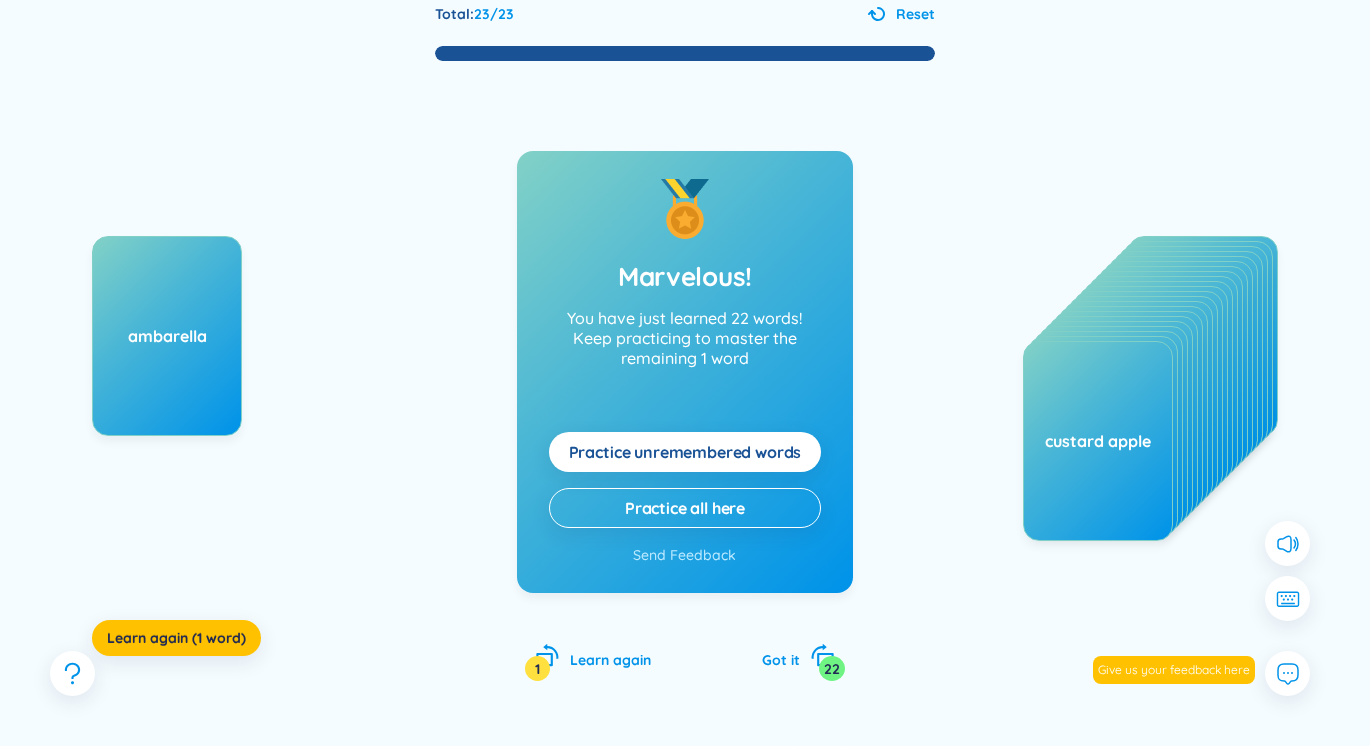 scroll, scrollTop: 171, scrollLeft: 0, axis: vertical 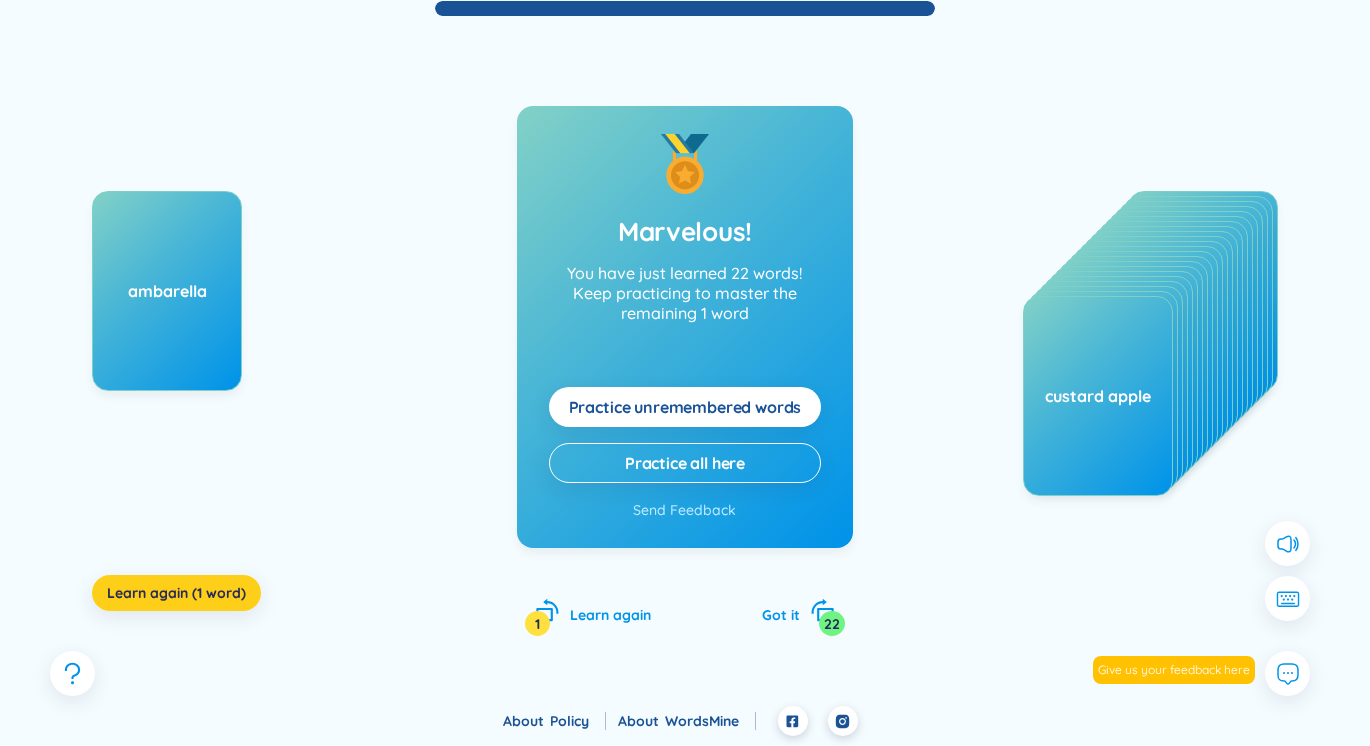 click on "Learn again (1 word)" at bounding box center (176, 593) 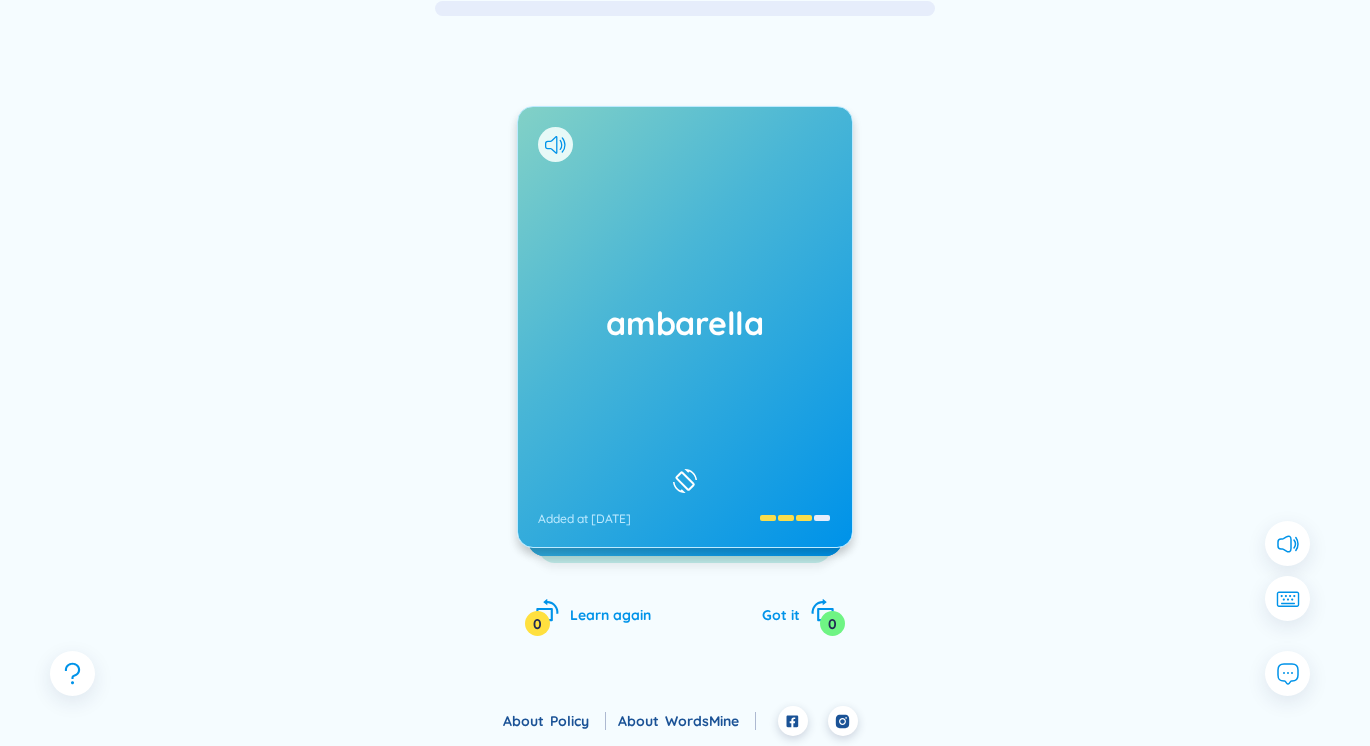 click on "ambarella" at bounding box center [685, 323] 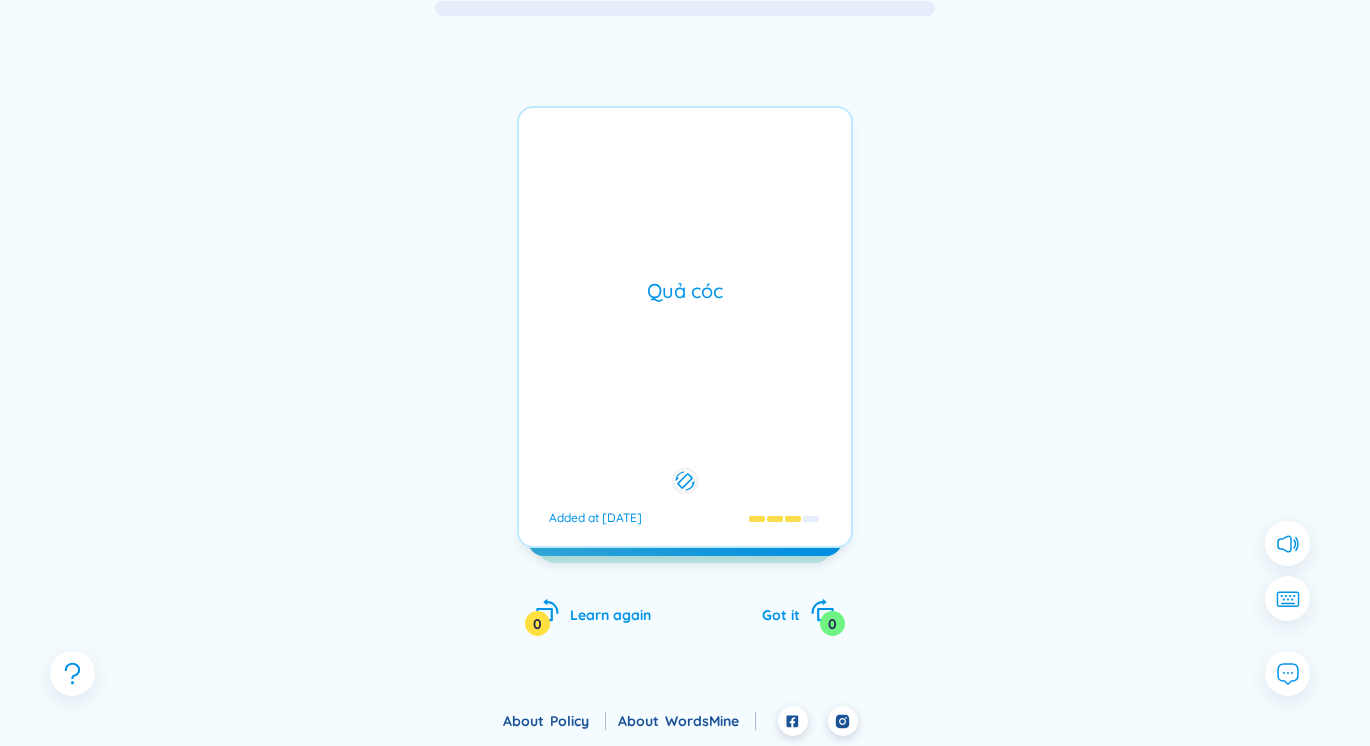 click on "ambarella Added at [DATE] Quả cóc Added at [DATE]" at bounding box center [685, 327] 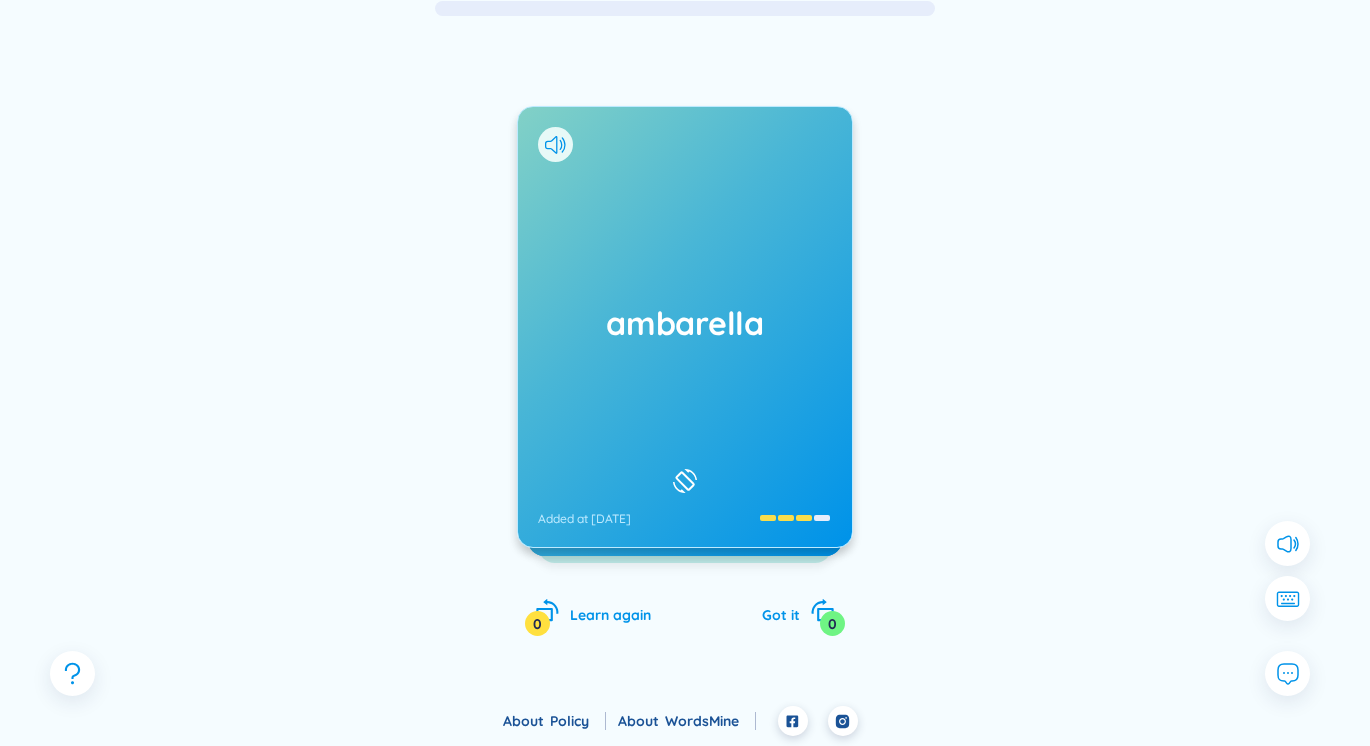 scroll, scrollTop: 0, scrollLeft: 0, axis: both 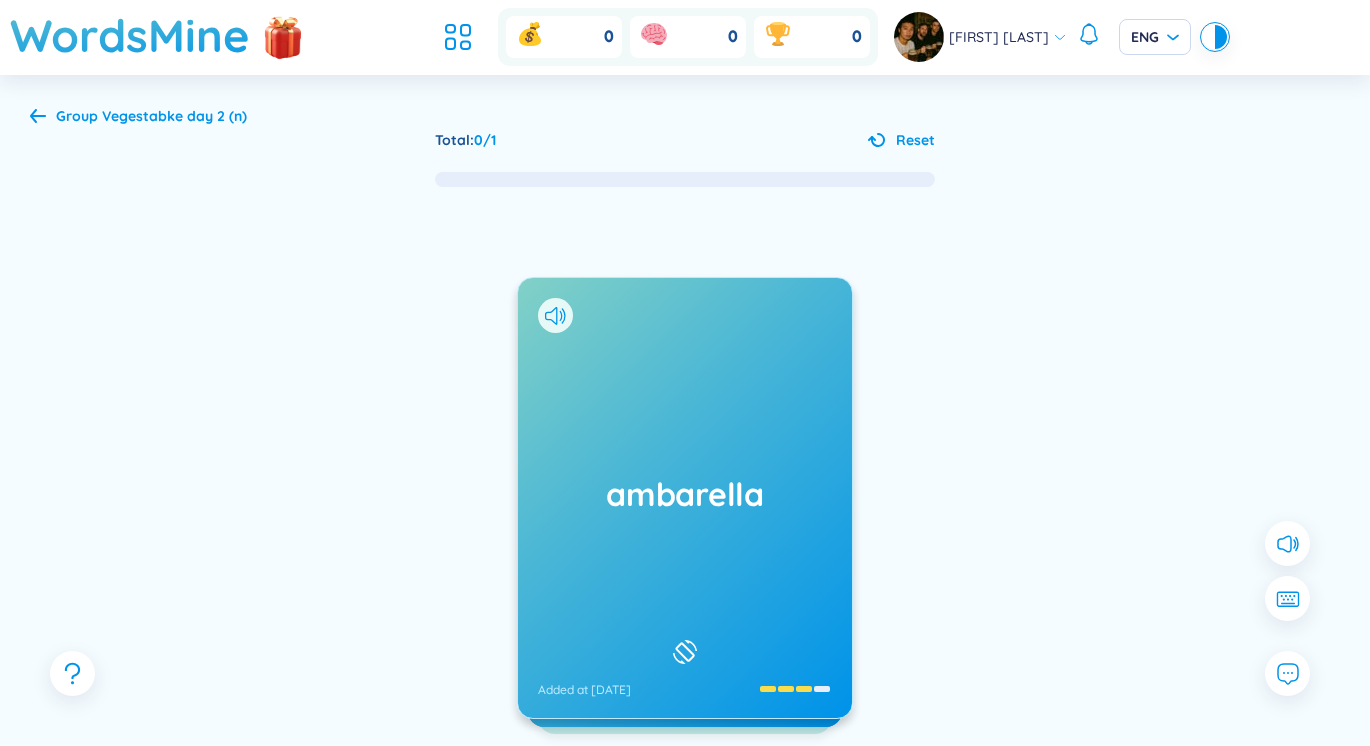 click on "Vegestabke day 2 (n)" at bounding box center (174, 116) 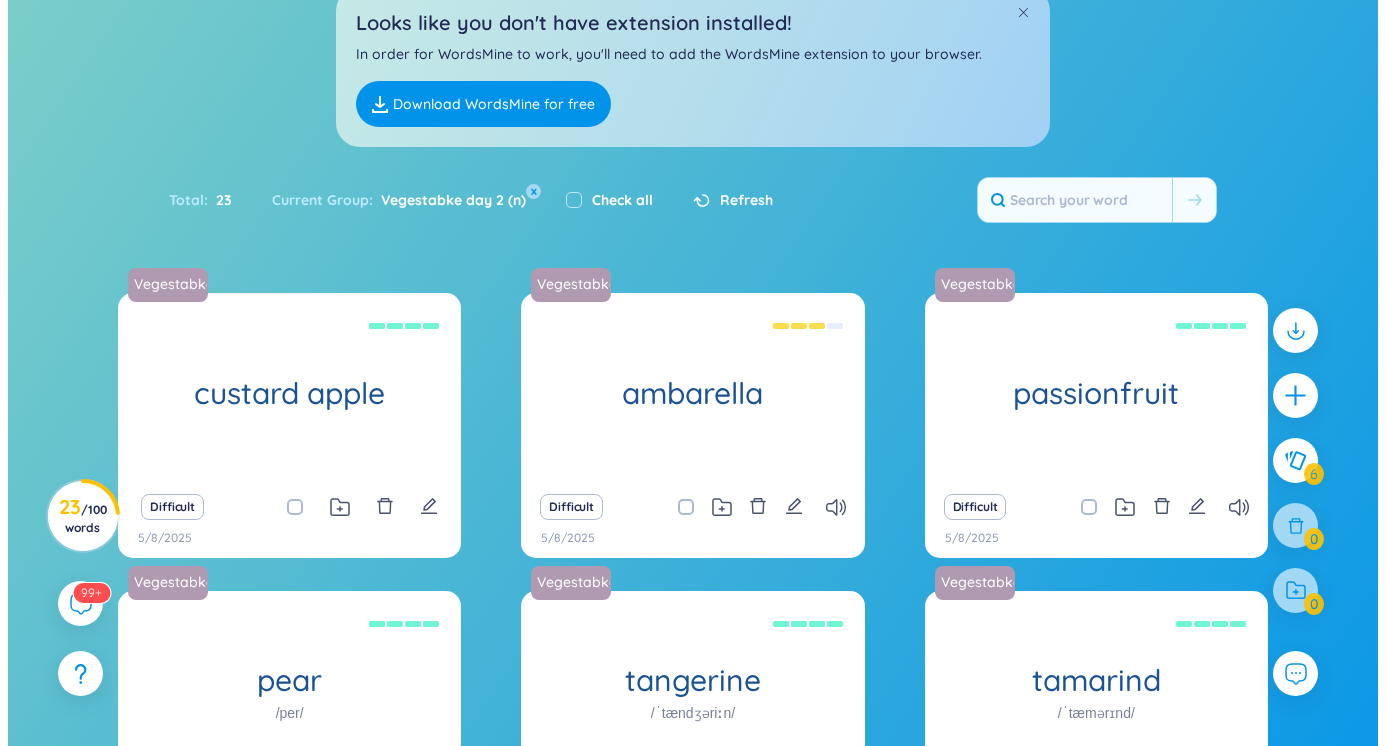 scroll, scrollTop: 0, scrollLeft: 0, axis: both 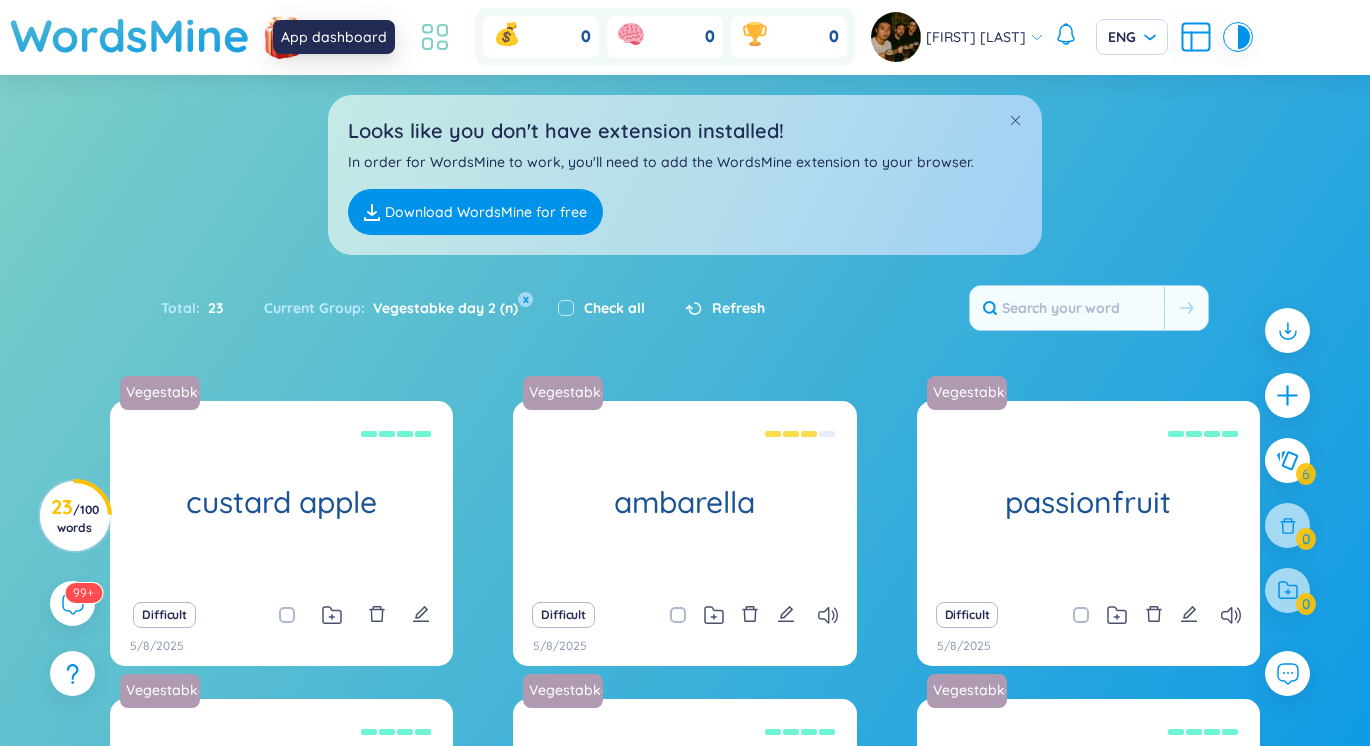 click 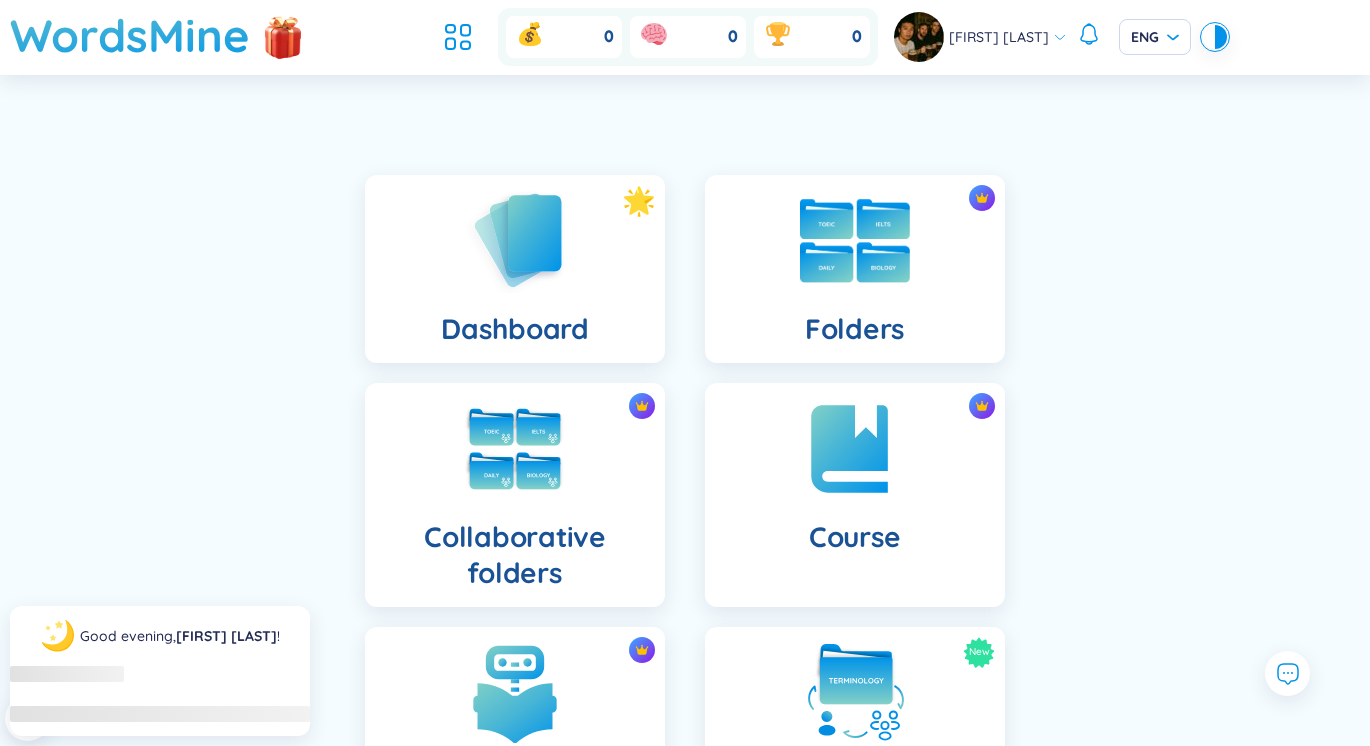 click at bounding box center (855, 241) 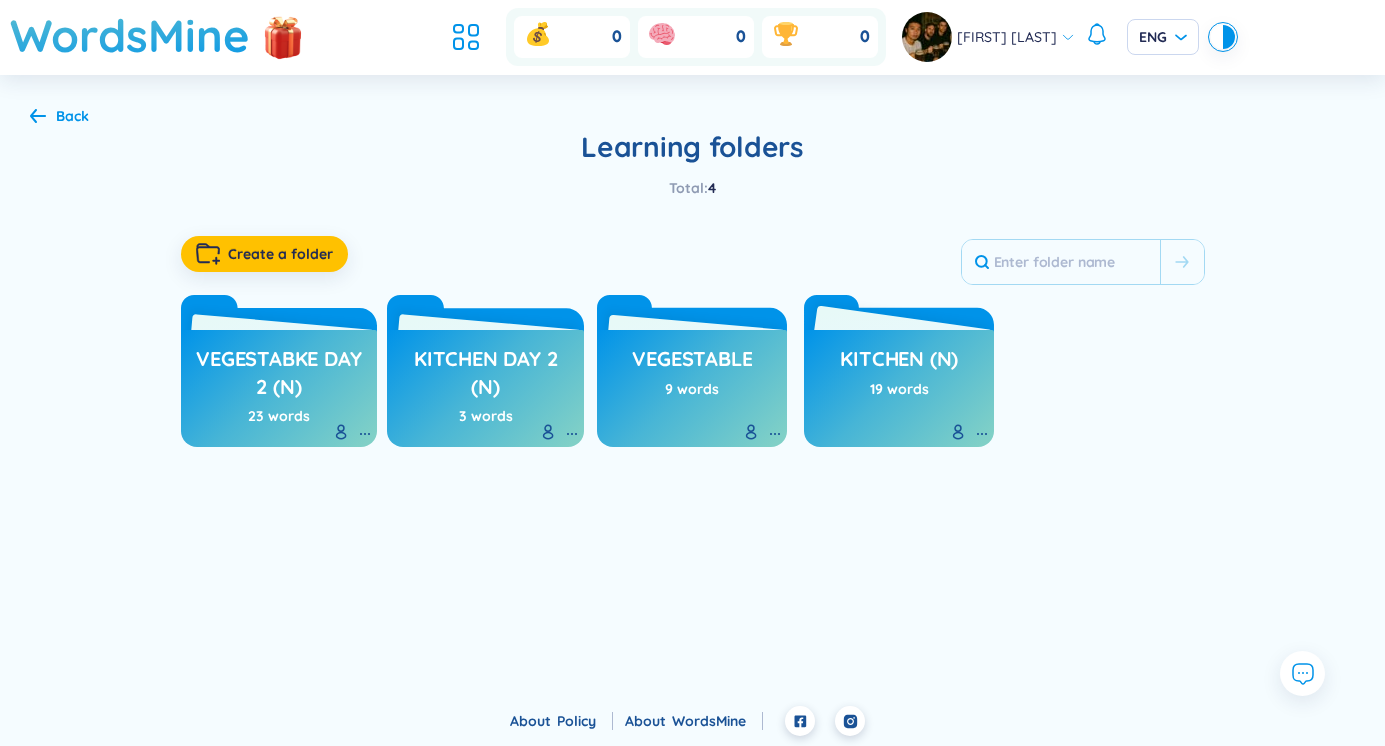 click on "kitchen (n)" at bounding box center (899, 364) 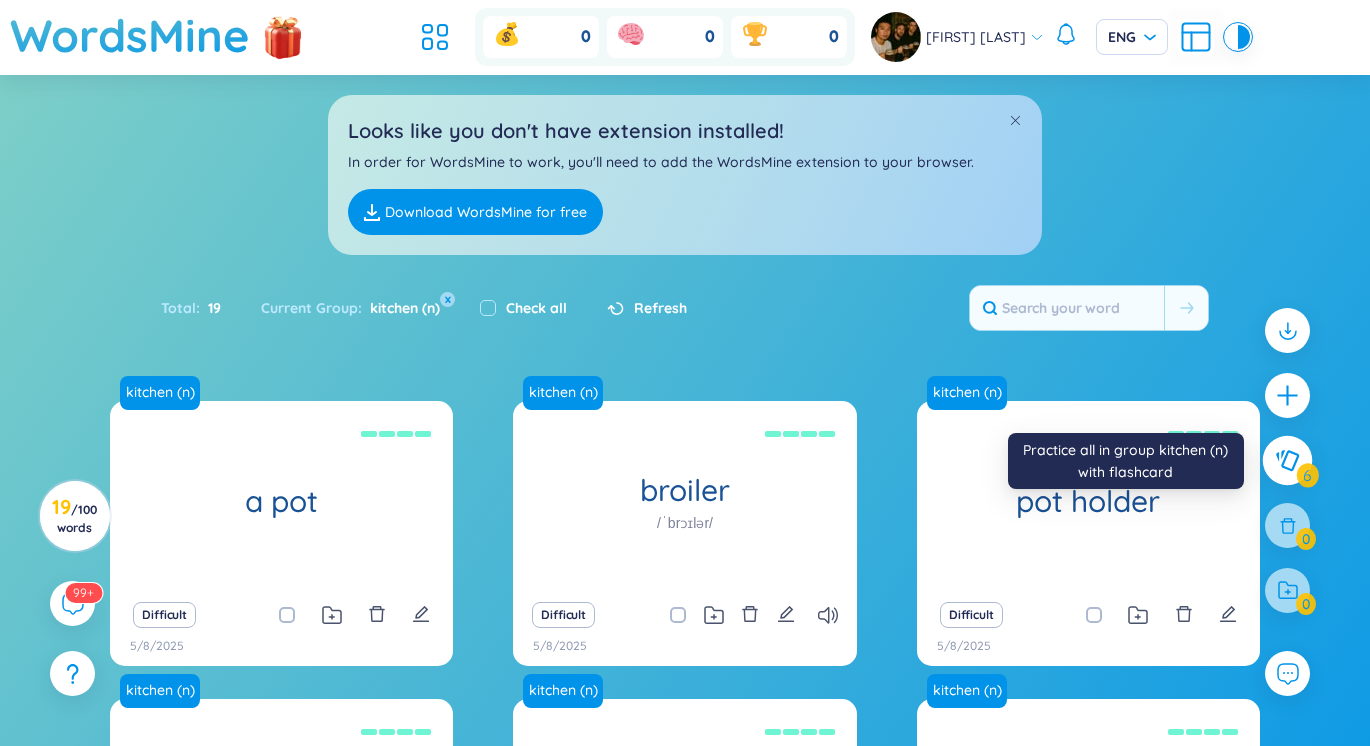 click at bounding box center (1288, 461) 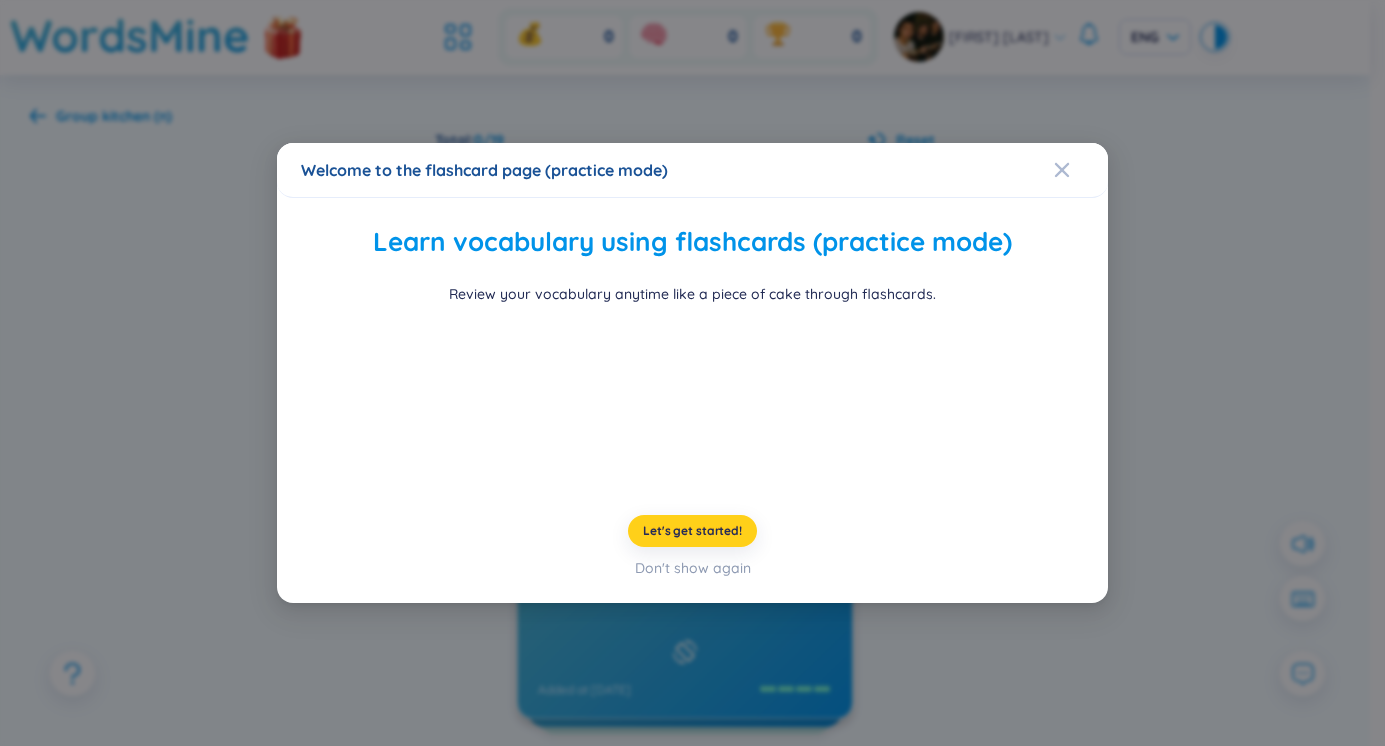 click on "Let's get started!" at bounding box center (692, 531) 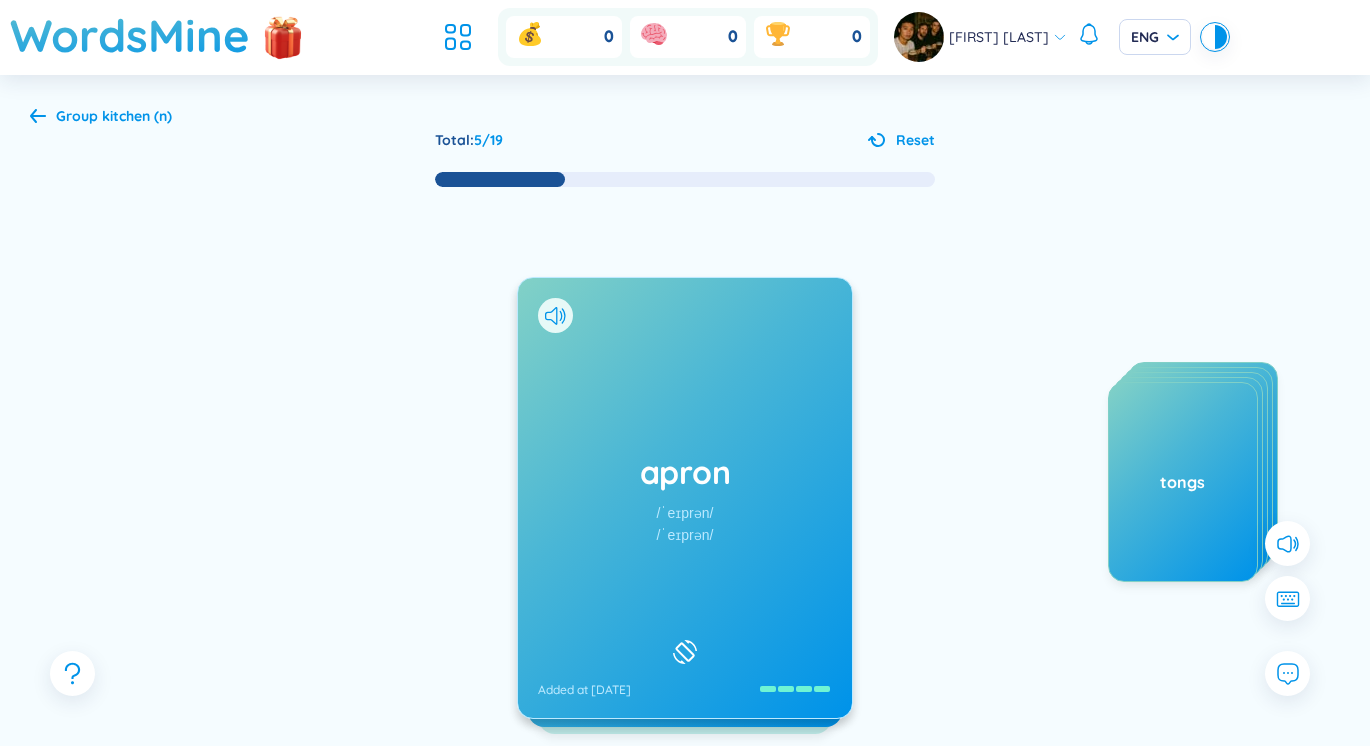 click on "apron" at bounding box center (685, 472) 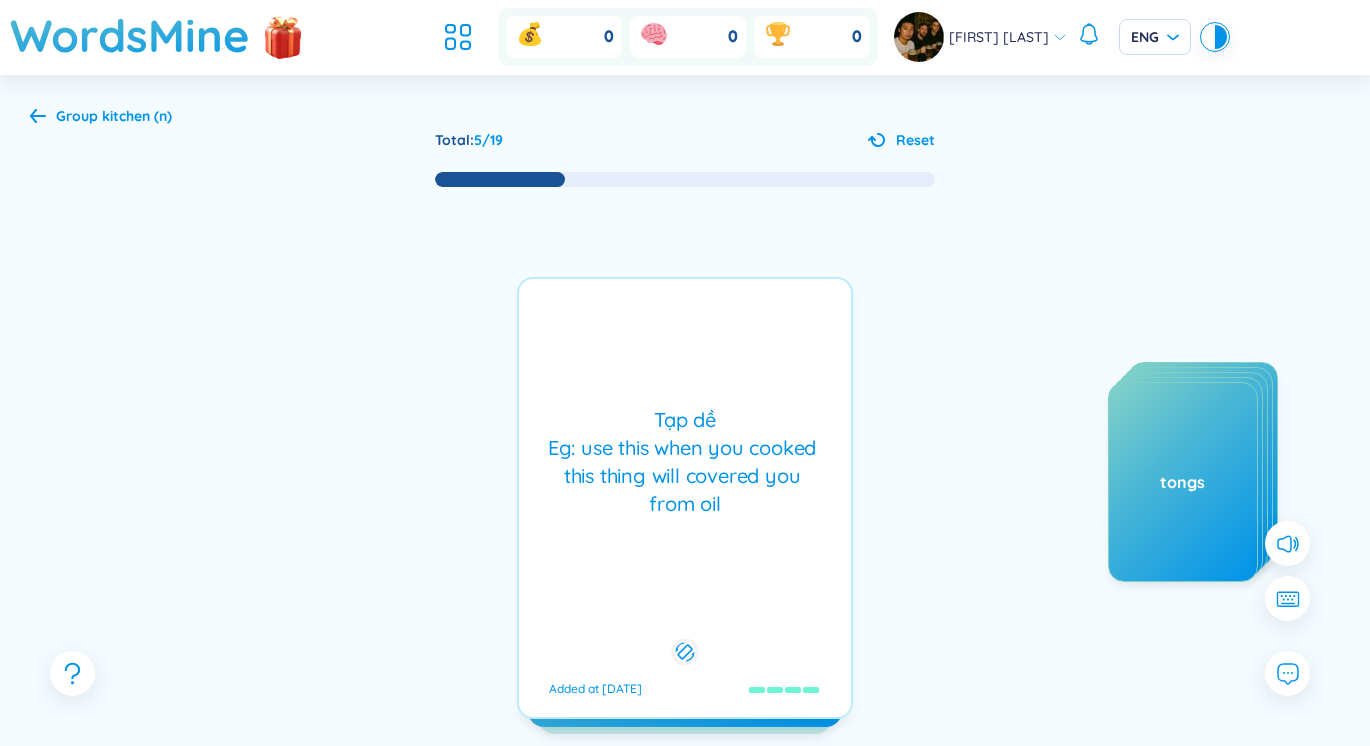 click on "Tạp dề
Eg: use this when you cooked this thing will covered you from oil" at bounding box center [685, 462] 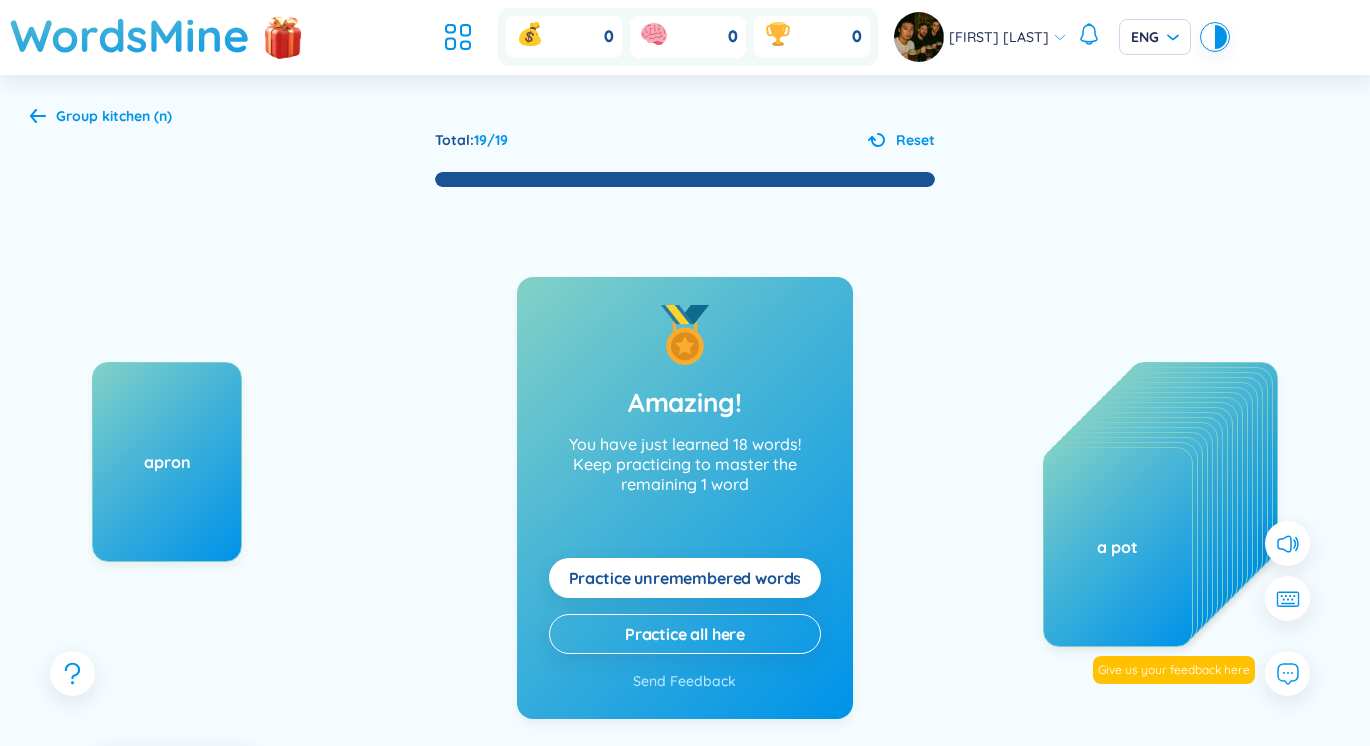 click on "apron" at bounding box center (167, 462) 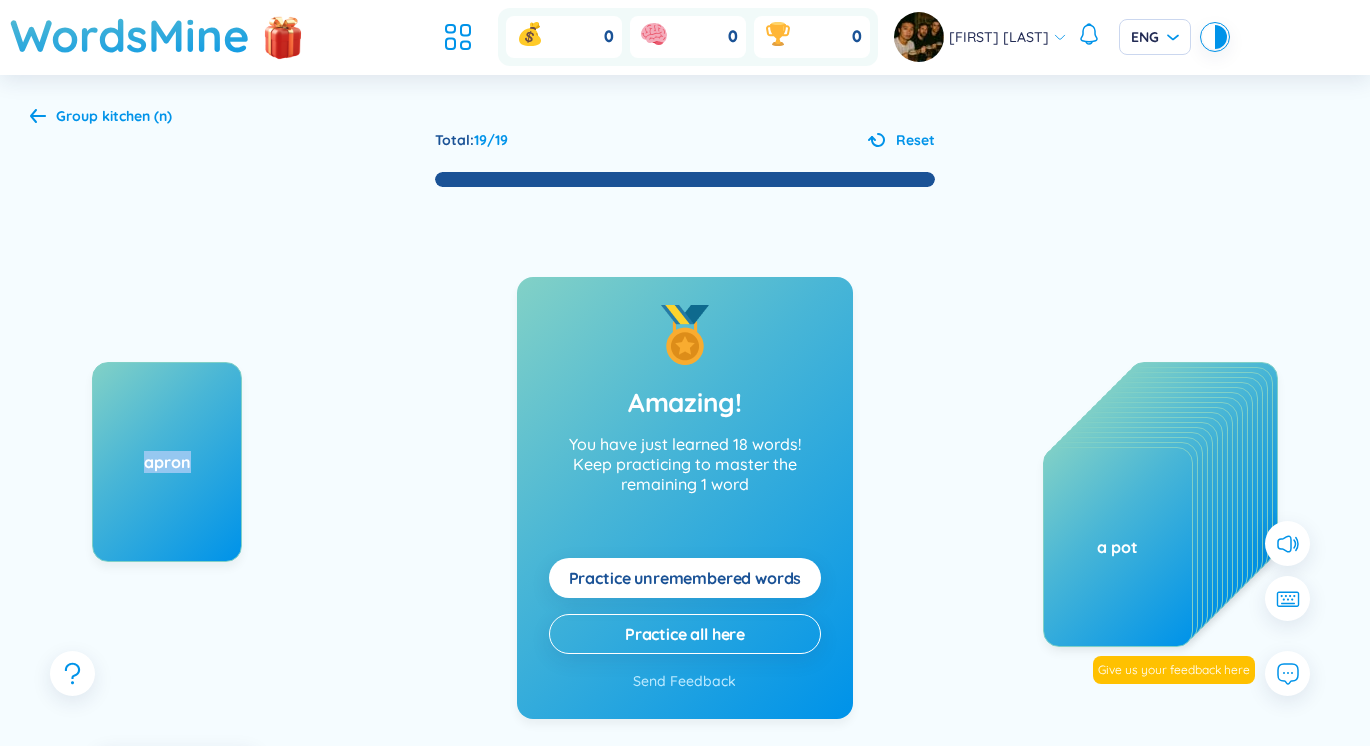click on "apron" at bounding box center [167, 462] 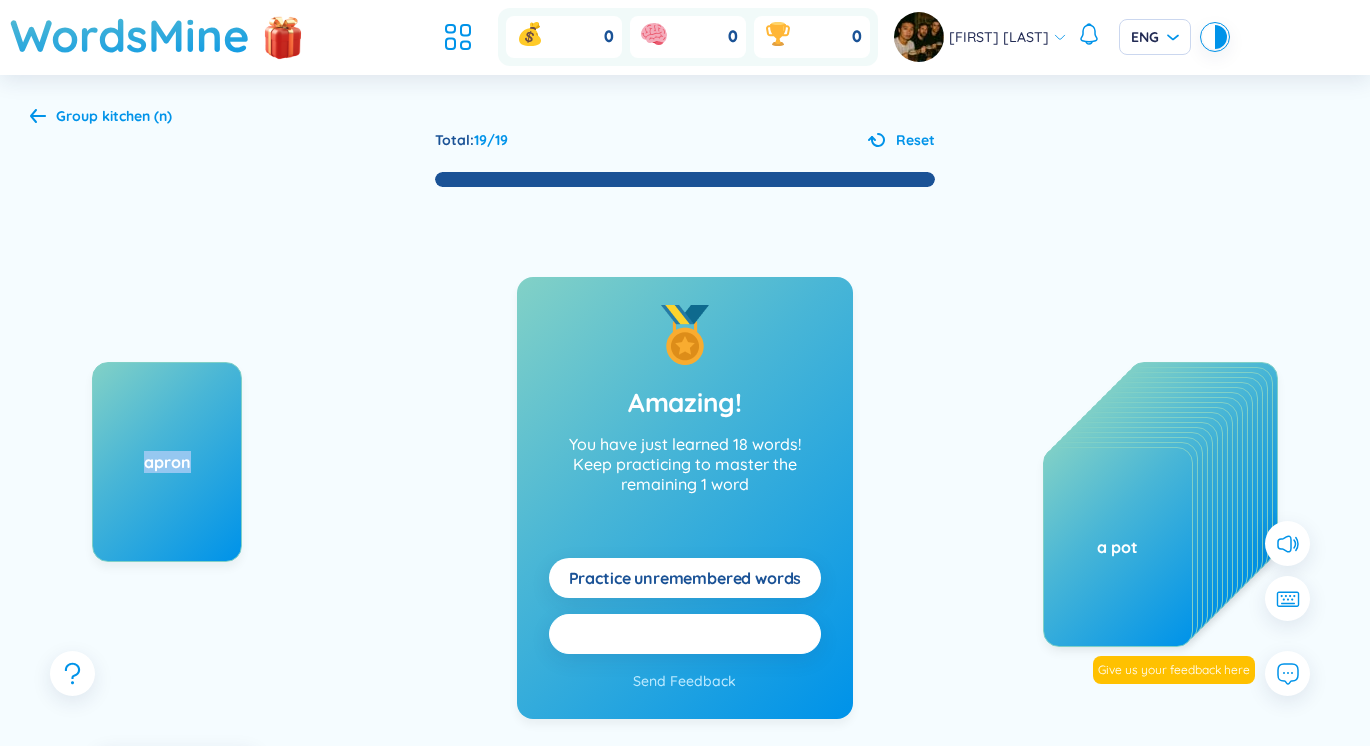 click on "Practice all here" at bounding box center [685, 634] 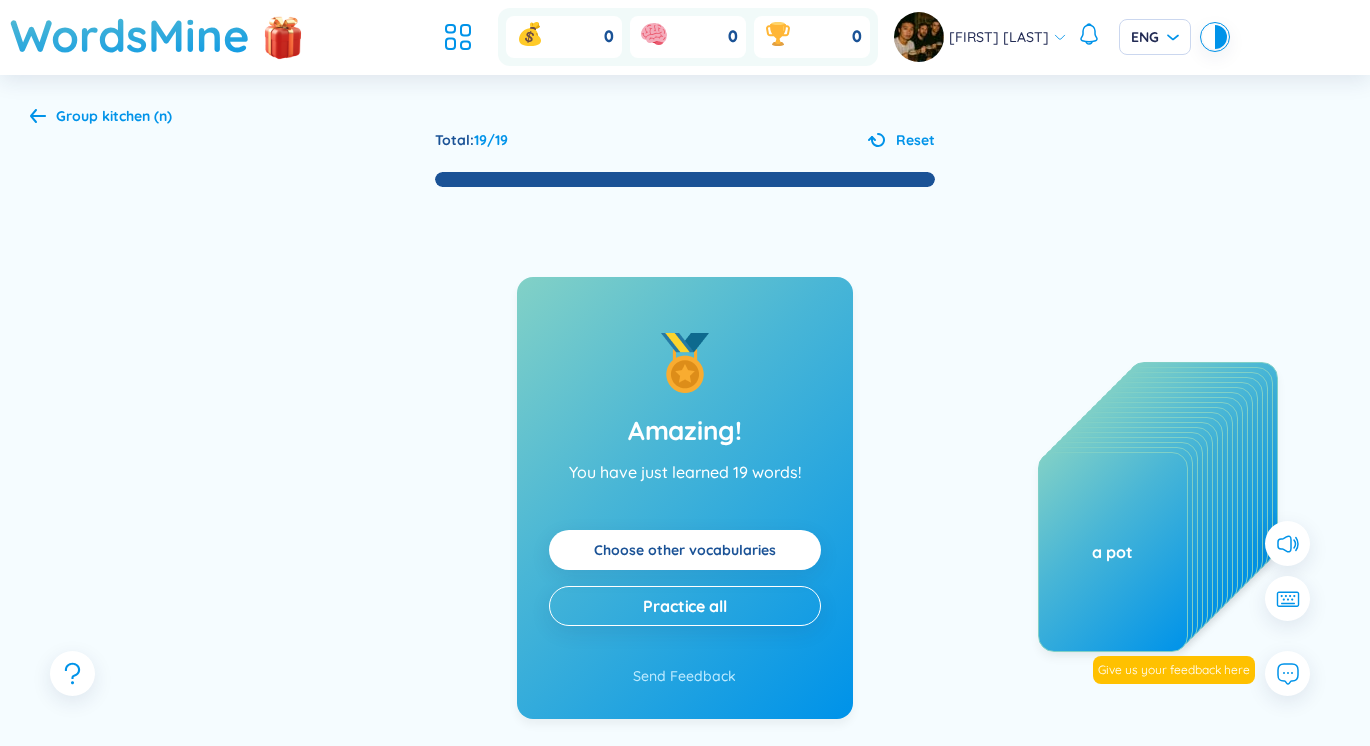 click on "kitchen (n)" at bounding box center (137, 116) 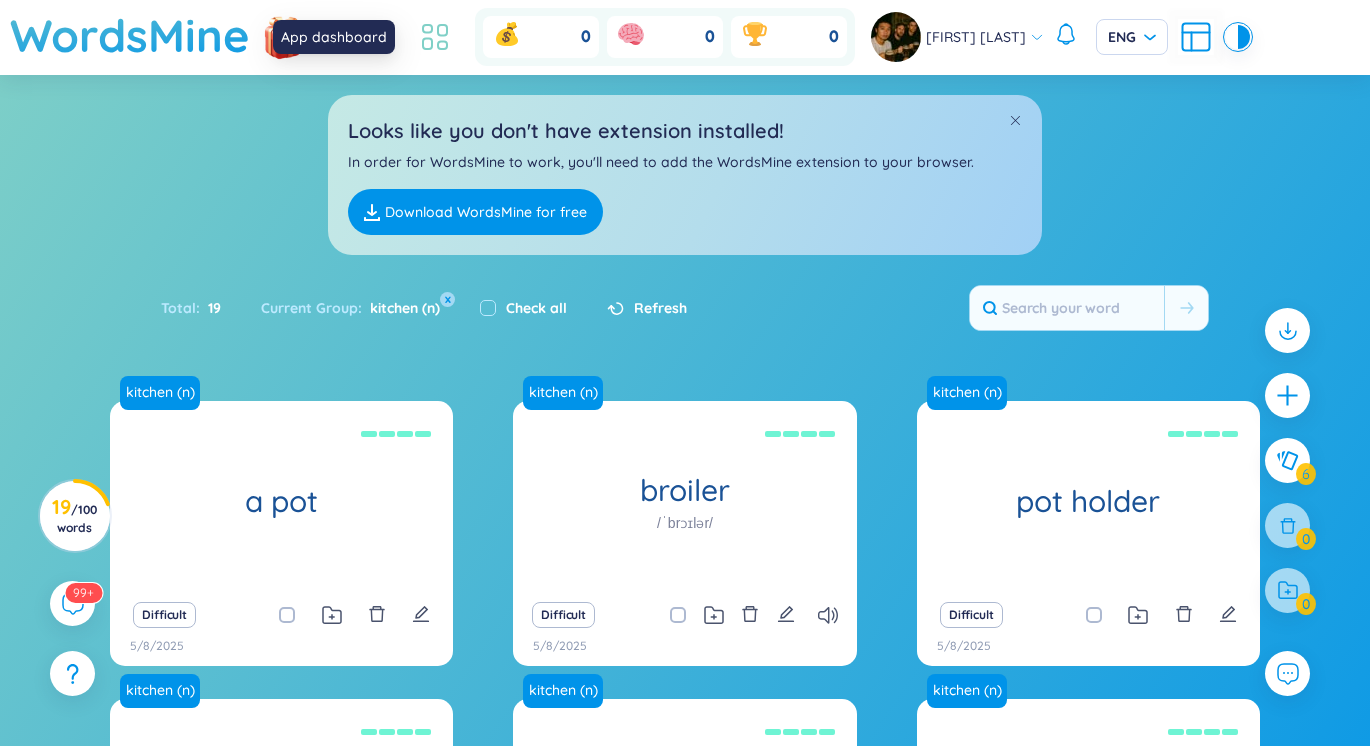 click at bounding box center (435, 37) 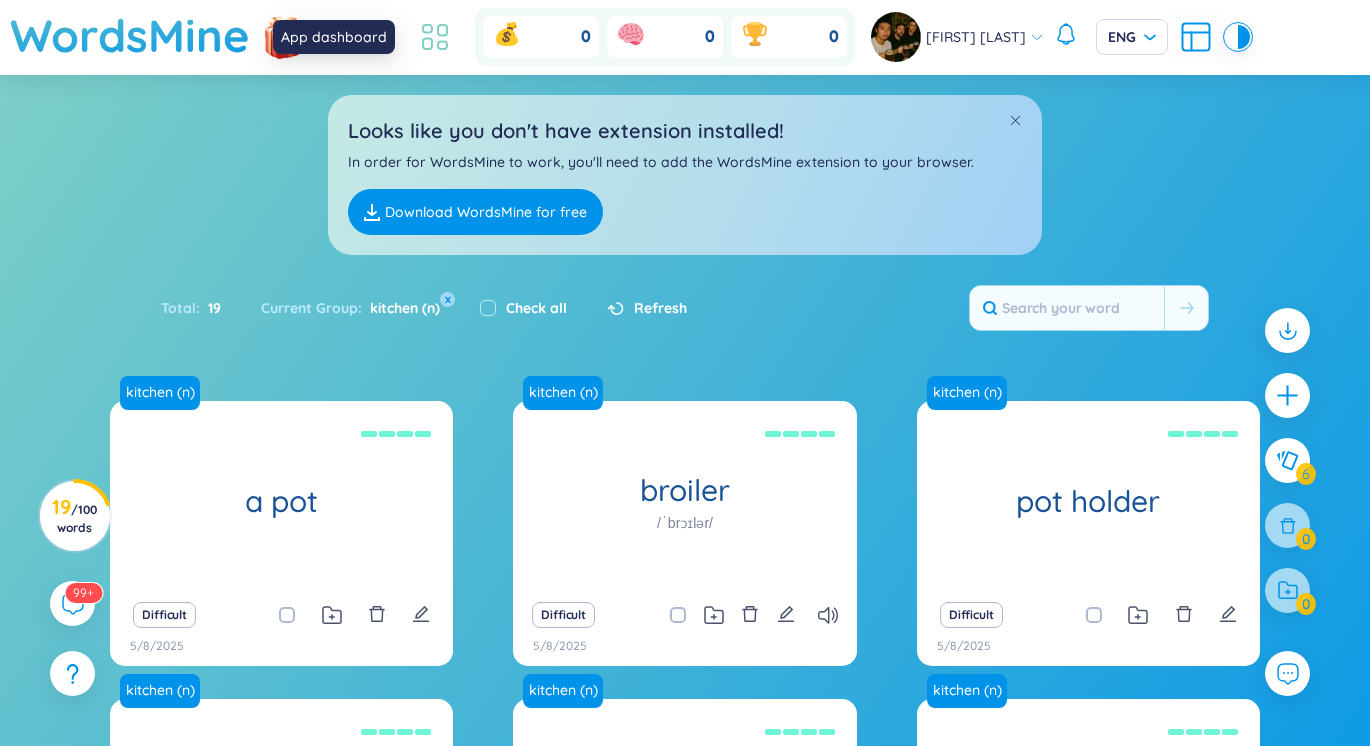 click 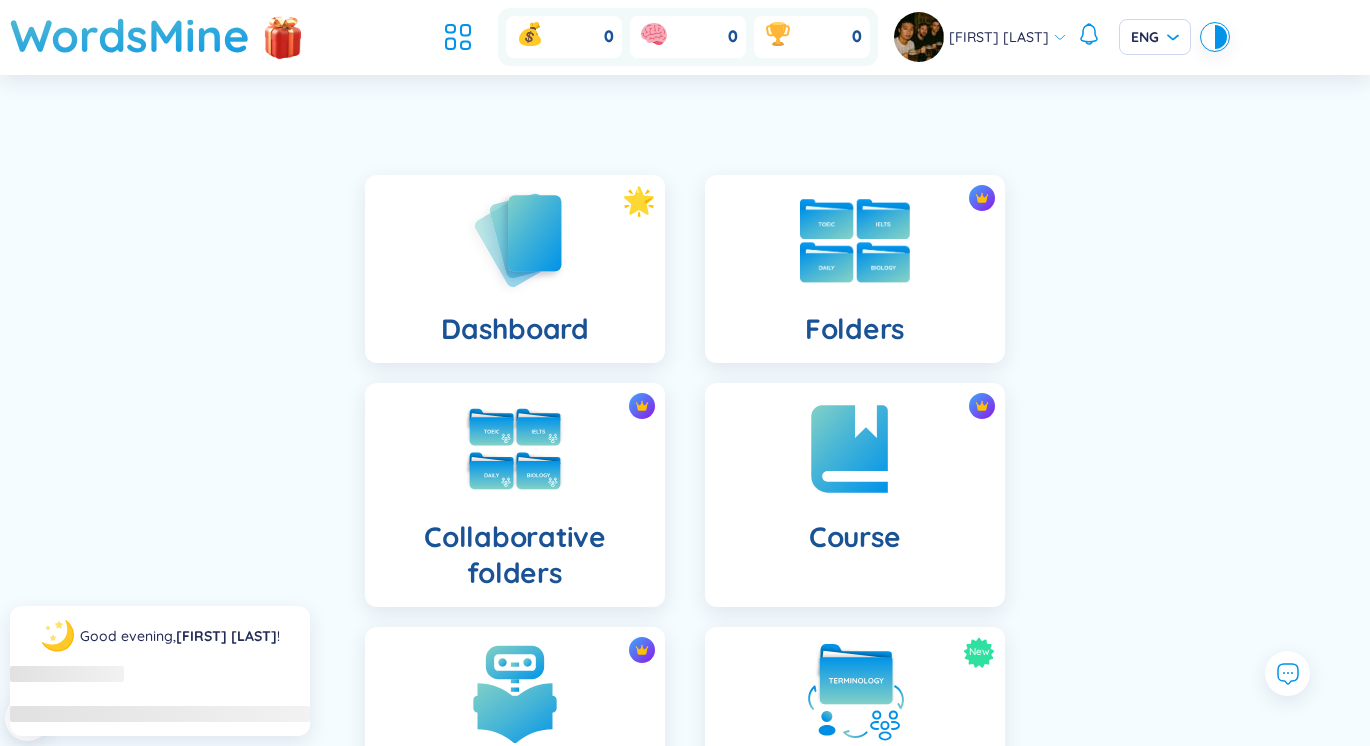 click on "Folders" at bounding box center (855, 269) 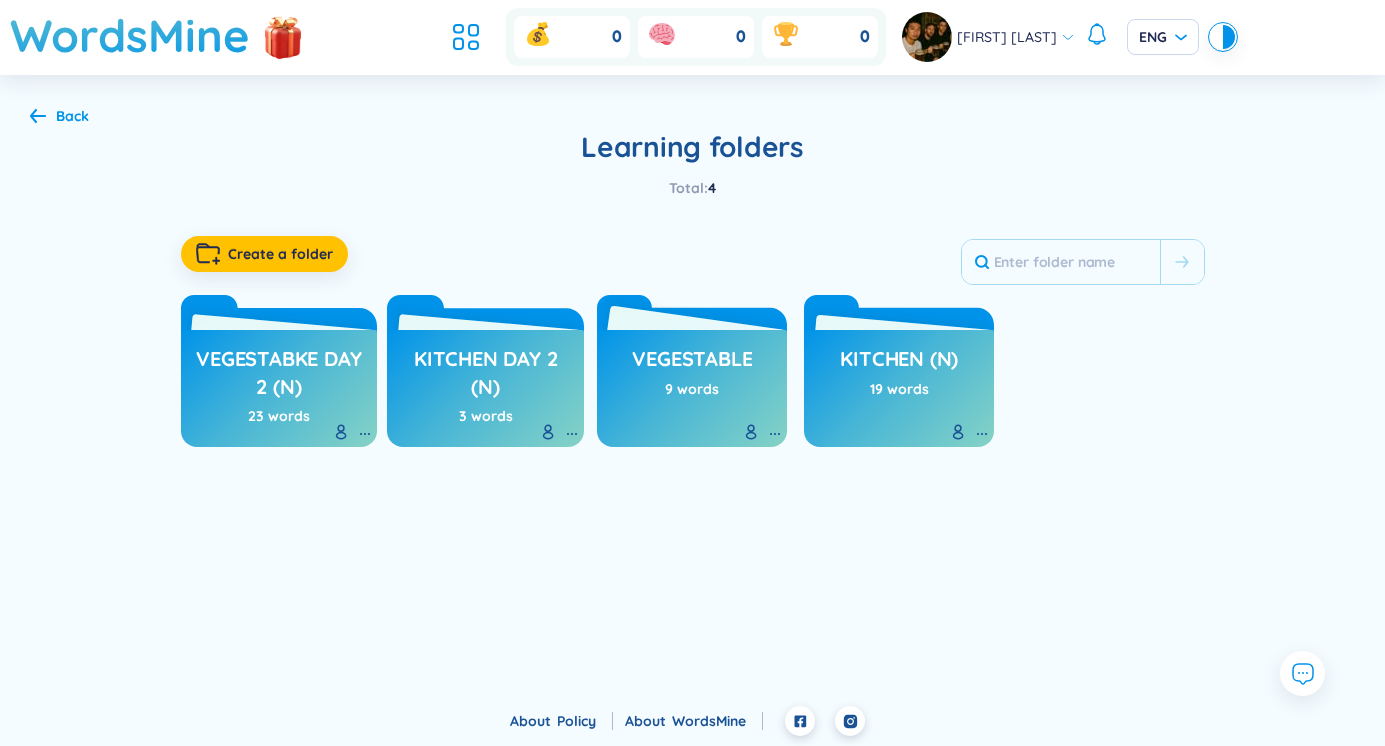 click on "9 words" at bounding box center [692, 389] 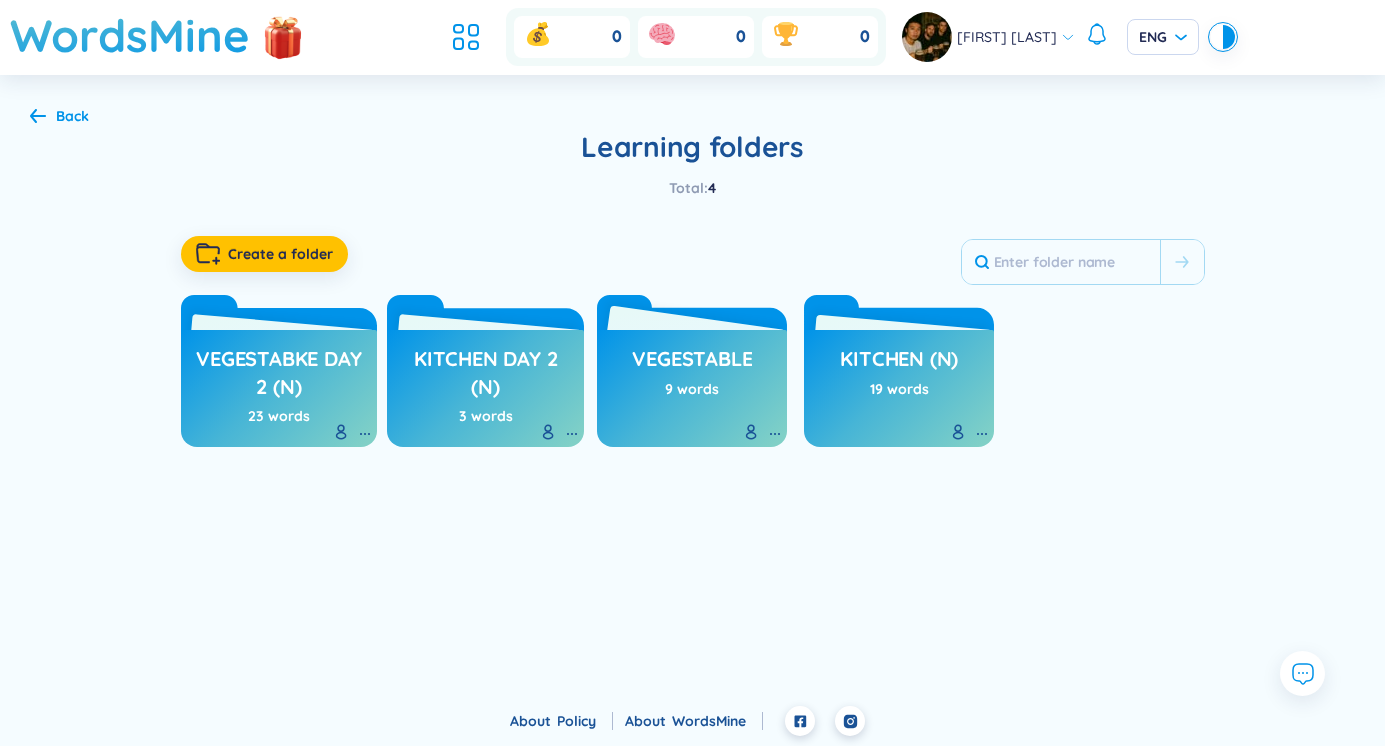 click on "vegestable" at bounding box center [692, 364] 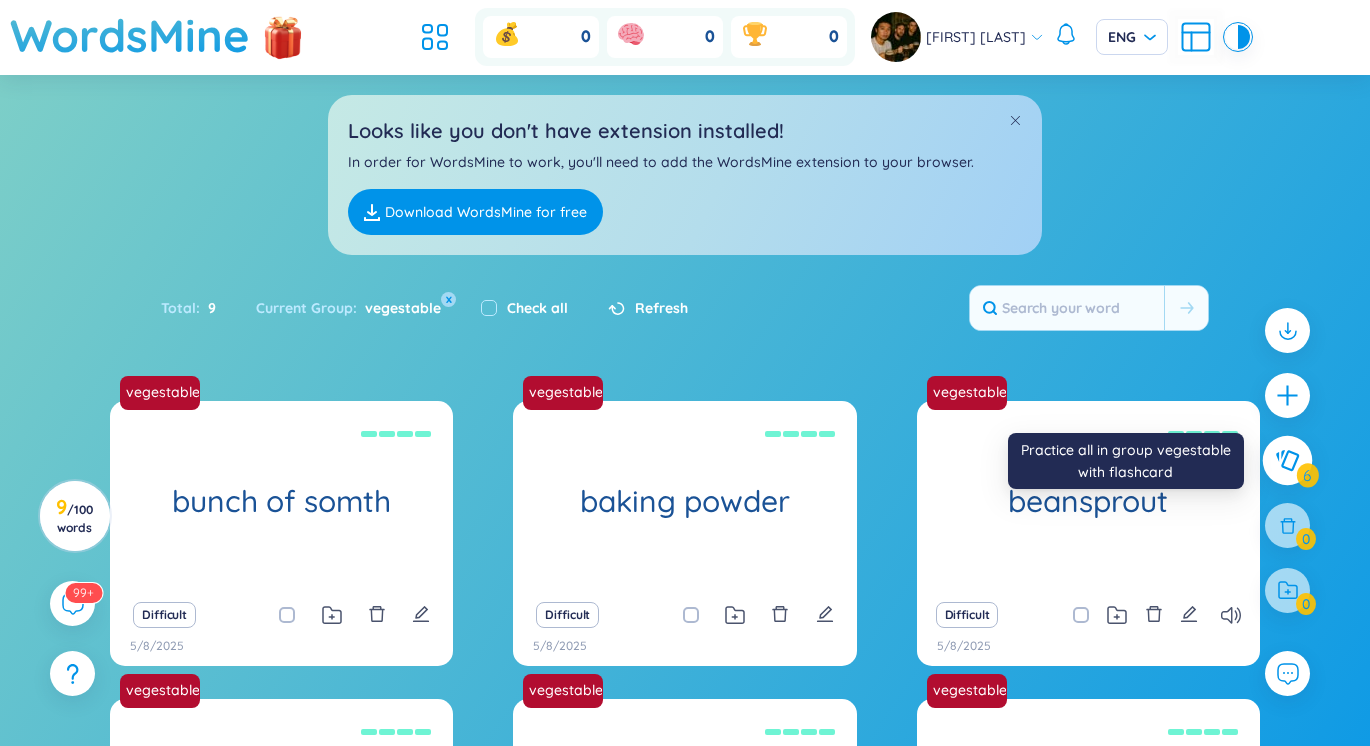 click 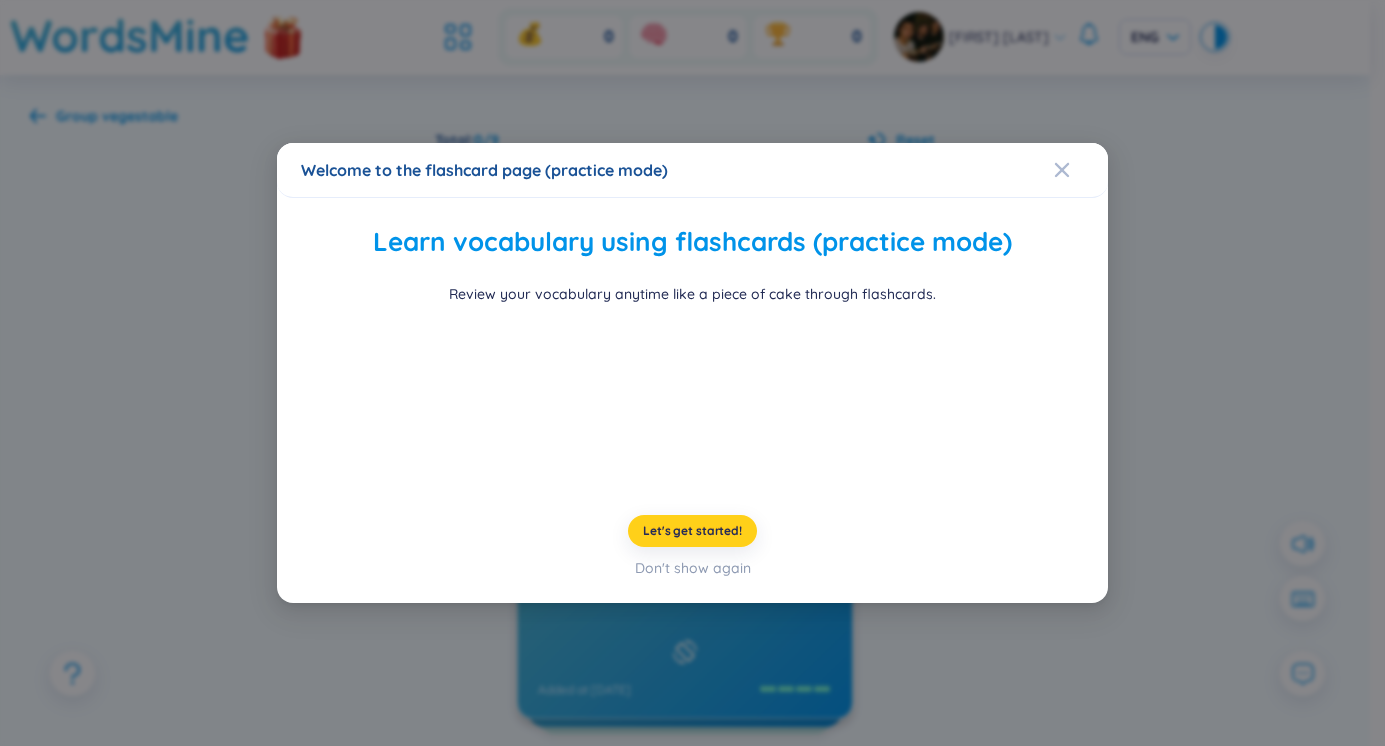 click on "Let's get started!" at bounding box center [692, 531] 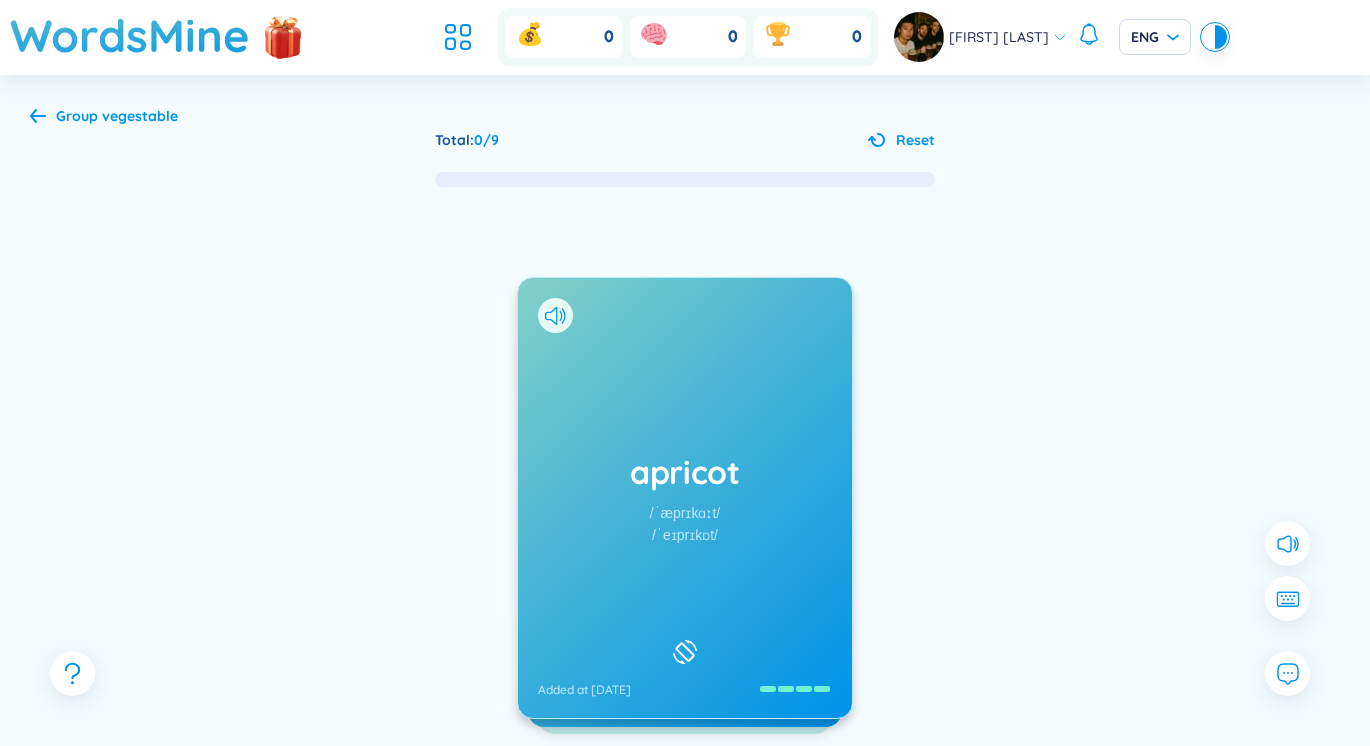 click on "apricot [PRONUNCIATION] [PRONUNCIATION] Added at [DATE]" at bounding box center (685, 498) 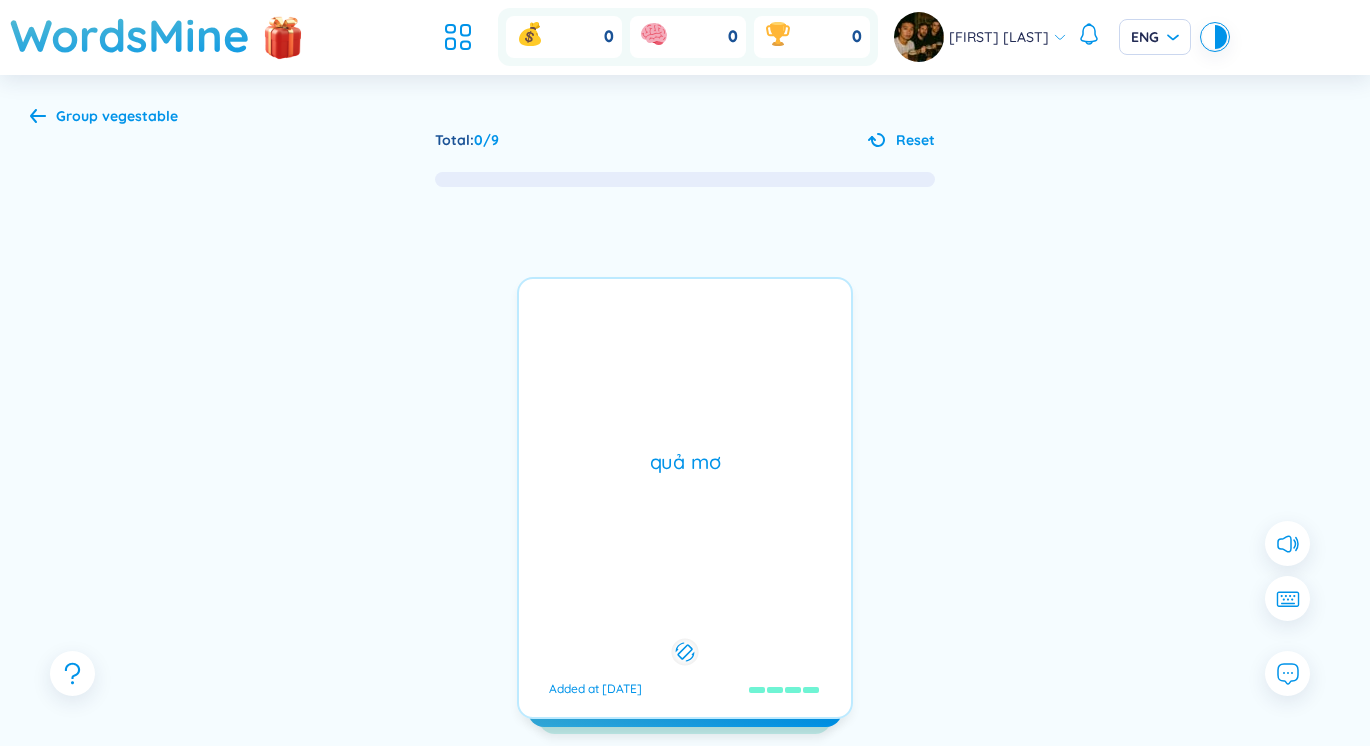 click on "apricot [PRONUNCIATION] [PRONUNCIATION] Added at [DATE]" at bounding box center (685, 498) 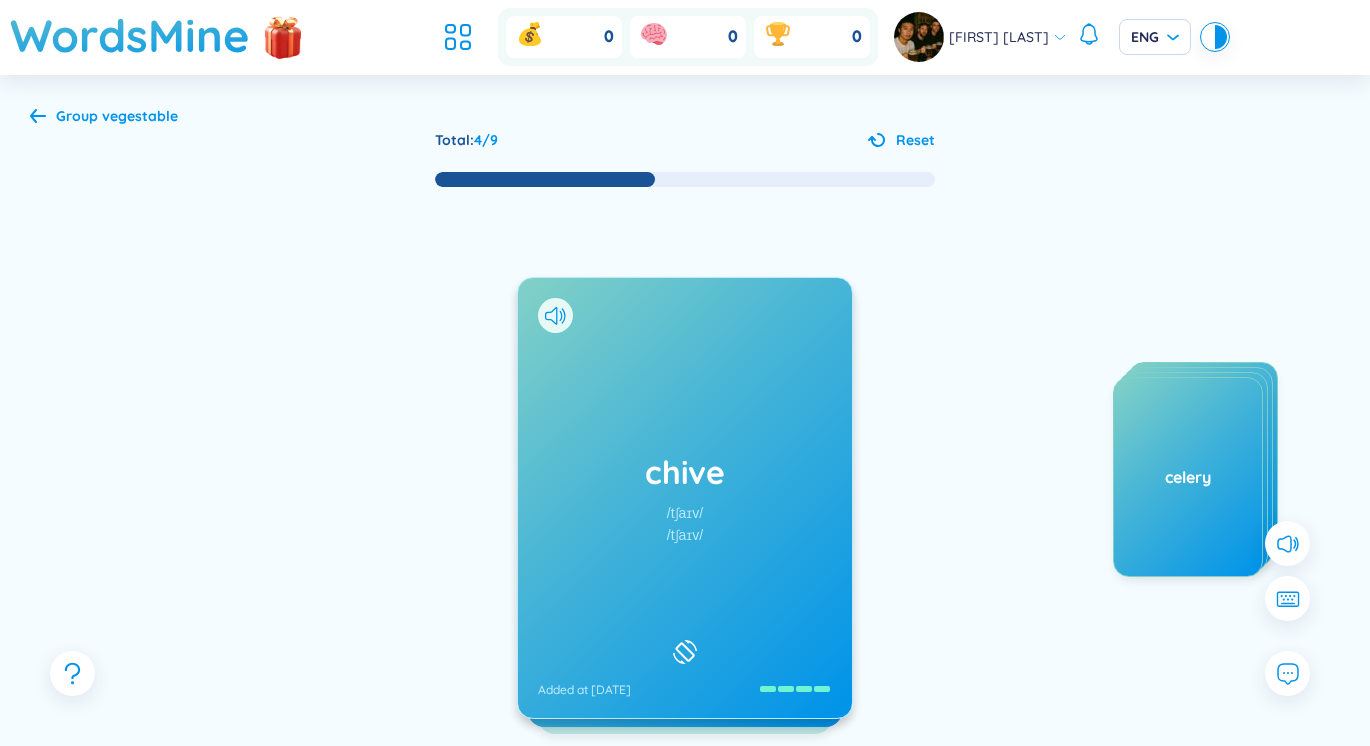 click on "chive /tʃaɪv/ /tʃaɪv/ Added at [DATE]" at bounding box center [685, 498] 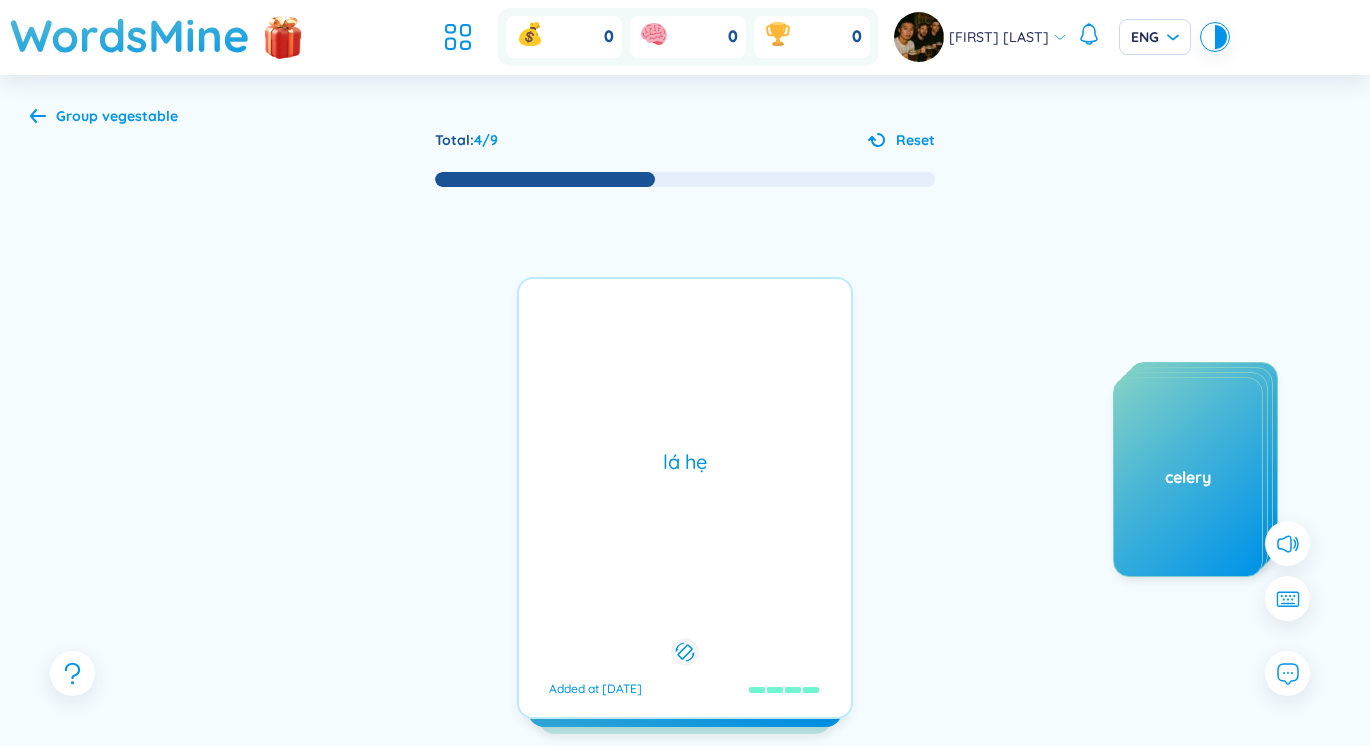 click on "chive /tʃaɪv/ /tʃaɪv/ Added at [DATE] lá hẹ Added at [DATE]" at bounding box center (685, 498) 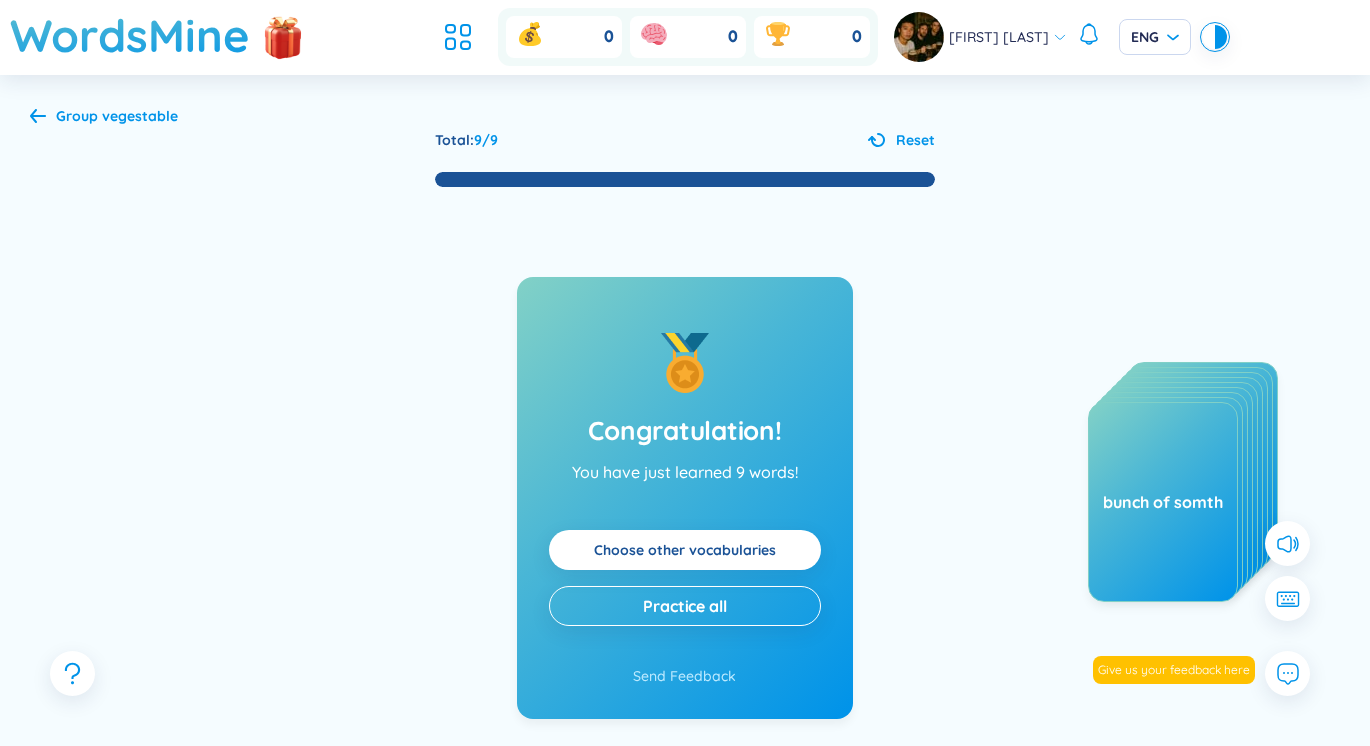 click on "Group   vegestable" at bounding box center [117, 116] 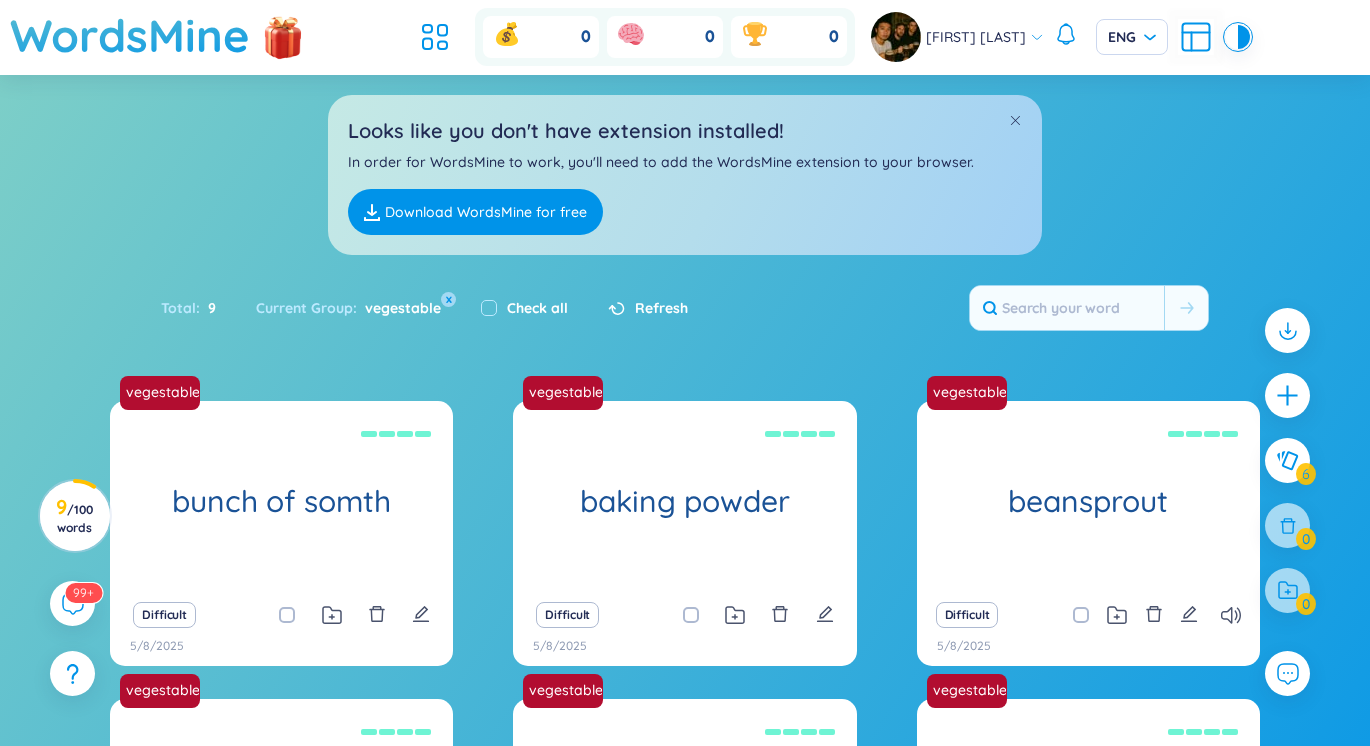 click at bounding box center (440, 37) 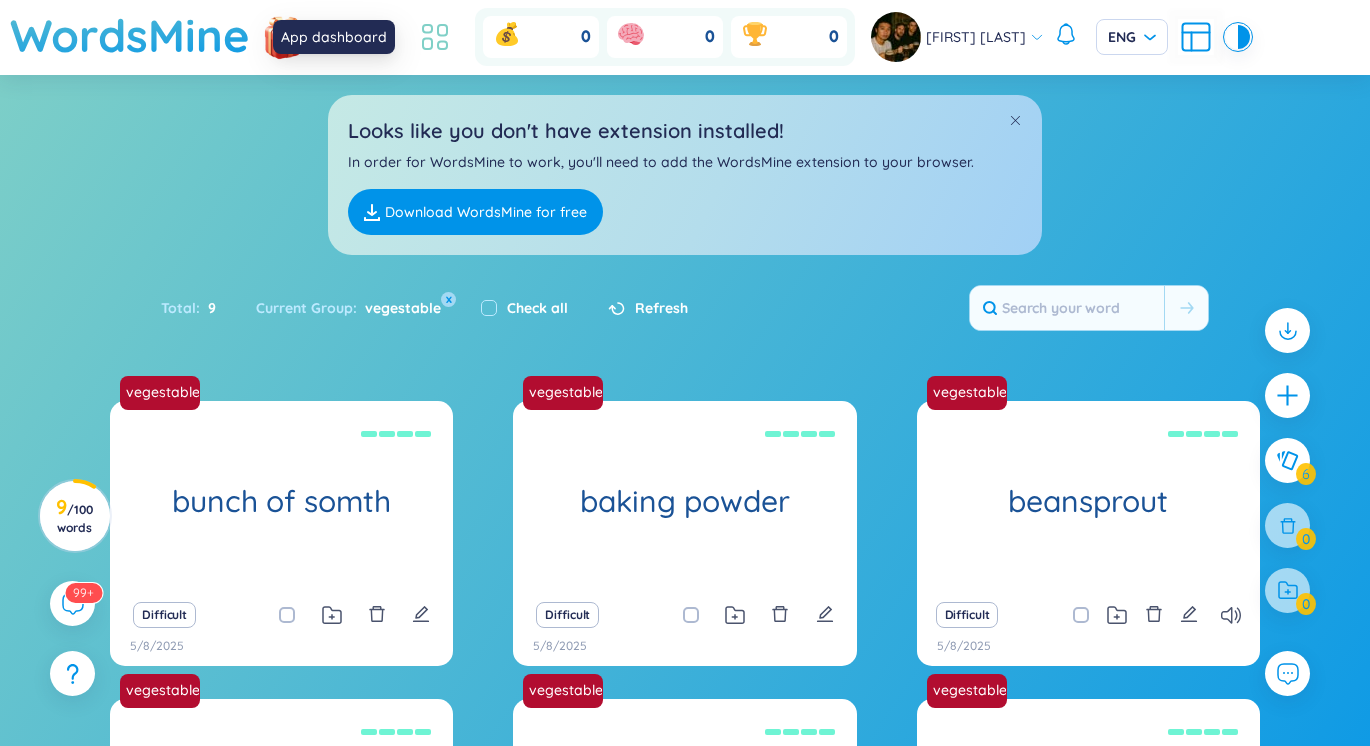 click 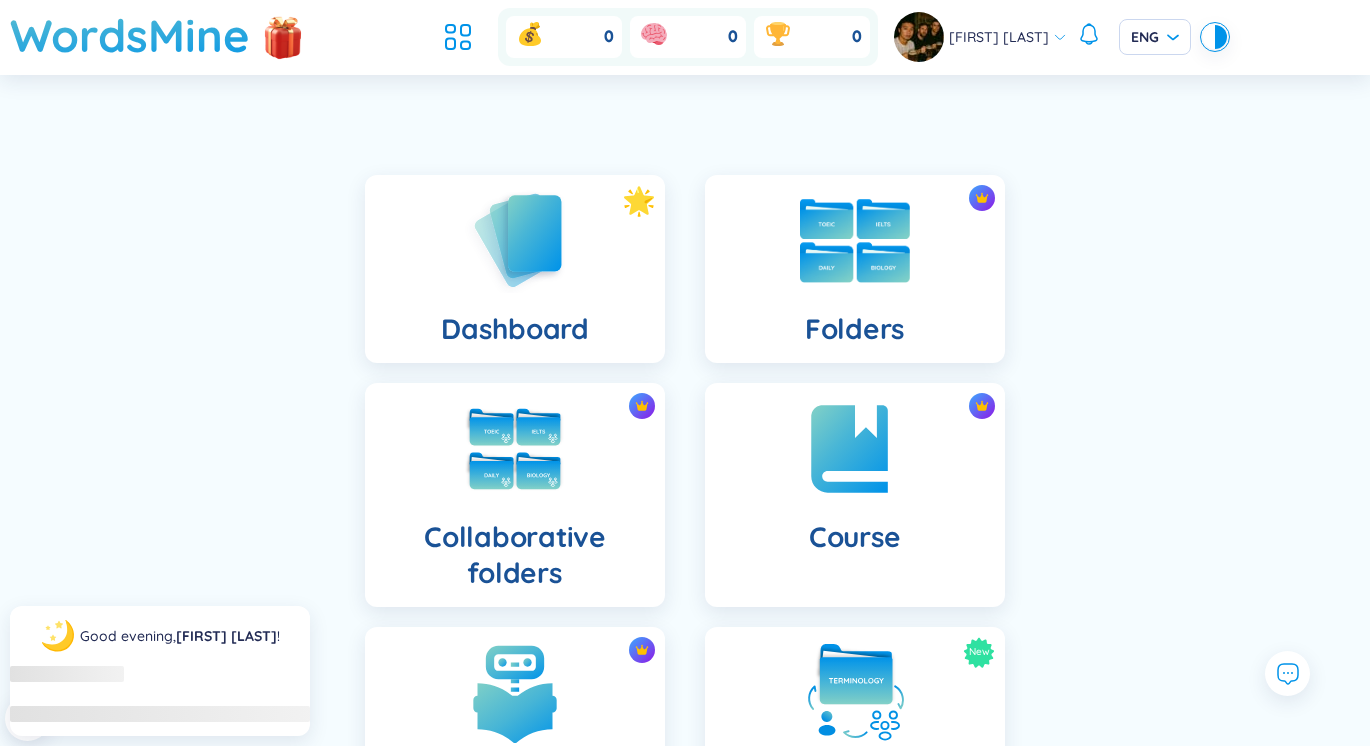 click on "Folders" at bounding box center [855, 329] 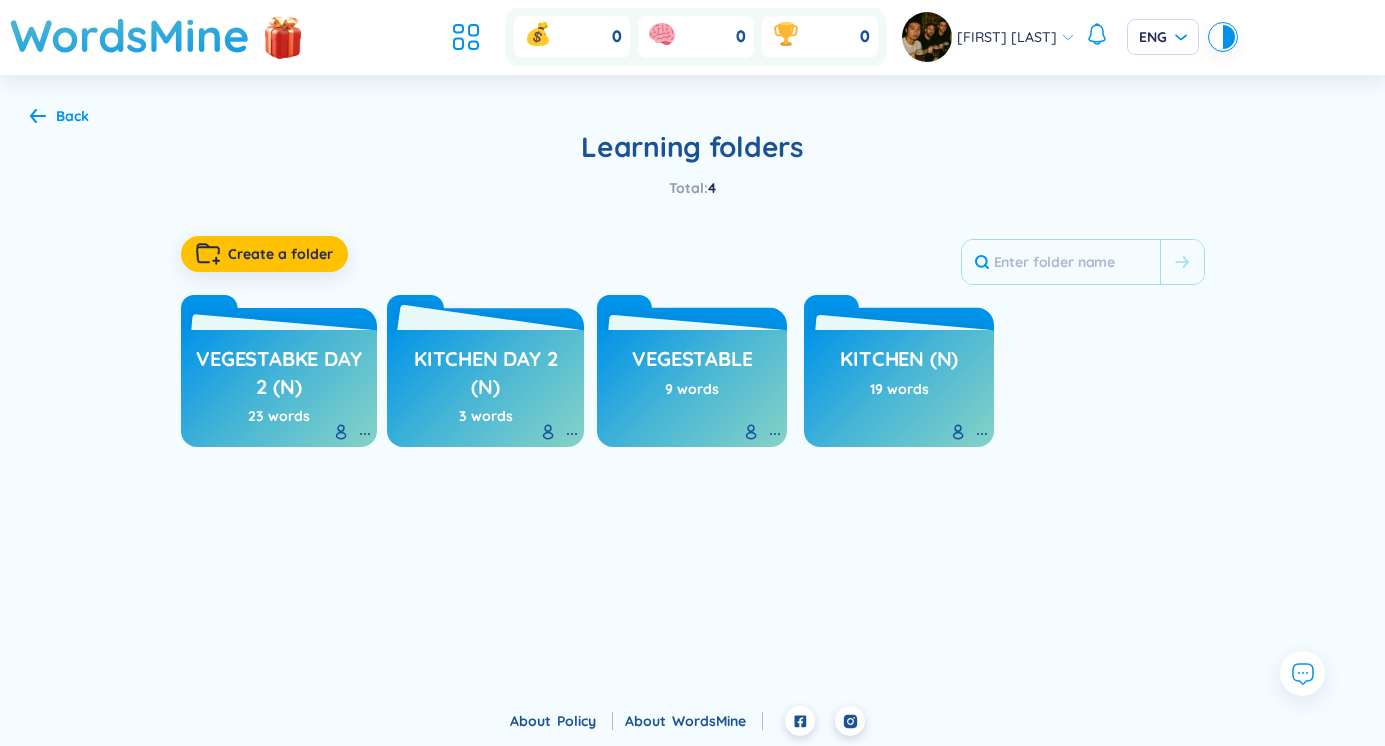 click on "Kitchen day 2 (n)" at bounding box center (485, 372) 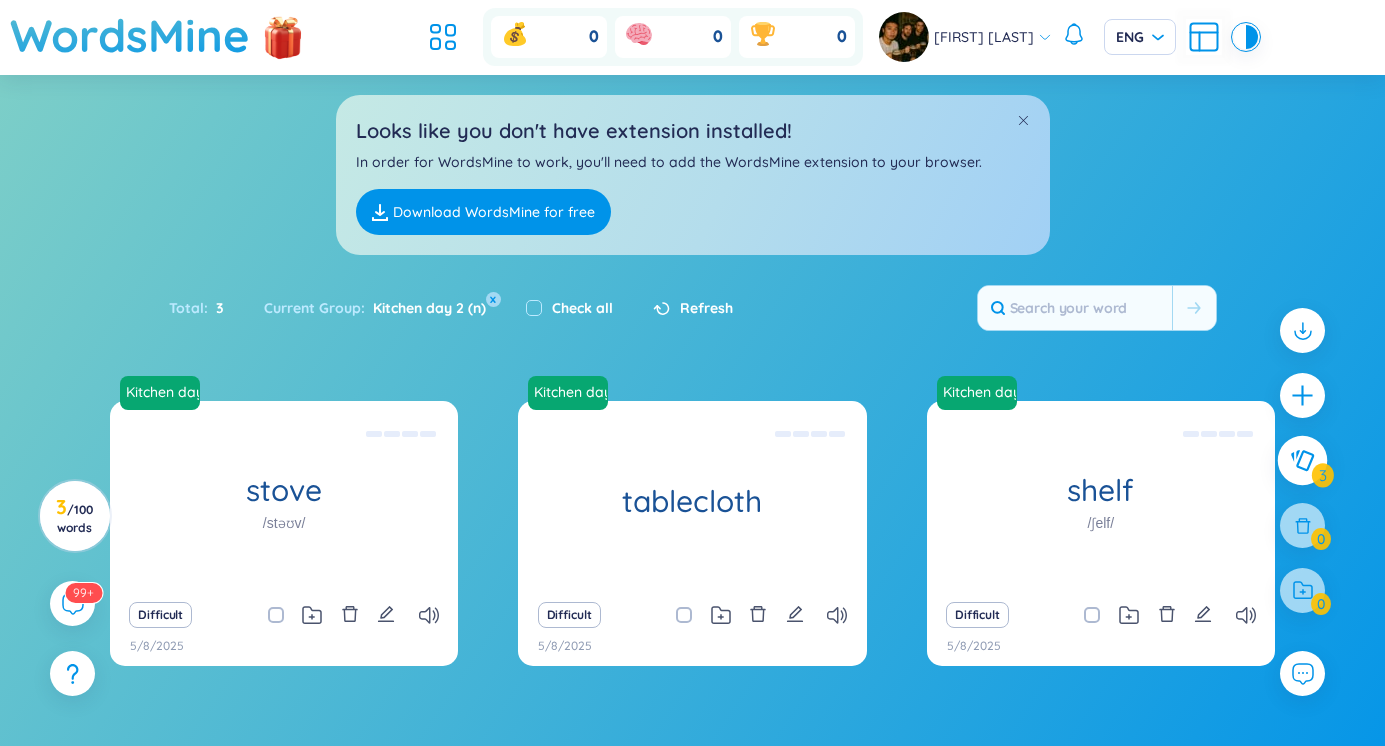 click at bounding box center (1303, 461) 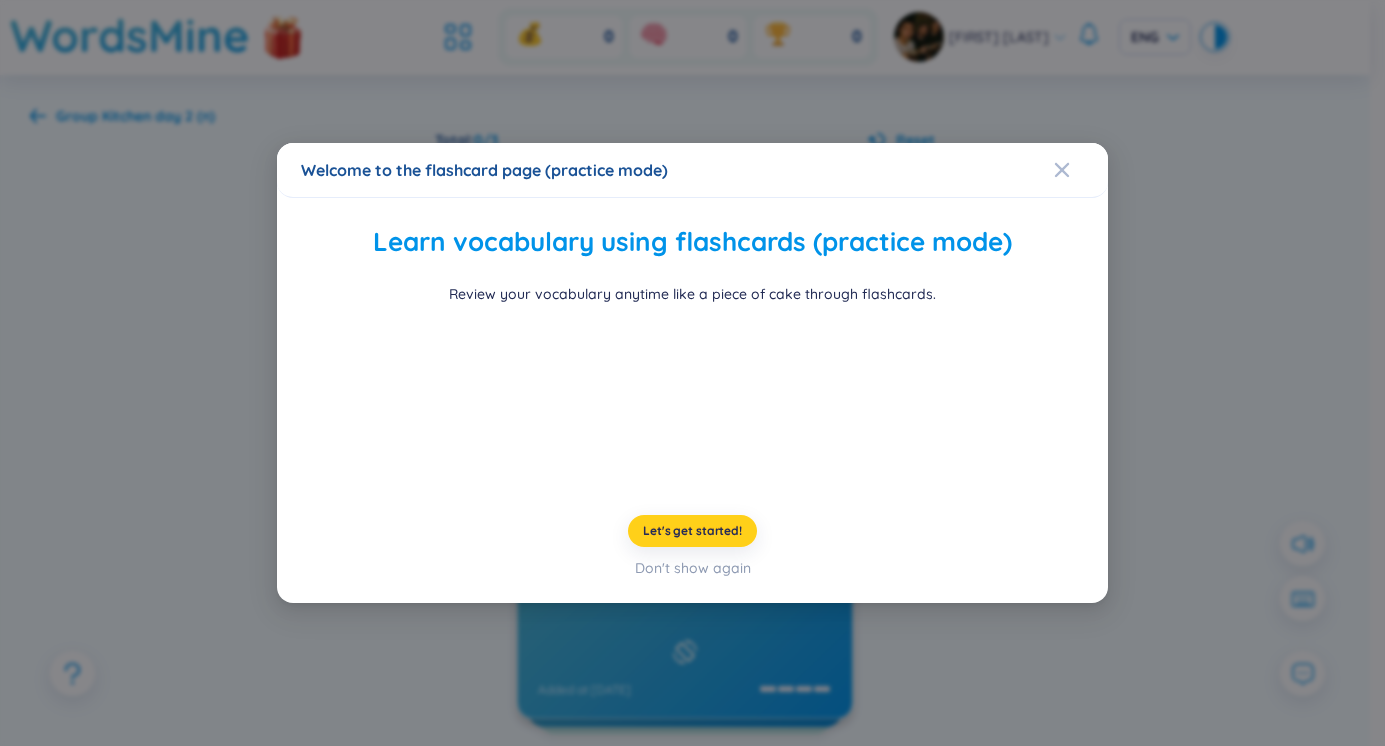 click on "Let's get started!" at bounding box center [692, 531] 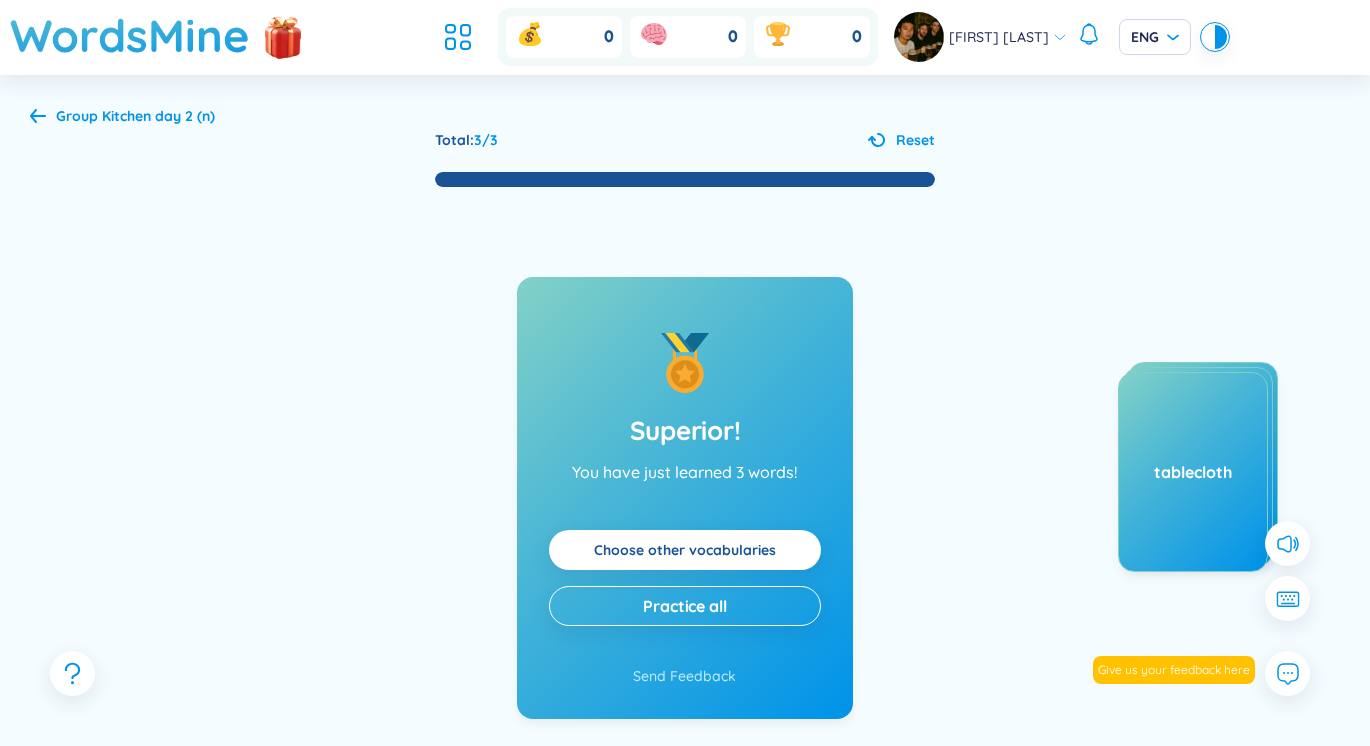 click on "Group   Kitchen day 2 (n)" at bounding box center [135, 116] 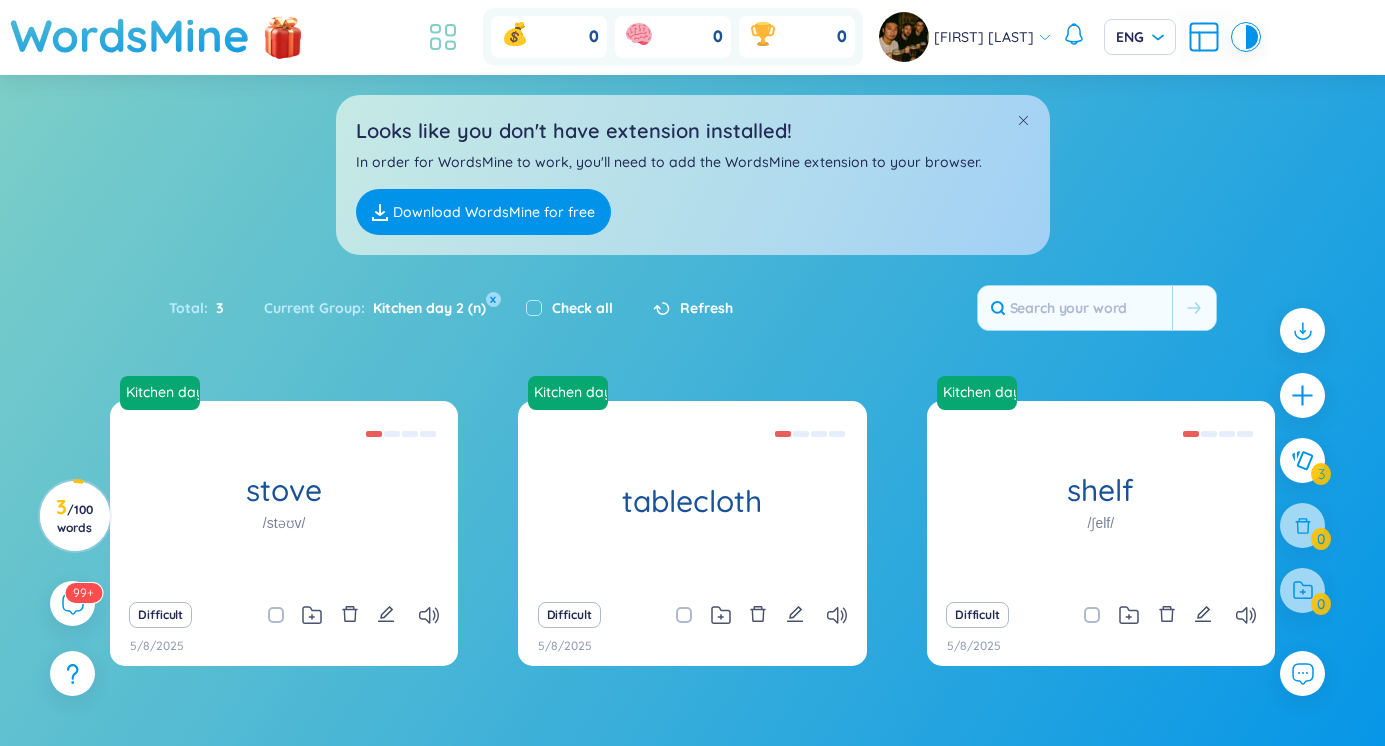 click 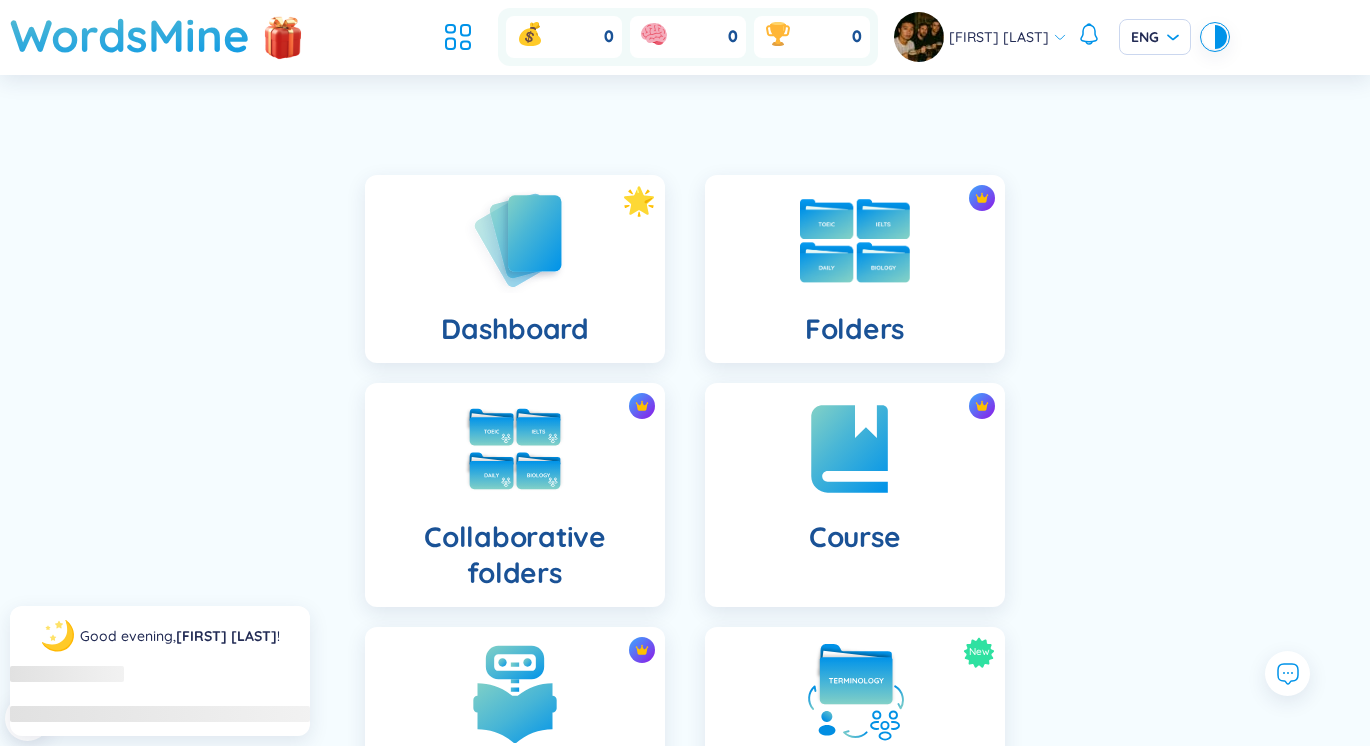 click on "Folders" at bounding box center (855, 269) 